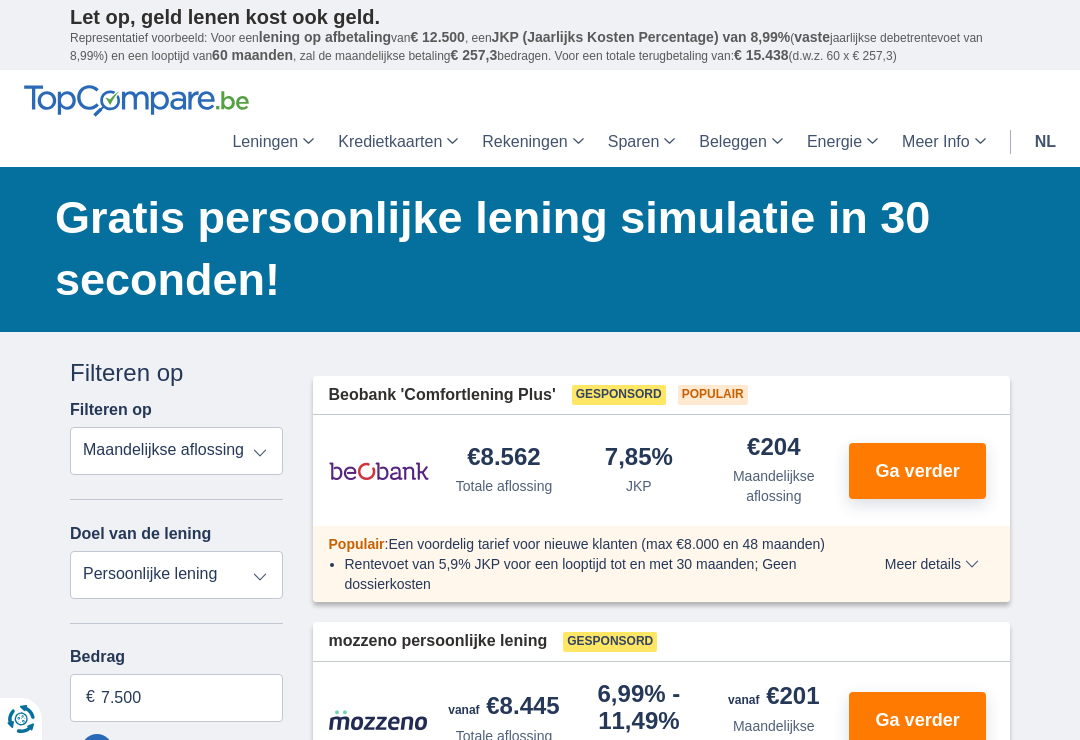 scroll, scrollTop: 0, scrollLeft: 0, axis: both 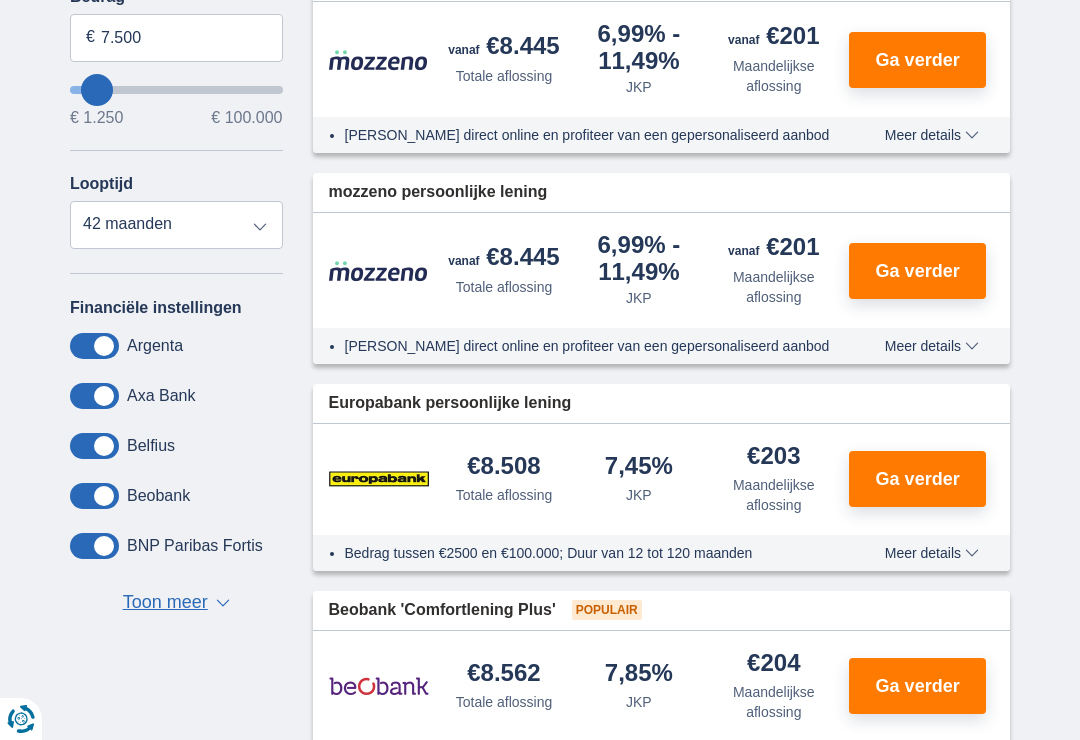 click at bounding box center [94, 546] 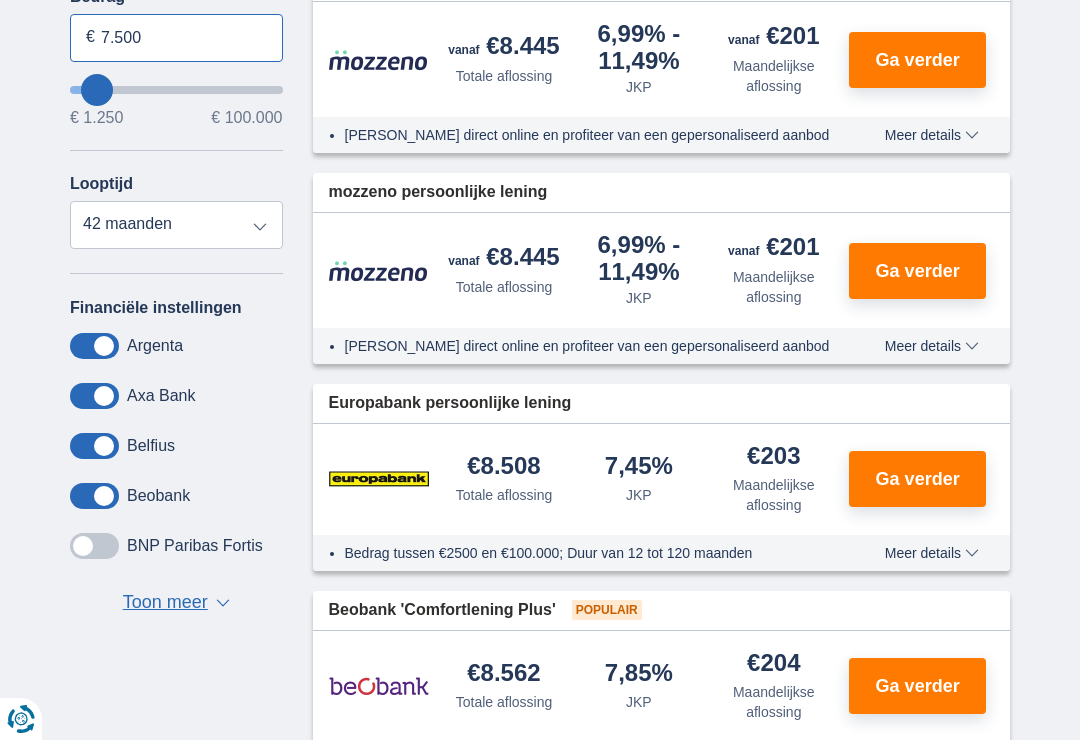 click on "7.500" at bounding box center [176, 38] 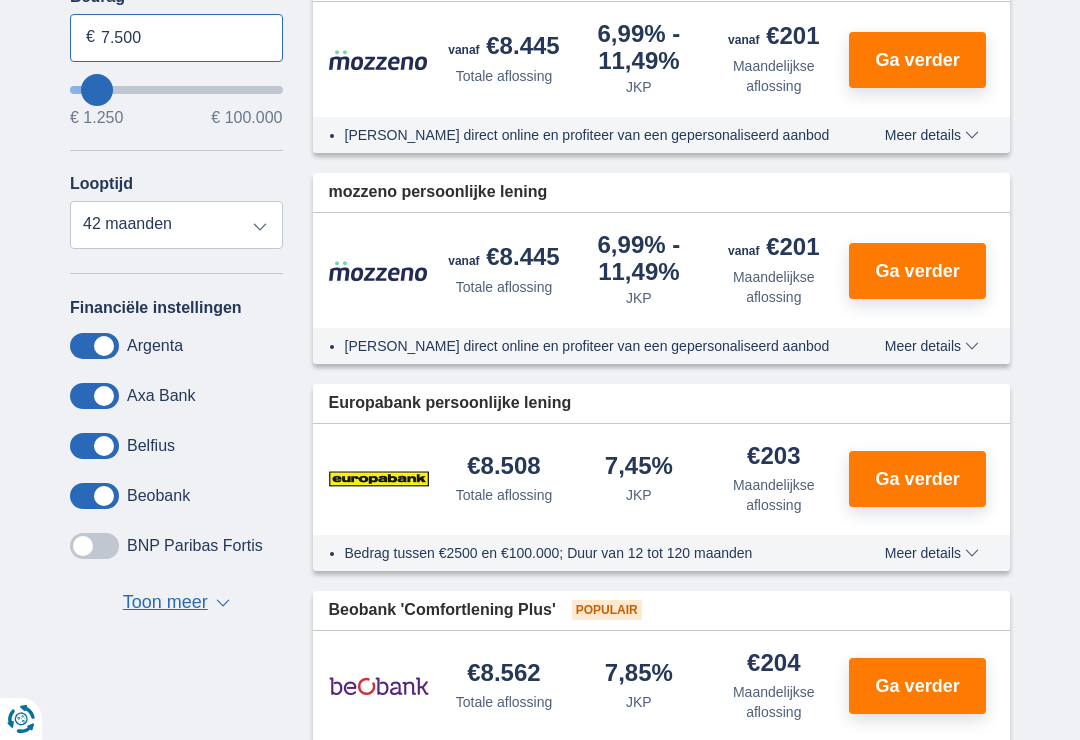 type on "6.250" 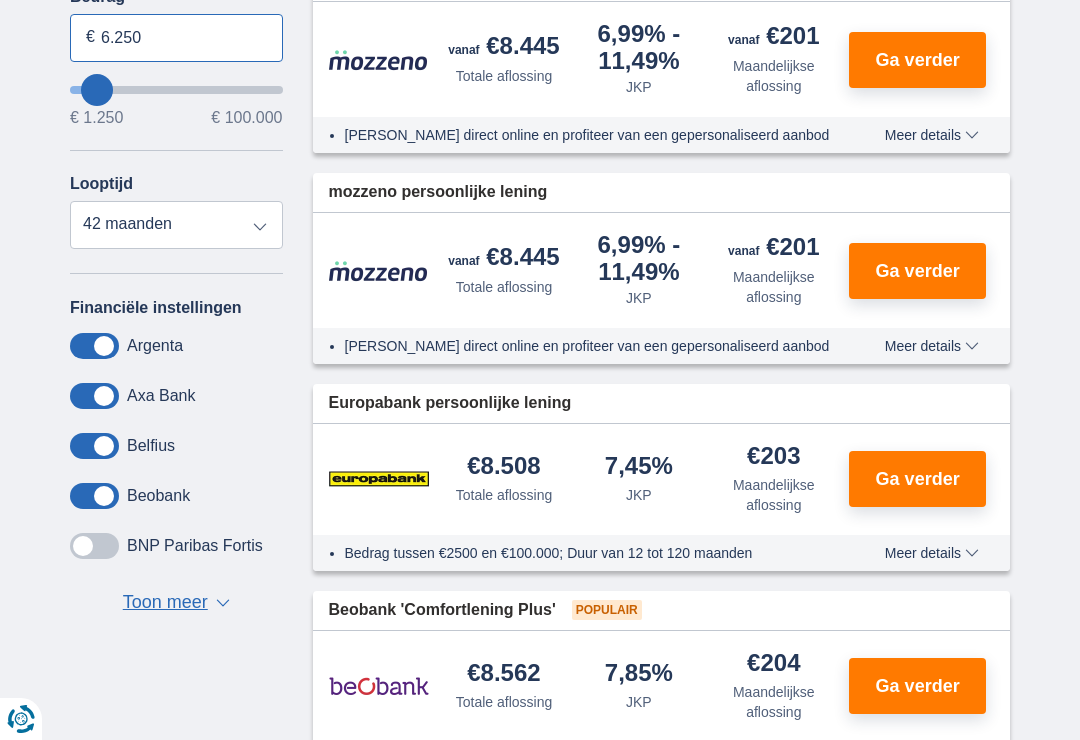 type on "6250" 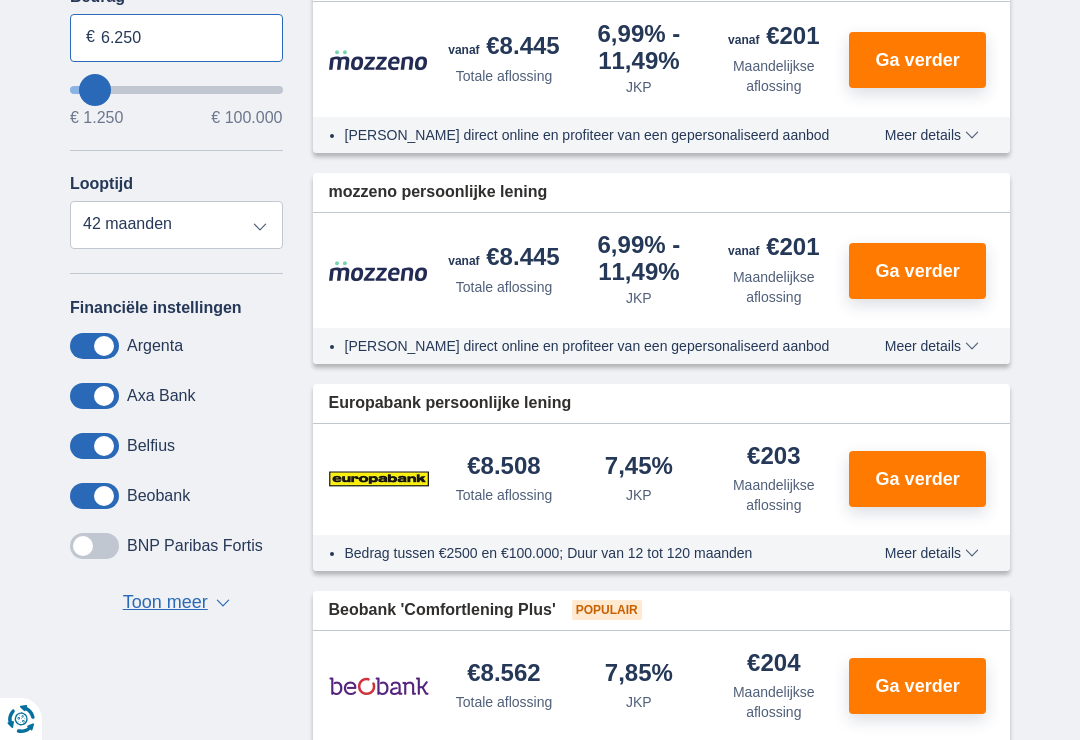 type on "11.250" 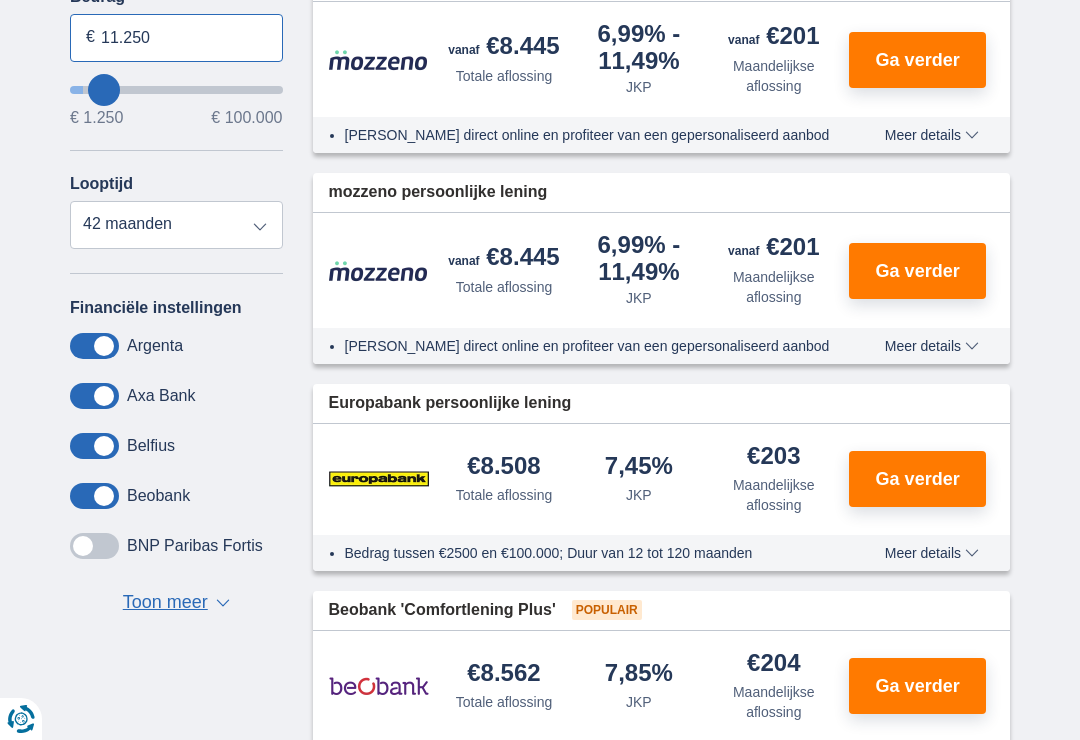 type on "20.250" 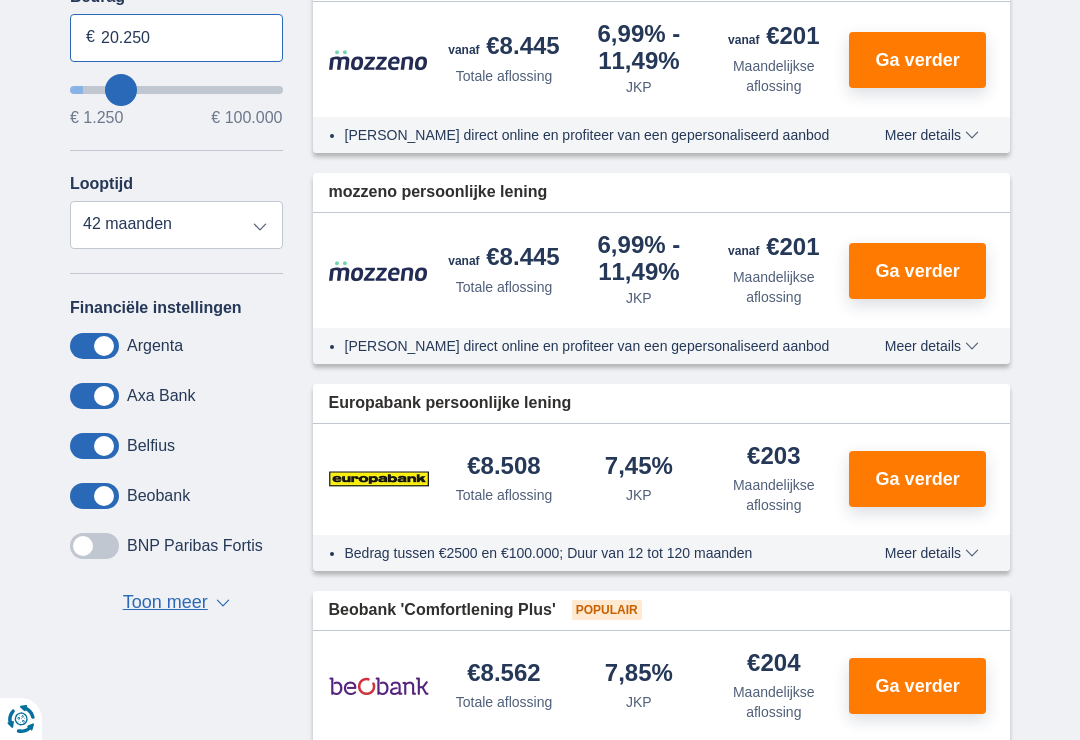 type on "31.250" 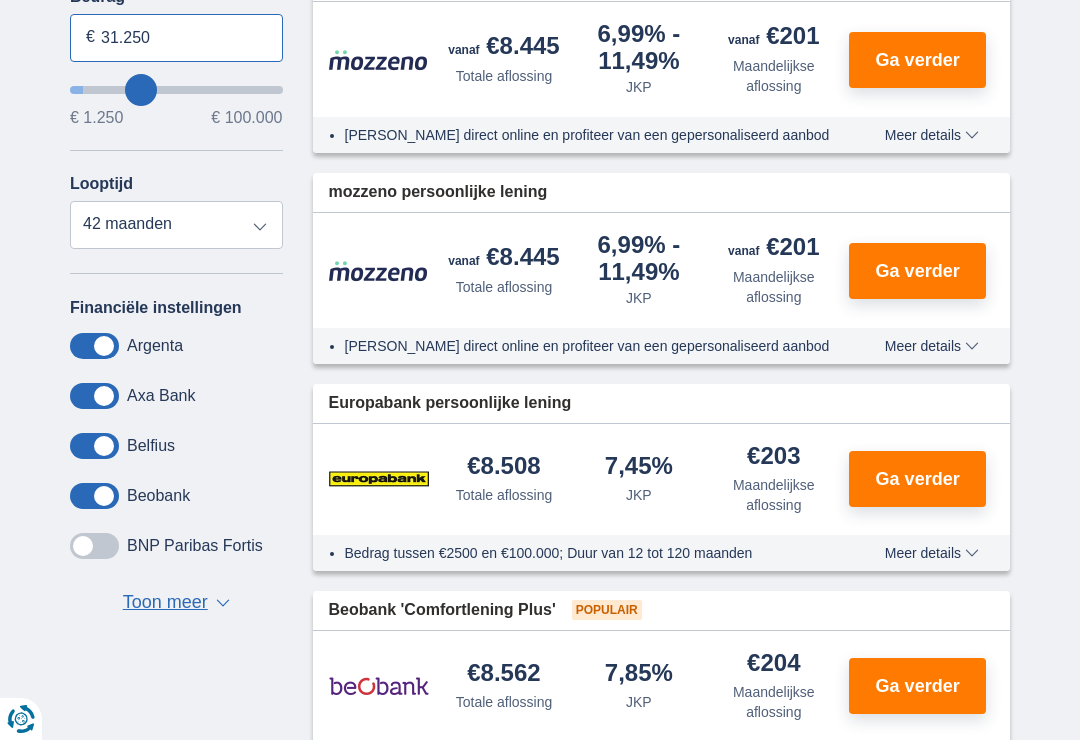 type on "41.250" 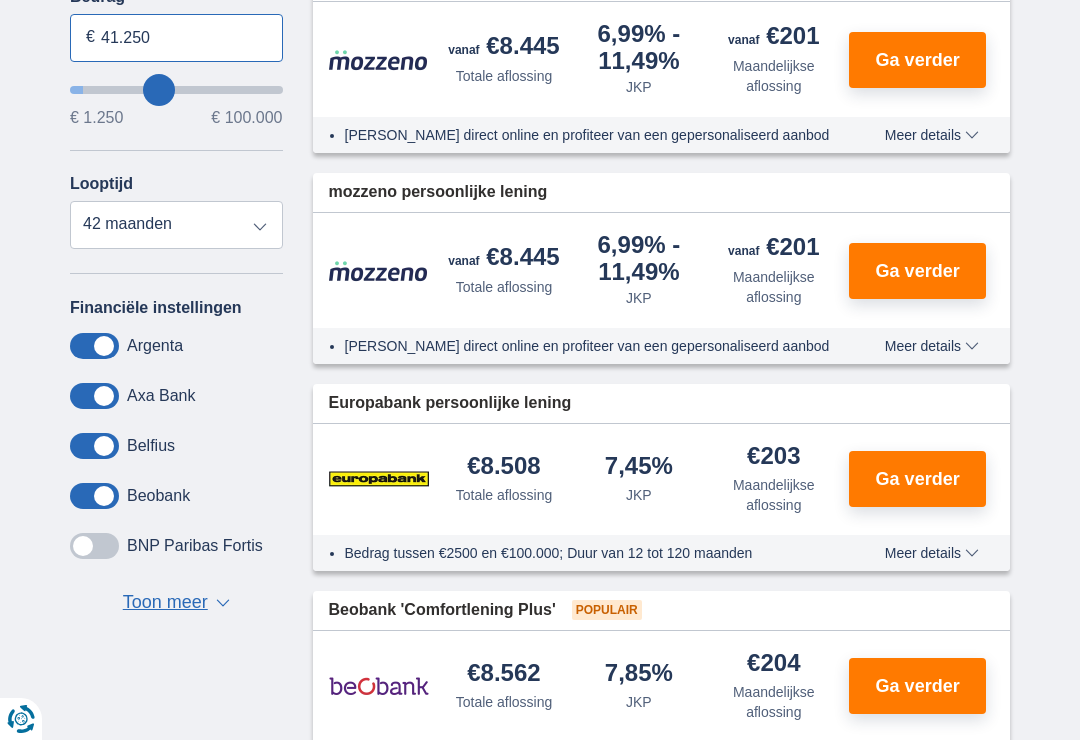 type on "51.250" 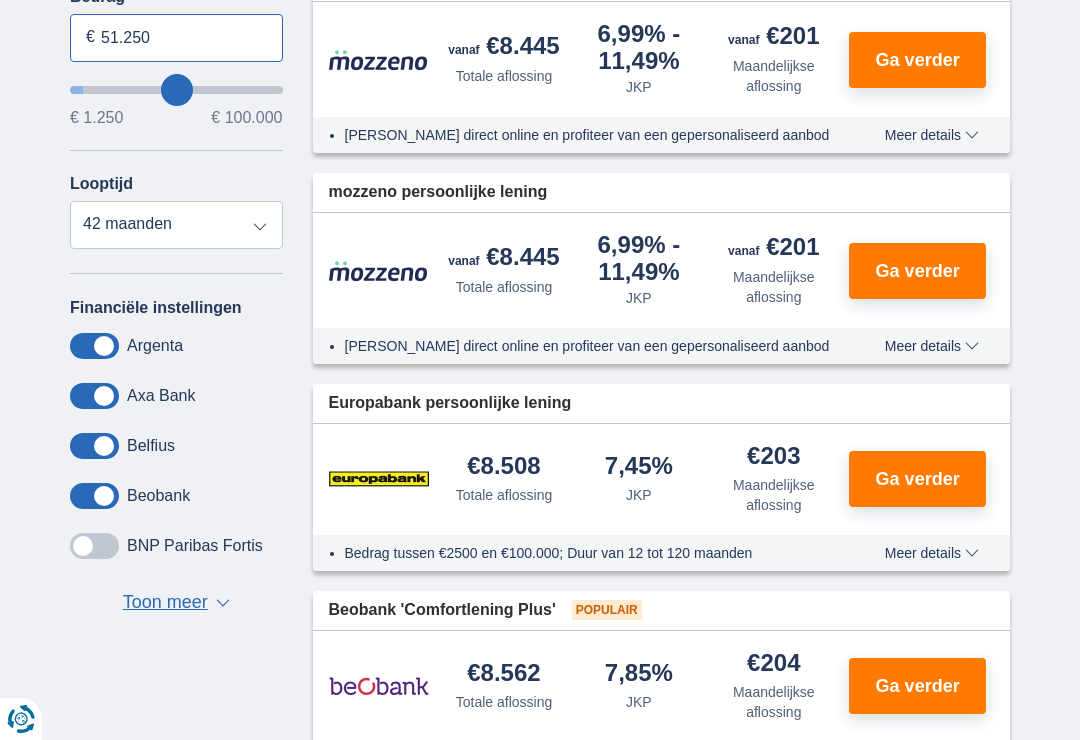 type on "56250" 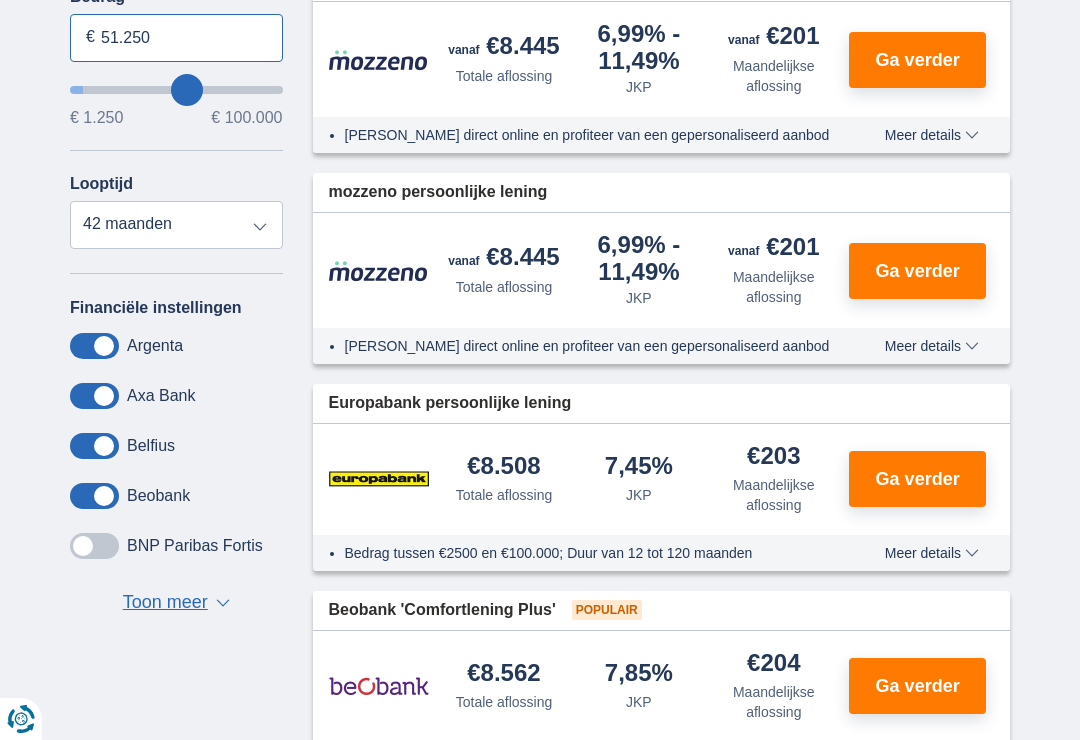 type on "56.250" 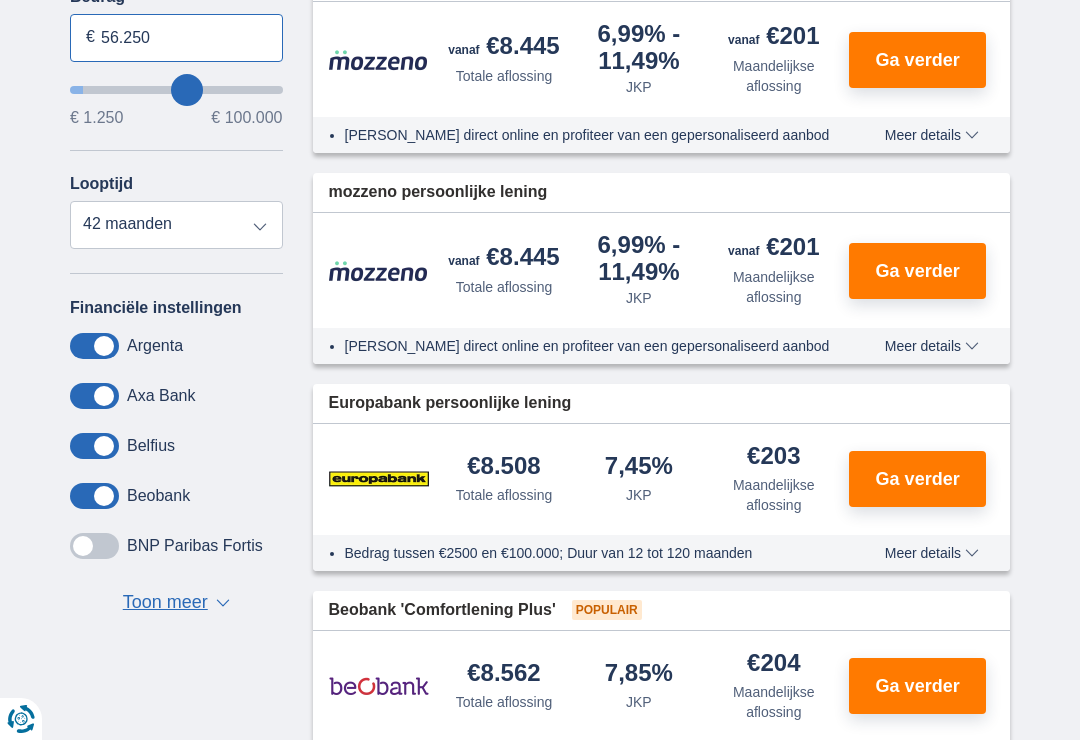 select on "120" 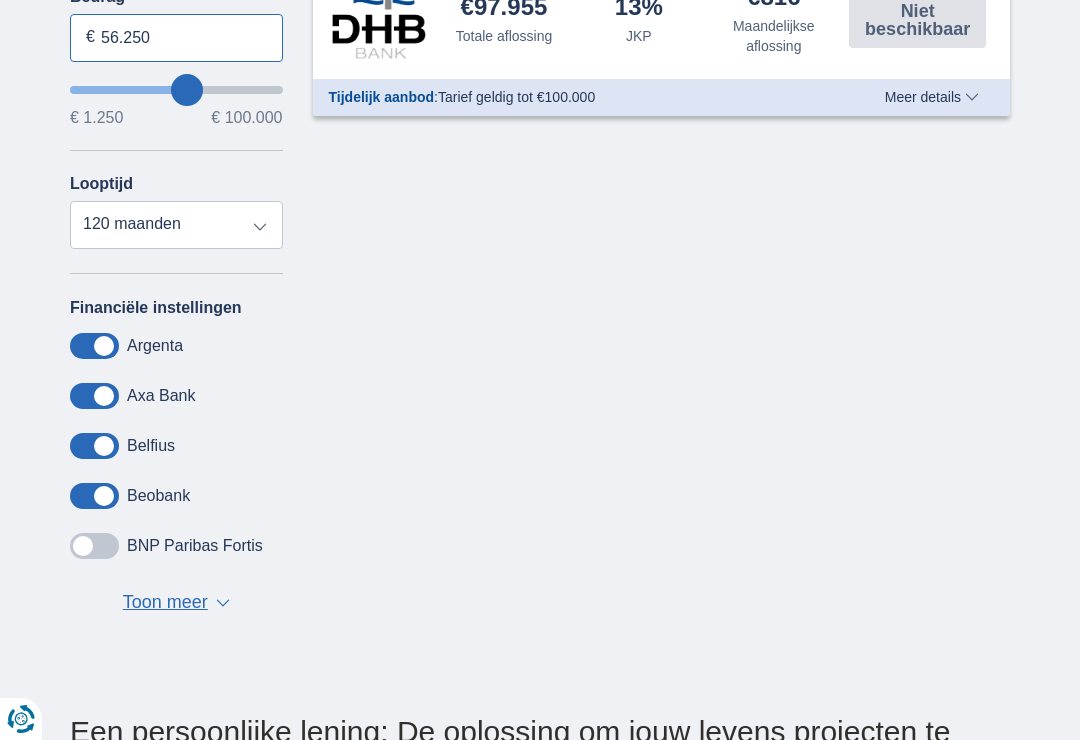 type on "49.250" 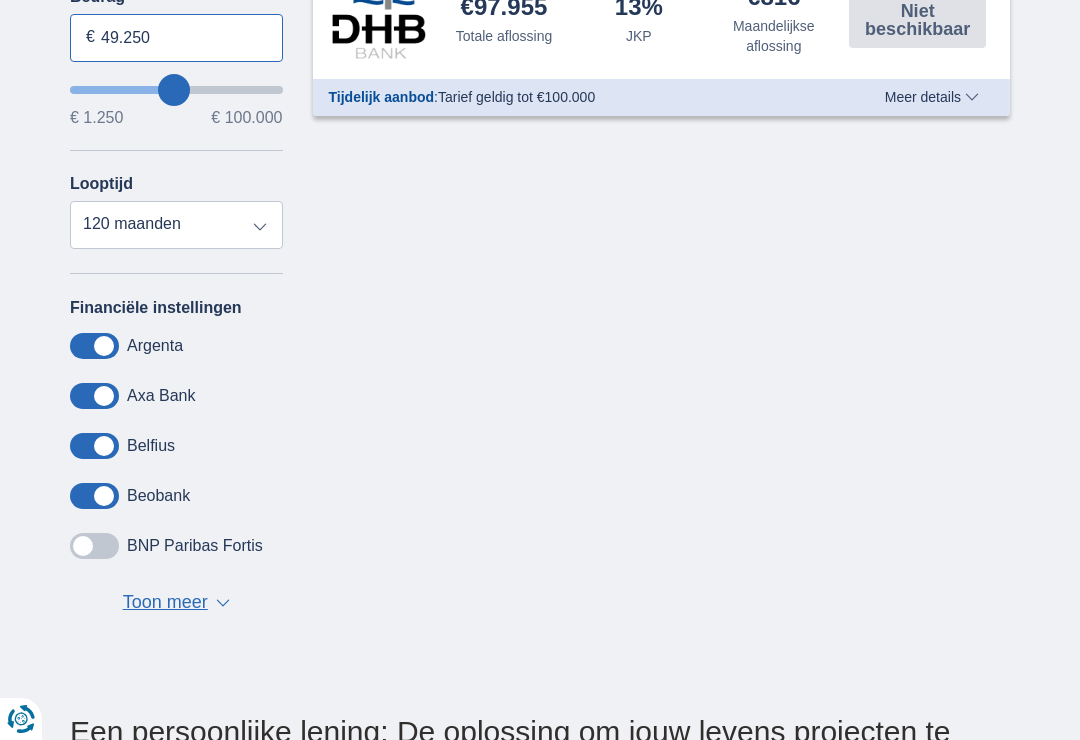 type on "48.250" 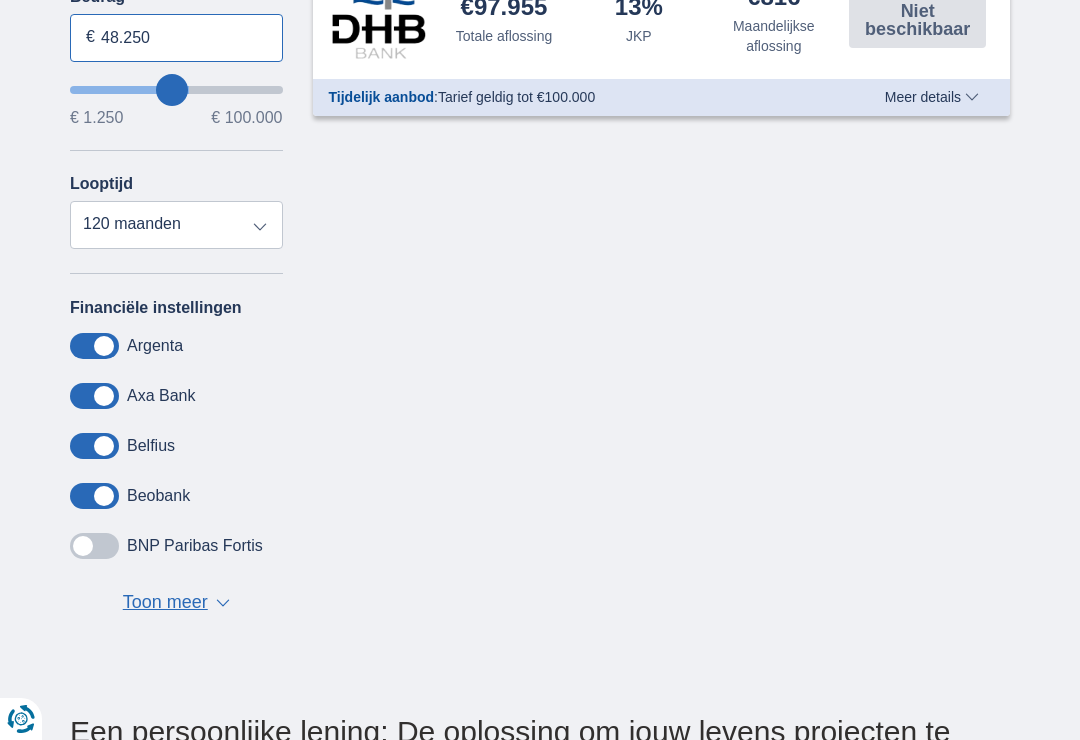 type on "46.250" 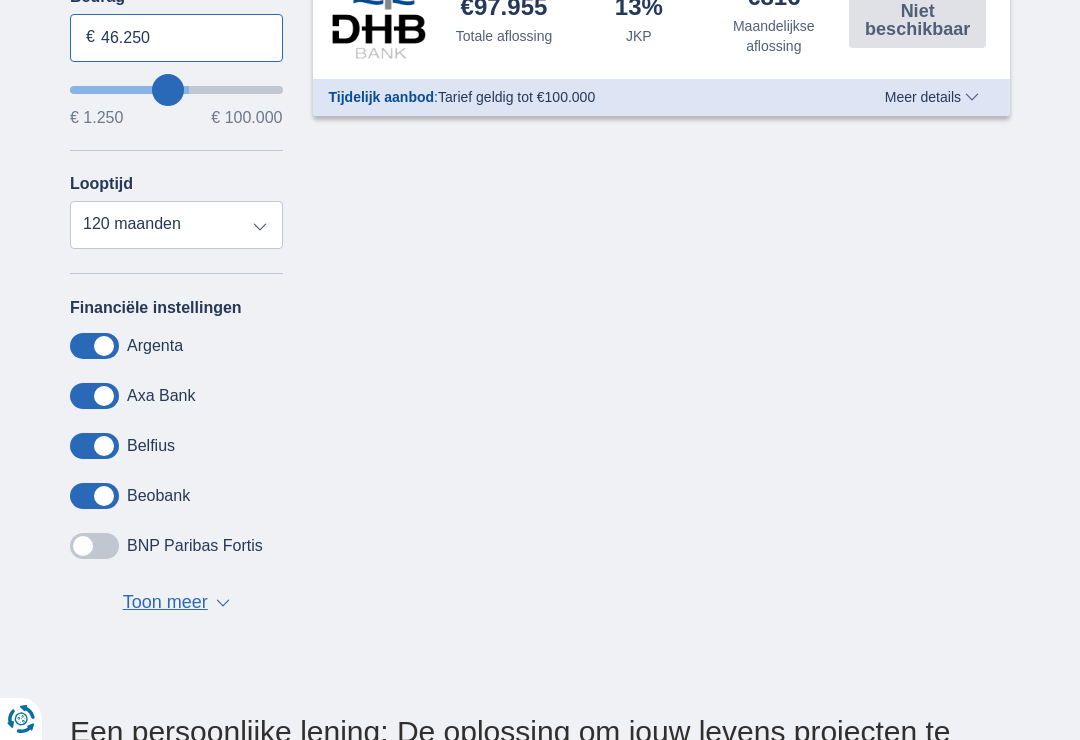 type on "45.250" 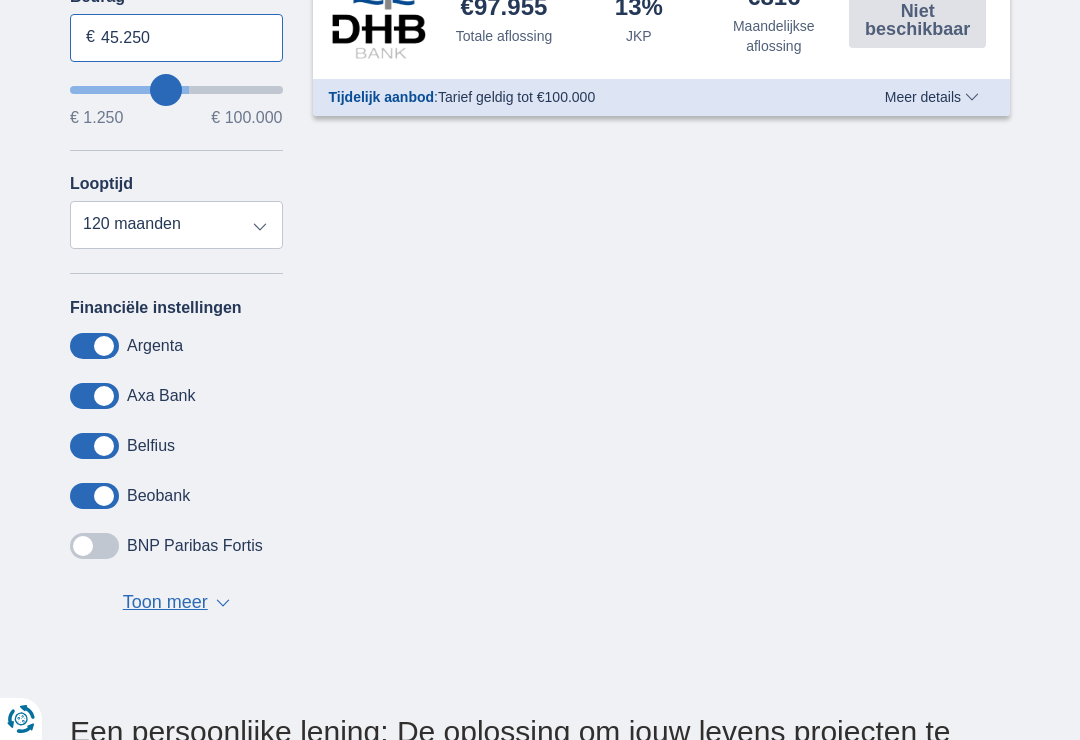 type on "44.250" 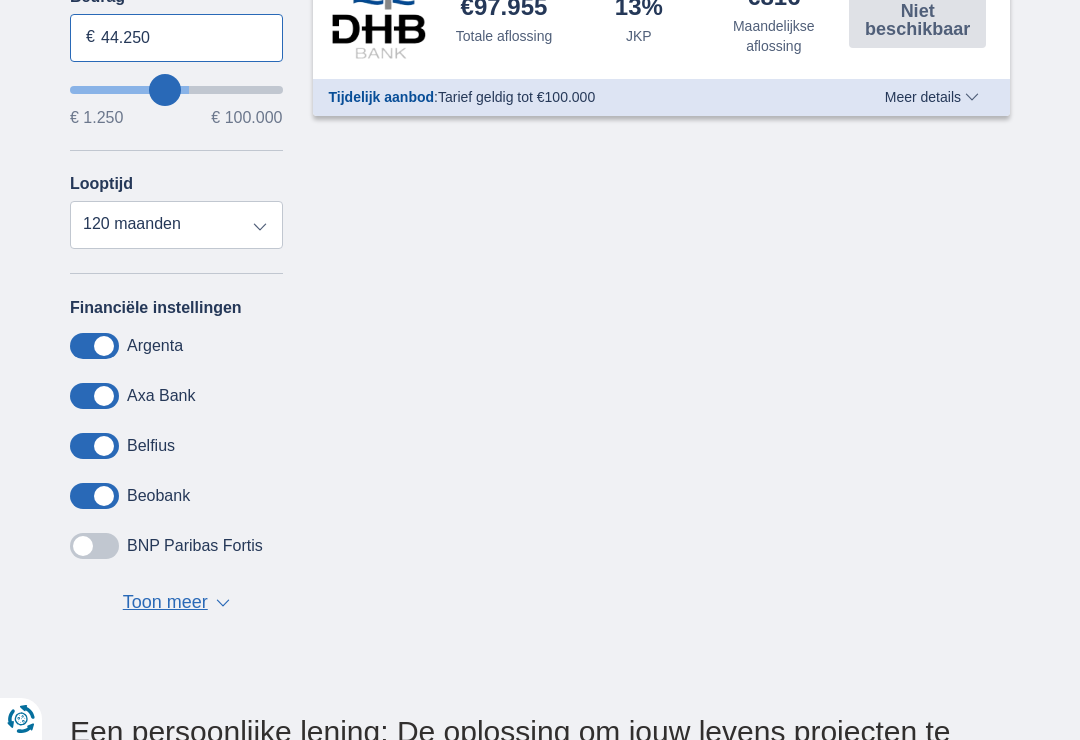 type on "43.250" 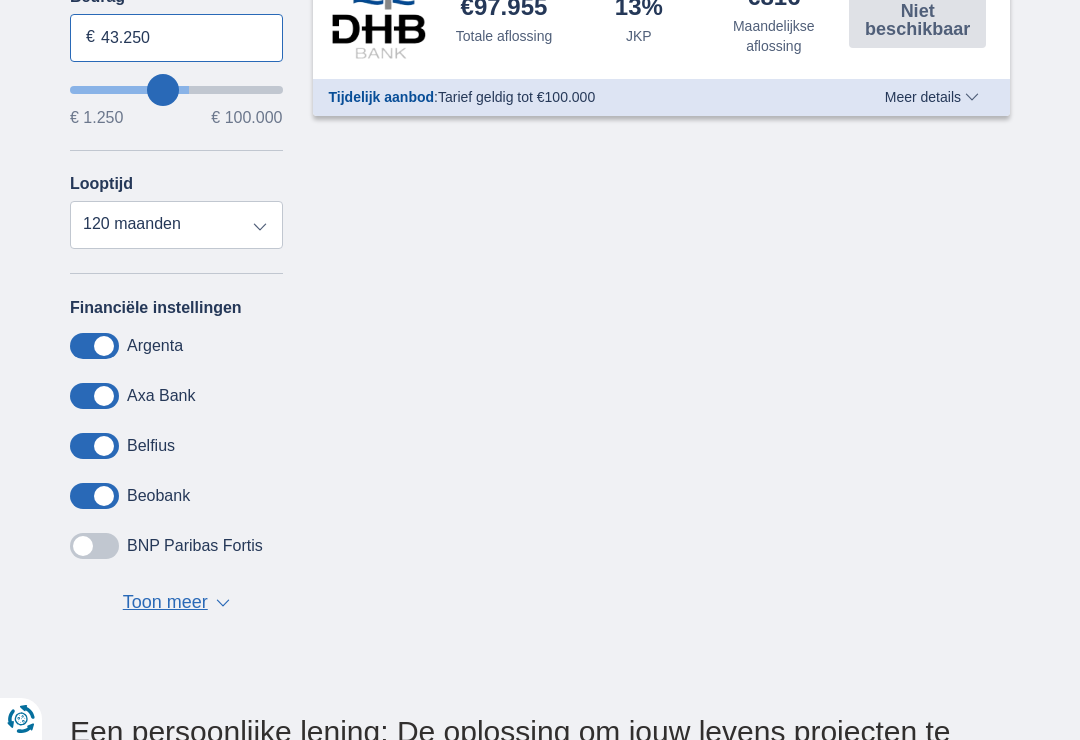 type on "42.250" 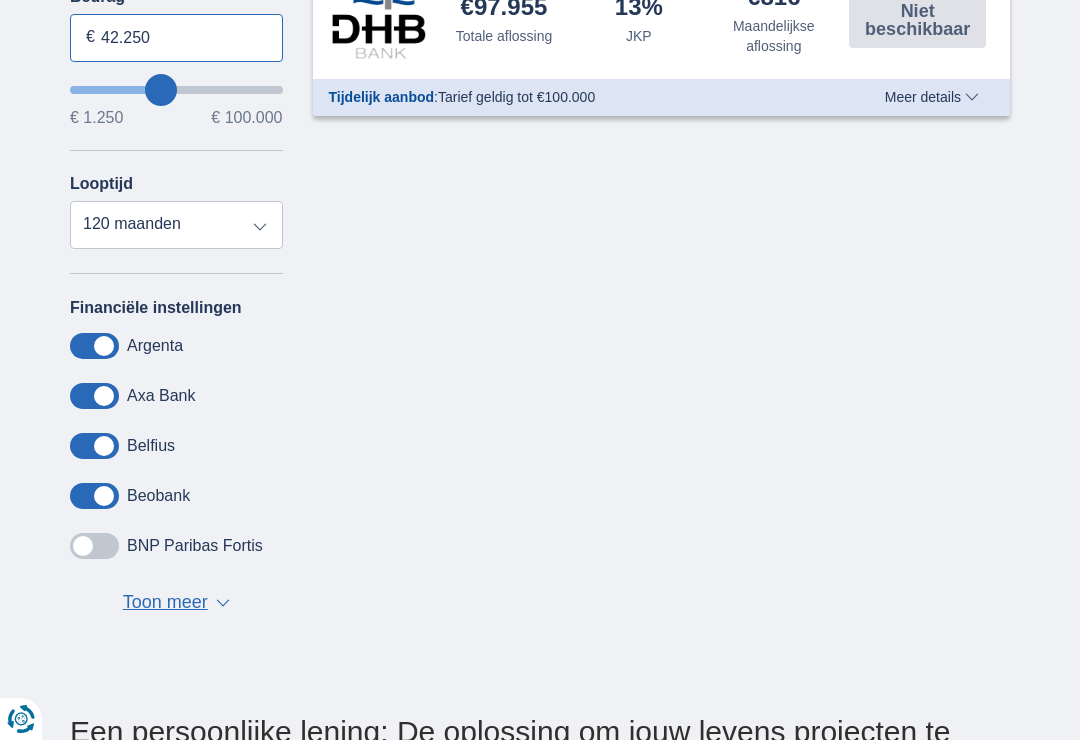 type on "41.250" 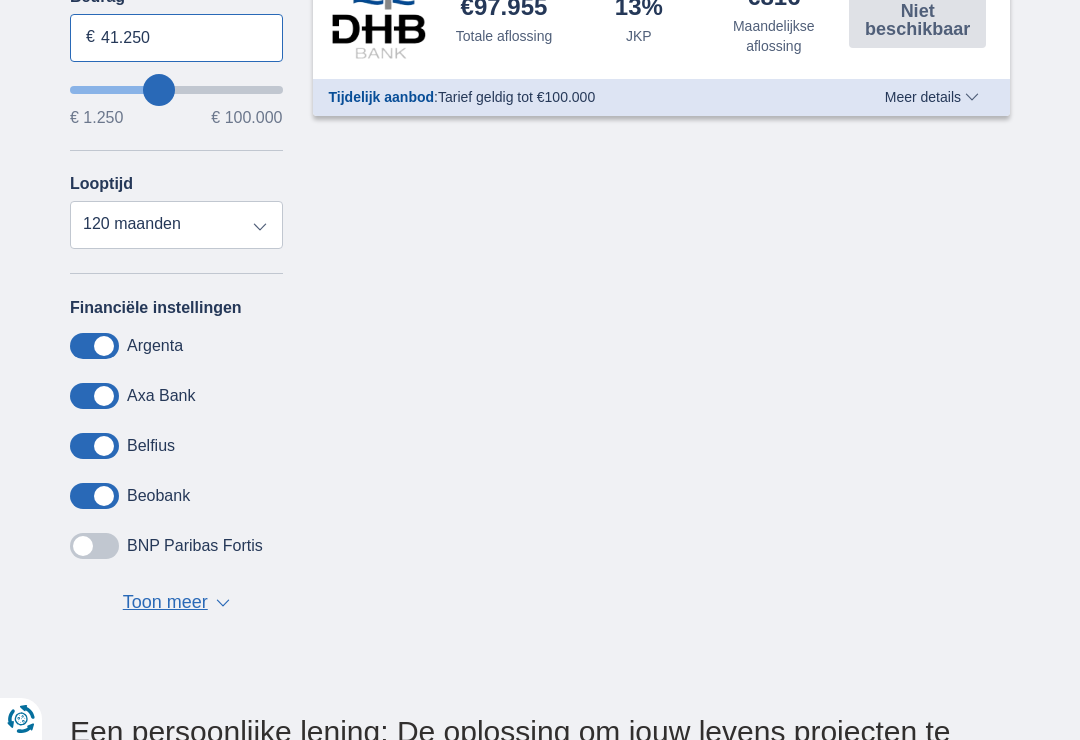 type on "40.250" 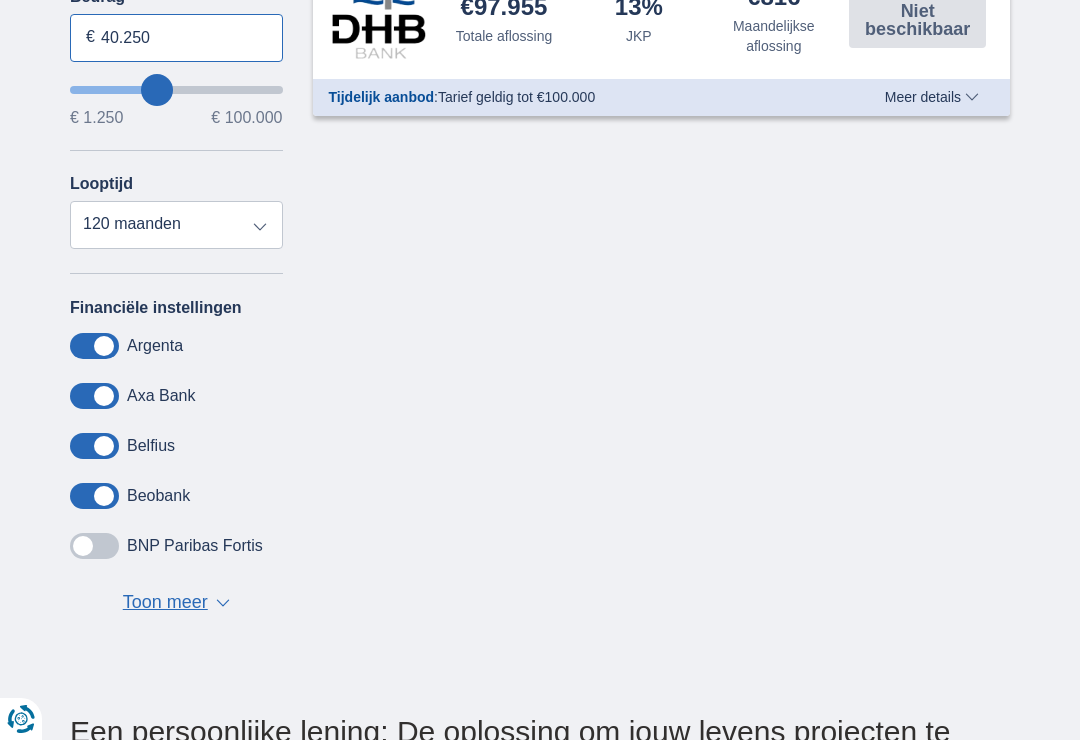 type on "39.250" 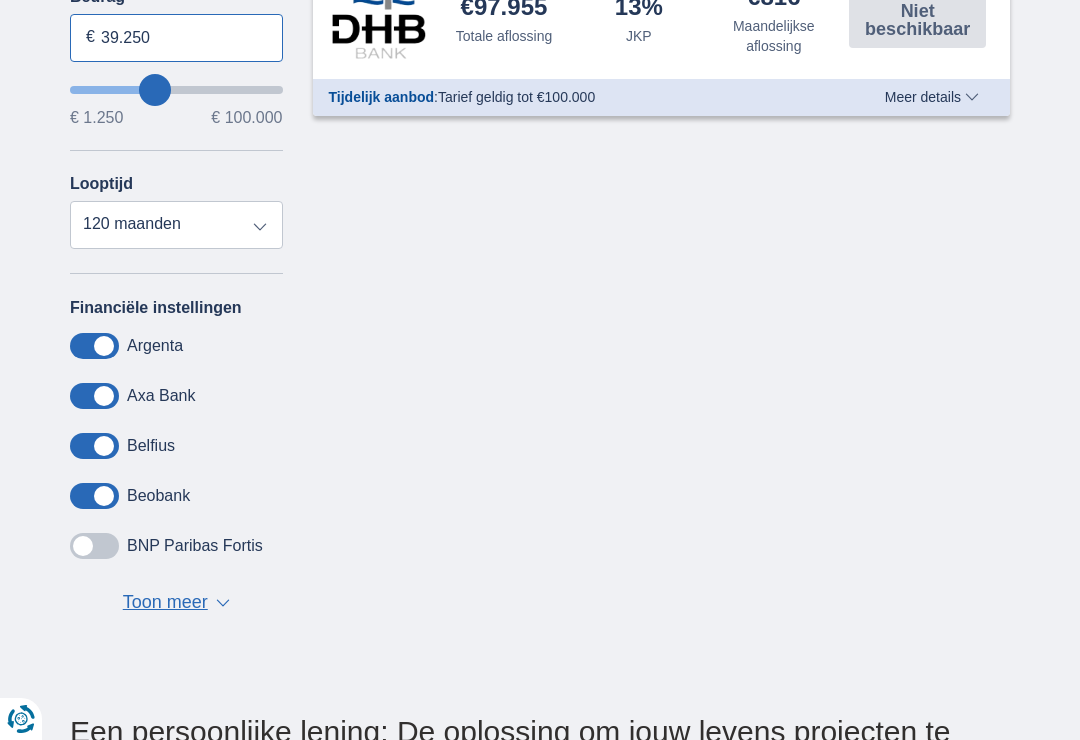 type on "38.250" 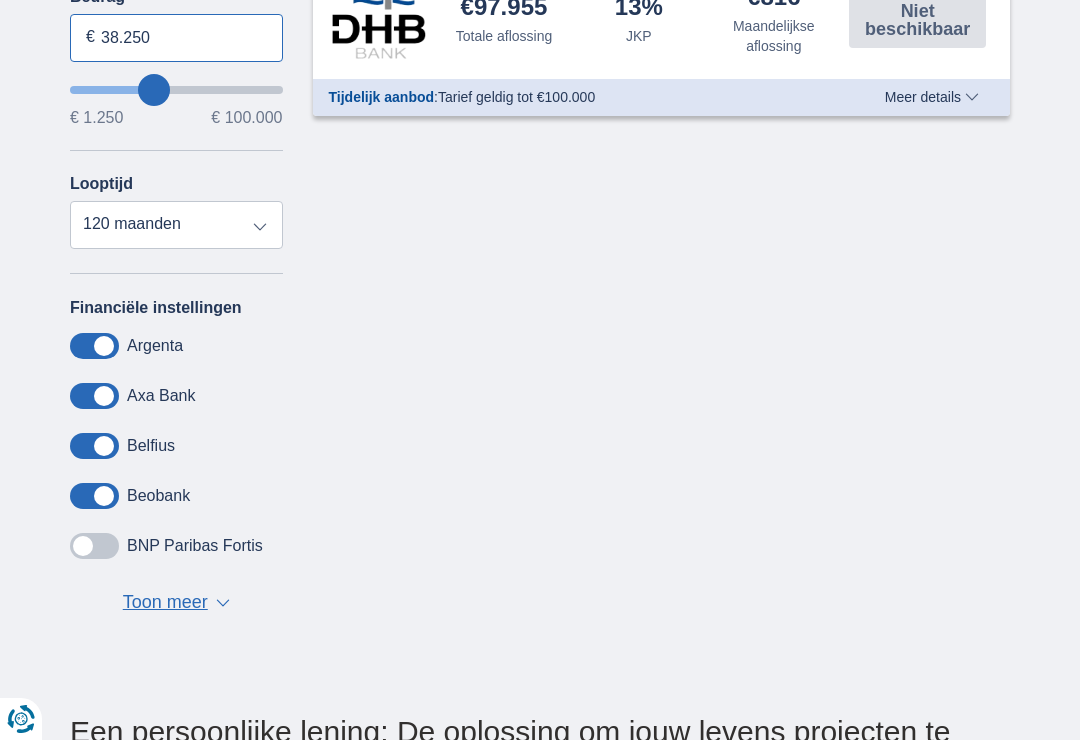 type on "37.250" 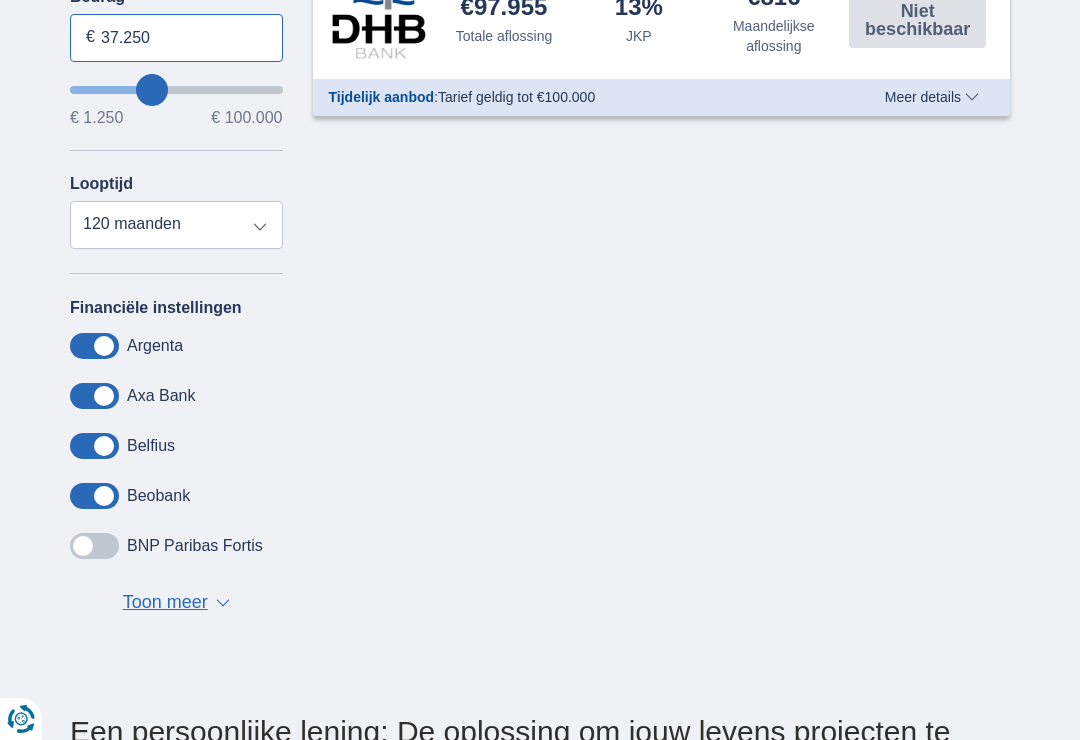 type on "36.250" 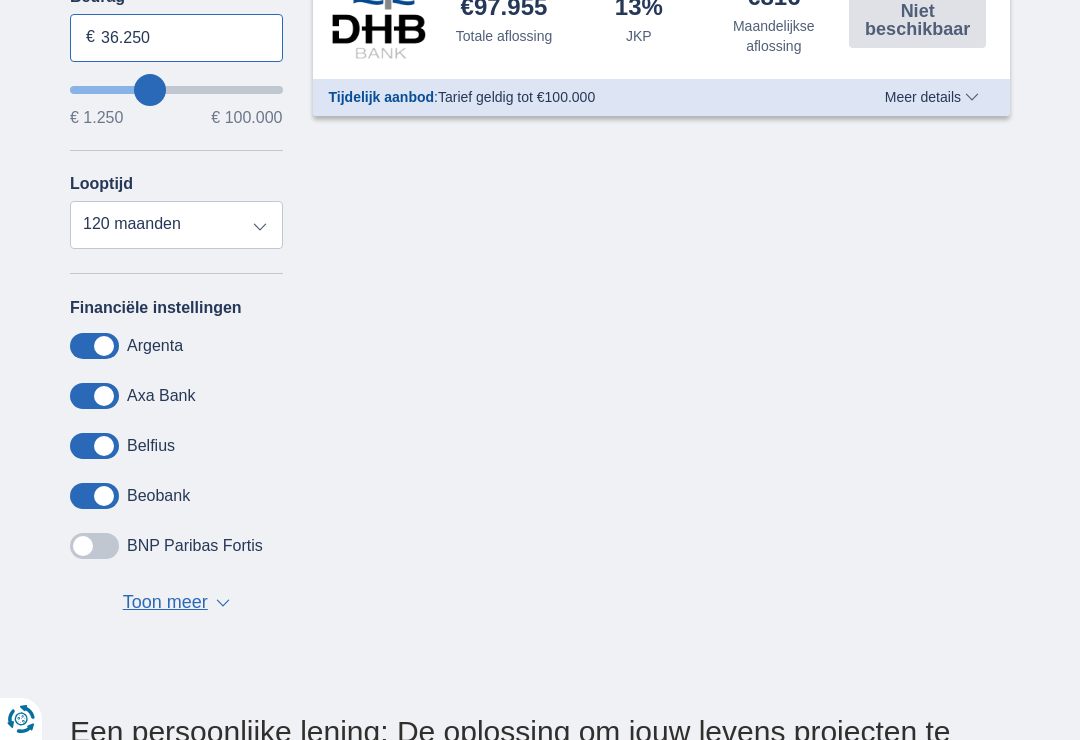 type on "37.250" 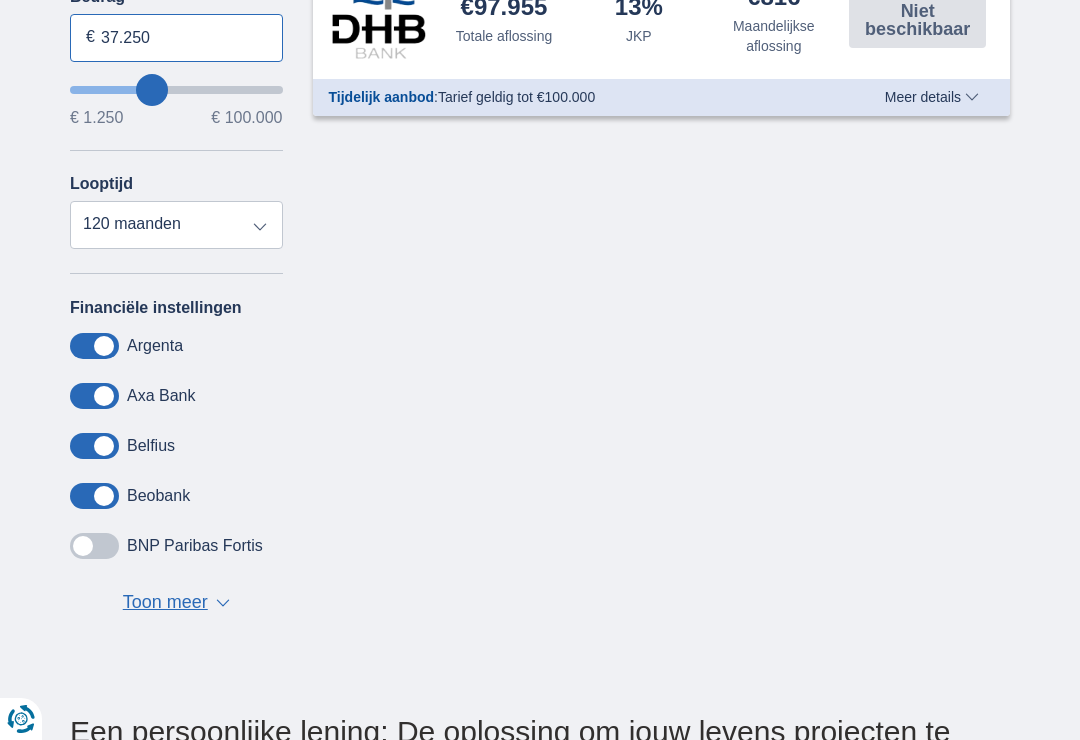 type on "38.250" 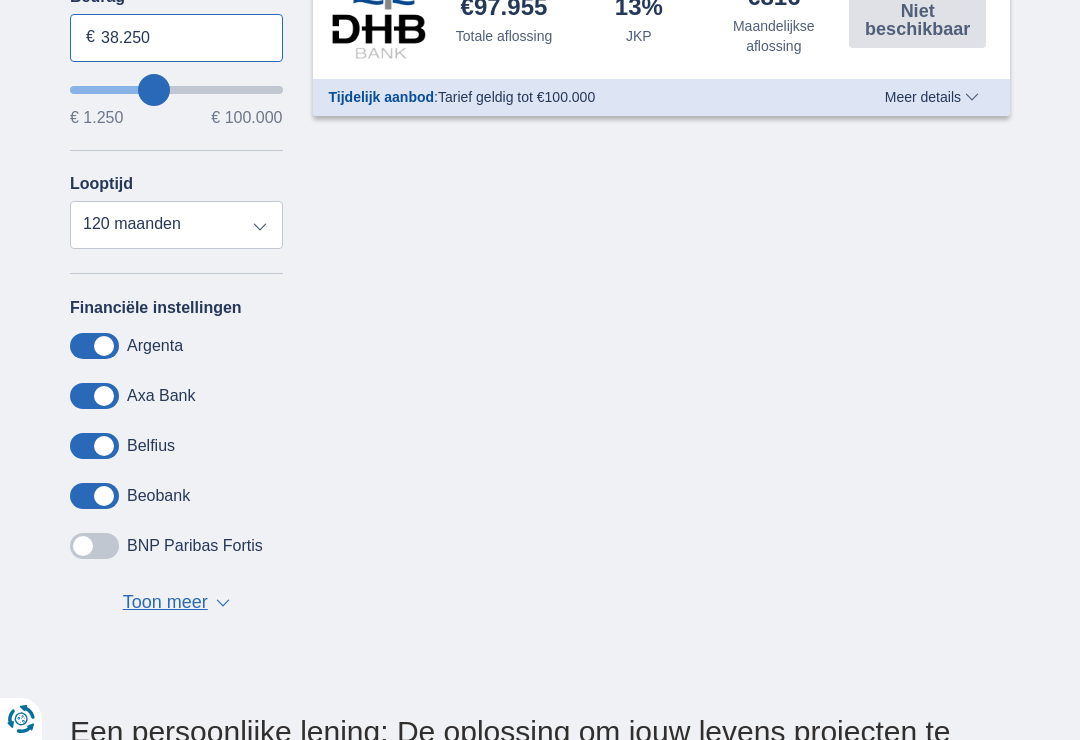 type on "39.250" 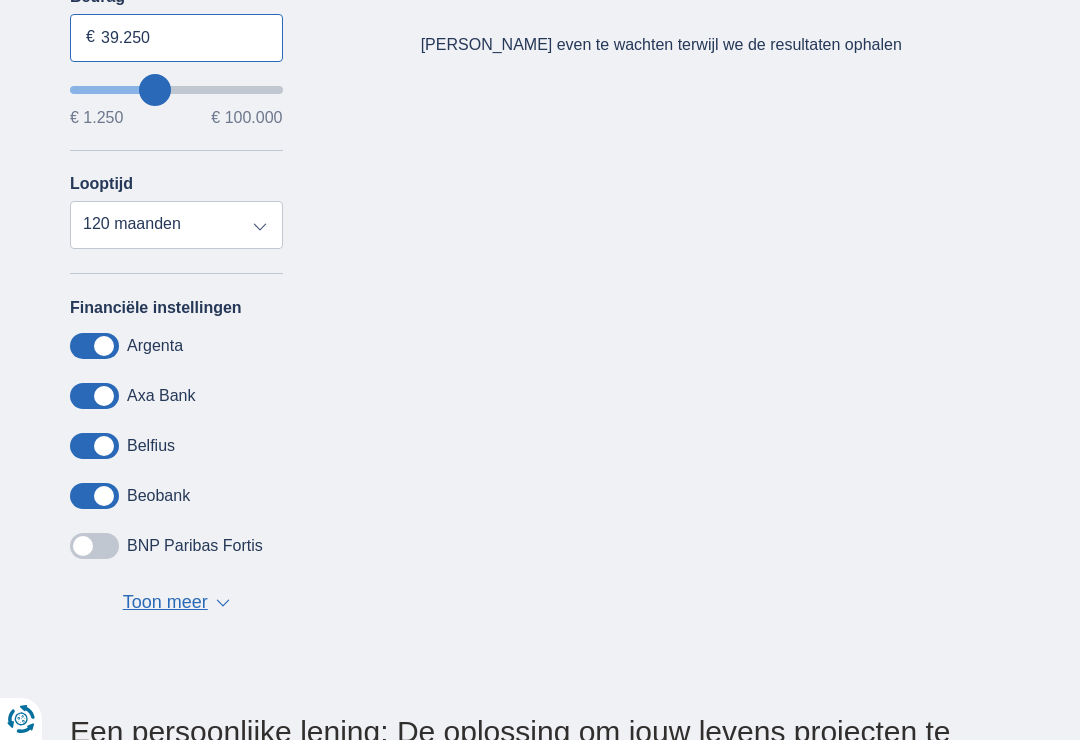 type on "40.250" 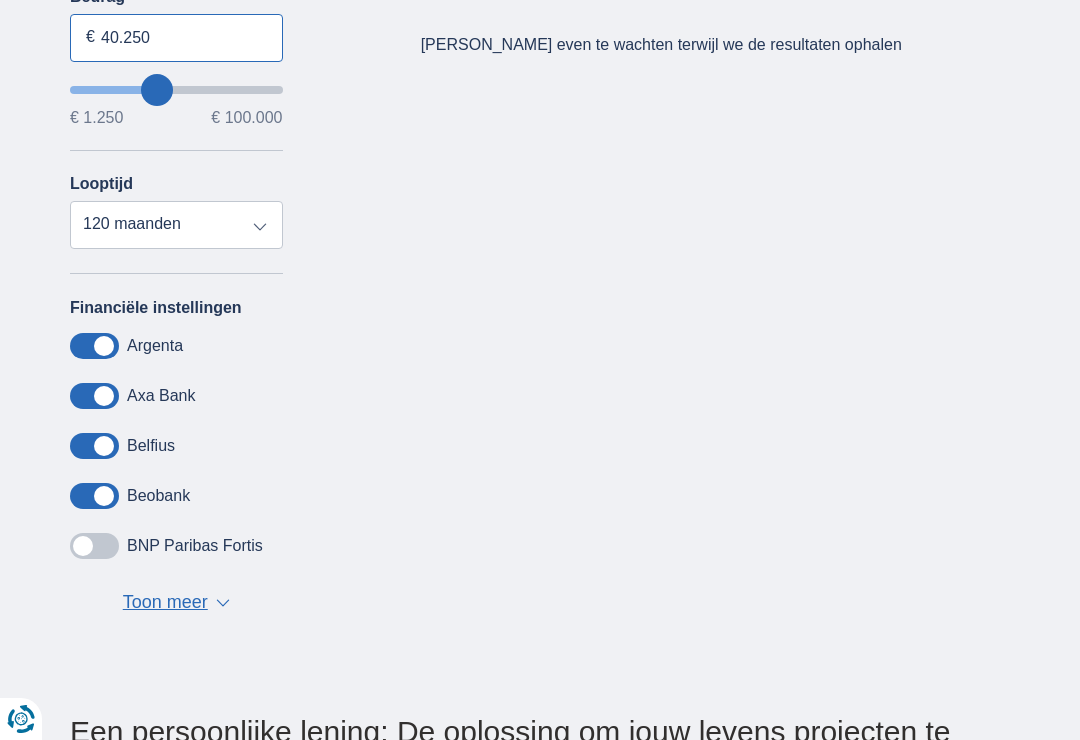 type on "41.250" 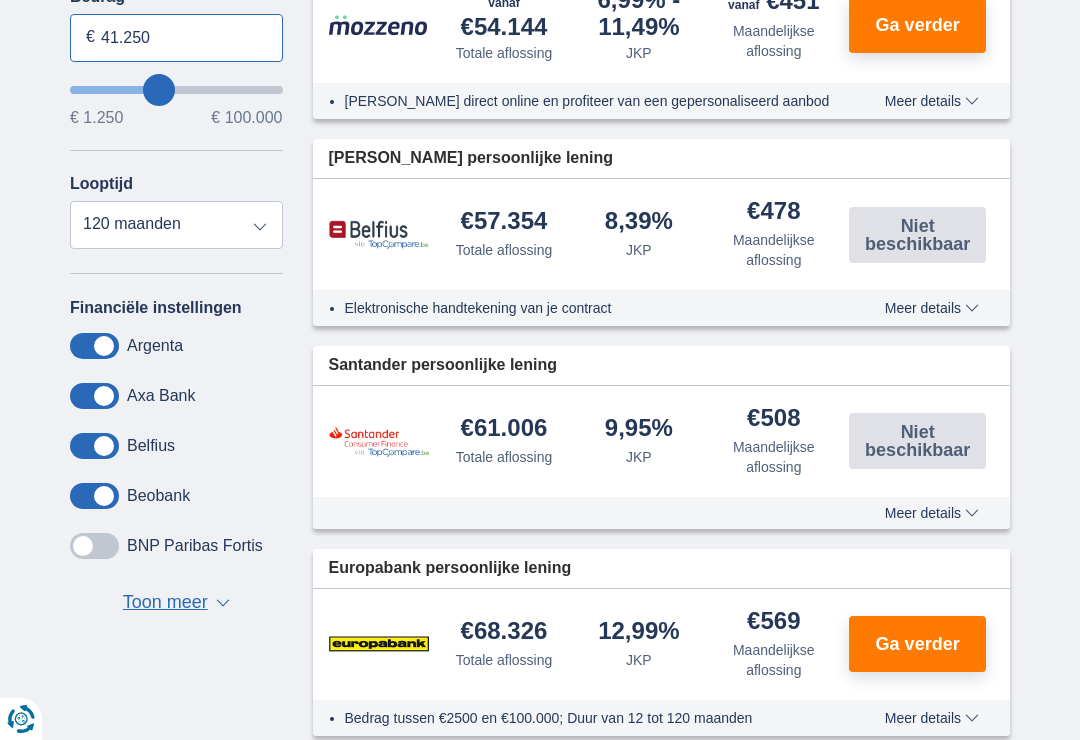 type on "42.250" 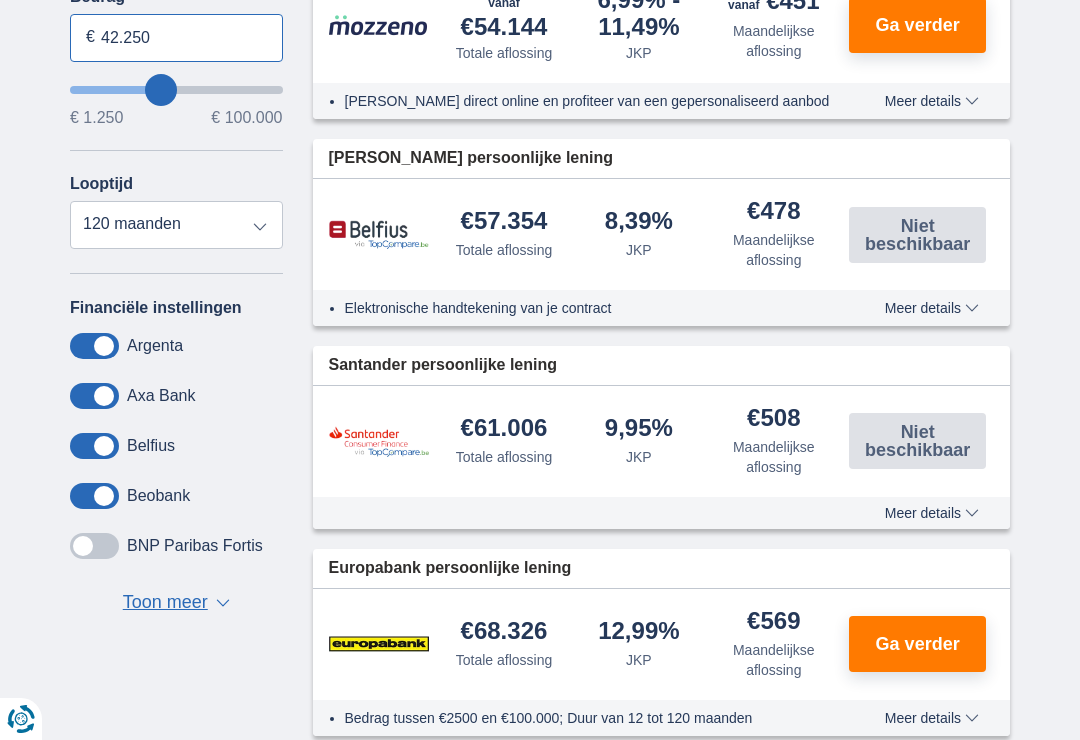 type on "41.250" 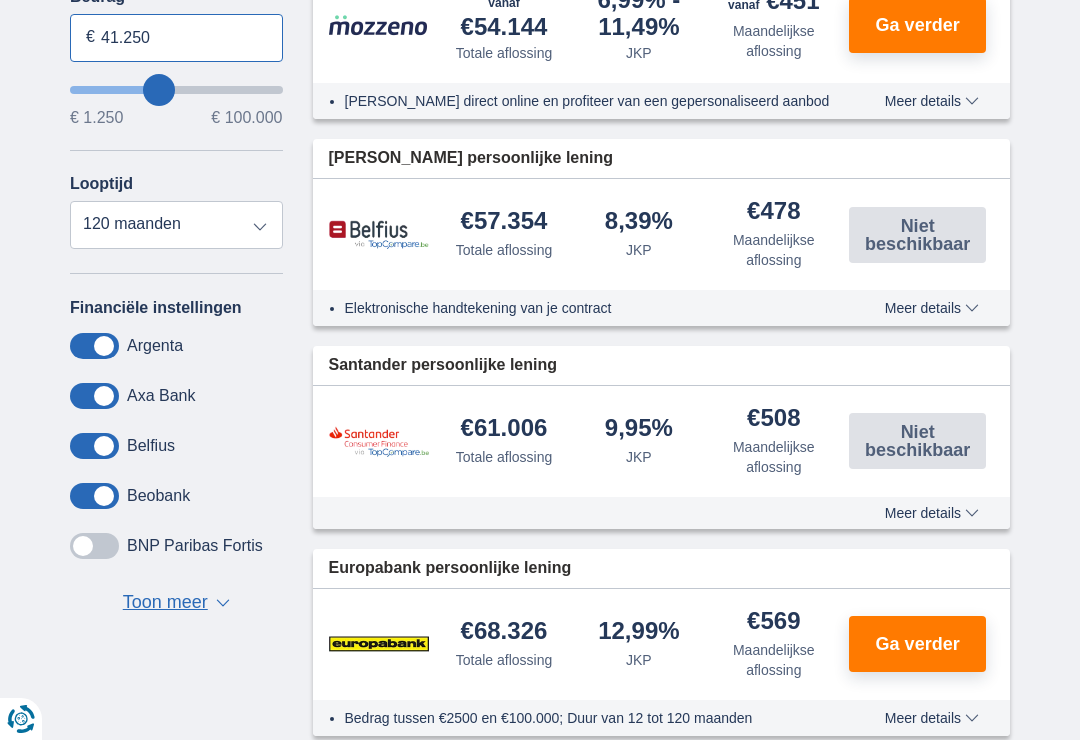type on "40.250" 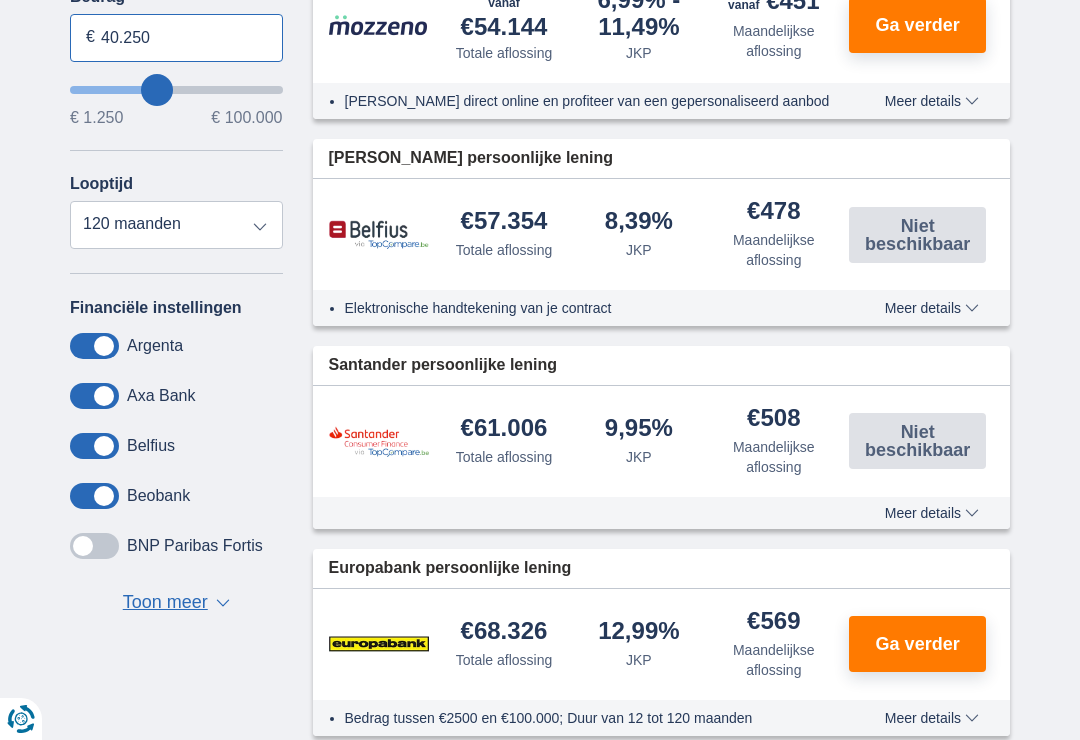 type on "39.250" 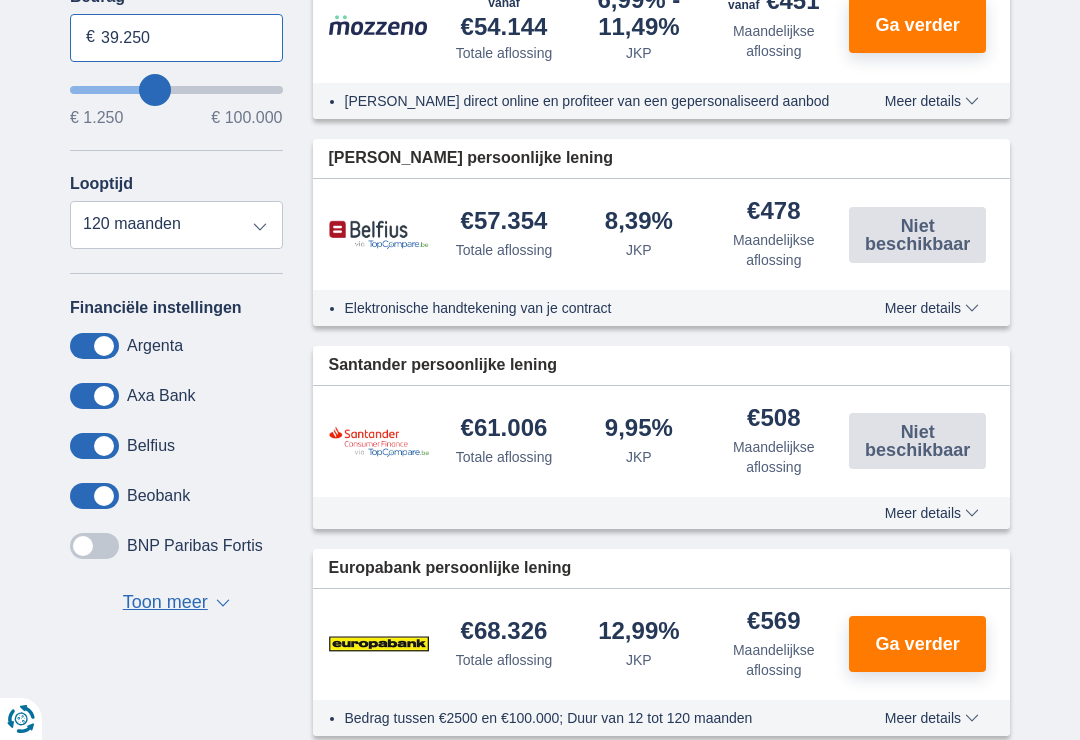 type on "39250" 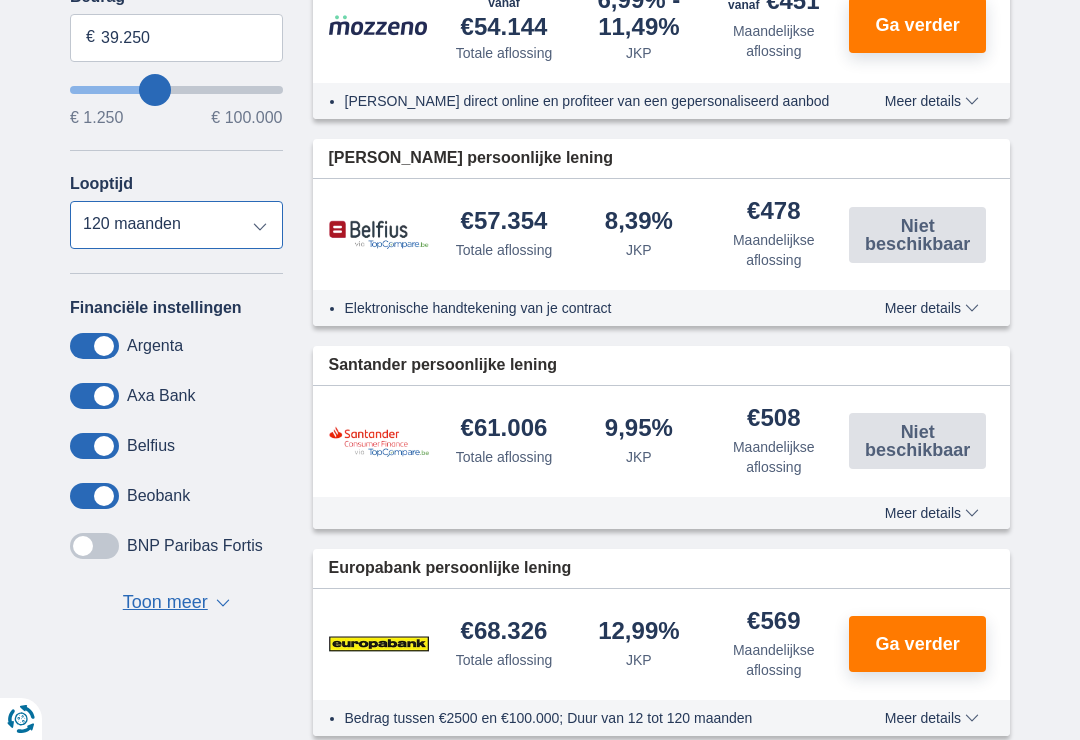 click on "12 maanden
18 maanden
24 maanden
30 maanden
36 maanden
42 maanden
48 maanden
60 maanden
72 maanden
84 maanden
96 maanden
120 maanden" at bounding box center [176, 225] 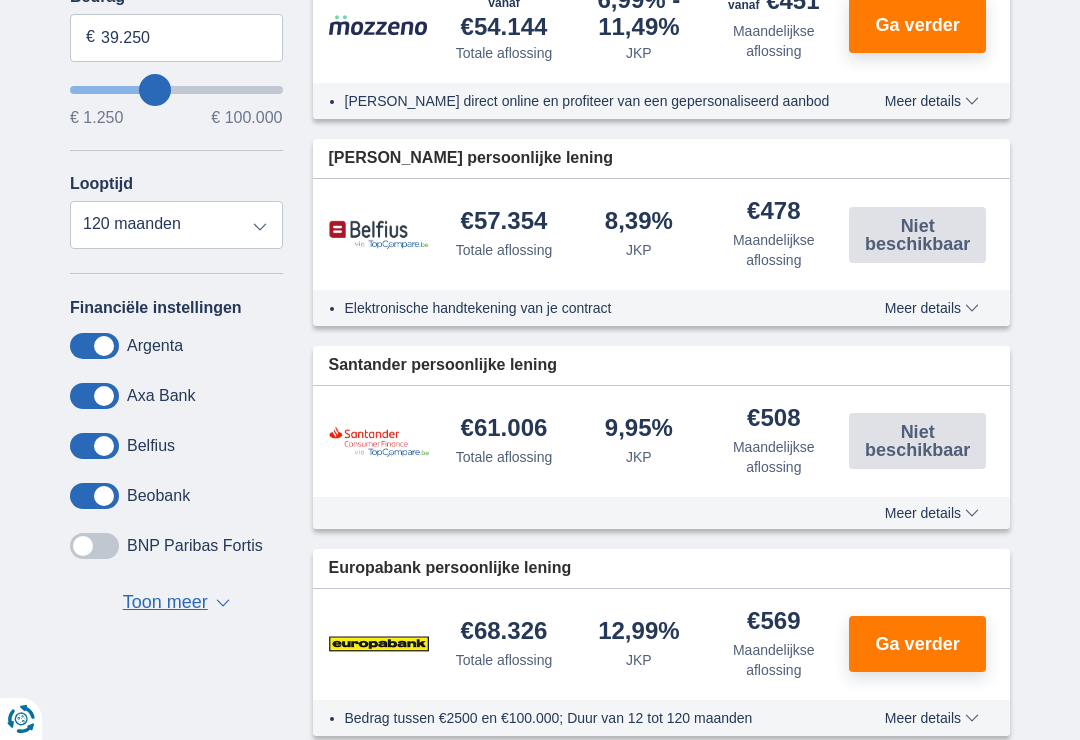 click at bounding box center [94, 546] 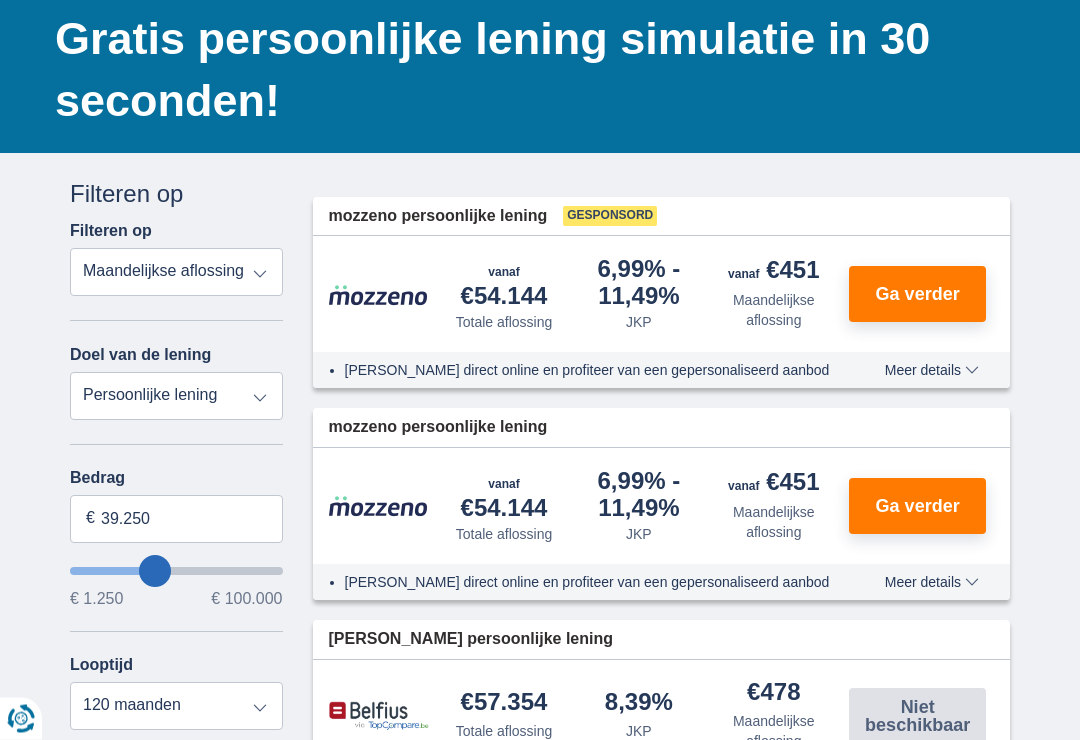 scroll, scrollTop: 179, scrollLeft: 0, axis: vertical 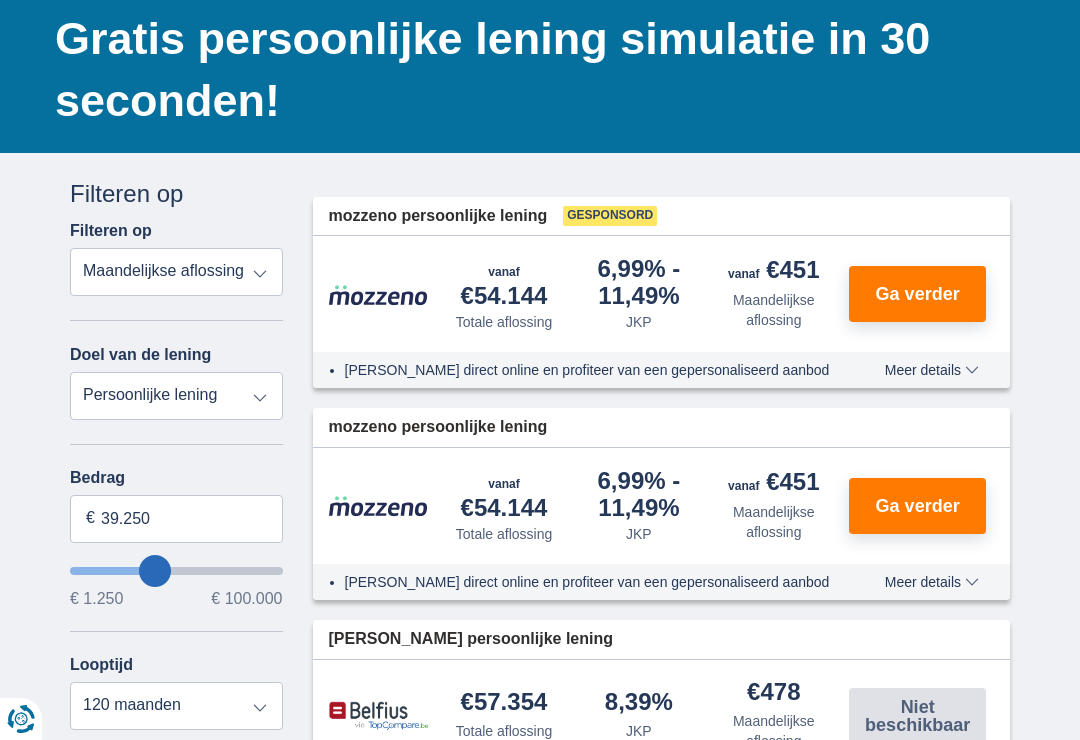 type on "32.250" 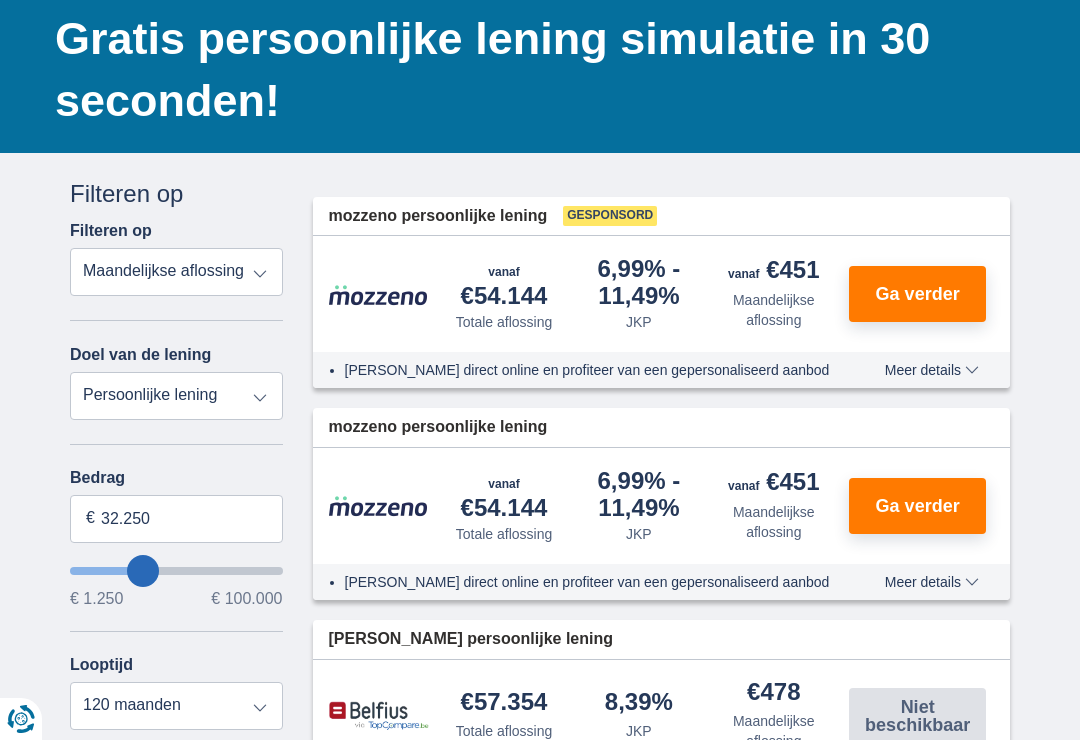 type on "31.250" 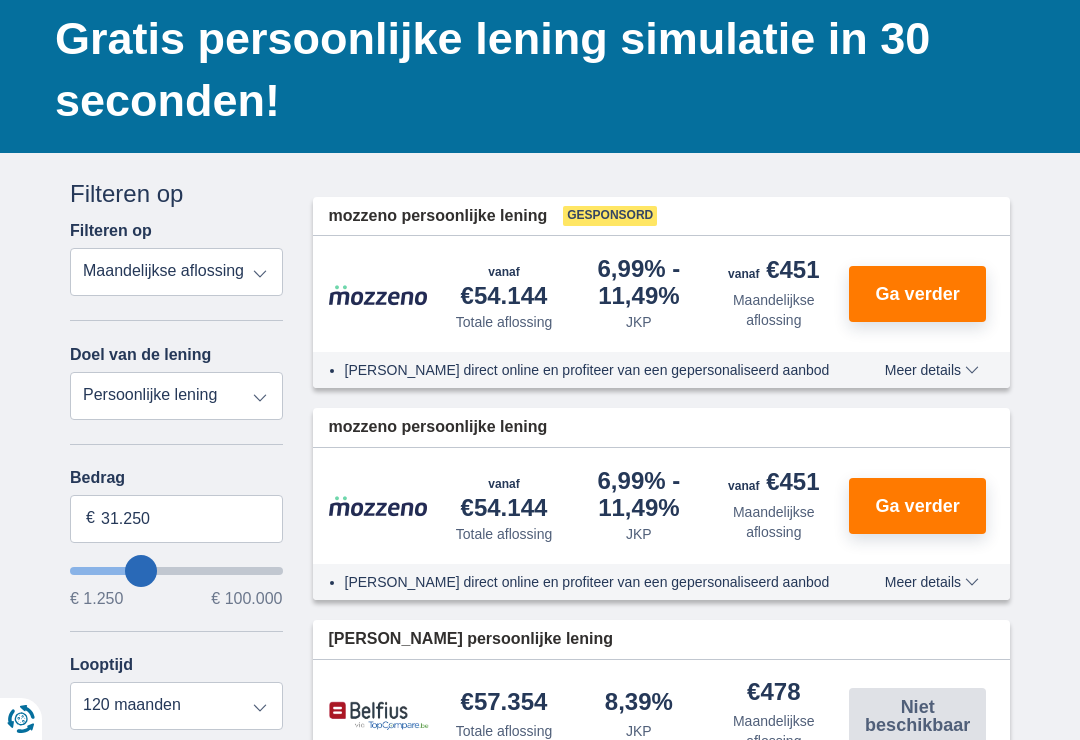 type on "29.250" 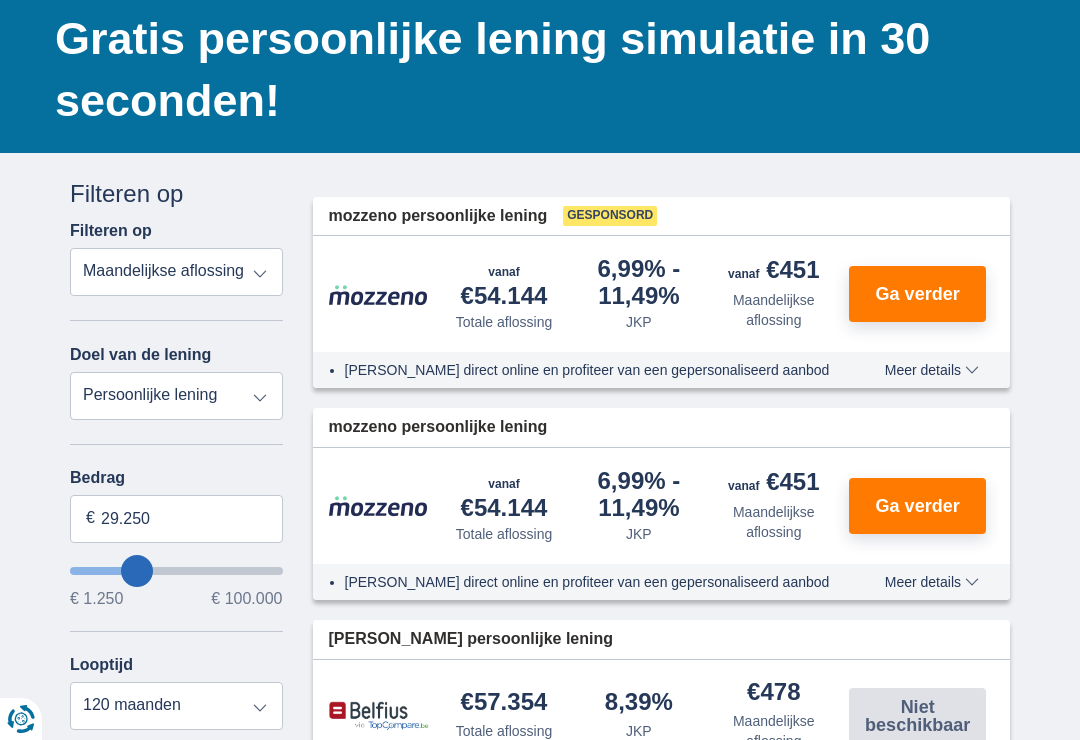 type on "28.250" 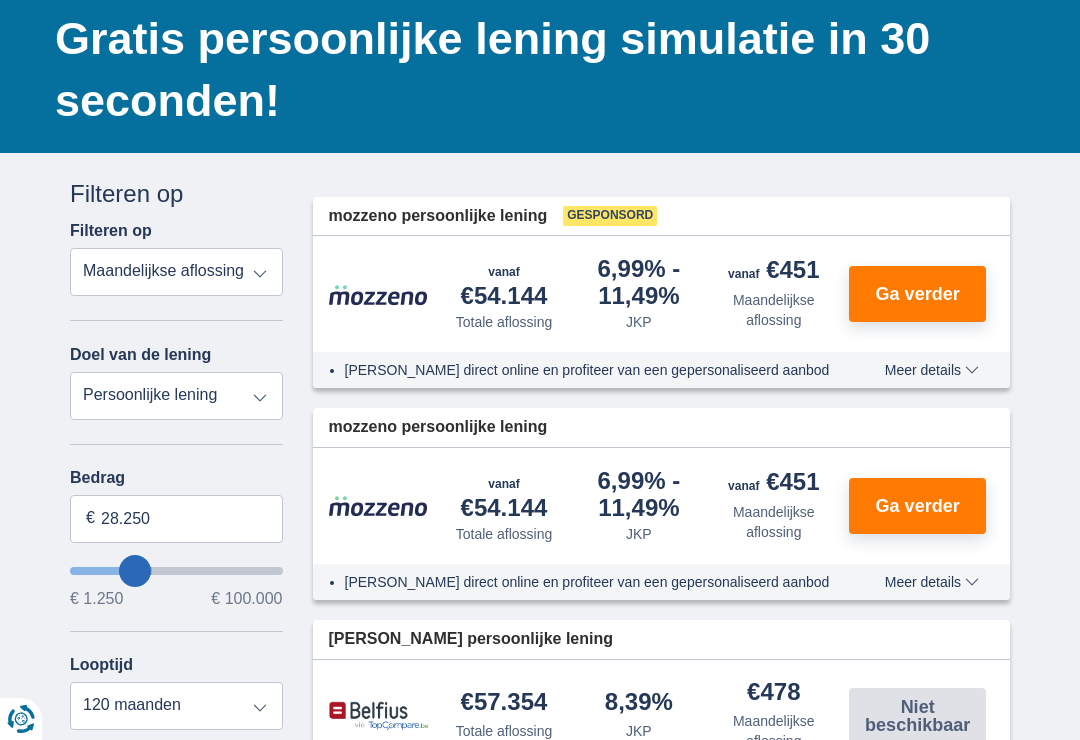 type on "27.250" 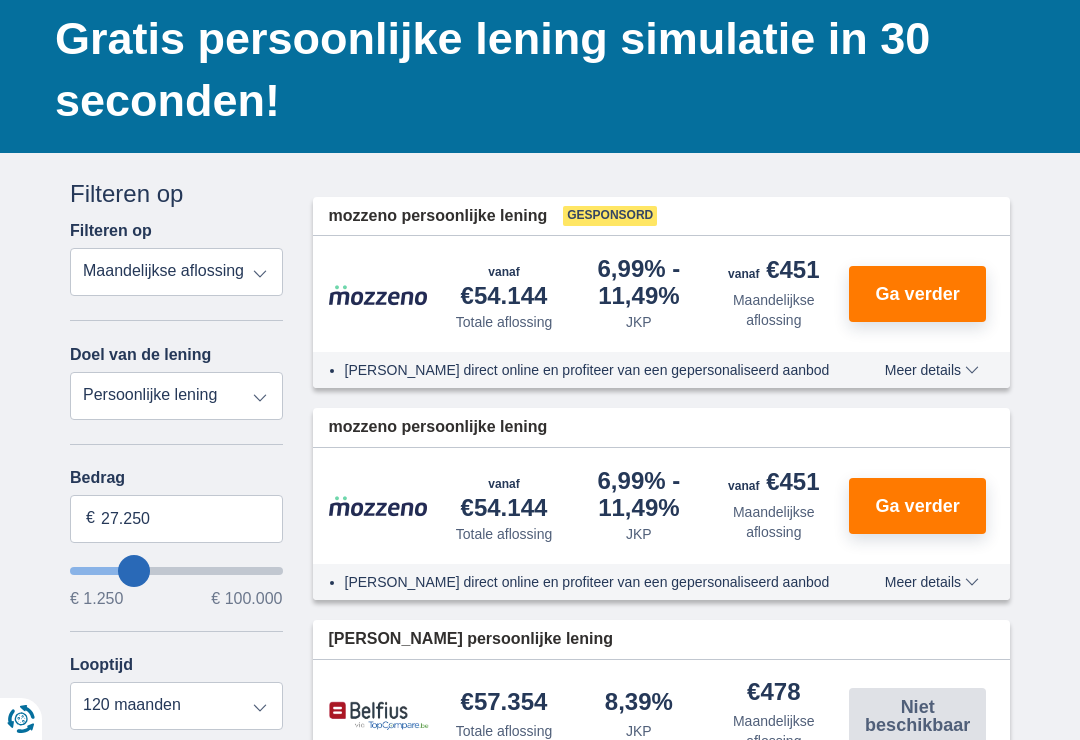 type on "28.250" 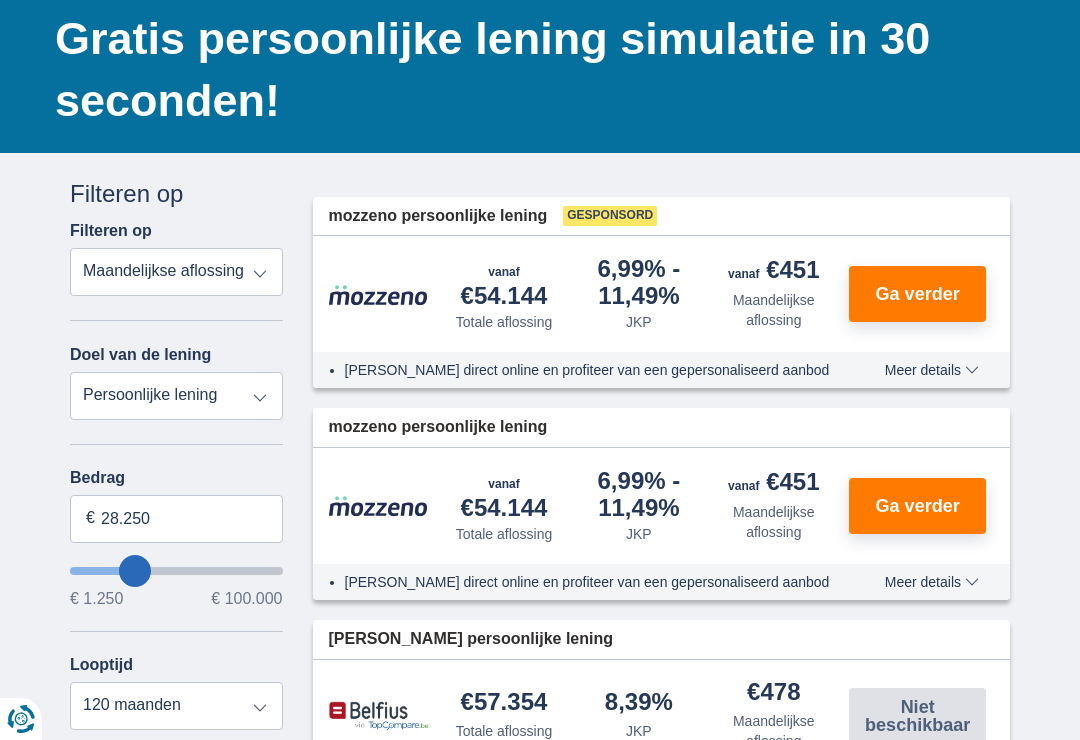 type on "28250" 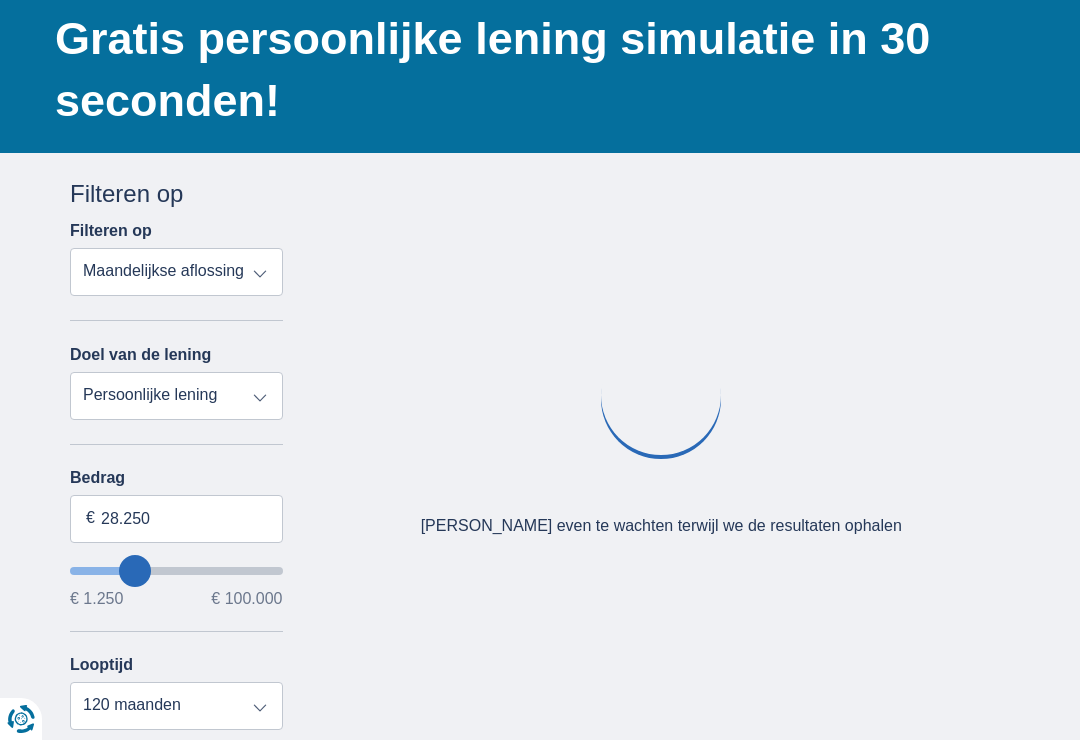 type on "34.250" 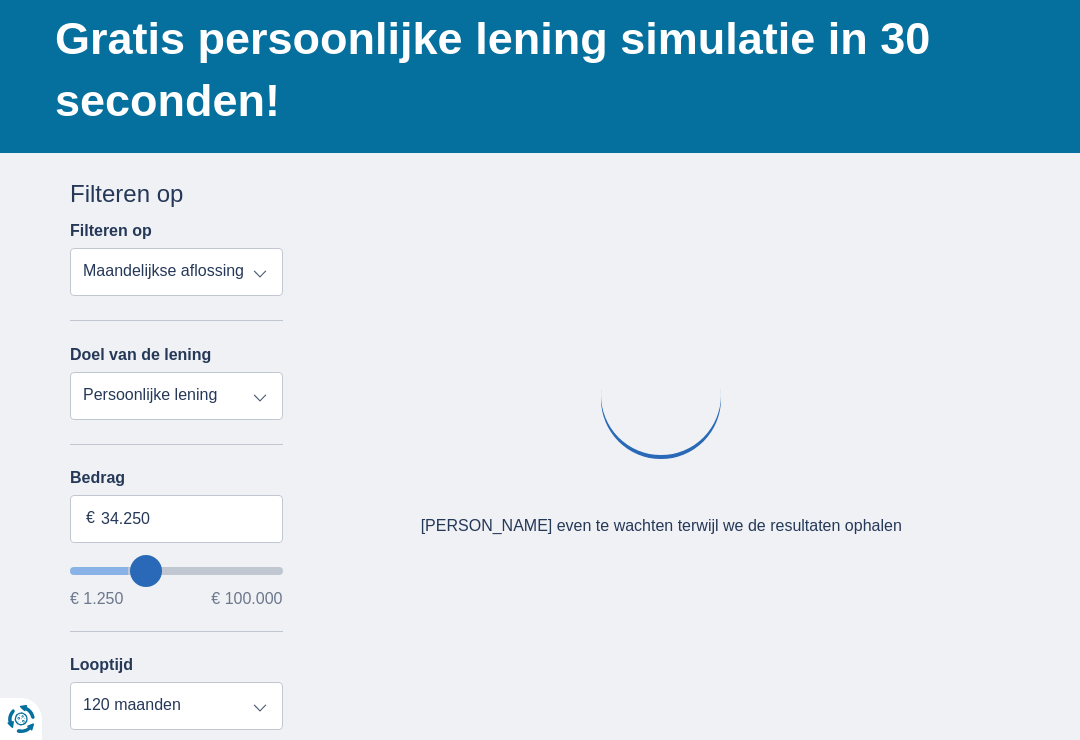 type on "35.250" 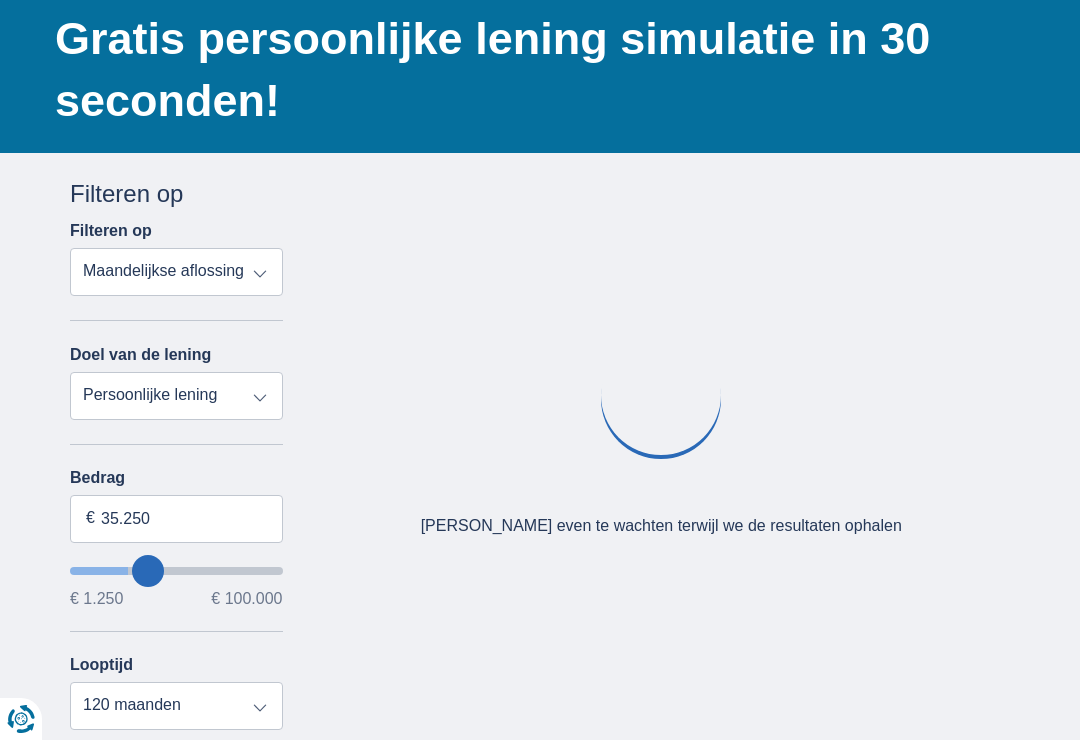 type on "36.250" 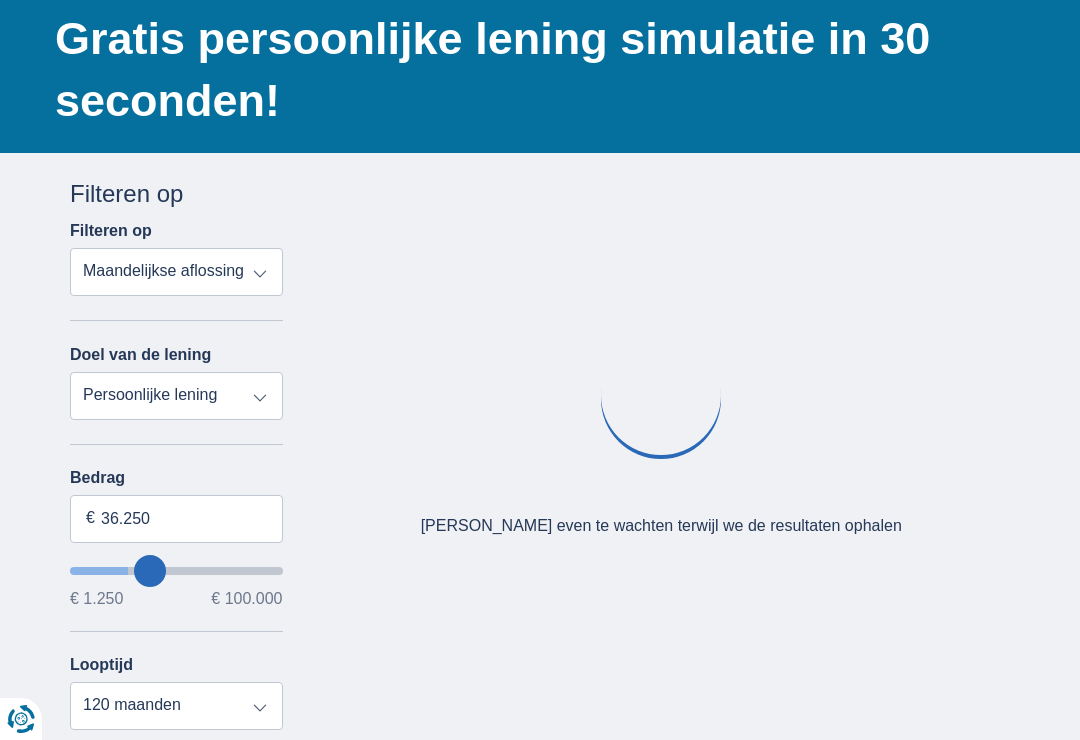 type on "37.250" 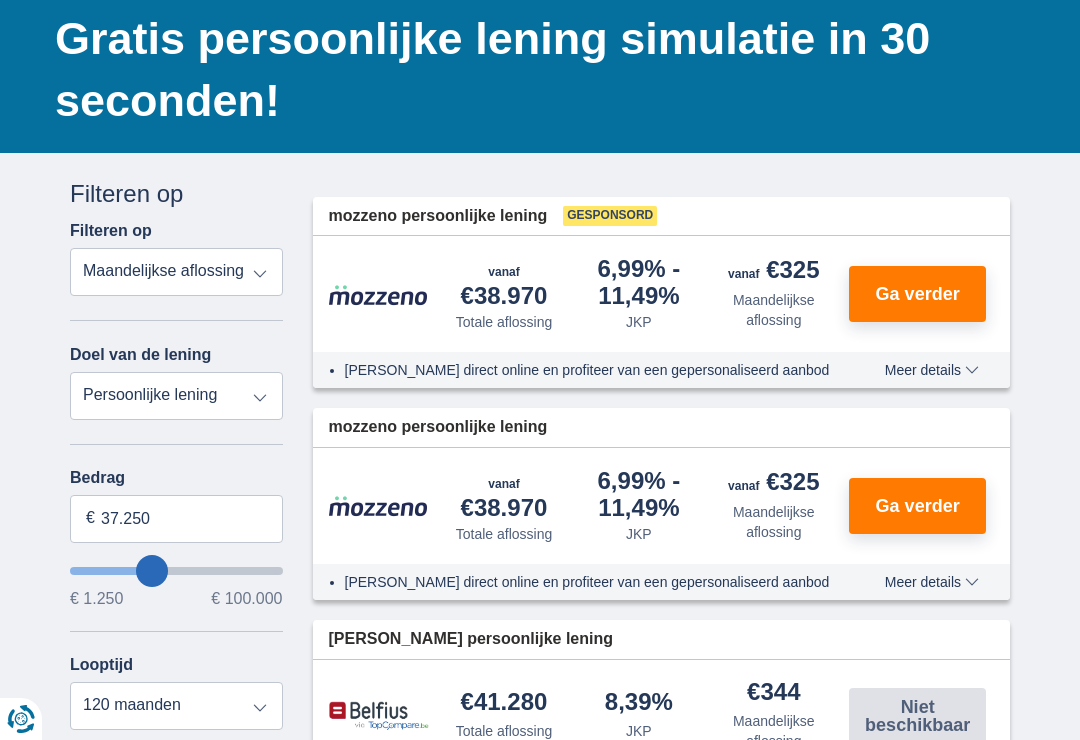 type on "40.250" 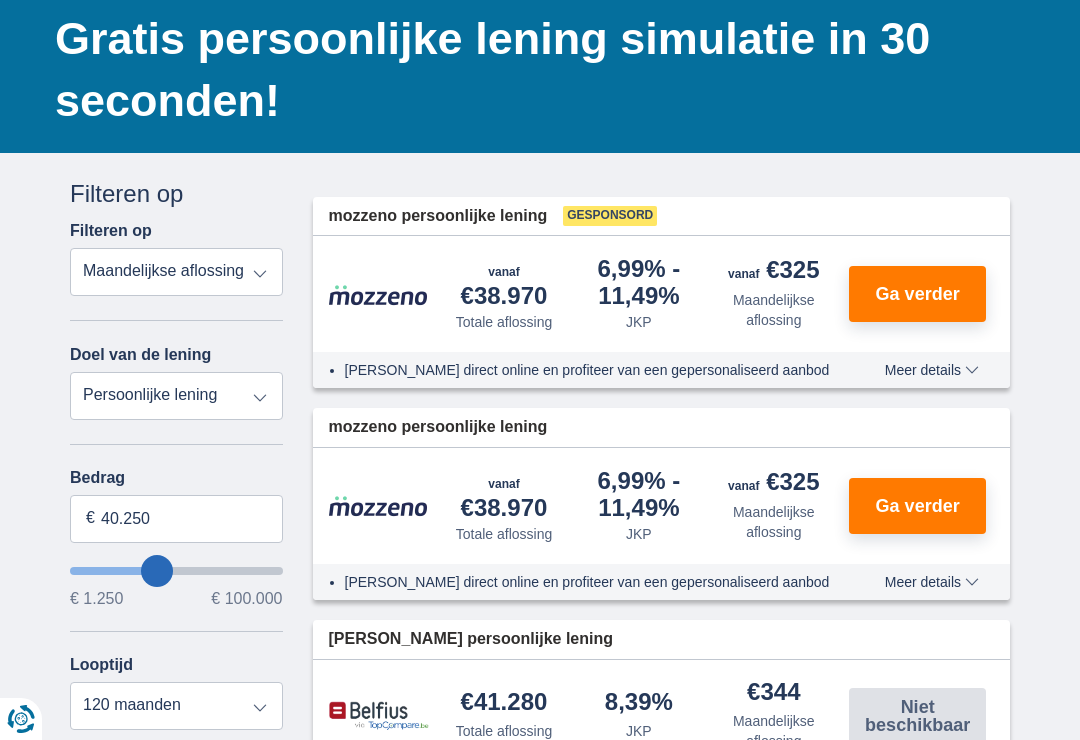type on "41.250" 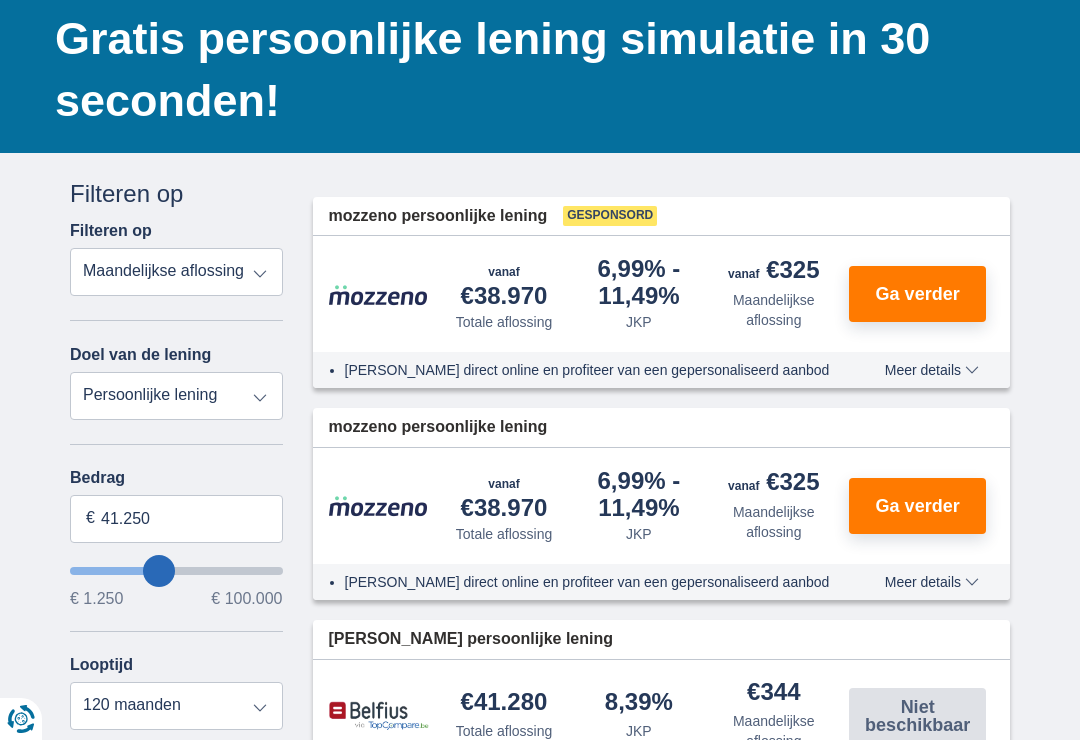 type on "42.250" 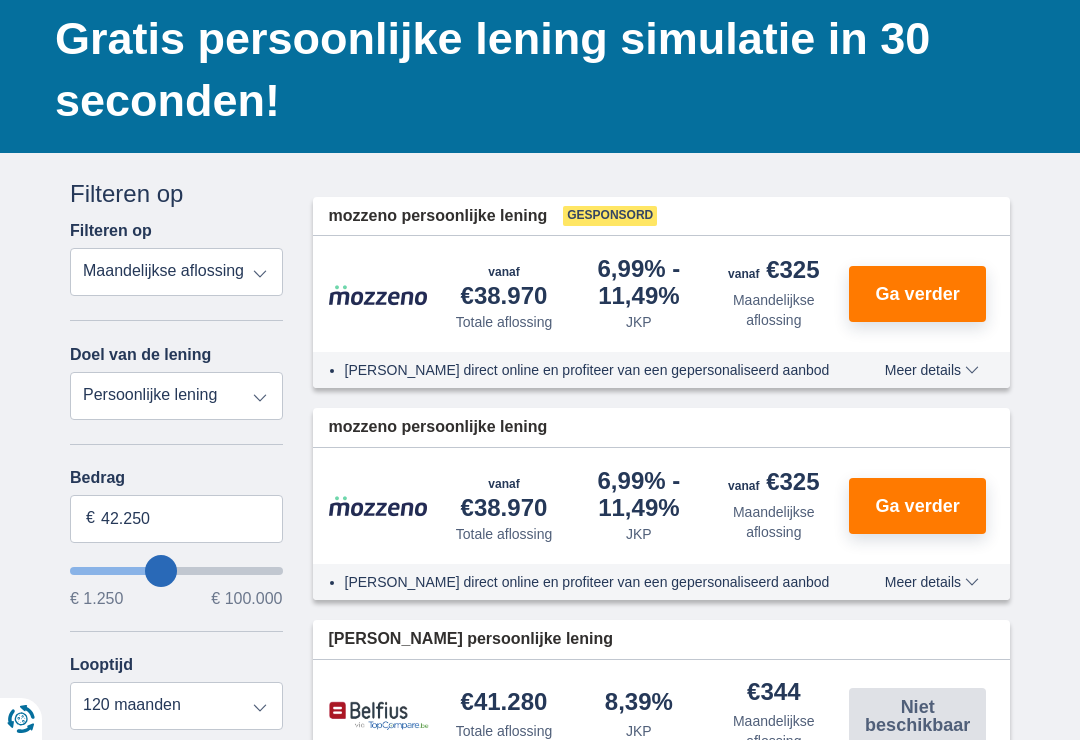 type on "43.250" 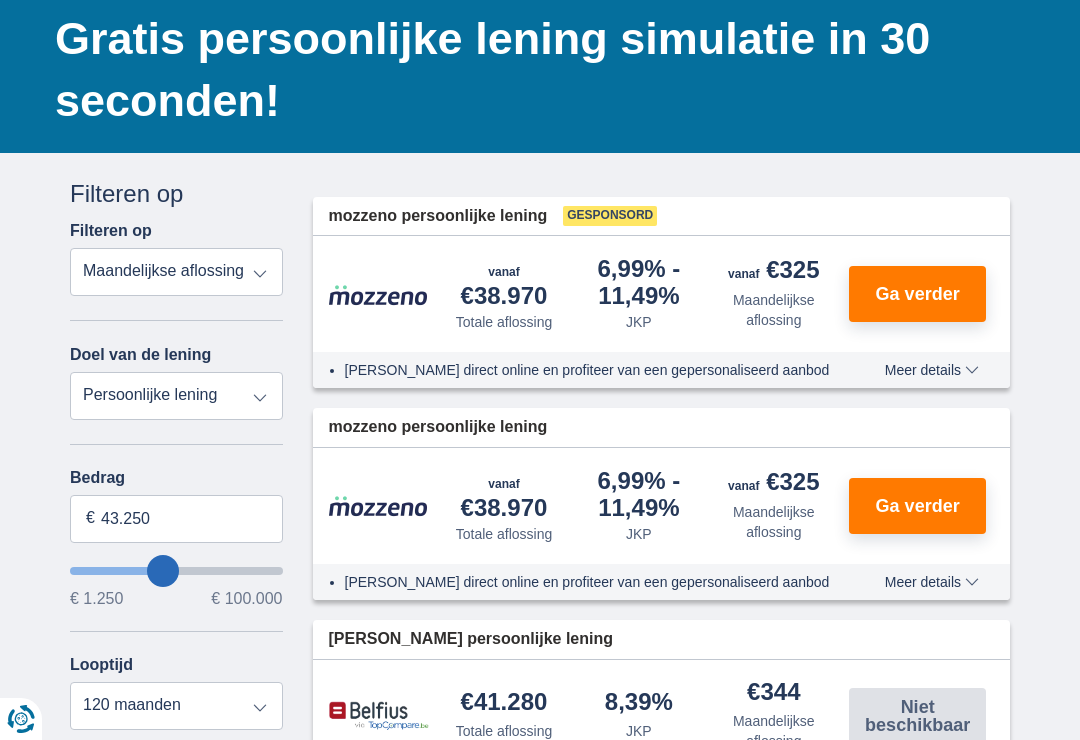 type on "43250" 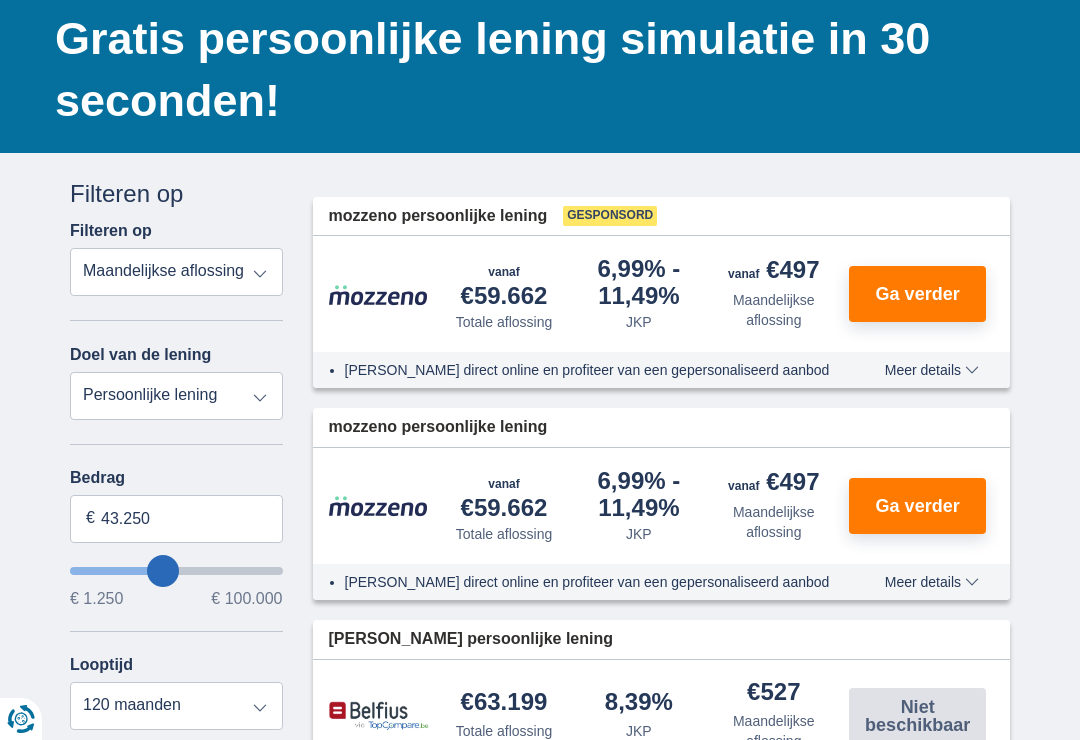 type on "39.250" 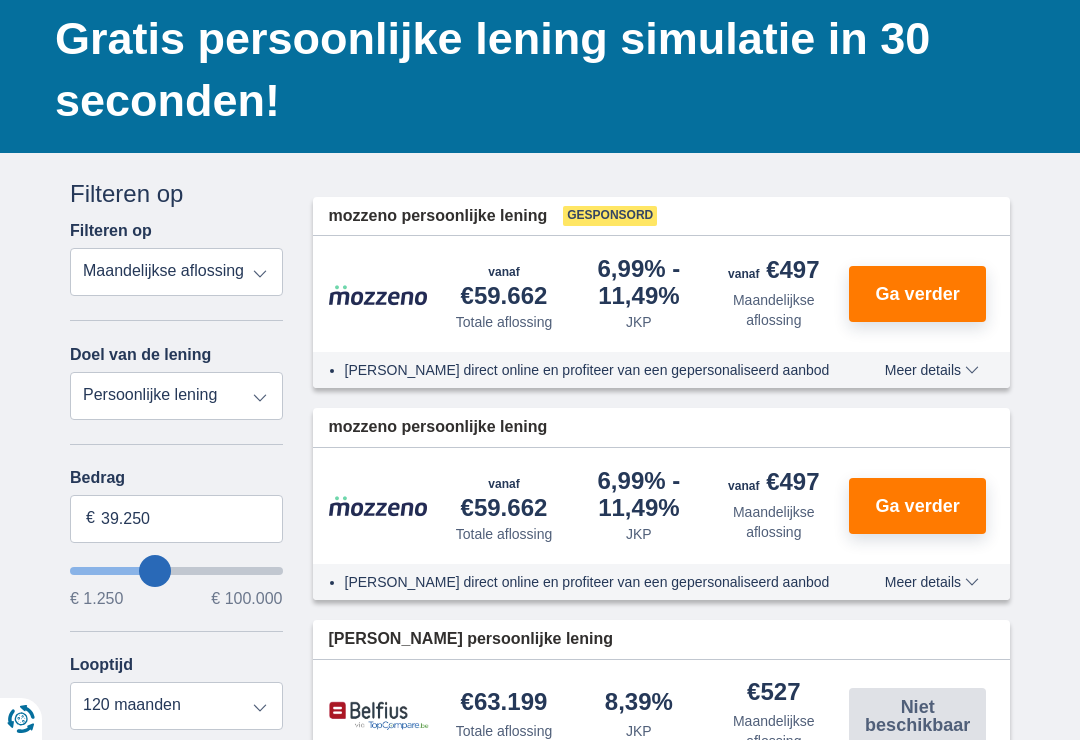 type on "38.250" 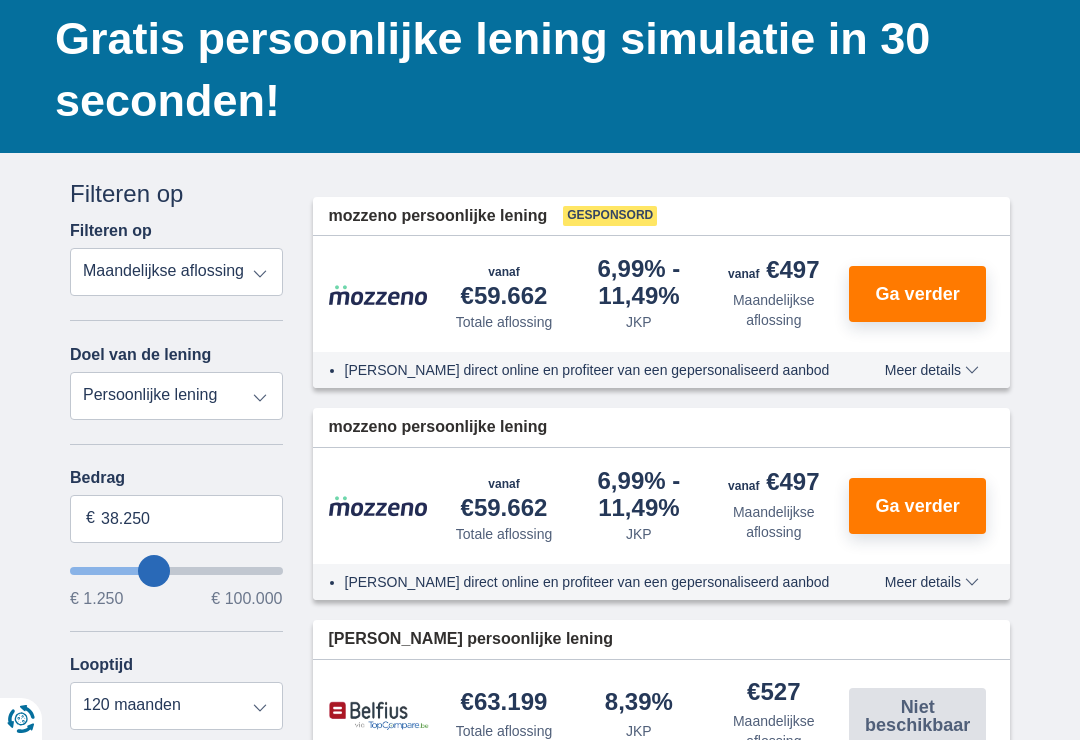 type on "37.250" 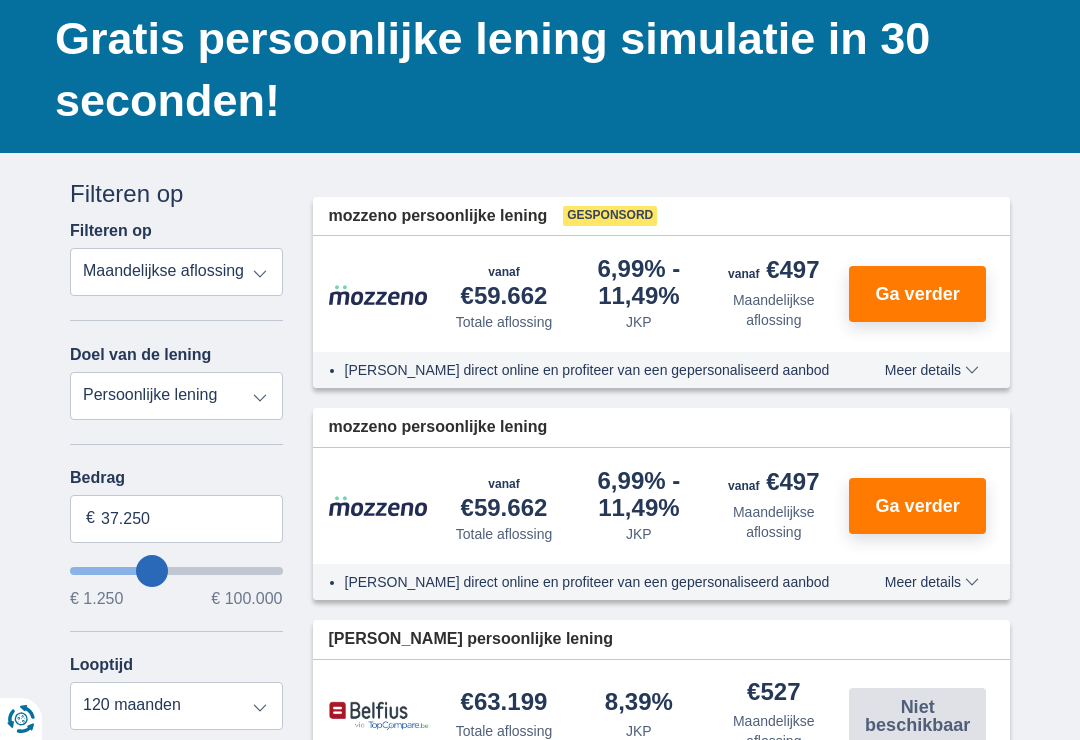 type on "36.250" 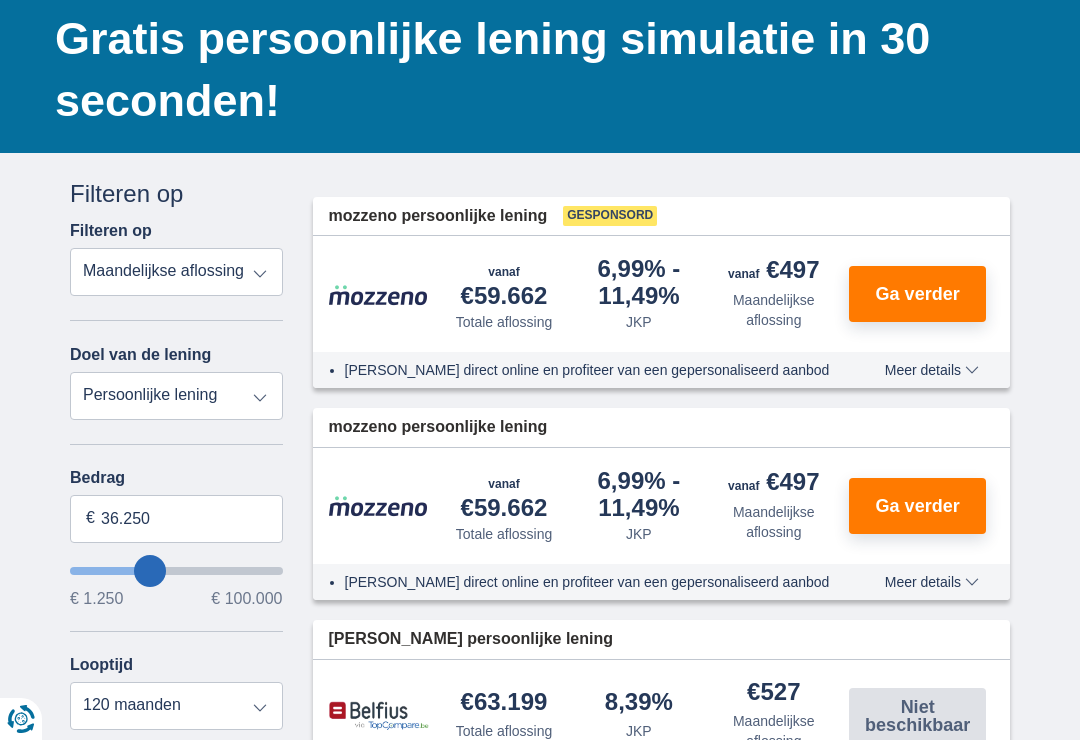 type on "35.250" 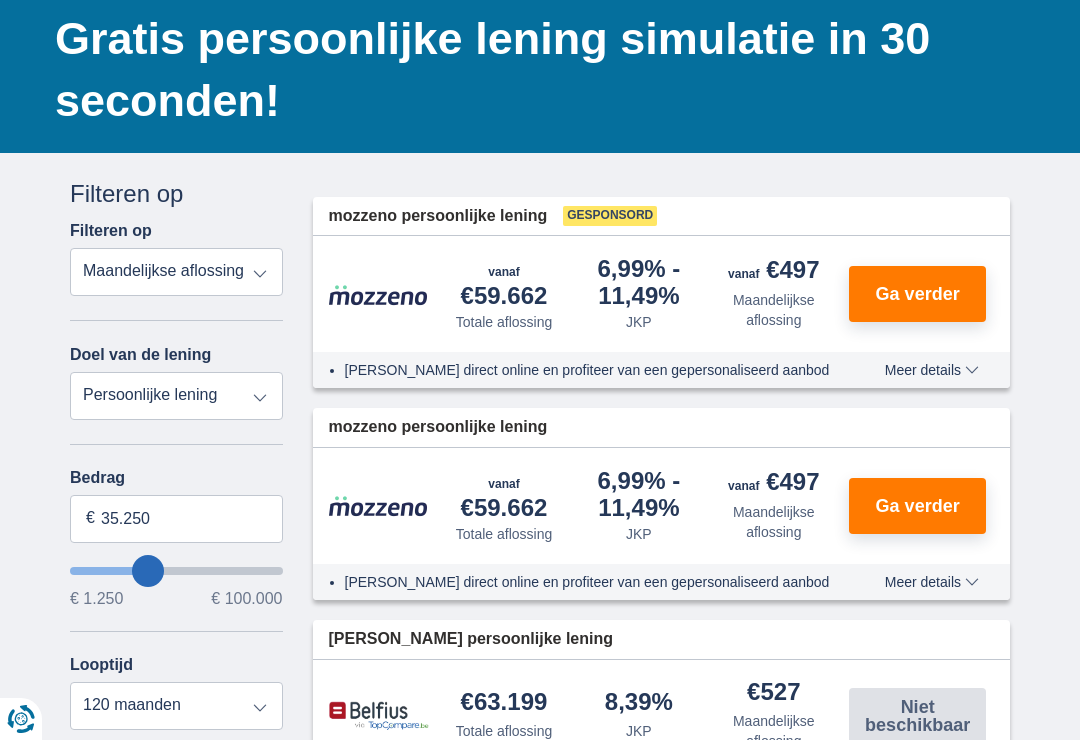 type on "34.250" 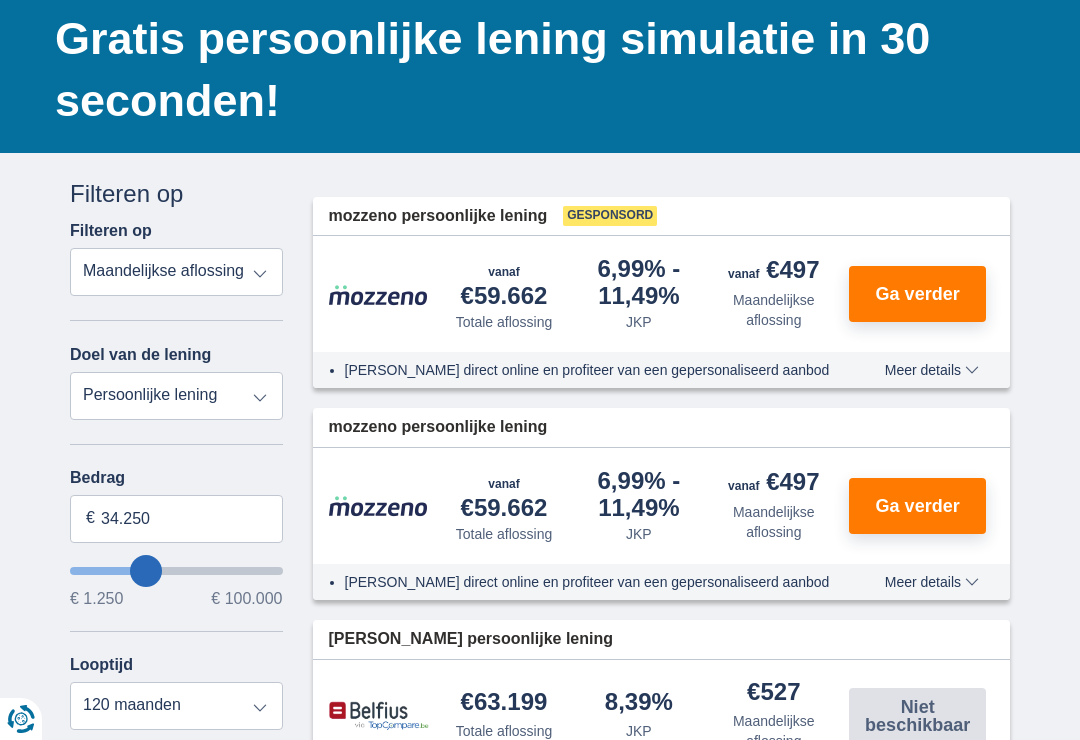 type on "35.250" 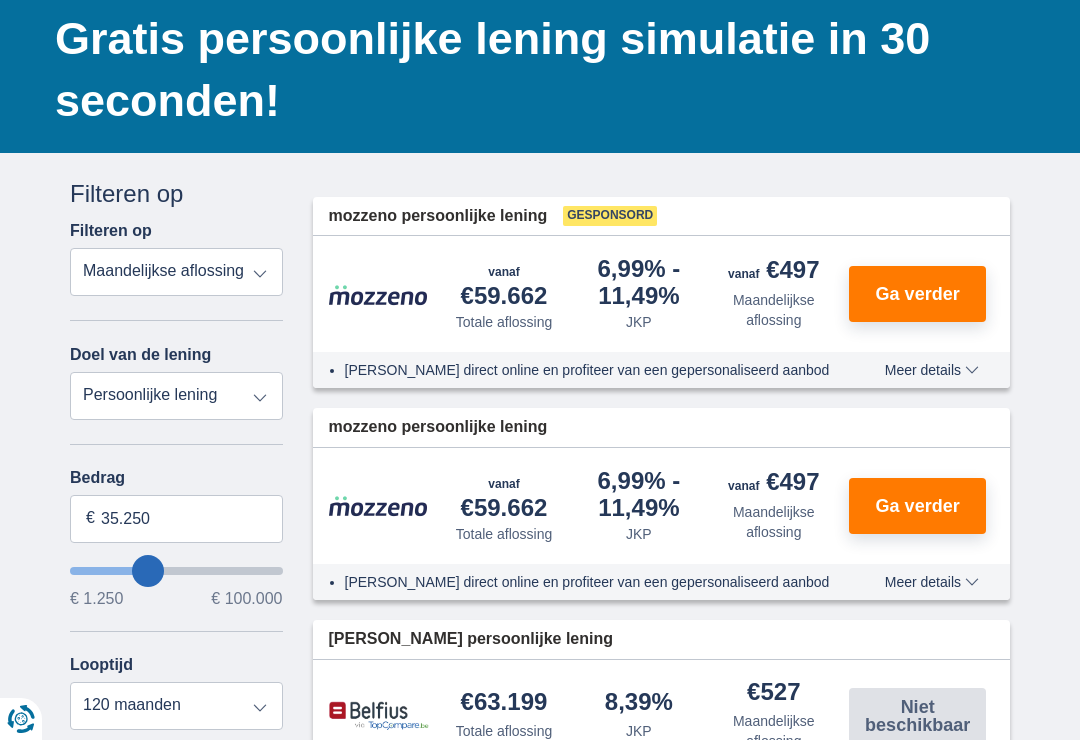 type on "36.250" 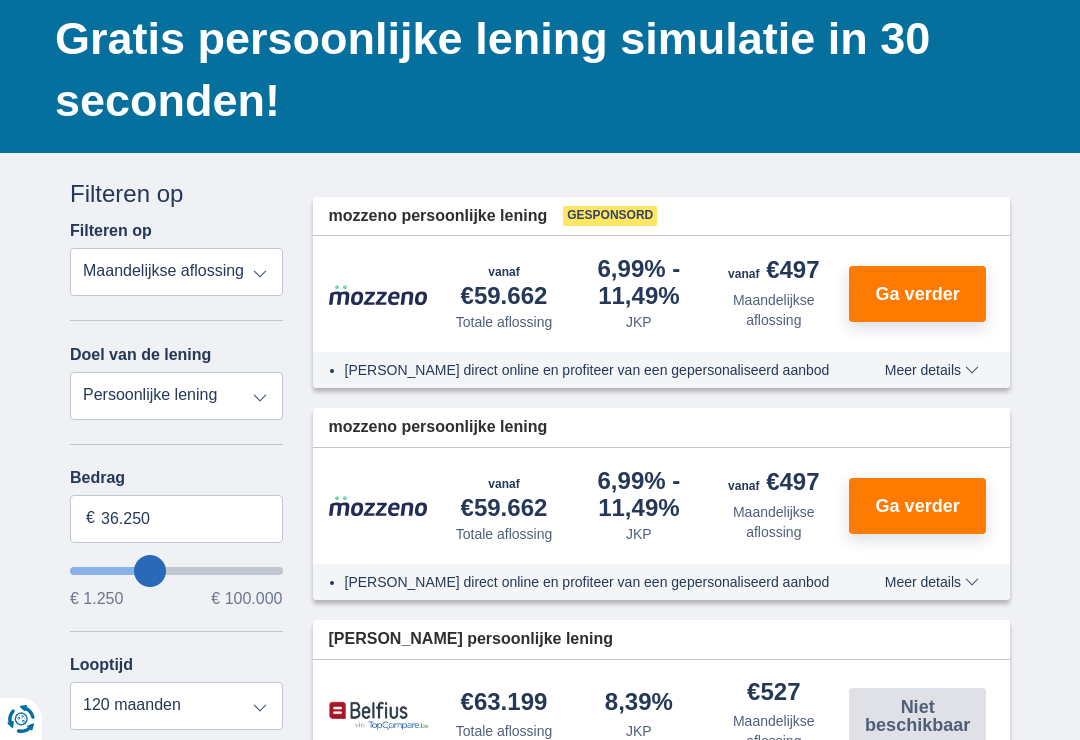 type on "37.250" 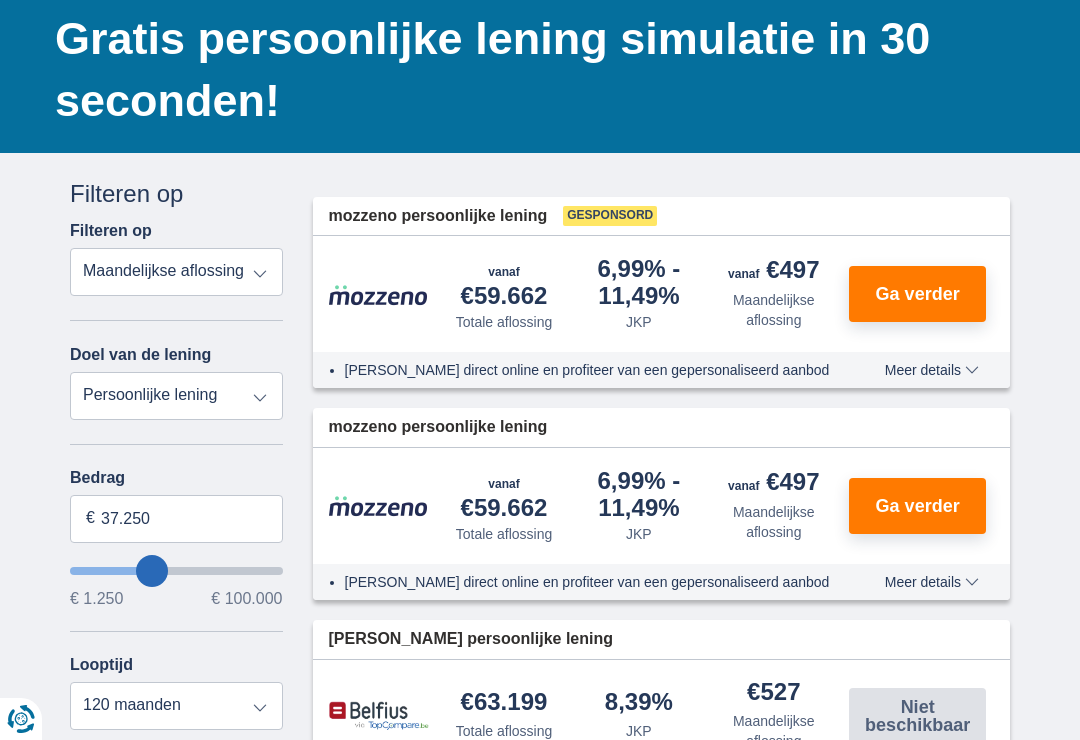 type on "37250" 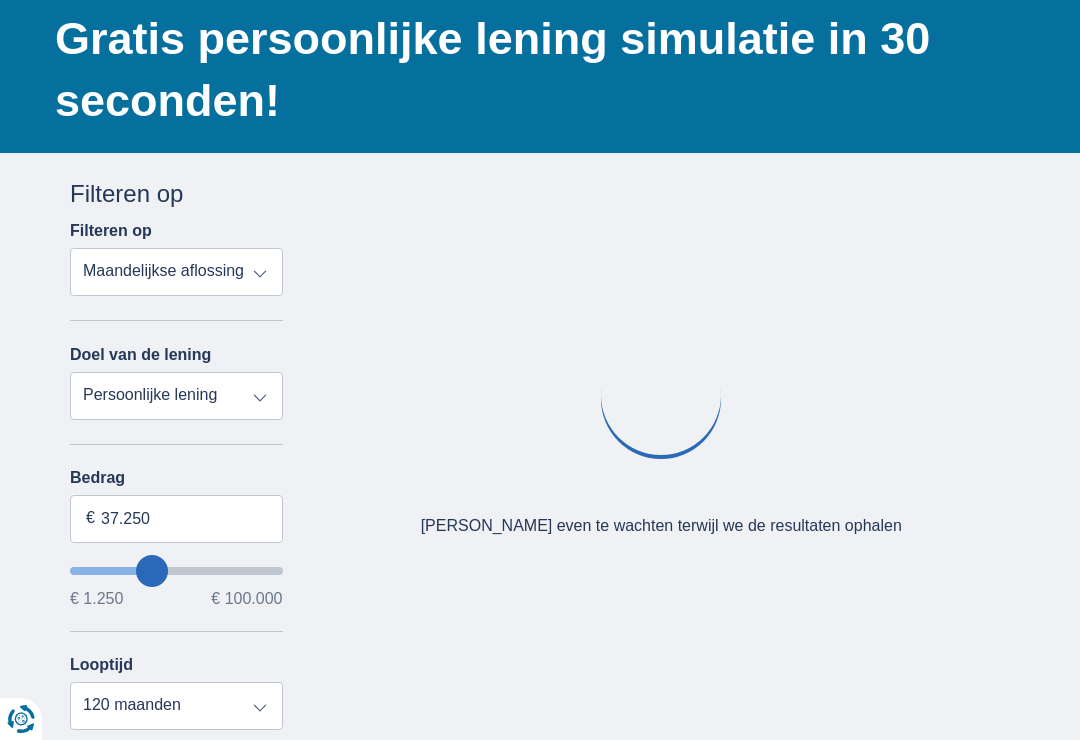 type on "31.250" 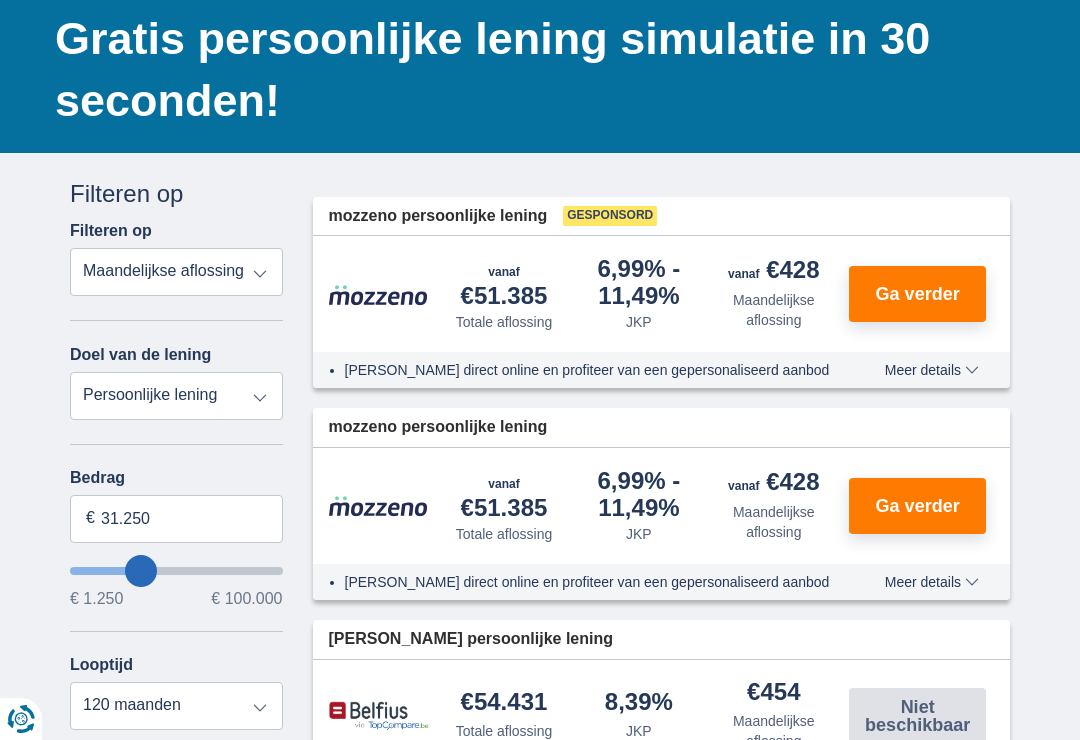 type on "31250" 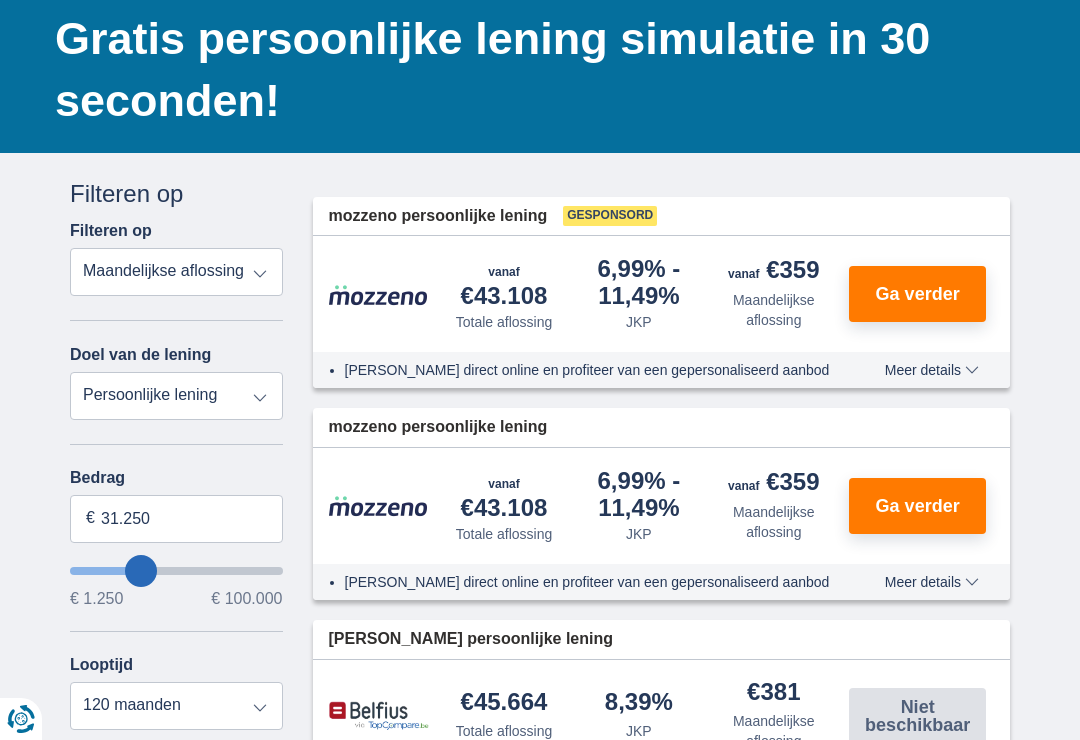 type on "41.250" 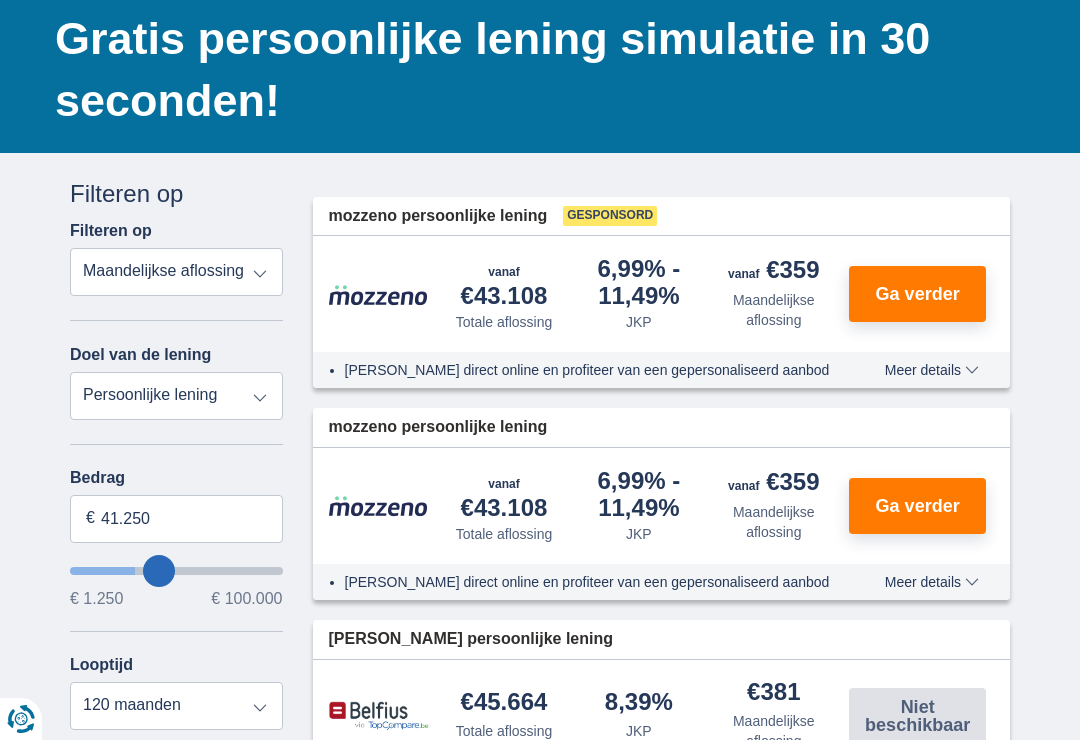 type on "42.250" 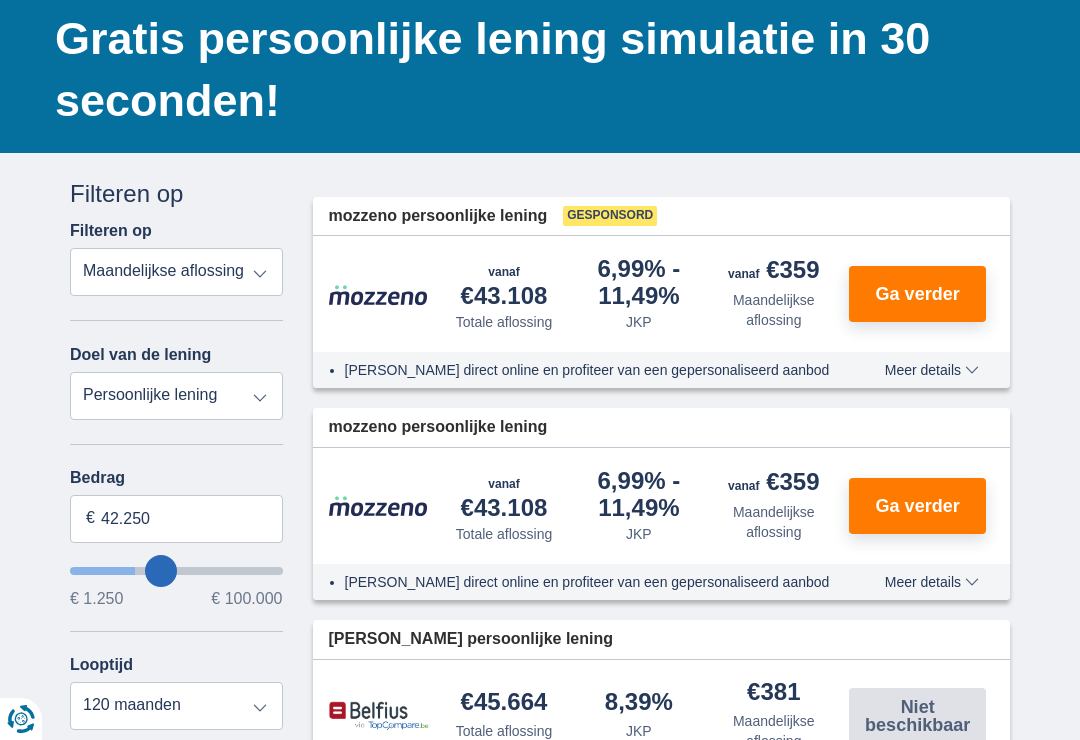 type on "43.250" 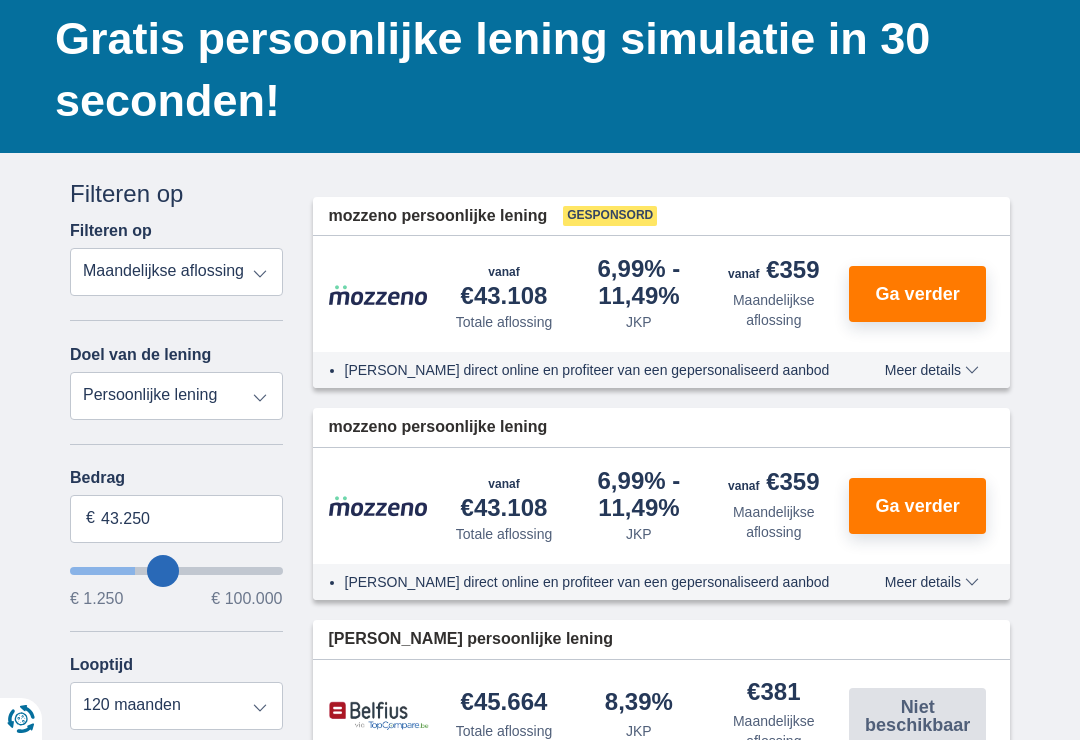 type on "43250" 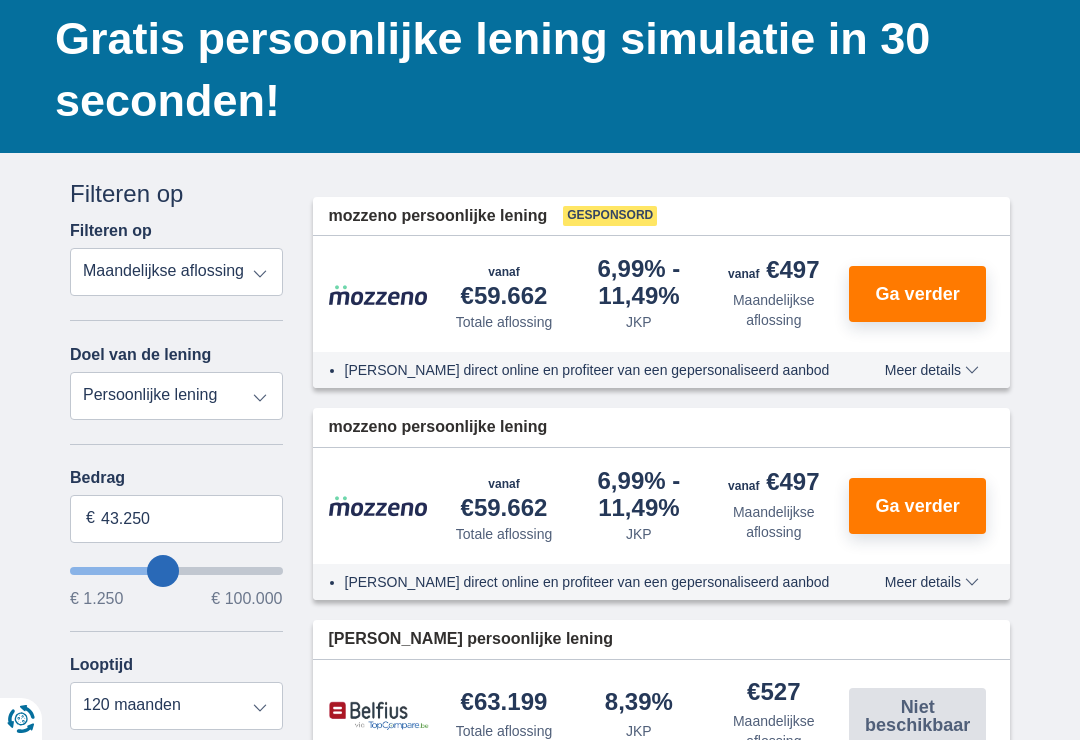 type on "38.250" 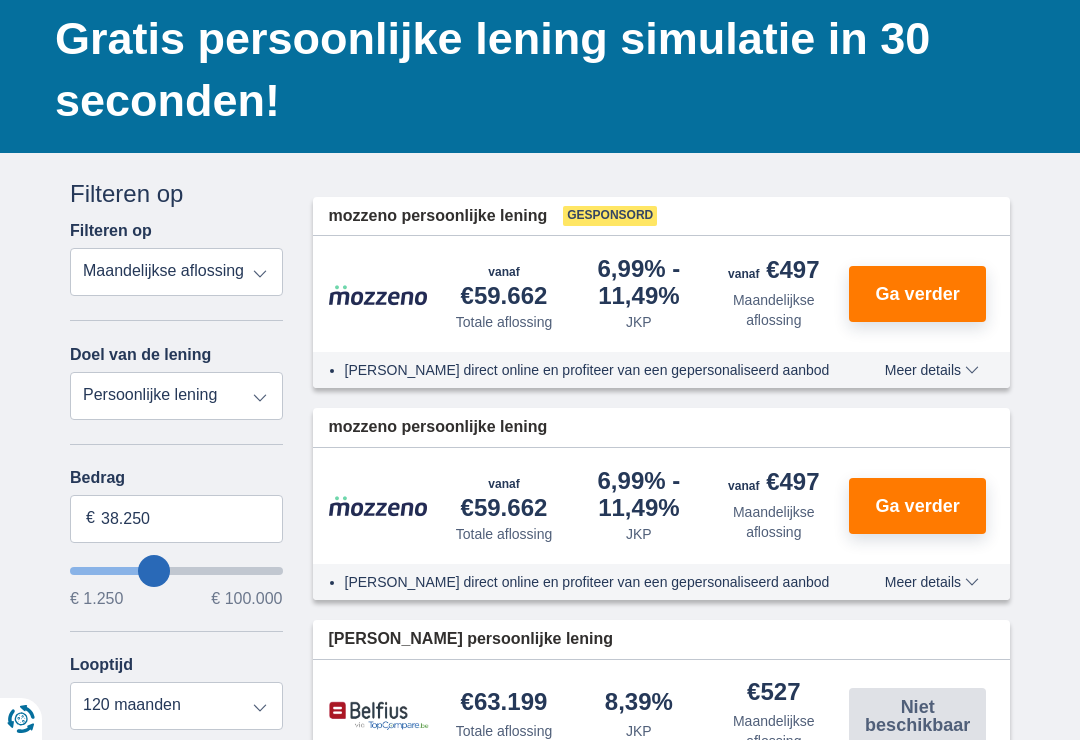 type on "37.250" 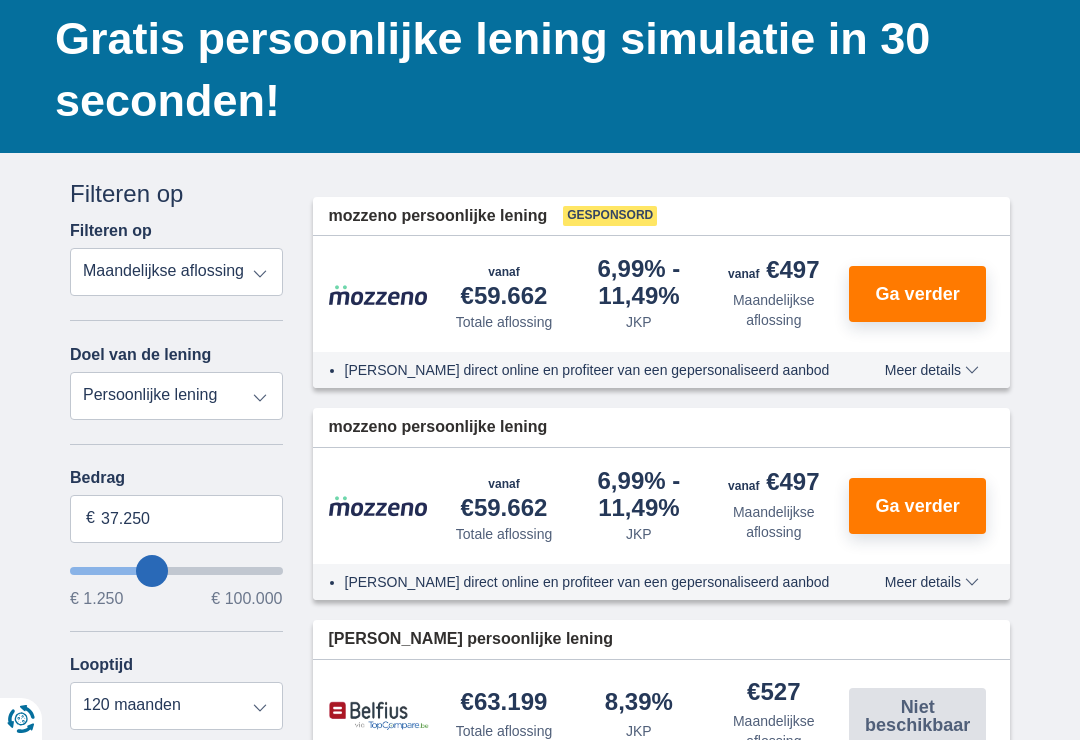 type on "36.250" 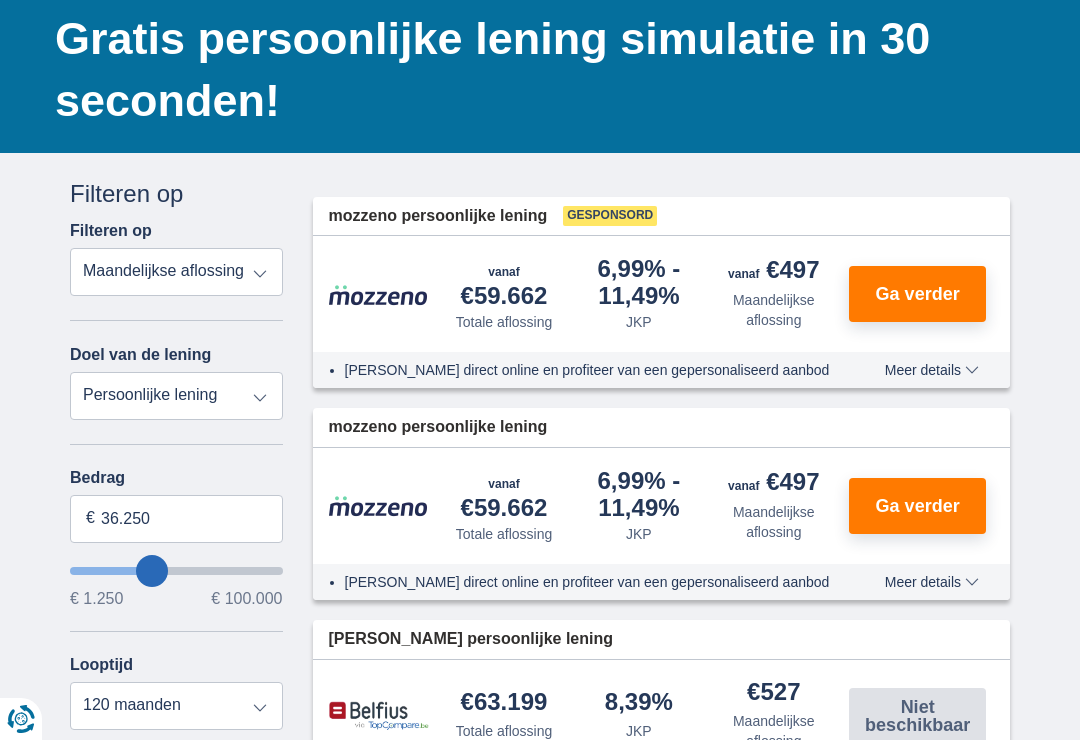 type on "36250" 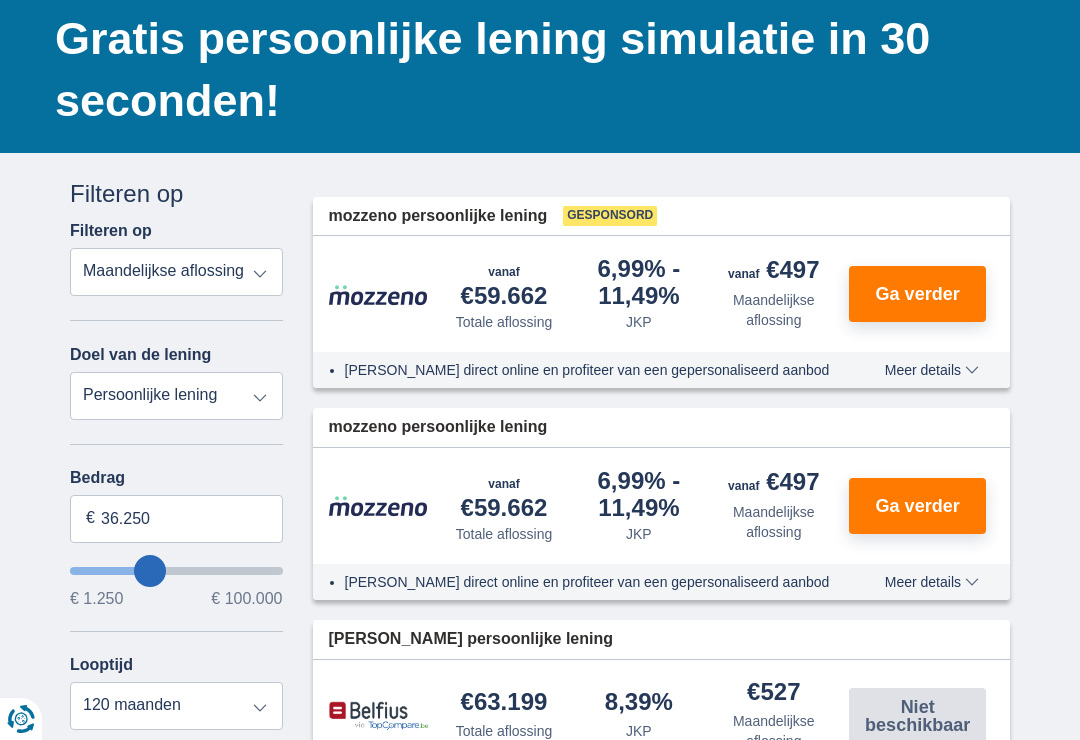 type on "35.250" 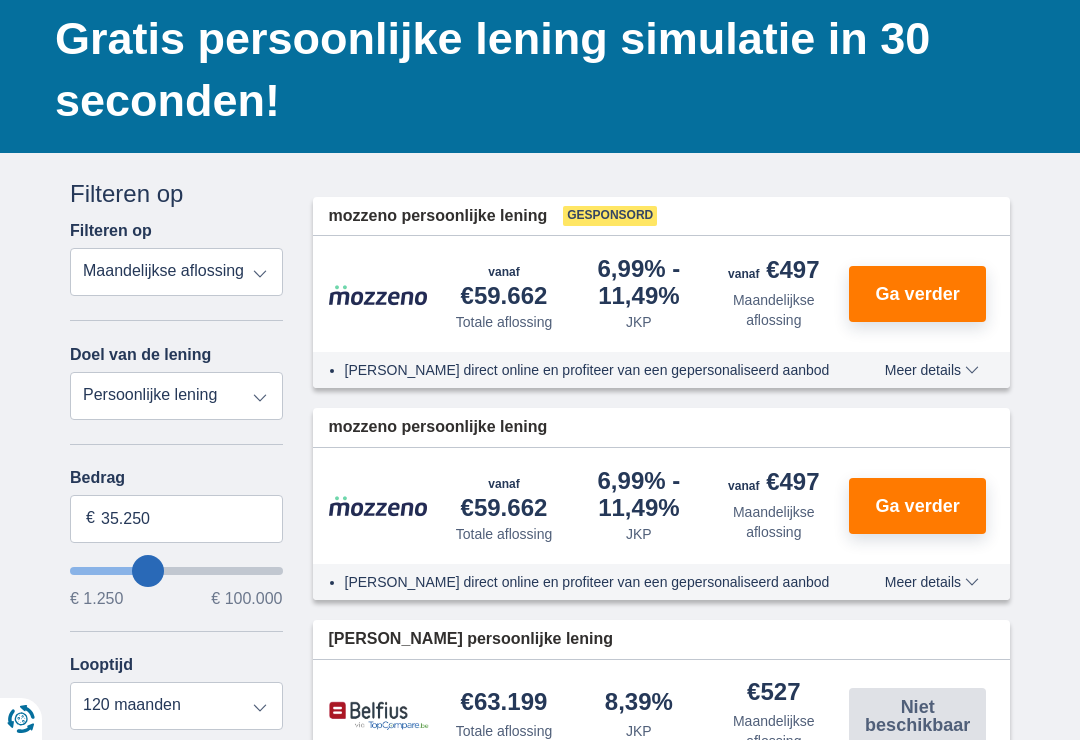 type on "34.250" 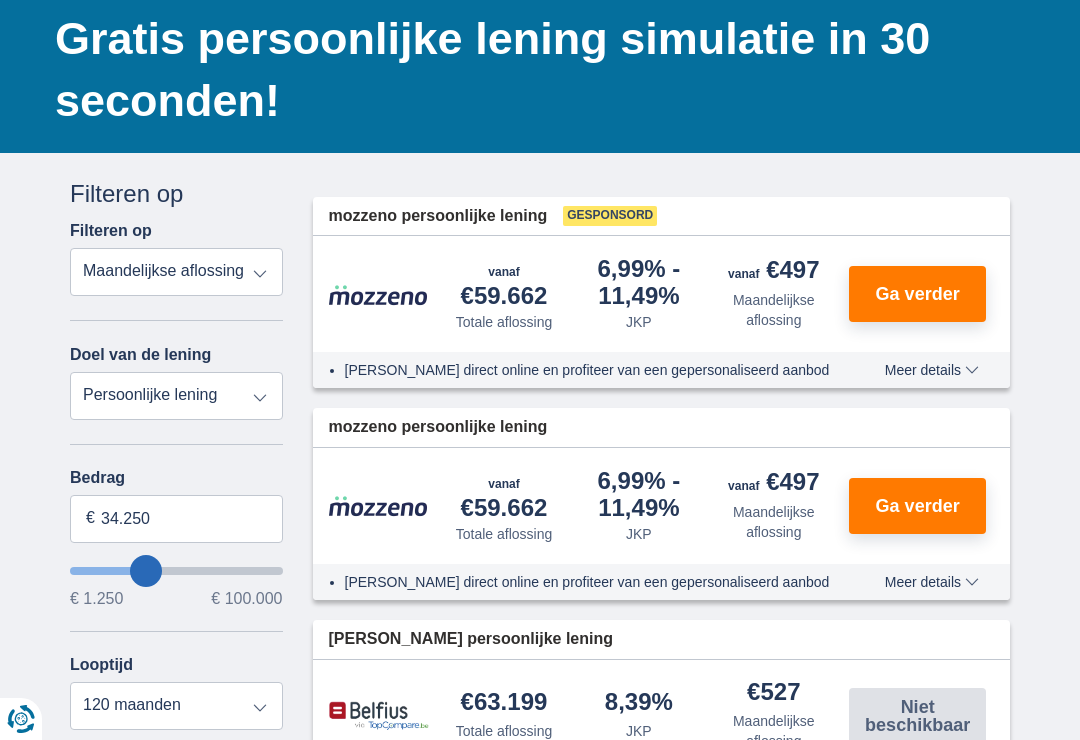 type on "34250" 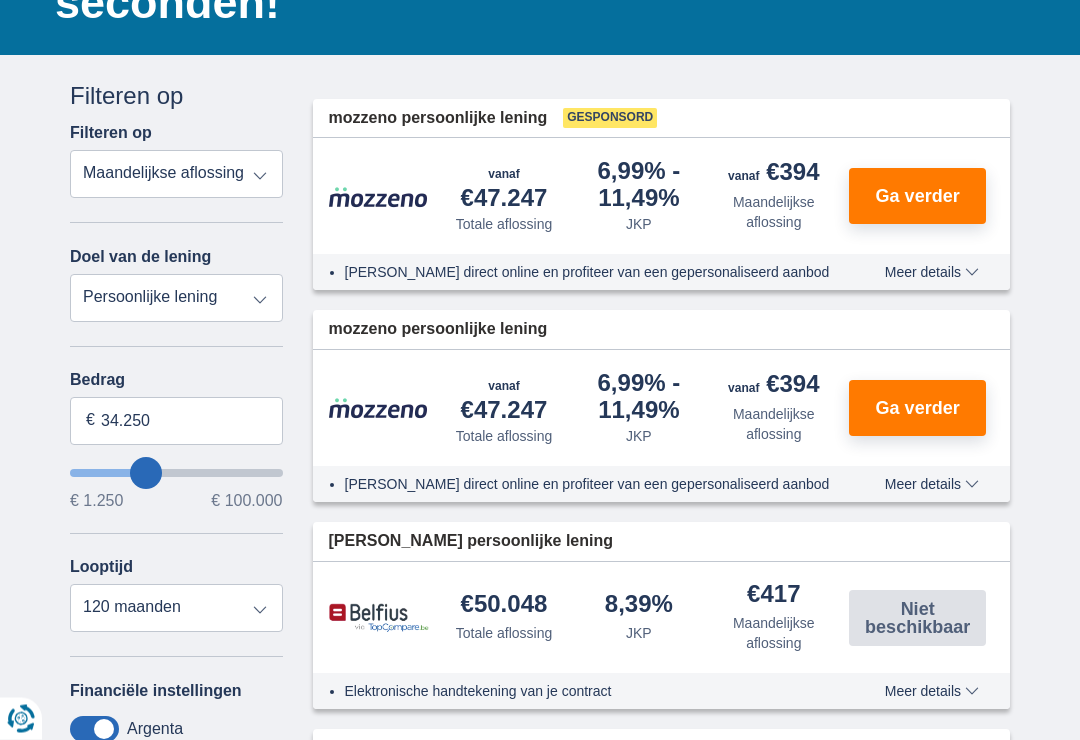 scroll, scrollTop: 274, scrollLeft: 0, axis: vertical 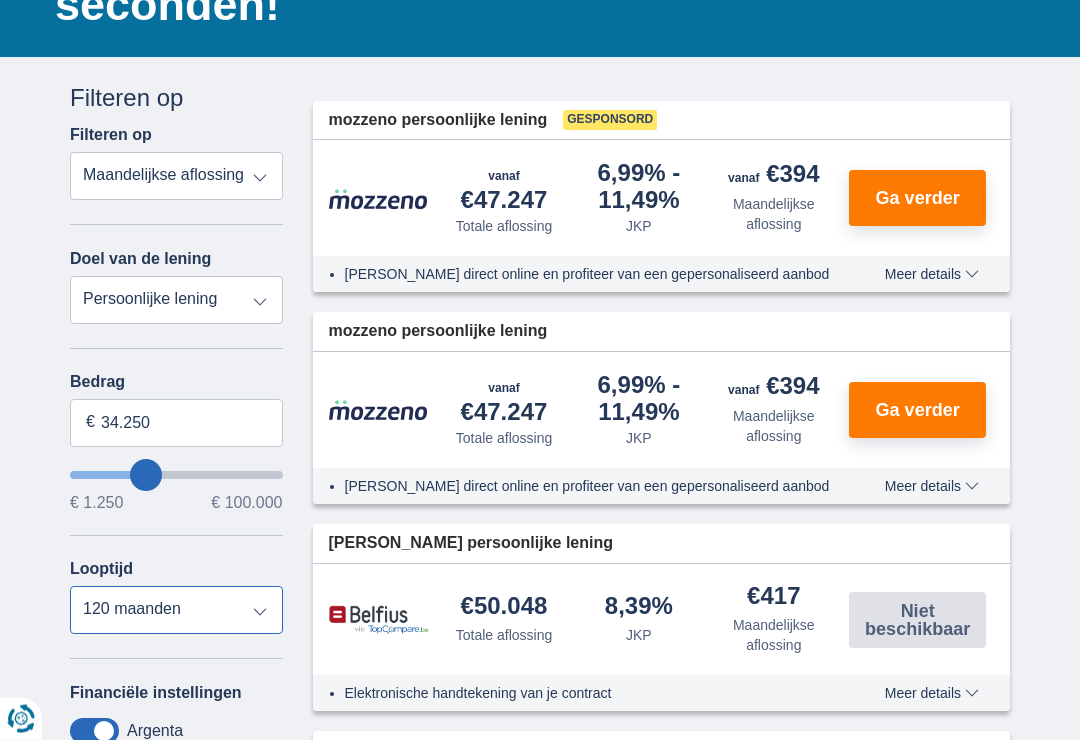 click on "12 maanden
18 maanden
24 maanden
30 maanden
36 maanden
42 maanden
48 maanden
60 maanden
72 maanden
84 maanden
96 maanden
120 maanden" at bounding box center [176, 611] 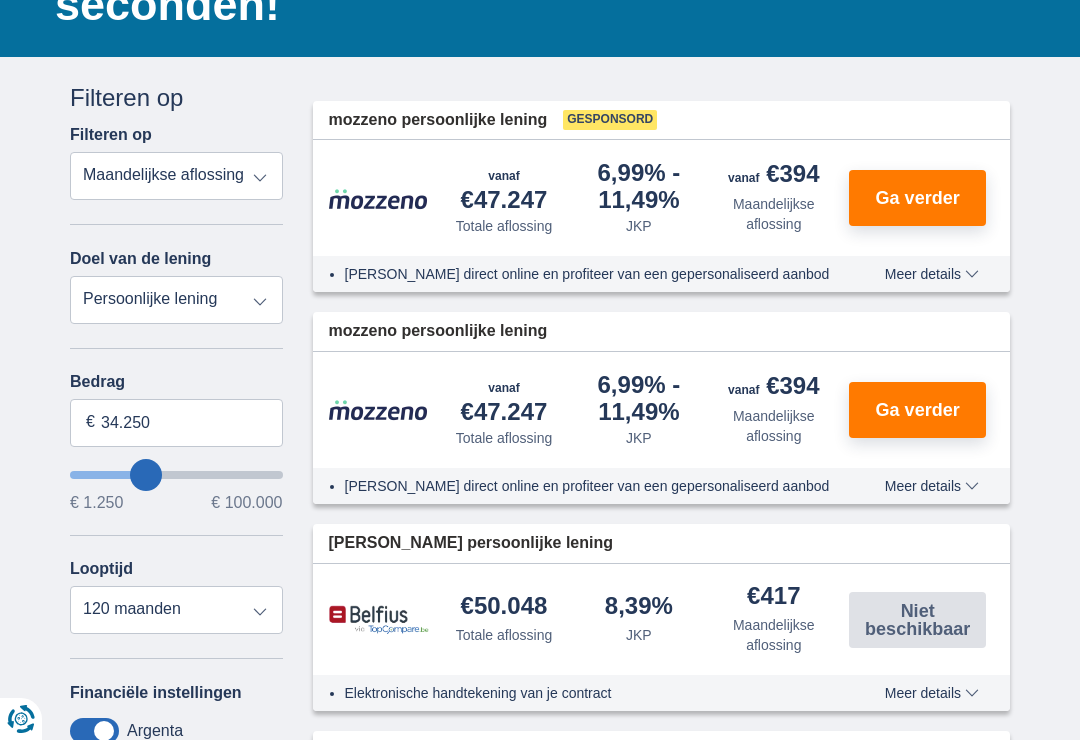 click on "Ga verder" at bounding box center (917, 198) 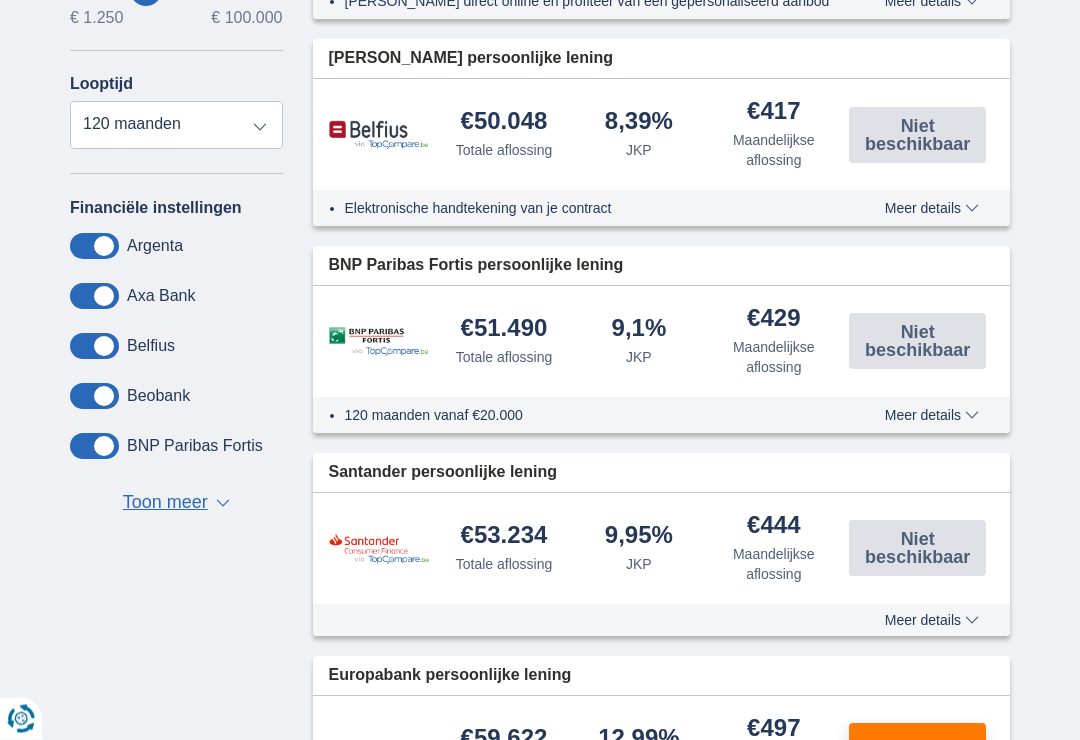 scroll, scrollTop: 761, scrollLeft: 0, axis: vertical 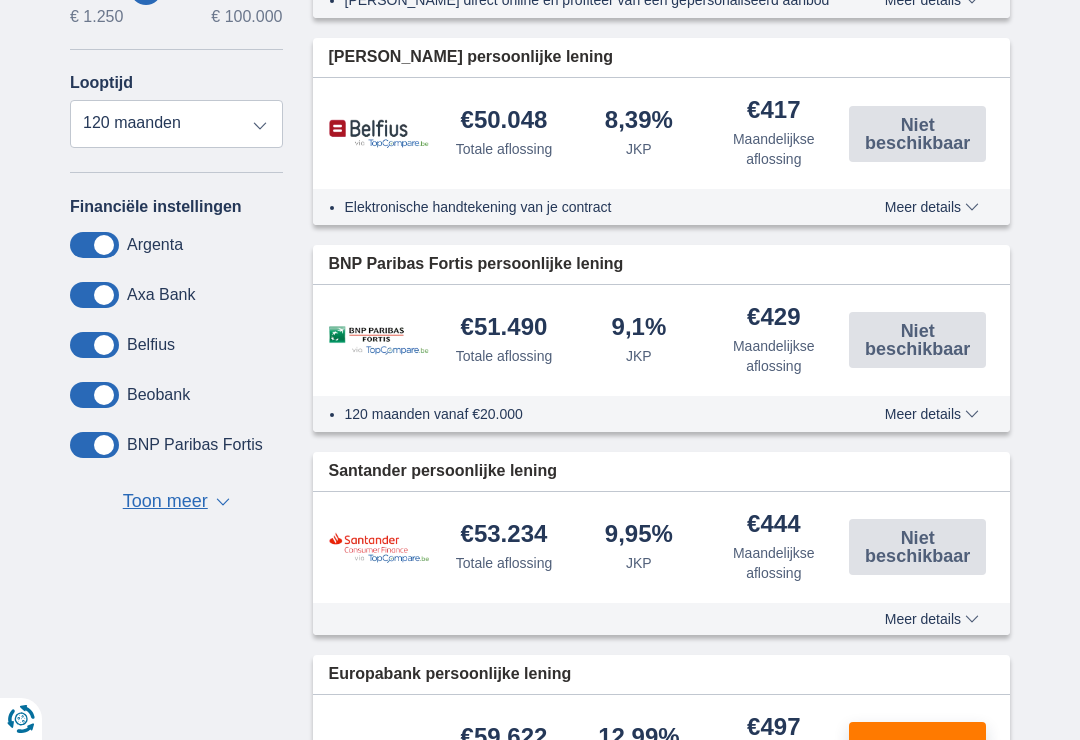 click on "€429" at bounding box center (773, 318) 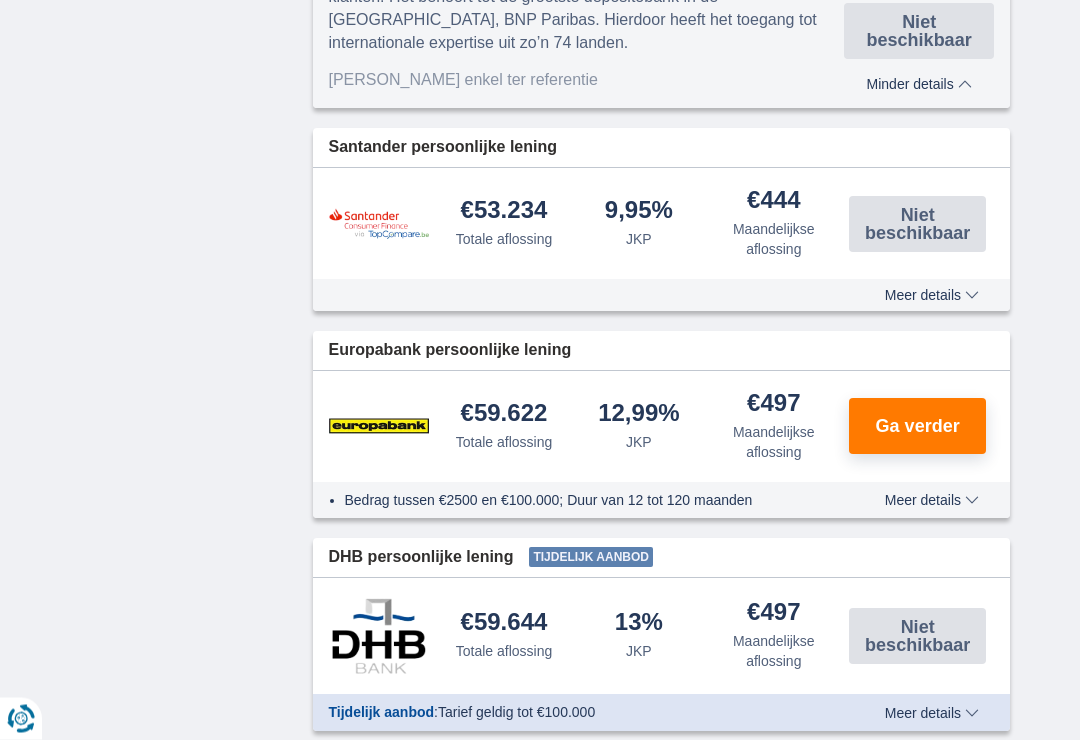 scroll, scrollTop: 1475, scrollLeft: 0, axis: vertical 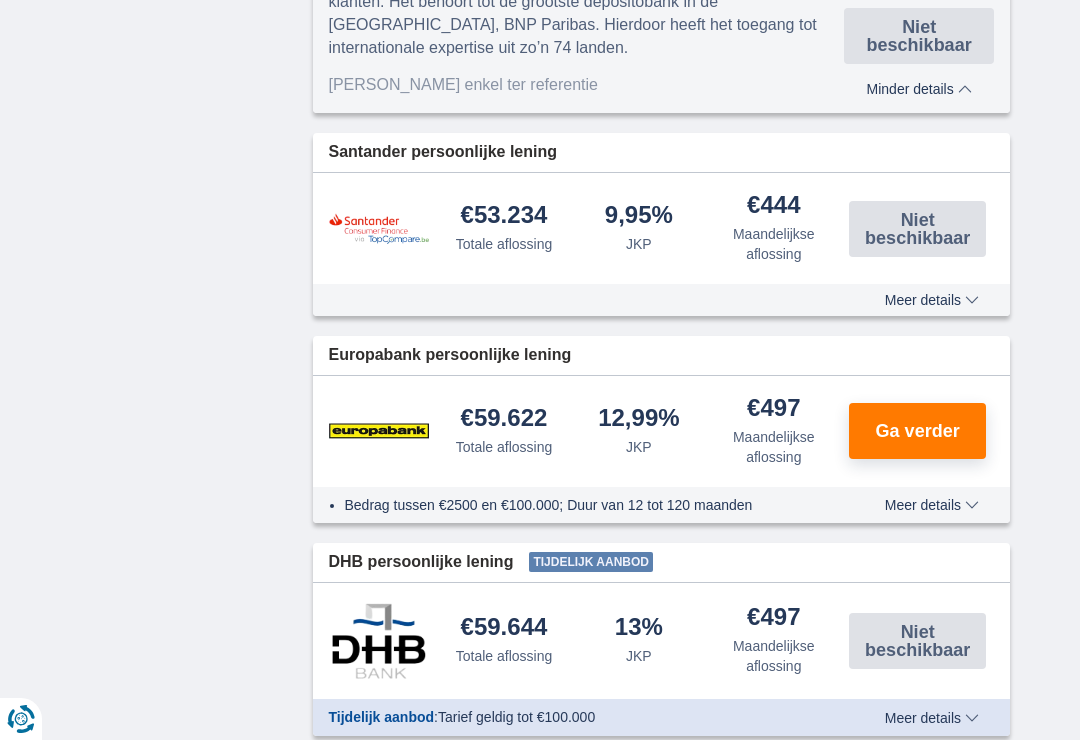 click on "Minder details" at bounding box center [919, 89] 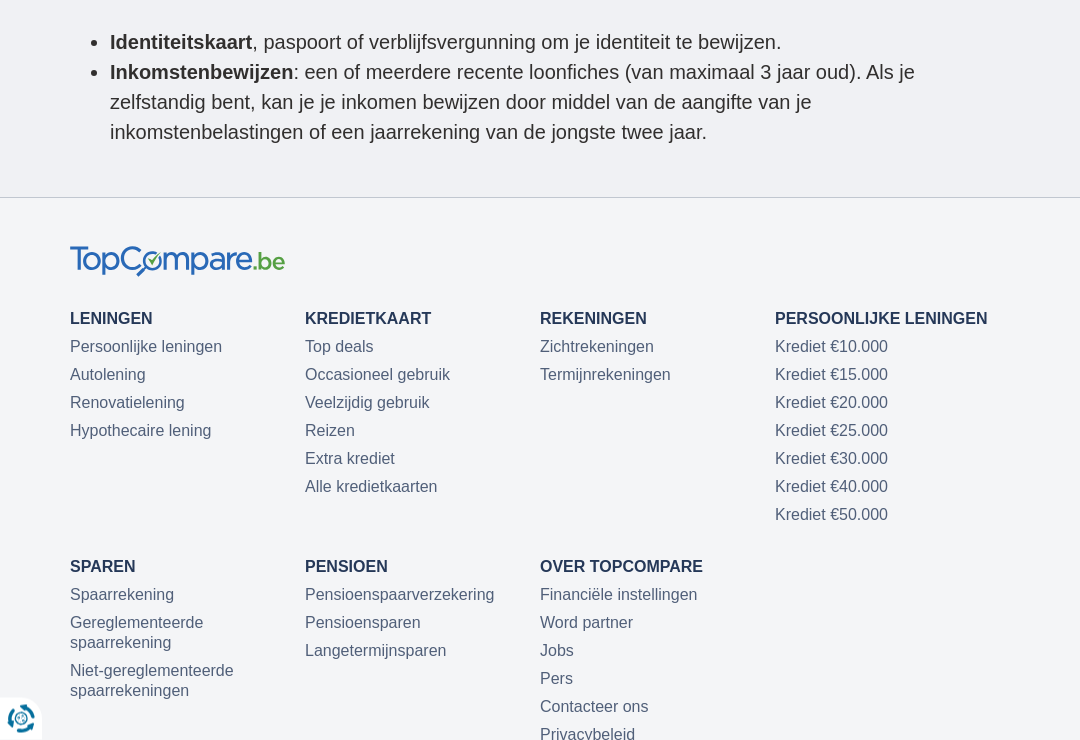 scroll, scrollTop: 5266, scrollLeft: 0, axis: vertical 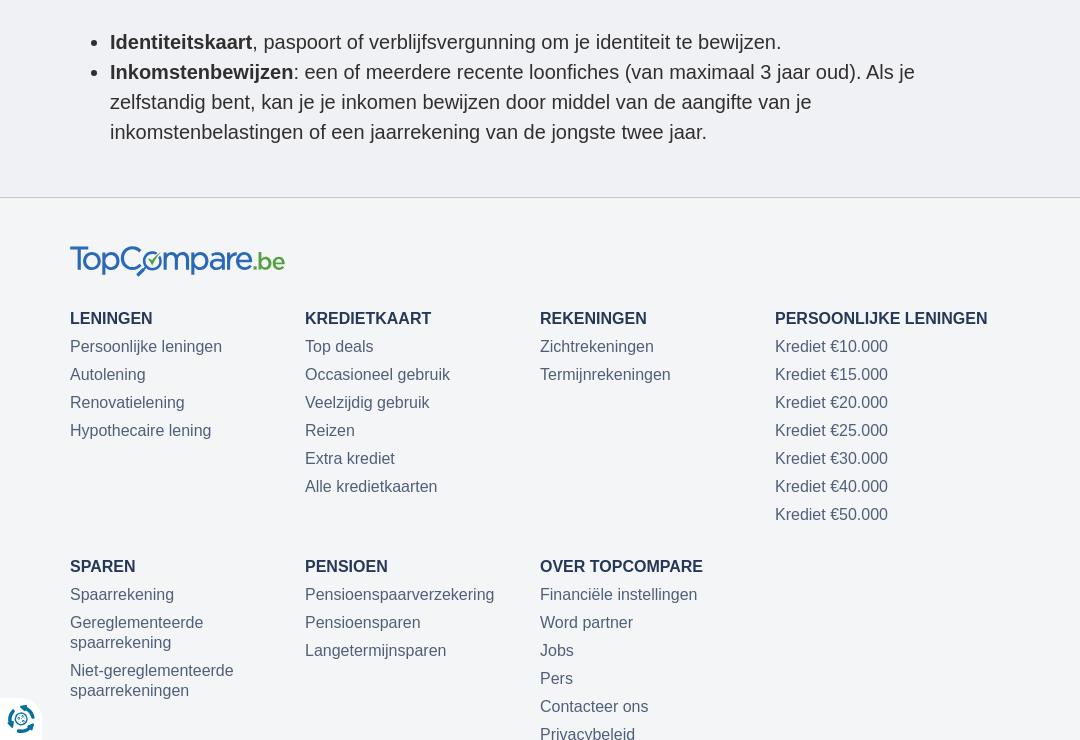 click on "Krediet €40.000" at bounding box center (831, 486) 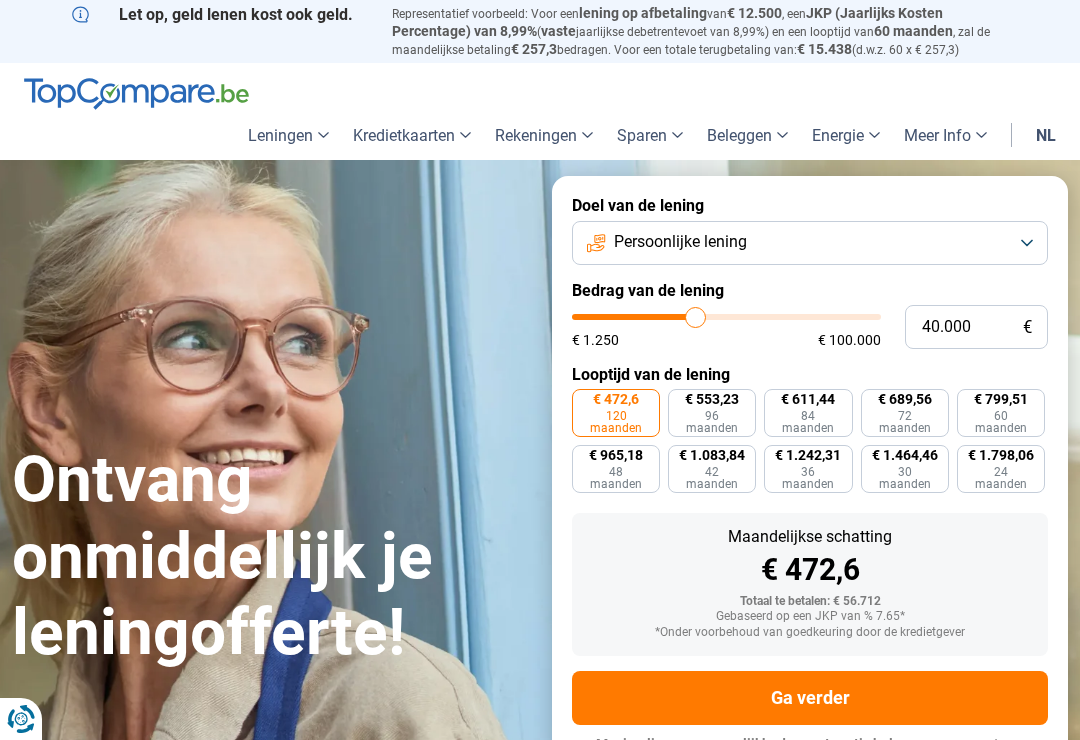 scroll, scrollTop: 17, scrollLeft: 0, axis: vertical 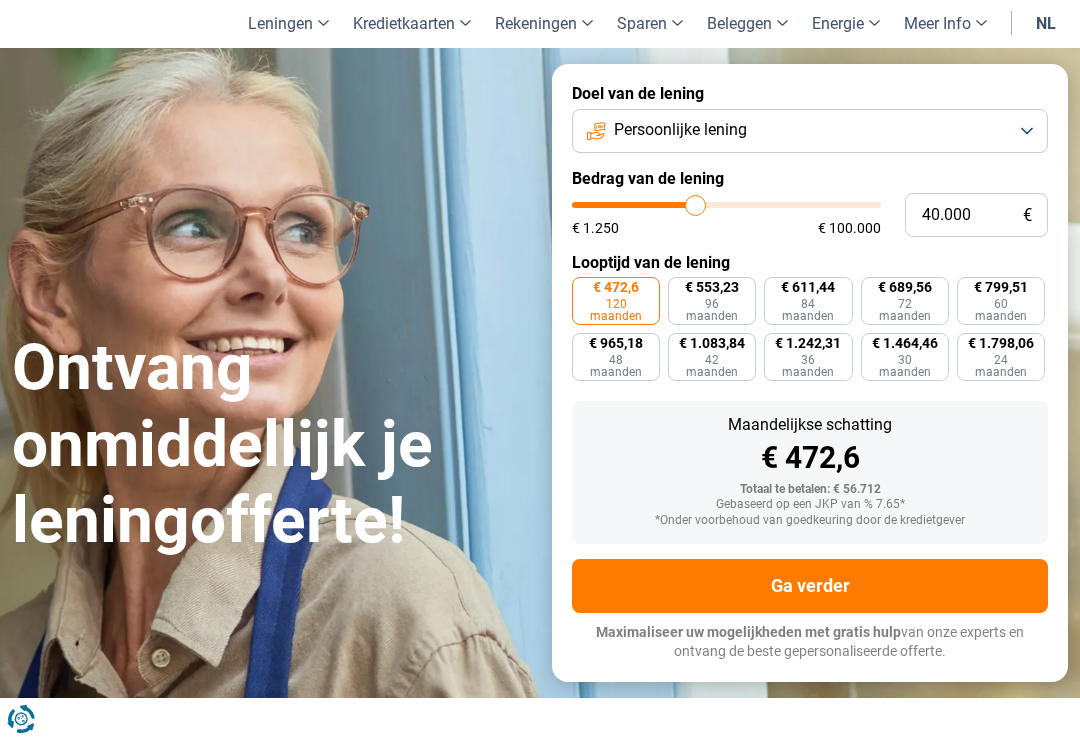 click on "Ga verder" at bounding box center (810, 586) 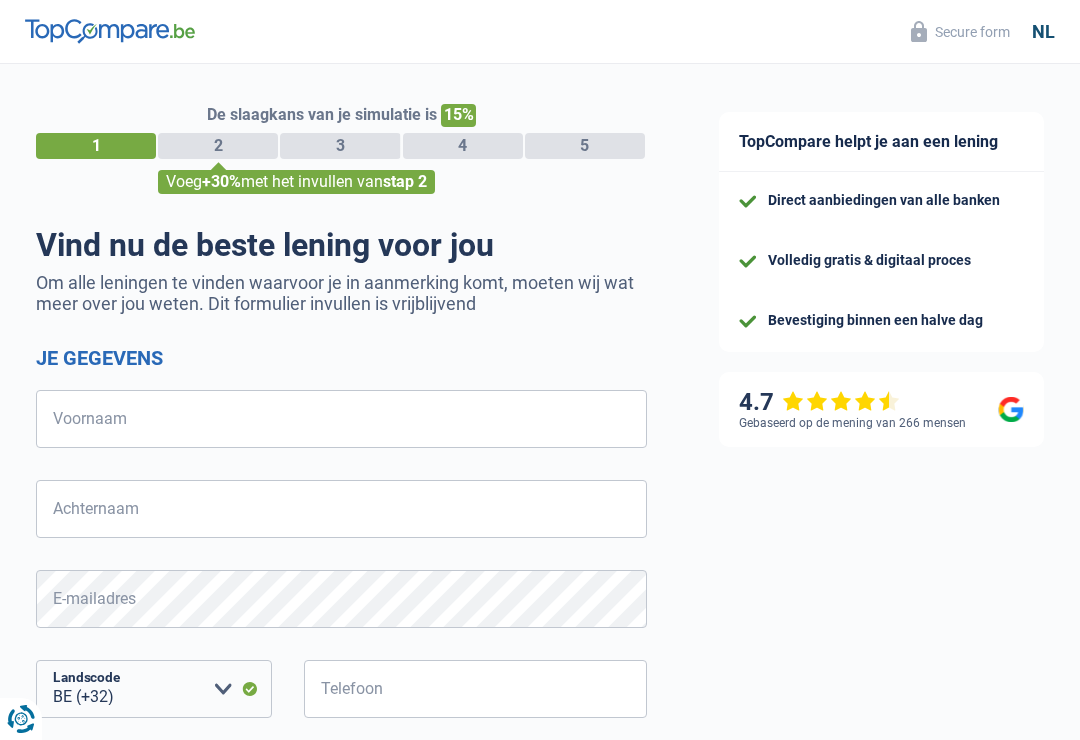 select on "32" 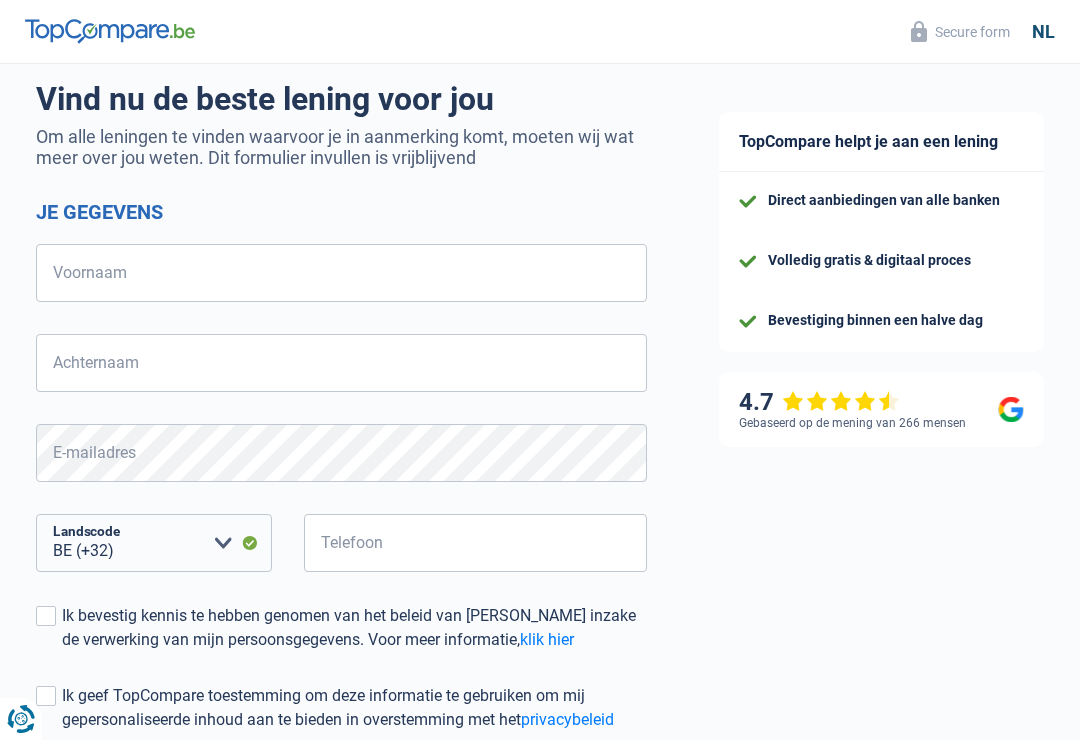 scroll, scrollTop: 148, scrollLeft: 0, axis: vertical 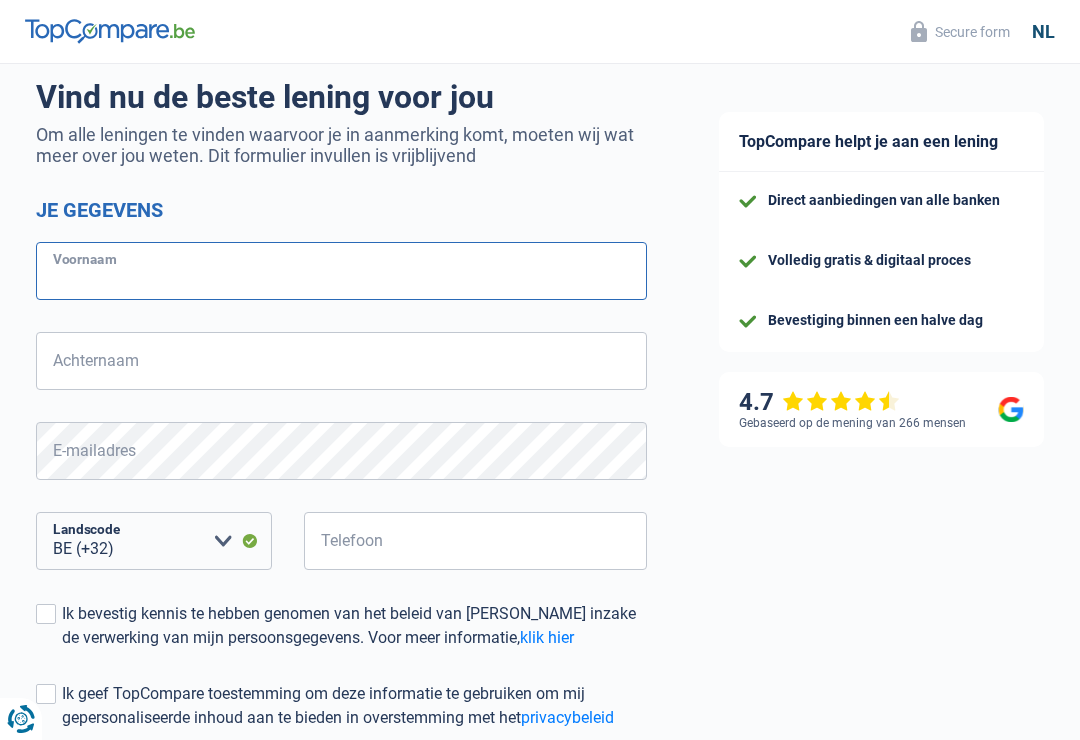 click on "Voornaam" at bounding box center [341, 271] 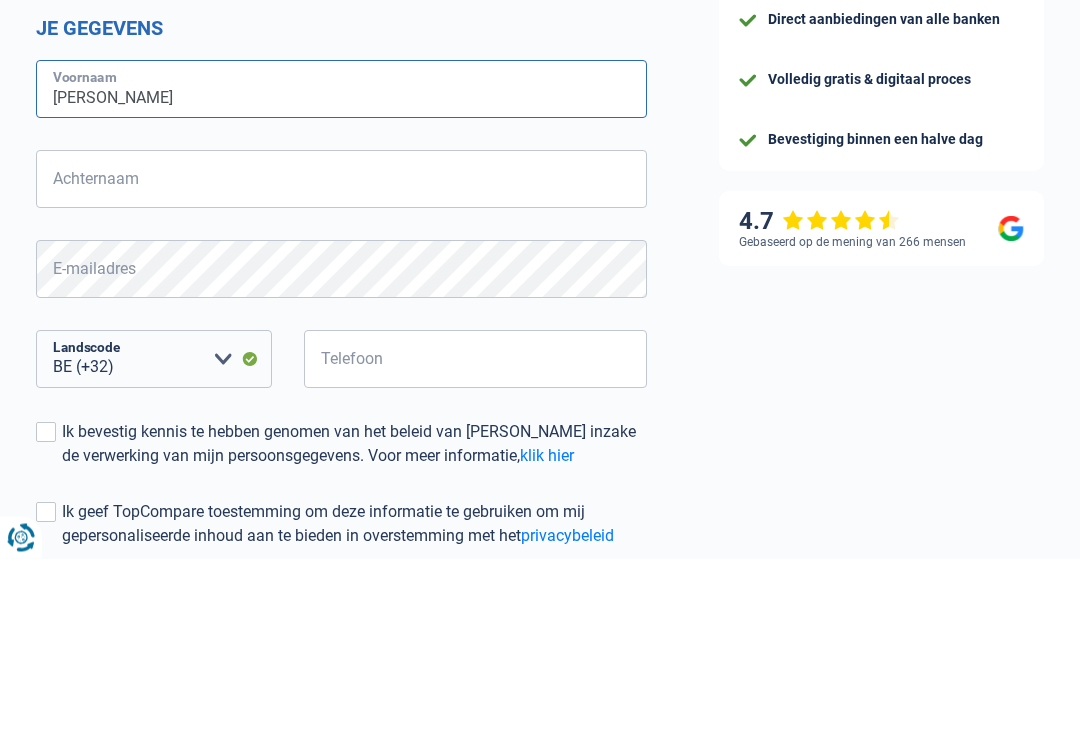 type on "Rudy" 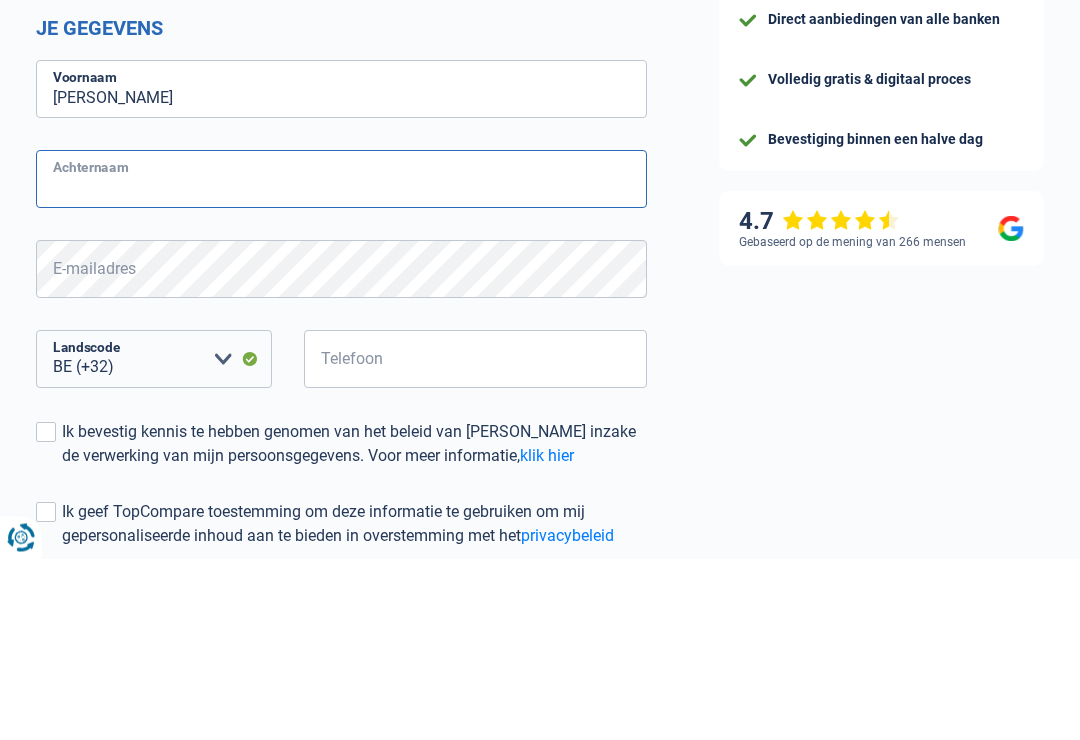 click on "Achternaam" at bounding box center [341, 361] 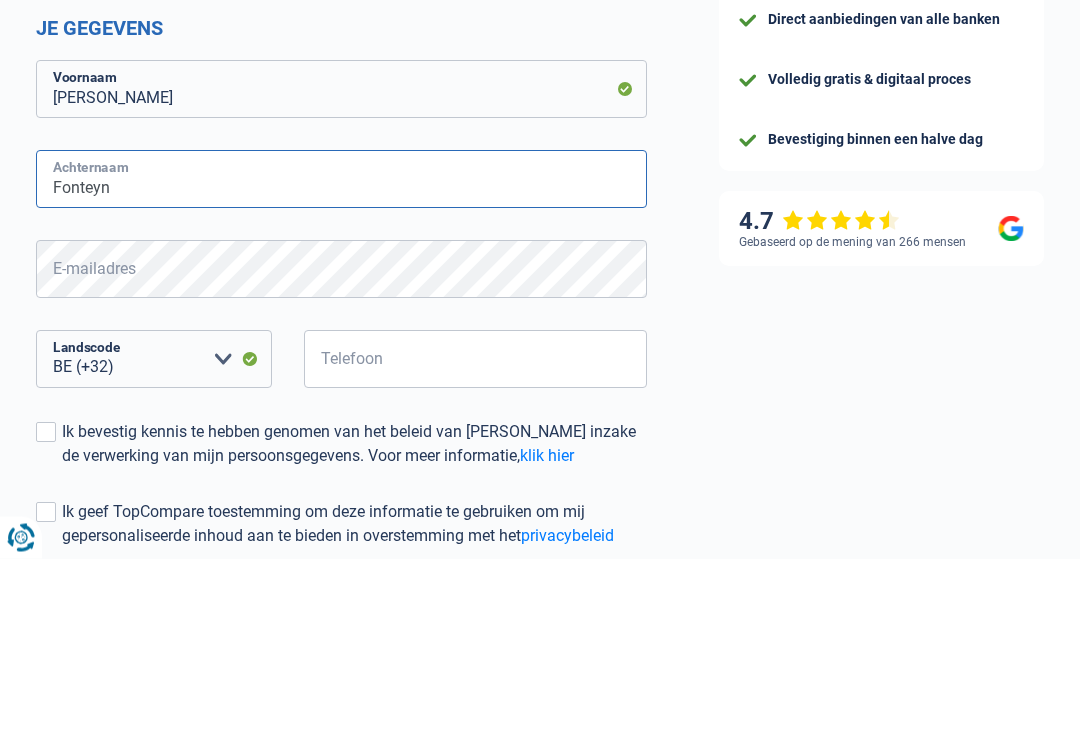 type on "Fonteyn" 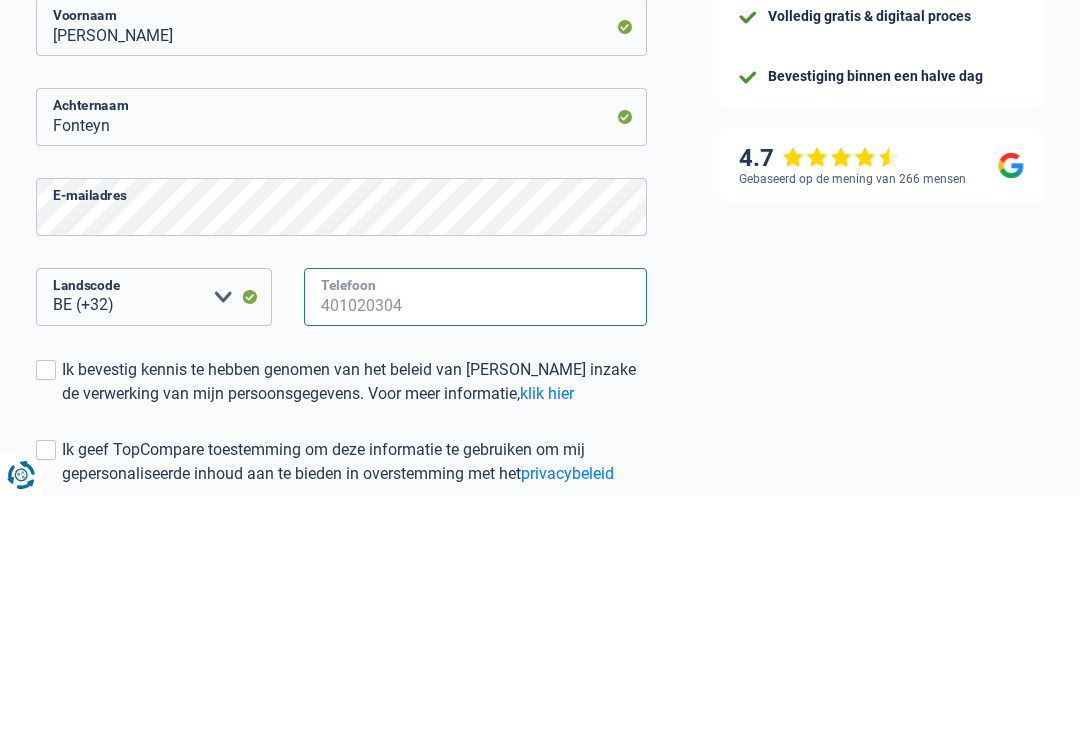 click on "Telefoon" at bounding box center (475, 541) 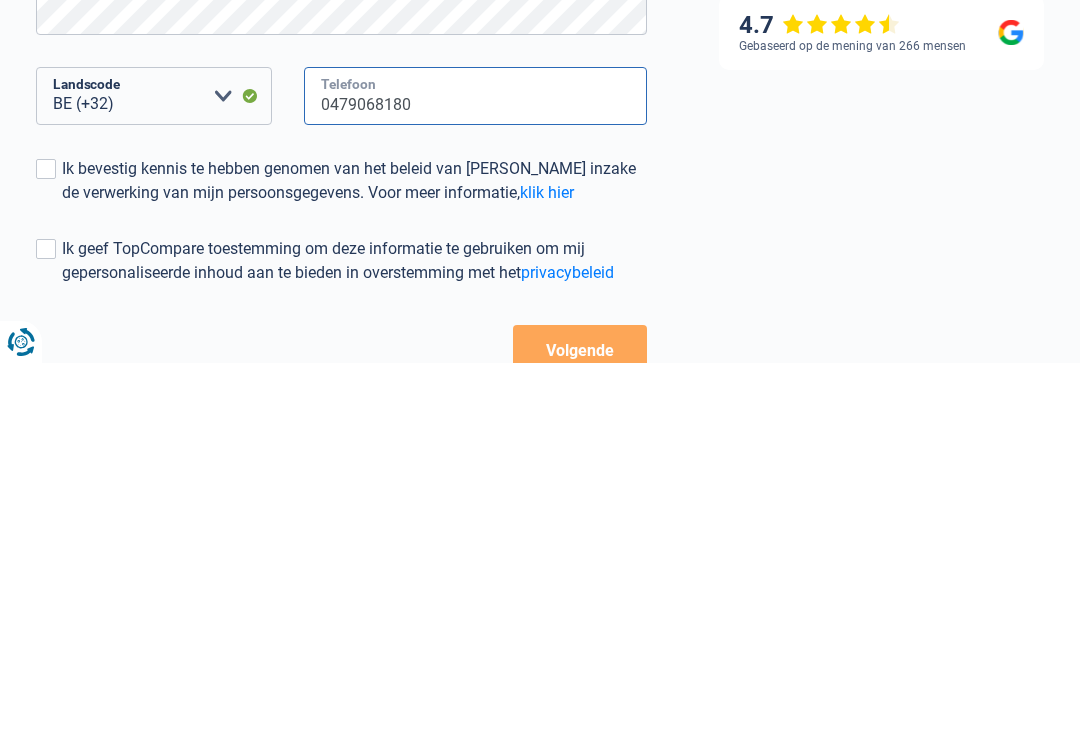 scroll, scrollTop: 217, scrollLeft: 0, axis: vertical 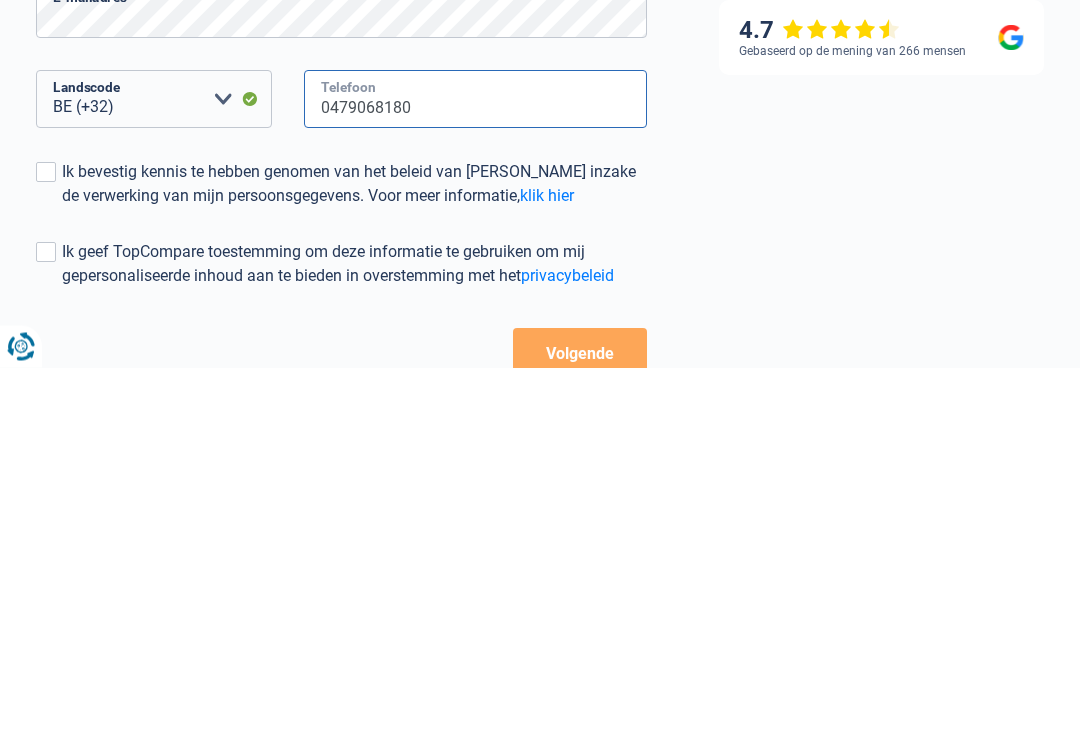 type on "0479068180" 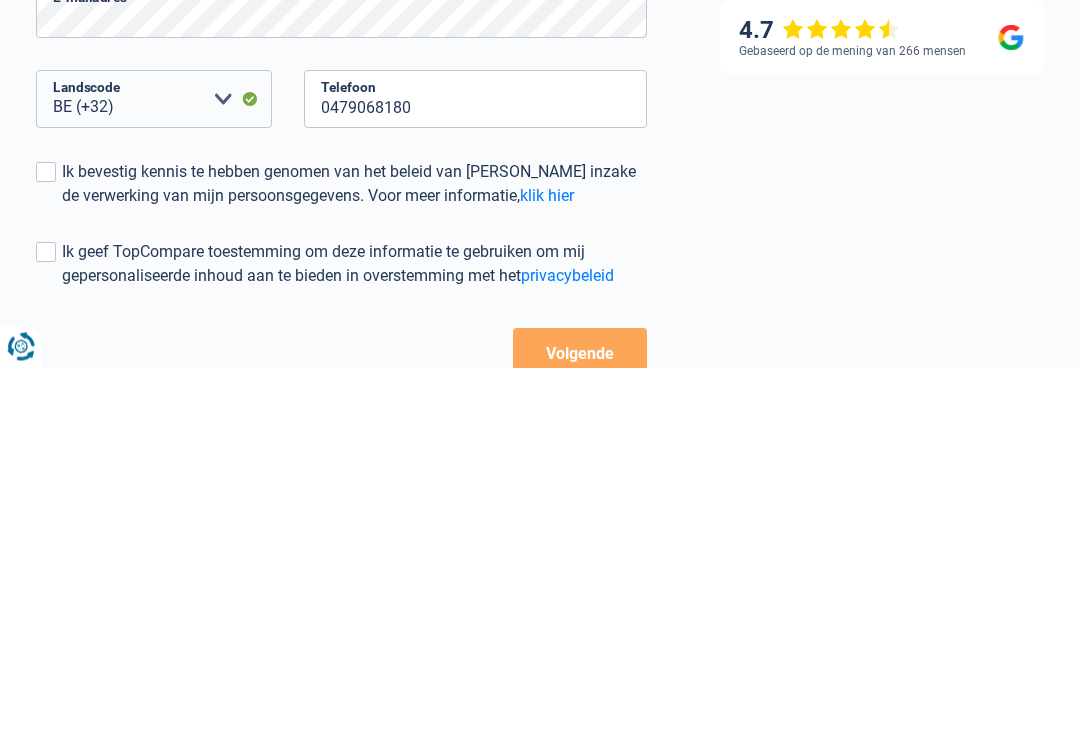 click on "Ik bevestig kennis te hebben genomen van het beleid van TopCompare inzake de verwerking van mijn persoonsgegevens. Voor meer informatie,  klik hier" at bounding box center (341, 557) 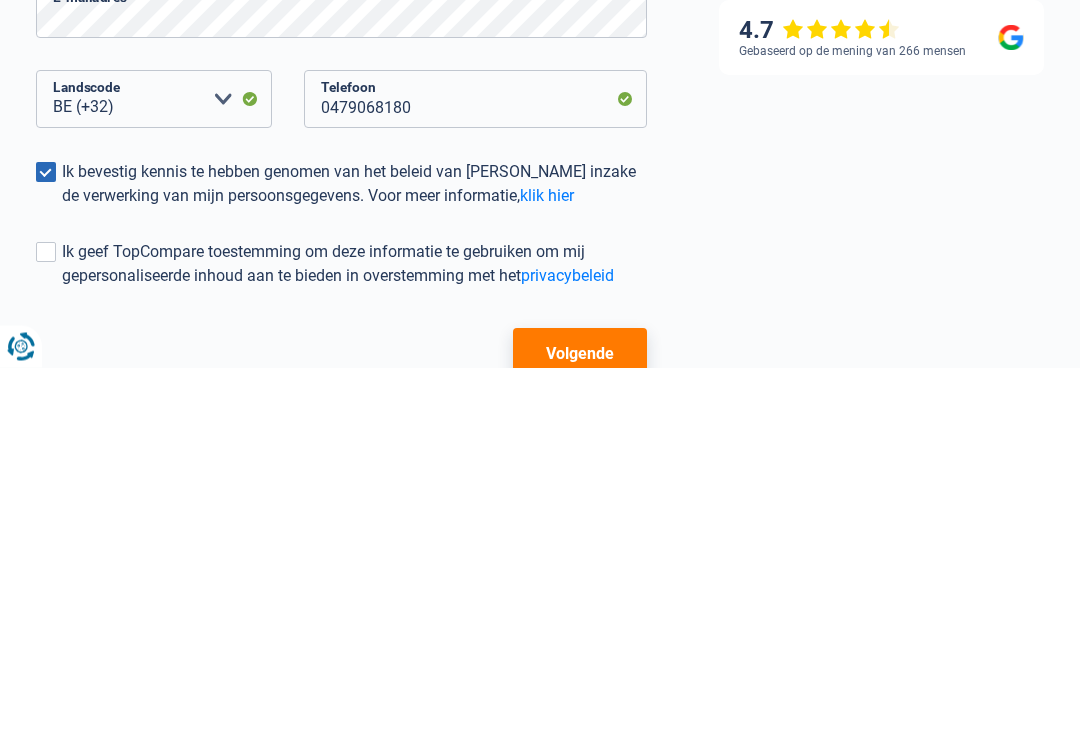 scroll, scrollTop: 334, scrollLeft: 0, axis: vertical 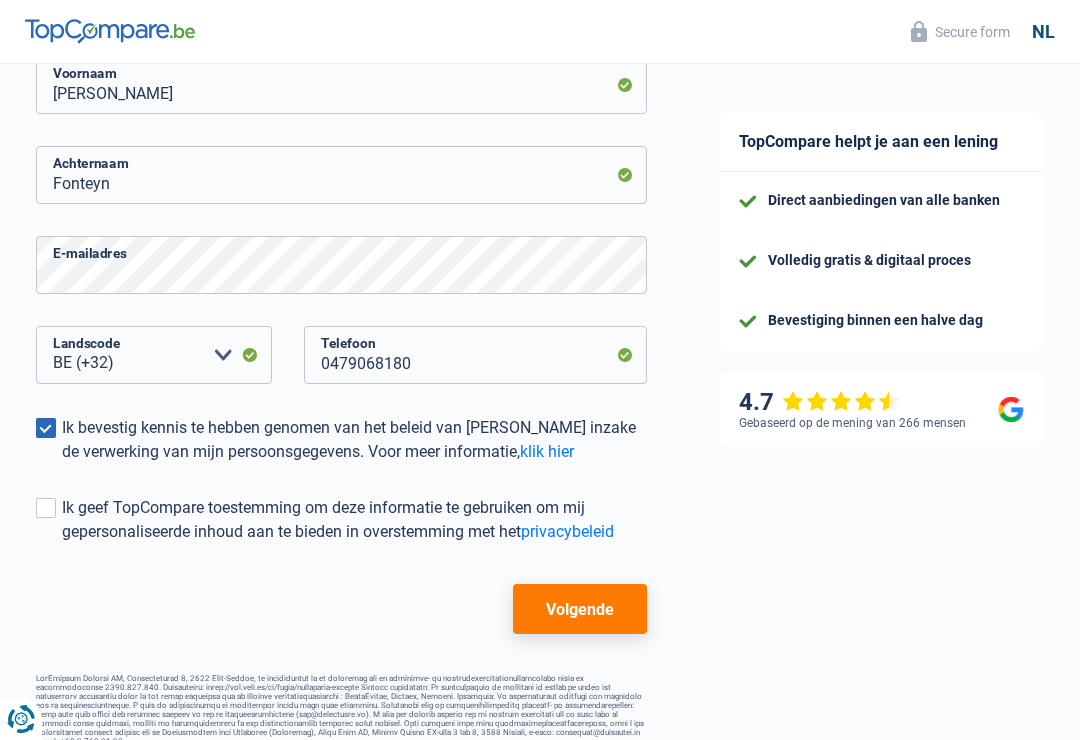 click on "Volgende" at bounding box center (580, 609) 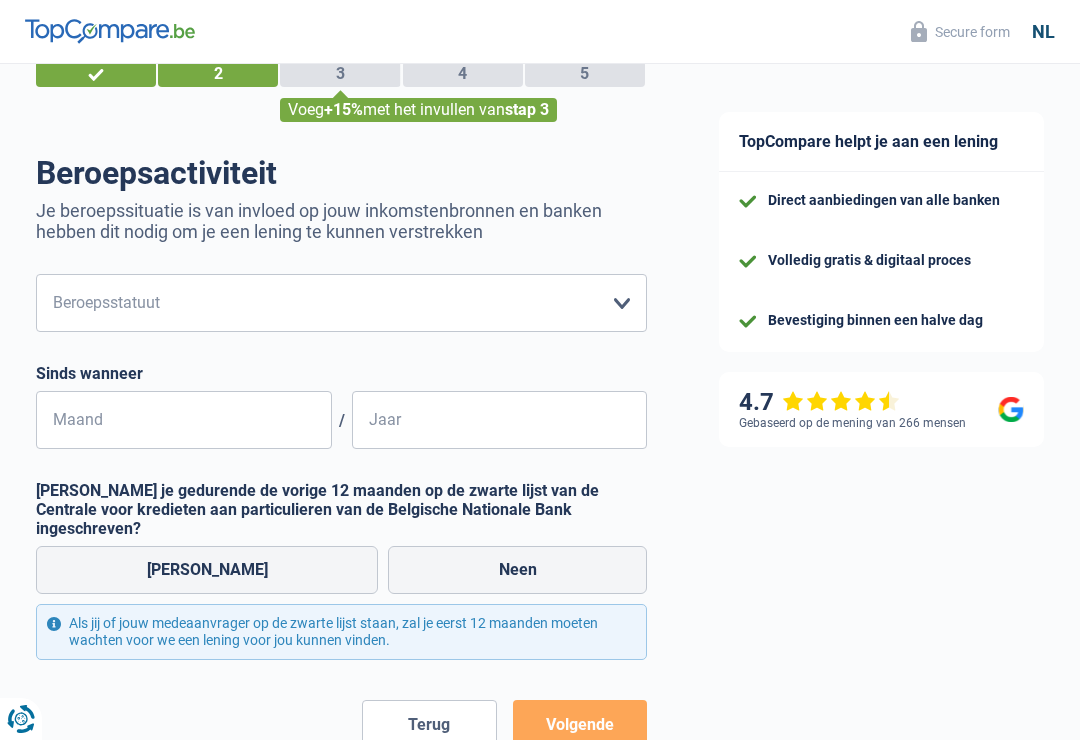 scroll, scrollTop: 75, scrollLeft: 0, axis: vertical 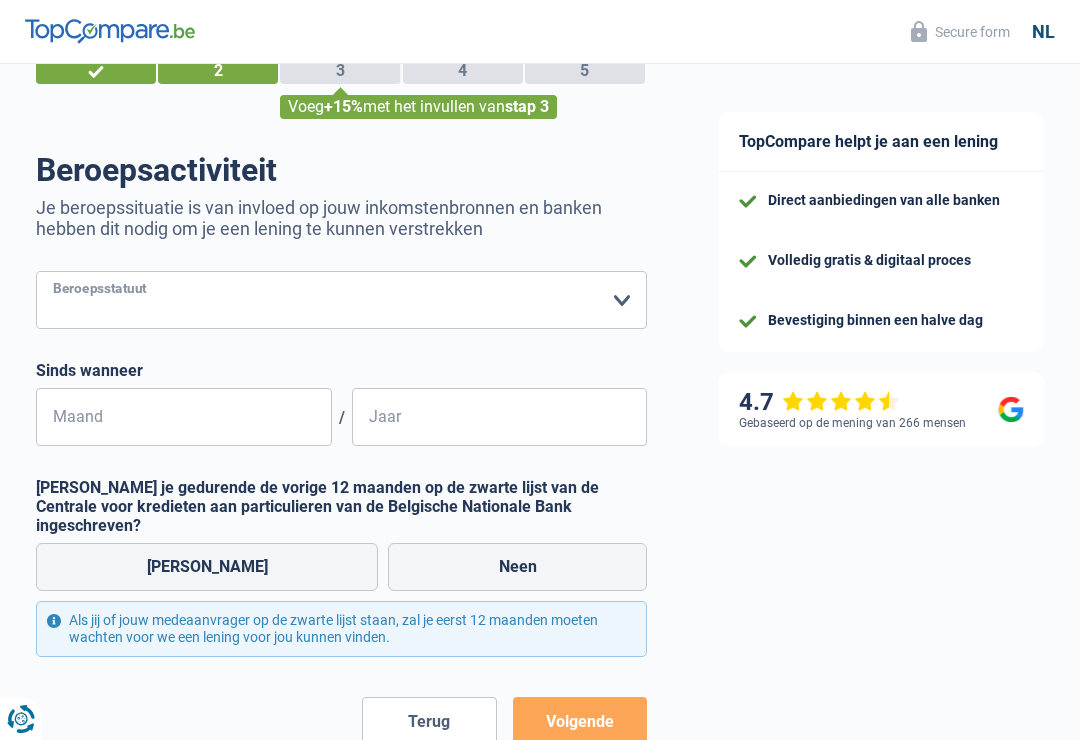 click on "Arbeider Bediende (privésector) Ambtenaar (overheidssector) Invalide Zelfstandige Gepensioneerde Werkloze Mutualiteit Huisvrouw Zonder beroep Leefloner (OCMW uitkering) Student Vrij beroep Handelaar Rentenier Bruggepensioneerde
Maak een keuze a.u.b" at bounding box center (341, 300) 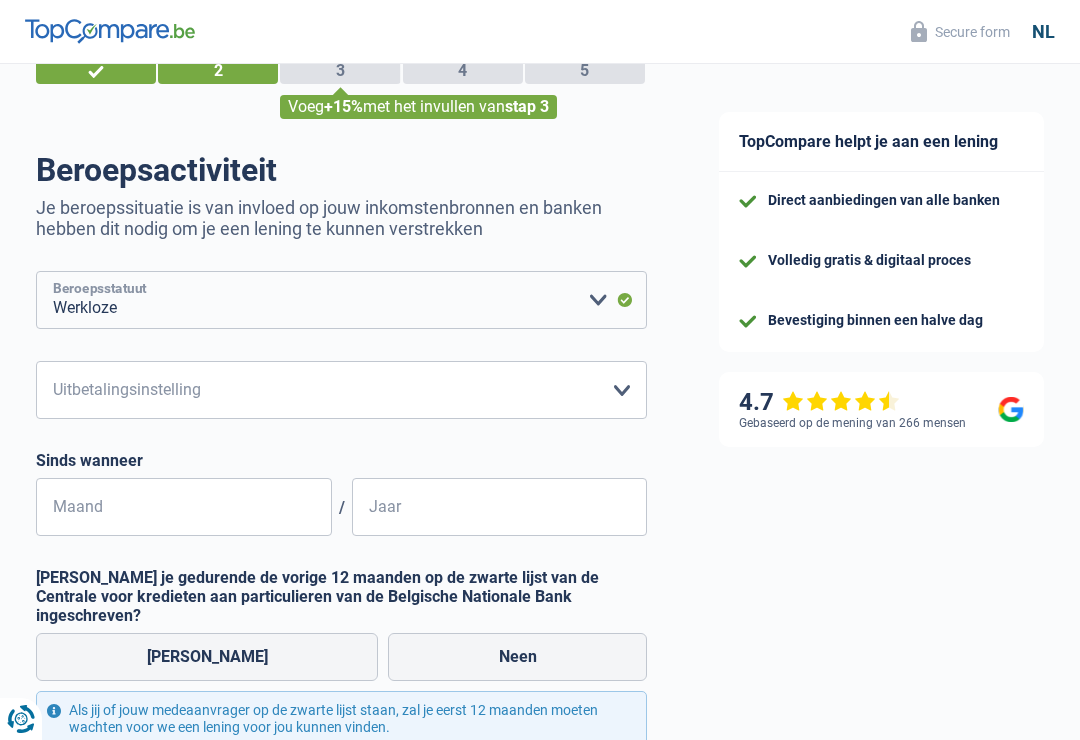 click on "Arbeider Bediende (privésector) Ambtenaar (overheidssector) Invalide Zelfstandige Gepensioneerde Werkloze Mutualiteit Huisvrouw Zonder beroep Leefloner (OCMW uitkering) Student Vrij beroep Handelaar Rentenier Bruggepensioneerde
Maak een keuze a.u.b" at bounding box center (341, 300) 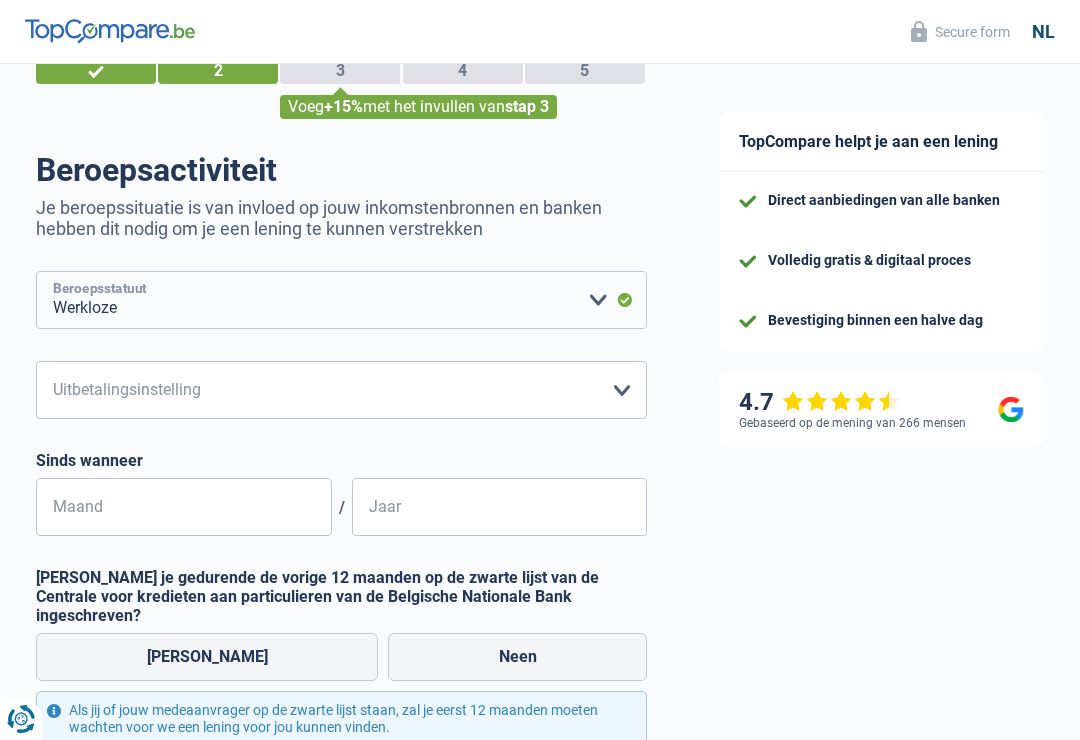 select on "retired" 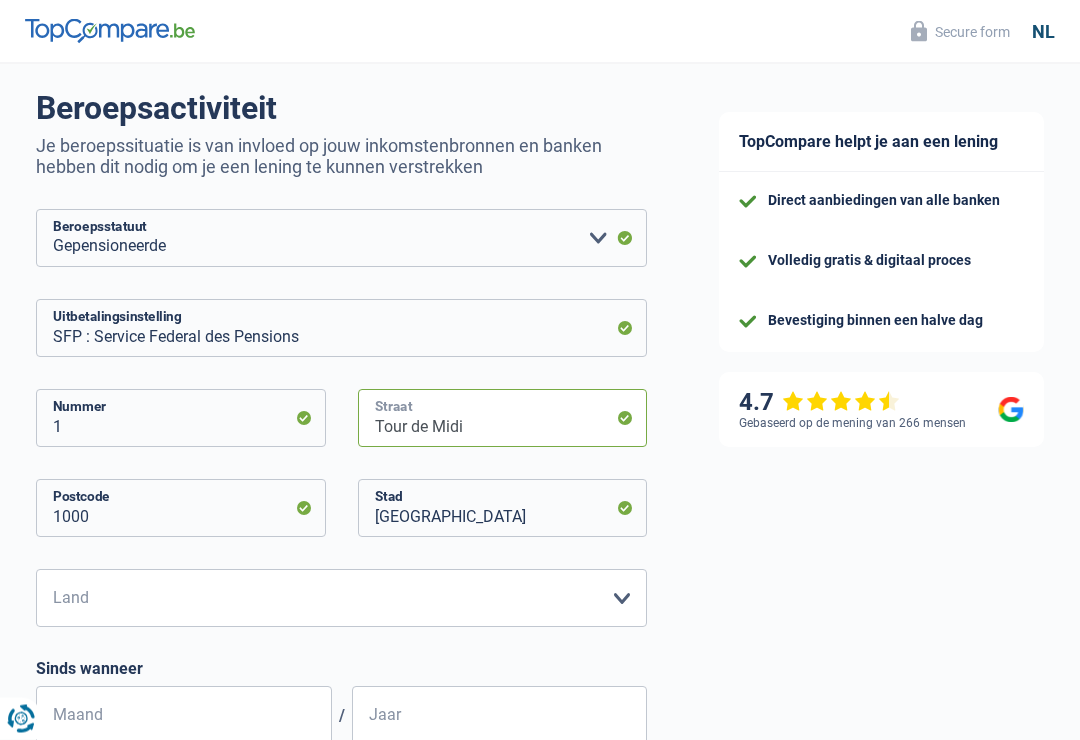 click on "Tour de Midi" at bounding box center (503, 419) 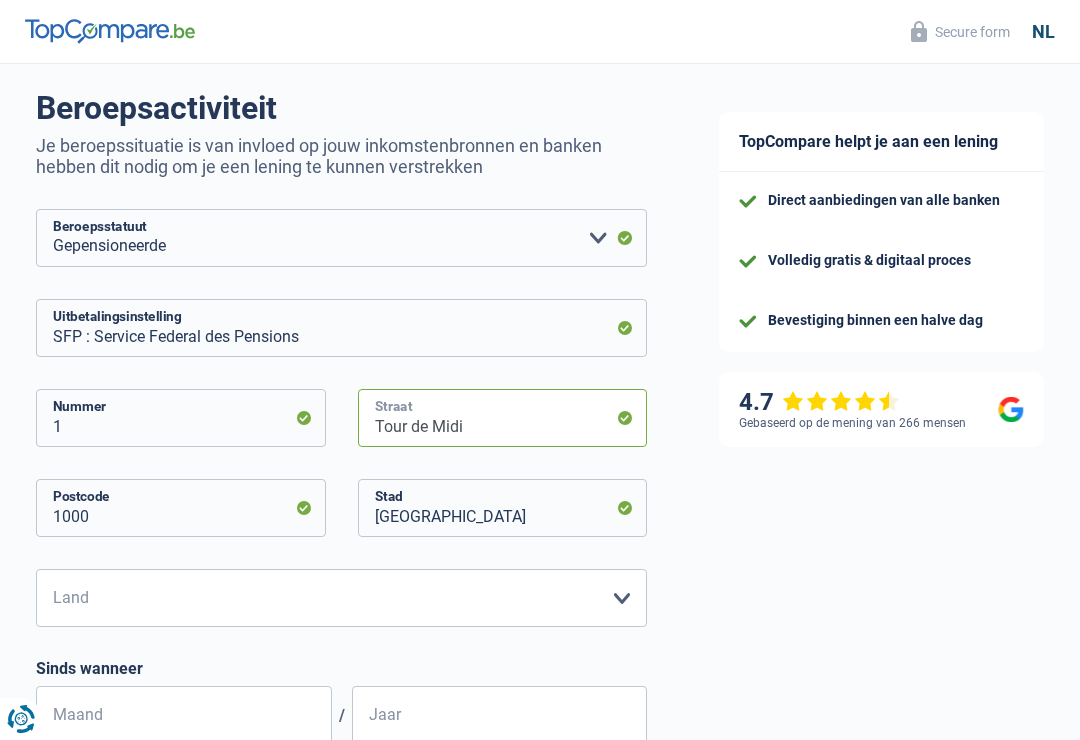 scroll, scrollTop: 136, scrollLeft: 0, axis: vertical 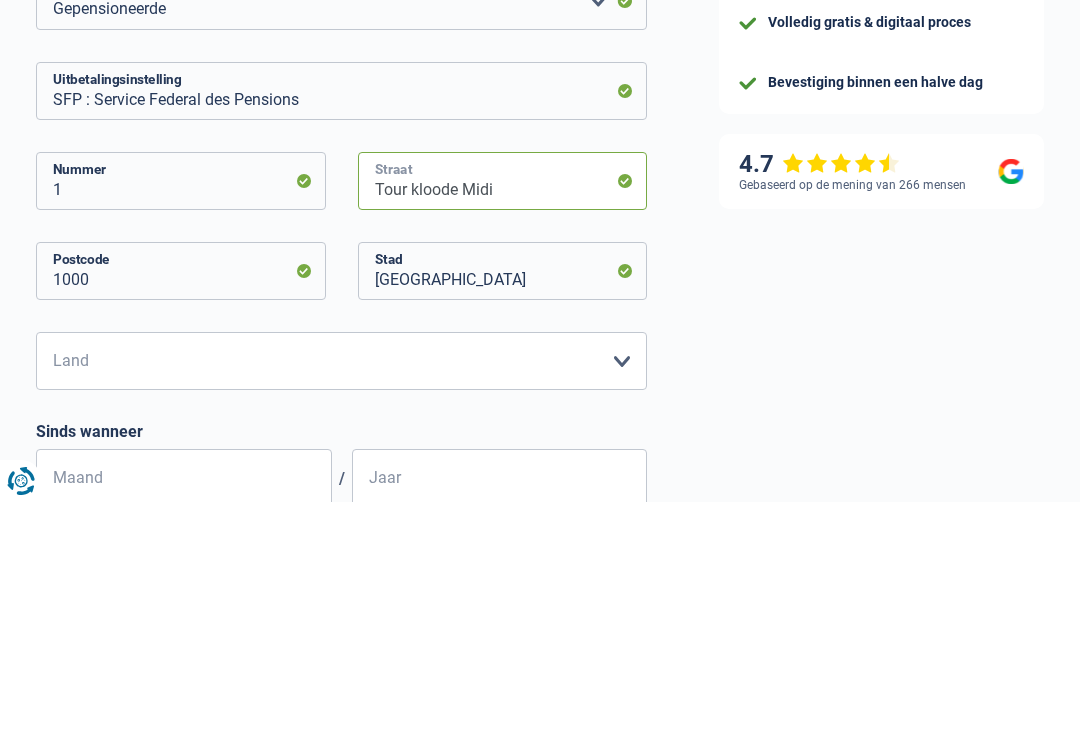 click on "Tour kloode Midi" at bounding box center (503, 419) 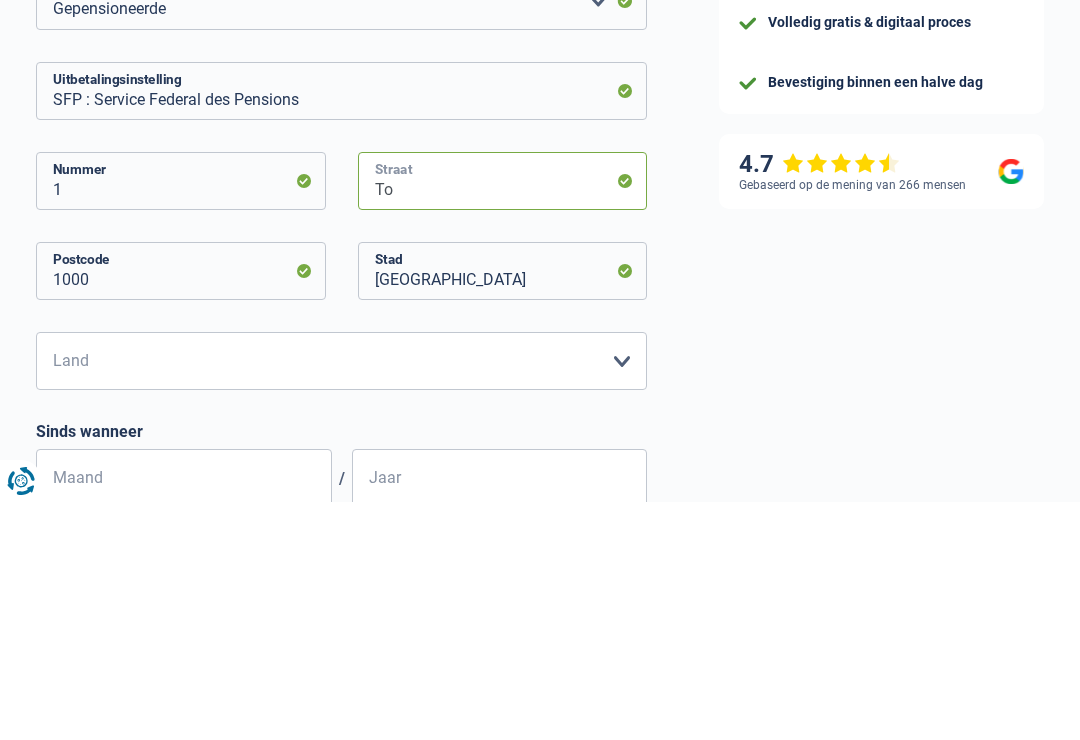 type on "T" 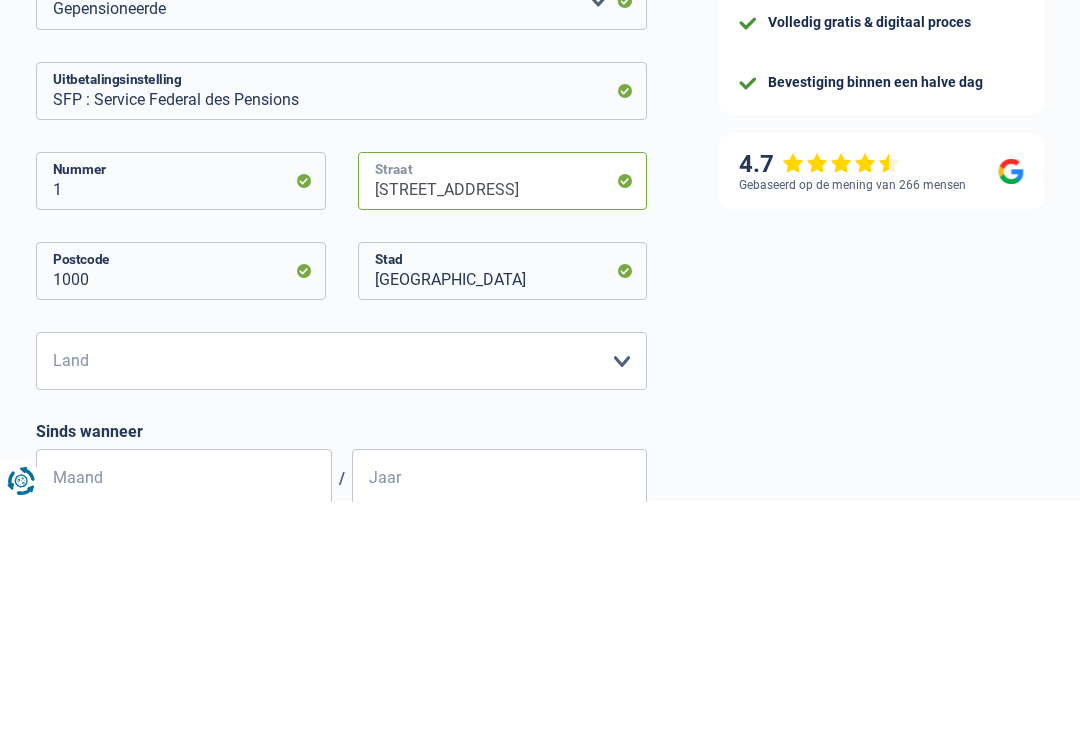 type on "kloosterstraat 8 bus 203" 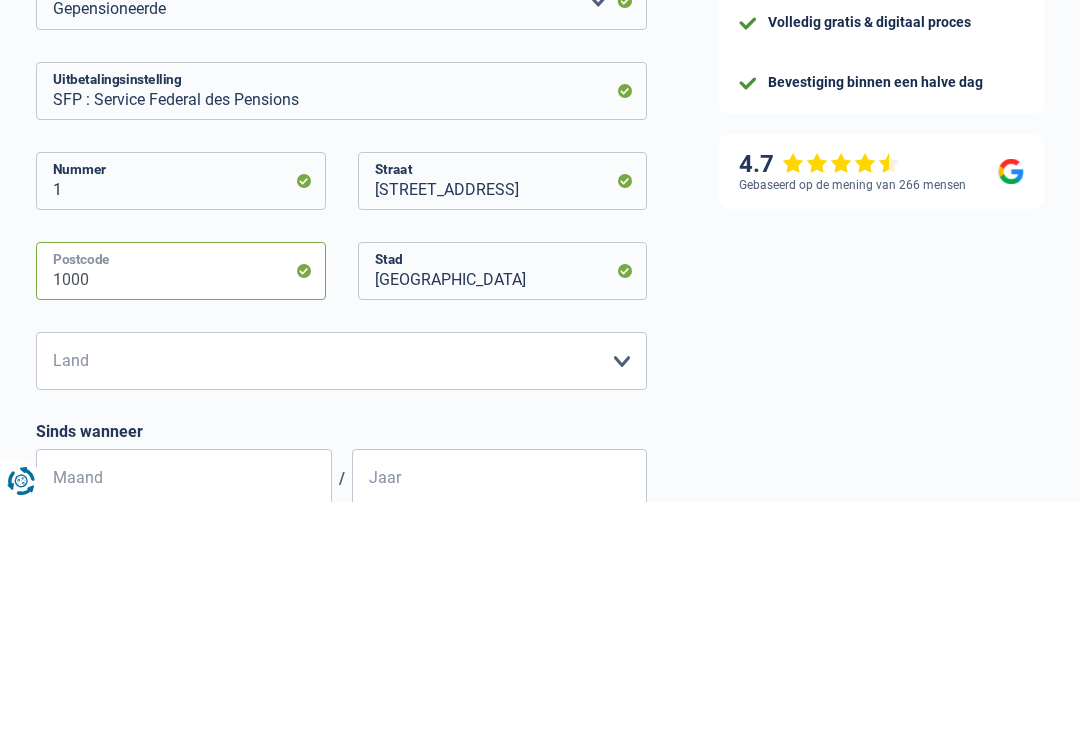 click on "1000" at bounding box center [181, 509] 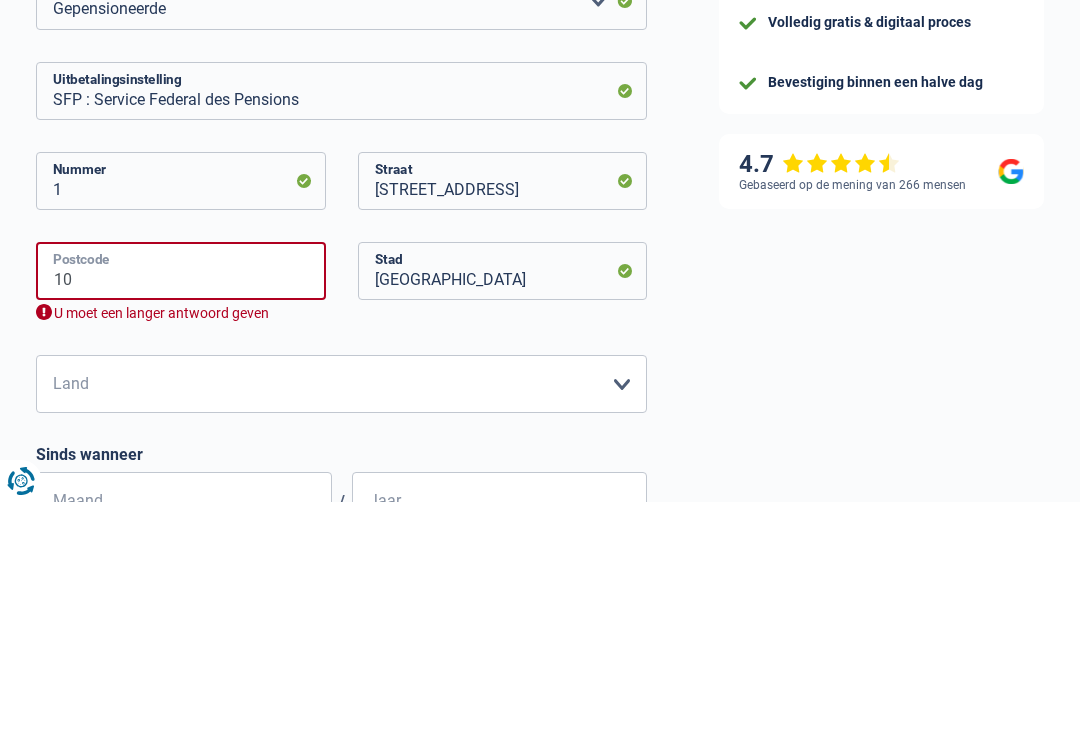 type on "1" 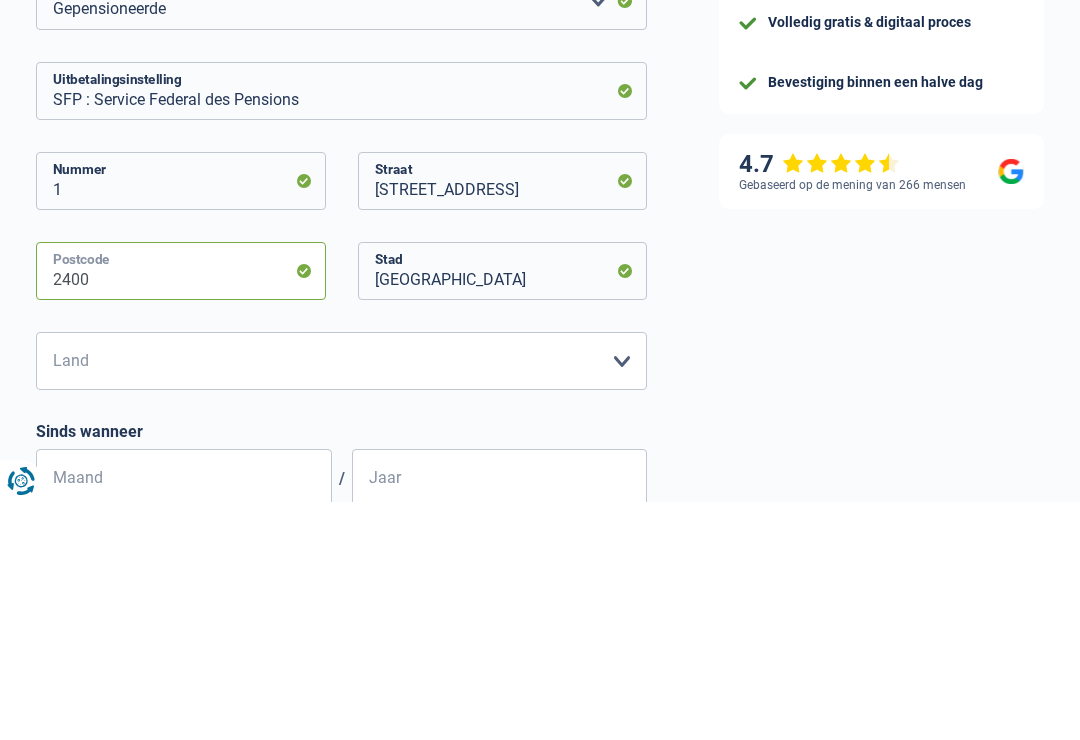 type on "2400" 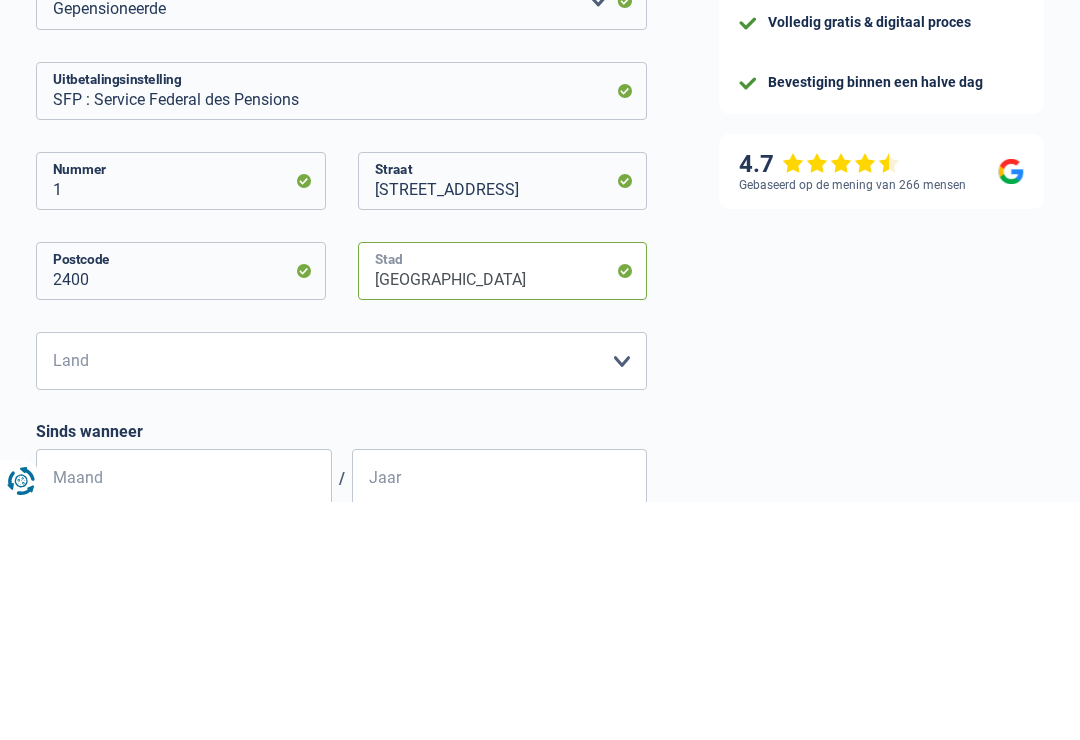 click on "Bruxelles" at bounding box center (503, 509) 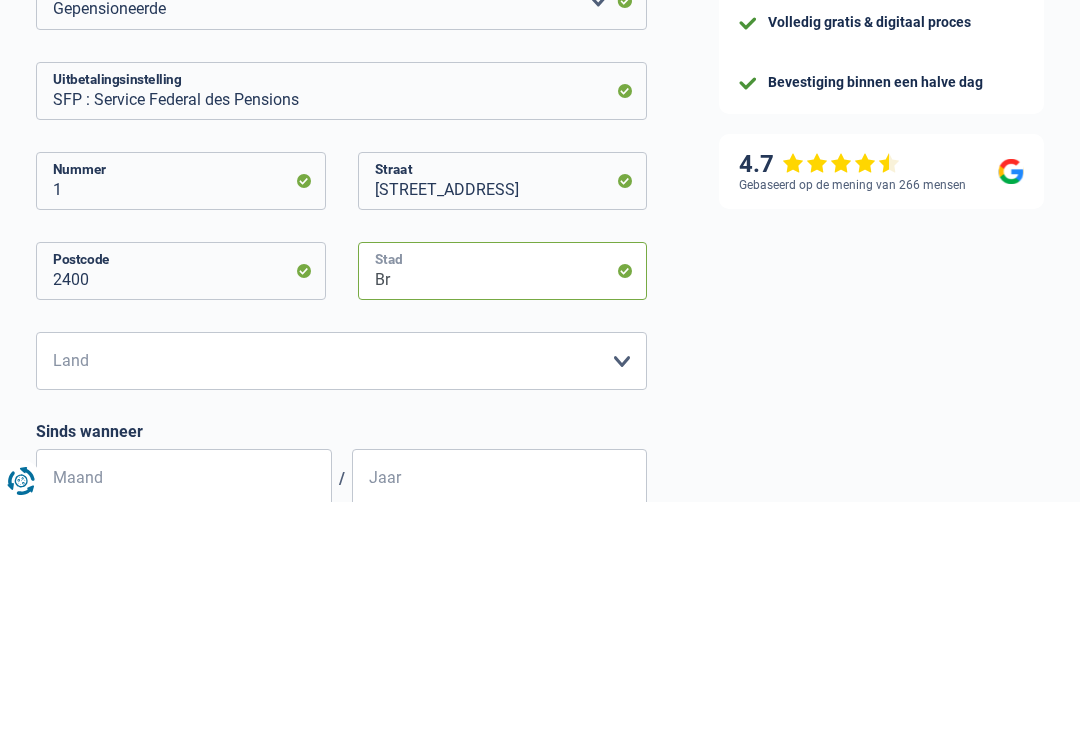 type on "B" 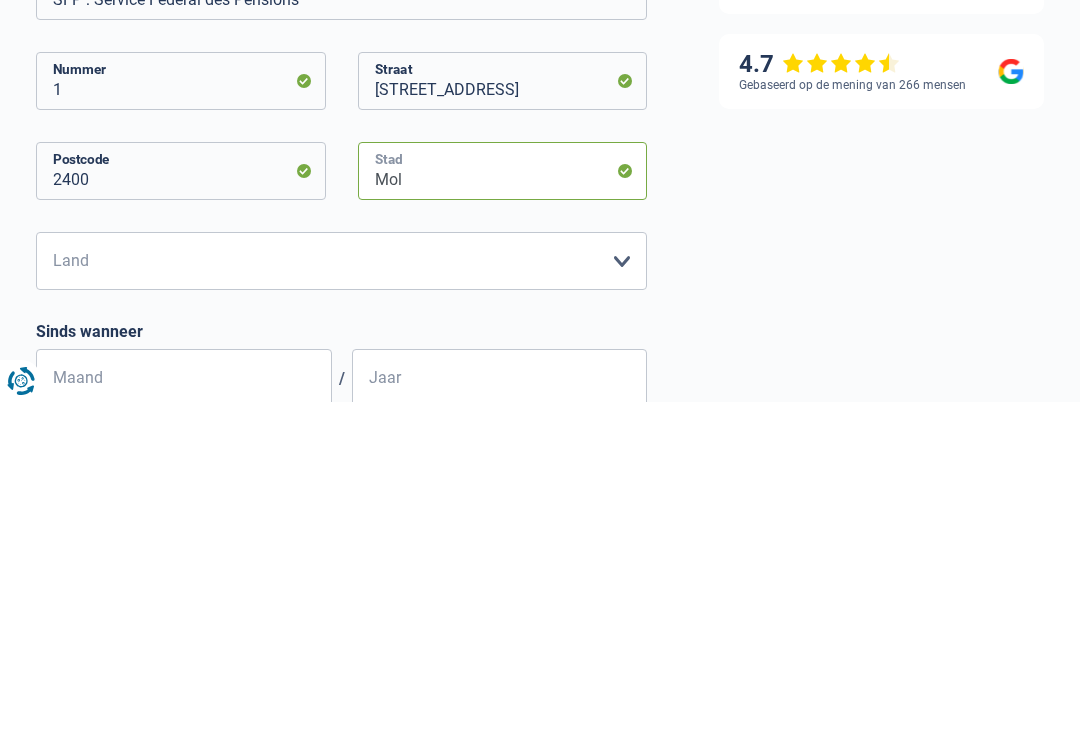 type on "Mol" 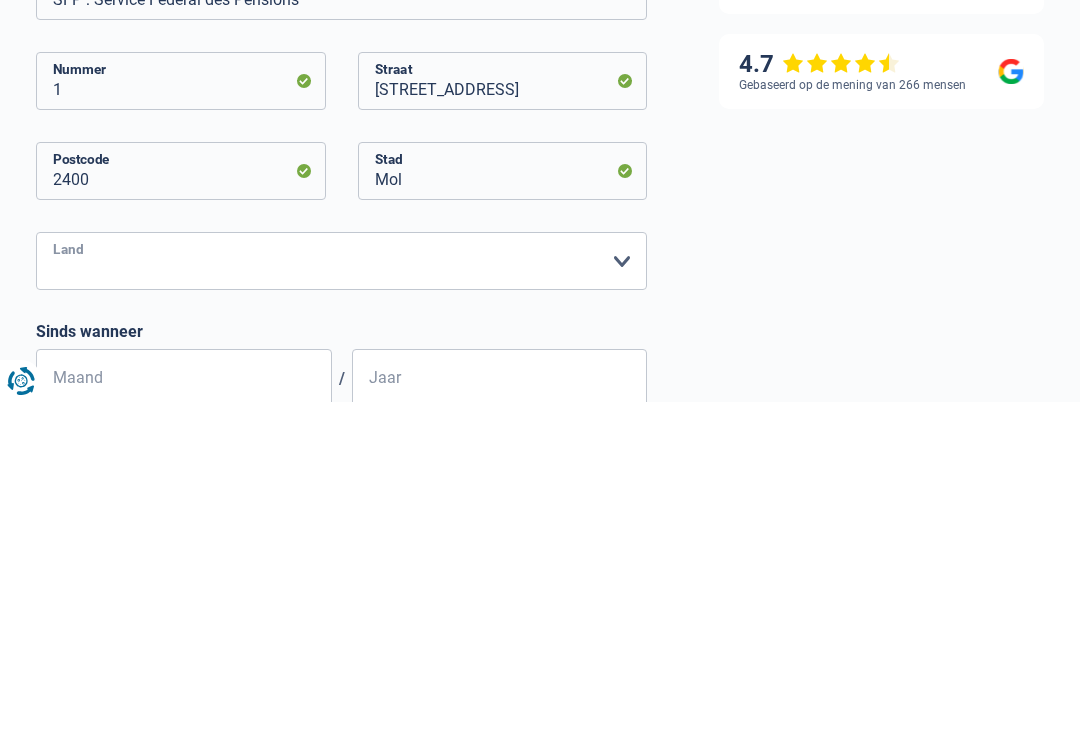 click on "België Luxemburg
Maak een keuze a.u.b" at bounding box center [341, 599] 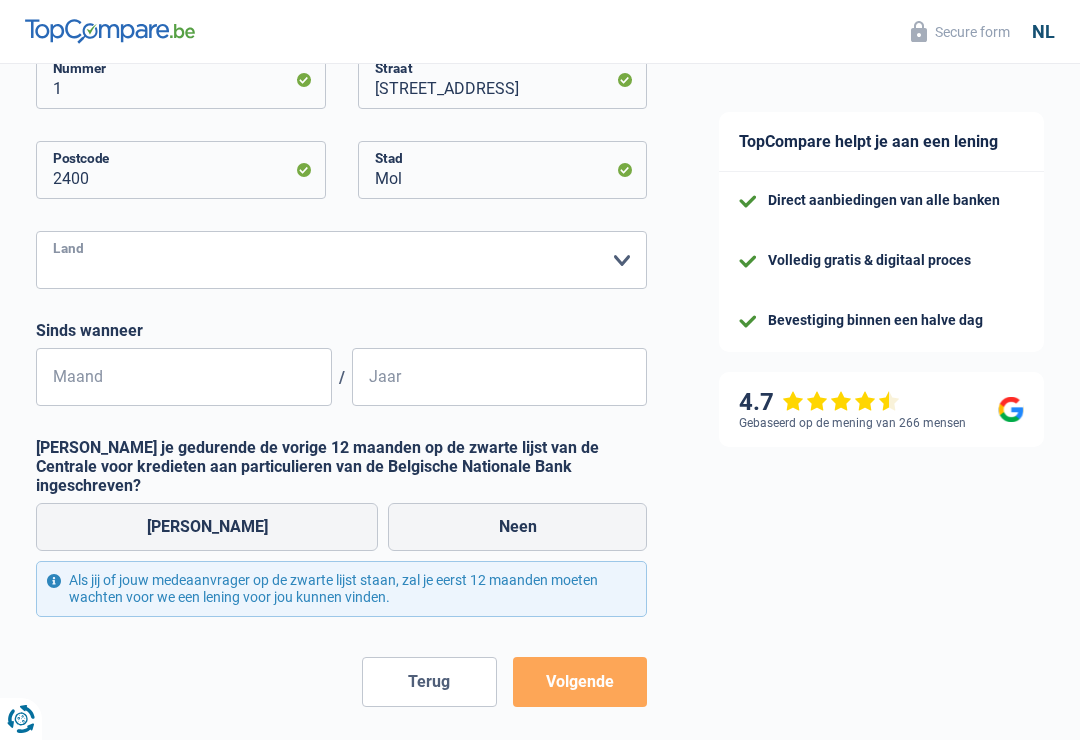 select on "BE" 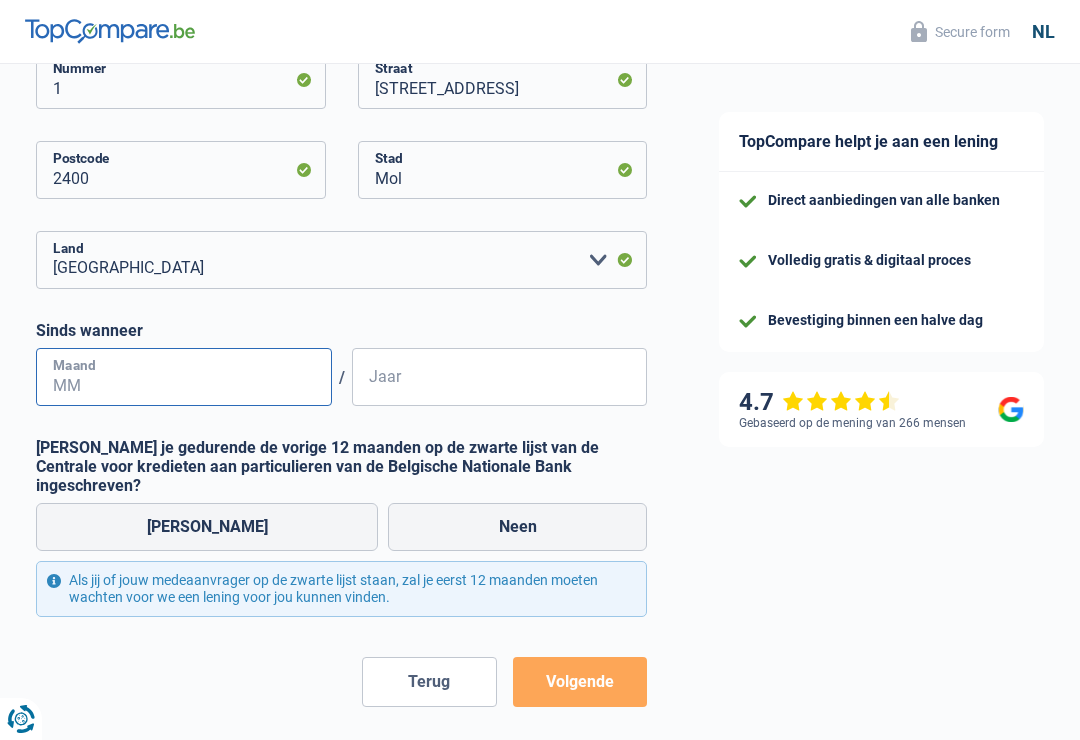 click on "Maand" at bounding box center (184, 377) 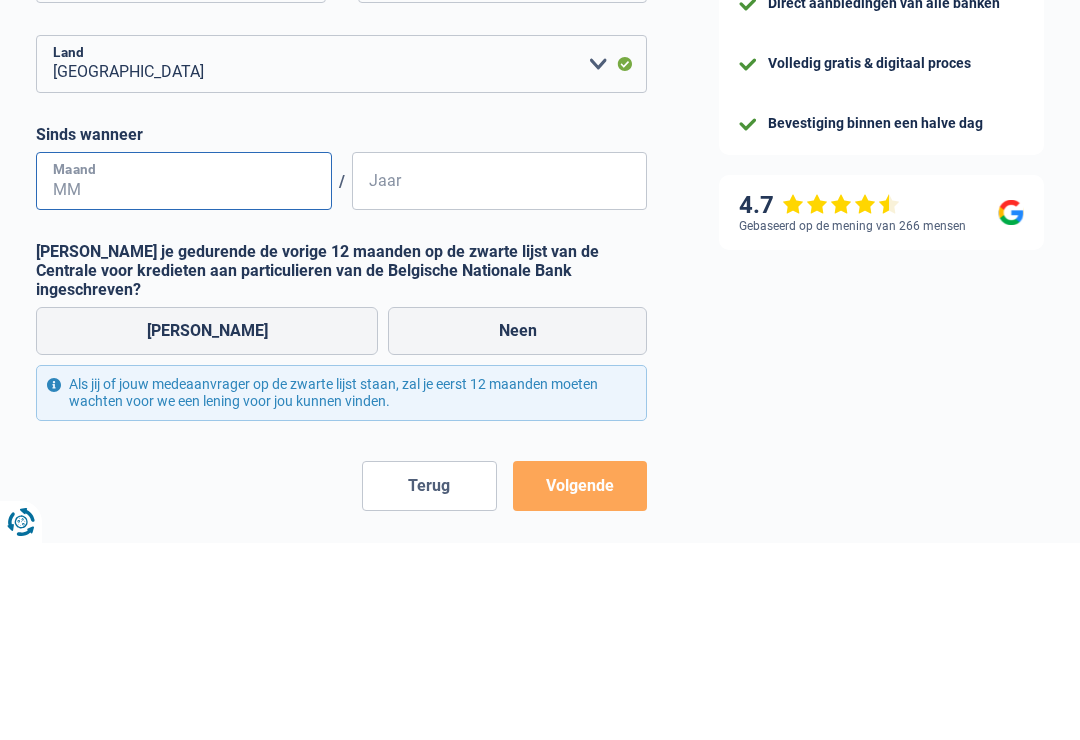 click on "Maand" at bounding box center [184, 378] 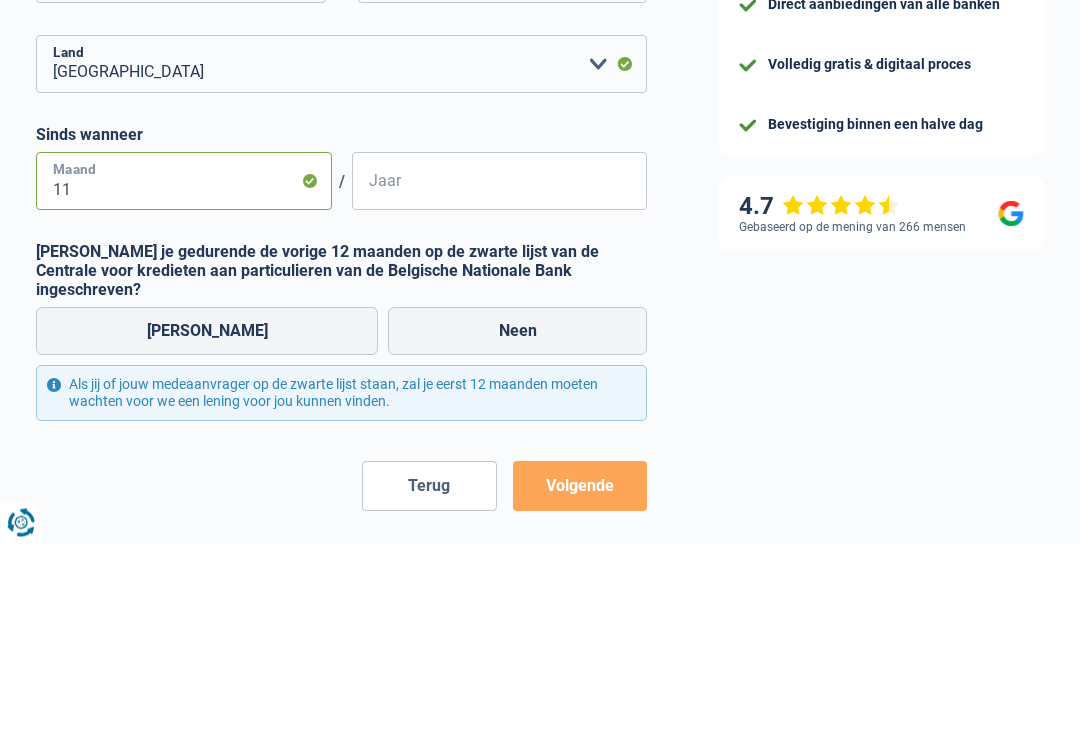 click on "11" at bounding box center (184, 378) 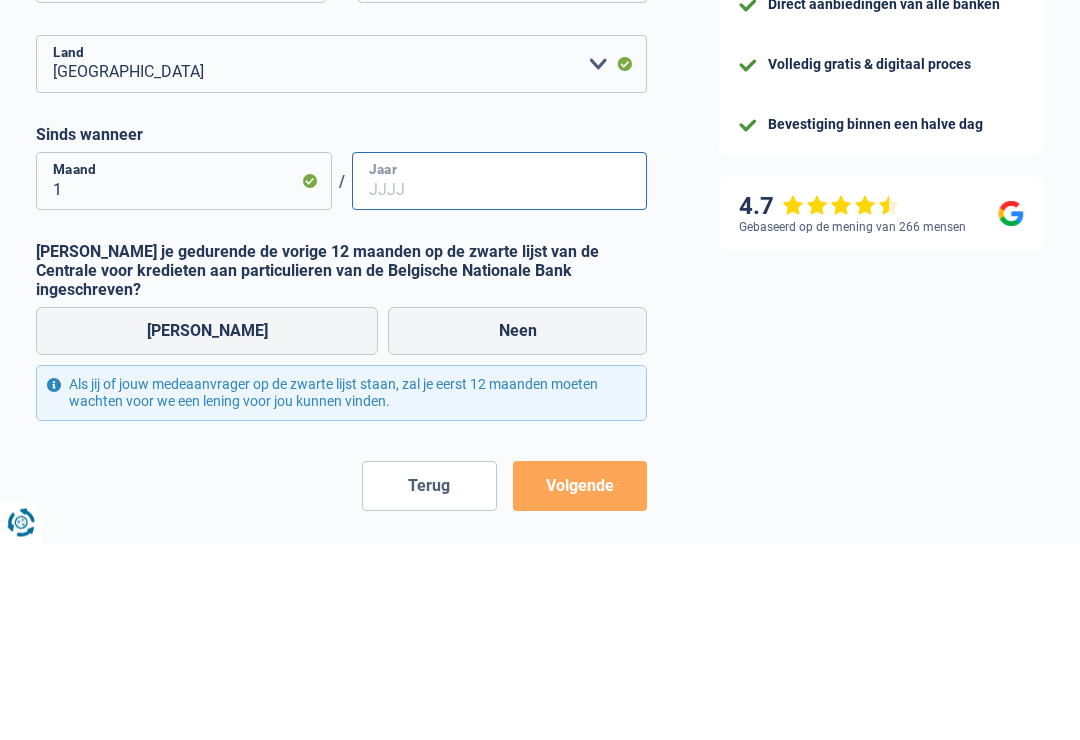 type on "11" 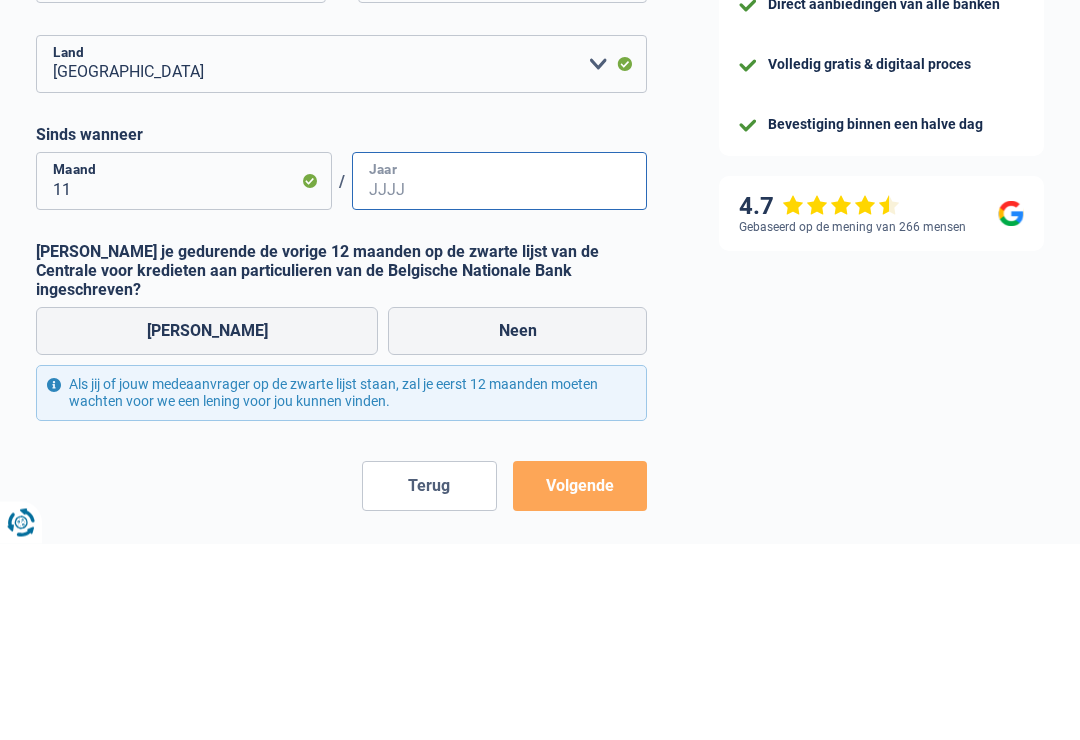 type on "2" 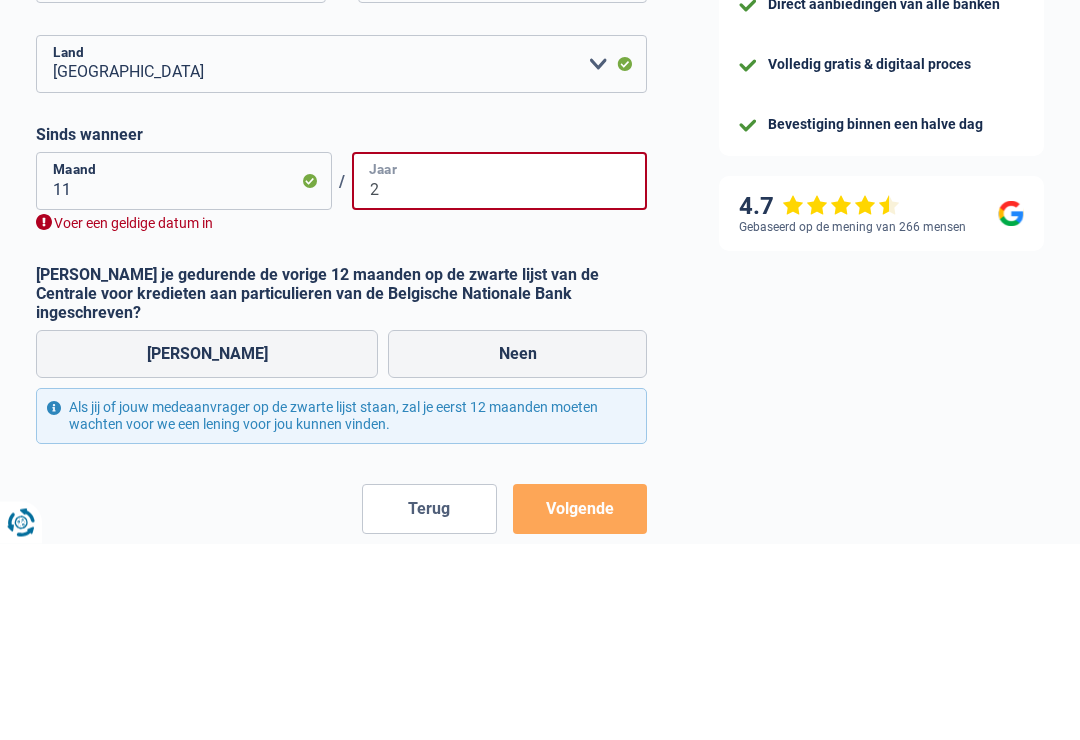 type 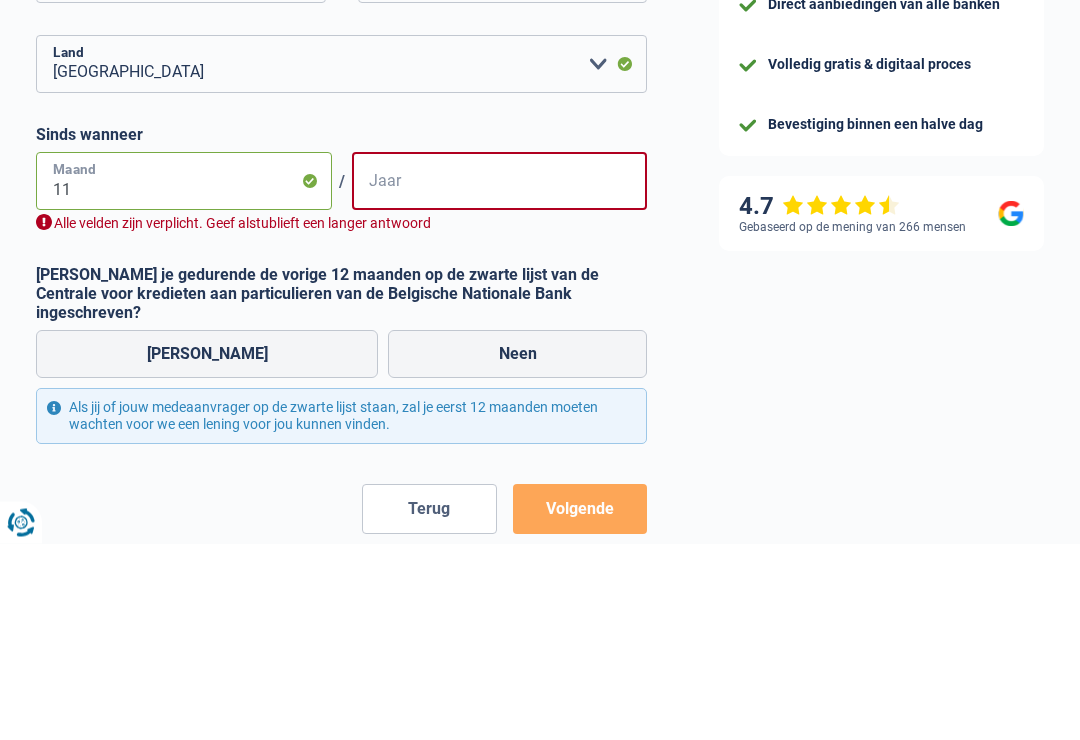 click on "11" at bounding box center [184, 378] 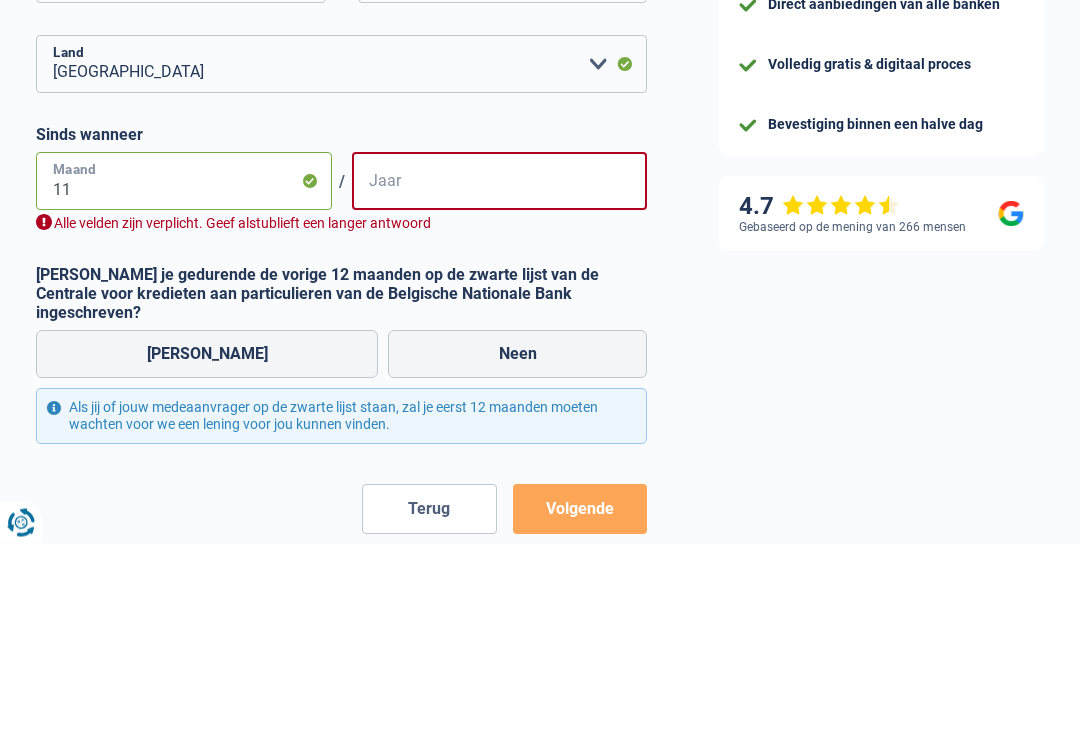 type on "1" 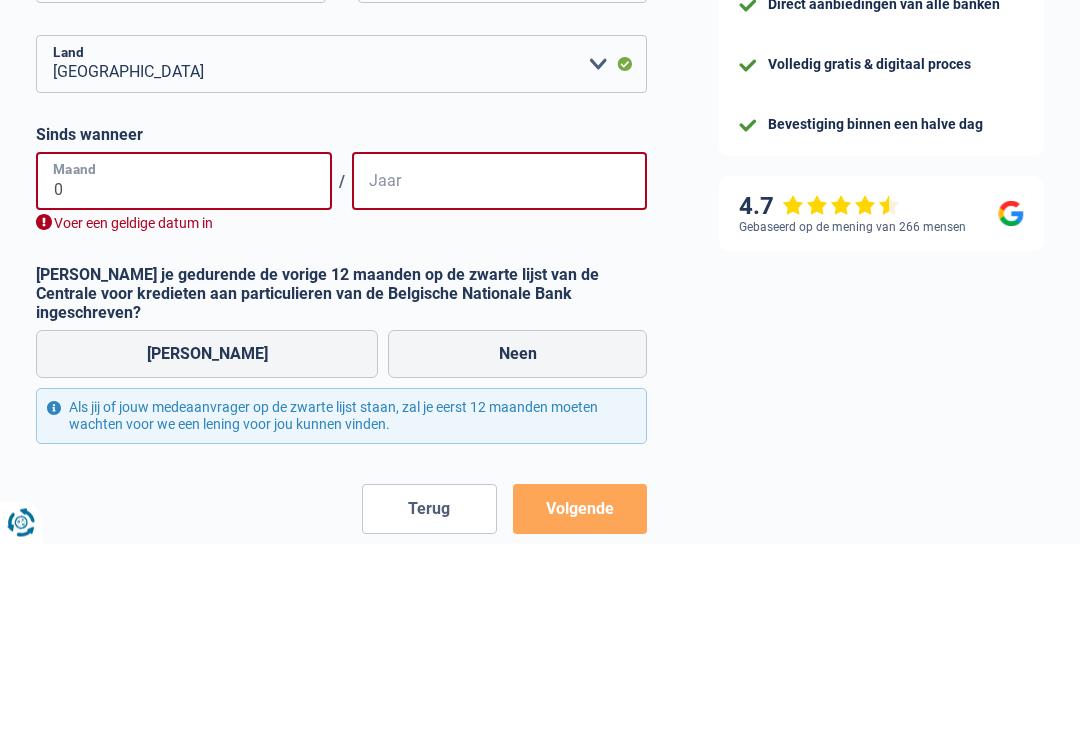 type on "01" 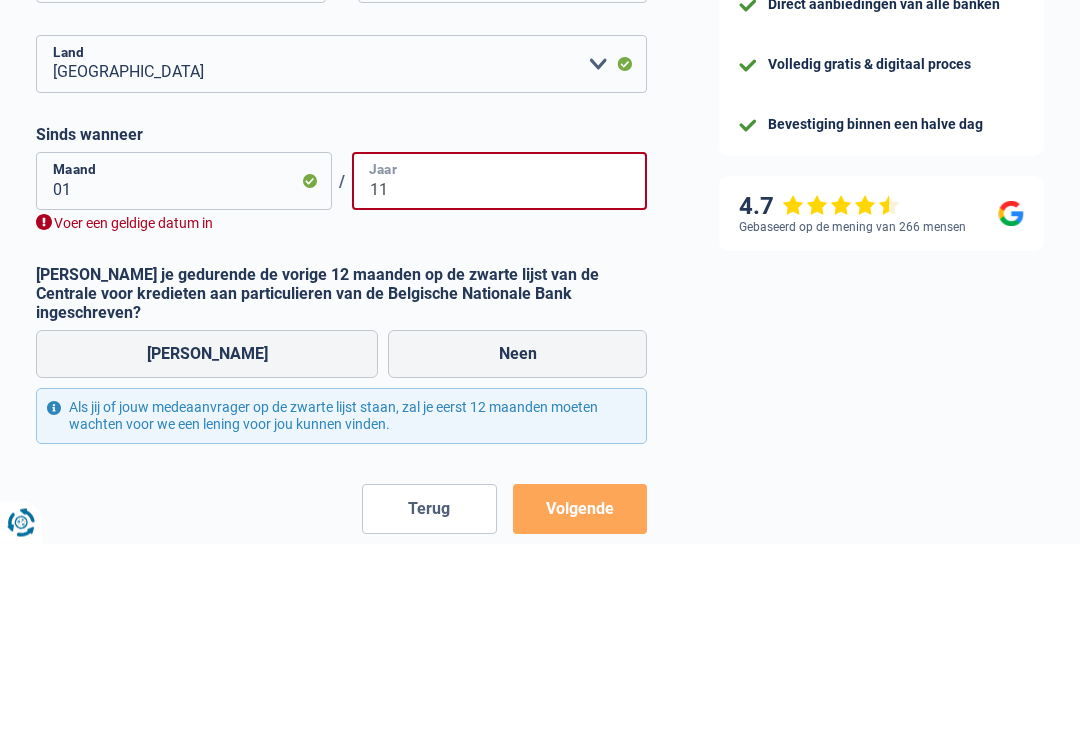 type on "1" 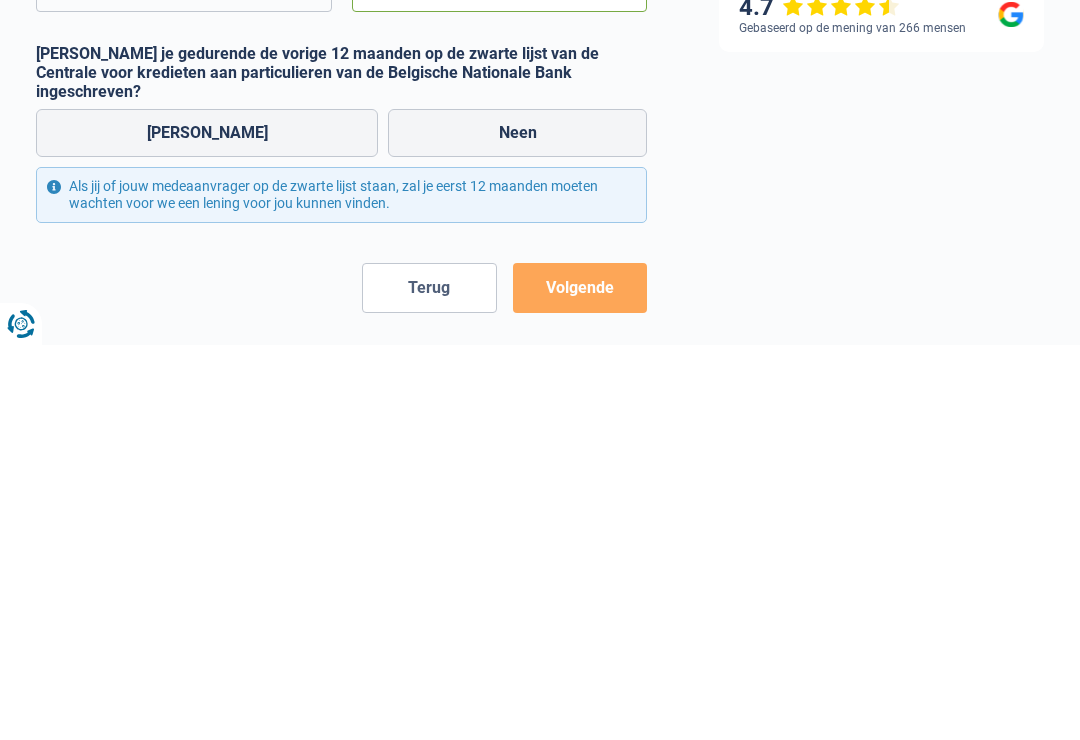 type on "2023" 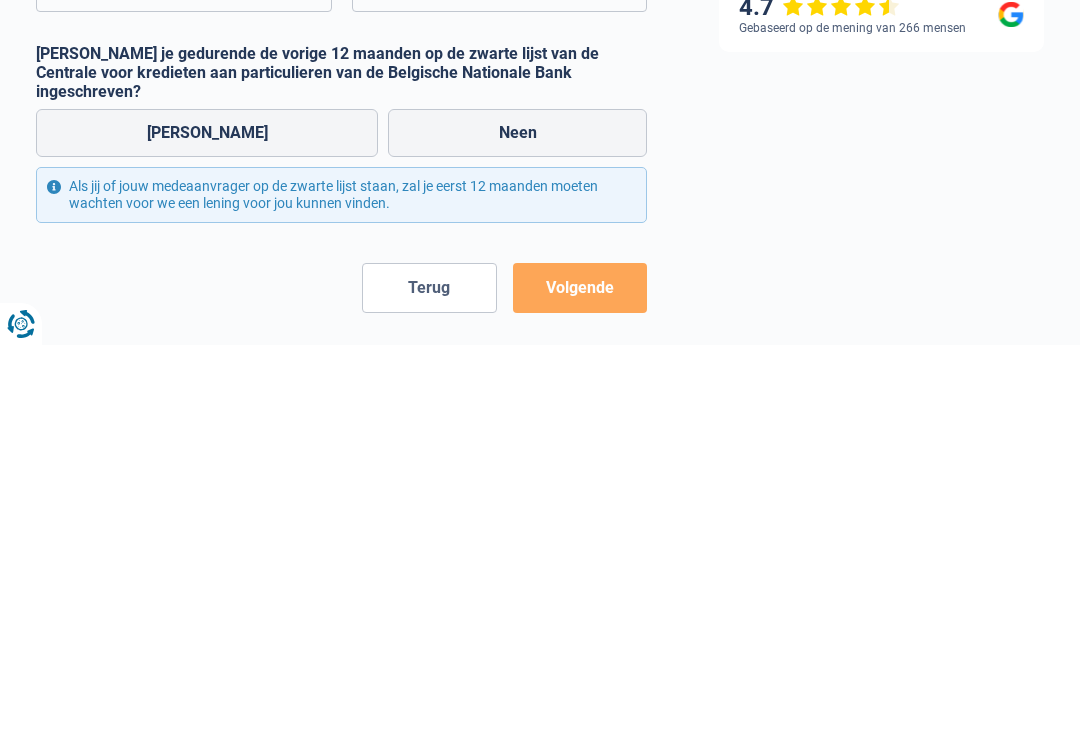 click on "Neen" at bounding box center [517, 528] 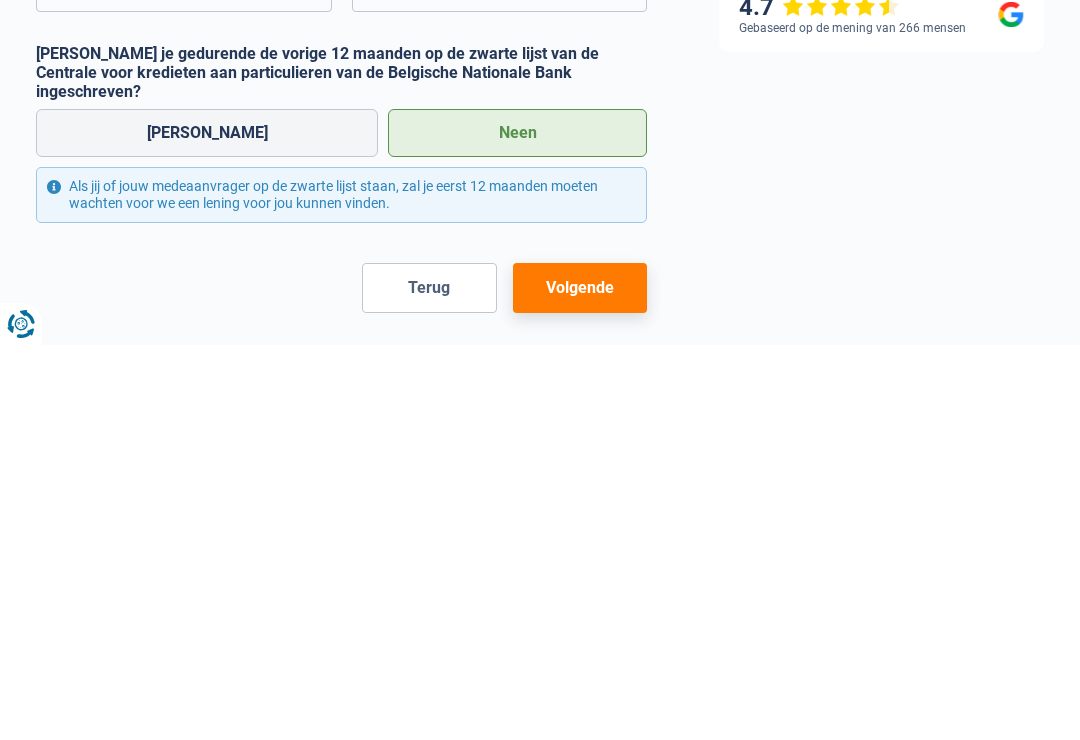 scroll, scrollTop: 558, scrollLeft: 0, axis: vertical 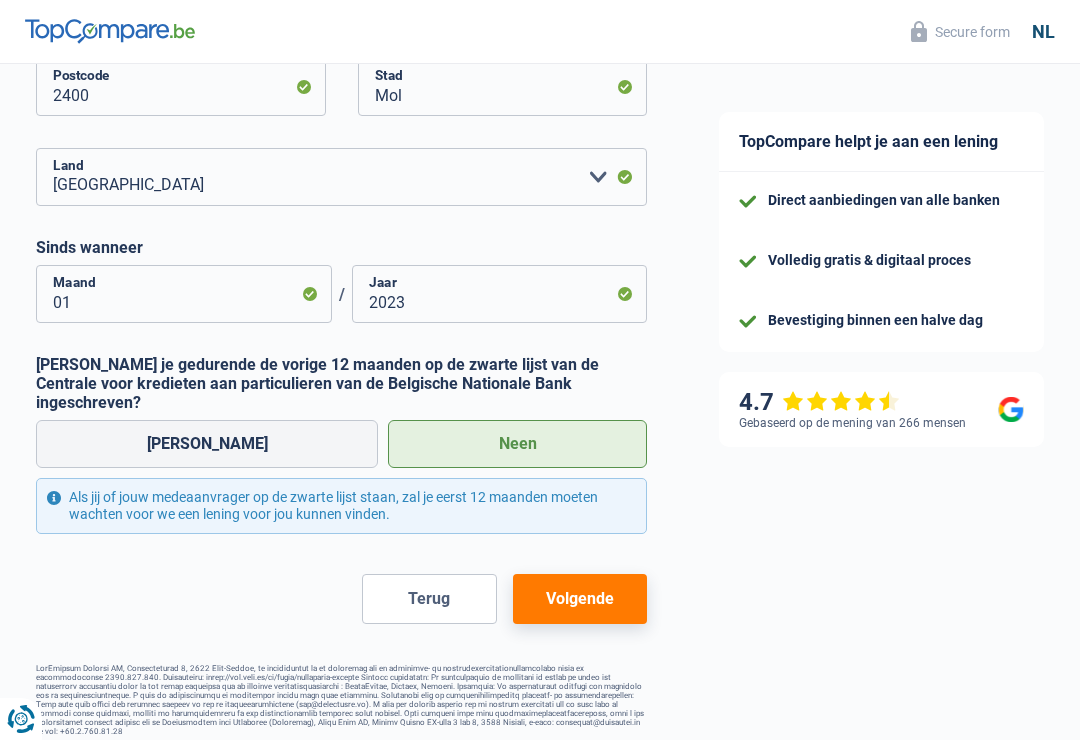 click on "Volgende" at bounding box center [580, 599] 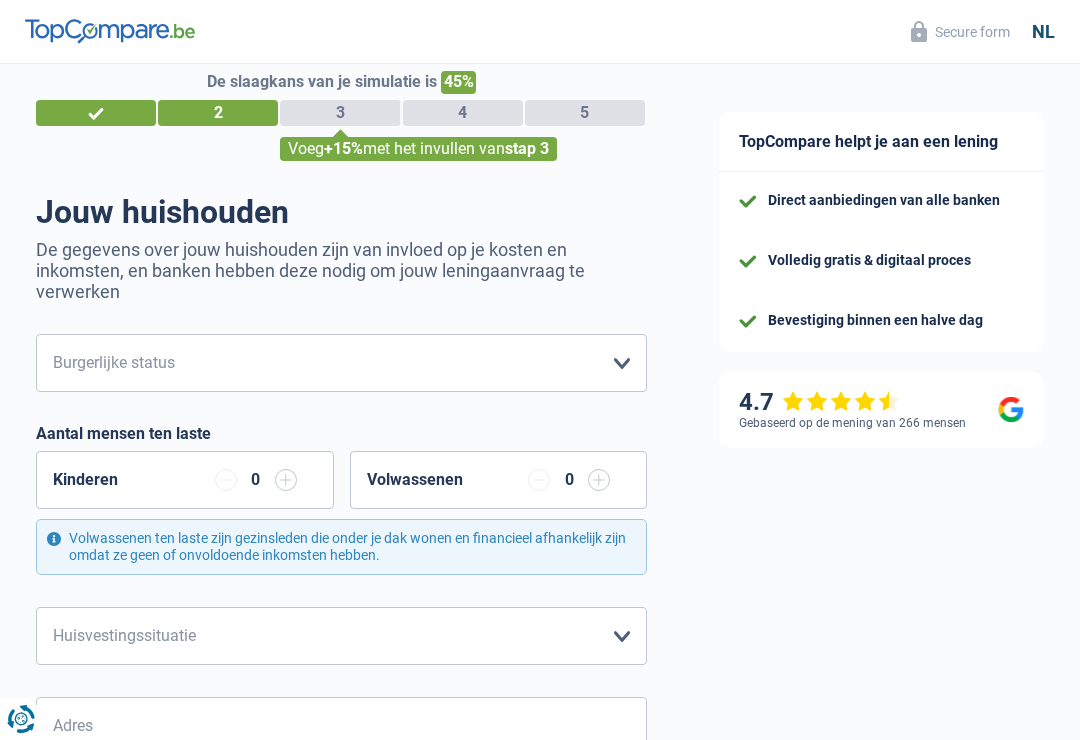 scroll, scrollTop: 0, scrollLeft: 0, axis: both 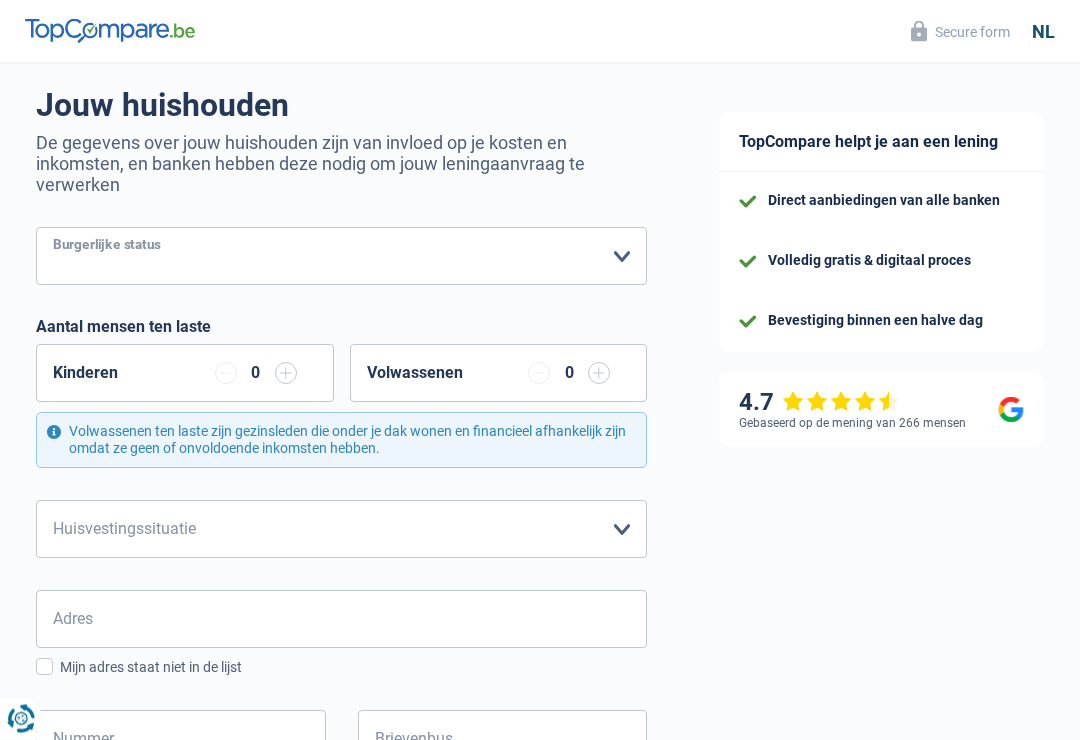click on "Alleenstaand Getrouwd Samenwonend Uit de echt gescheiden Weduwe/weduwnaar Gehuwd maar niet samenwonend
Maak een keuze a.u.b" at bounding box center (341, 257) 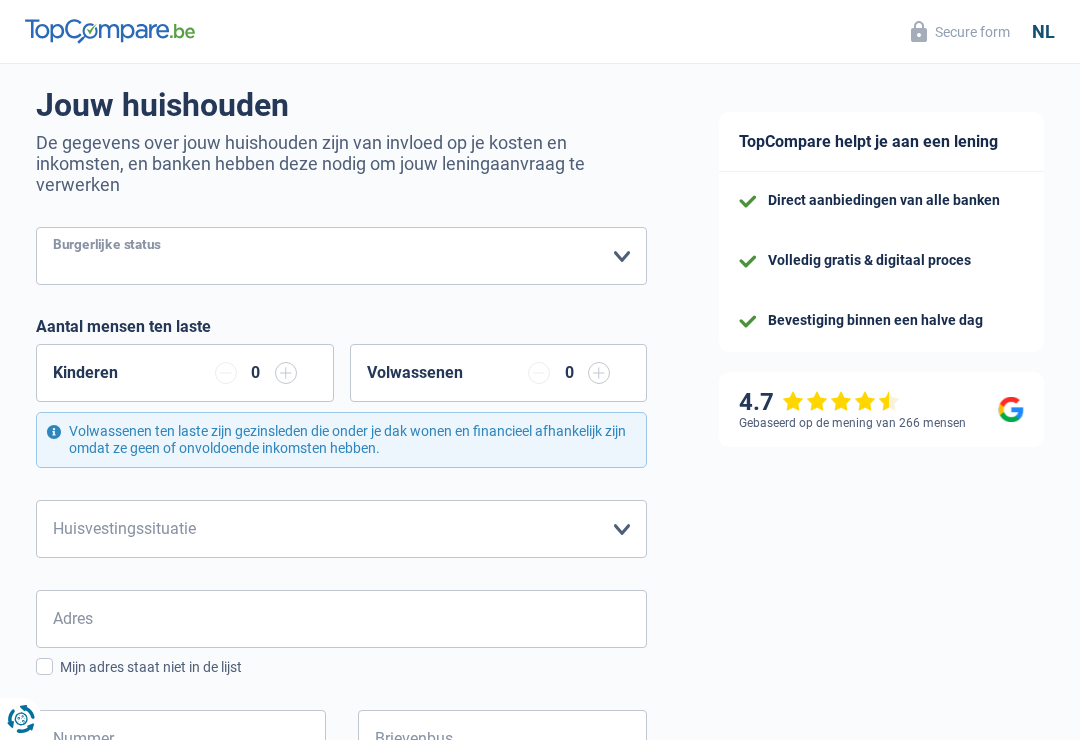select on "married" 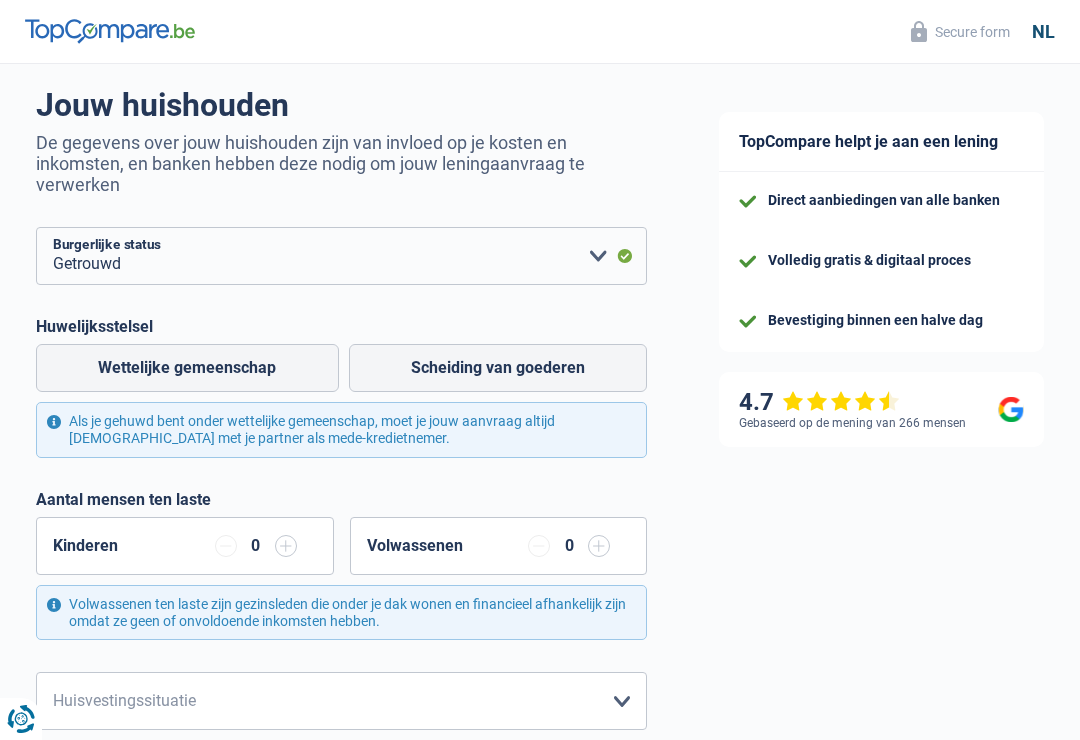 click on "Wettelijke gemeenschap" at bounding box center [187, 368] 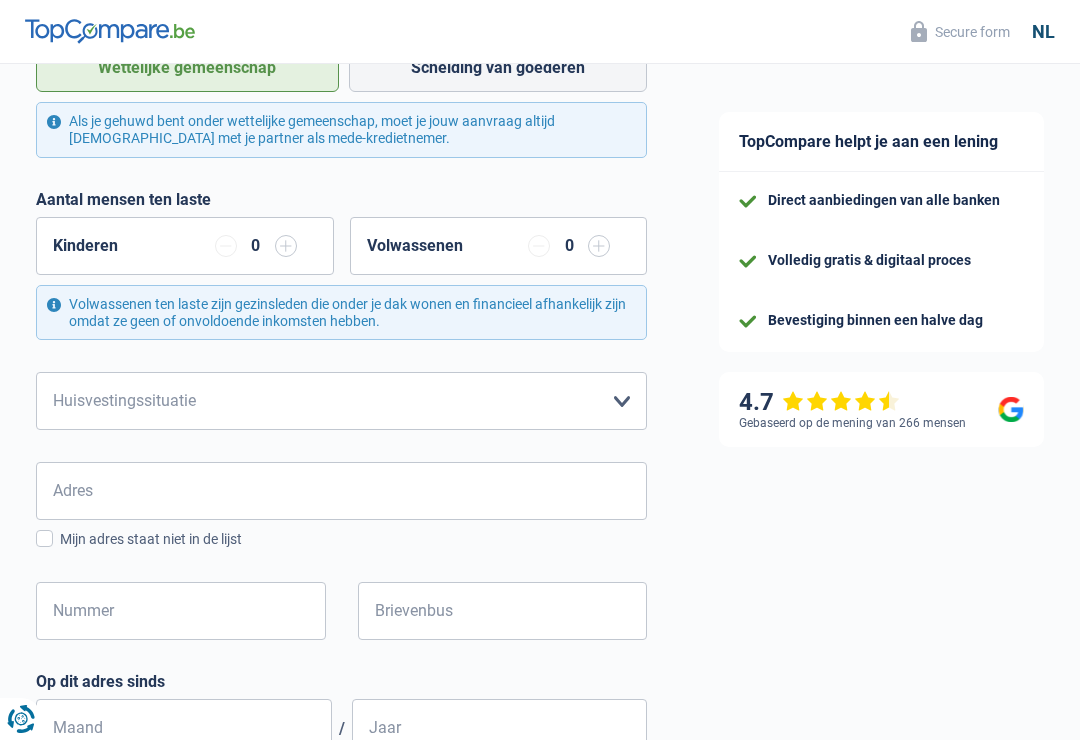 scroll, scrollTop: 442, scrollLeft: 0, axis: vertical 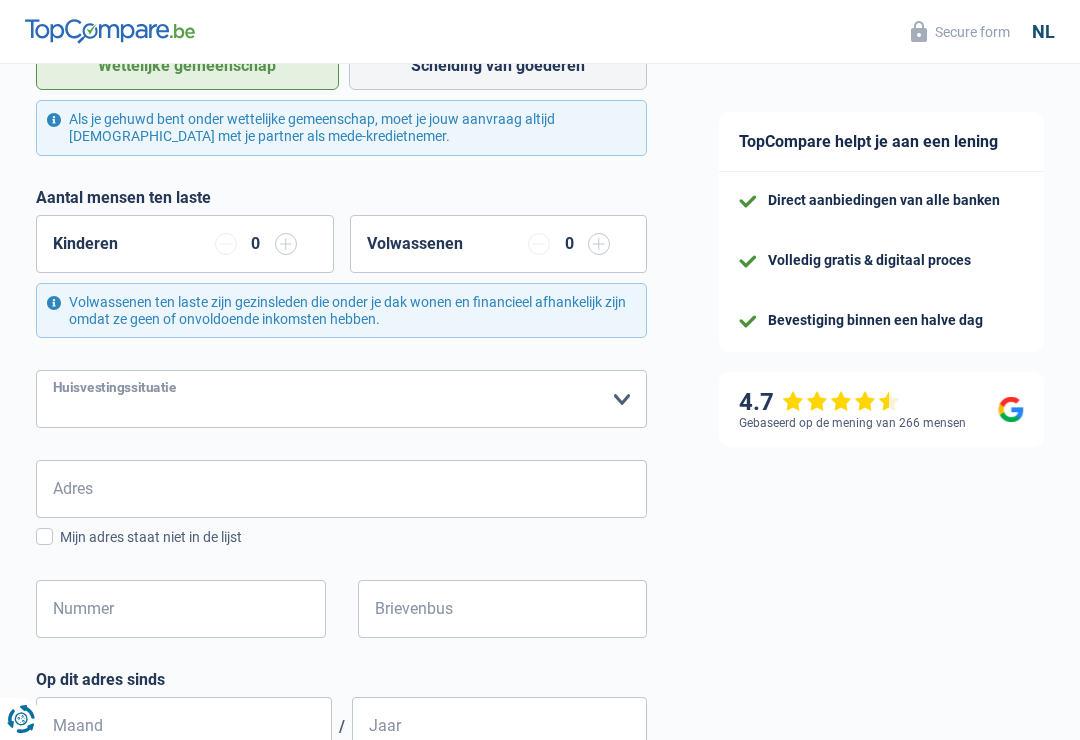 click on "Huurder Eigenaar met een hypothecaire lening Eigenaar zonder hypothecaire lening Inwonend bij familie Conciërge
Maak een keuze a.u.b" at bounding box center [341, 399] 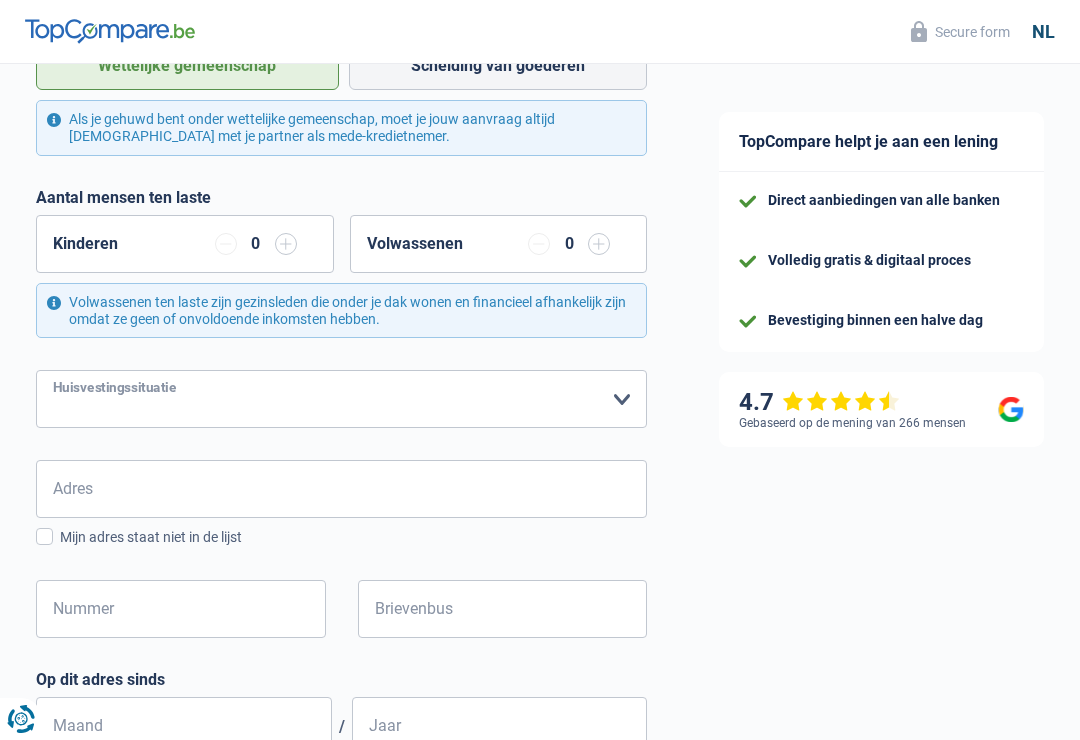 select on "rents" 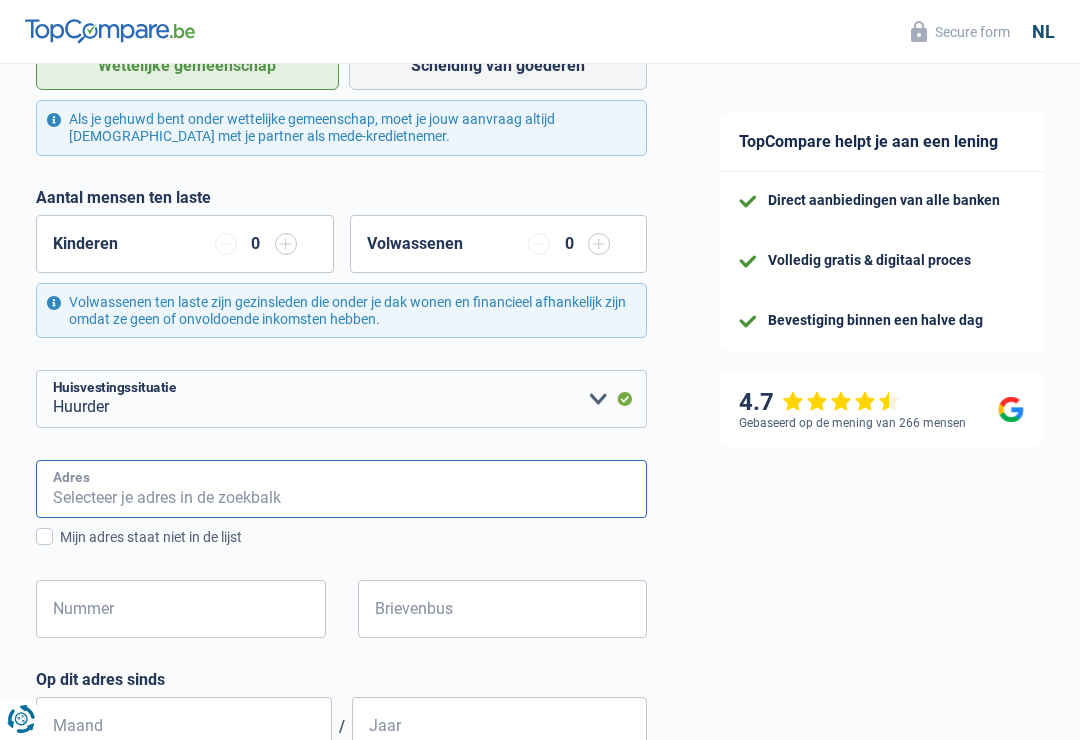 click on "Adres" at bounding box center [341, 489] 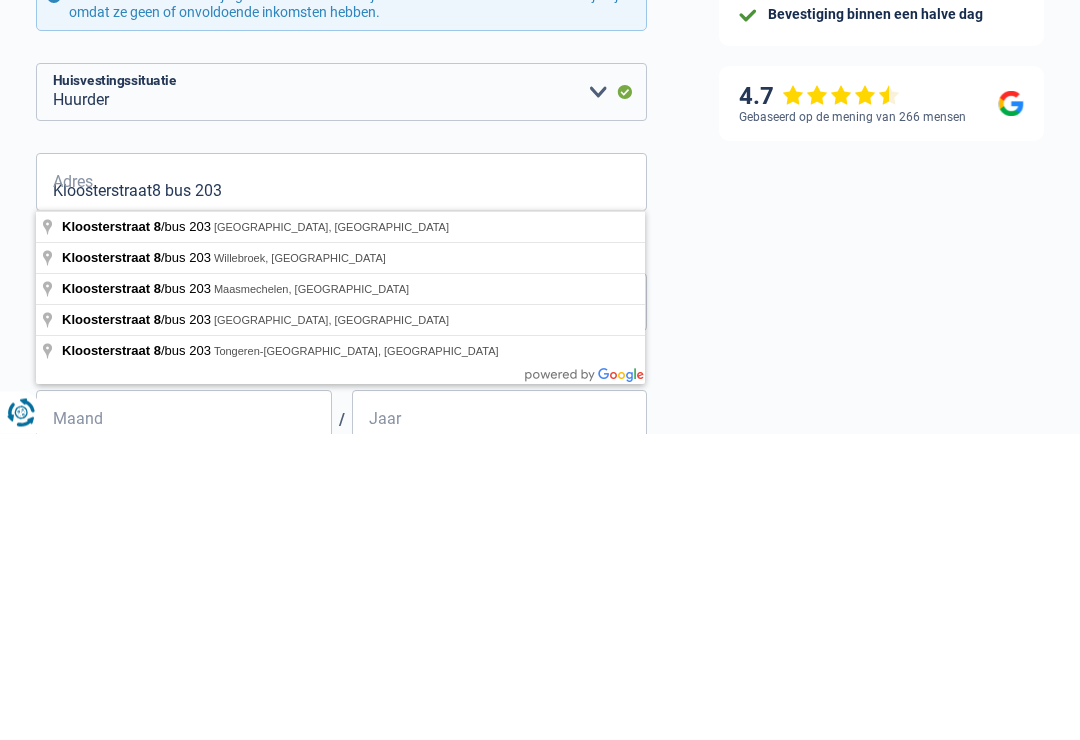 click on "TopCompare helpt je aan een lening
Direct aanbiedingen van alle banken
Volledig gratis & digitaal proces
Bevestiging binnen een halve dag
4.7
Gebaseerd op de mening van 266 mensen
Secure form" at bounding box center (881, 477) 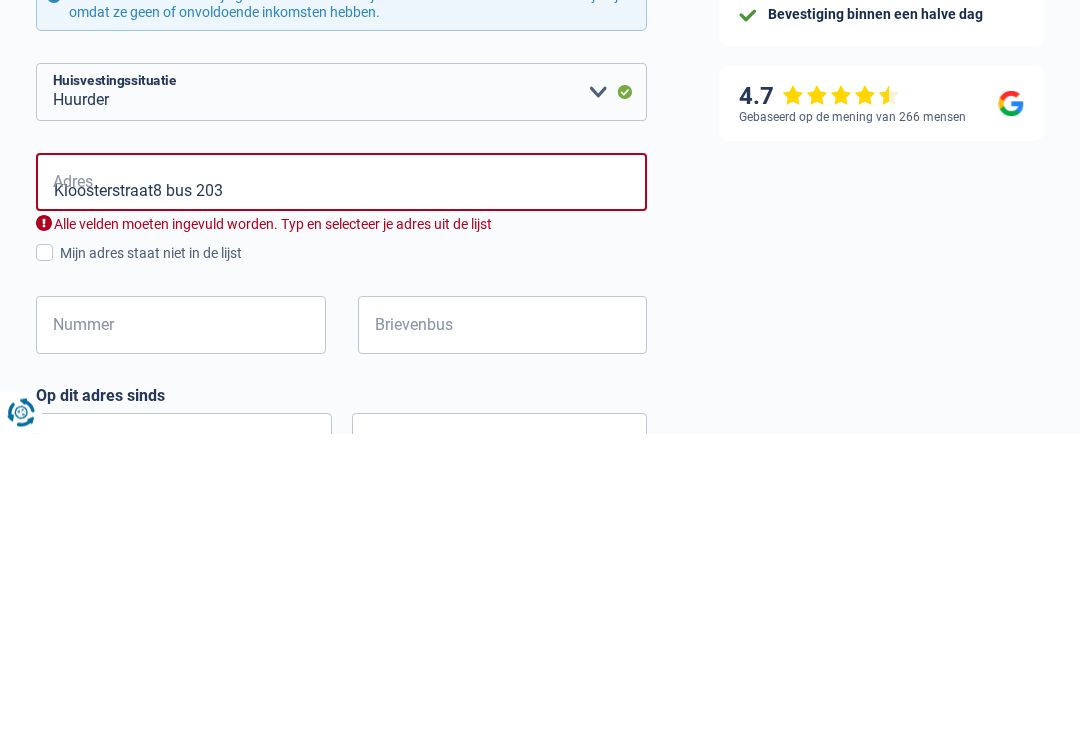 scroll, scrollTop: 749, scrollLeft: 0, axis: vertical 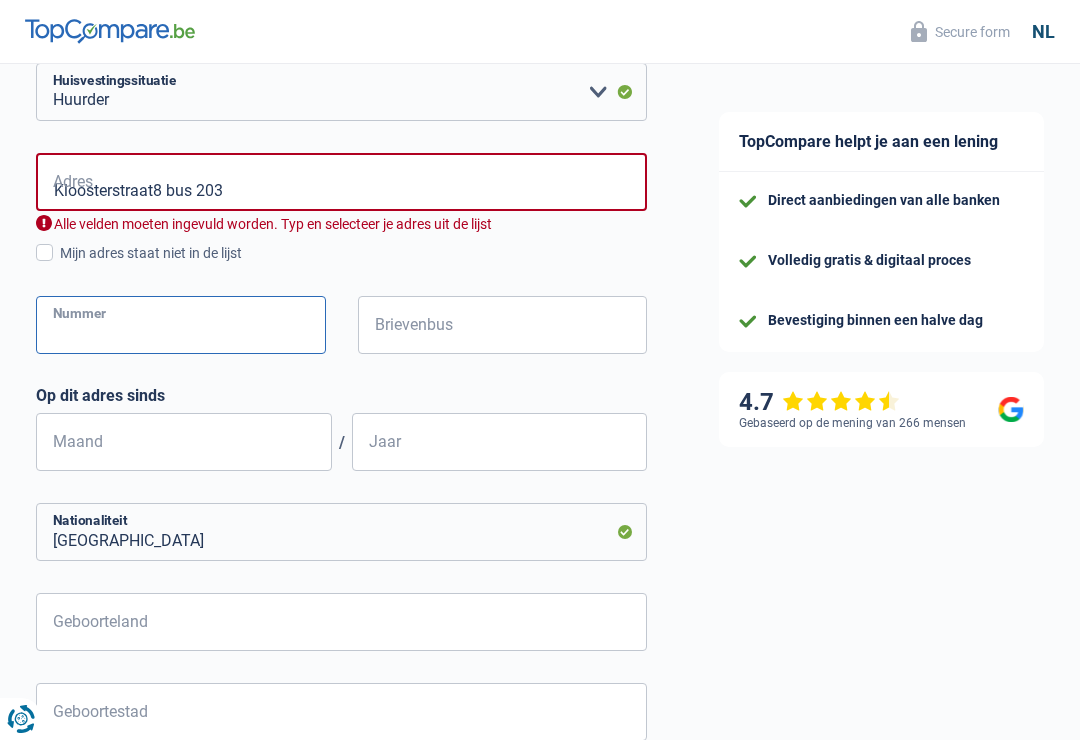 click on "Nummer" at bounding box center (181, 325) 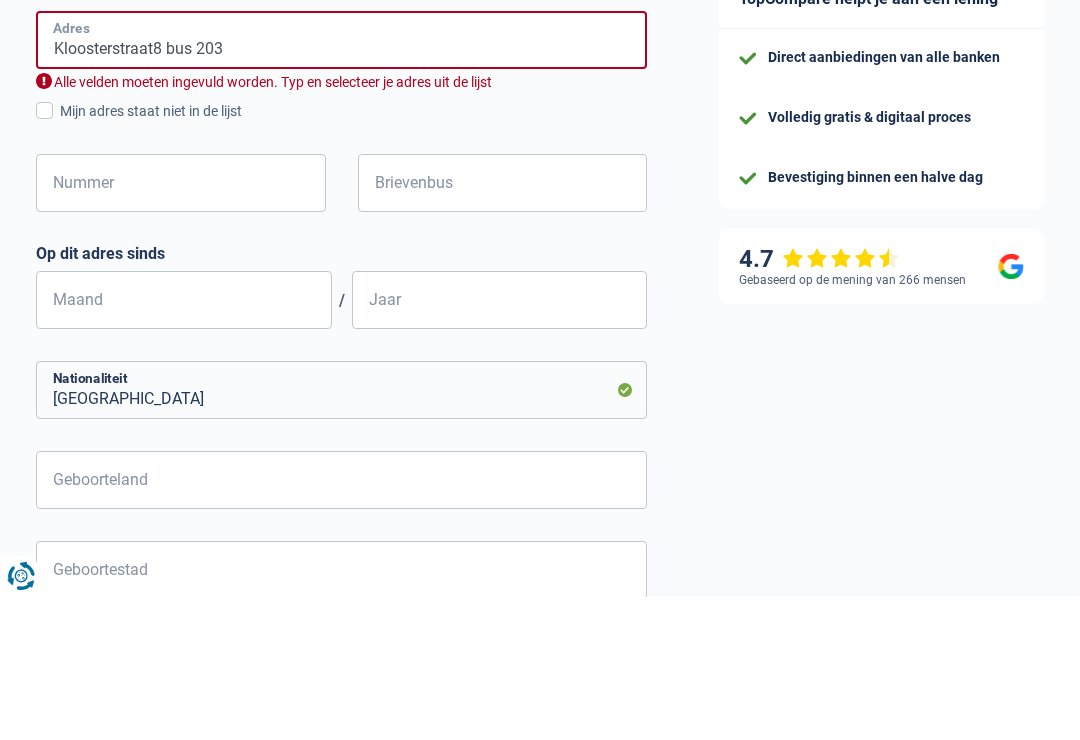 click on "Kloosterstraat8 bus 203" at bounding box center (341, 183) 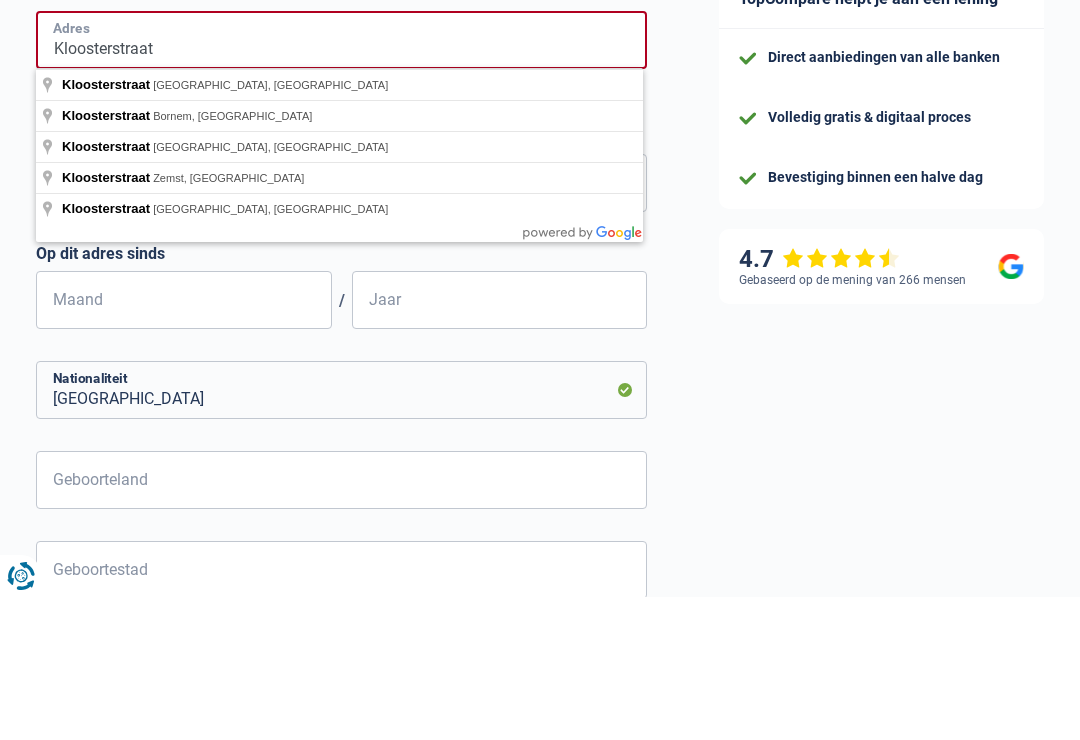 type on "Kloosterstraat" 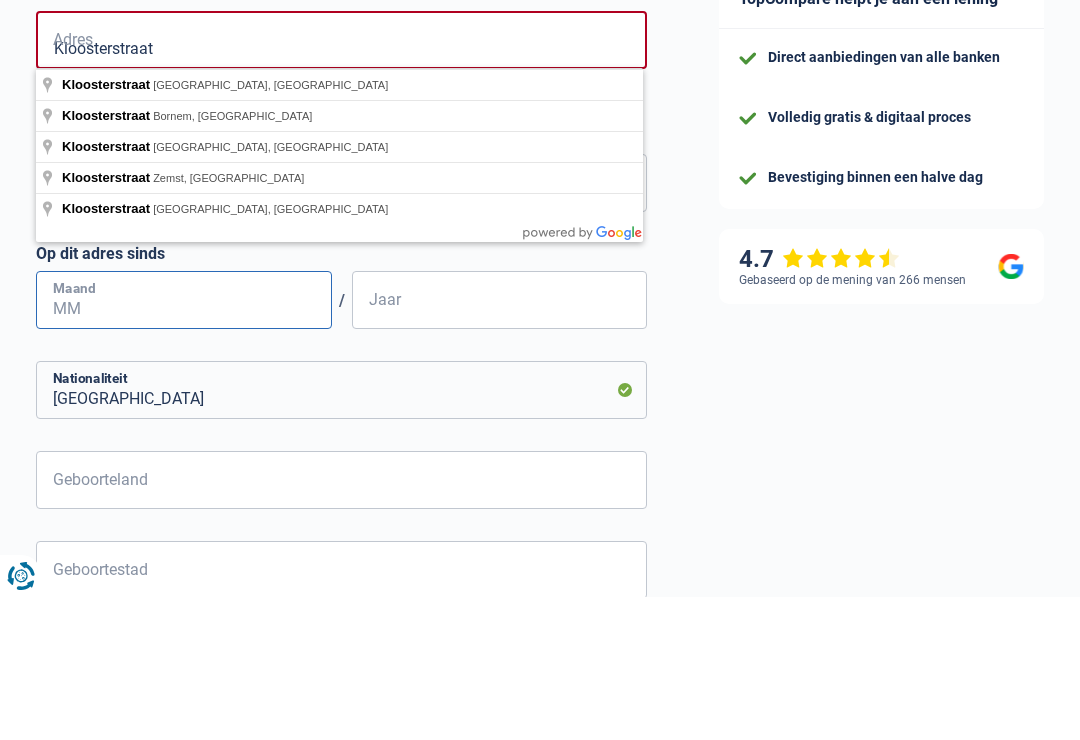 click on "Maand" at bounding box center [184, 443] 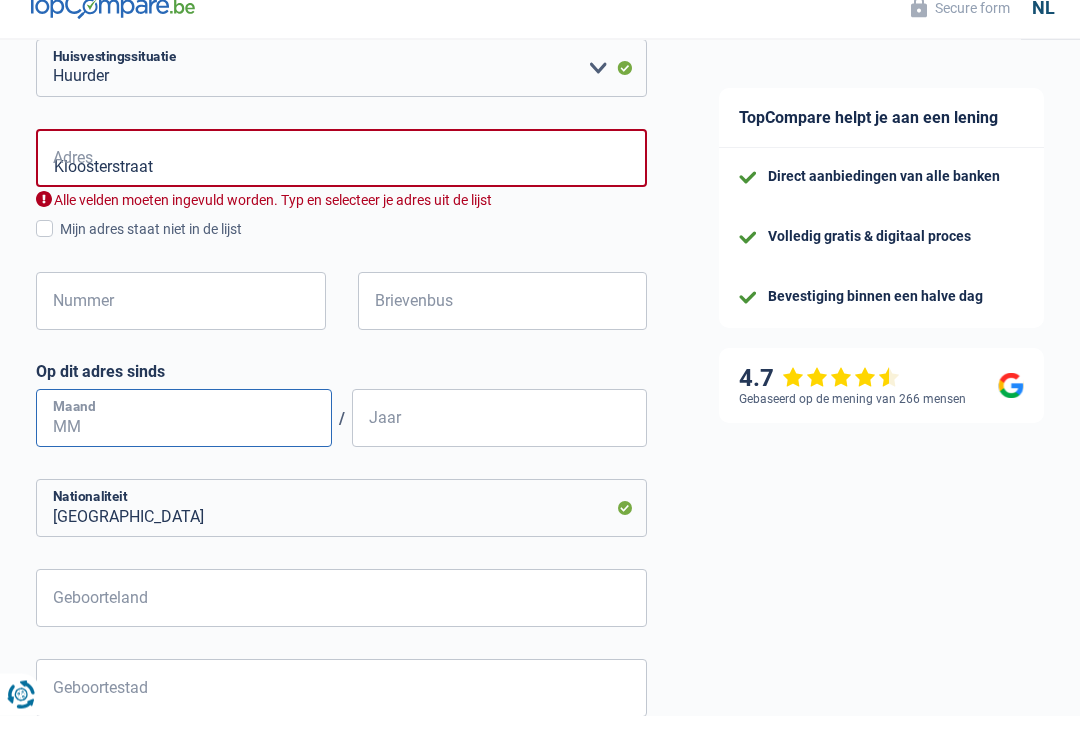 scroll, scrollTop: 640, scrollLeft: 0, axis: vertical 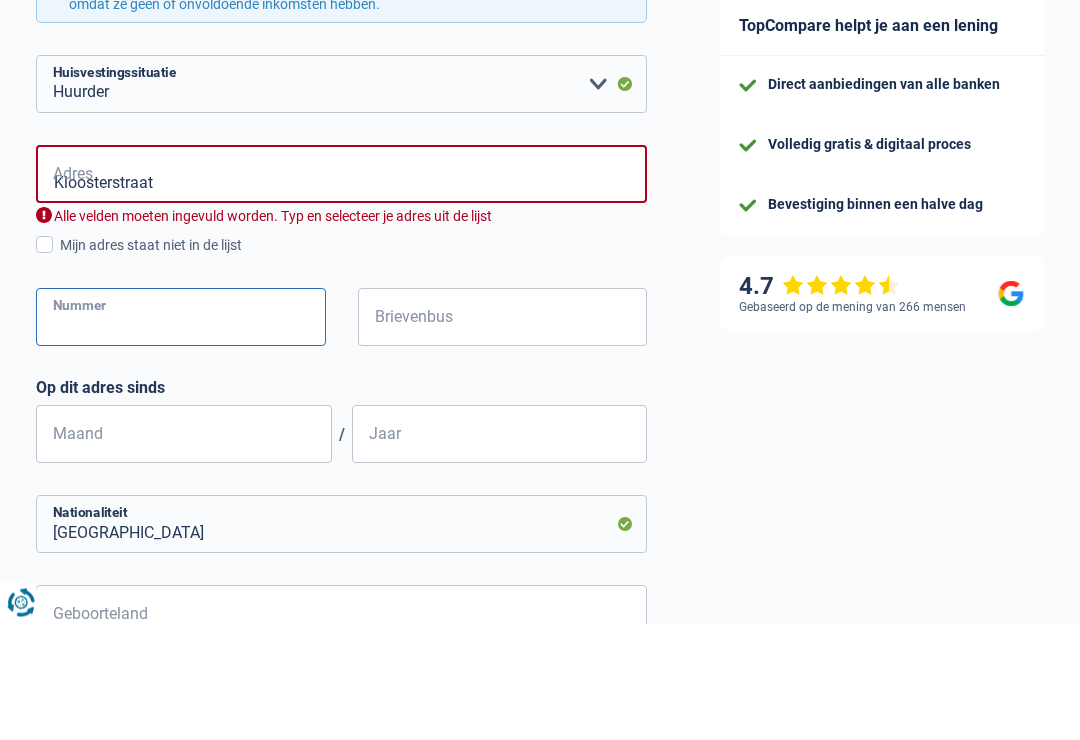 click on "Nummer" at bounding box center (181, 434) 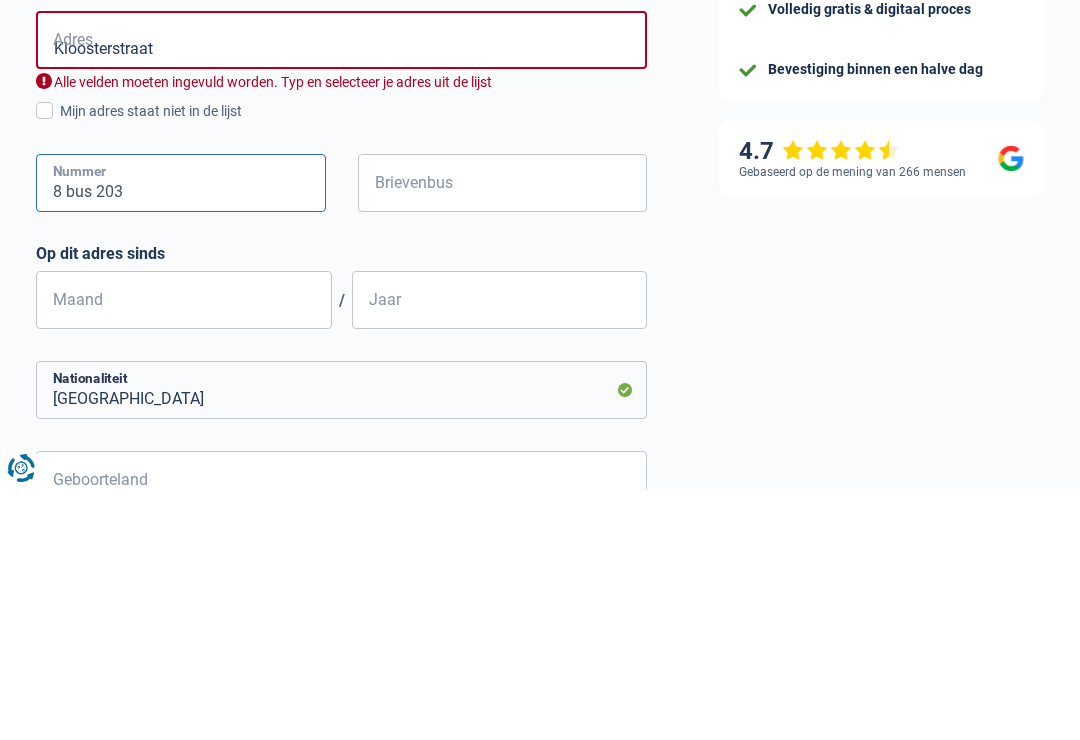 type on "8 bus 203" 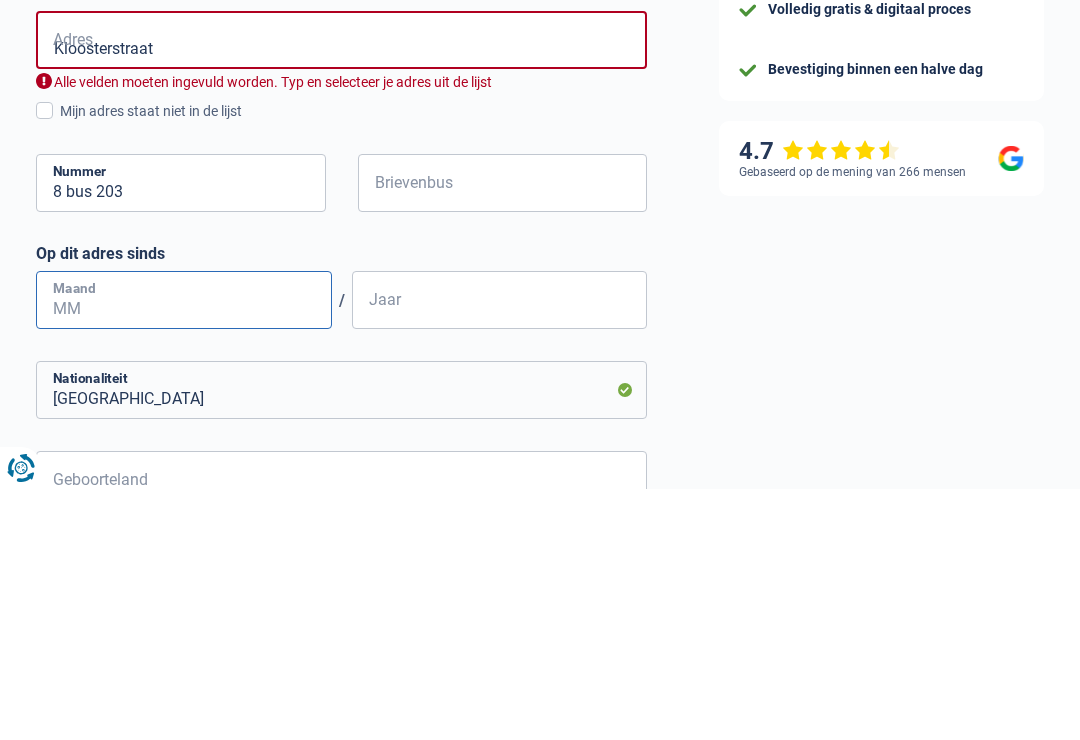 click on "Maand" at bounding box center [184, 551] 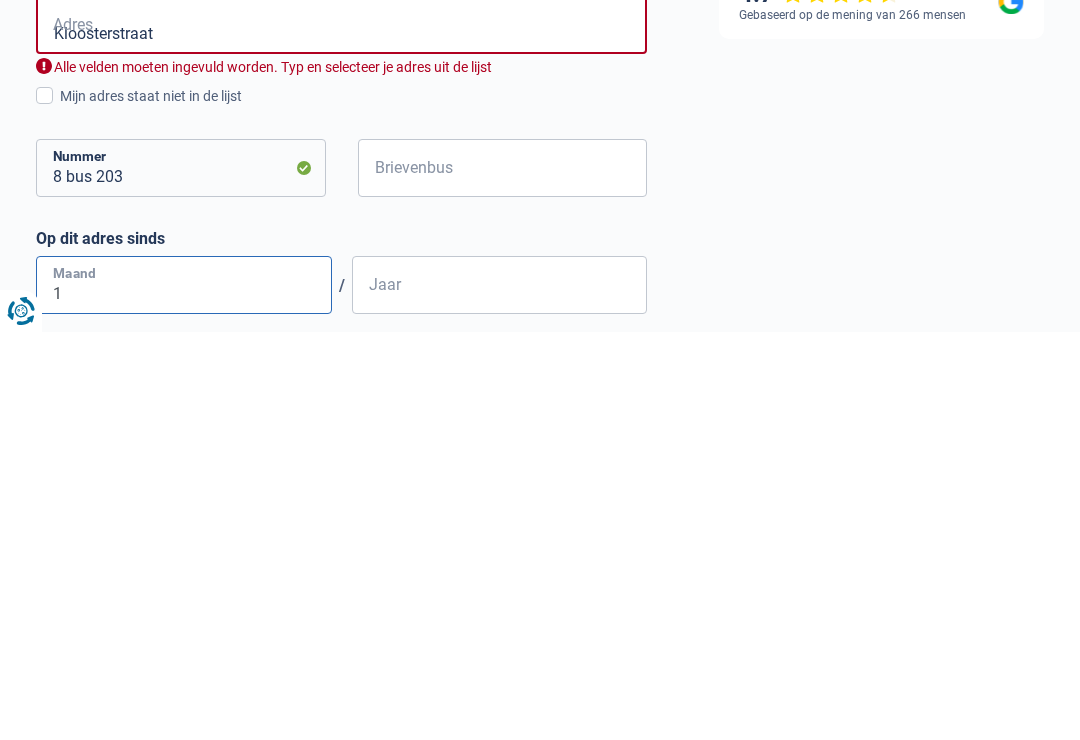 scroll, scrollTop: 504, scrollLeft: 0, axis: vertical 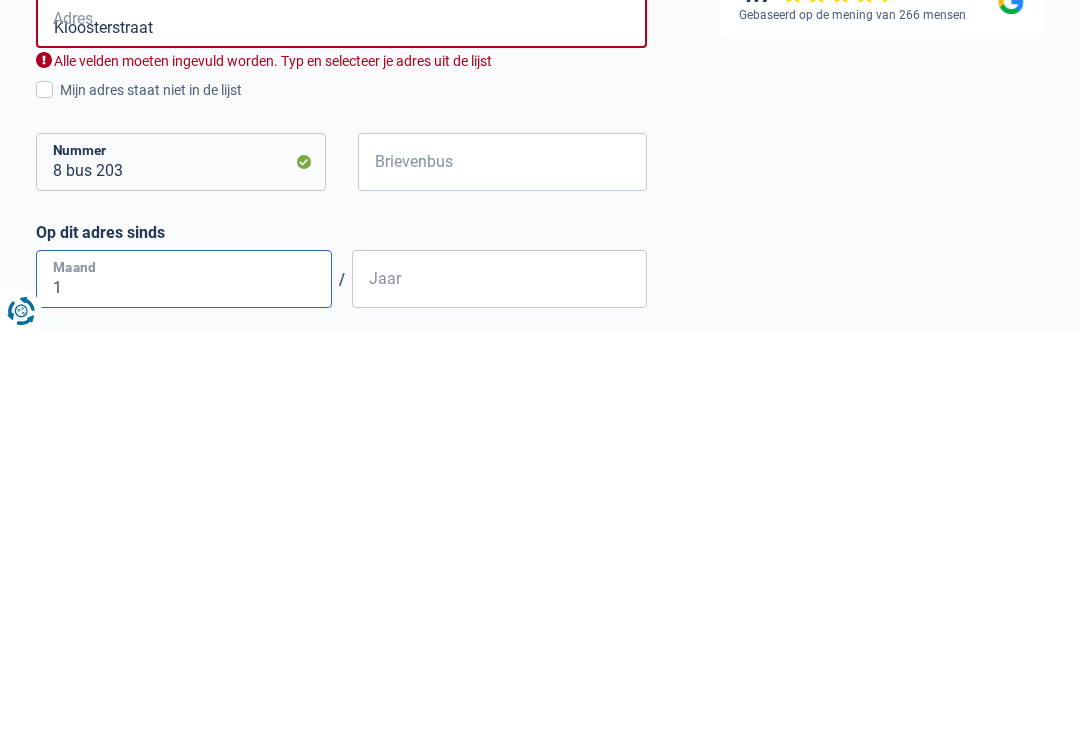 type on "1" 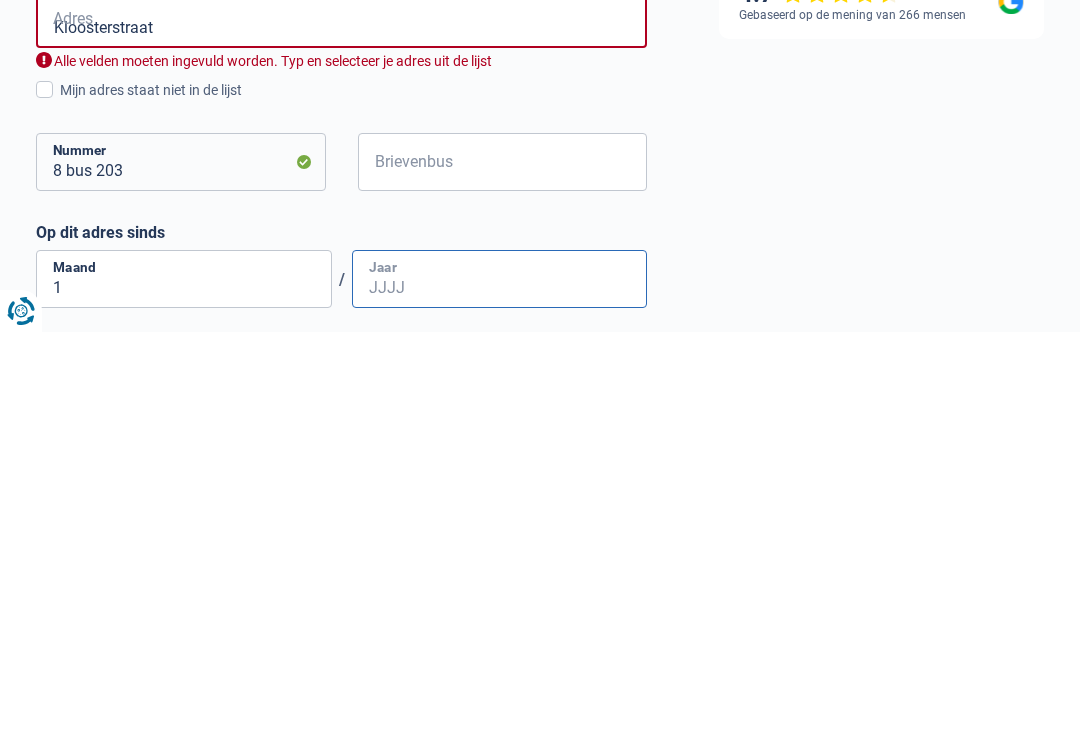 click on "Jaar" at bounding box center (500, 687) 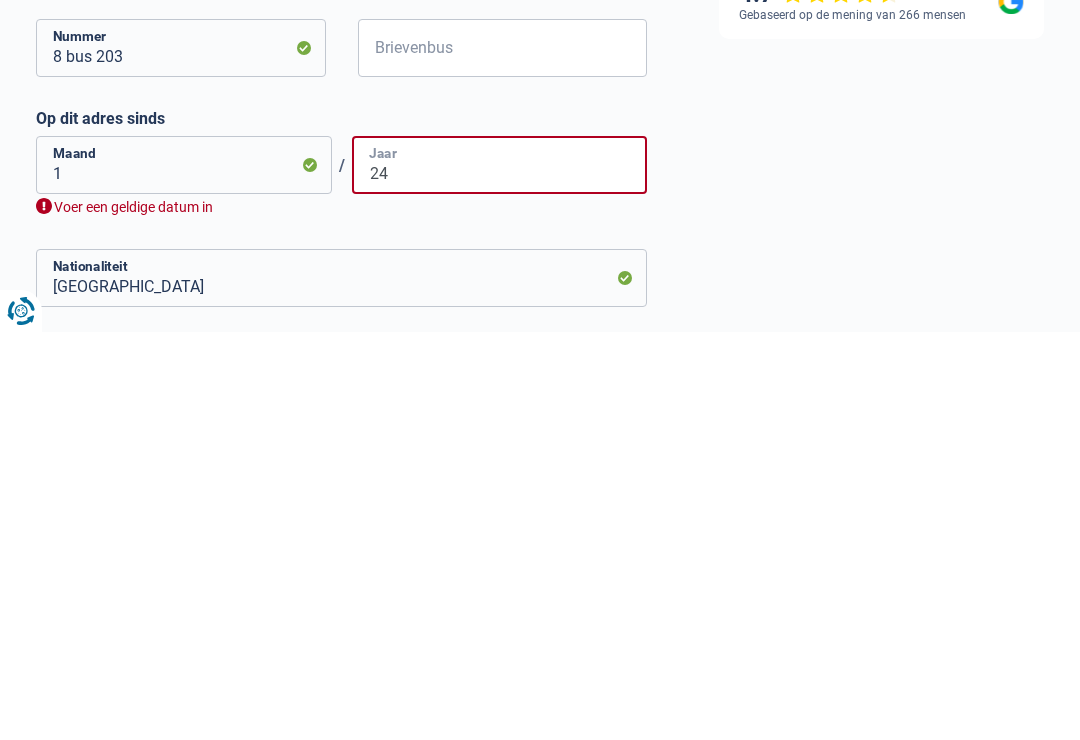 scroll, scrollTop: 622, scrollLeft: 0, axis: vertical 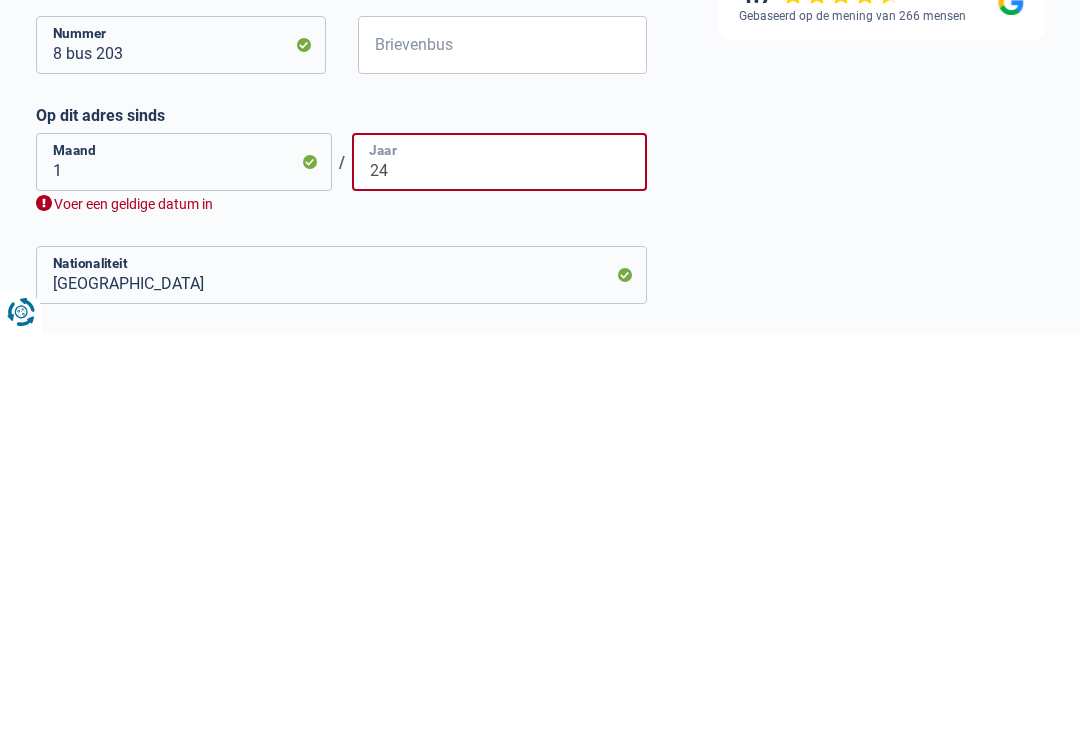 type on "24" 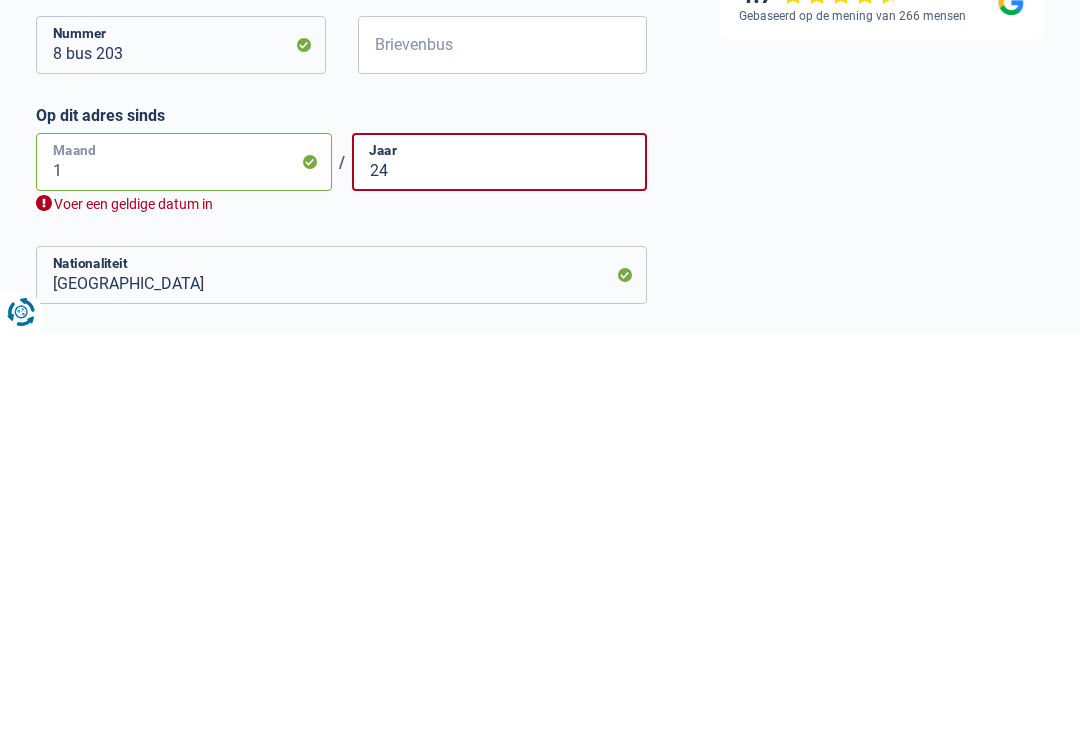 click on "1" at bounding box center (184, 569) 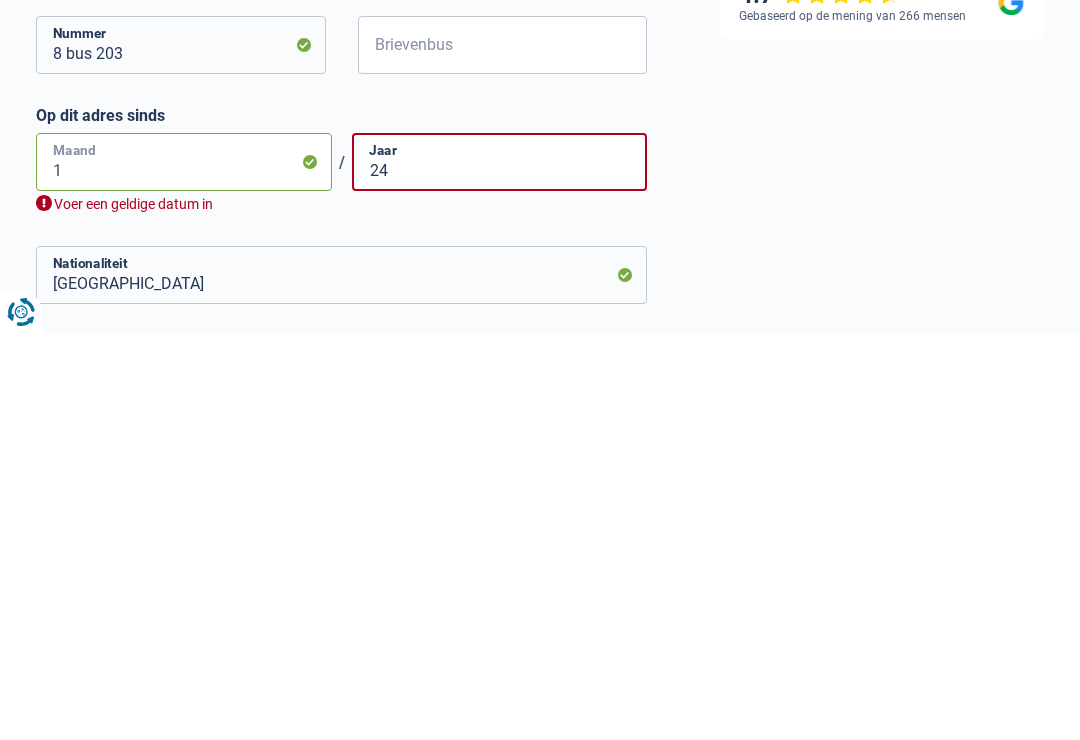 type on "11" 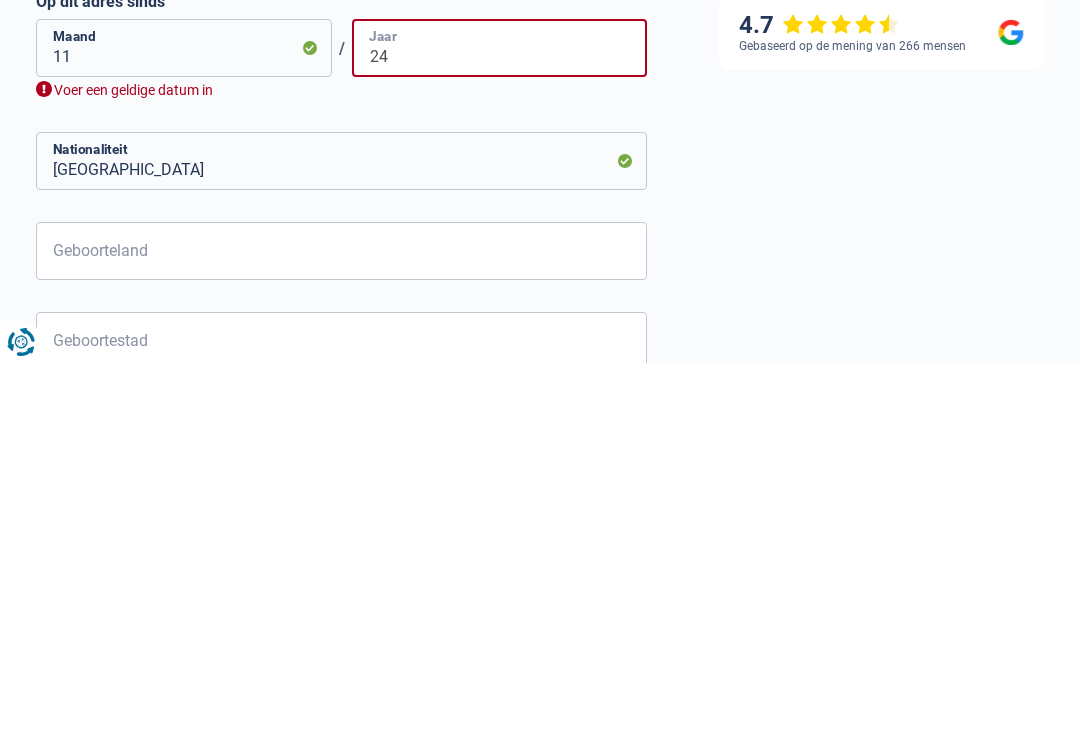 scroll, scrollTop: 779, scrollLeft: 0, axis: vertical 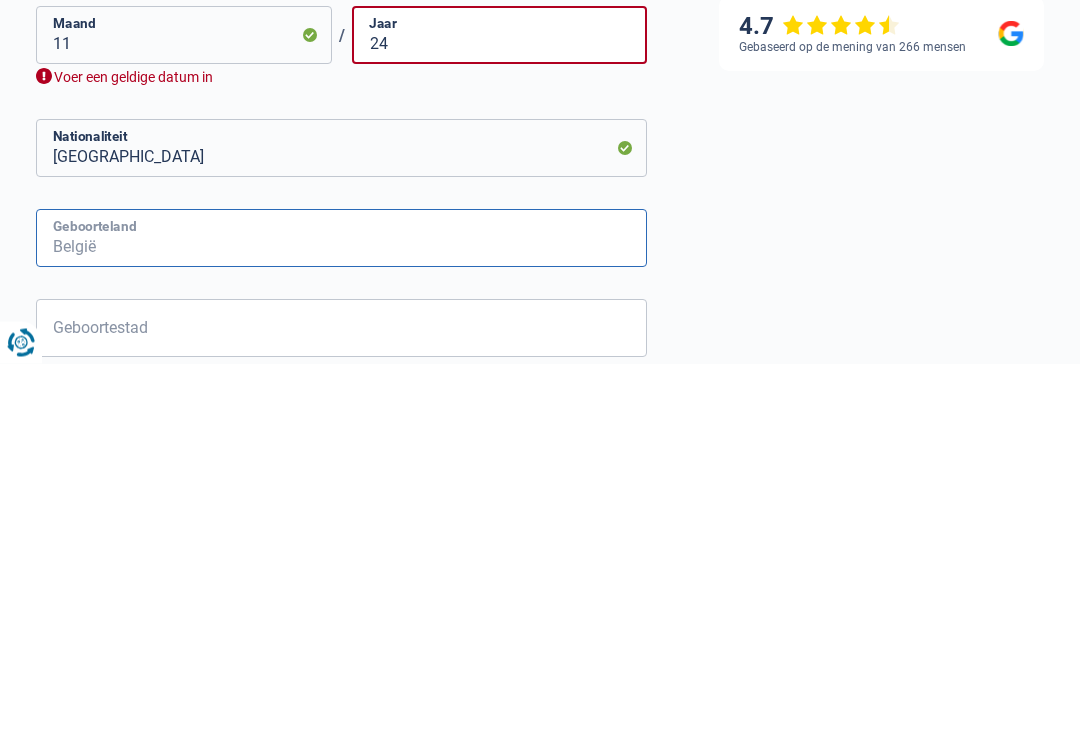 click on "Geboorteland" at bounding box center (341, 615) 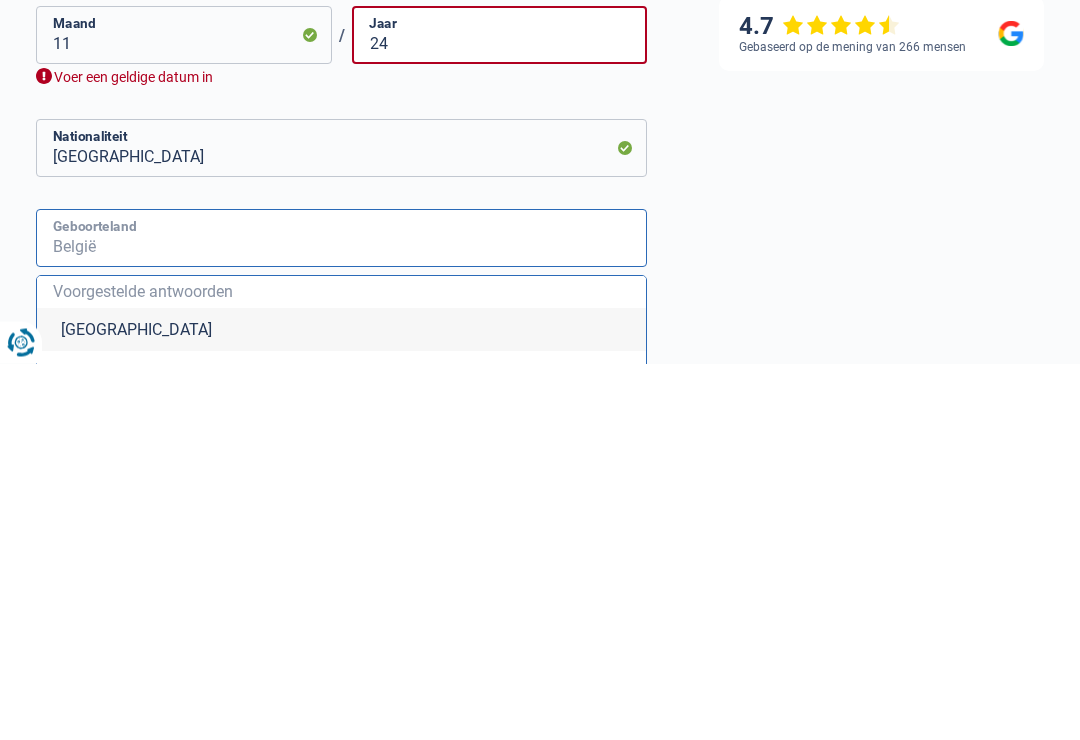 click on "Geboorteland" at bounding box center (341, 615) 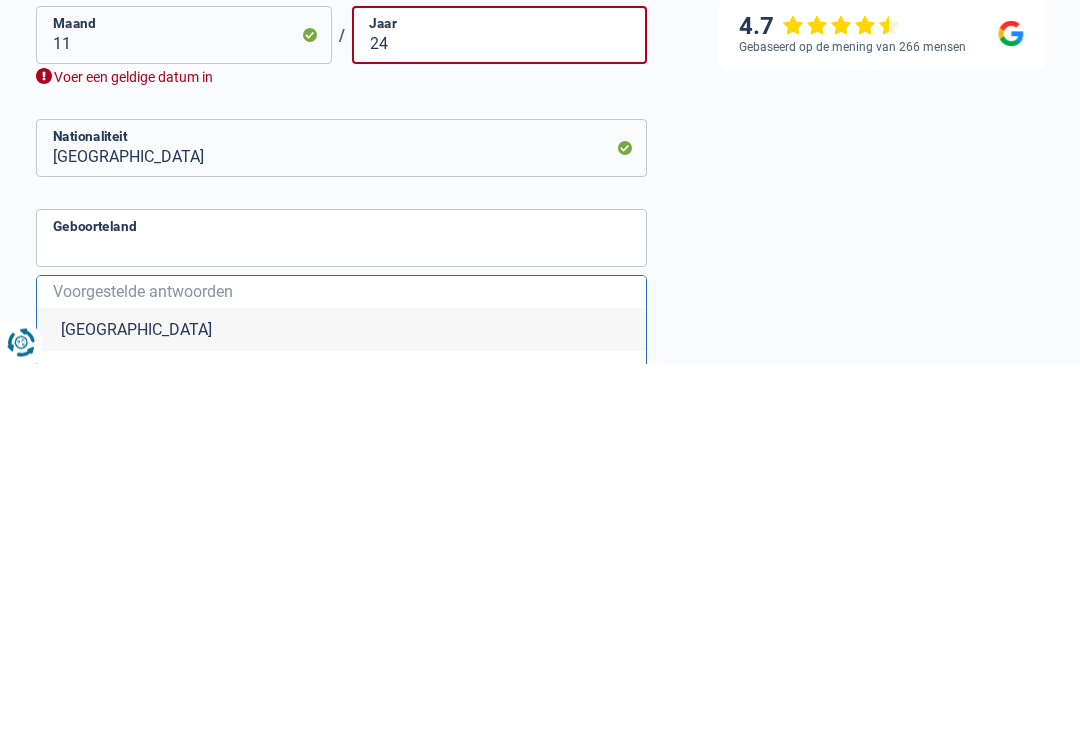 click on "België" at bounding box center (341, 706) 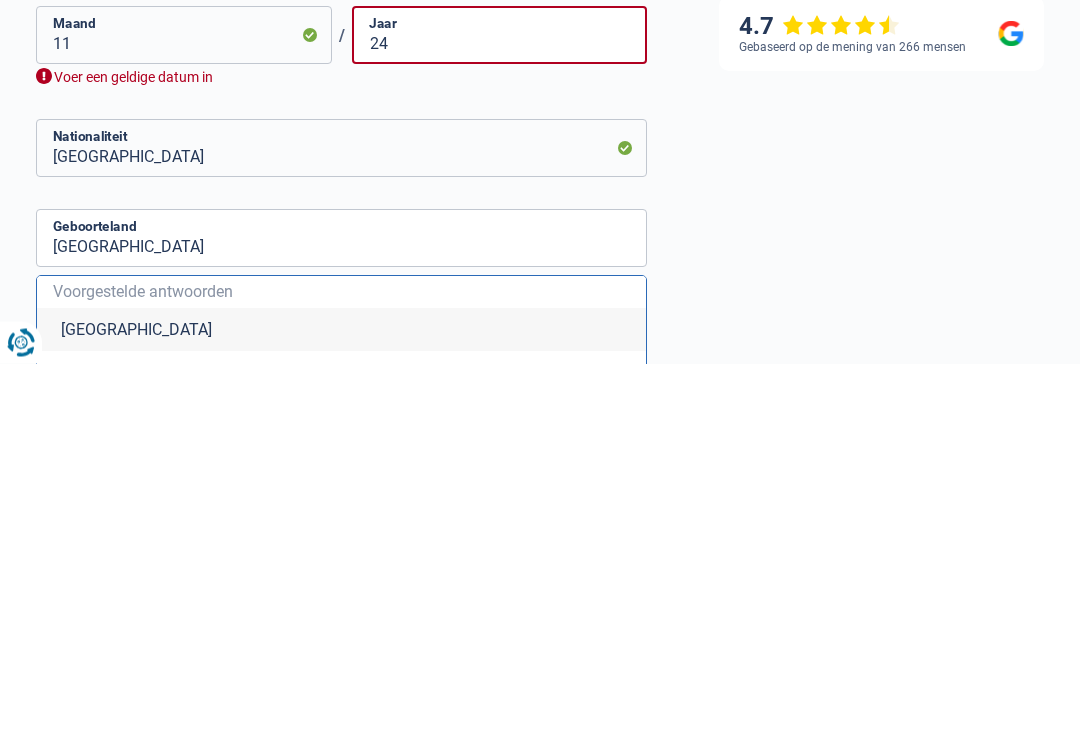 scroll, scrollTop: 1057, scrollLeft: 0, axis: vertical 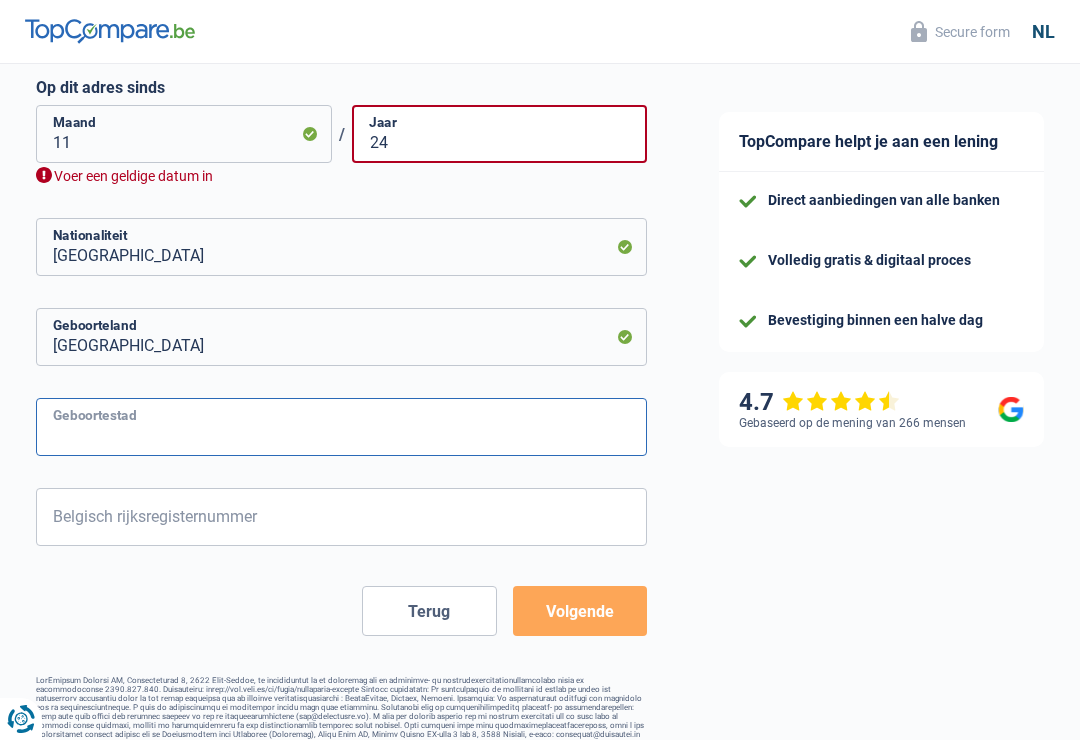 click on "Geboortestad" at bounding box center (341, 427) 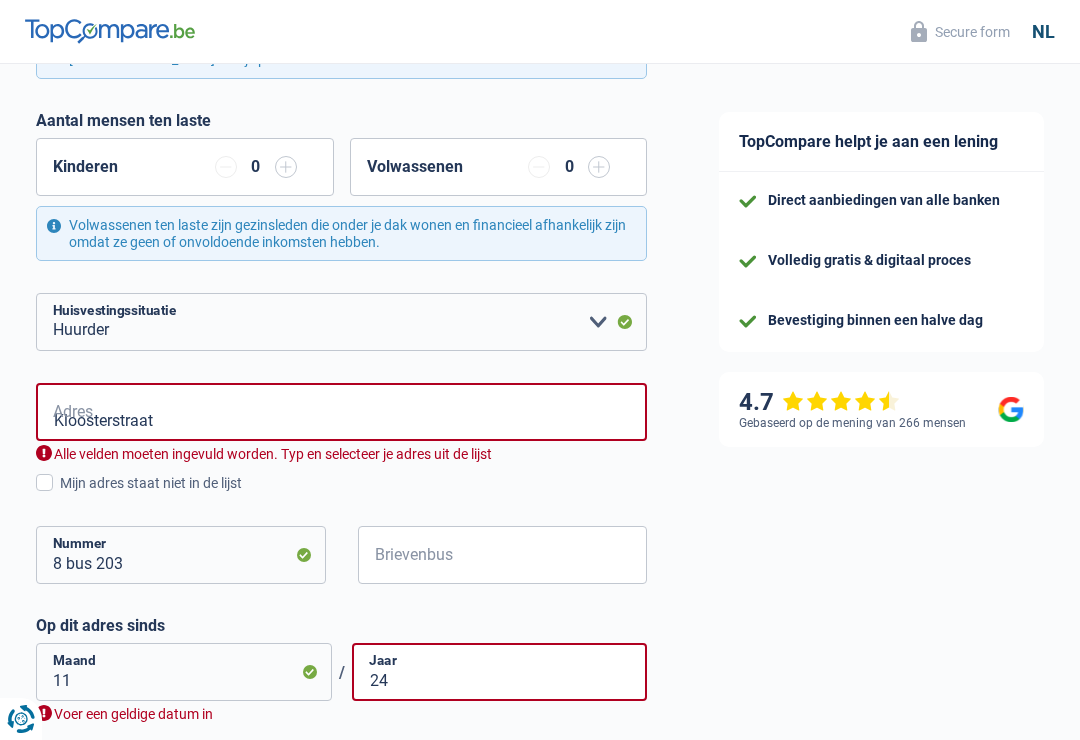 scroll, scrollTop: 515, scrollLeft: 0, axis: vertical 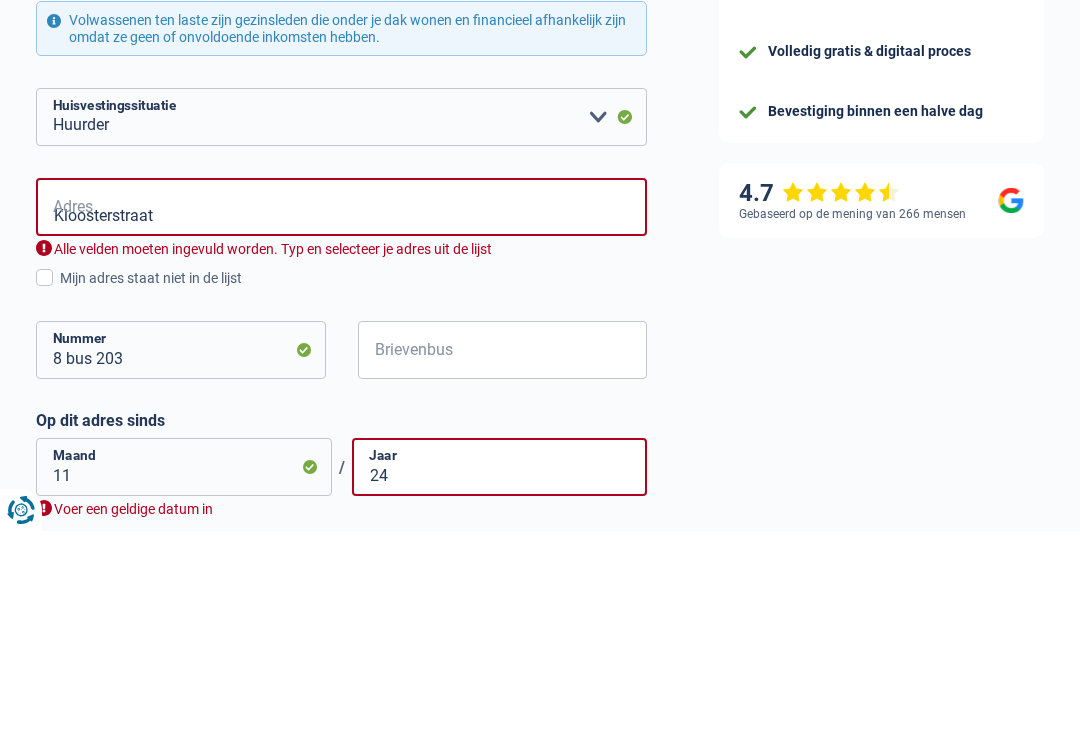 type on "Mol" 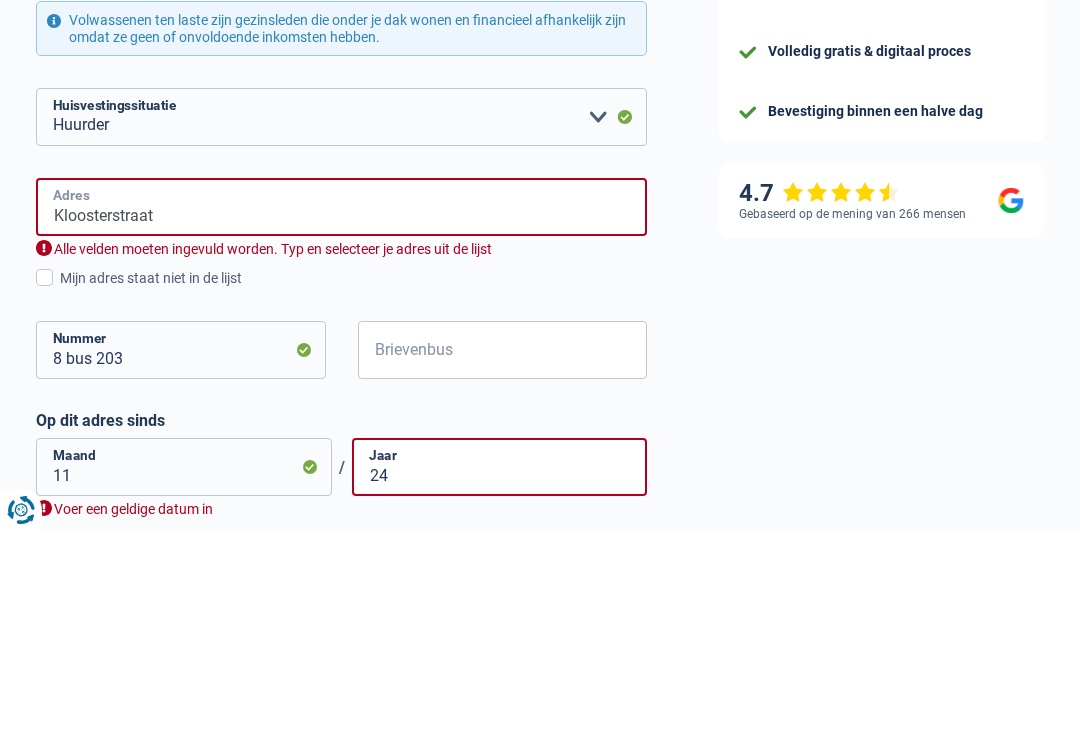 click on "Kloosterstraat" at bounding box center [341, 416] 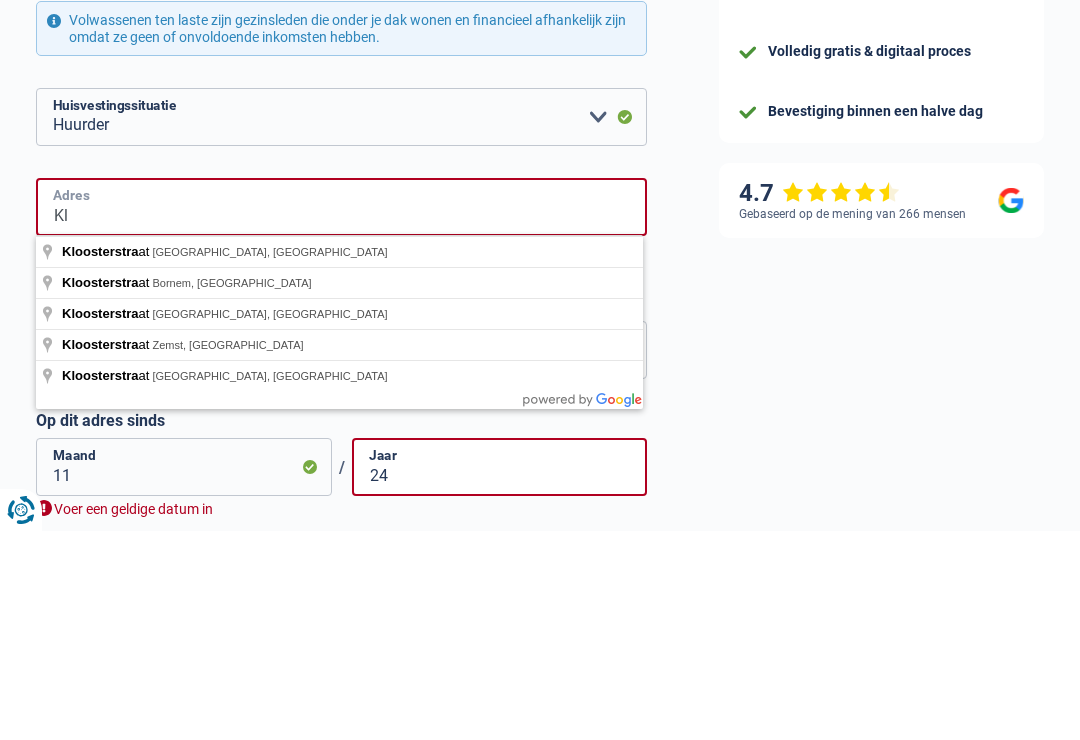 type on "K" 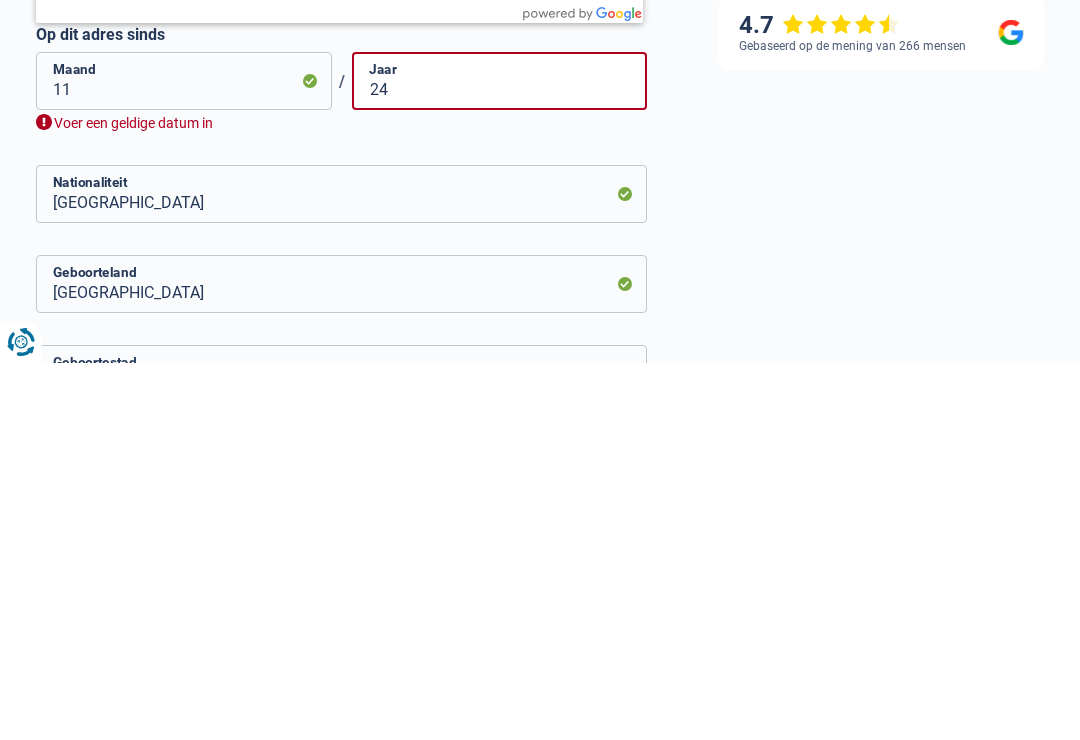 scroll, scrollTop: 734, scrollLeft: 0, axis: vertical 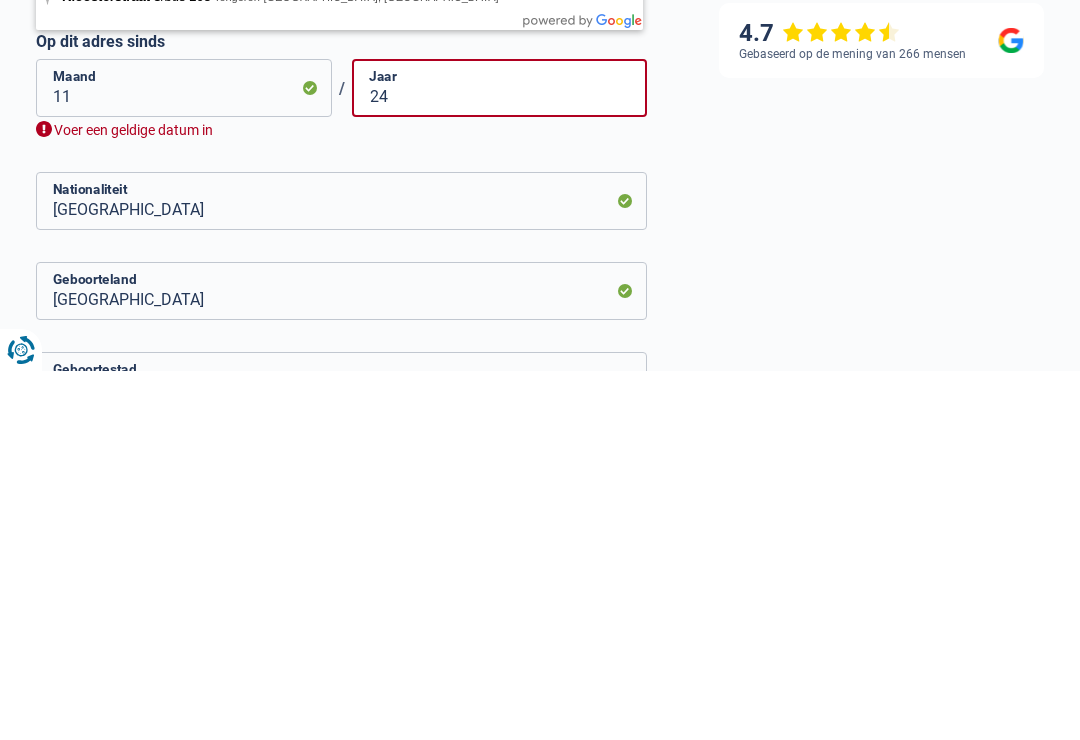 type on "Kloosterstraat 8 bus 203" 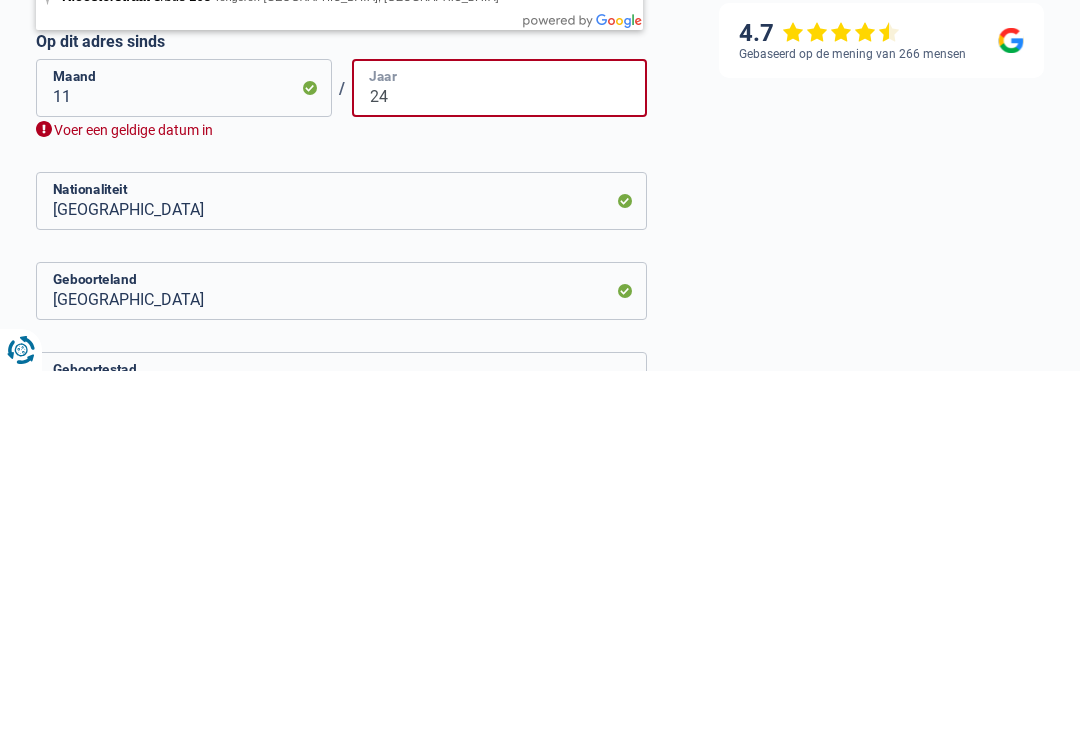 click on "24" at bounding box center (500, 457) 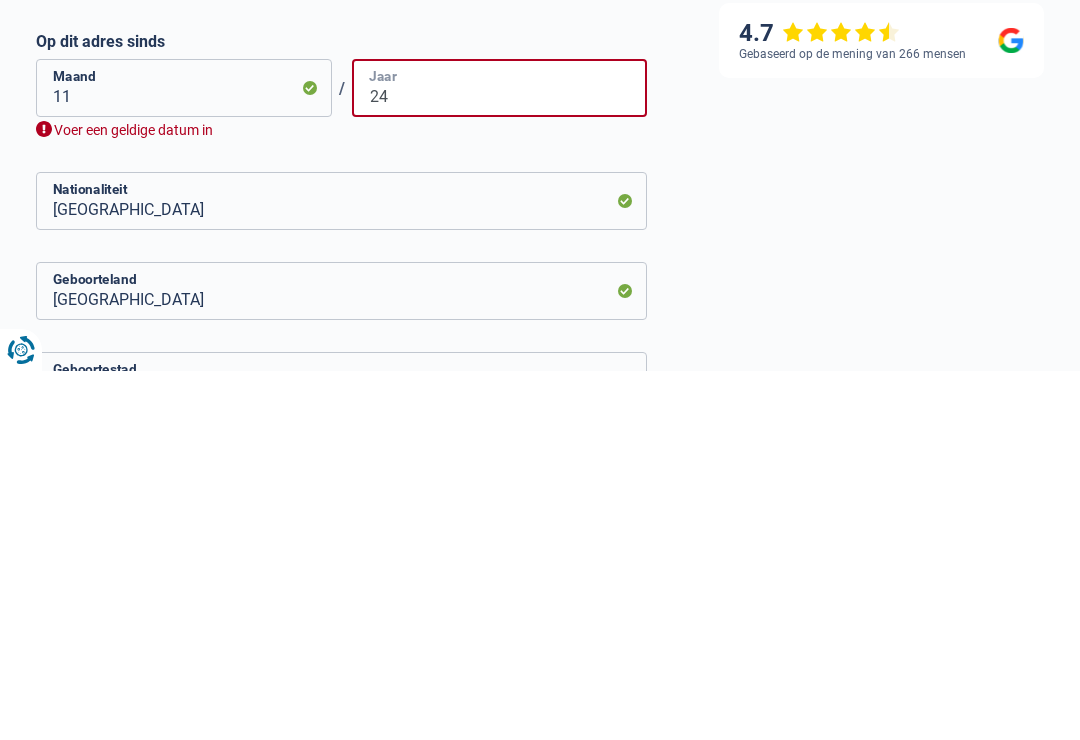 type on "2" 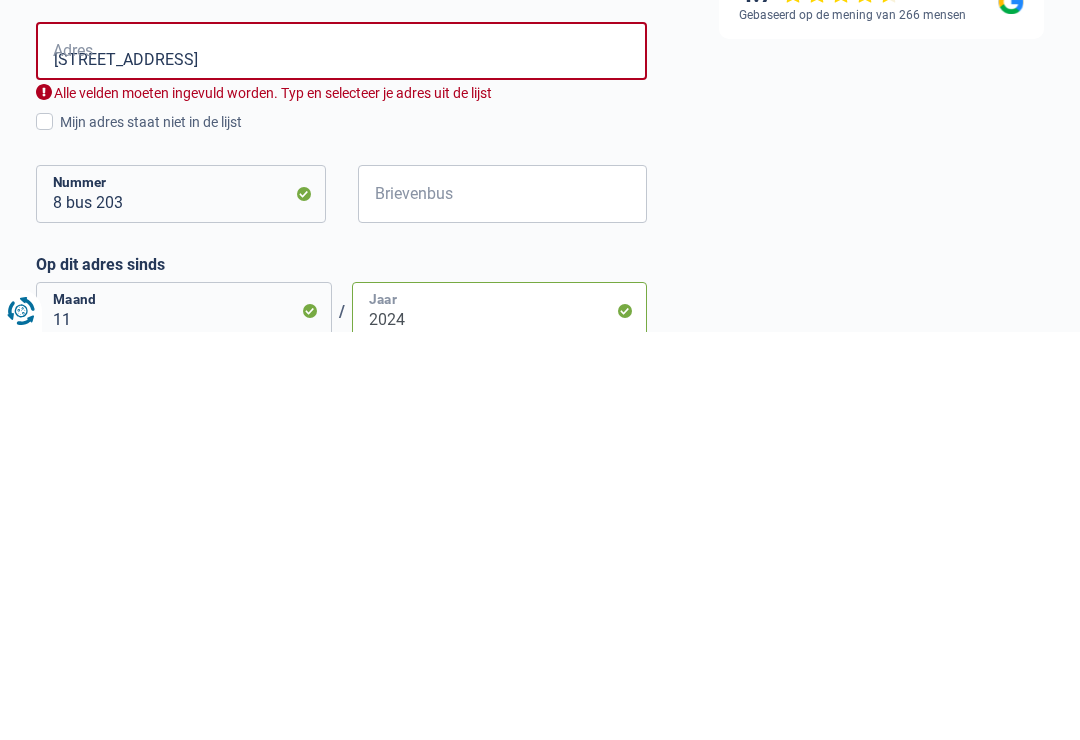 scroll, scrollTop: 473, scrollLeft: 0, axis: vertical 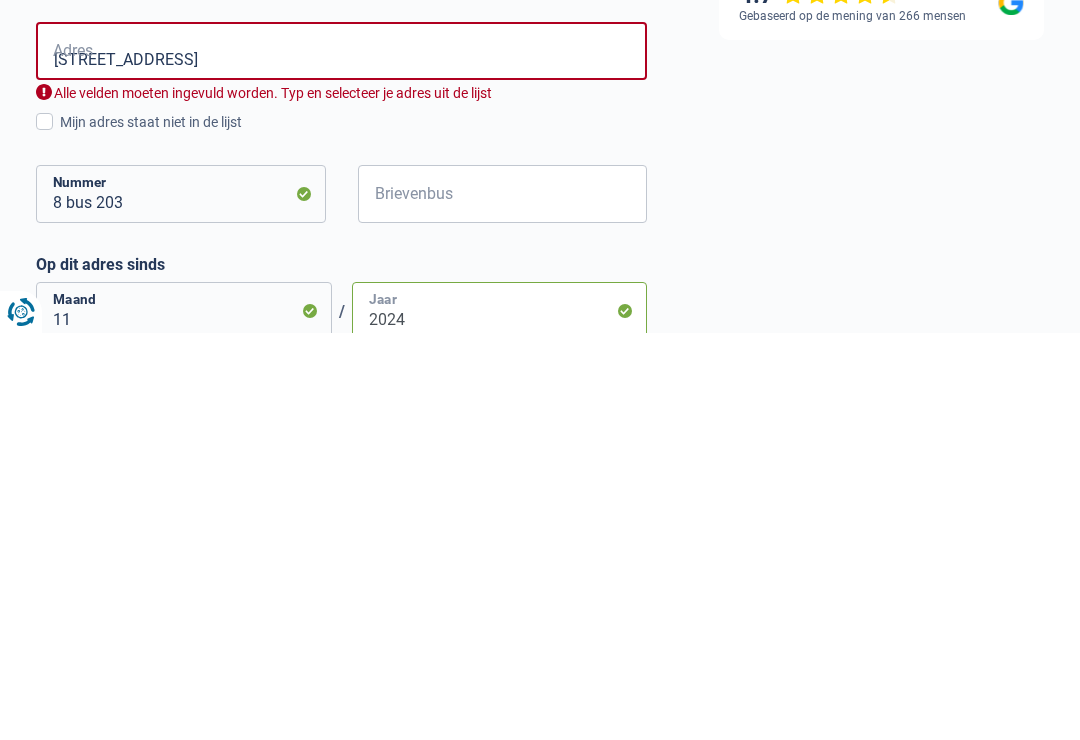 type on "2024" 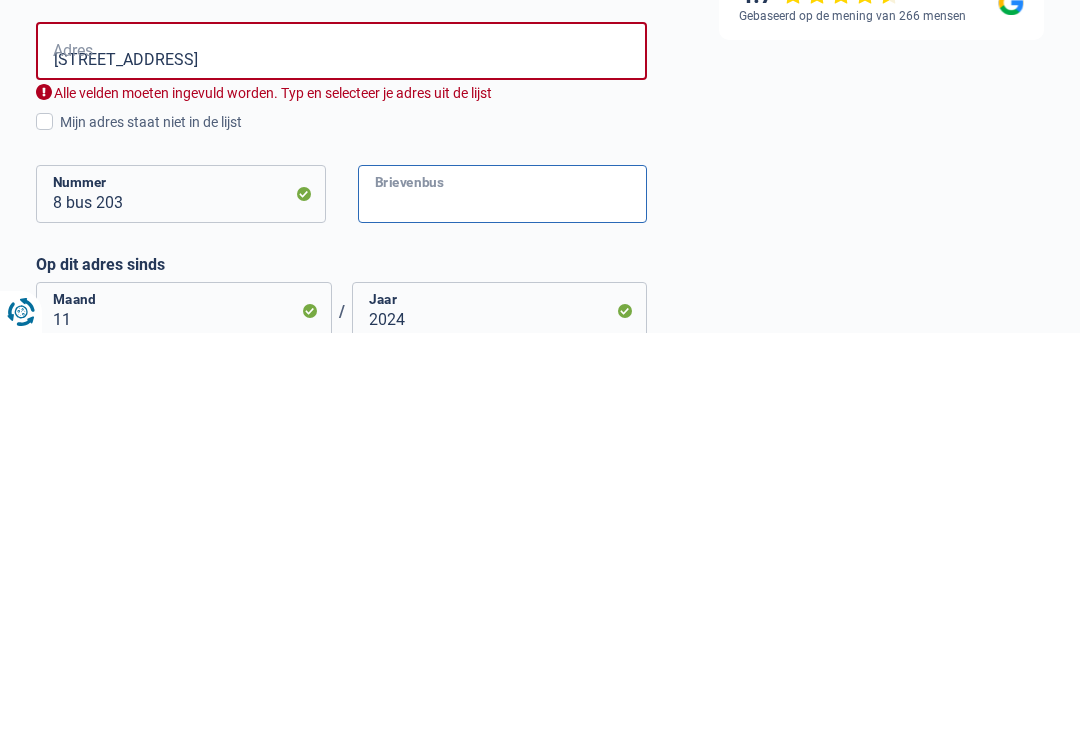 click on "Brievenbus" at bounding box center [503, 601] 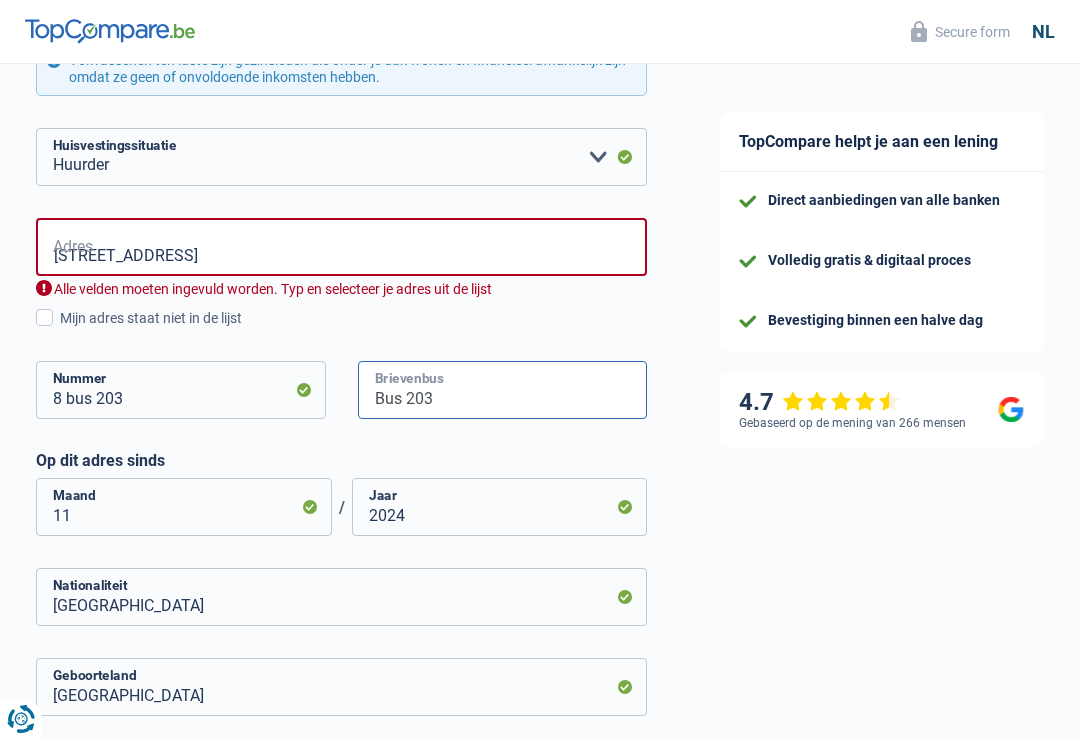 scroll, scrollTop: 681, scrollLeft: 0, axis: vertical 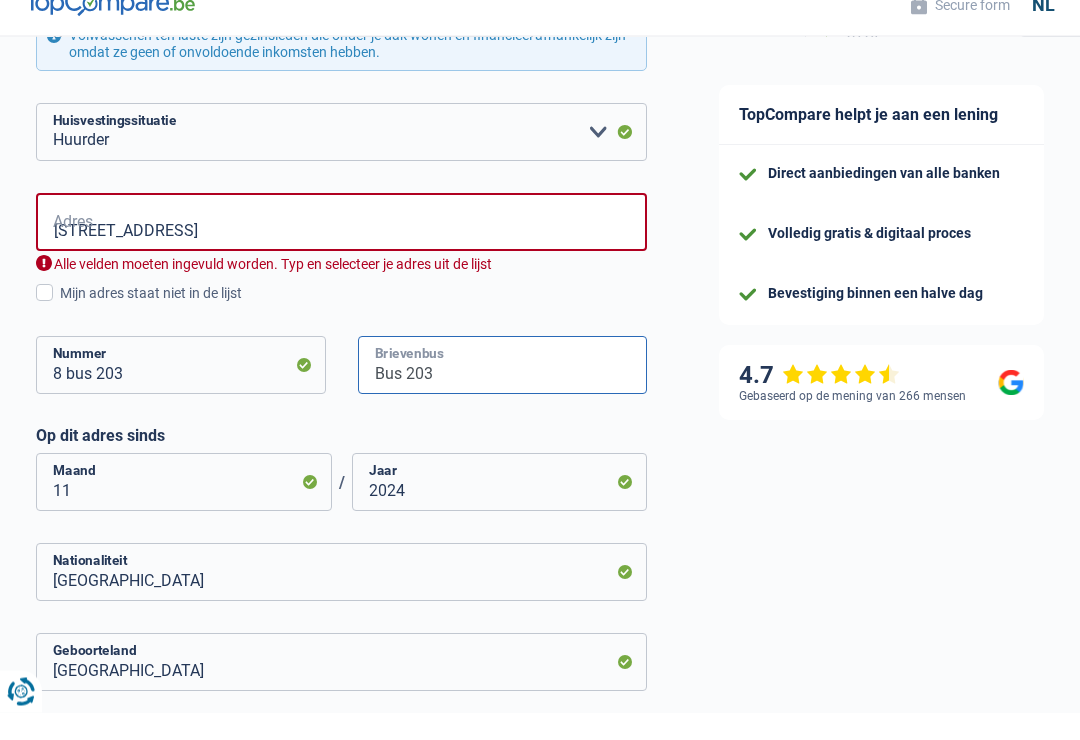 type on "Bus 203" 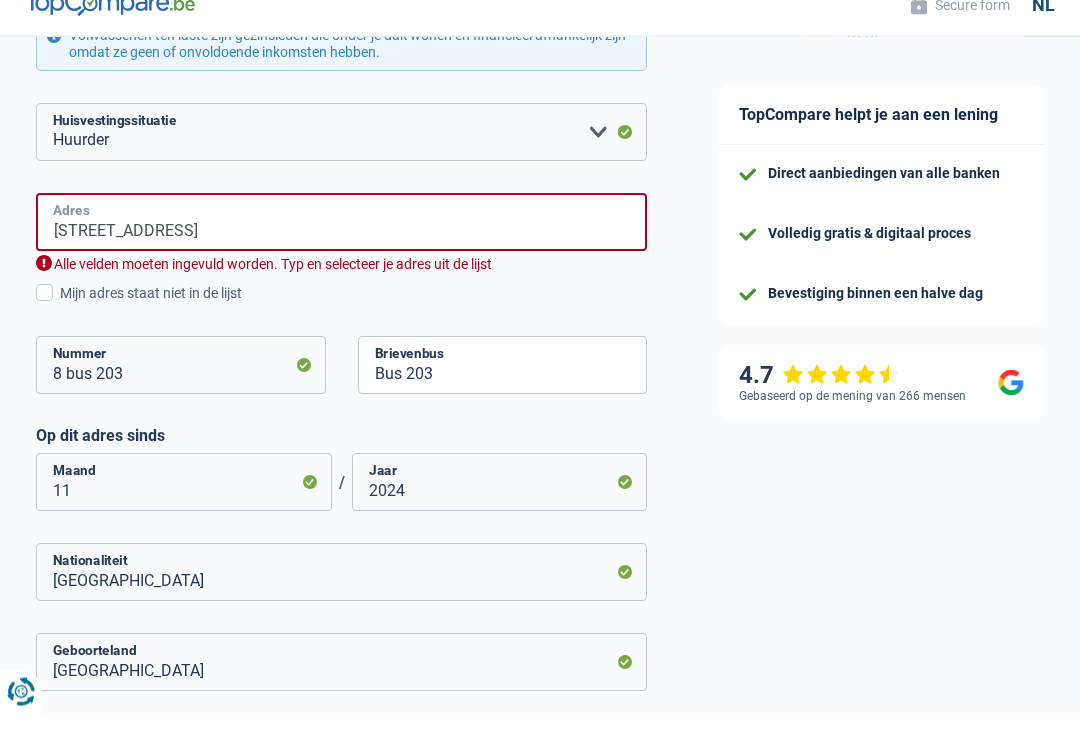click on "Kloosterstraat 8 bus 203" at bounding box center (341, 250) 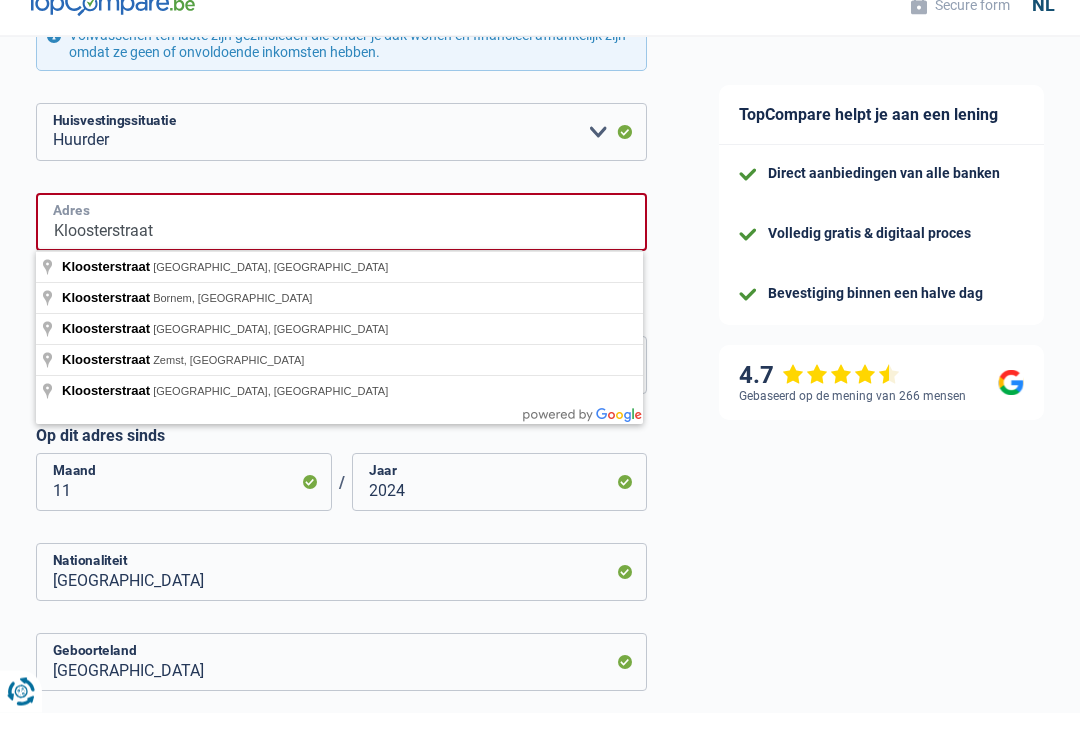 type on "Kloosterstraat" 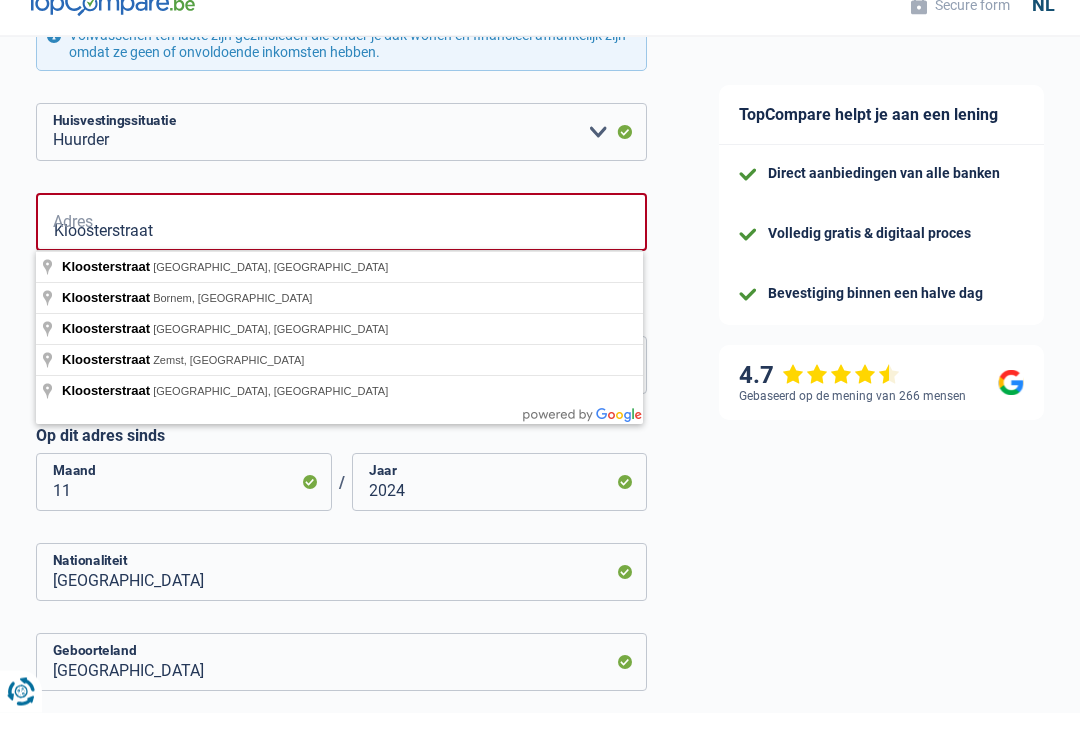 click on "De slaagkans van je simulatie is
60%
1
2
3
4
5
Voeg  +20%  met het invullen van  stap 4
Jouw huishouden
De gegevens over jouw huishouden zijn van invloed op je kosten en inkomsten, en banken hebben deze nodig om jouw leningaanvraag te verwerken
Alleenstaand Getrouwd Samenwonend Uit de echt gescheiden Weduwe/weduwnaar Gehuwd maar niet samenwonend
Maak een keuze a.u.b
Burgerlijke status
Huwelijksstelsel
Wettelijke gemeenschap
Scheiding van goederen
Aantal mensen ten laste
Kinderen" at bounding box center [341, 242] 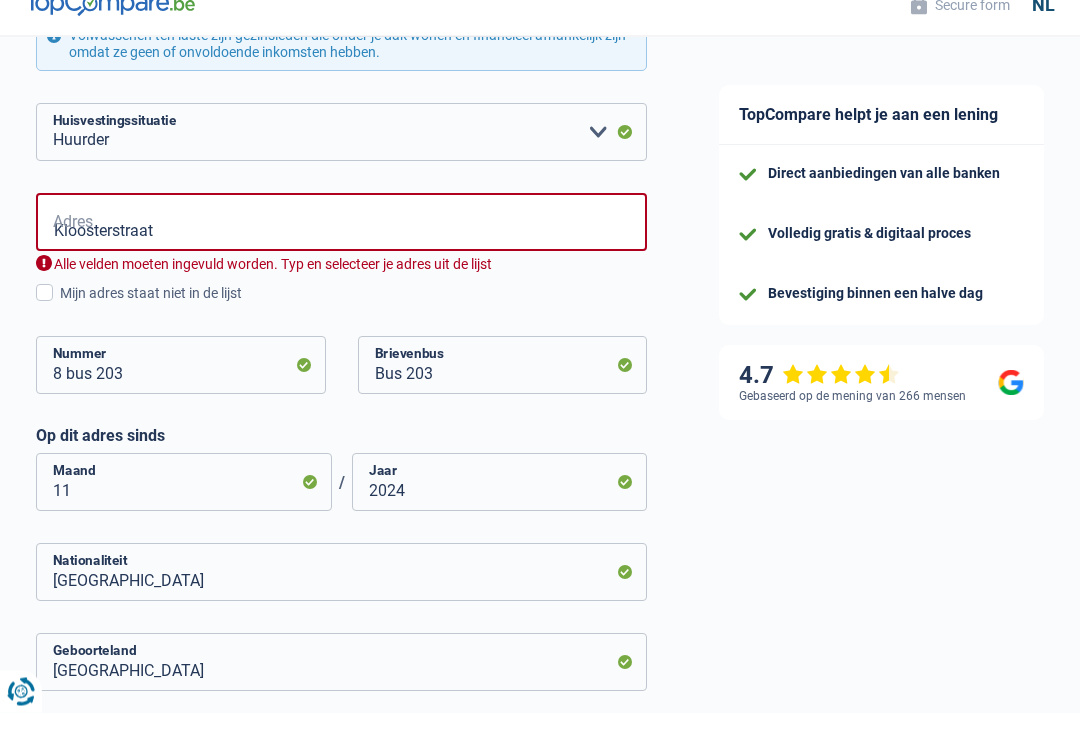 scroll, scrollTop: 709, scrollLeft: 0, axis: vertical 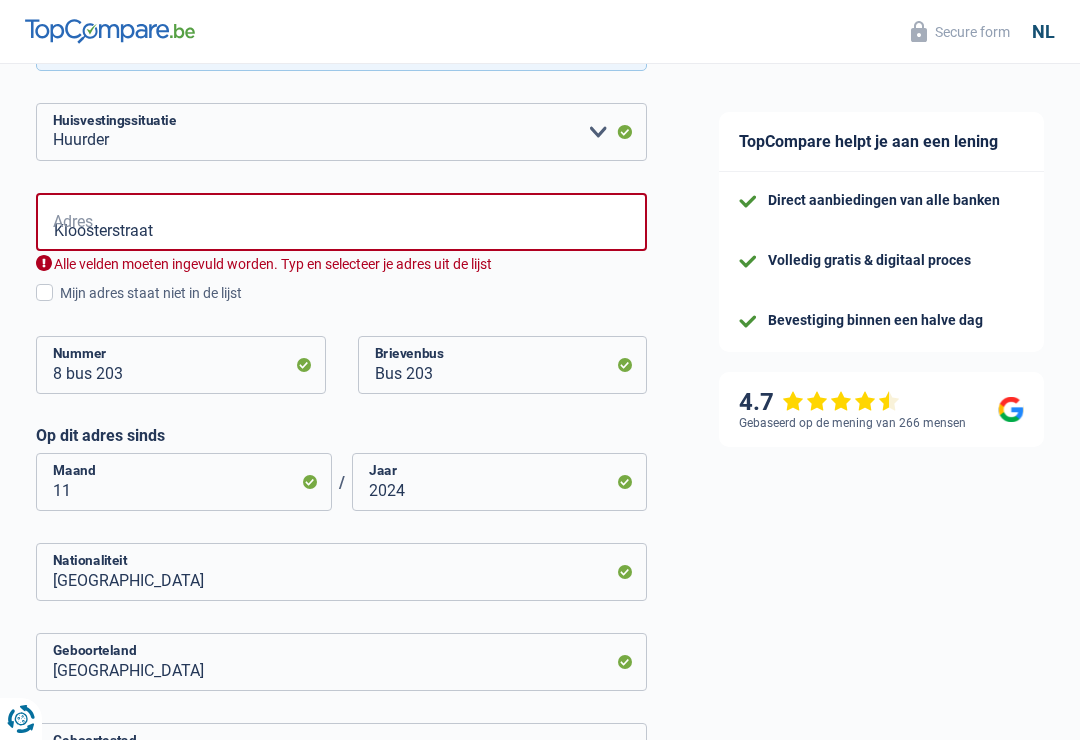 click at bounding box center [44, 292] 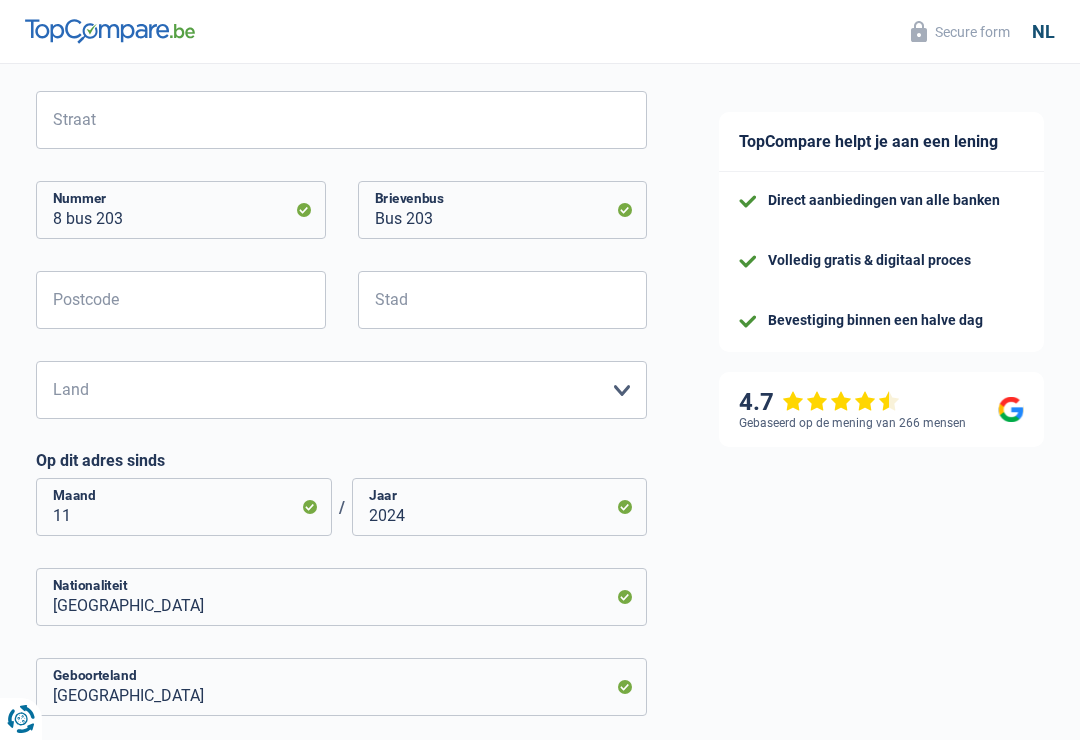 scroll, scrollTop: 812, scrollLeft: 0, axis: vertical 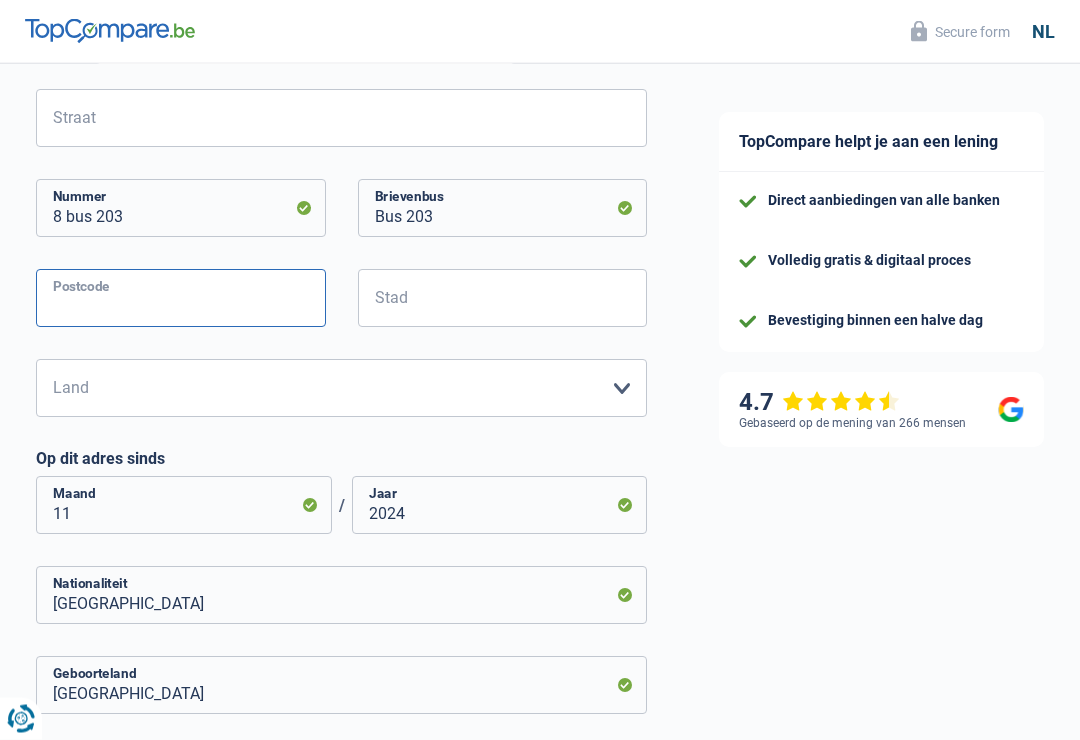 click on "Postcode" at bounding box center [181, 299] 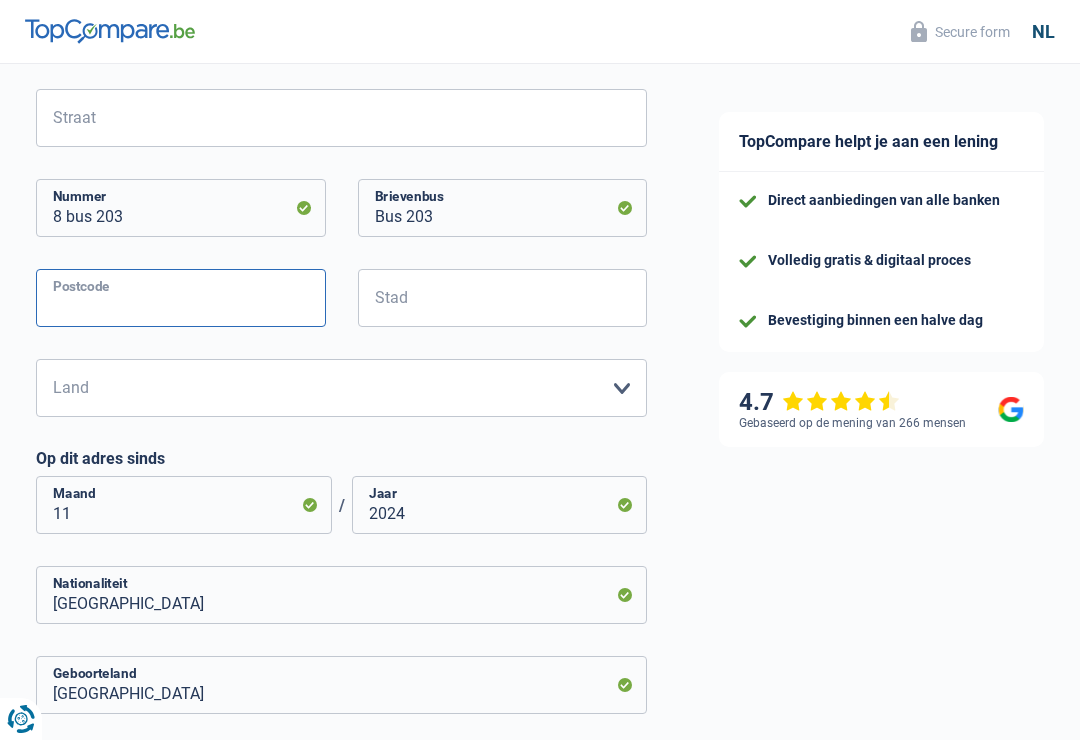 scroll, scrollTop: 812, scrollLeft: 0, axis: vertical 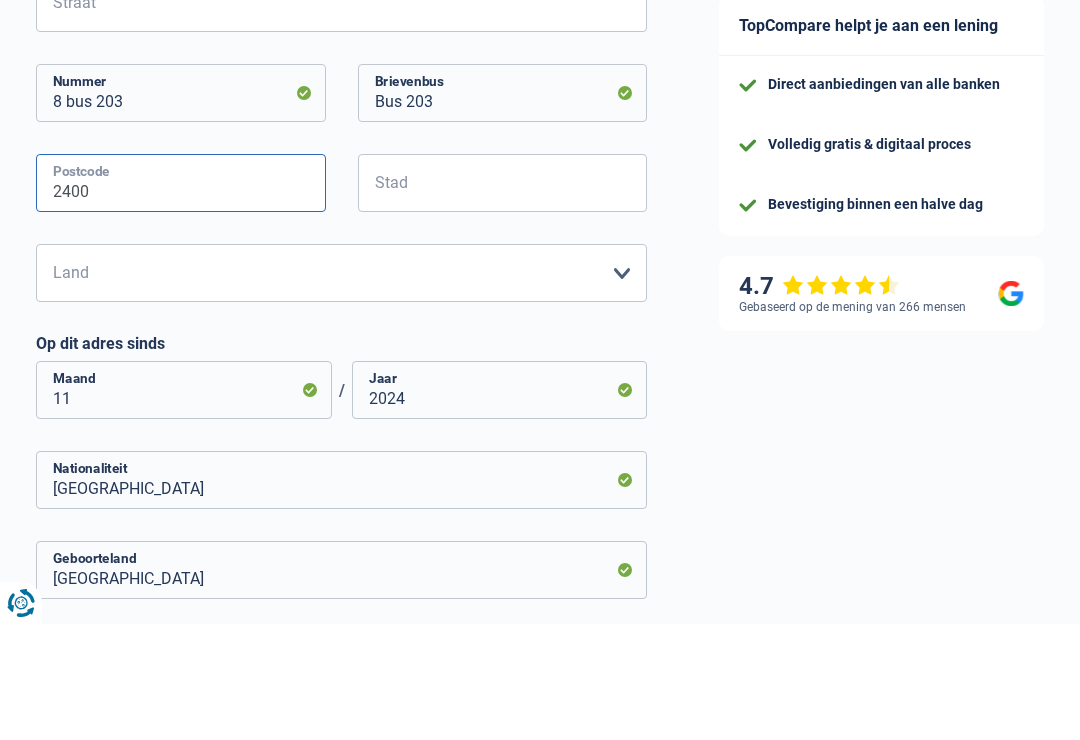 type on "2400" 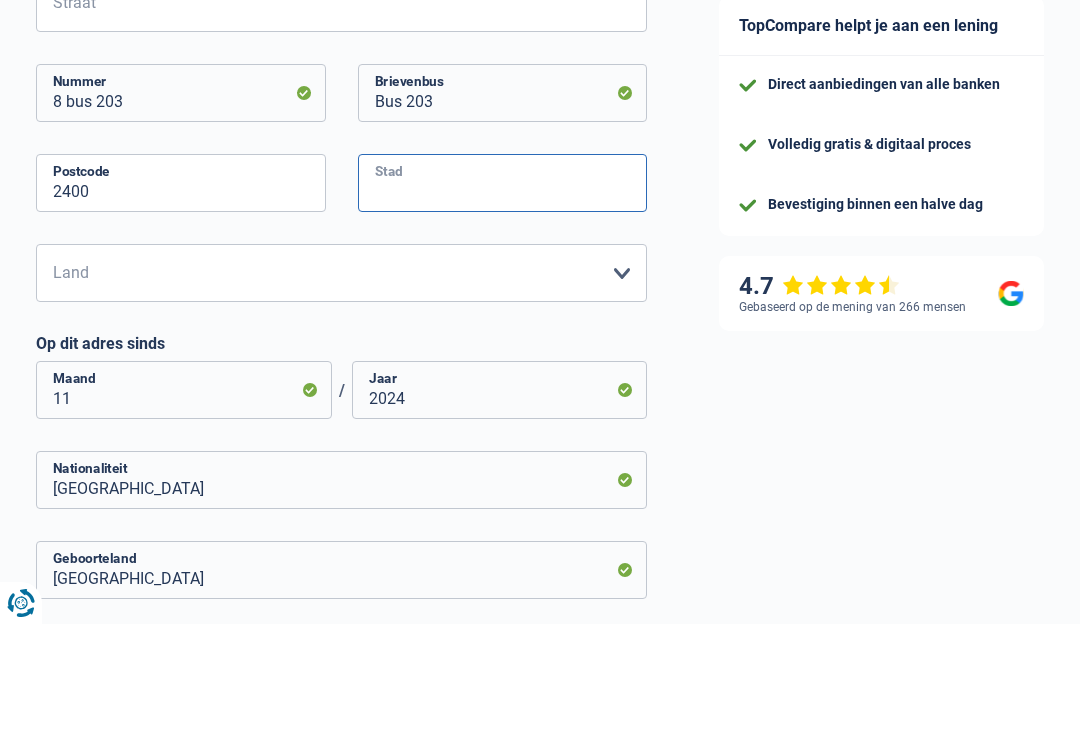 click on "Stad" at bounding box center (503, 299) 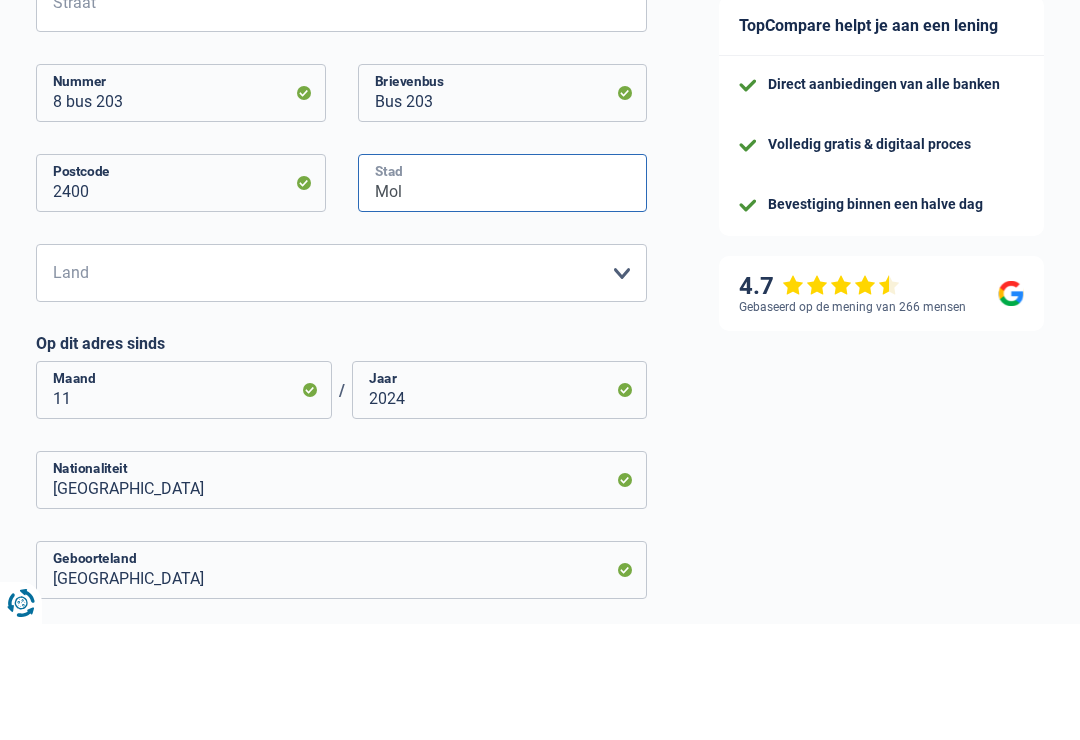 type on "Mol" 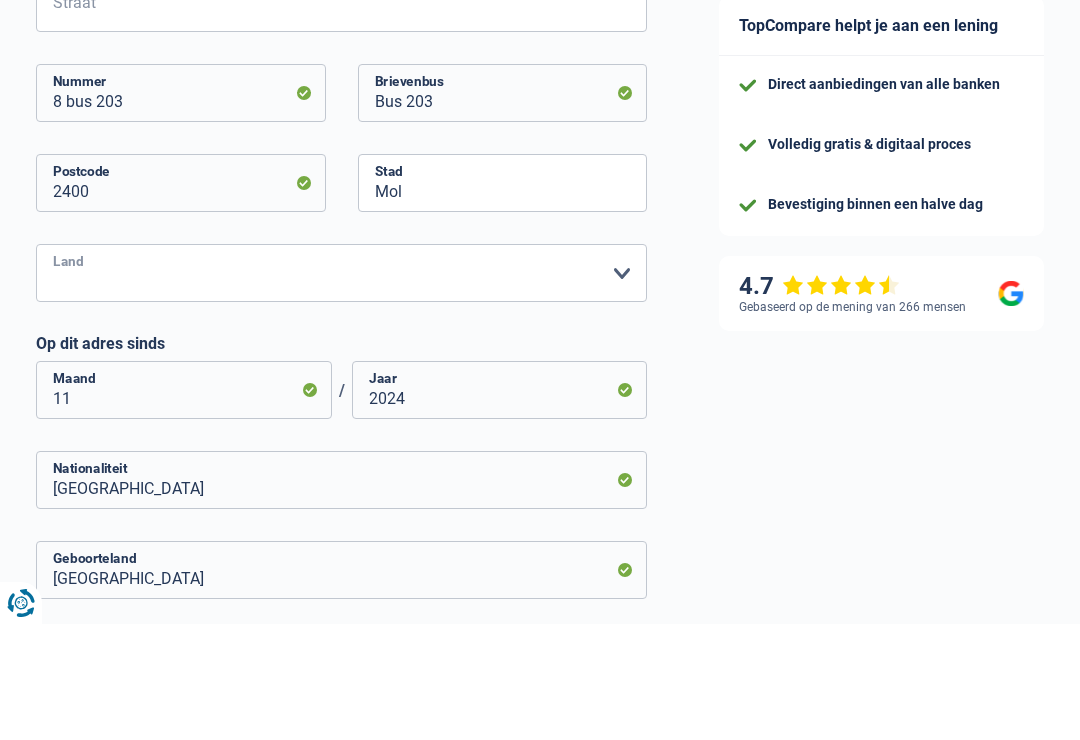 click on "België Luxemburg
Maak een keuze a.u.b" at bounding box center (341, 389) 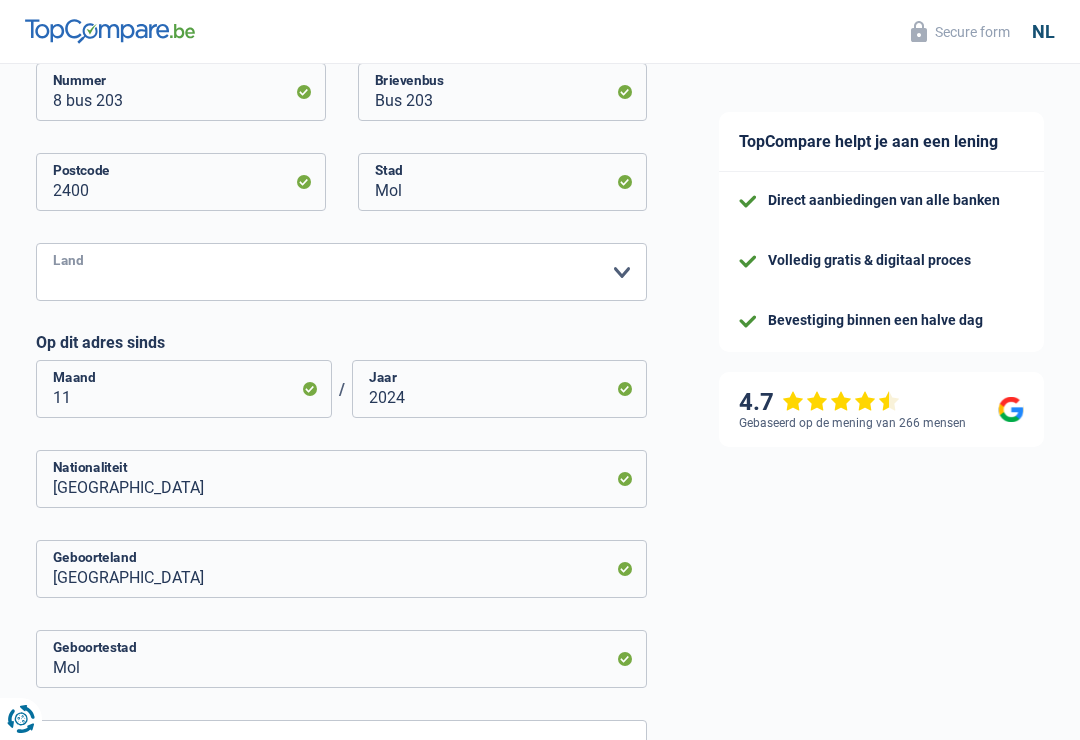 select on "BE" 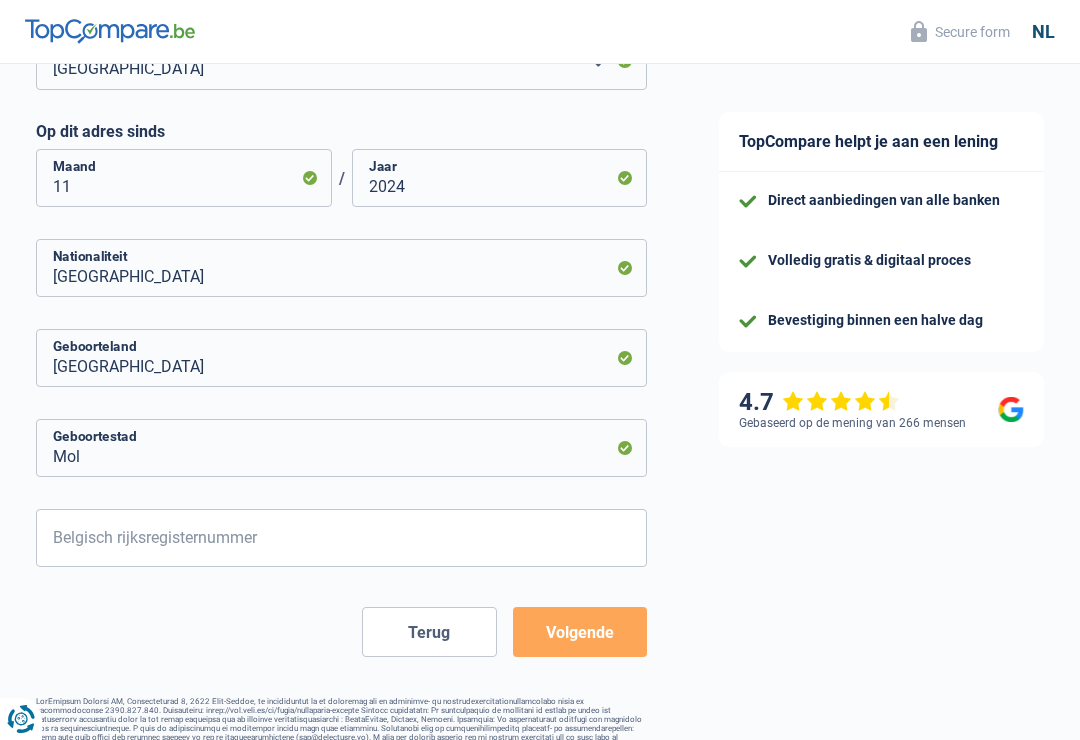 scroll, scrollTop: 1161, scrollLeft: 0, axis: vertical 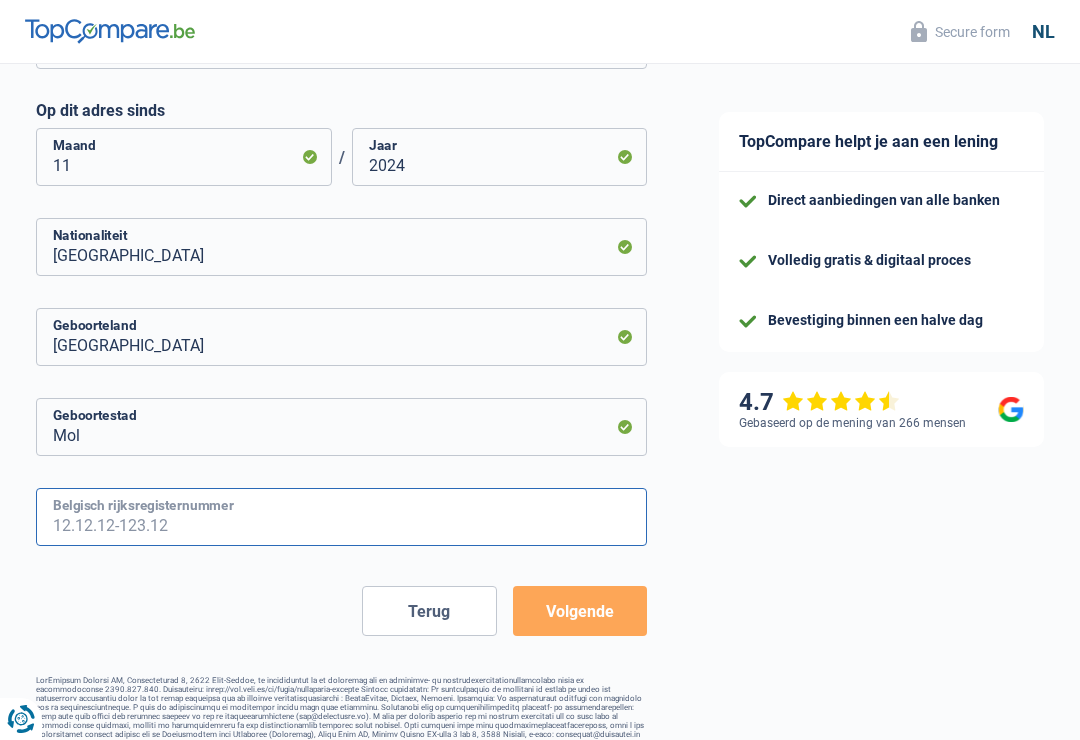 click on "Belgisch rijksregisternummer" at bounding box center (341, 517) 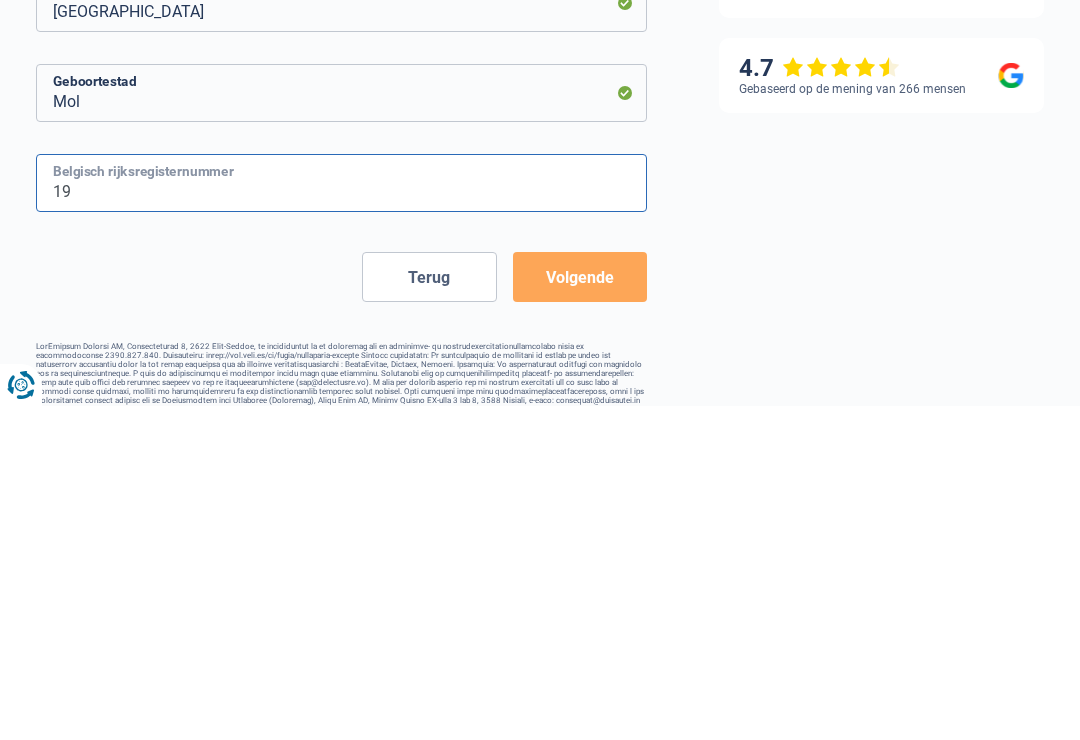 type on "1" 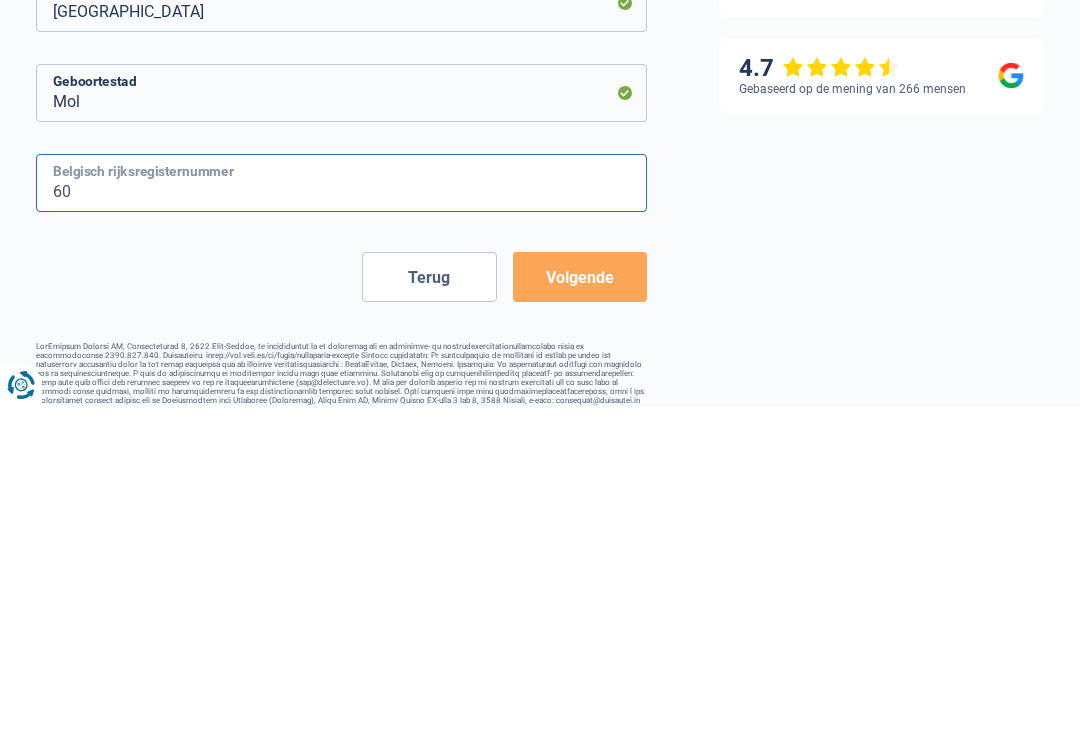 type on "6" 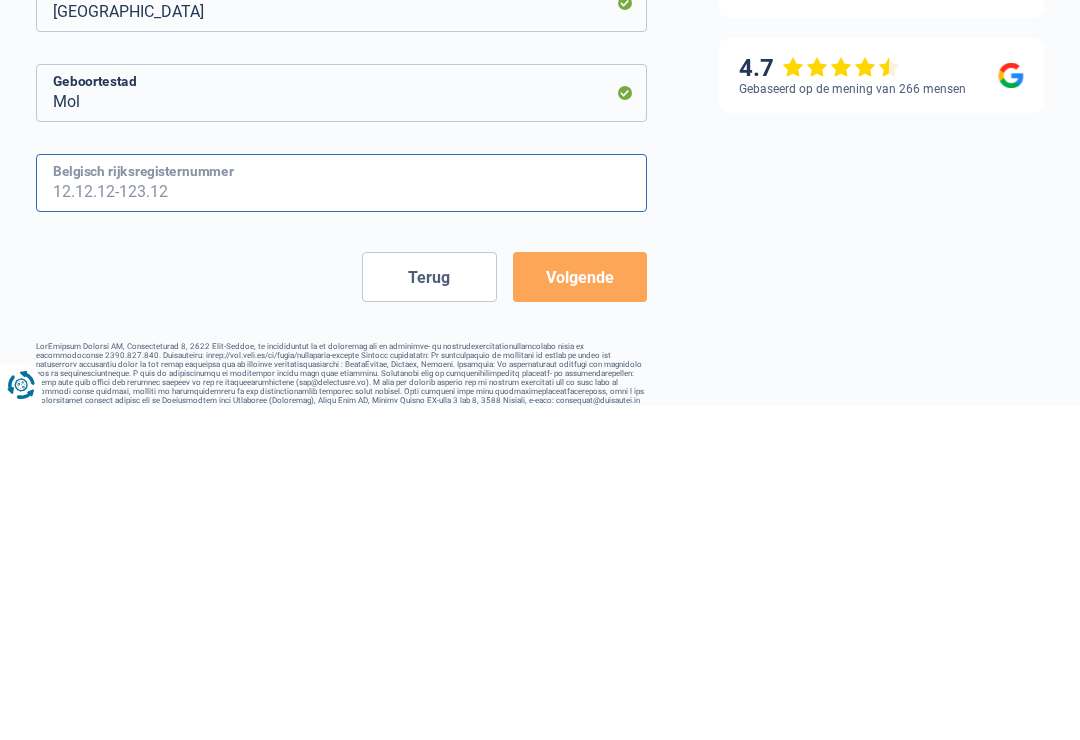 click on "Belgisch rijksregisternummer" at bounding box center (341, 517) 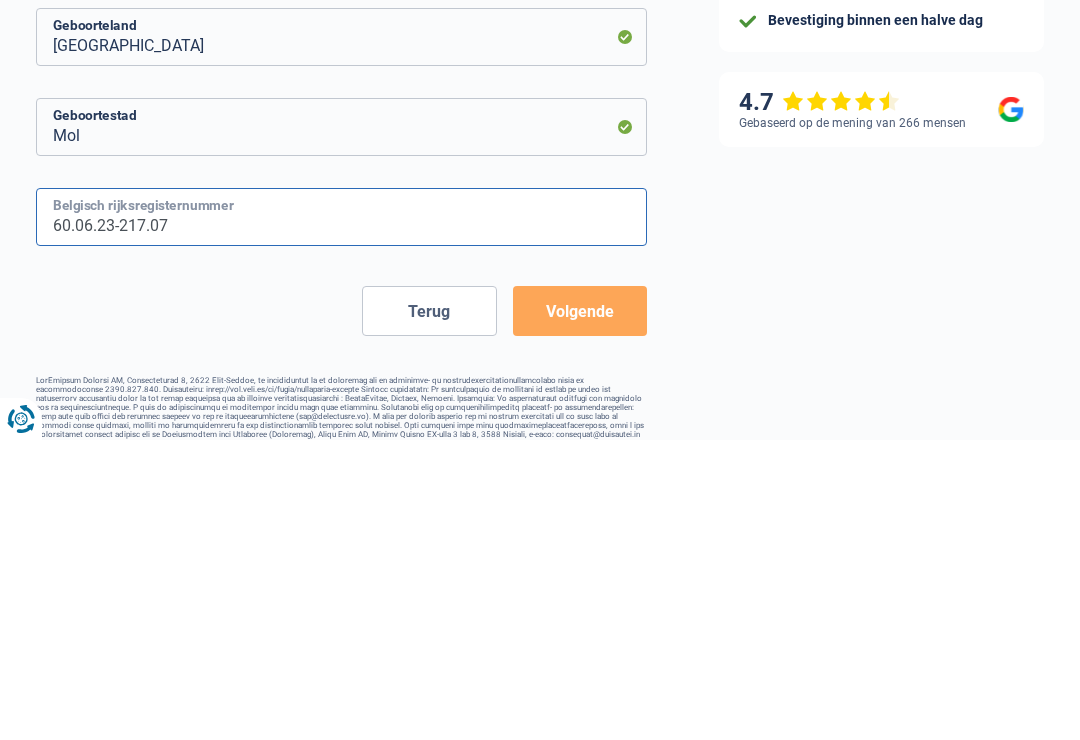 type on "60.06.23-217.07" 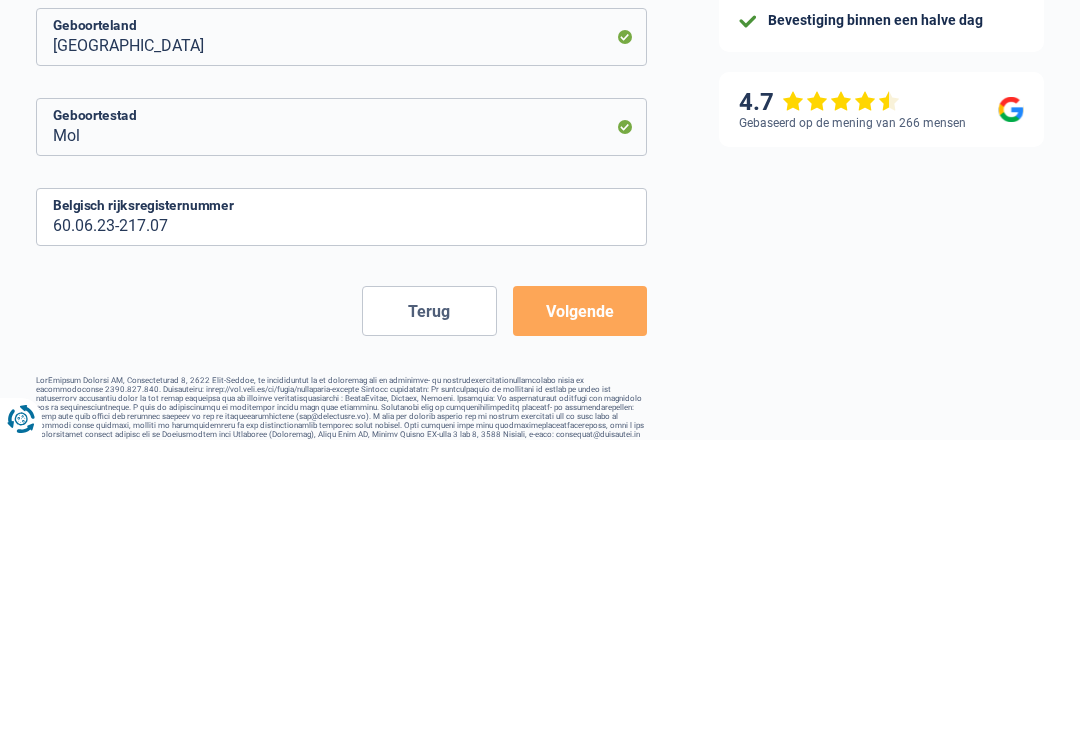 click on "Volgende" at bounding box center (580, 611) 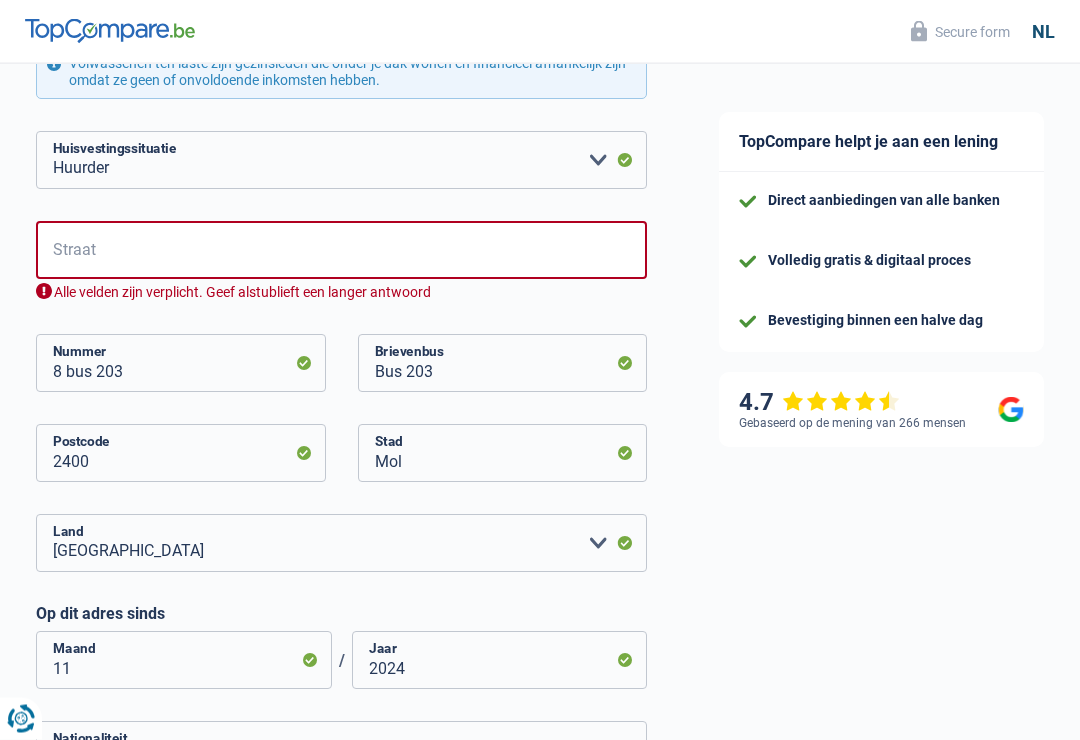 scroll, scrollTop: 680, scrollLeft: 0, axis: vertical 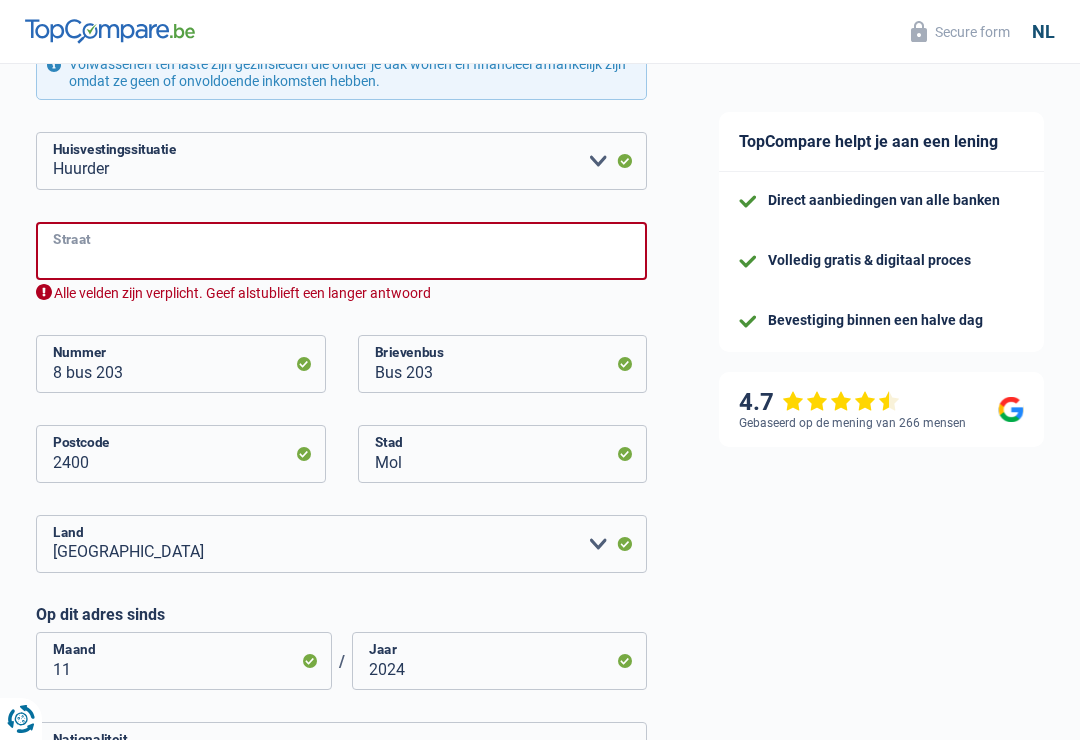 click on "Straat" at bounding box center (341, 251) 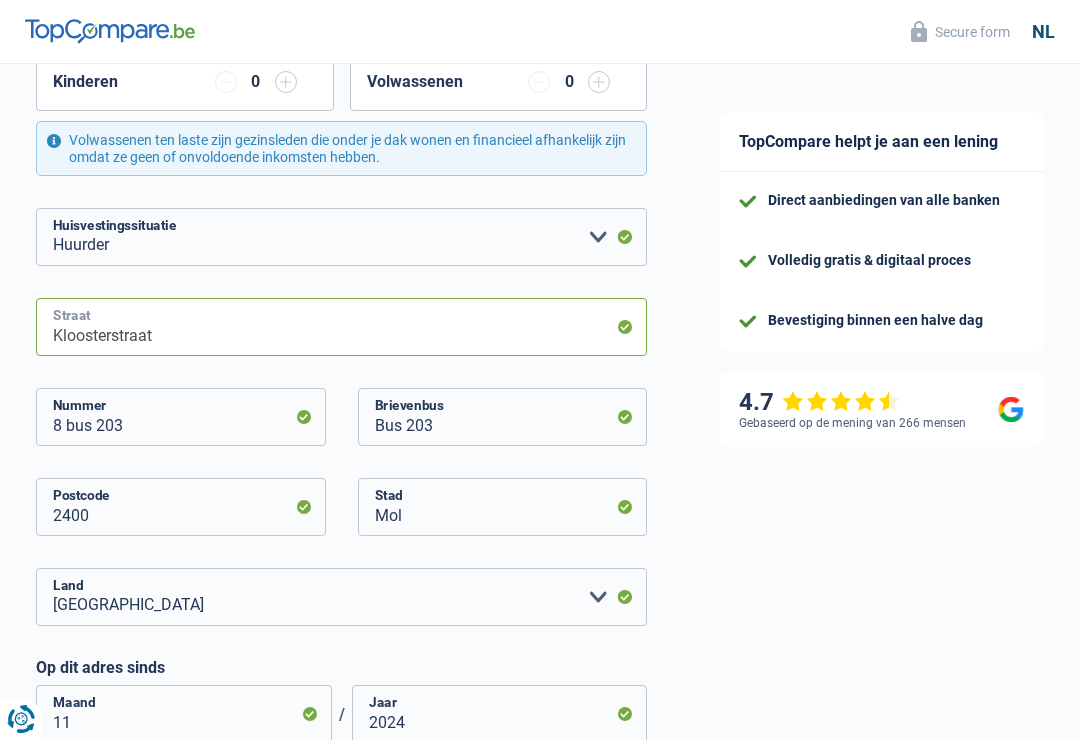 scroll, scrollTop: 604, scrollLeft: 0, axis: vertical 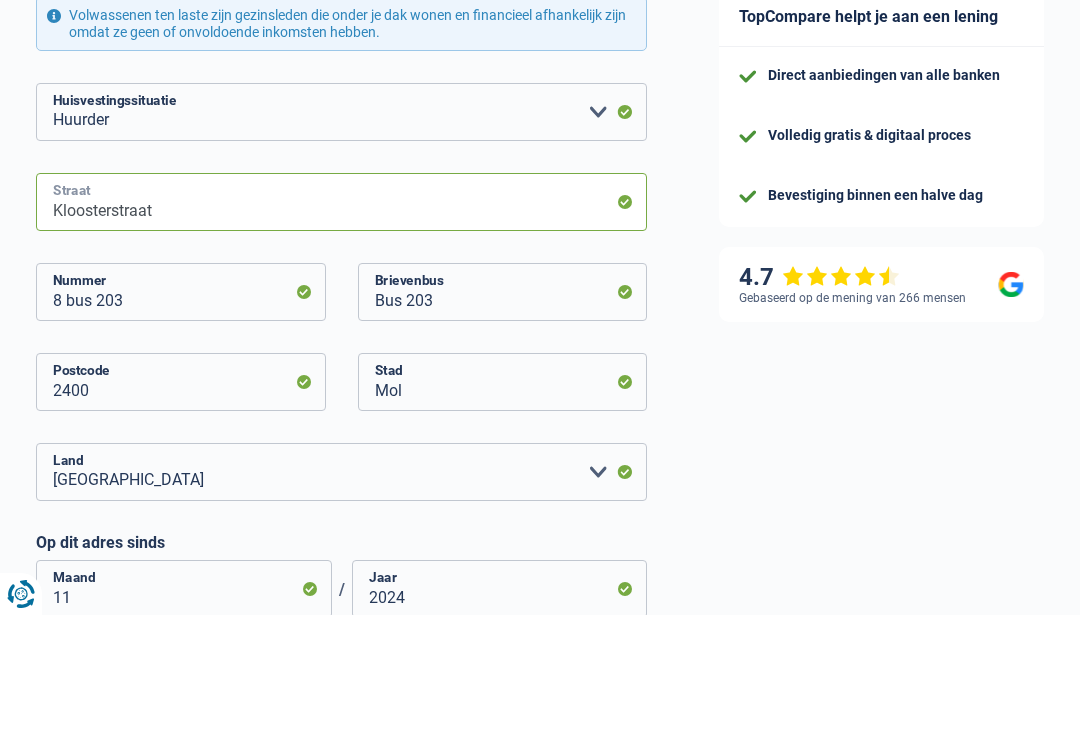 type on "Kloosterstraat" 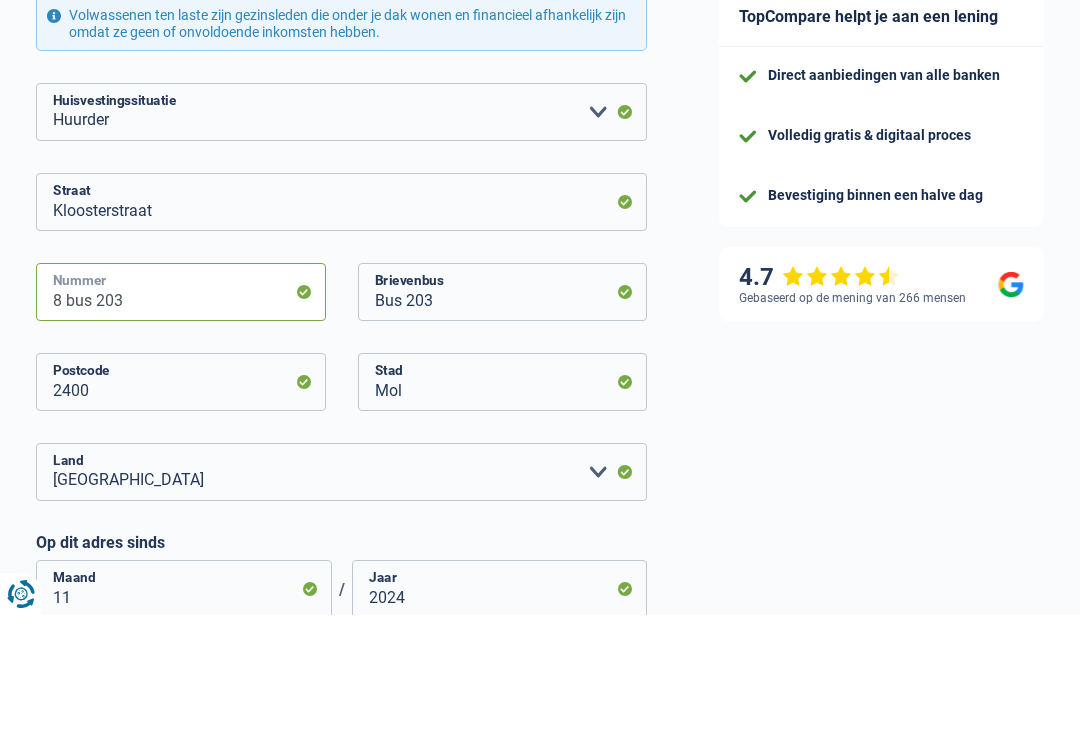 click on "8 bus 203" at bounding box center (181, 417) 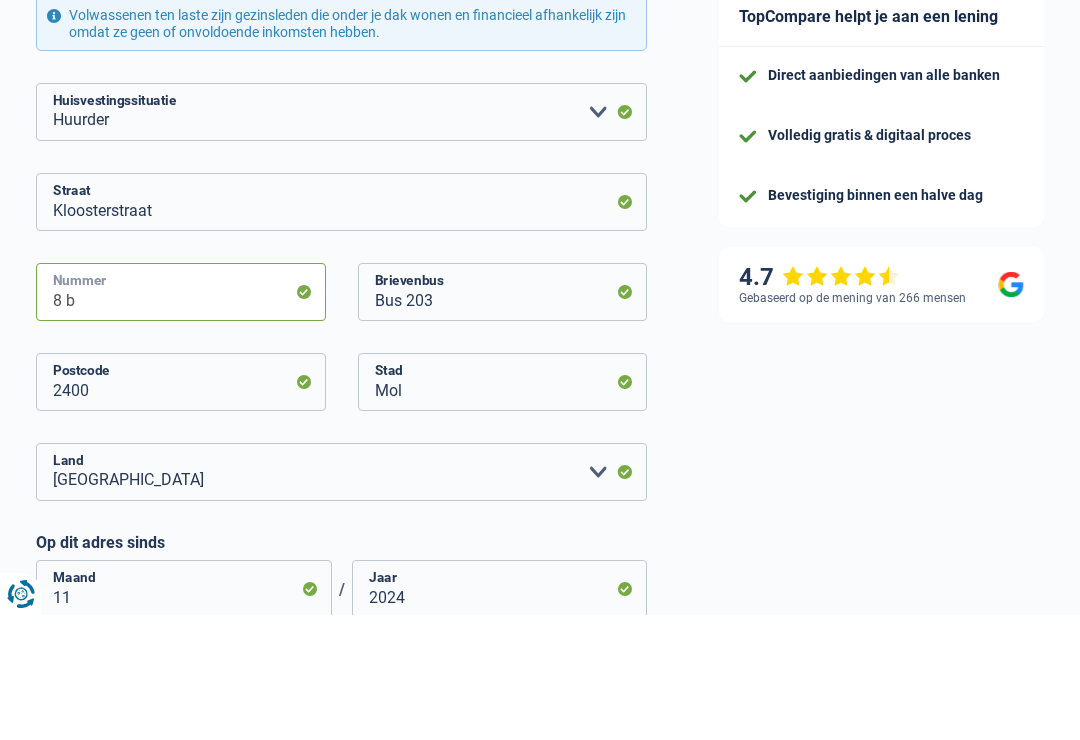 type on "8" 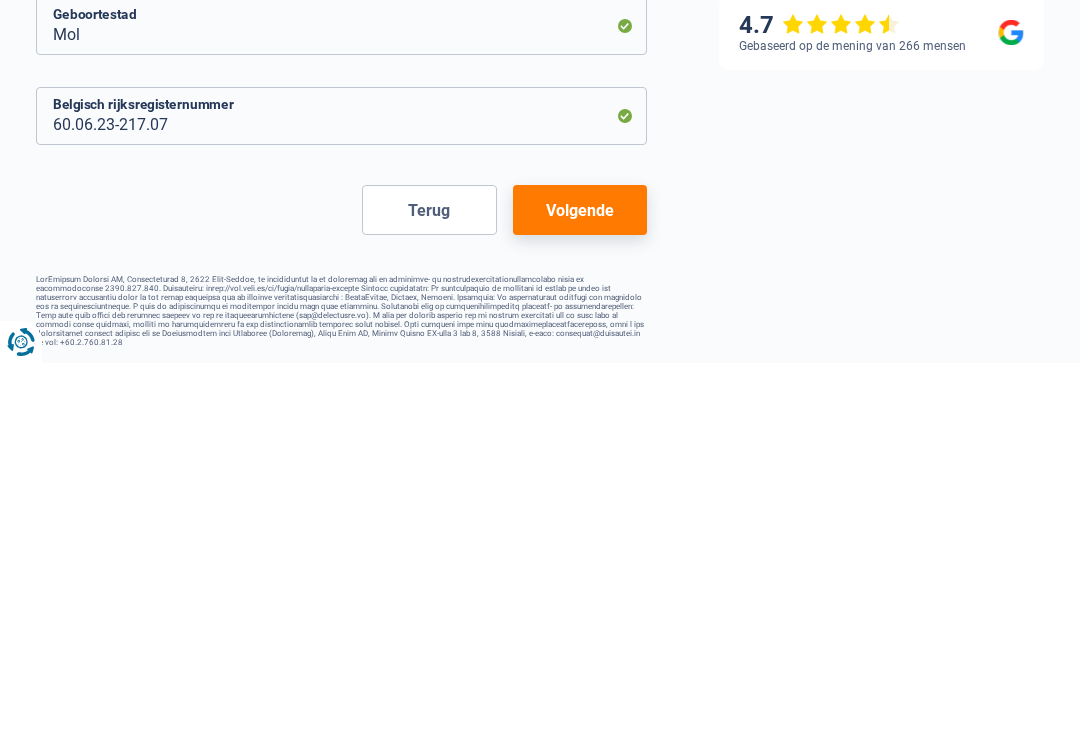 scroll, scrollTop: 1188, scrollLeft: 0, axis: vertical 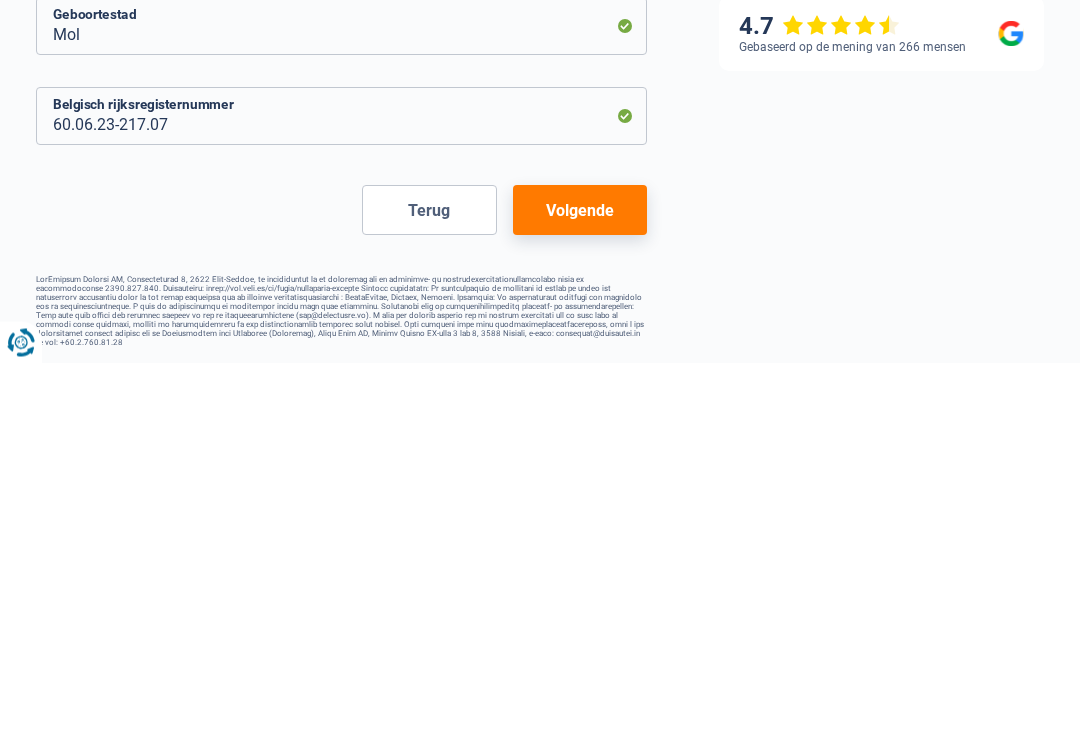 click on "Volgende" at bounding box center [580, 587] 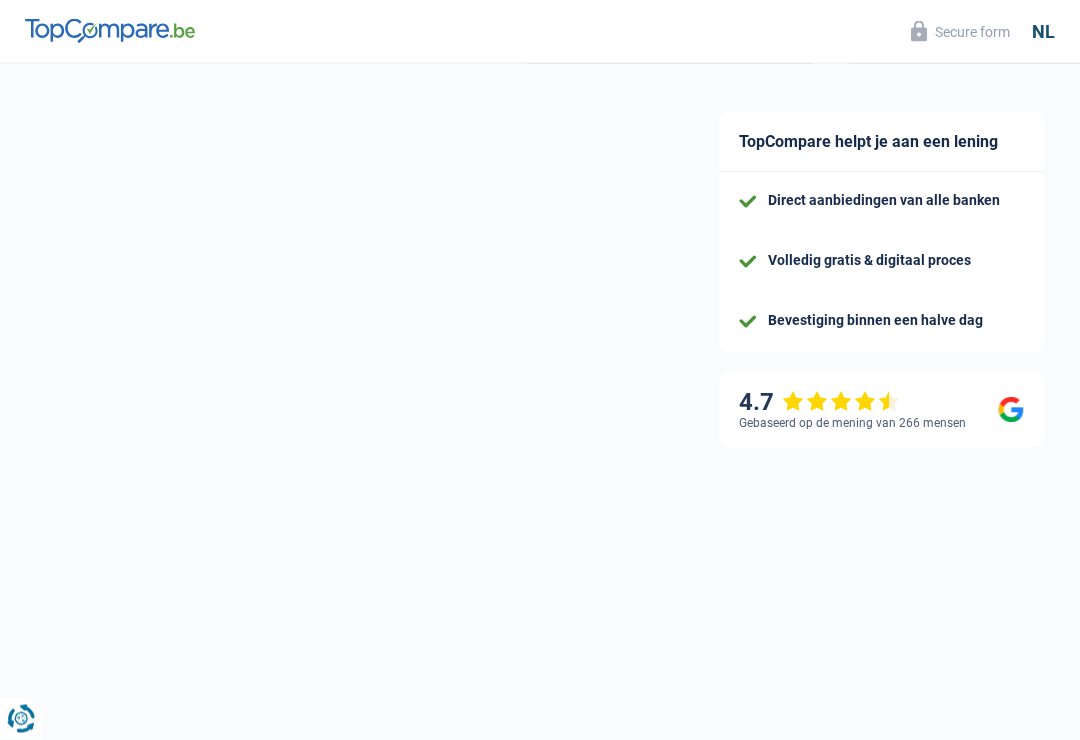 select on "pension" 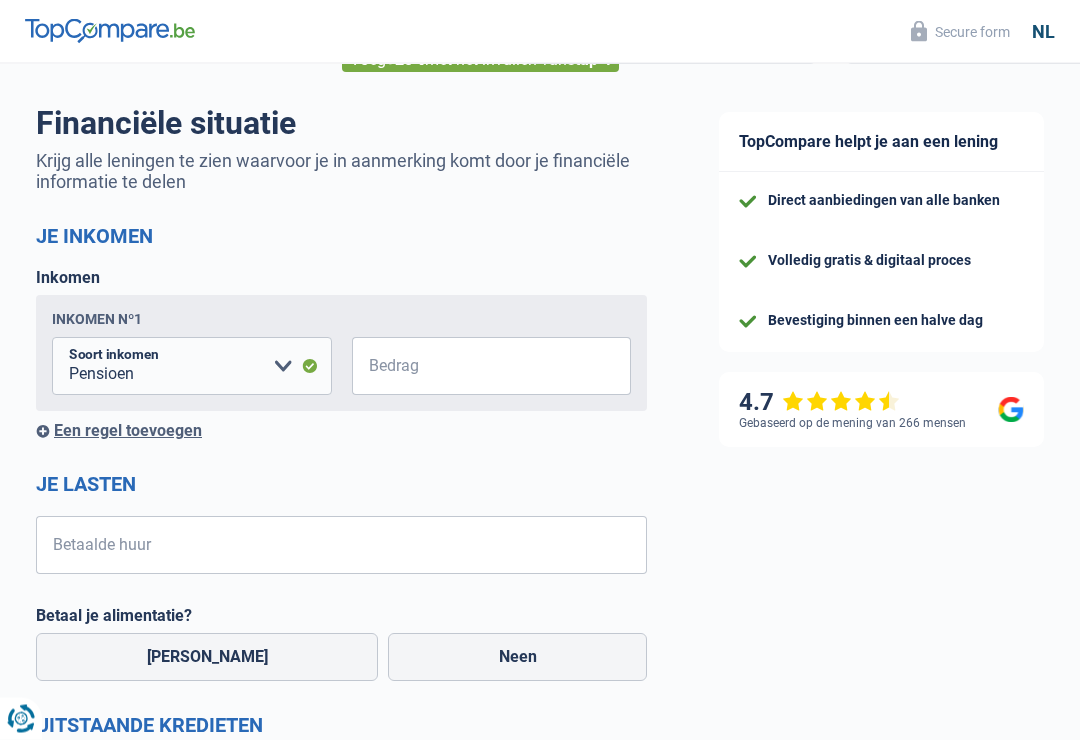 scroll, scrollTop: 0, scrollLeft: 0, axis: both 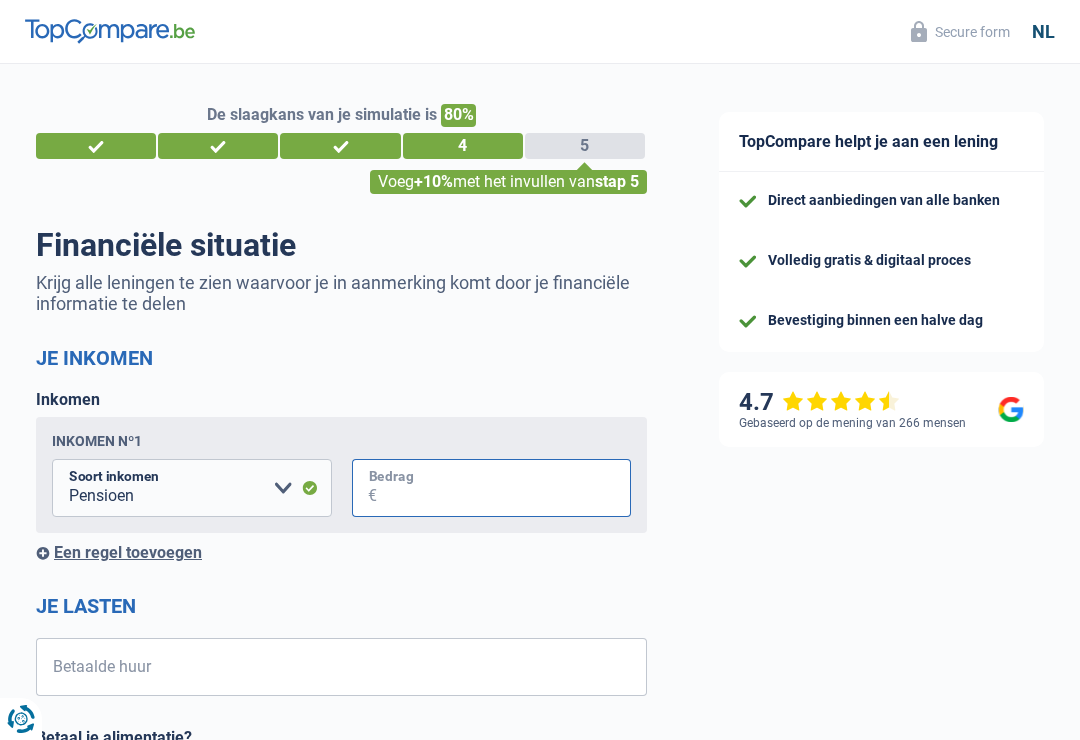 click on "Bedrag" at bounding box center (504, 488) 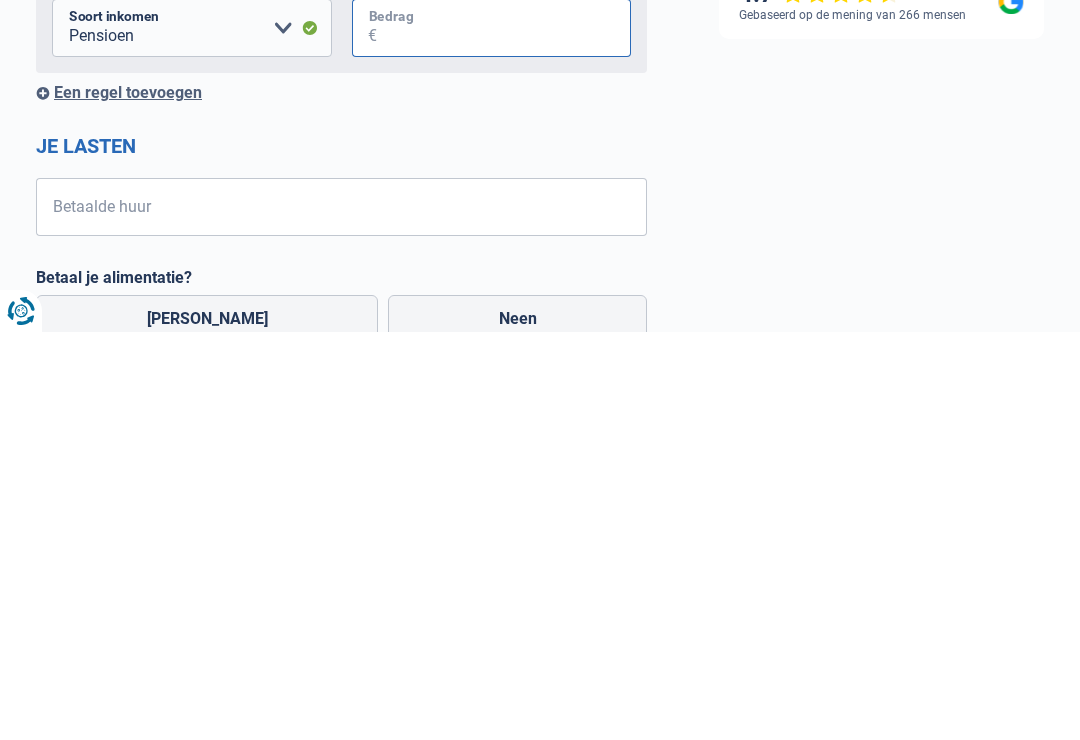 scroll, scrollTop: 54, scrollLeft: 0, axis: vertical 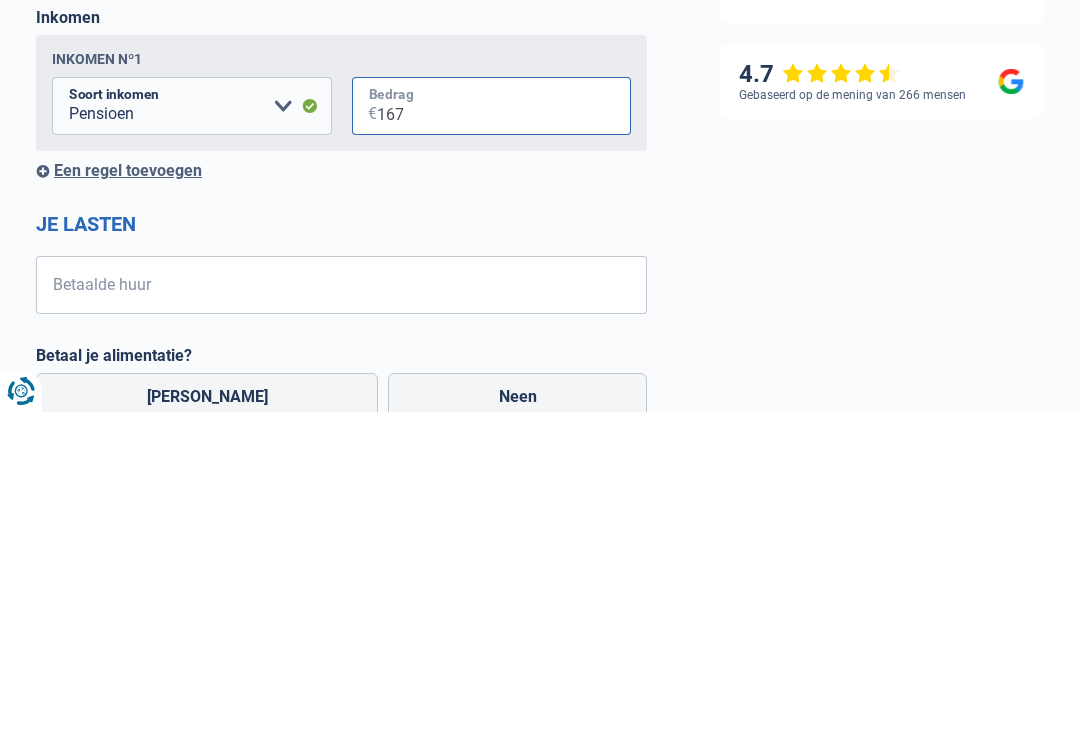 type on "1.670" 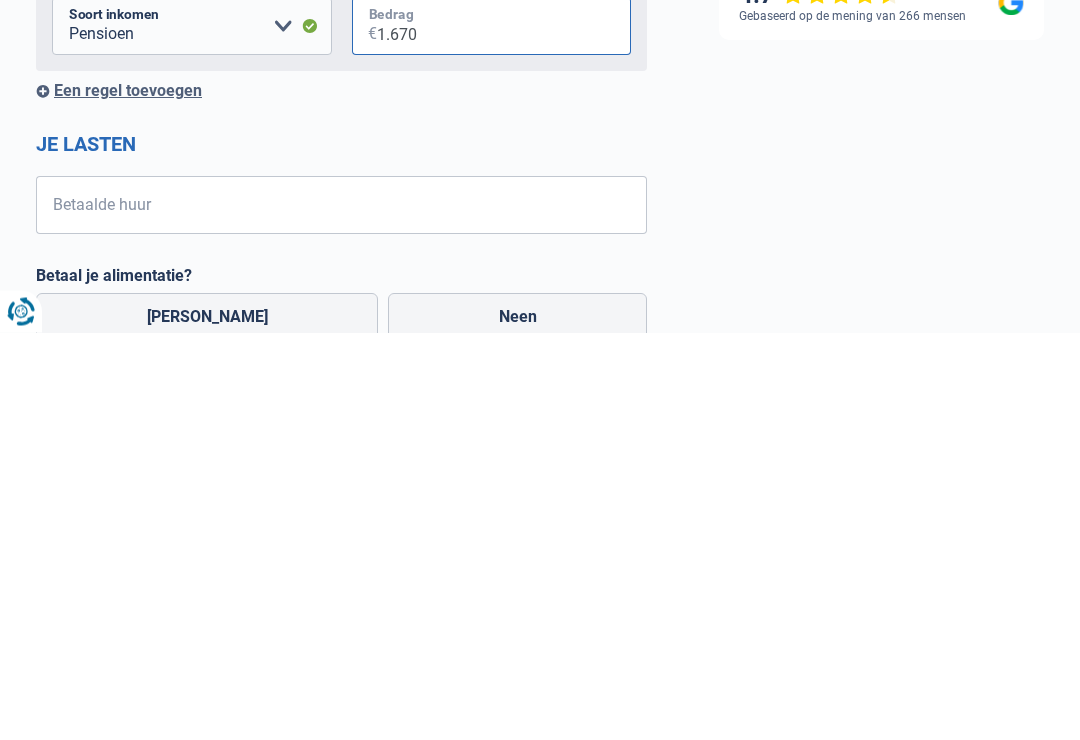 scroll, scrollTop: 56, scrollLeft: 0, axis: vertical 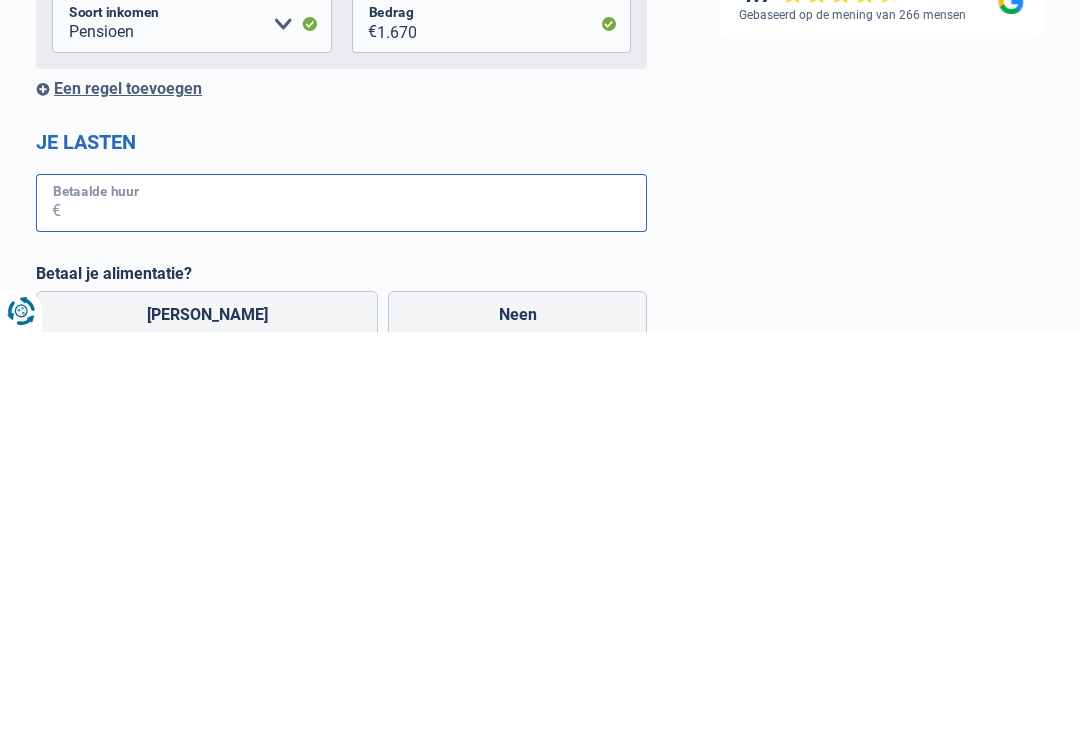click on "Betaalde huur" at bounding box center (354, 611) 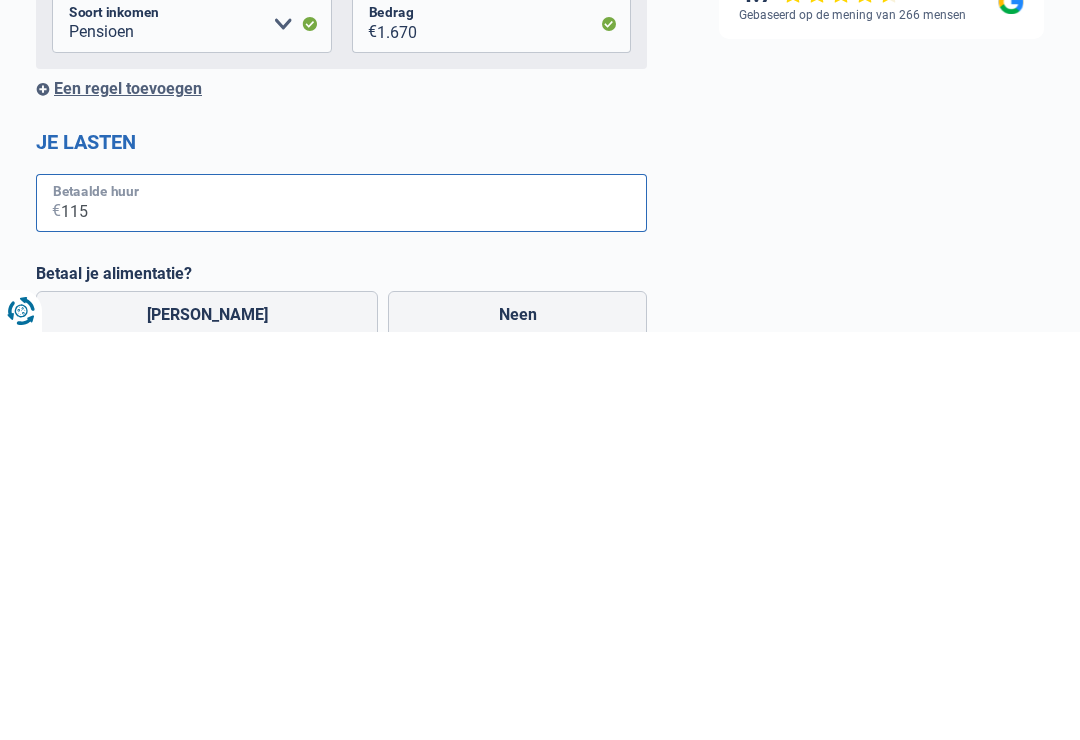 type on "1.150" 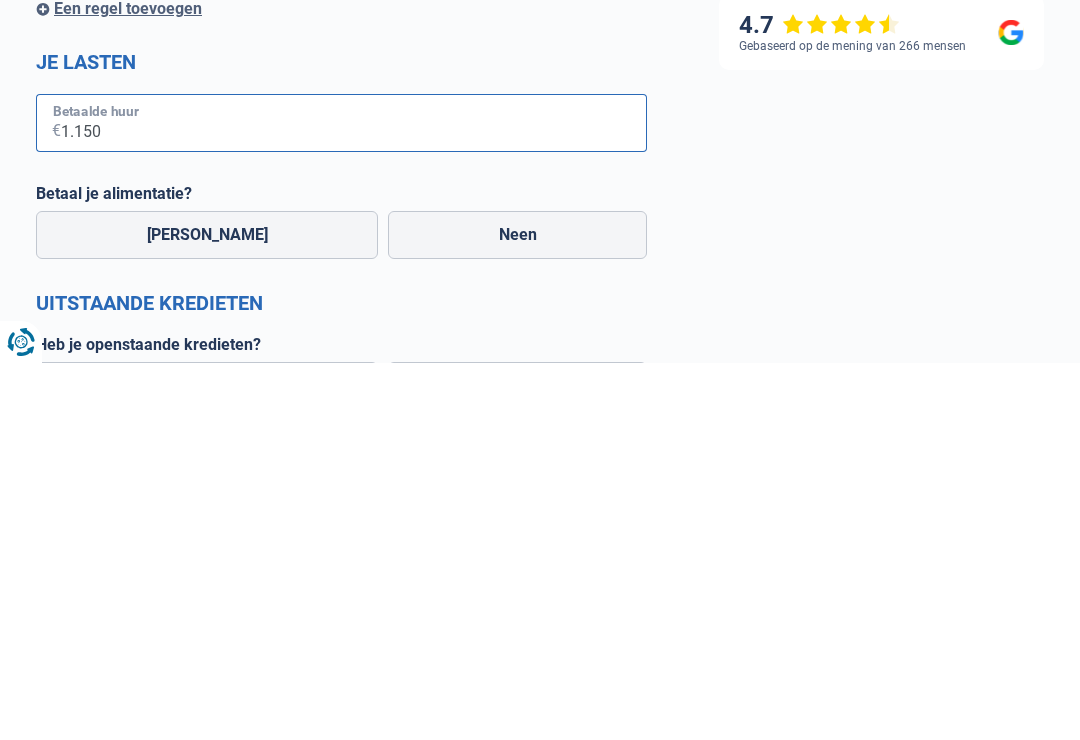 scroll, scrollTop: 176, scrollLeft: 0, axis: vertical 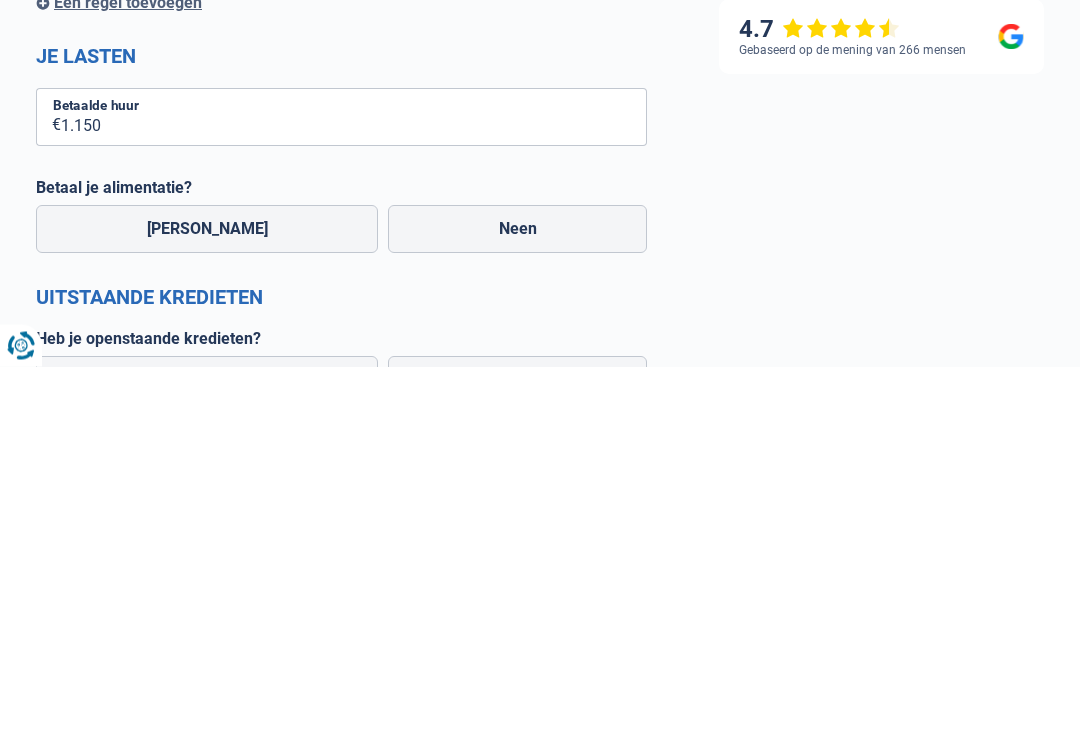 click on "Neen" at bounding box center [517, 603] 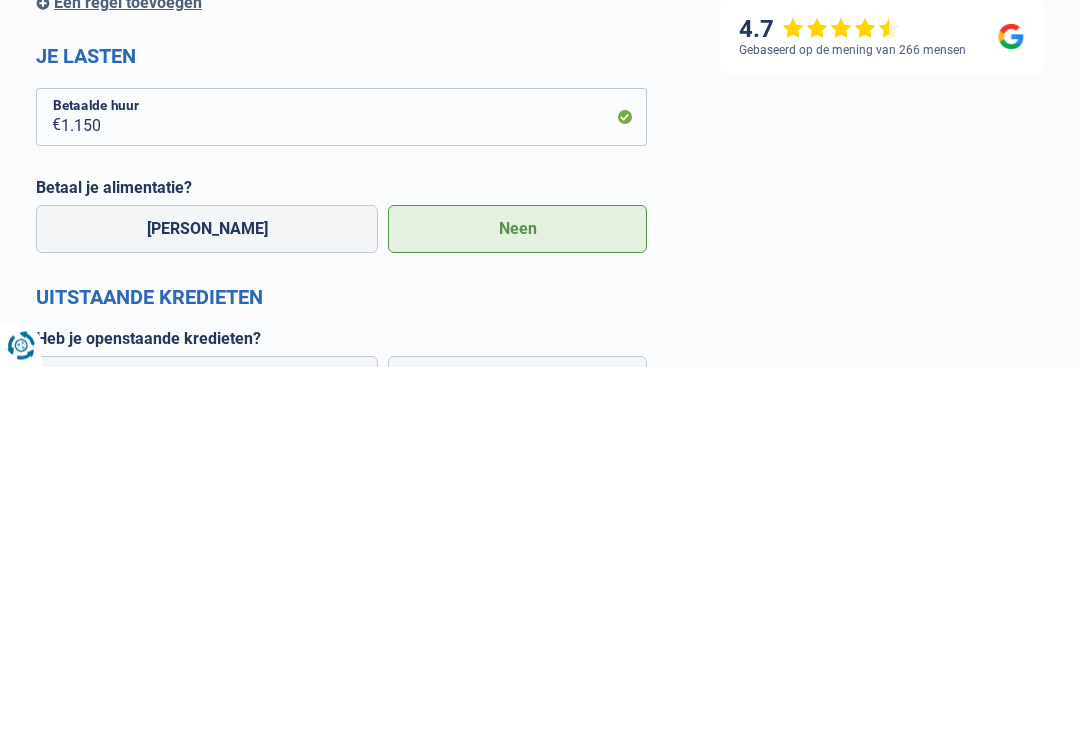 scroll, scrollTop: 475, scrollLeft: 0, axis: vertical 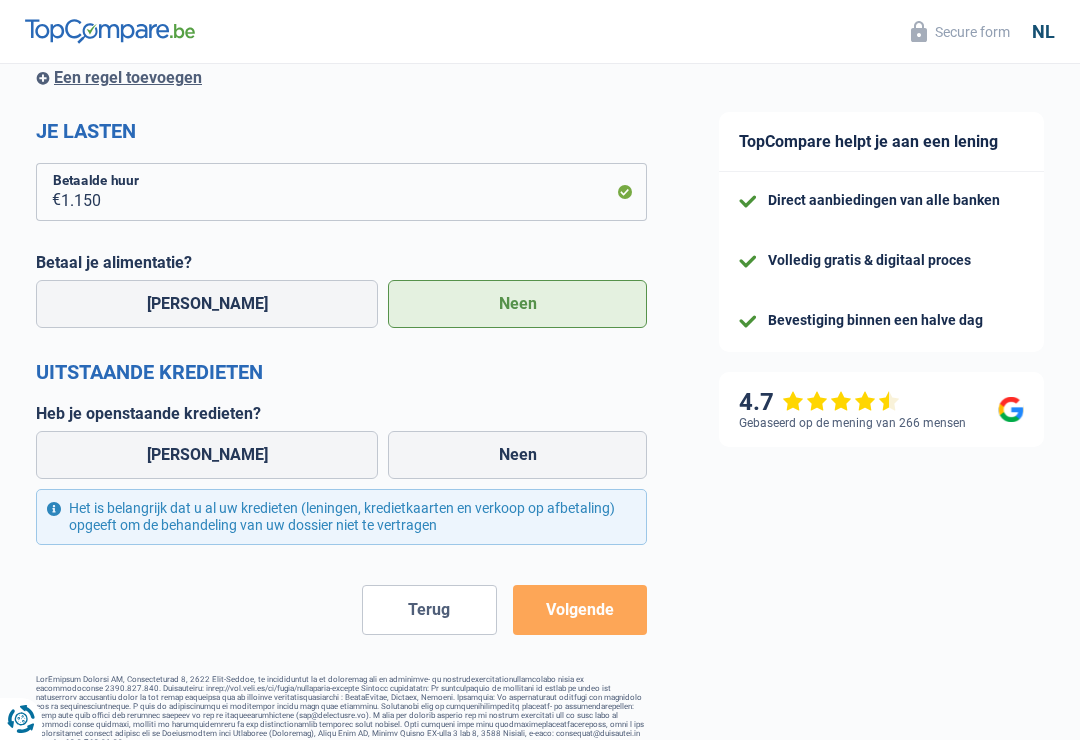click on "[PERSON_NAME]" at bounding box center (207, 455) 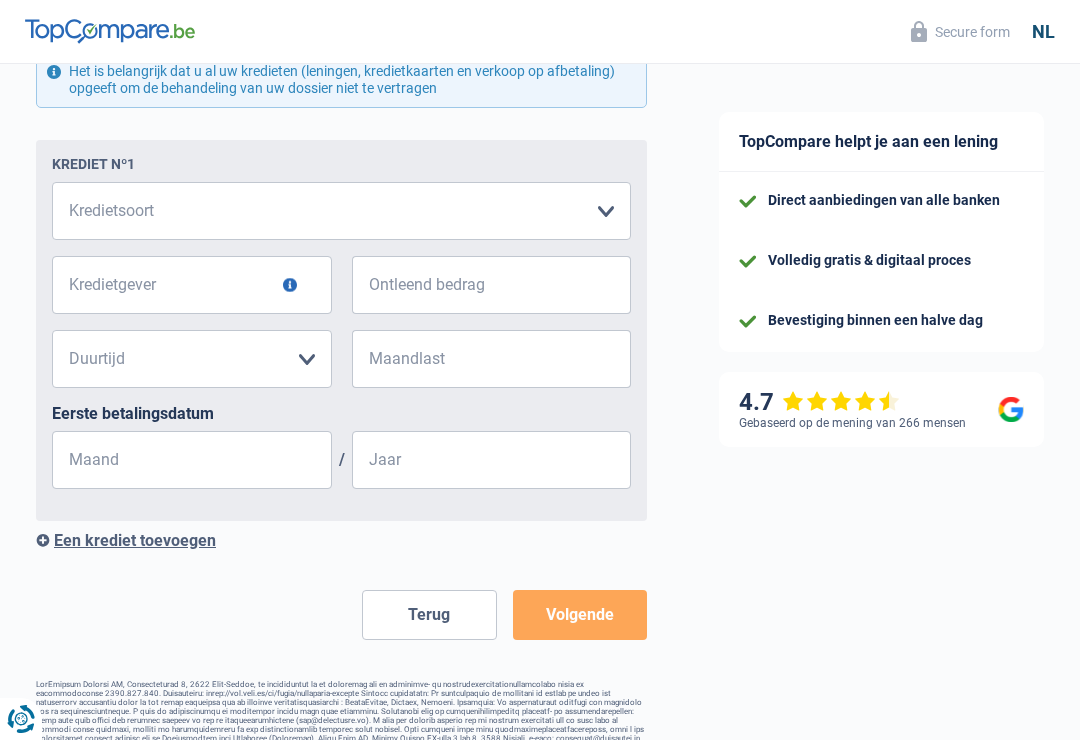 scroll, scrollTop: 910, scrollLeft: 0, axis: vertical 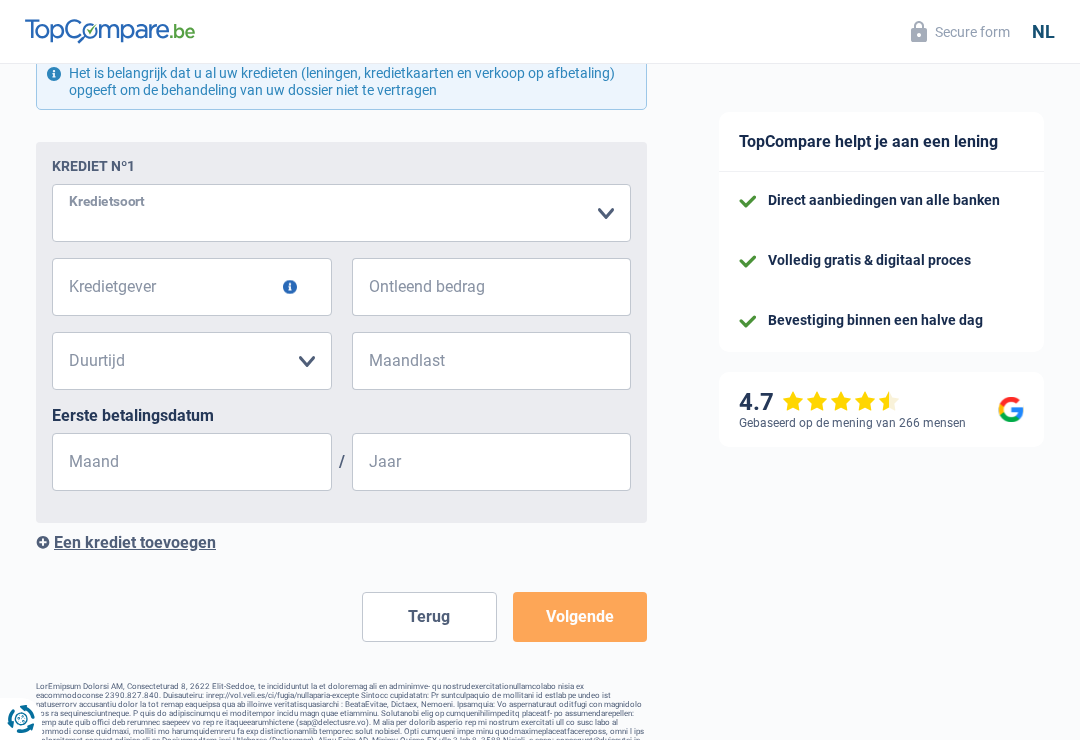 click on "Kaart of kredietlijn Hypothecaire lening Verkoop op afbetaling Lening op afbetaling Renovatielening Autolening Hergroepering van één of meerdere kredieten
Maak een keuze a.u.b" at bounding box center (341, 213) 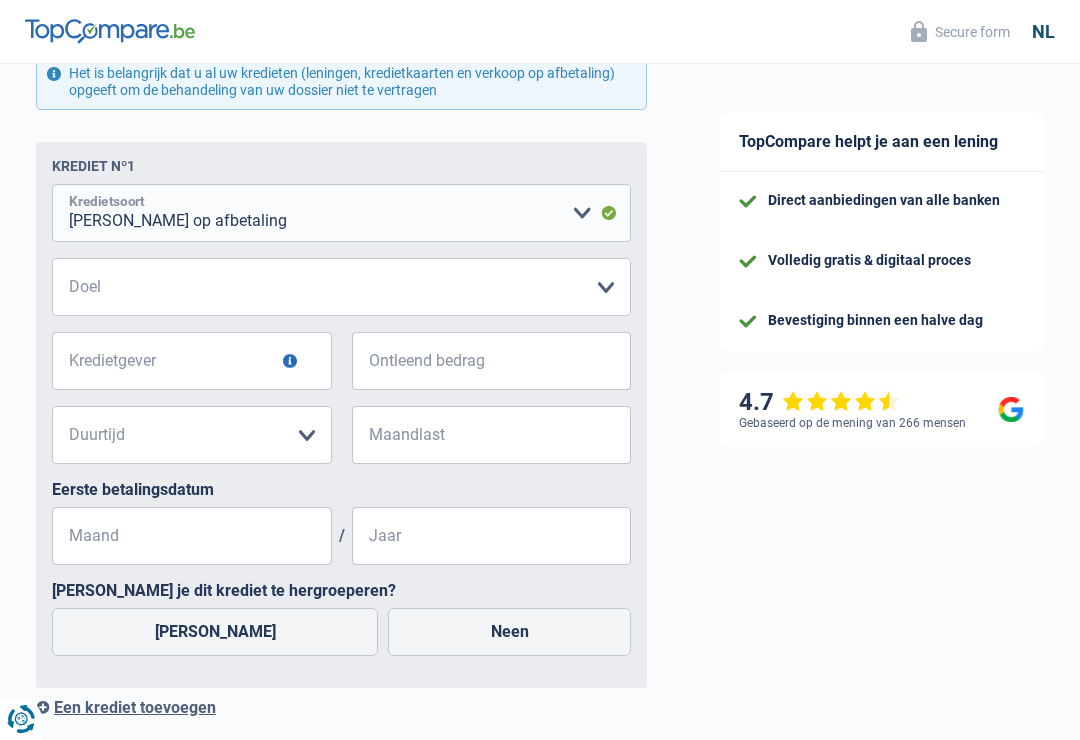 click on "Kaart of kredietlijn Hypothecaire lening Verkoop op afbetaling Lening op afbetaling Renovatielening Autolening Hergroepering van één of meerdere kredieten
Maak een keuze a.u.b" at bounding box center (341, 213) 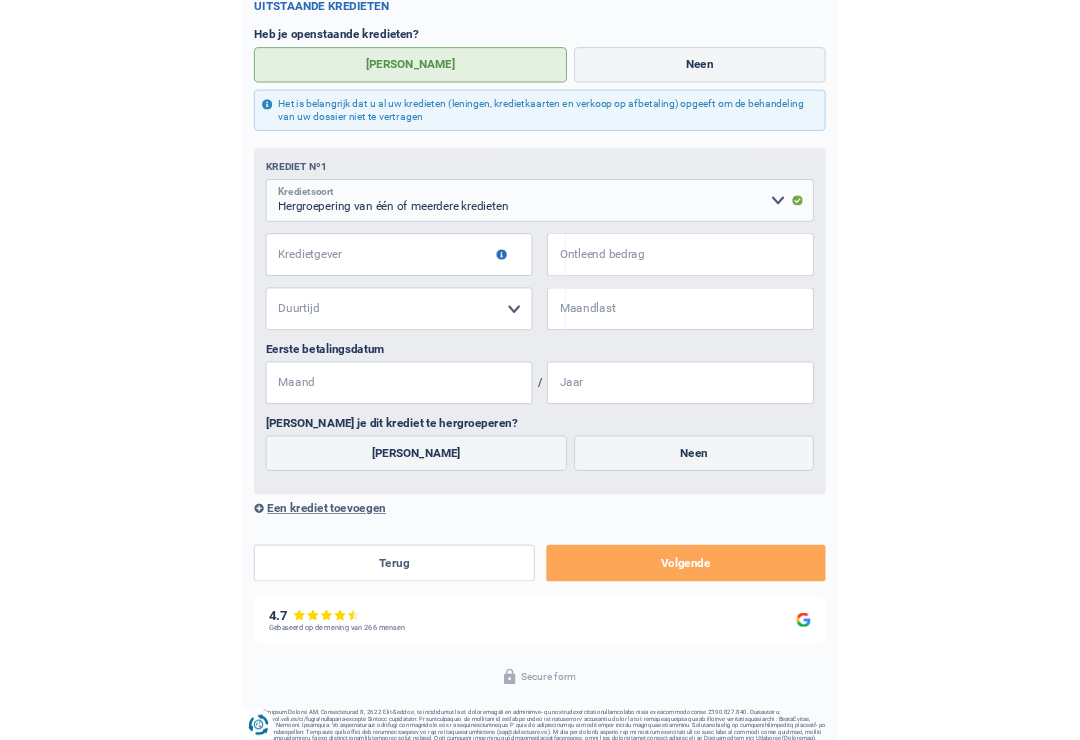 scroll, scrollTop: 1009, scrollLeft: 0, axis: vertical 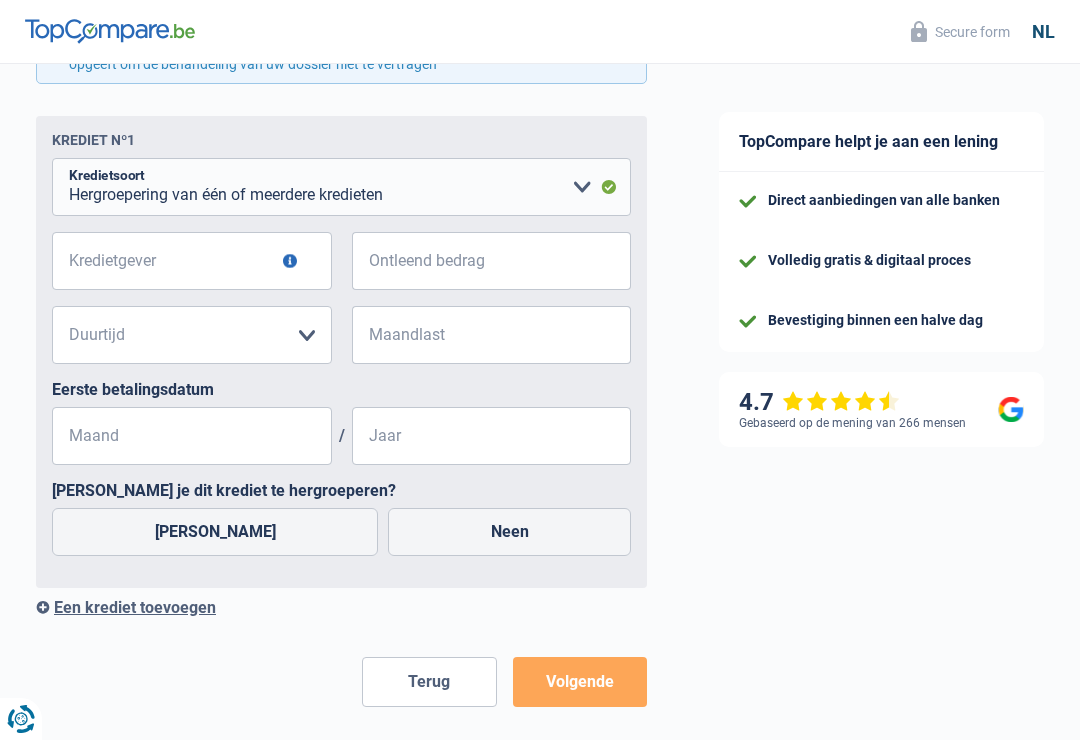click on "TopCompare helpt je aan een lening
Direct aanbiedingen van alle banken
Volledig gratis & digitaal proces
Bevestiging binnen een halve dag
4.7
Gebaseerd op de mening van 266 mensen
Secure form" at bounding box center [881, -55] 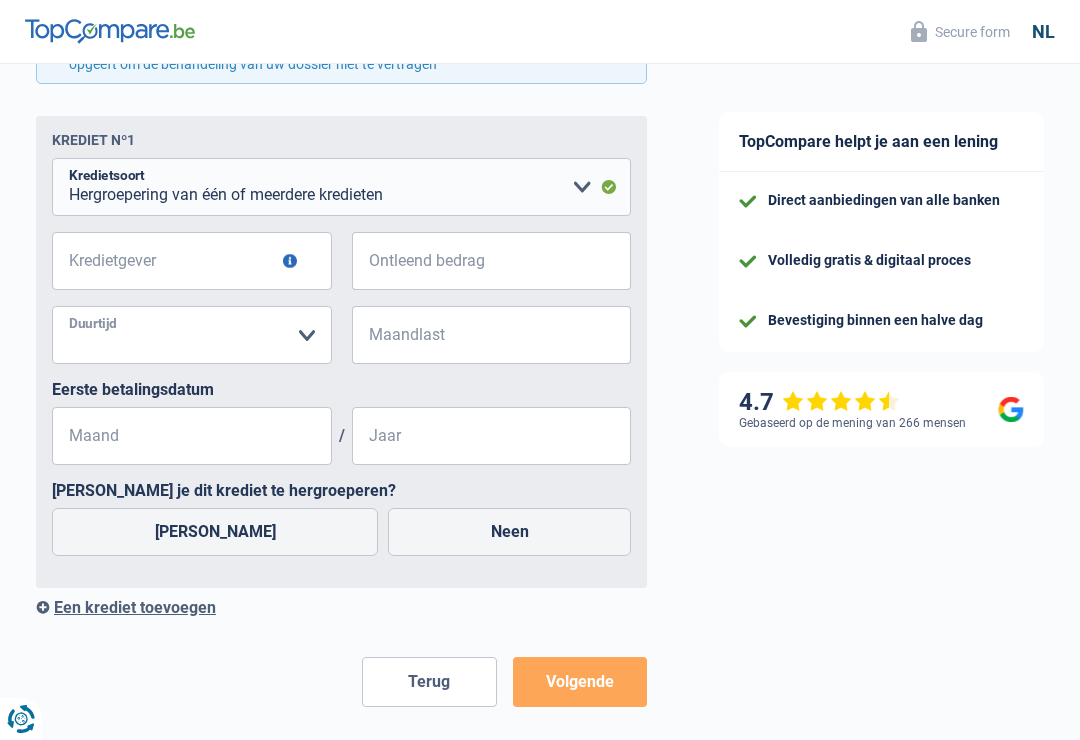 click on "12 maanden 18 maanden 24 maanden
Maak een keuze a.u.b" at bounding box center (192, 335) 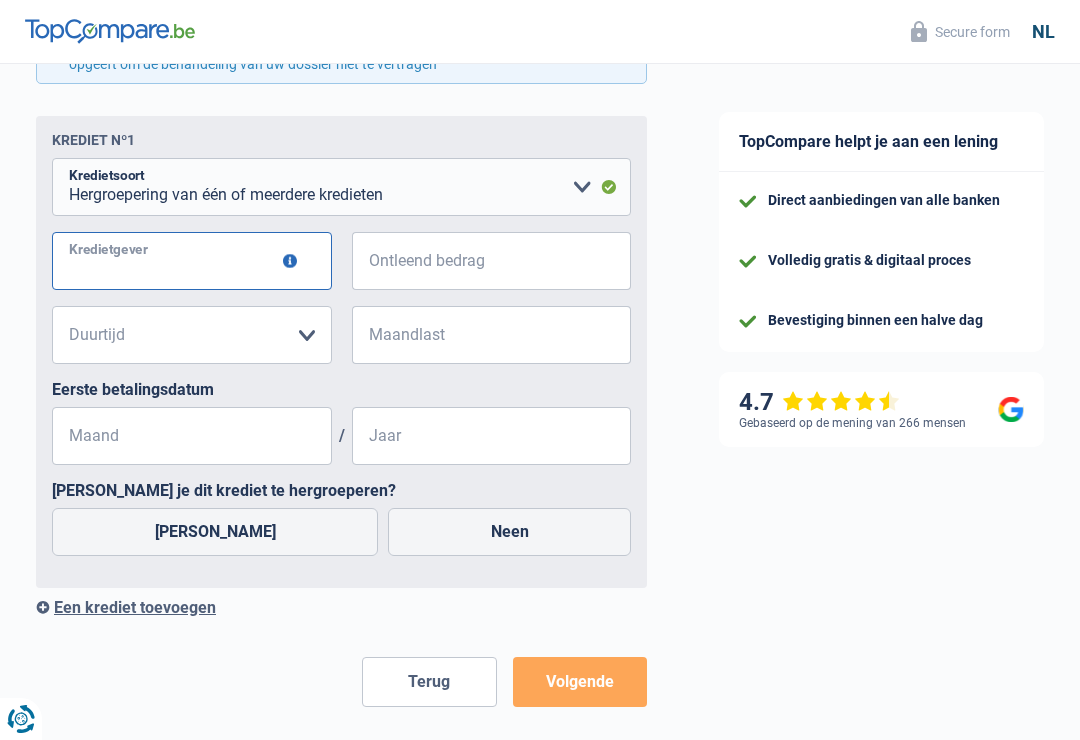 click on "Kredietgever" at bounding box center [192, 261] 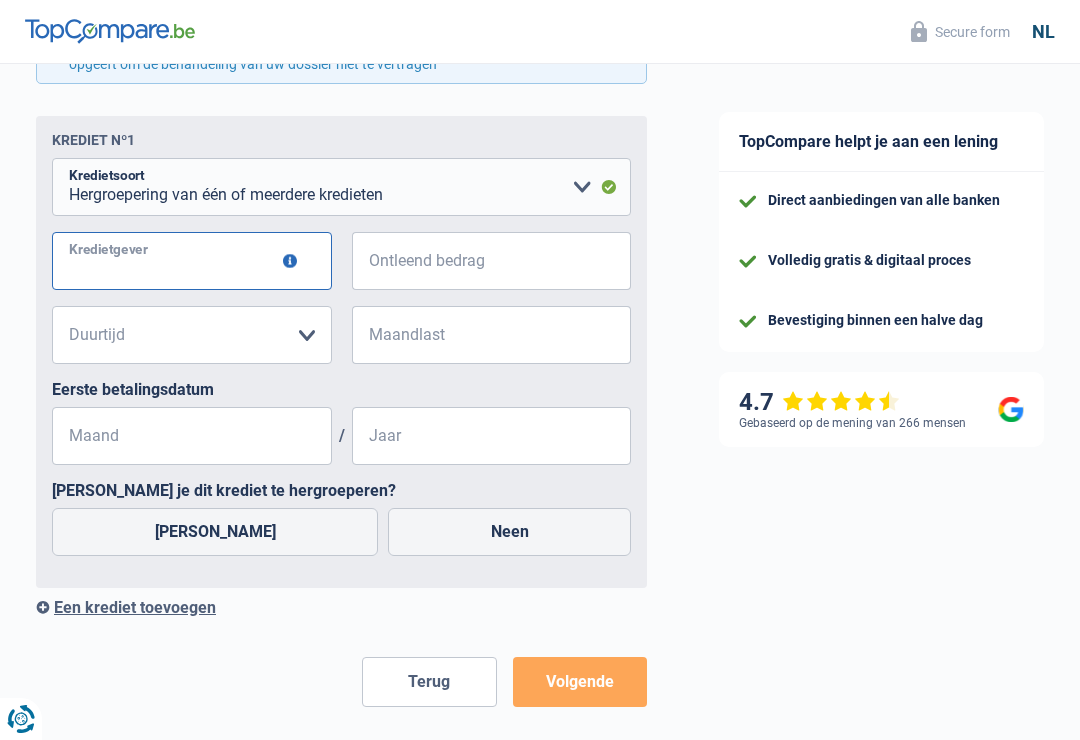 type on "1" 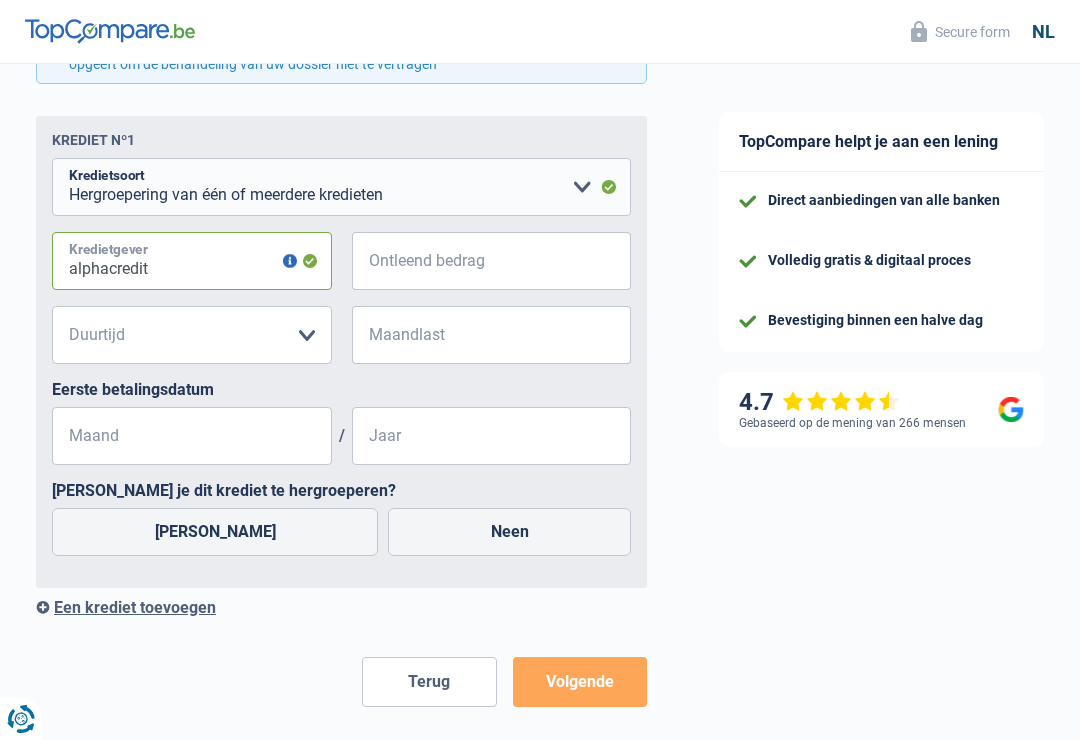 type on "alphacredit" 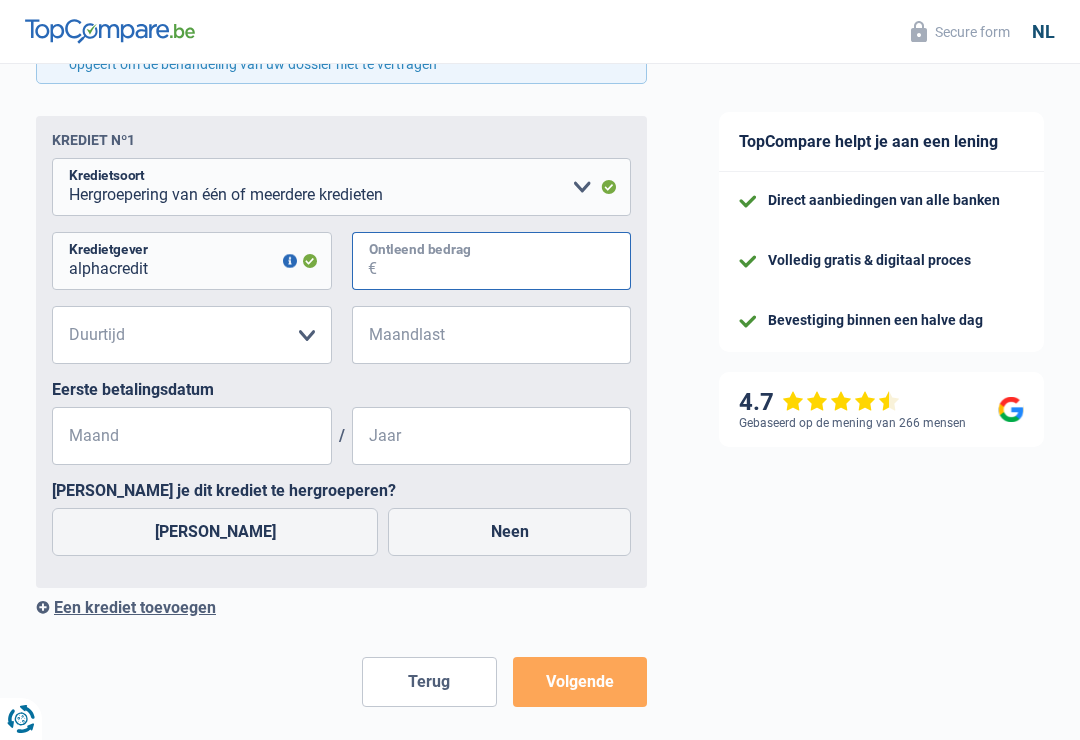 click on "Ontleend bedrag" at bounding box center (504, 261) 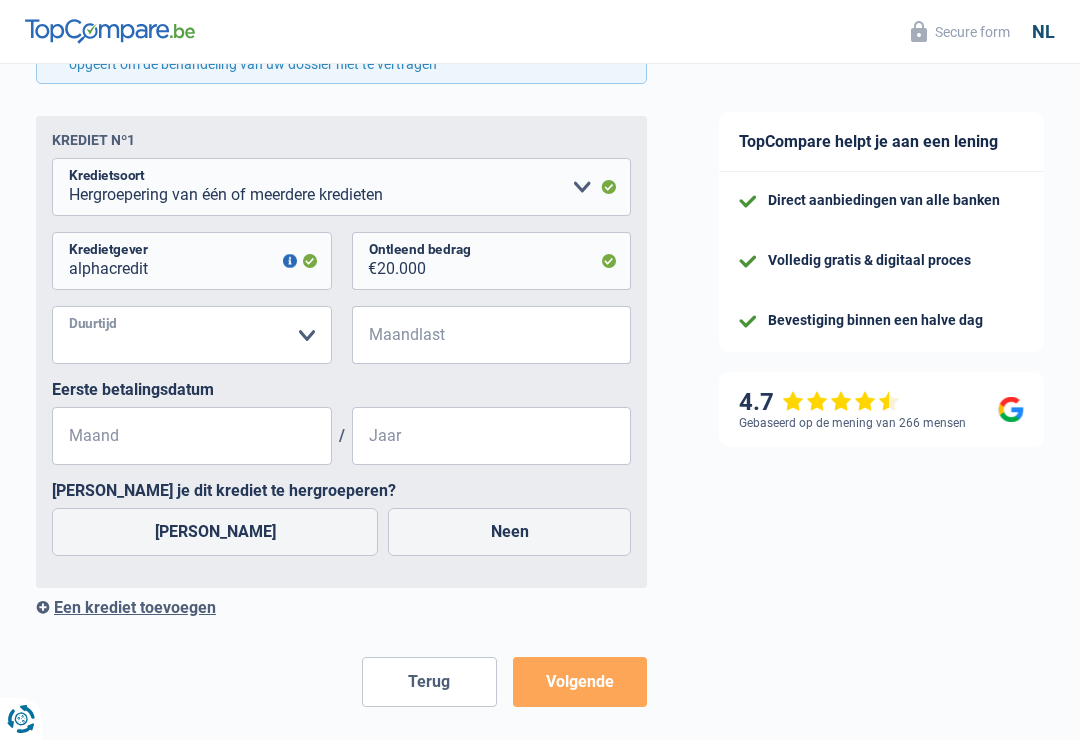 click on "12 maanden 18 maanden 24 maanden 30 maanden 36 maanden 42 maanden 48 maanden 60 maanden 72 maanden 84 maanden
Maak een keuze a.u.b" at bounding box center (192, 335) 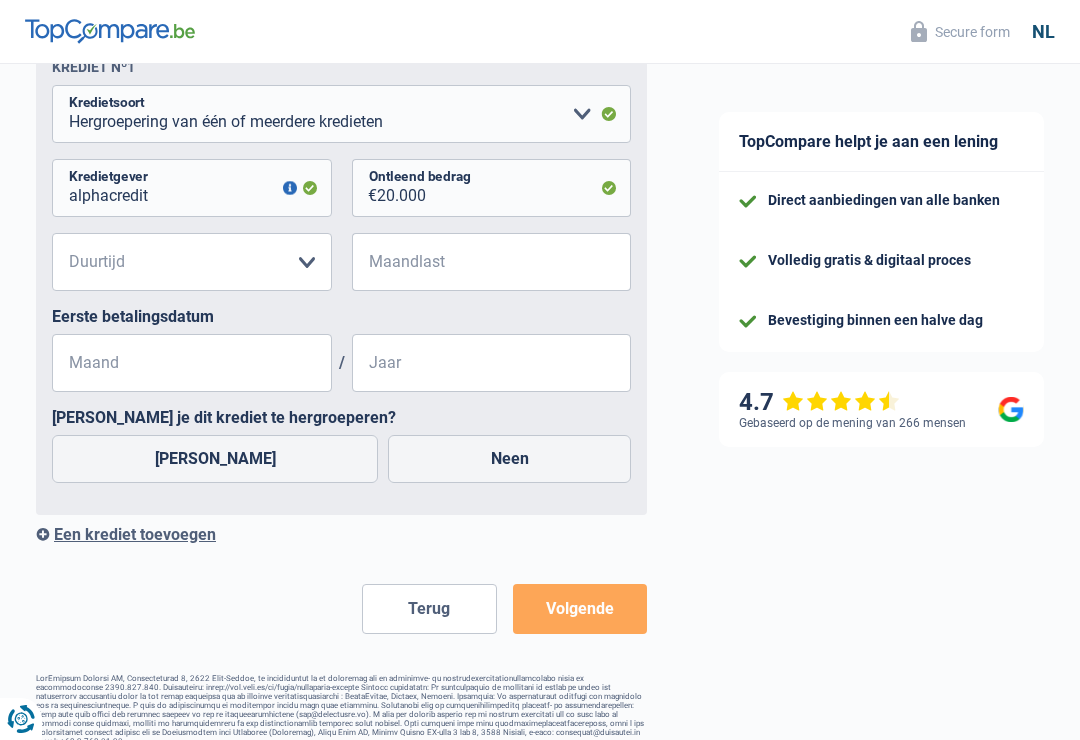 click on "Secure form
nl" at bounding box center [540, 32] 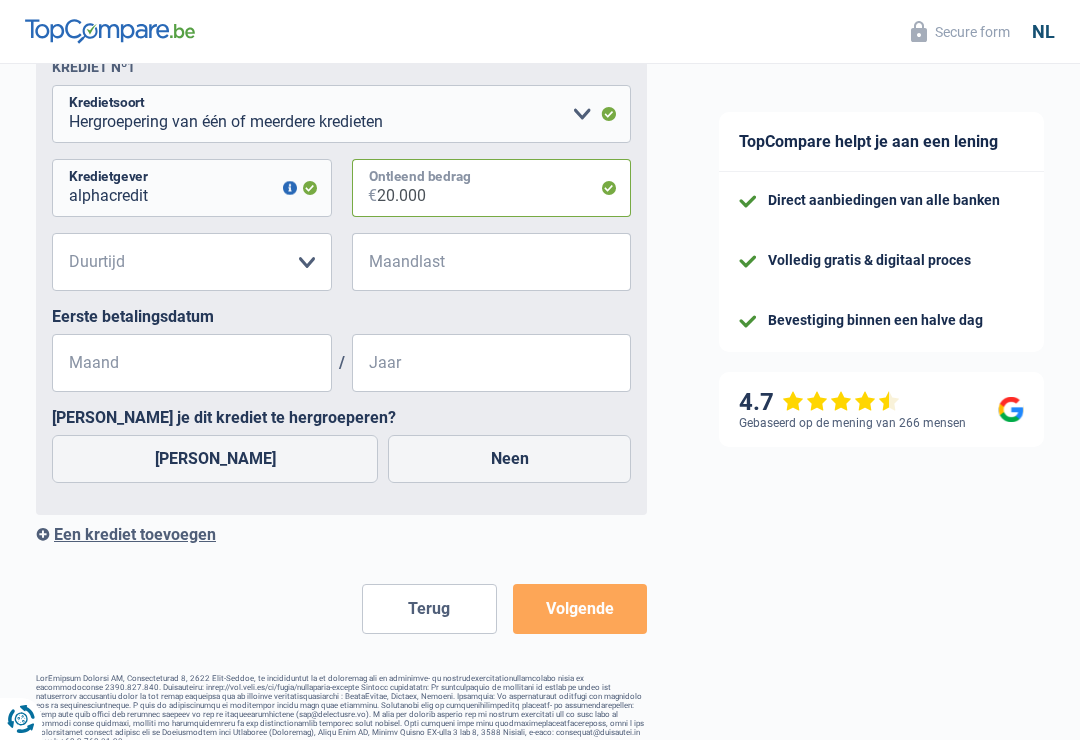 click on "20.000" at bounding box center (504, 188) 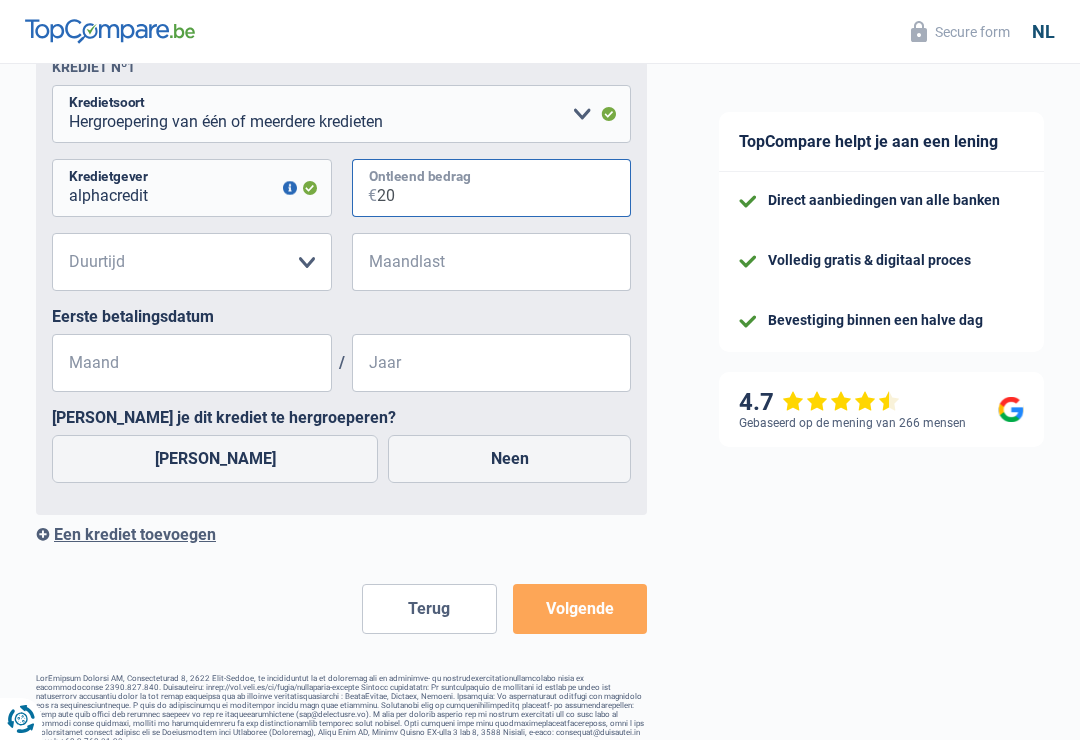 type on "2" 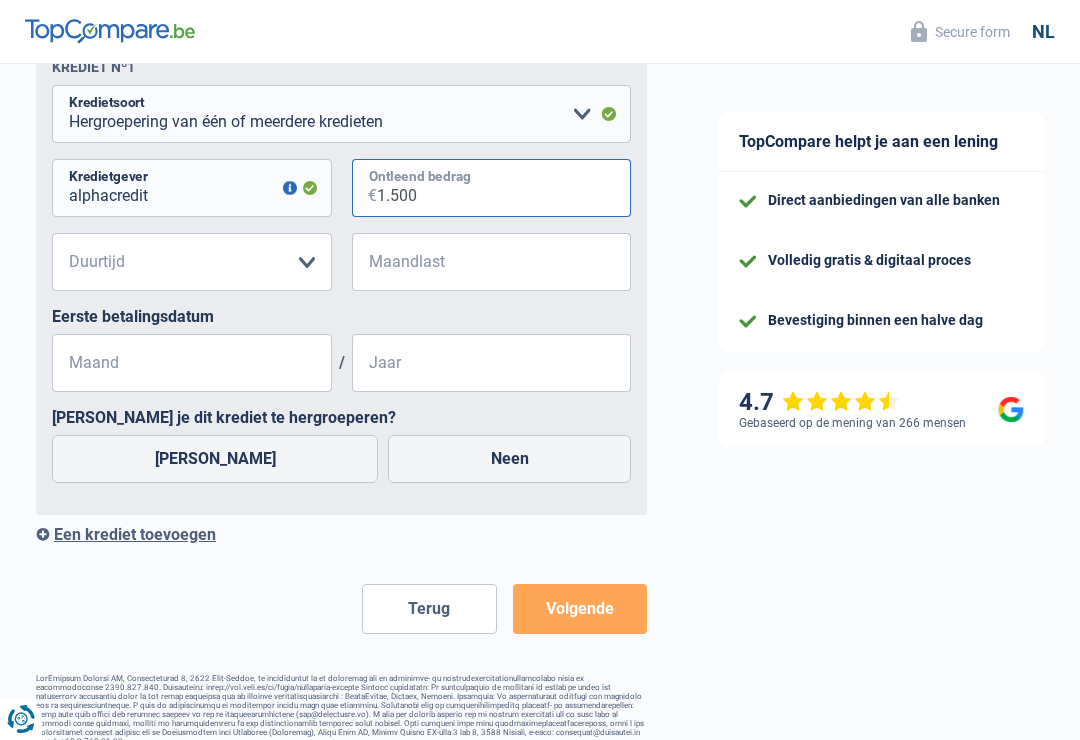 type on "15.000" 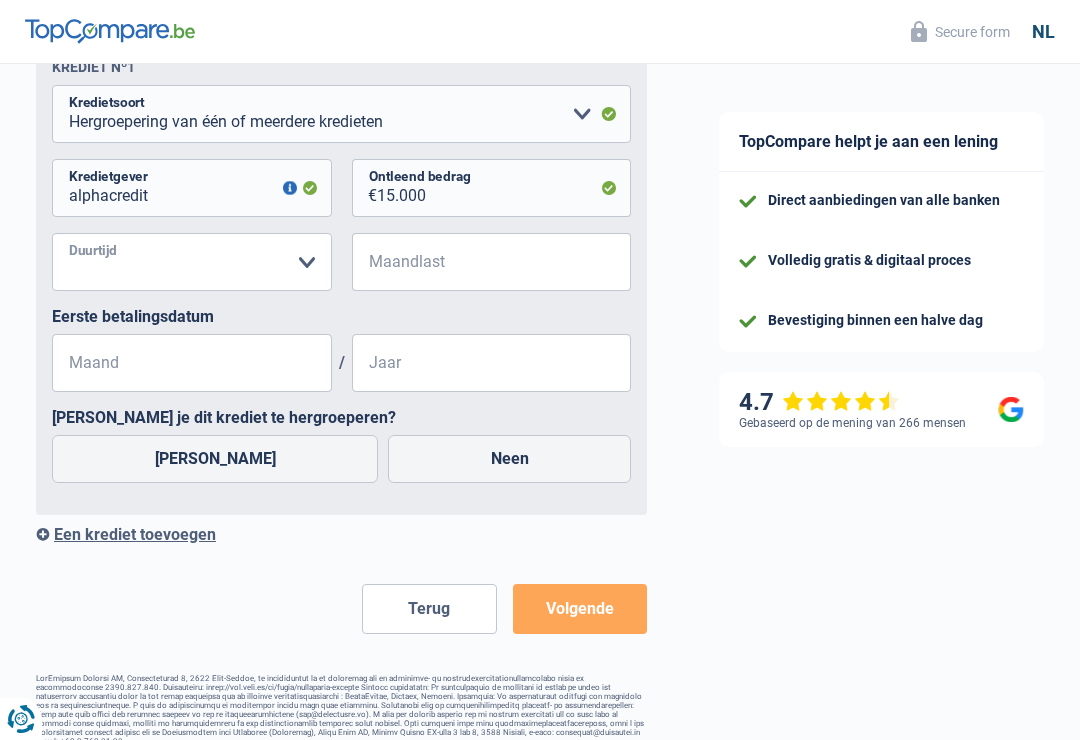 click on "12 maanden 18 maanden 24 maanden 30 maanden 36 maanden 42 maanden 48 maanden 60 maanden
Maak een keuze a.u.b" at bounding box center [192, 262] 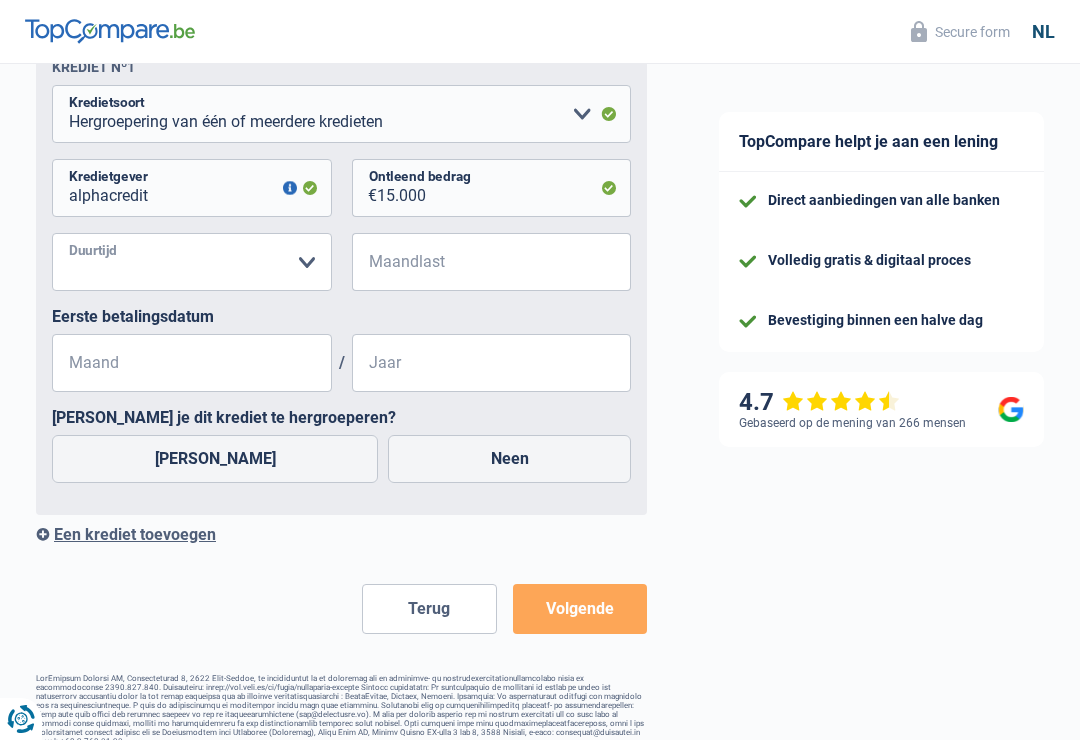 select on "60" 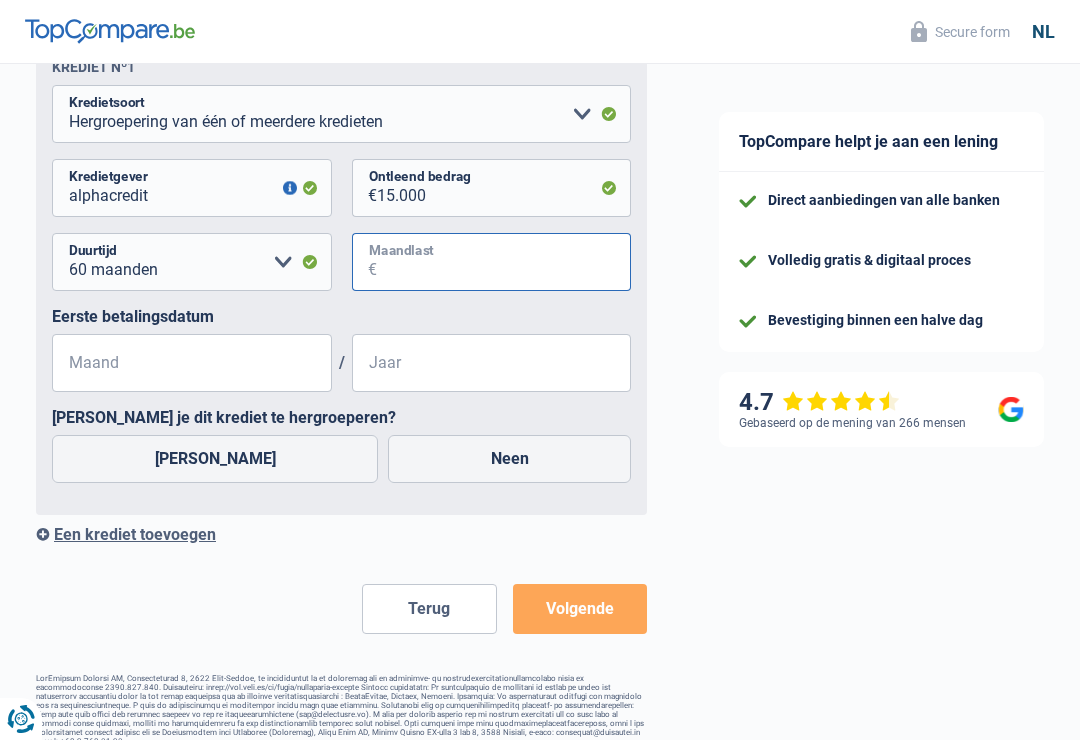 click on "Maandlast" at bounding box center (504, 262) 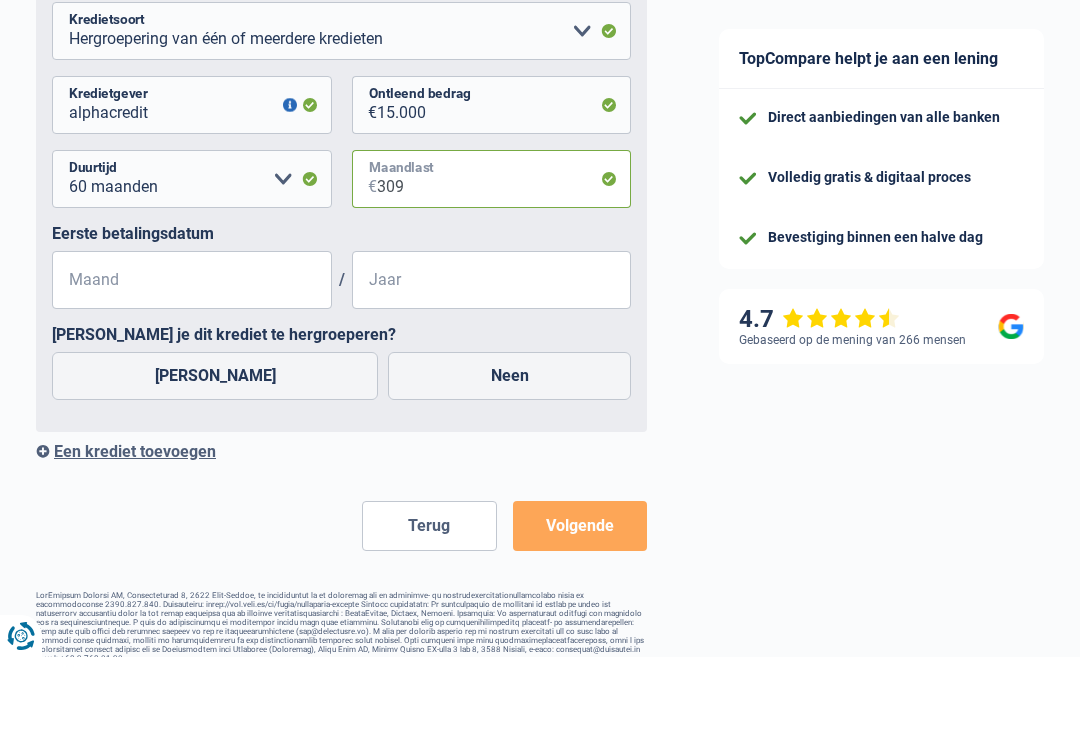 type on "309" 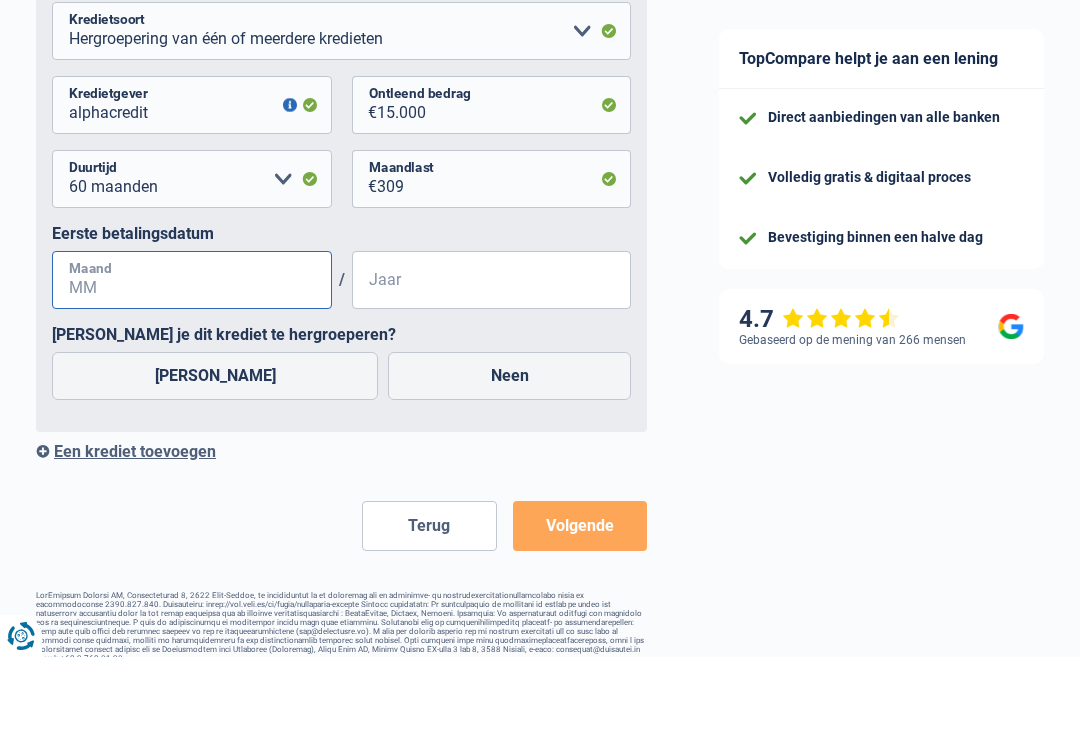 click on "Maand" at bounding box center [192, 363] 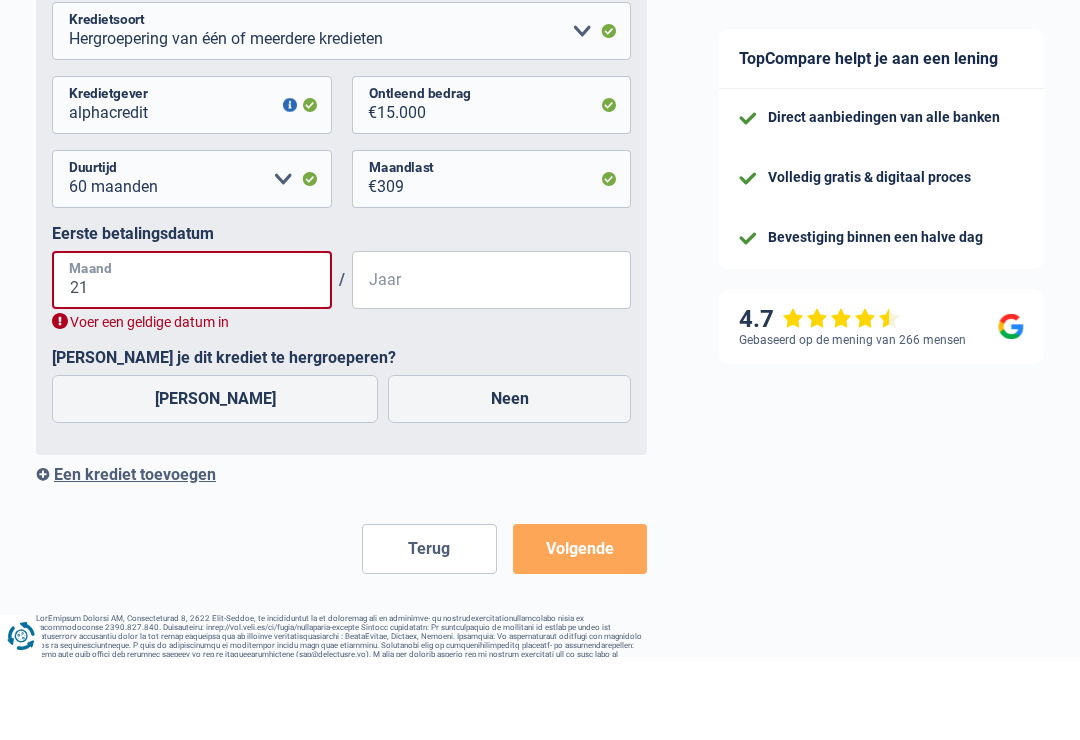 type on "21" 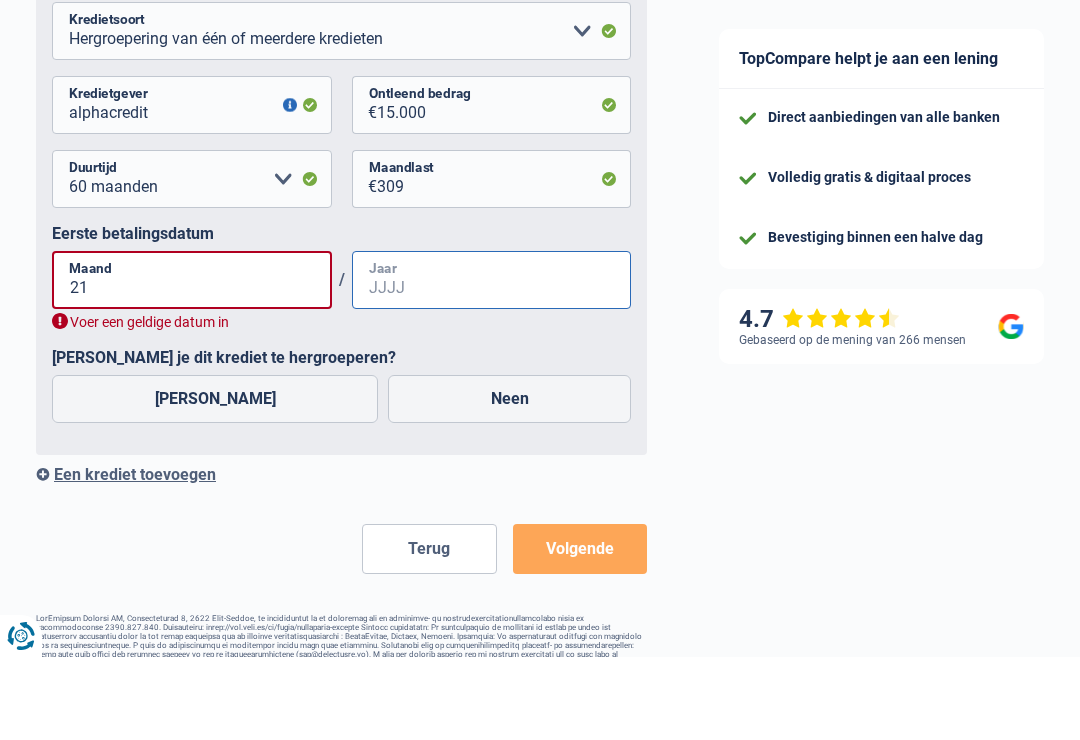 click on "Jaar" at bounding box center (492, 363) 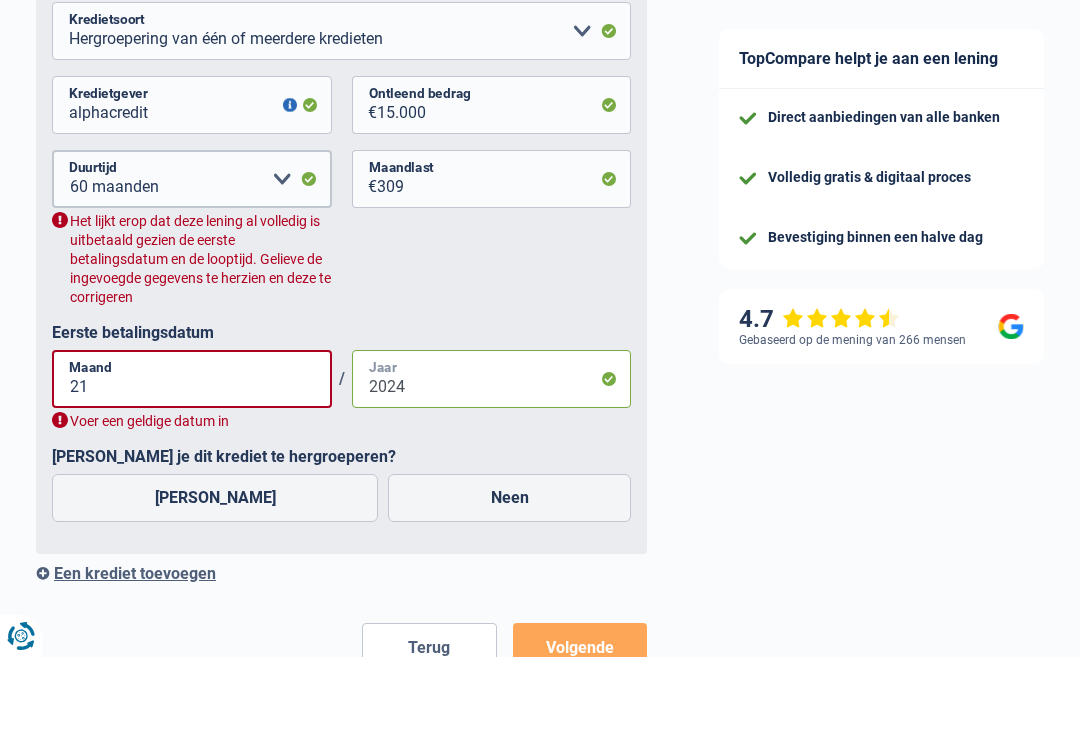 type on "2024" 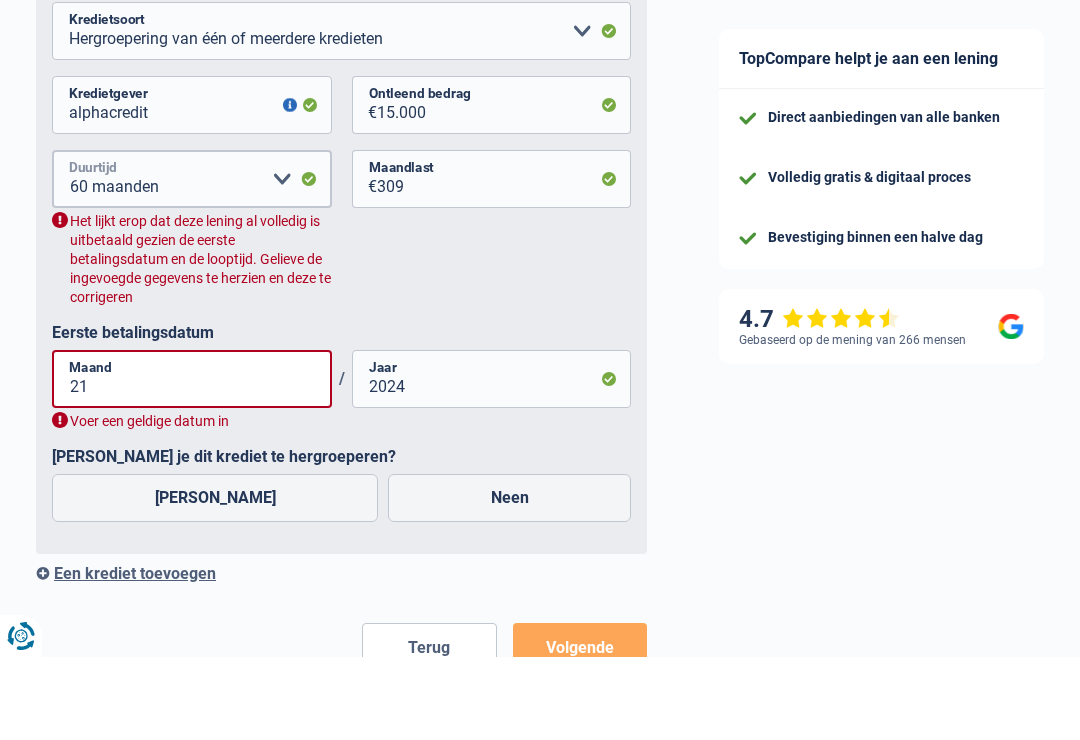 click on "12 maanden 18 maanden 24 maanden 30 maanden 36 maanden 42 maanden 48 maanden 60 maanden
Maak een keuze a.u.b" at bounding box center (192, 262) 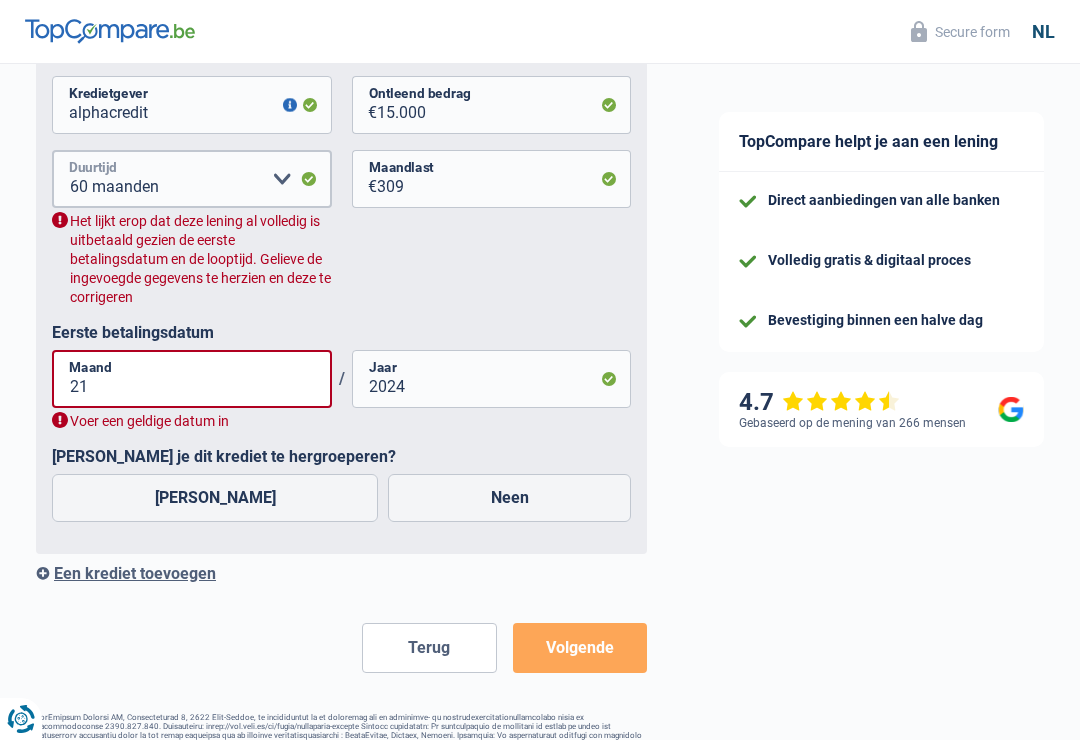 click on "12 maanden 18 maanden 24 maanden 30 maanden 36 maanden 42 maanden 48 maanden 60 maanden
Maak een keuze a.u.b" at bounding box center [192, 179] 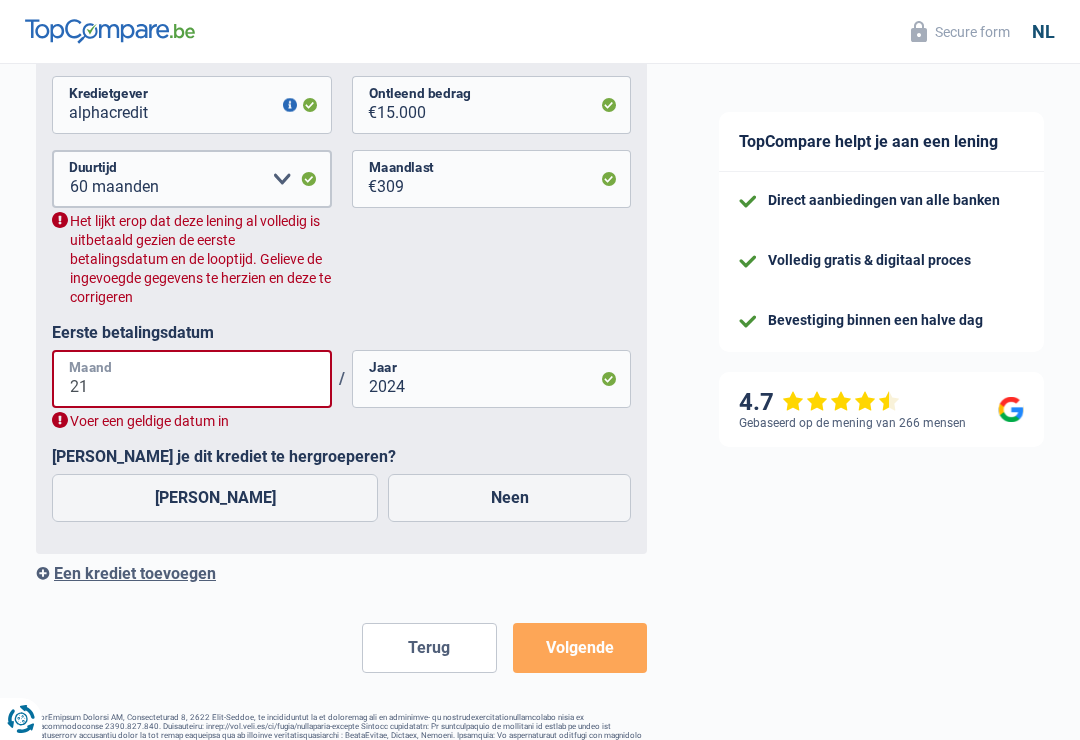 click on "21" at bounding box center [192, 379] 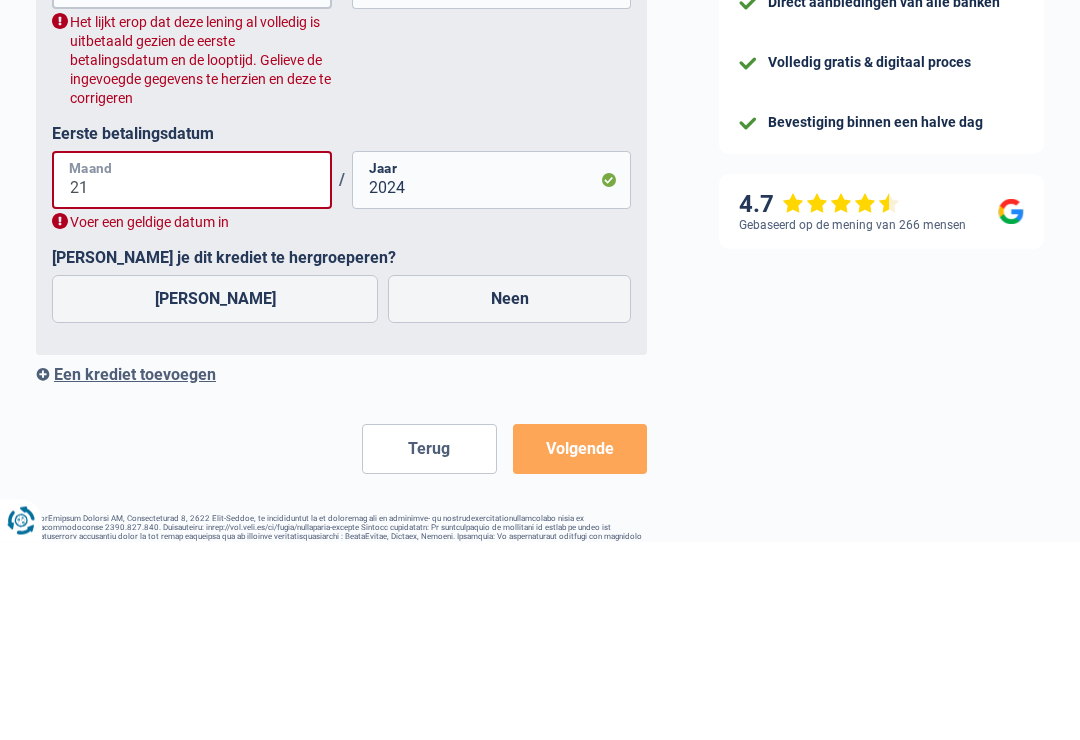 type on "2" 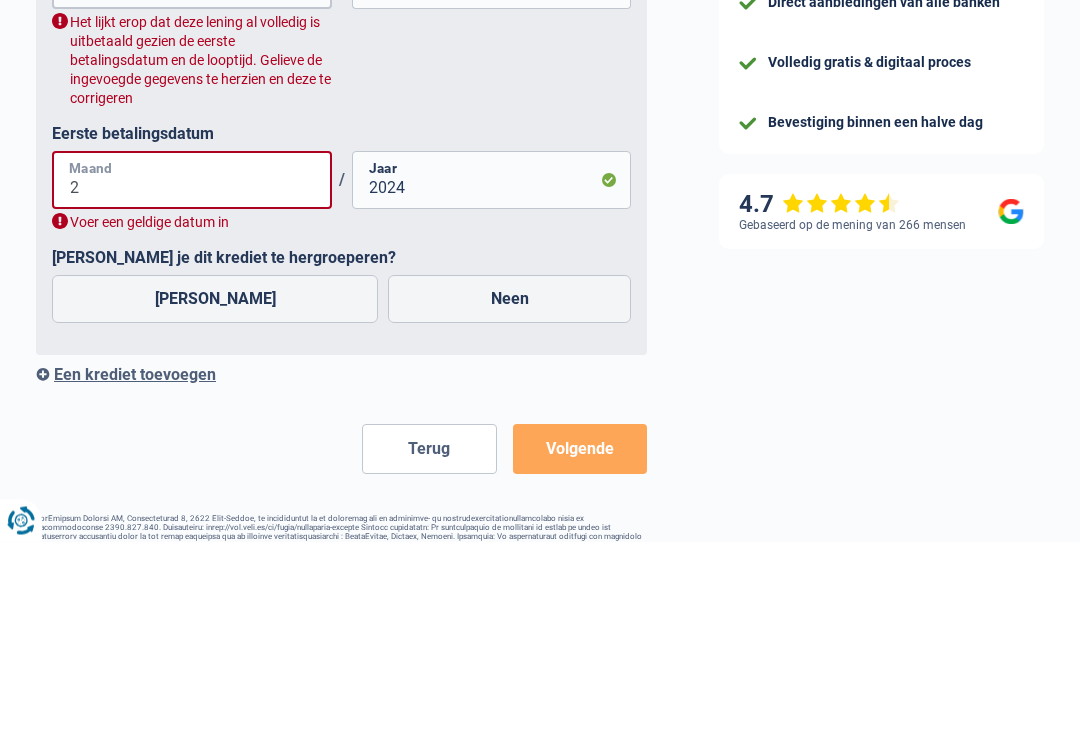 scroll, scrollTop: 1113, scrollLeft: 0, axis: vertical 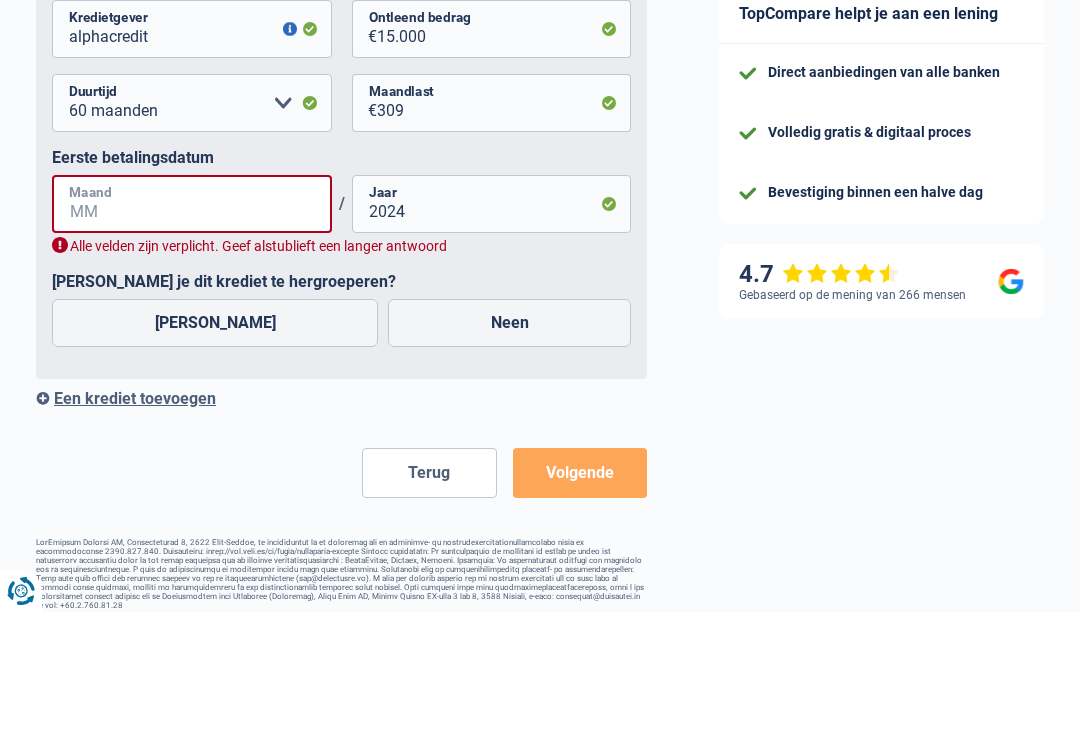 type 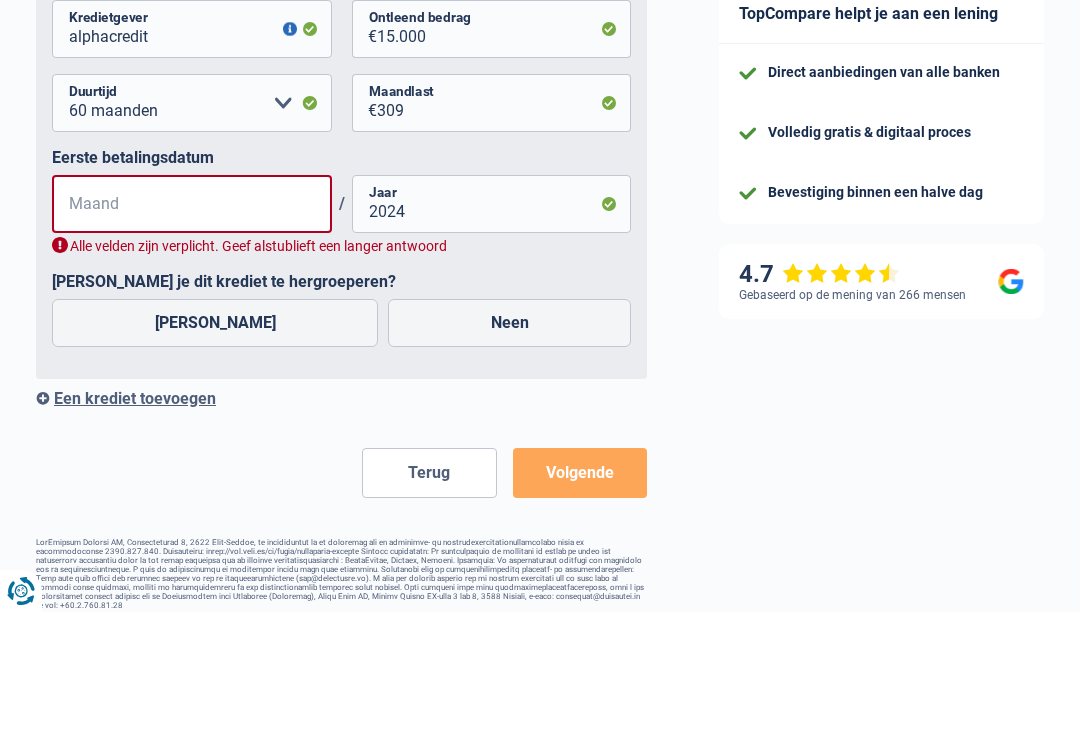click on "Alle velden zijn verplicht. Geef alstublieft een langer antwoord" at bounding box center (341, 374) 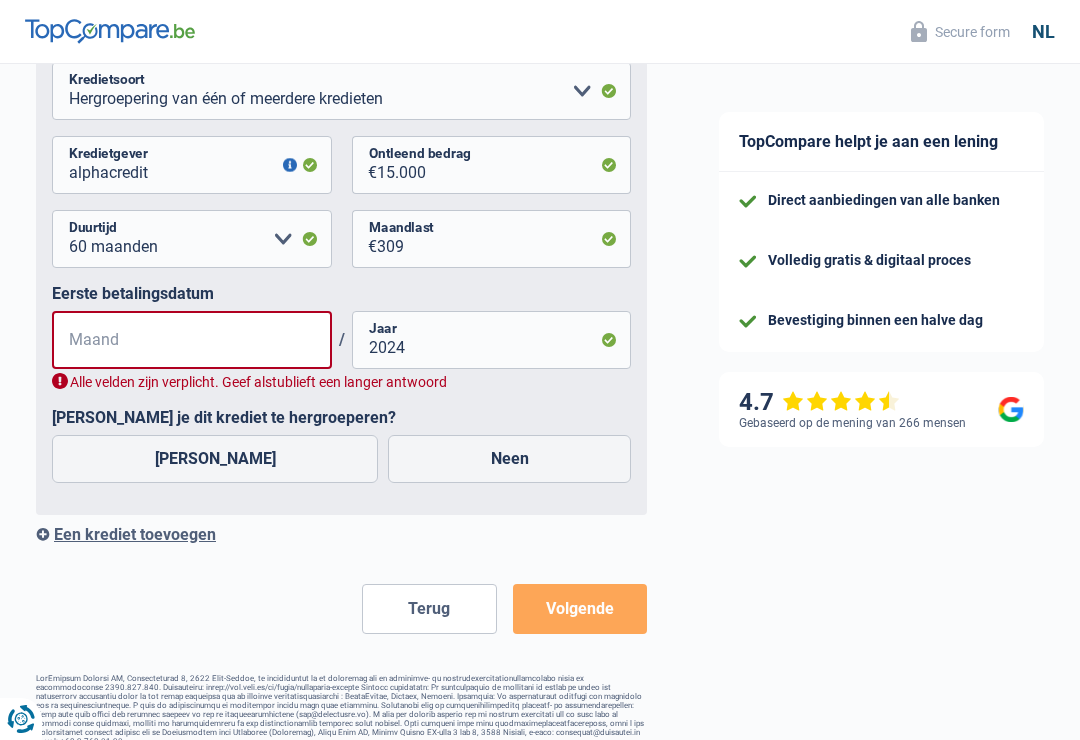 click on "[PERSON_NAME]" at bounding box center [215, 459] 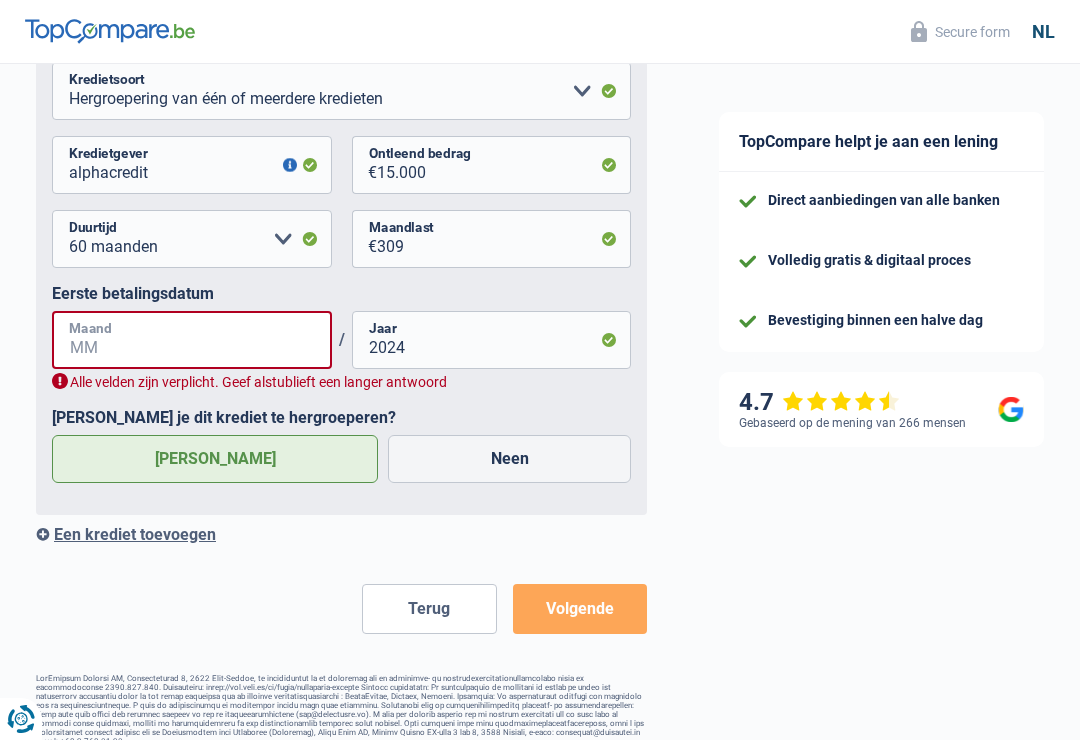 click on "Maand" at bounding box center (192, 340) 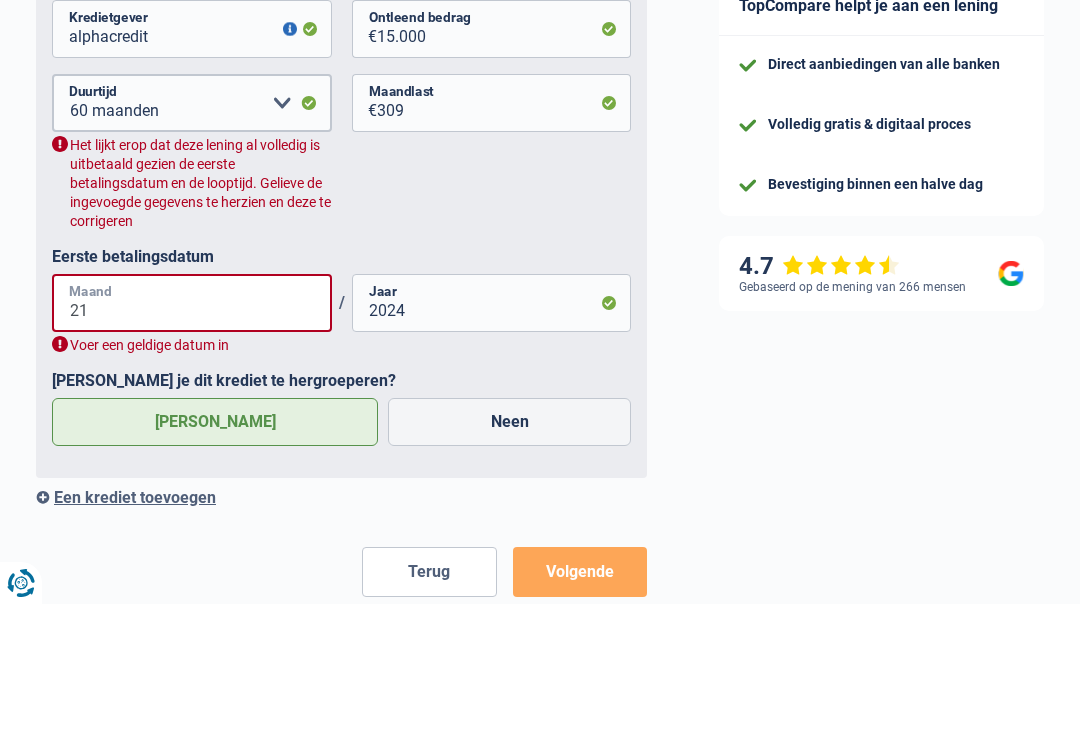 type on "2" 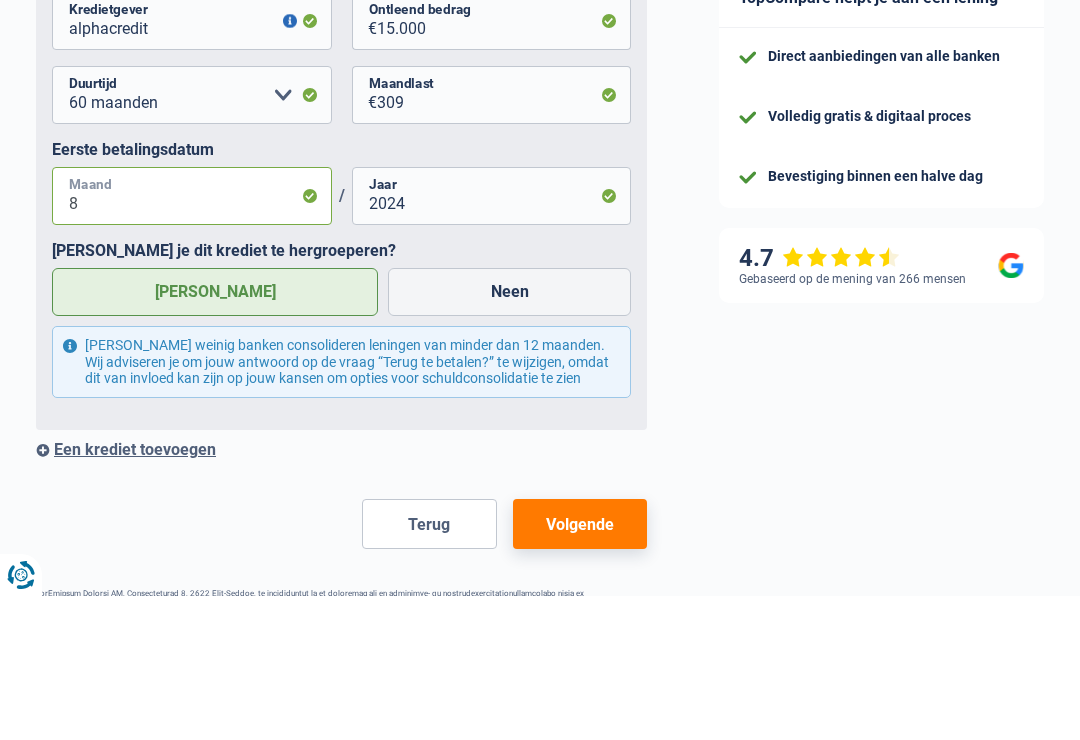 type on "8" 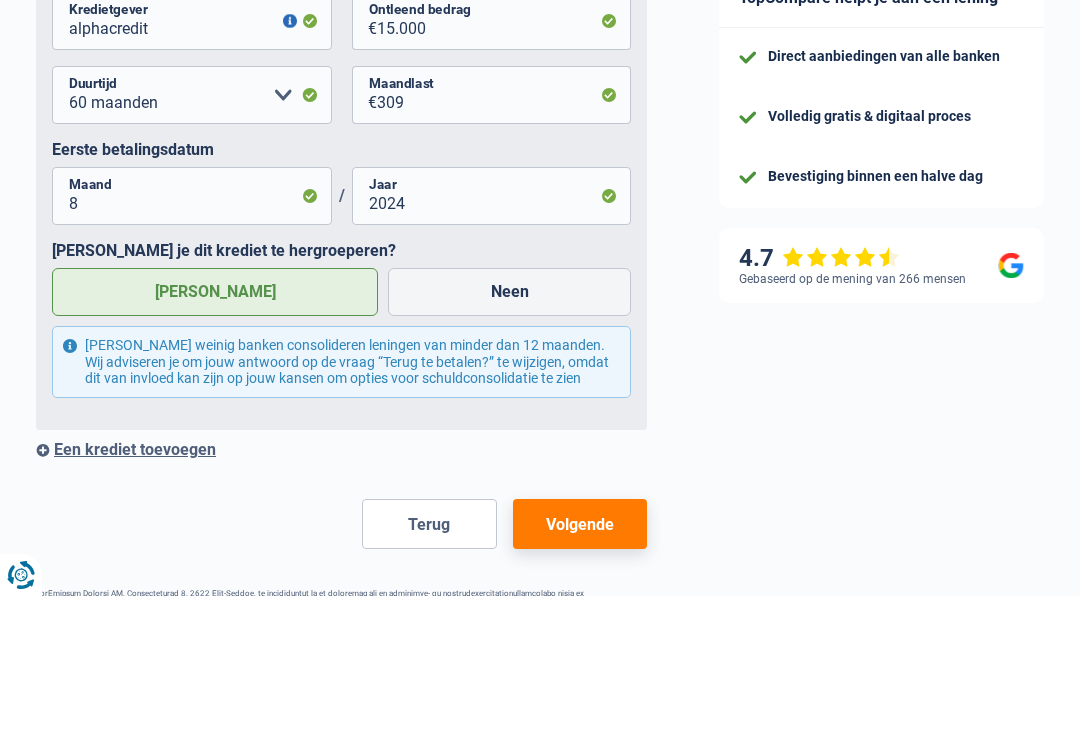 click on "[PERSON_NAME]" at bounding box center (215, 436) 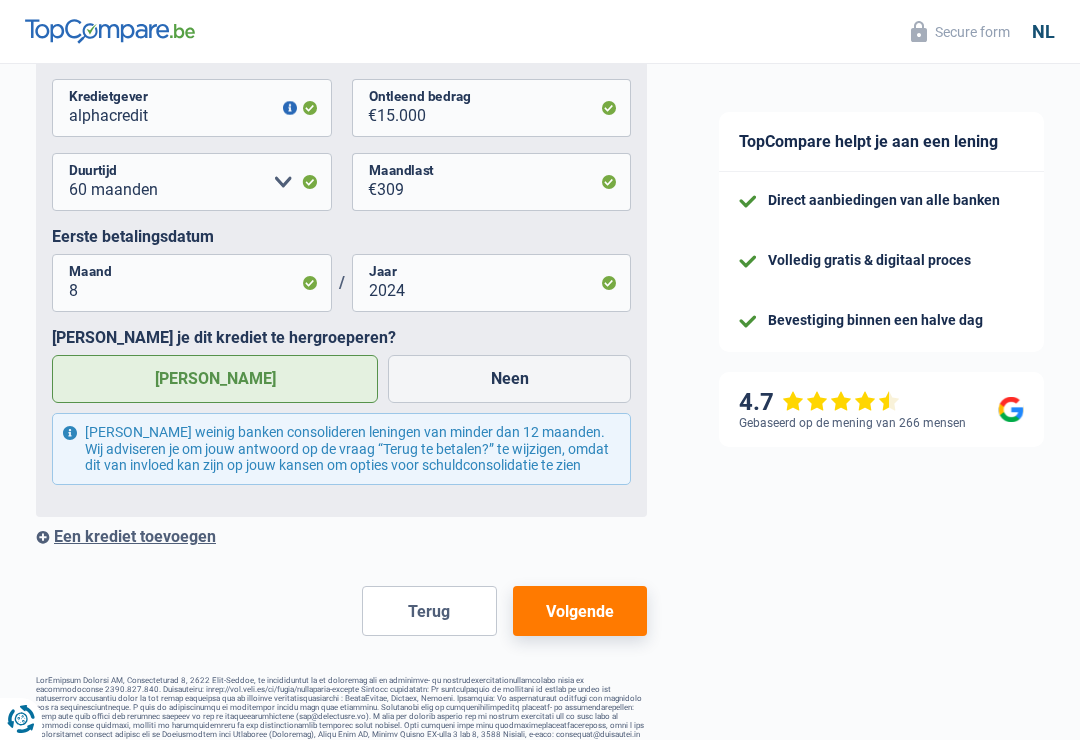 click on "Een krediet toevoegen" at bounding box center (341, 536) 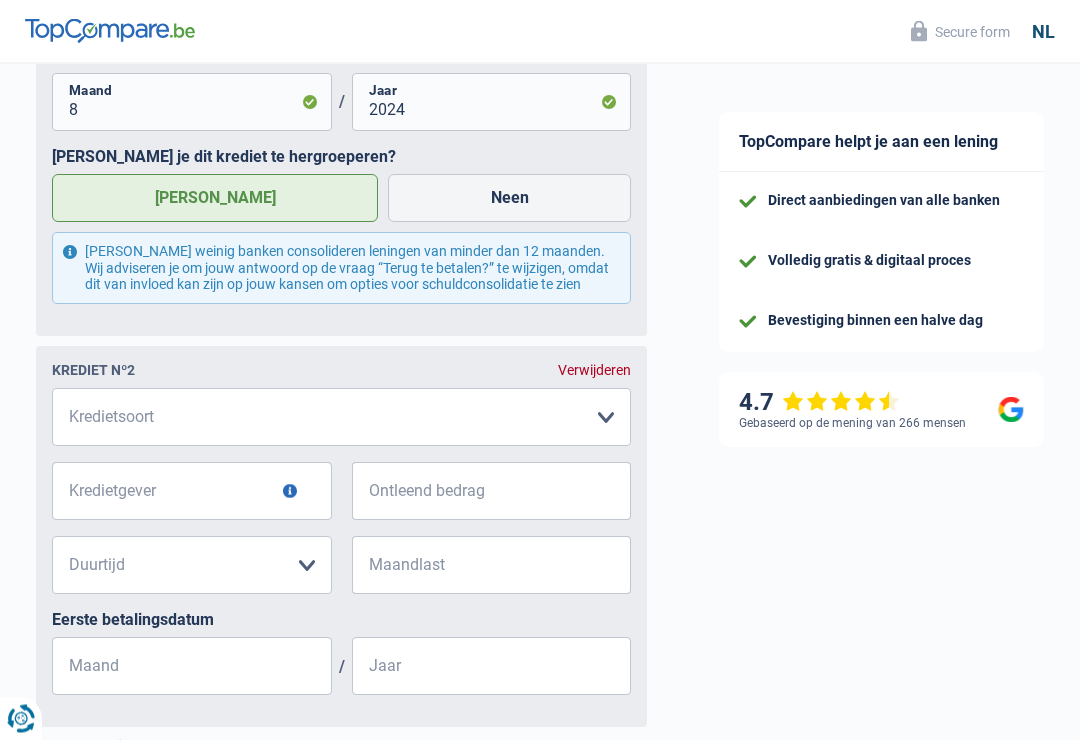 scroll, scrollTop: 1366, scrollLeft: 0, axis: vertical 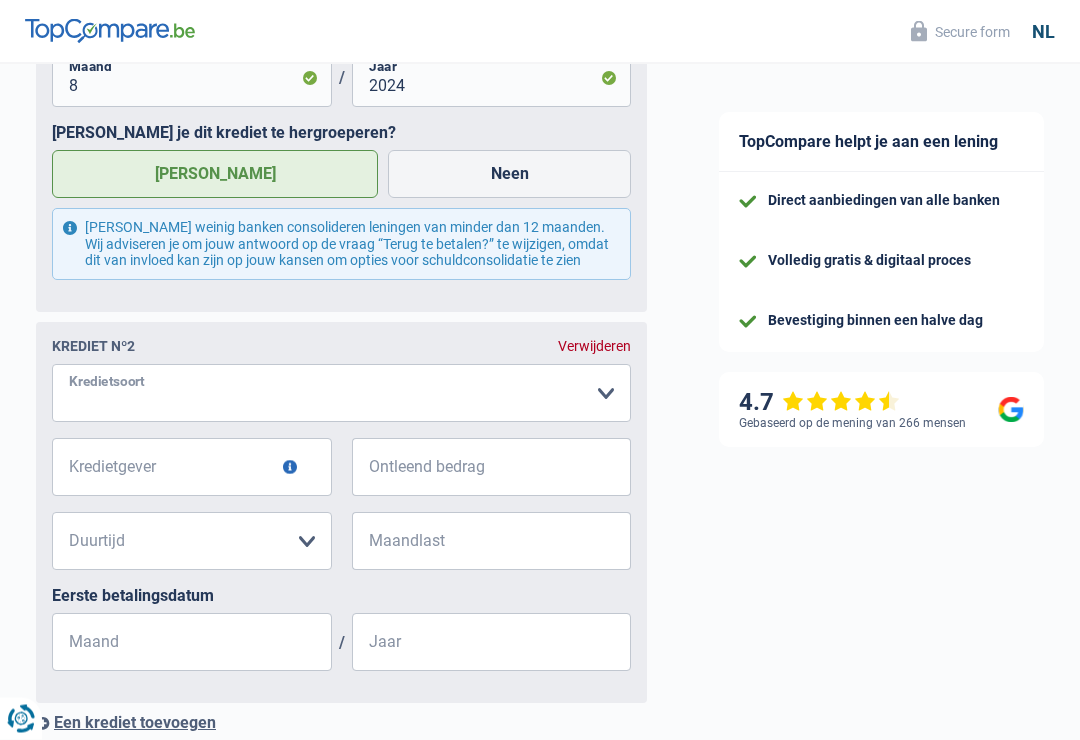 click on "Kaart of kredietlijn Hypothecaire lening Verkoop op afbetaling Lening op afbetaling Renovatielening Autolening Hergroepering van één of meerdere kredieten
Maak een keuze a.u.b" at bounding box center (341, 394) 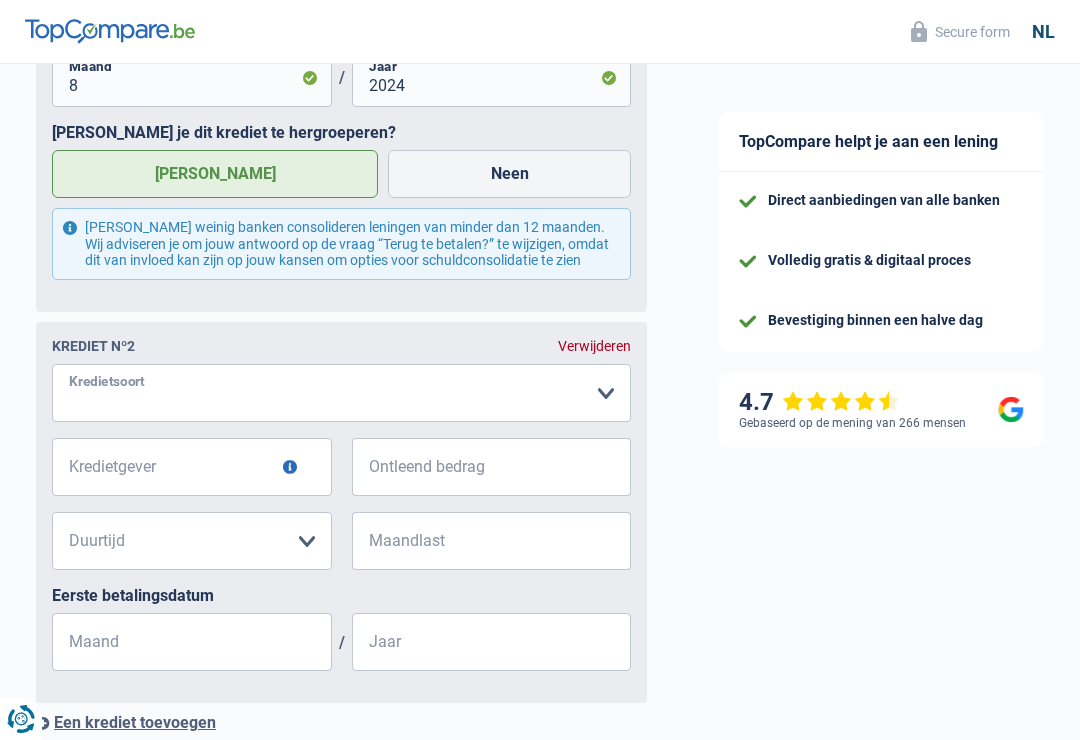 select on "personalLoan" 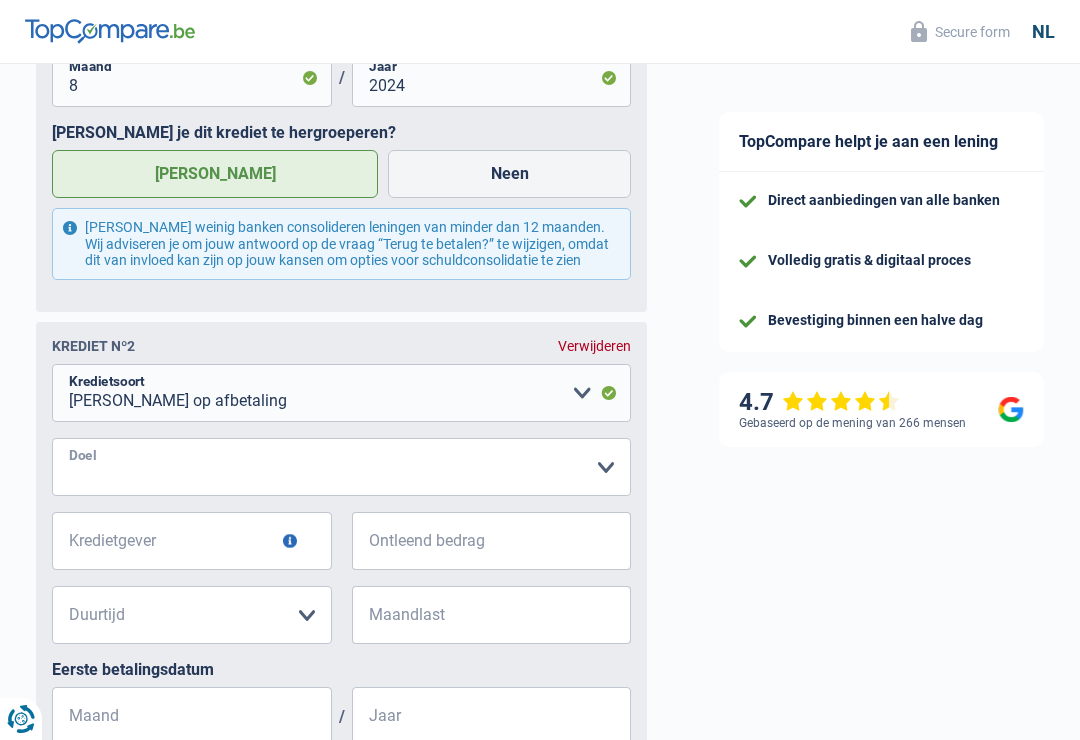 click on "Comfort woning: meubels, textiel, toestellen, privé materiaal, hifi, multimedia, gsm, computer, installatiekosten, verhuizen Familiale omstandigheden: geboorte, huwelijk, scheiding, communie, overlijden Medische kosten Studiekosten Terugbetaling lening Kosten autorijbewijs Hobby's : reis, sport, muziek Kleine werken huis of tuin Diverse kosten (max 2000€) Juridische kosten Auto herstellen Andere
Maak een keuze a.u.b" at bounding box center [341, 467] 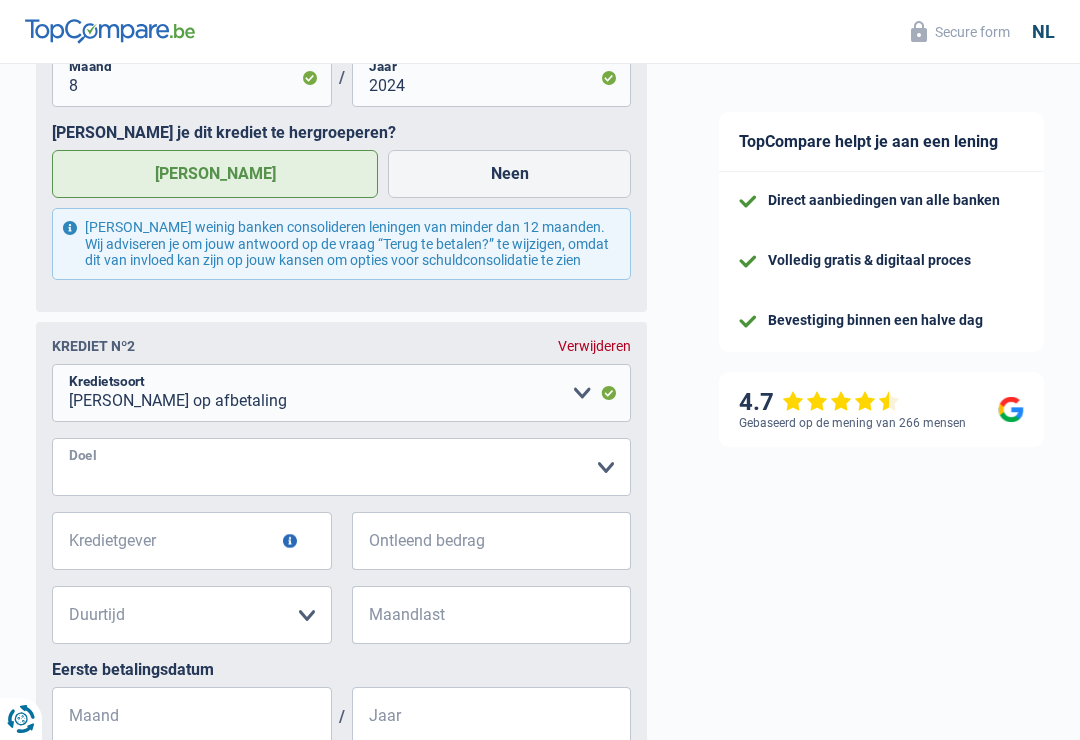 select on "loanRepayment" 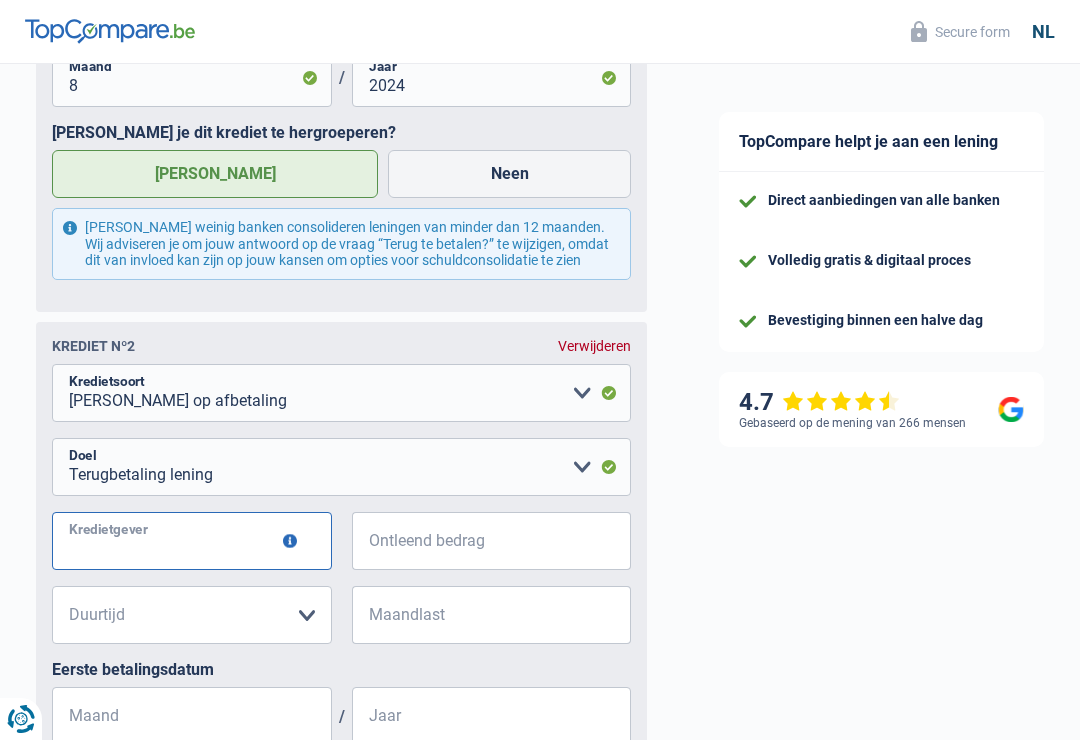 click on "Kredietgever" at bounding box center [192, 541] 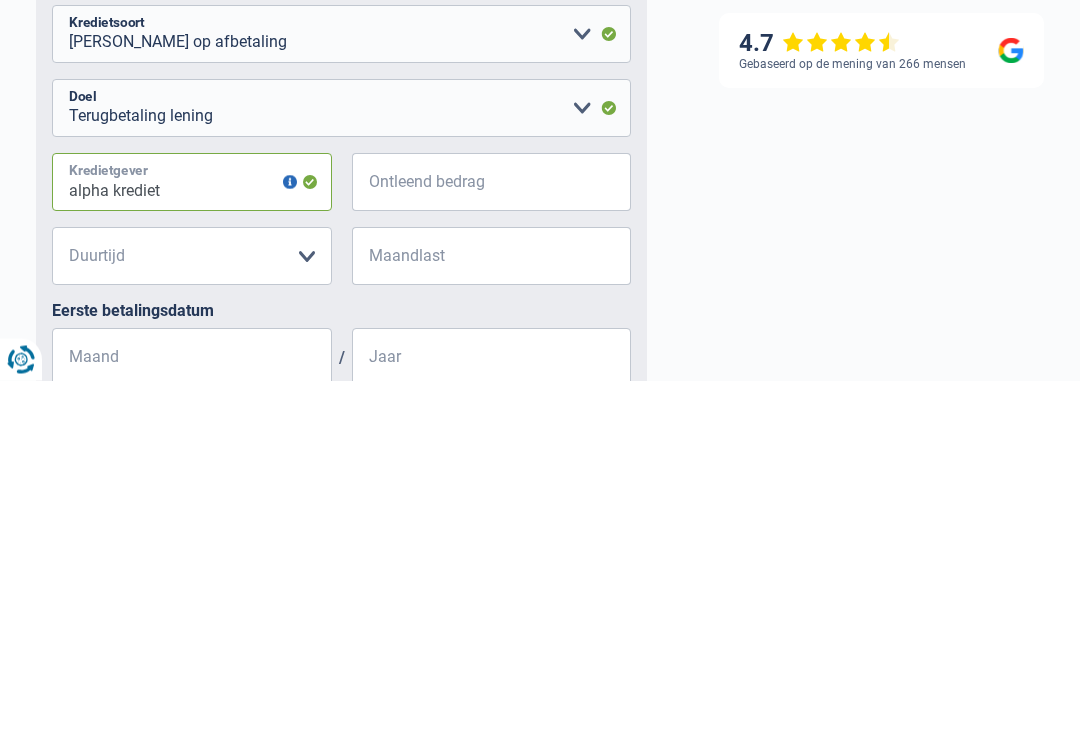 type on "alpha krediet" 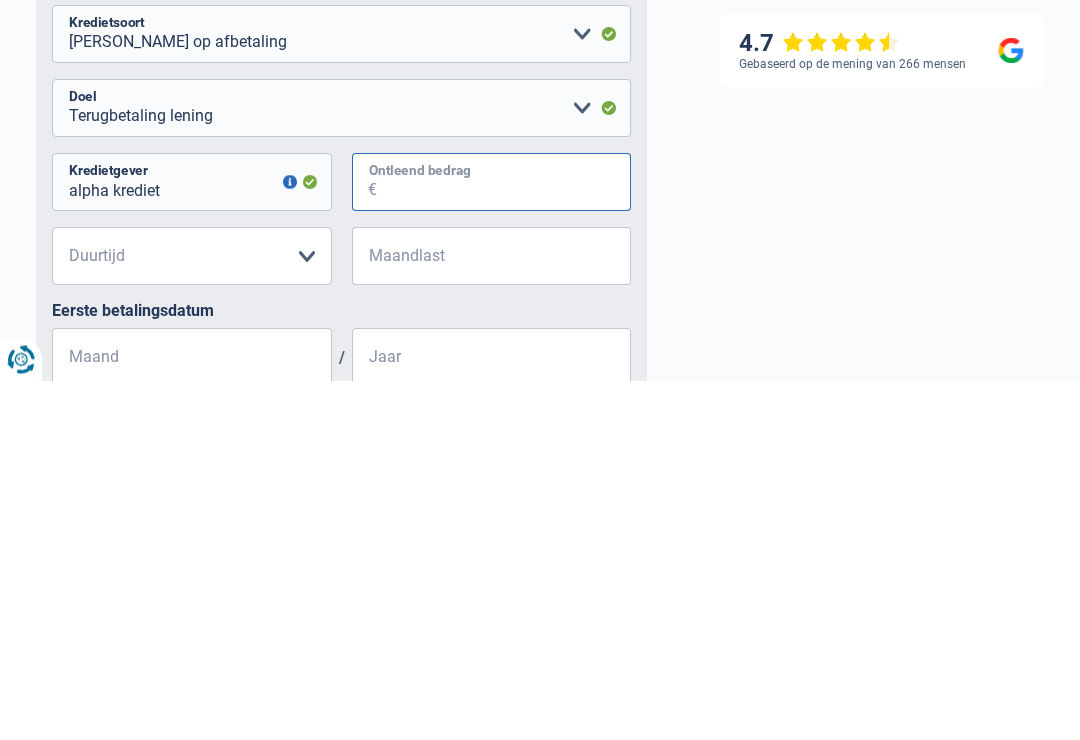 click on "Ontleend bedrag" at bounding box center [504, 542] 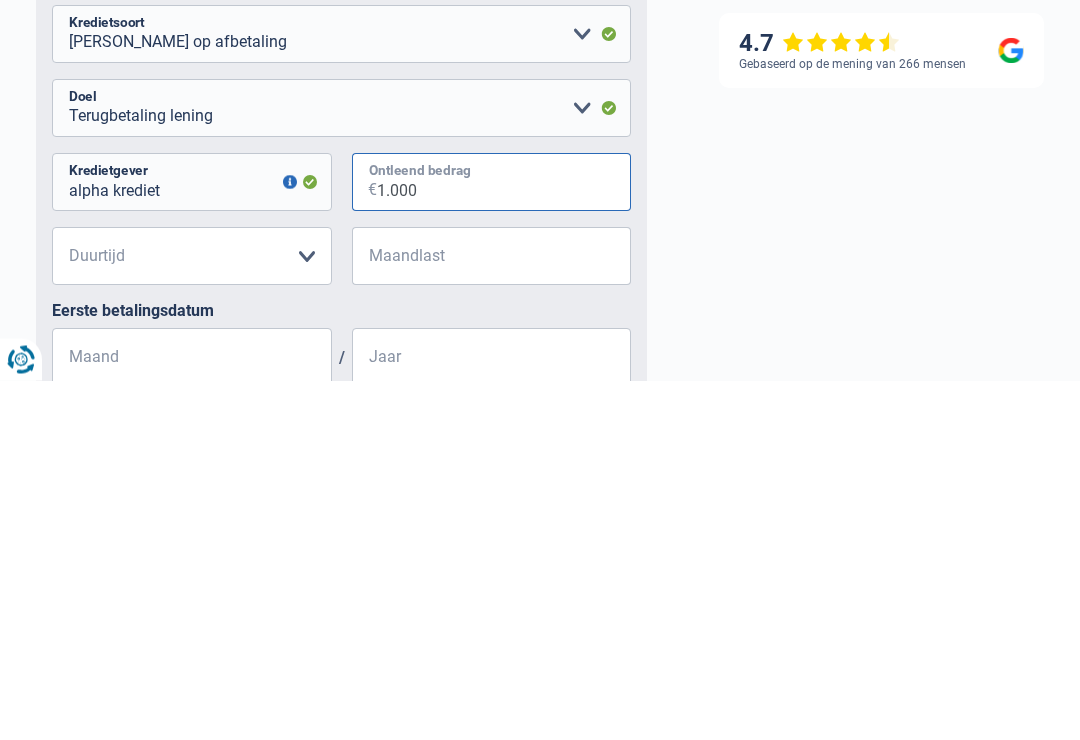type on "10.000" 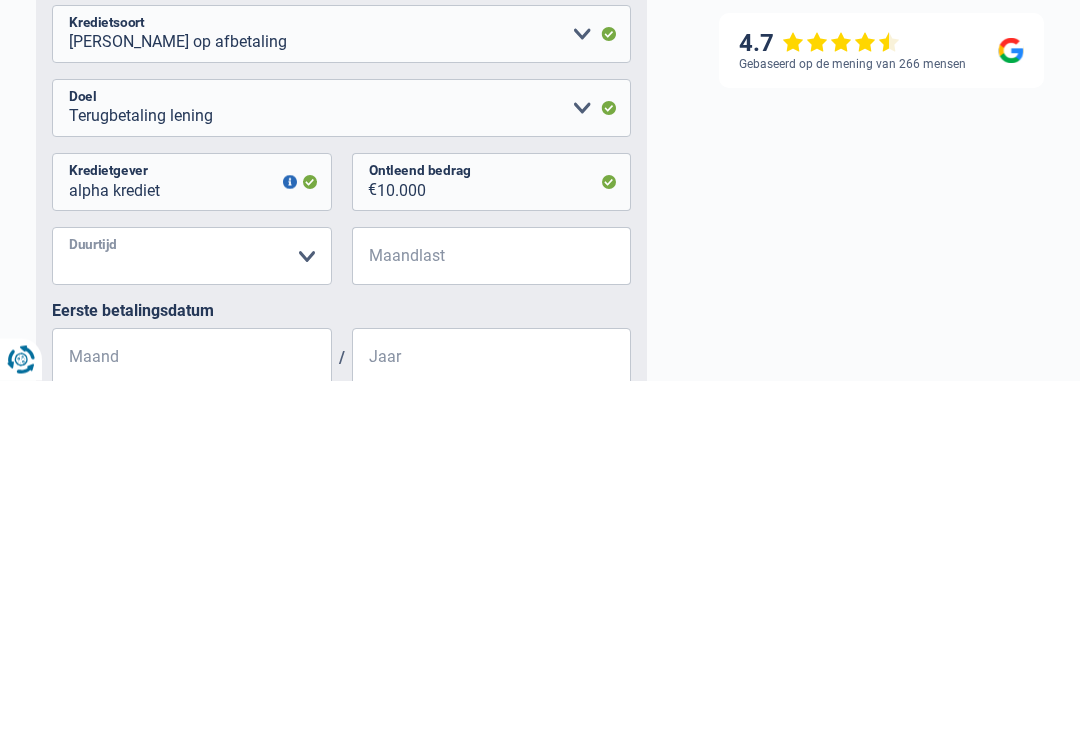 click on "12 maanden 18 maanden 24 maanden 30 maanden 36 maanden 42 maanden 48 maanden
Maak een keuze a.u.b" at bounding box center (192, 616) 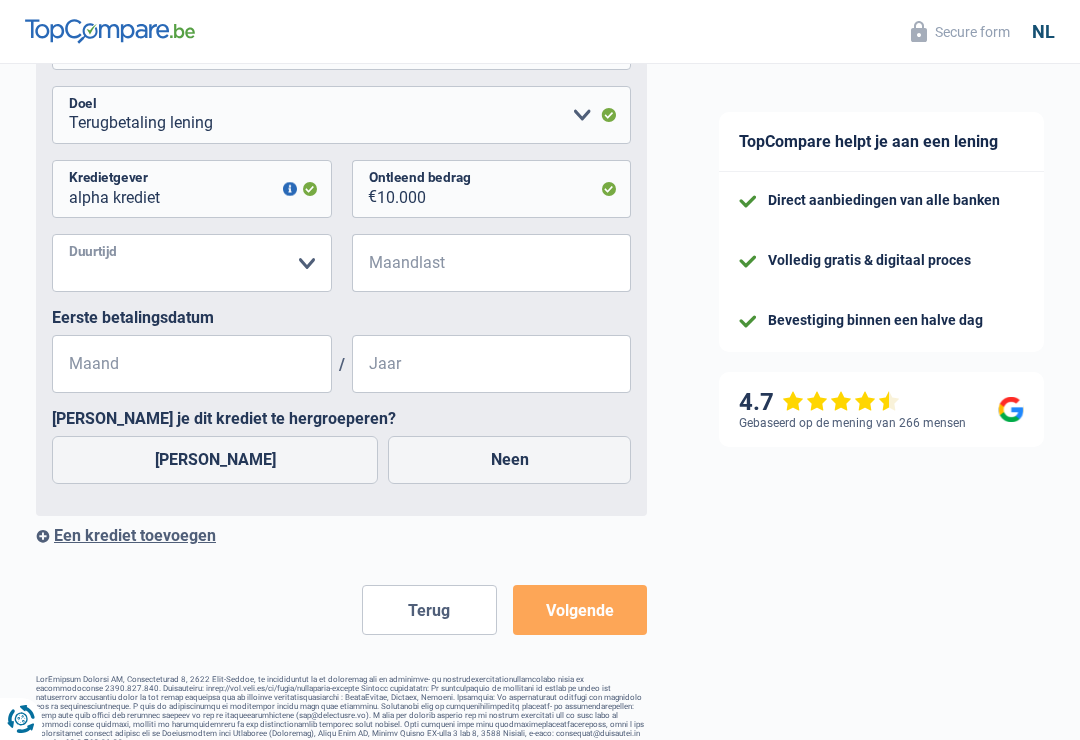click on "12 maanden 18 maanden 24 maanden 30 maanden 36 maanden 42 maanden 48 maanden
Maak een keuze a.u.b" at bounding box center (192, 263) 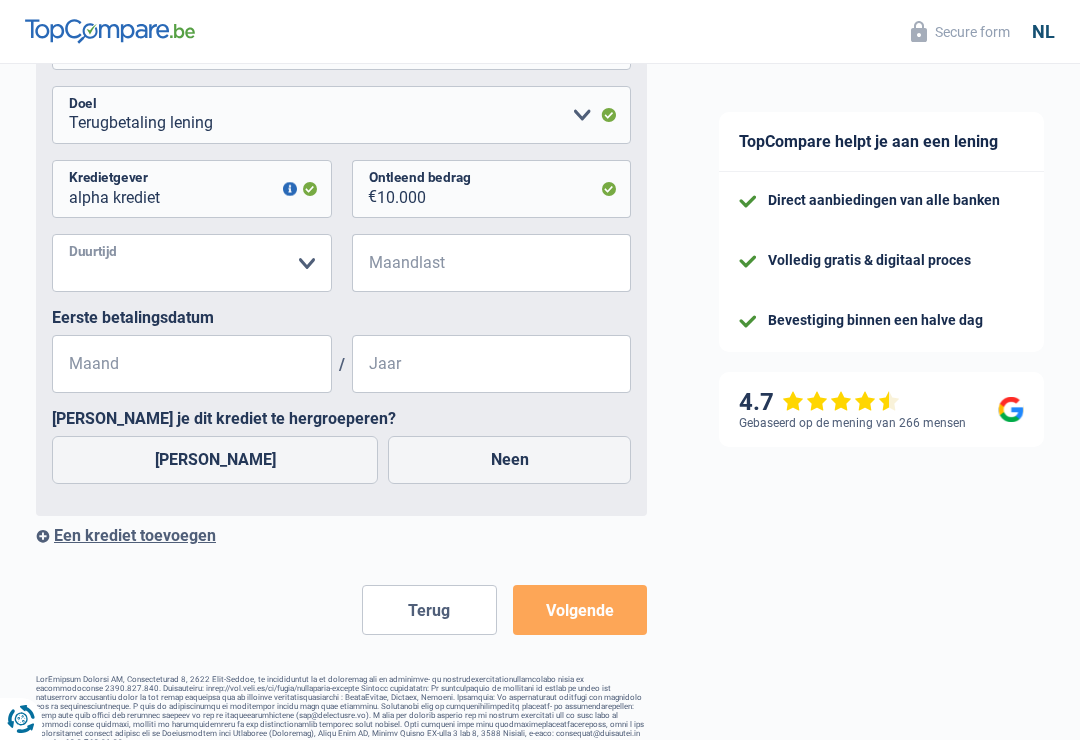 select on "36" 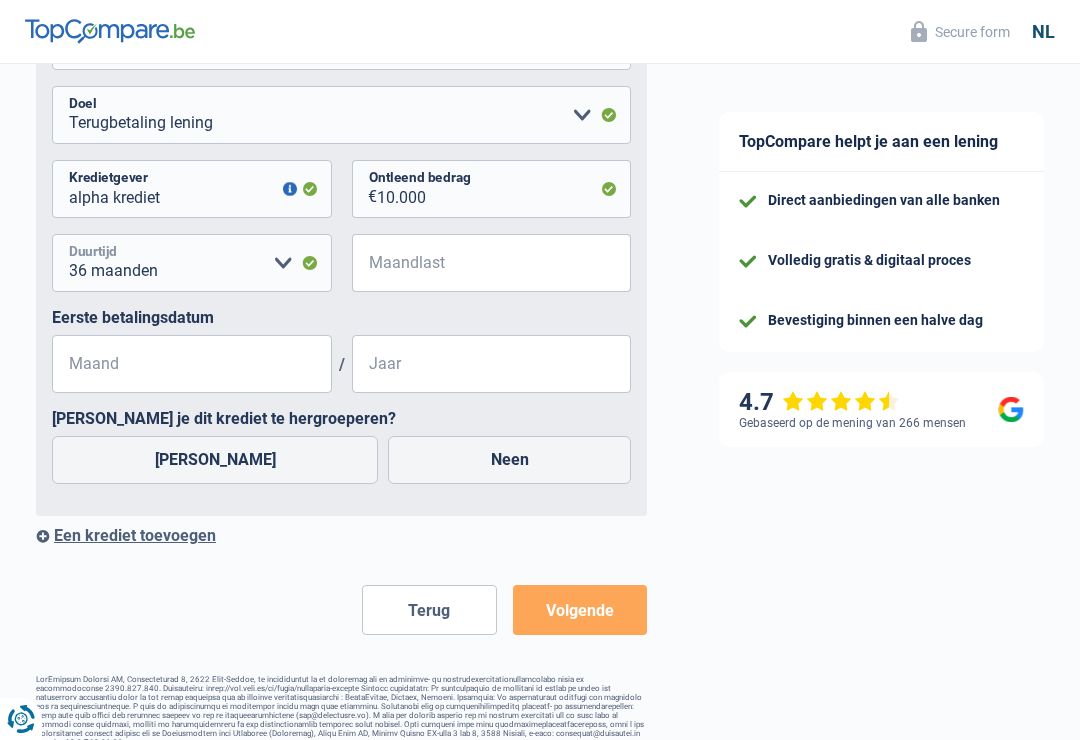 click on "12 maanden 18 maanden 24 maanden 30 maanden 36 maanden 42 maanden 48 maanden
Maak een keuze a.u.b" at bounding box center [192, 263] 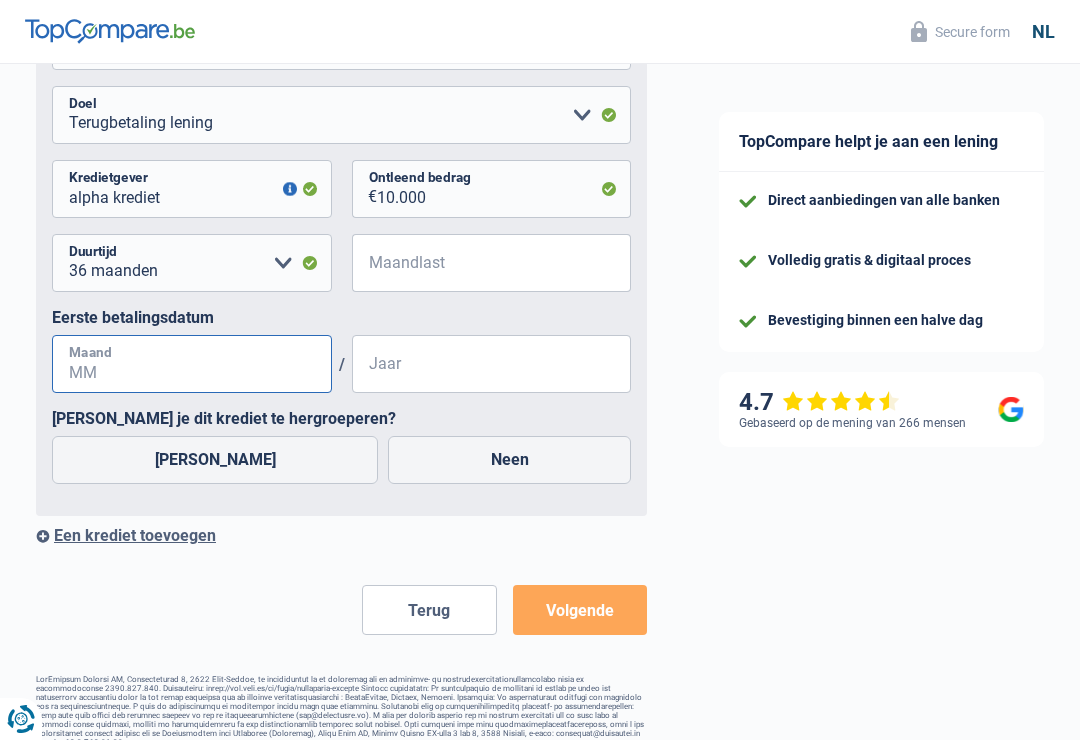 click on "Maand" at bounding box center (192, 364) 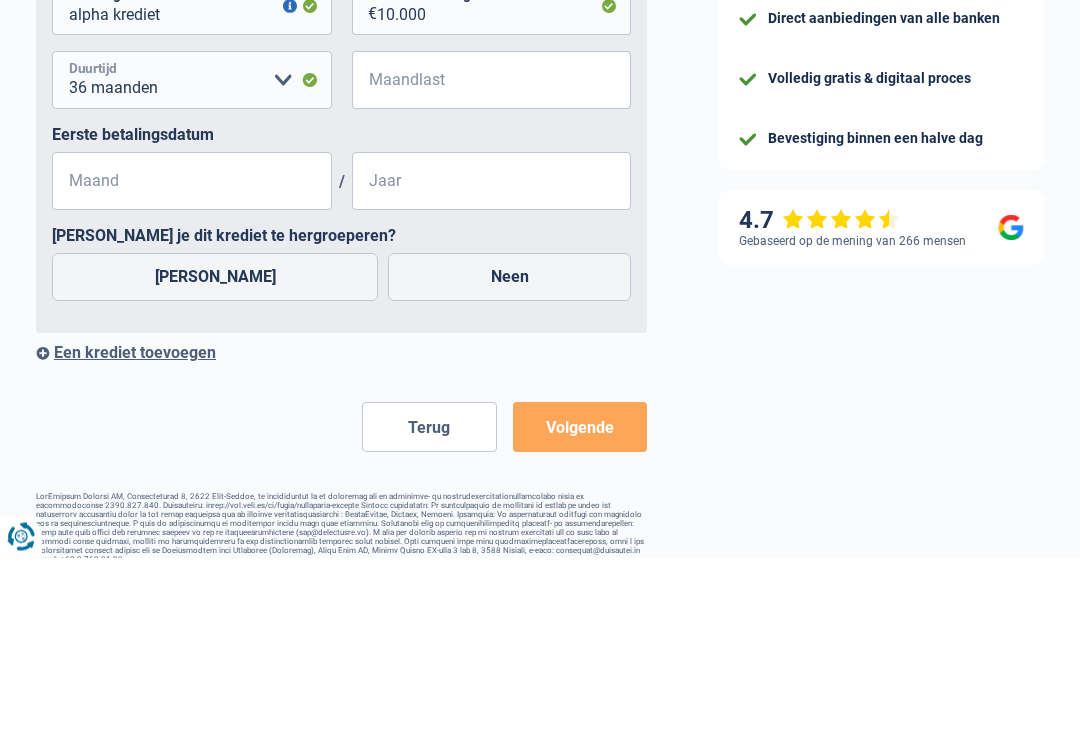 click on "12 maanden 18 maanden 24 maanden 30 maanden 36 maanden 42 maanden 48 maanden
Maak een keuze a.u.b" at bounding box center [192, 263] 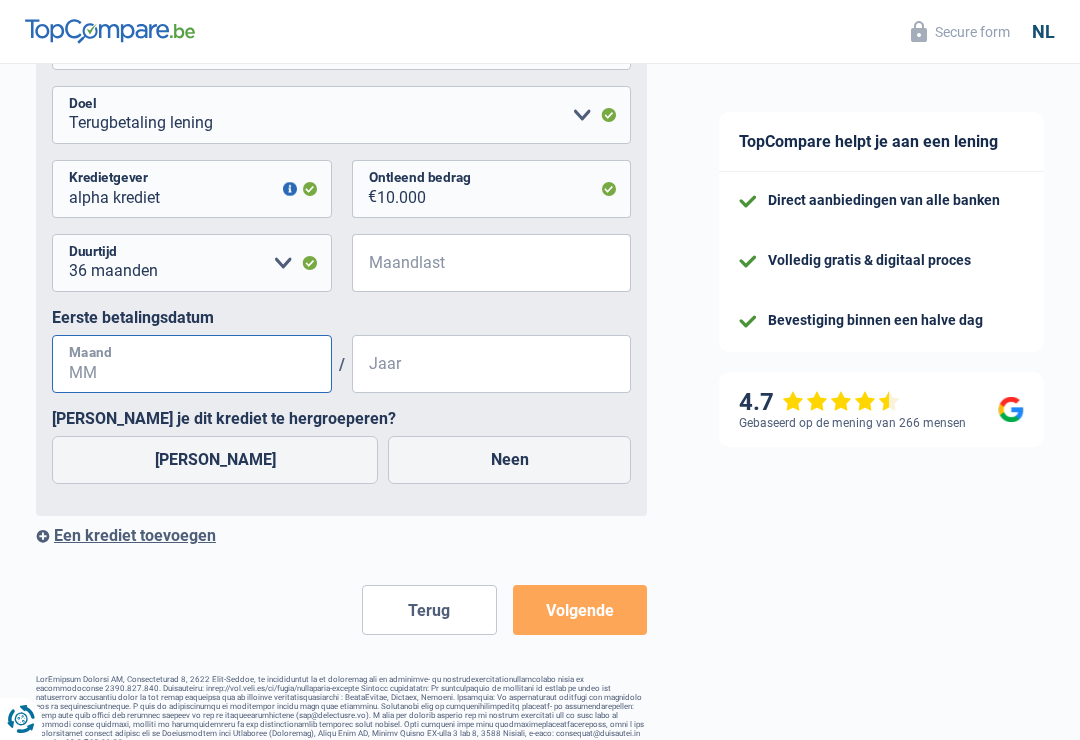 click on "Maand" at bounding box center (192, 364) 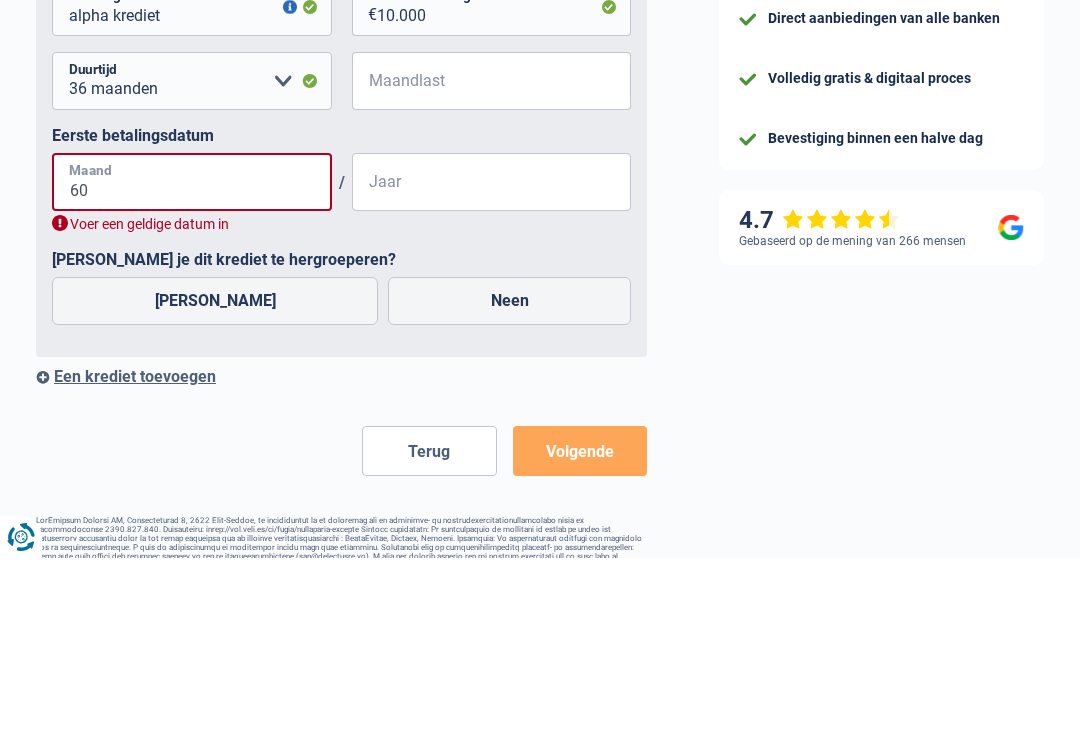type on "6" 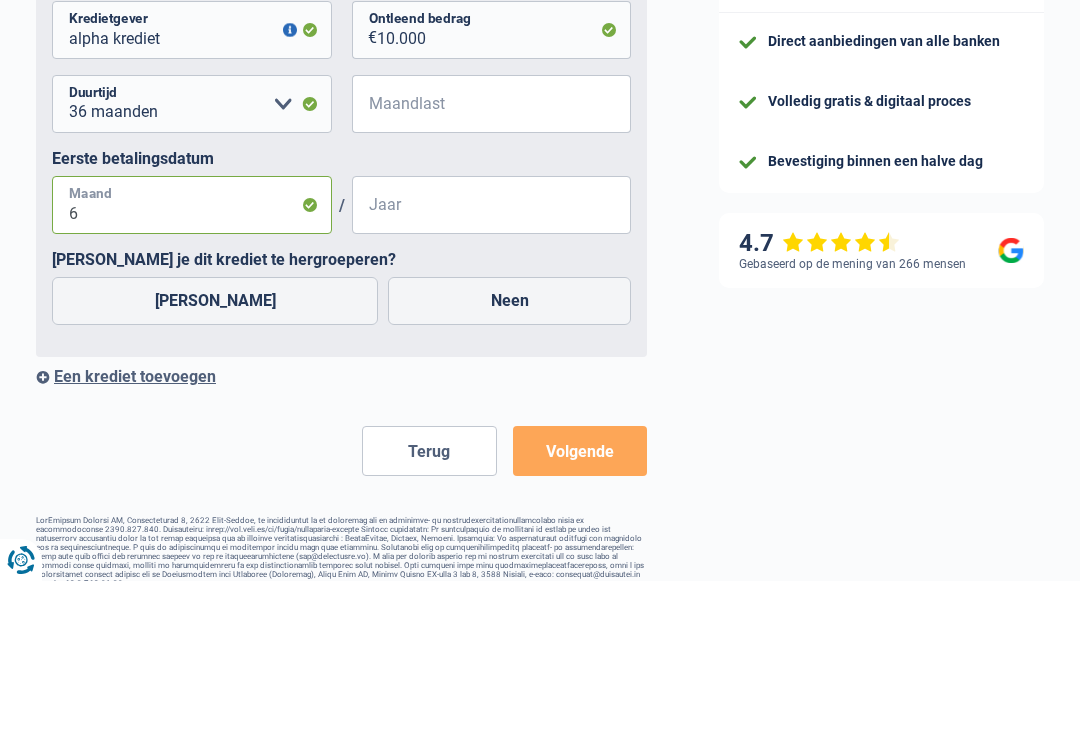 type 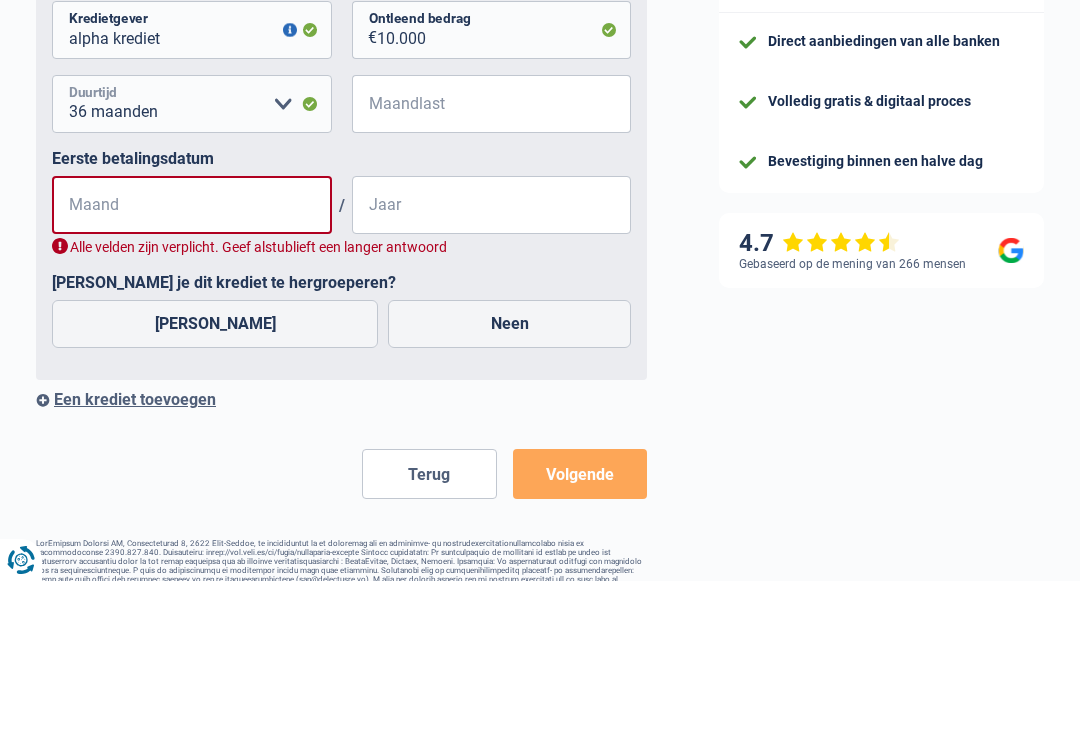 click on "12 maanden 18 maanden 24 maanden 30 maanden 36 maanden 42 maanden 48 maanden
Maak een keuze a.u.b" at bounding box center [192, 263] 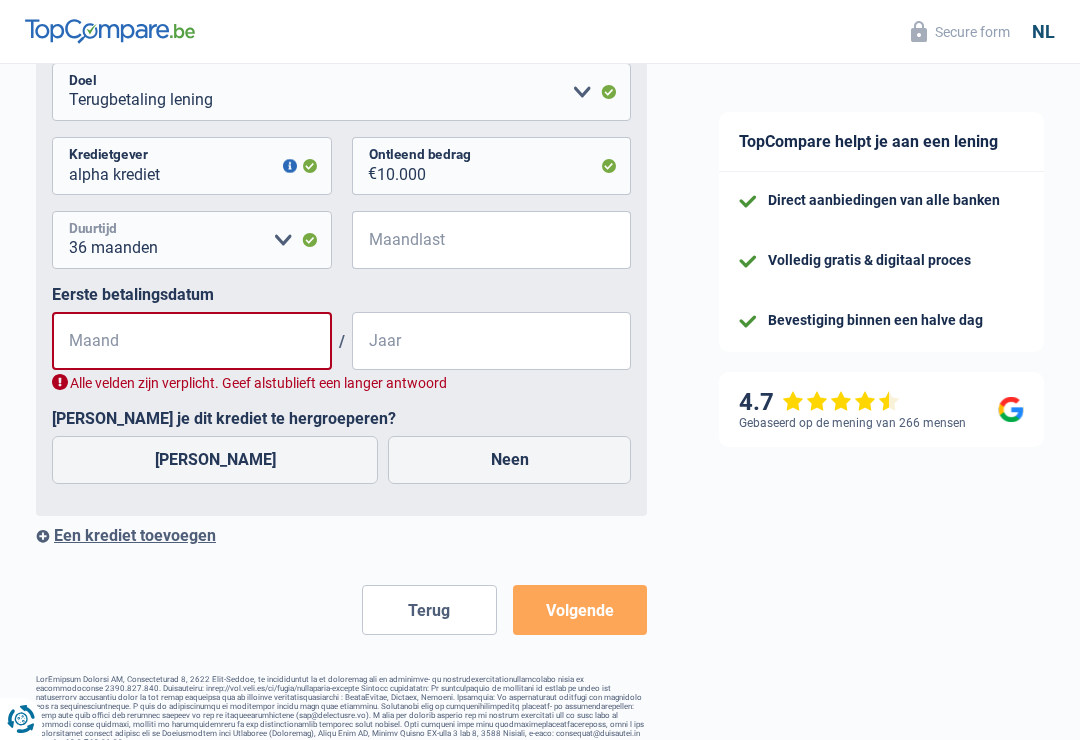 select on "48" 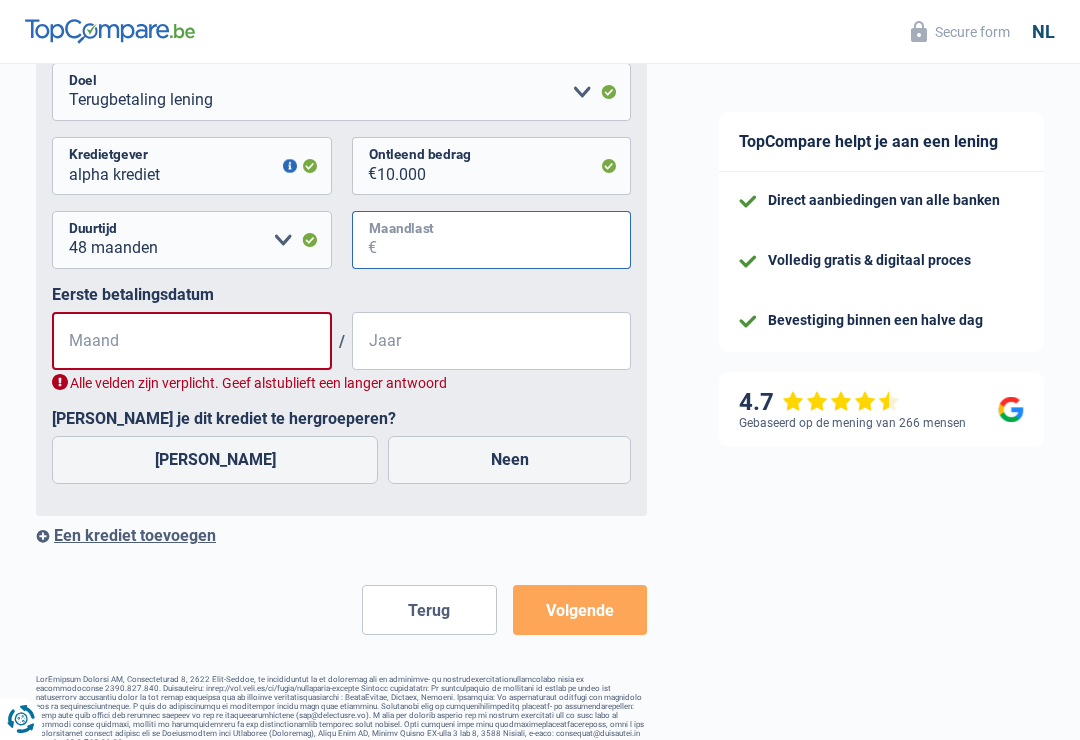 click on "Maandlast" at bounding box center [504, 240] 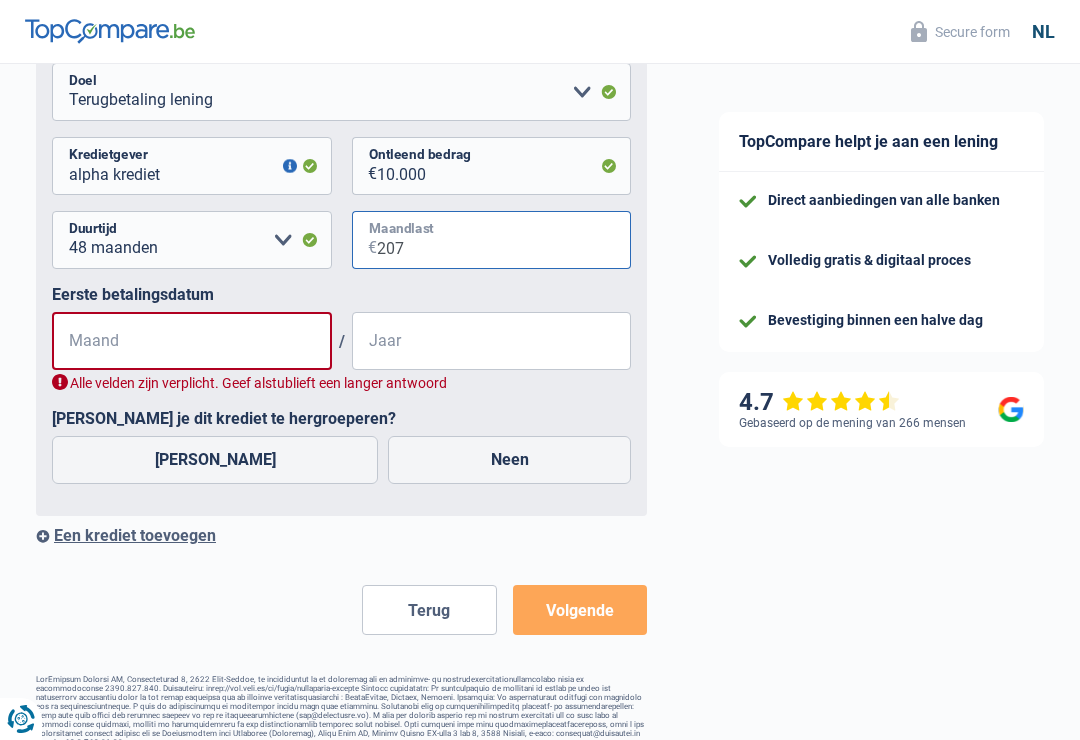 type on "207" 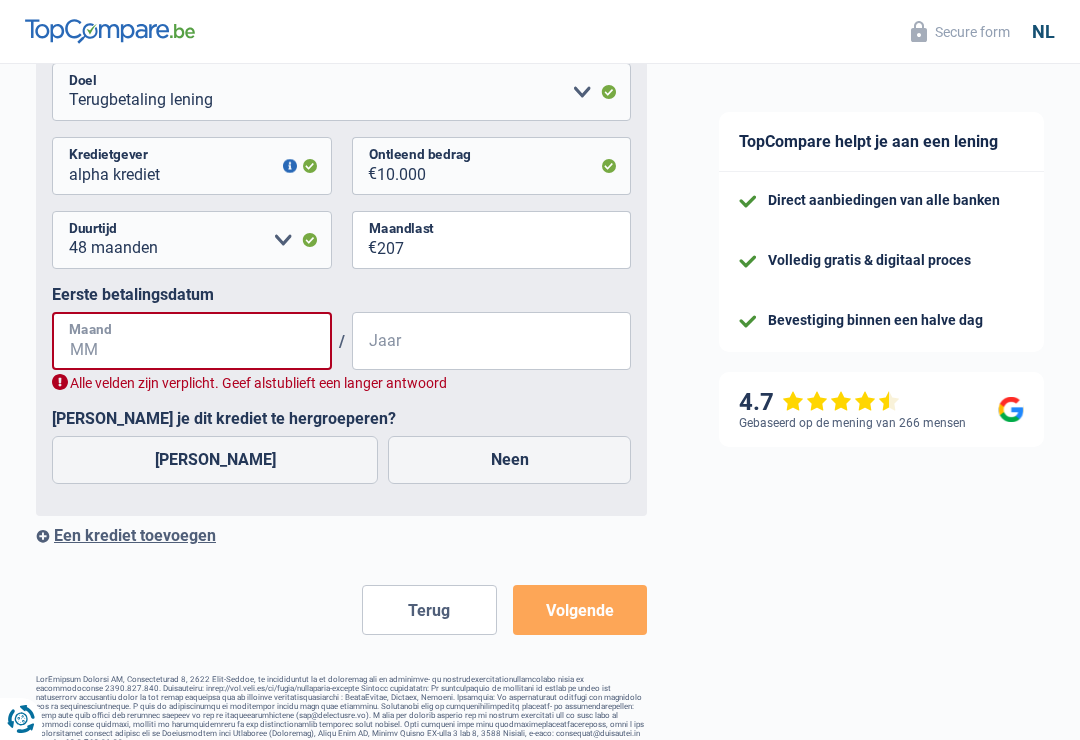 click on "Maand" at bounding box center (192, 341) 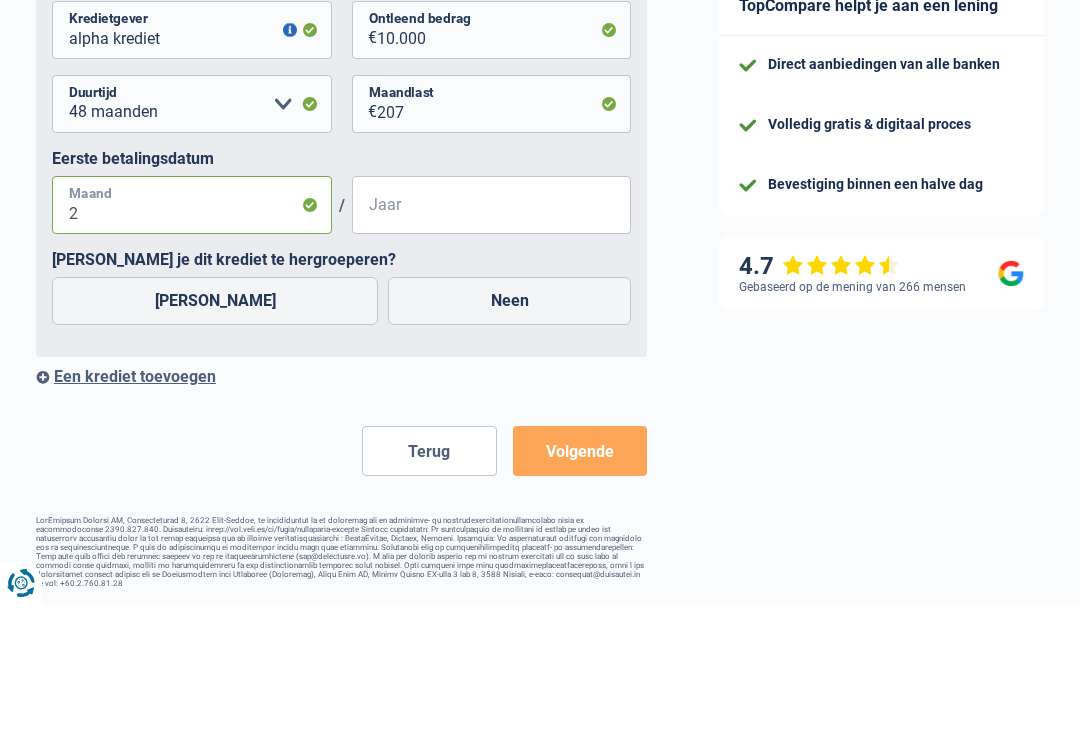 type on "2" 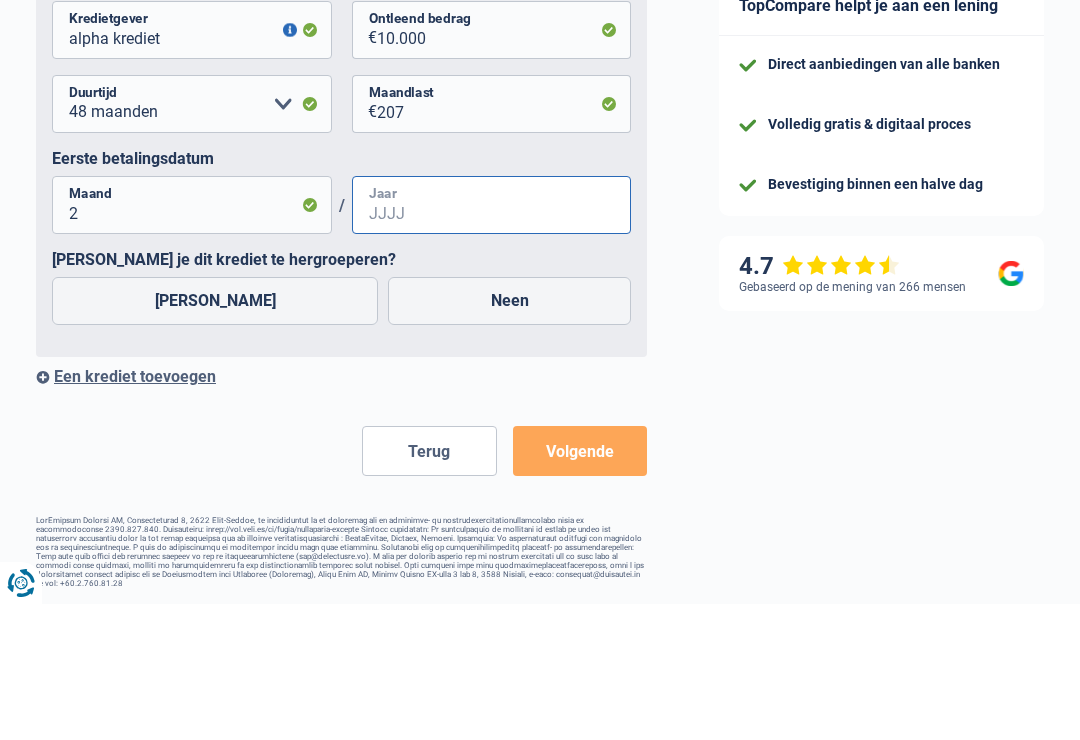 click on "Jaar" at bounding box center (492, 341) 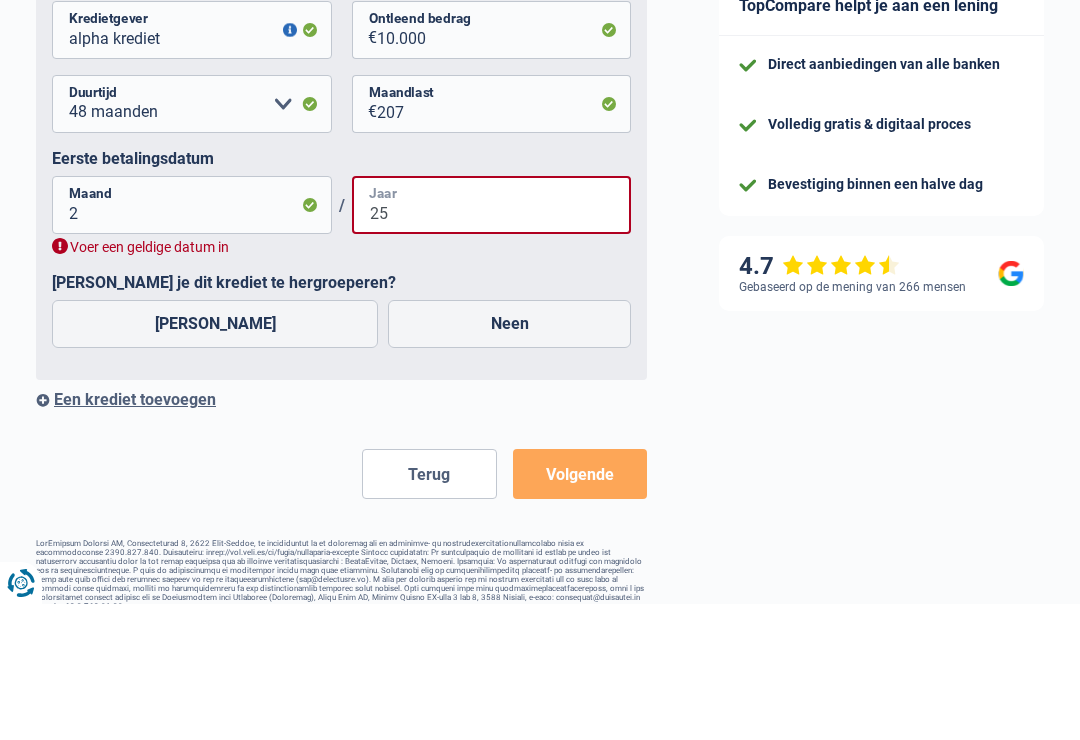 type on "25" 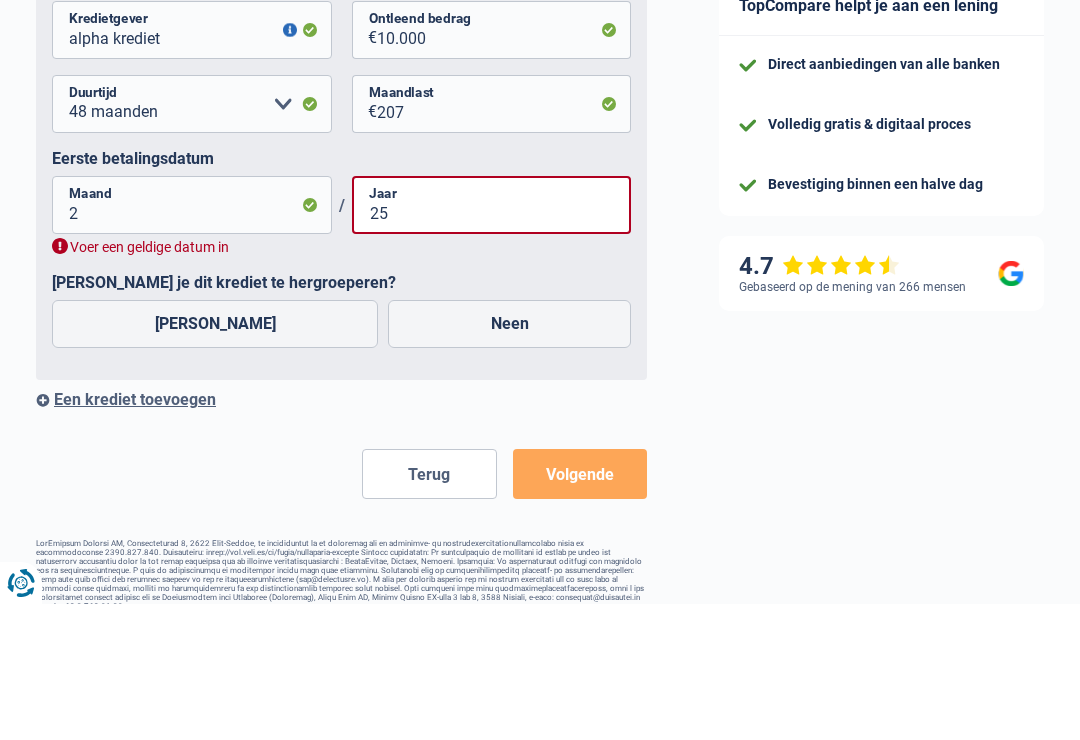 click on "Ja" at bounding box center [215, 460] 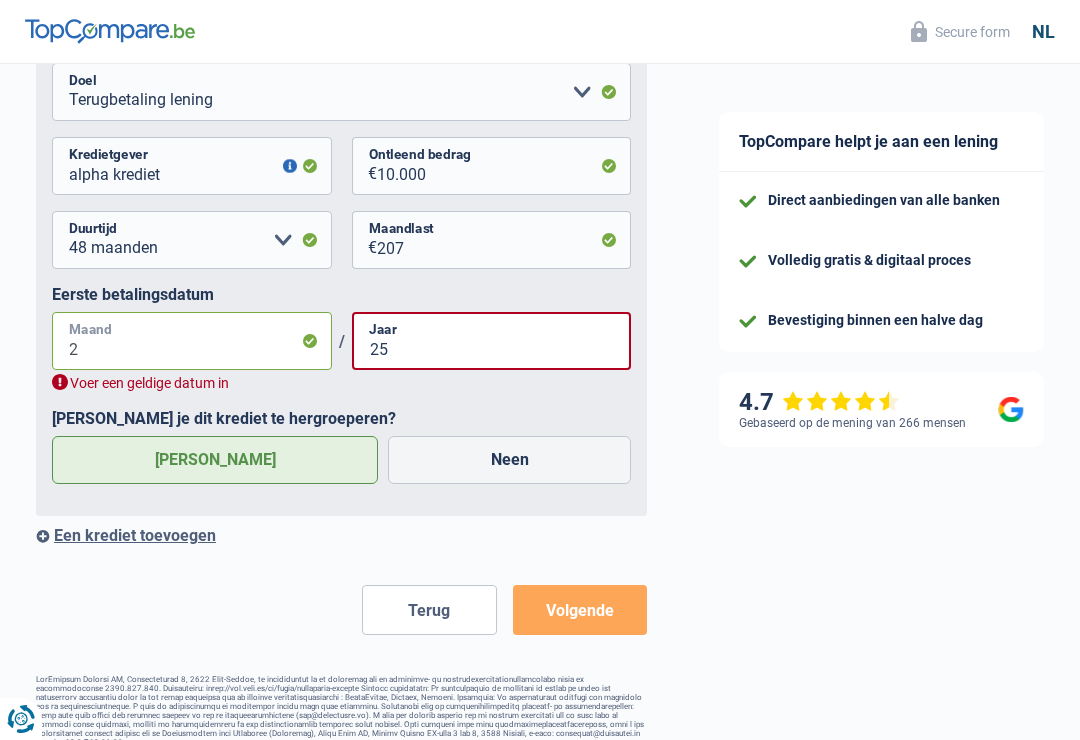 click on "2" at bounding box center (192, 341) 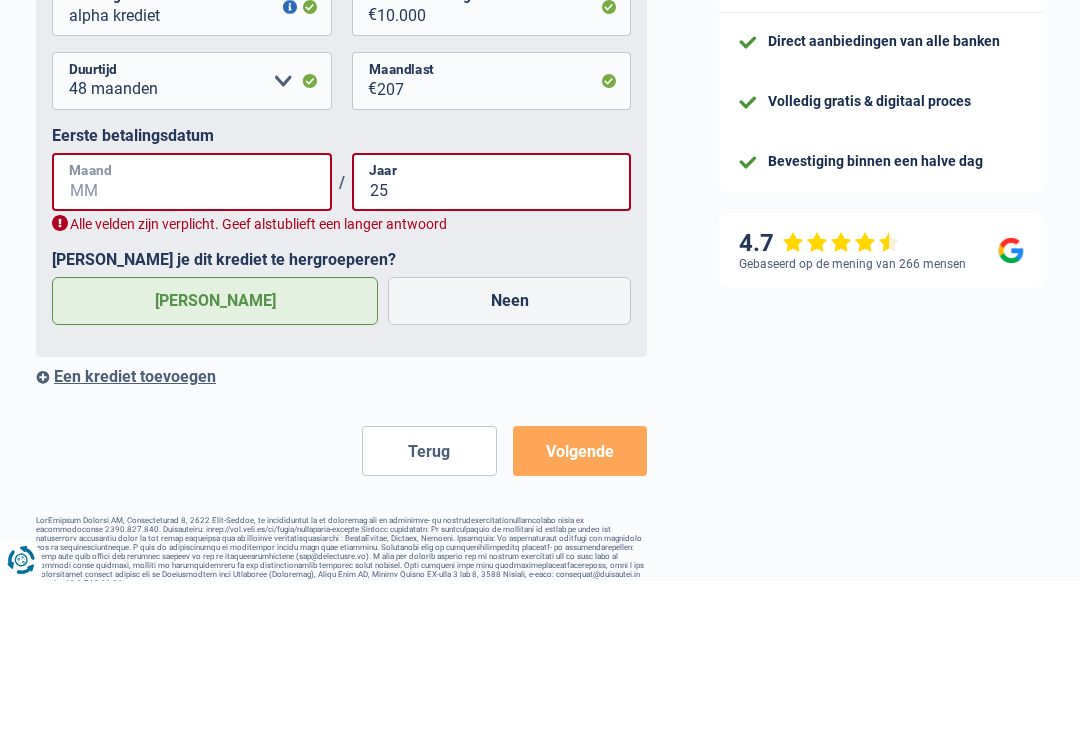type on "2" 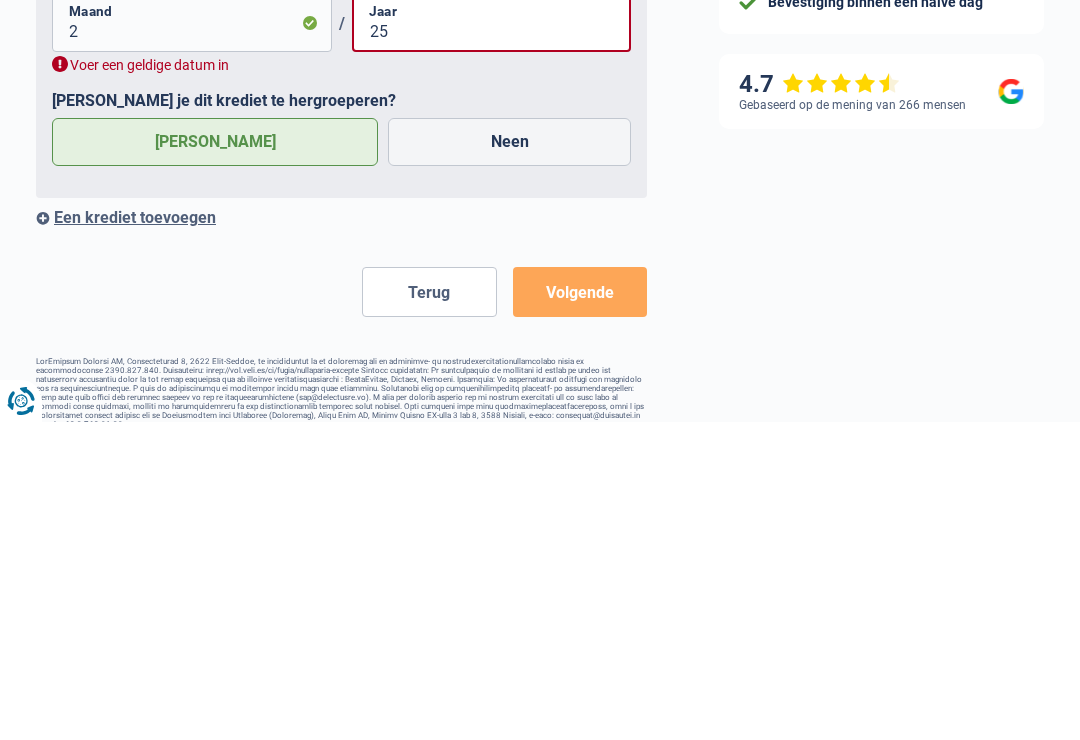 click on "Een krediet toevoegen" at bounding box center [341, 535] 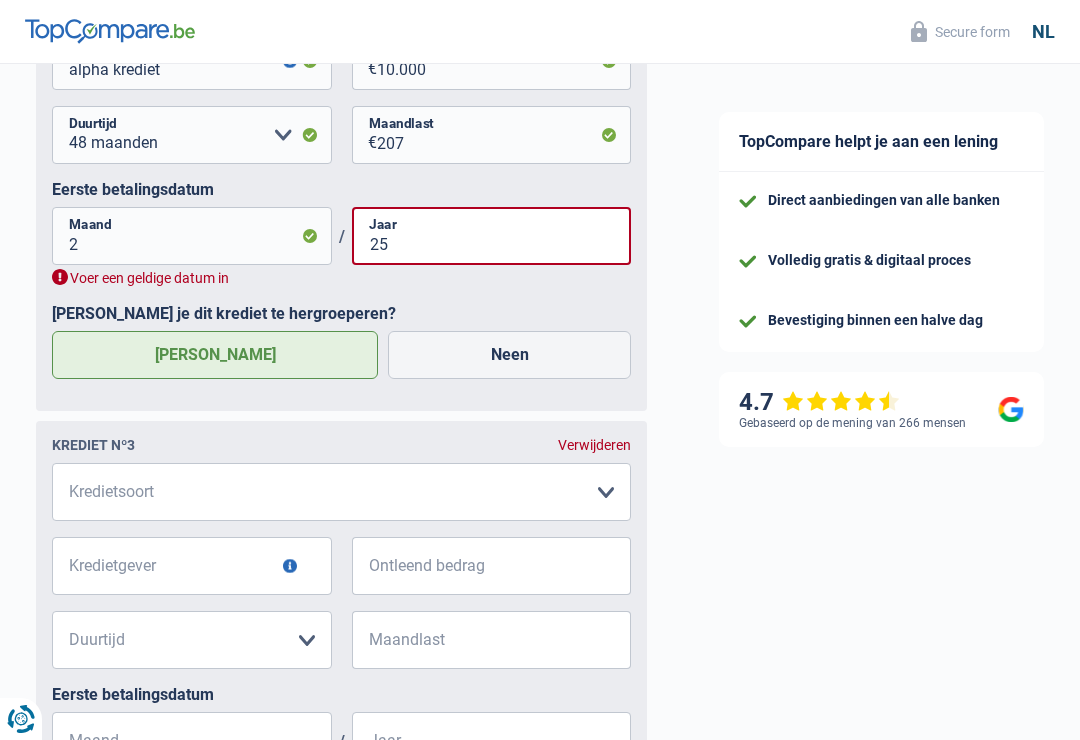 scroll, scrollTop: 1846, scrollLeft: 0, axis: vertical 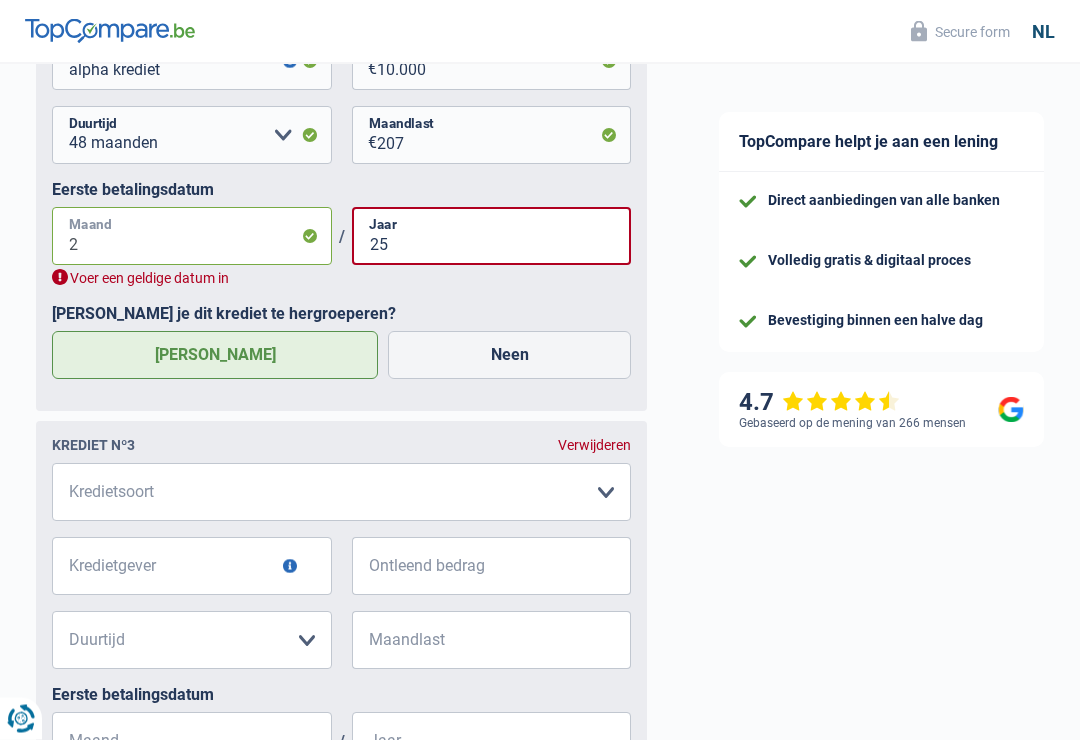 click on "2" at bounding box center (192, 237) 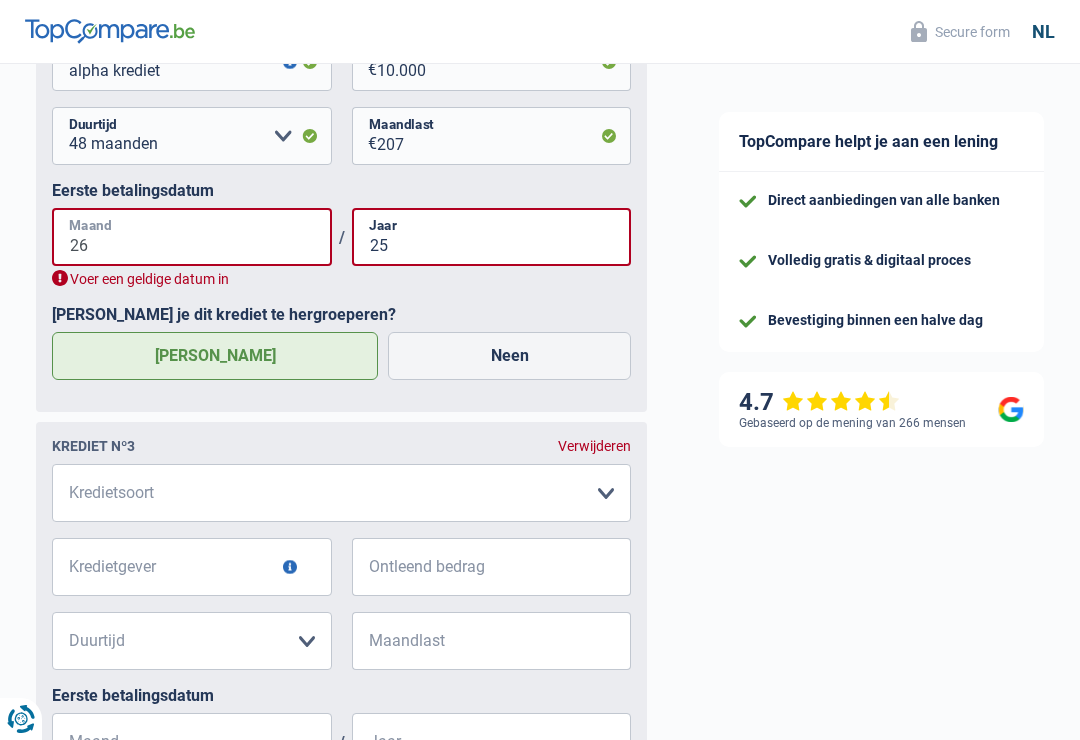 type on "26" 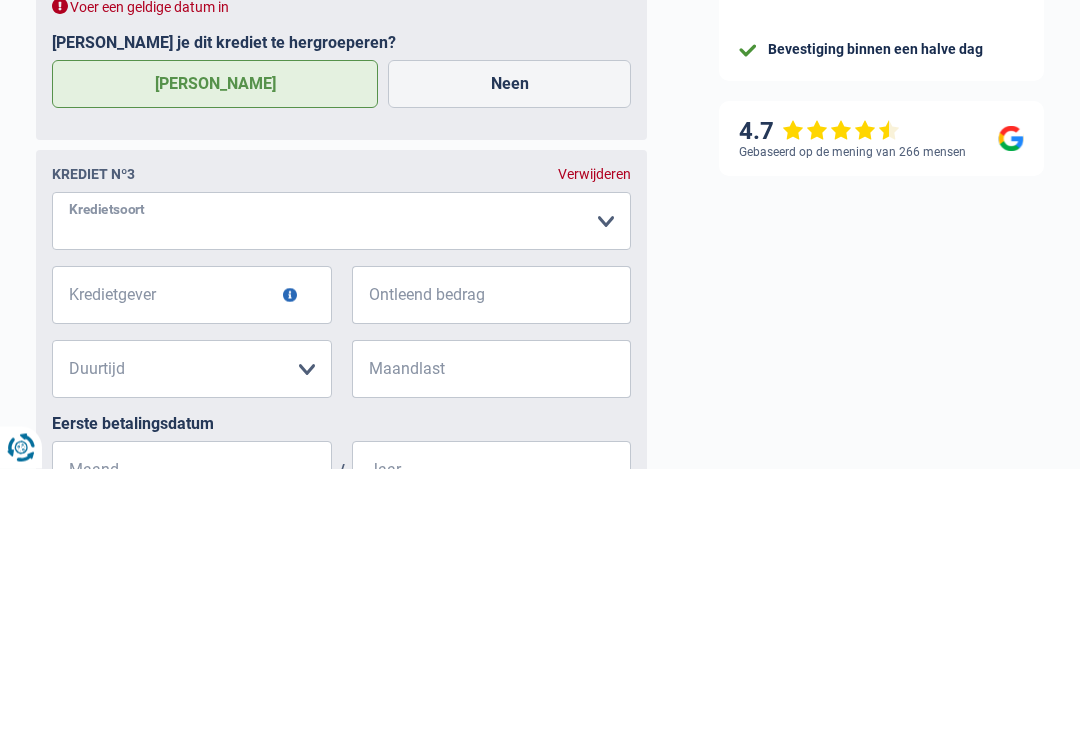 click on "Kaart of kredietlijn Hypothecaire lening Verkoop op afbetaling Lening op afbetaling Renovatielening Autolening Hergroepering van één of meerdere kredieten
Maak een keuze a.u.b" at bounding box center (341, 493) 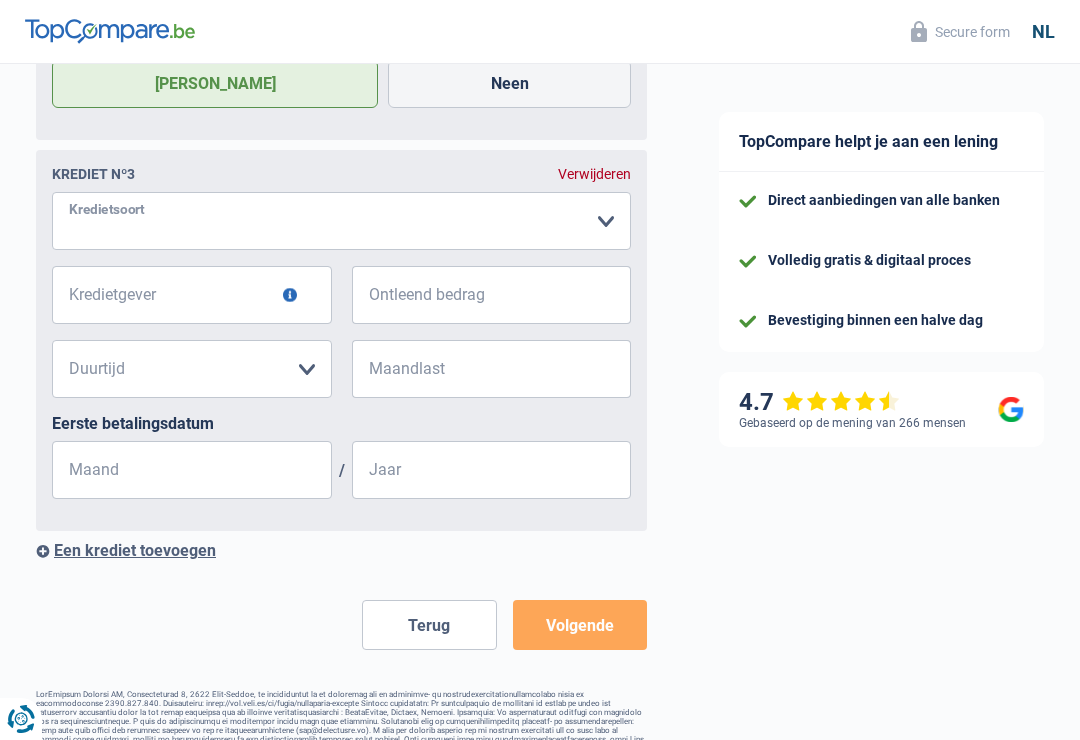 click on "Kaart of kredietlijn Hypothecaire lening Verkoop op afbetaling Lening op afbetaling Renovatielening Autolening Hergroepering van één of meerdere kredieten
Maak een keuze a.u.b" at bounding box center (341, 221) 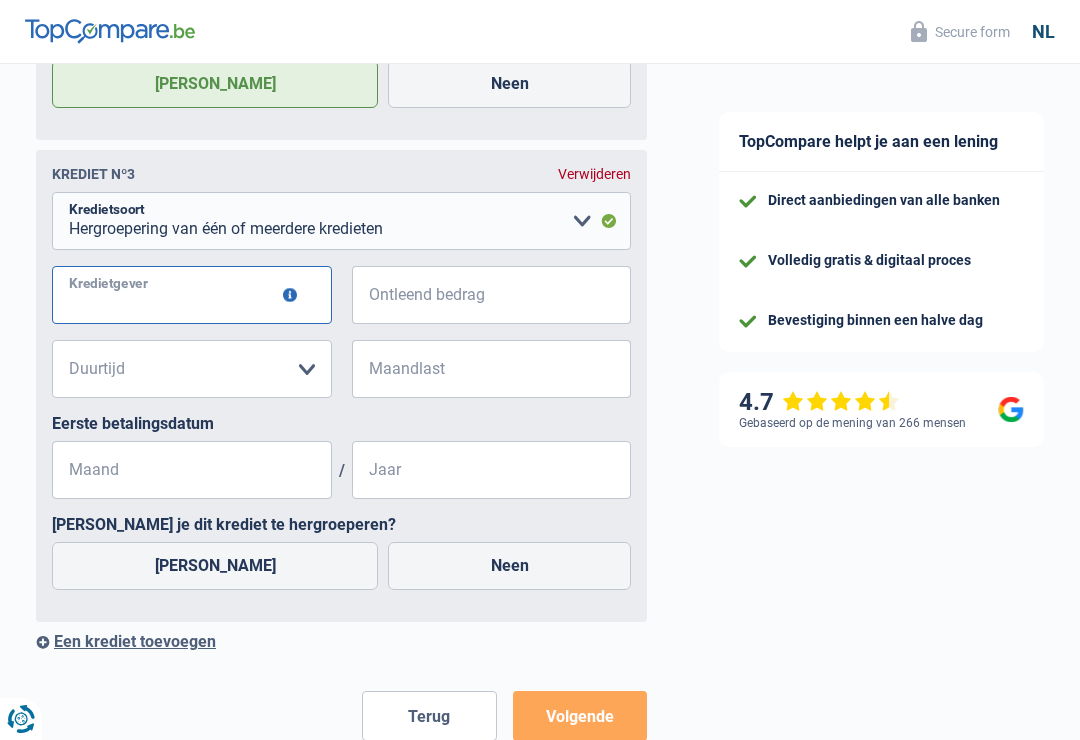 click on "Kredietgever" at bounding box center (192, 295) 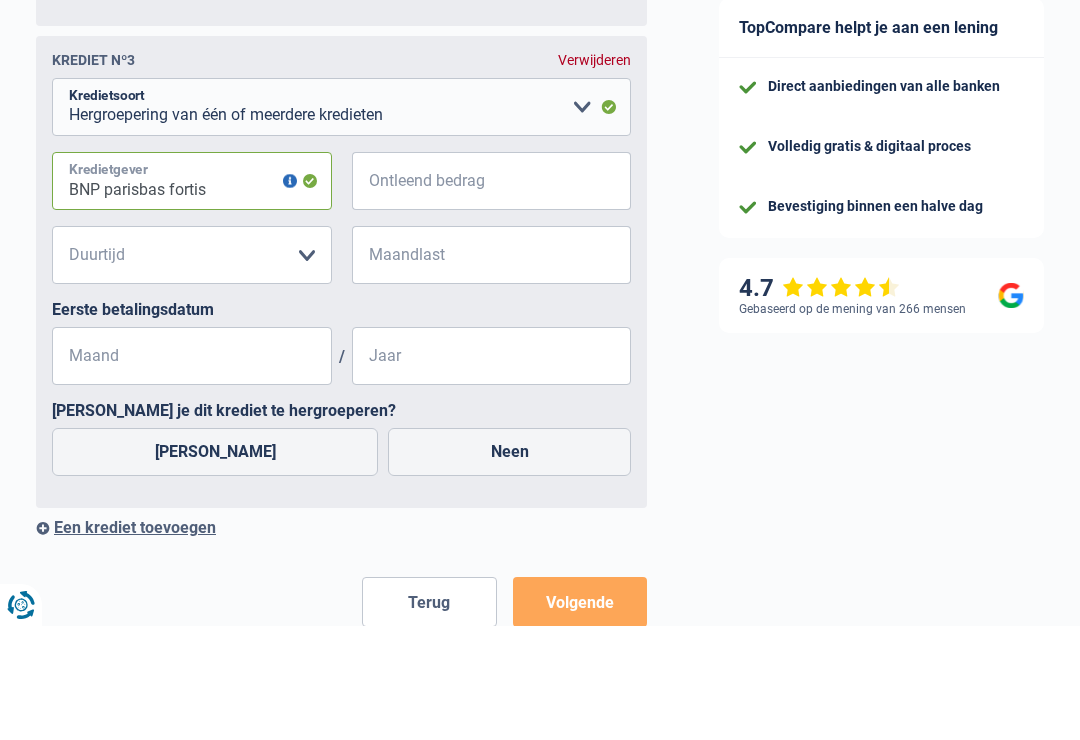 type on "BNP parisbas fortis" 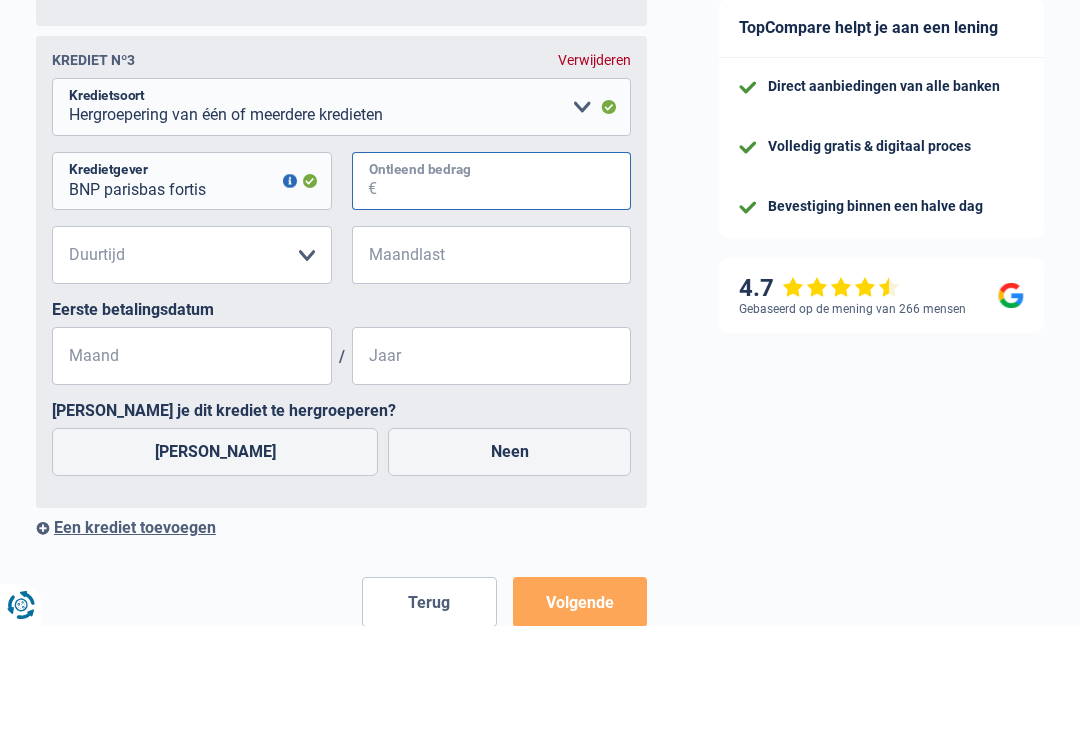 click on "Ontleend bedrag" at bounding box center (504, 295) 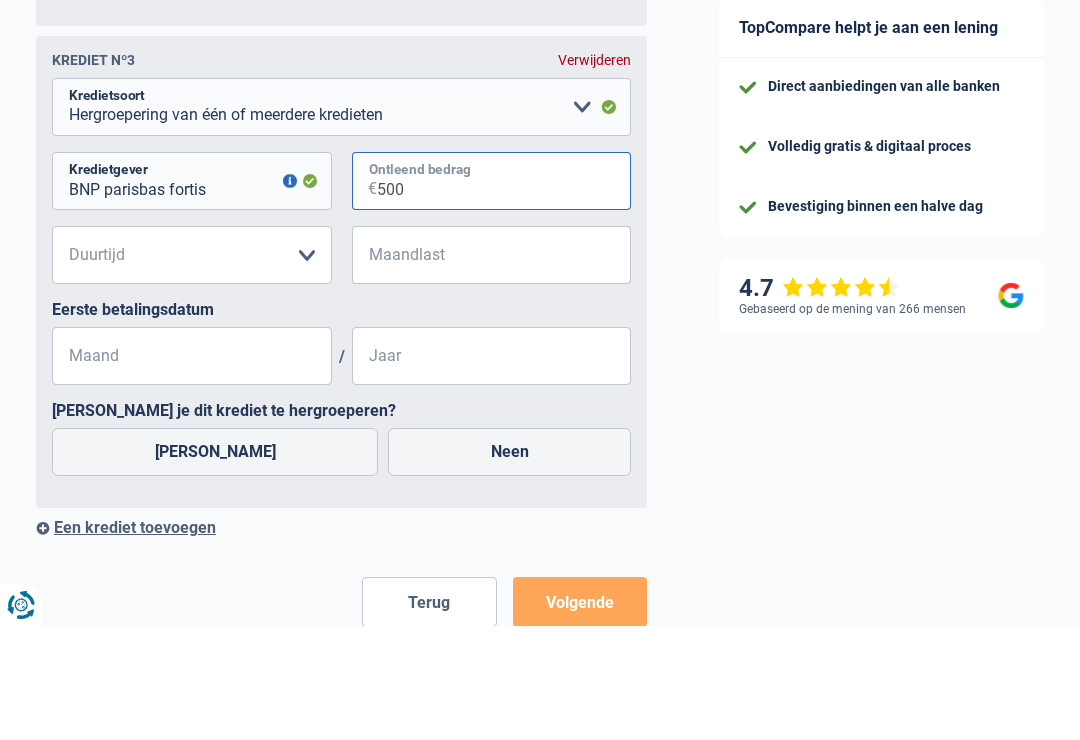 type on "5.000" 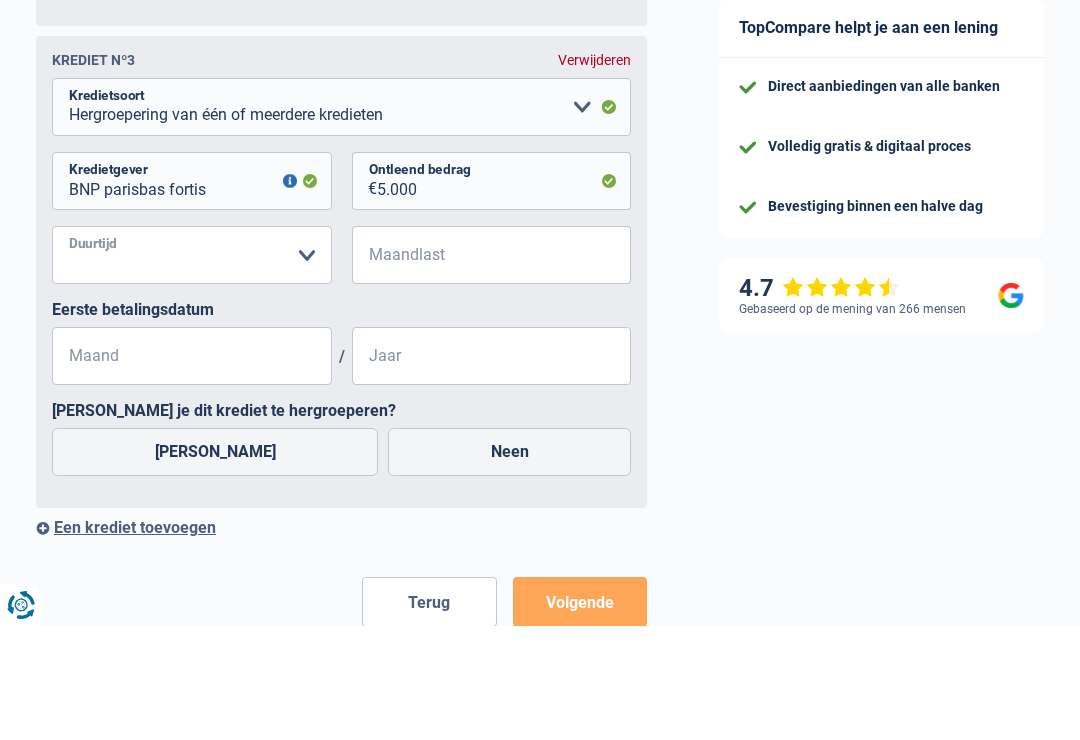 click on "12 maanden 18 maanden 24 maanden 30 maanden 36 maanden
Maak een keuze a.u.b" at bounding box center (192, 369) 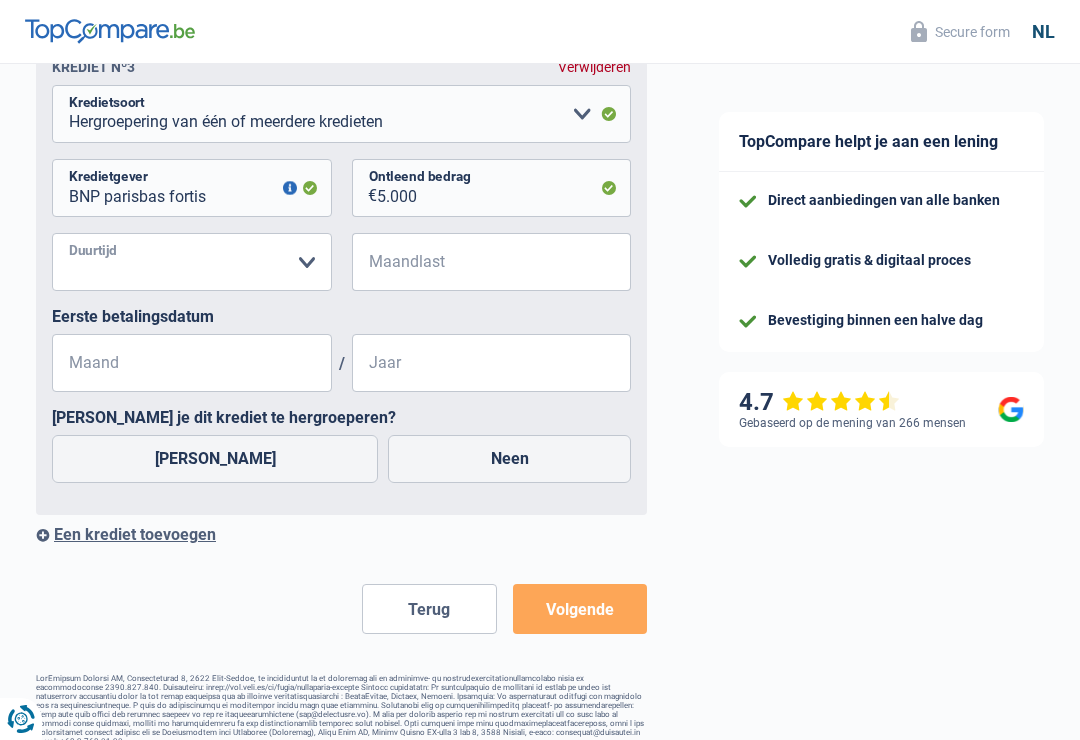 select on "36" 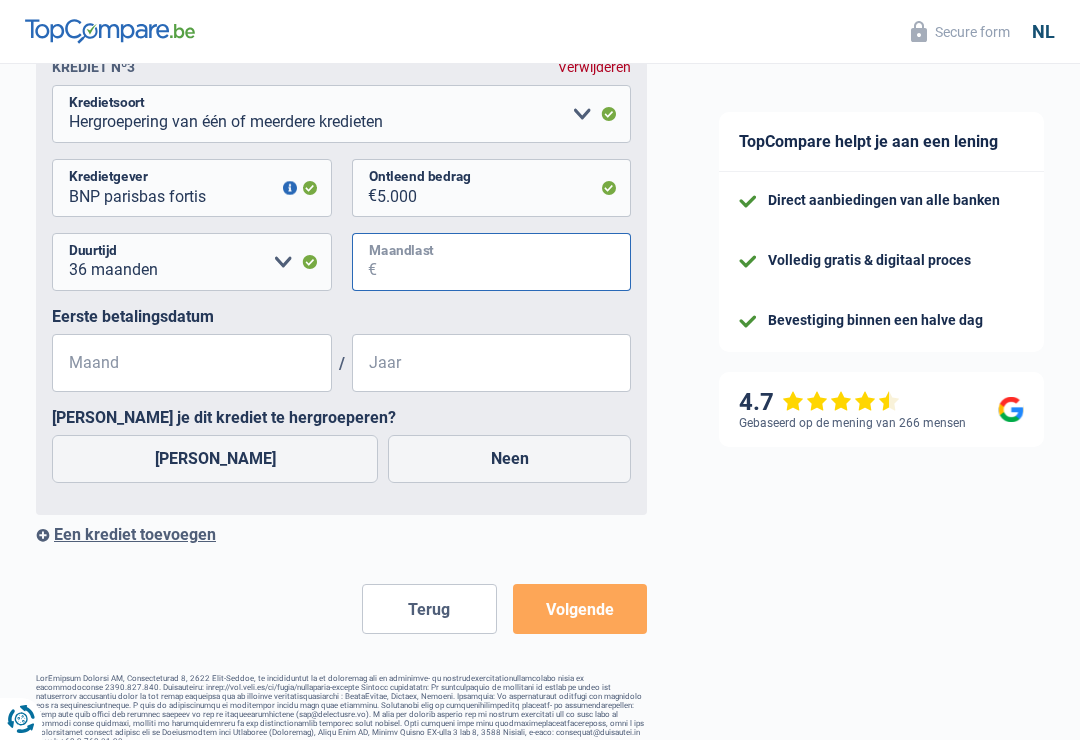 click on "Maandlast" at bounding box center (504, 262) 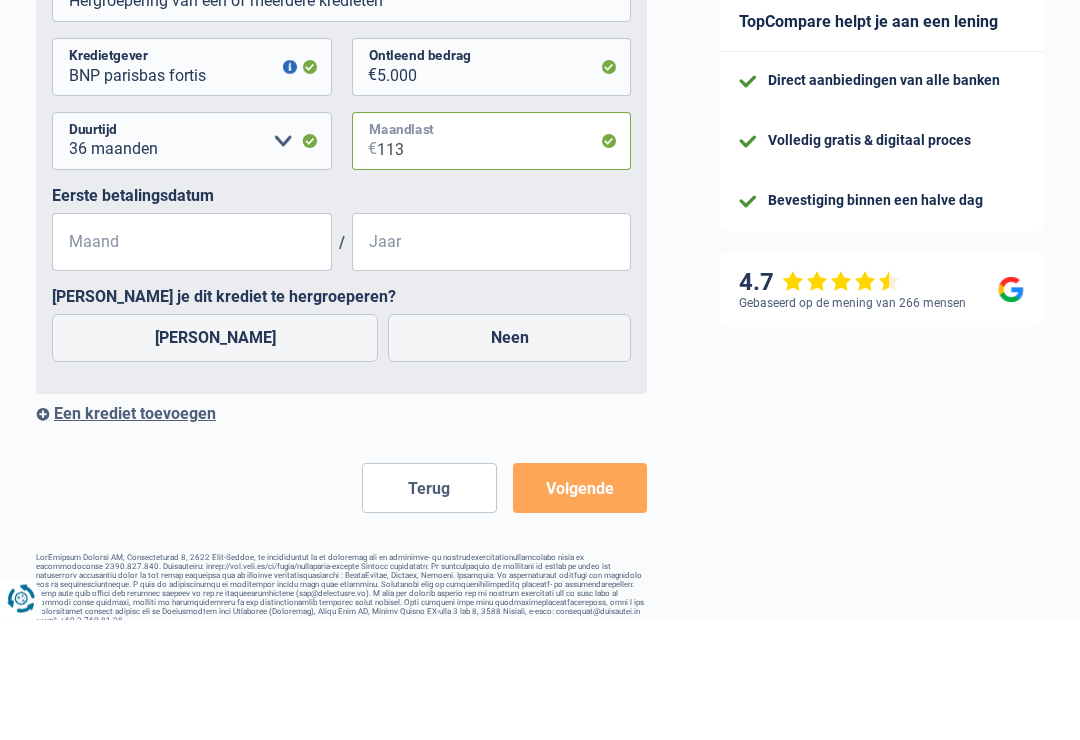 type on "113" 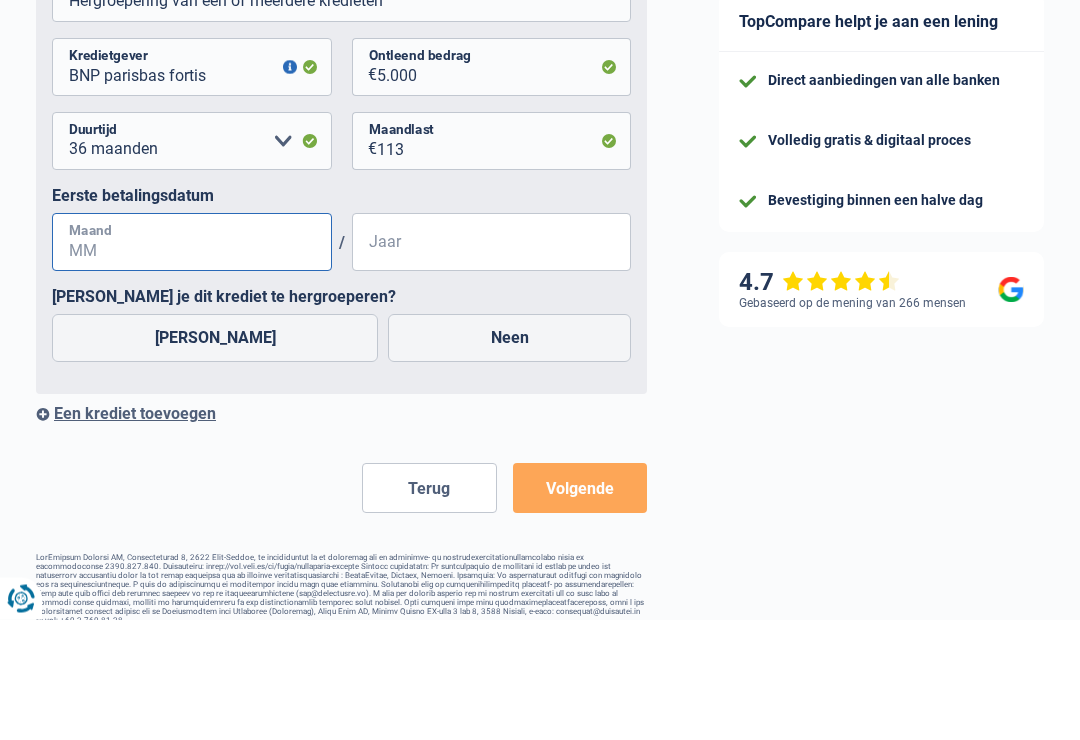 click on "Maand" at bounding box center [192, 363] 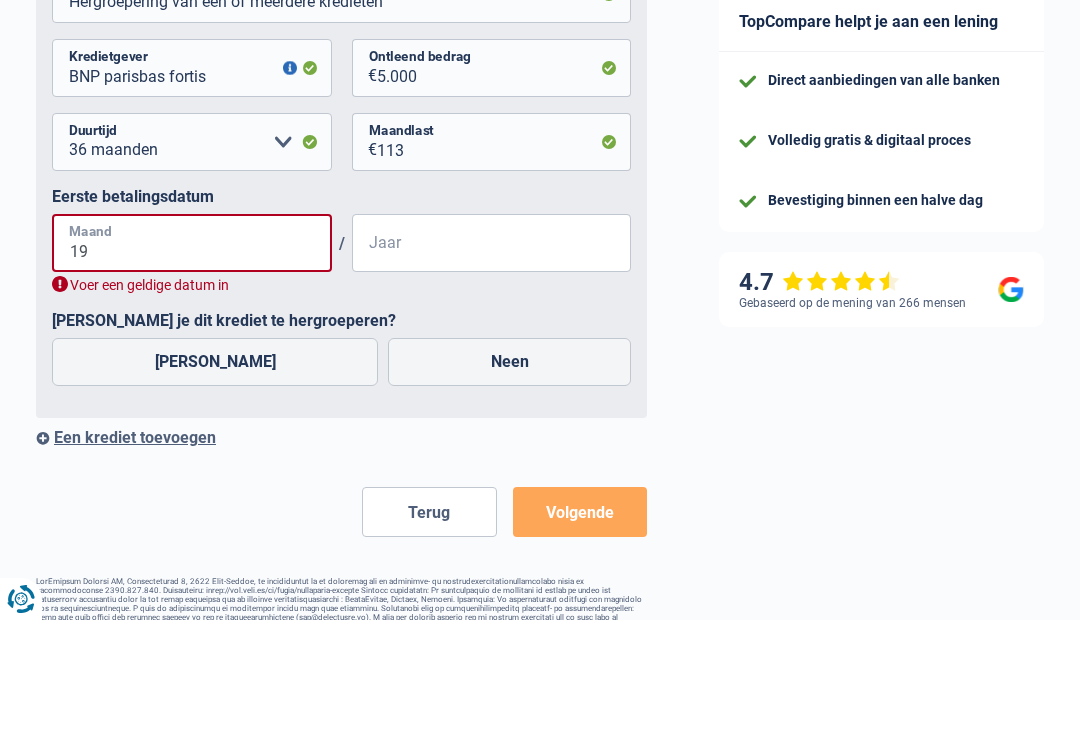 type on "1" 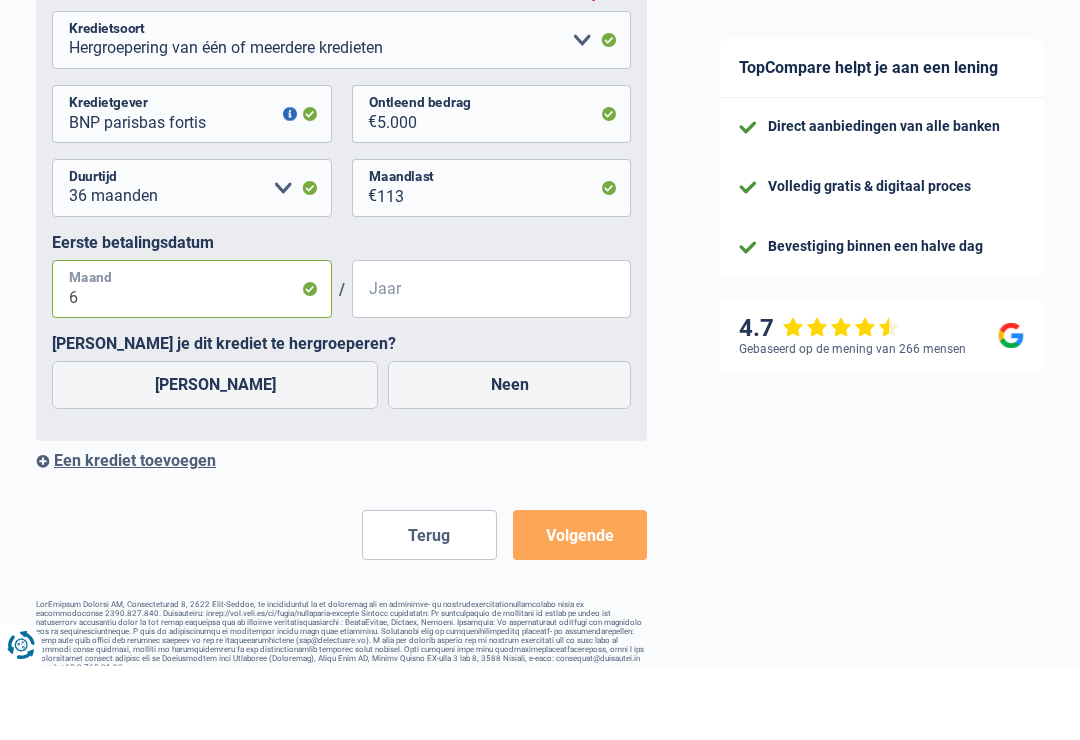type on "6" 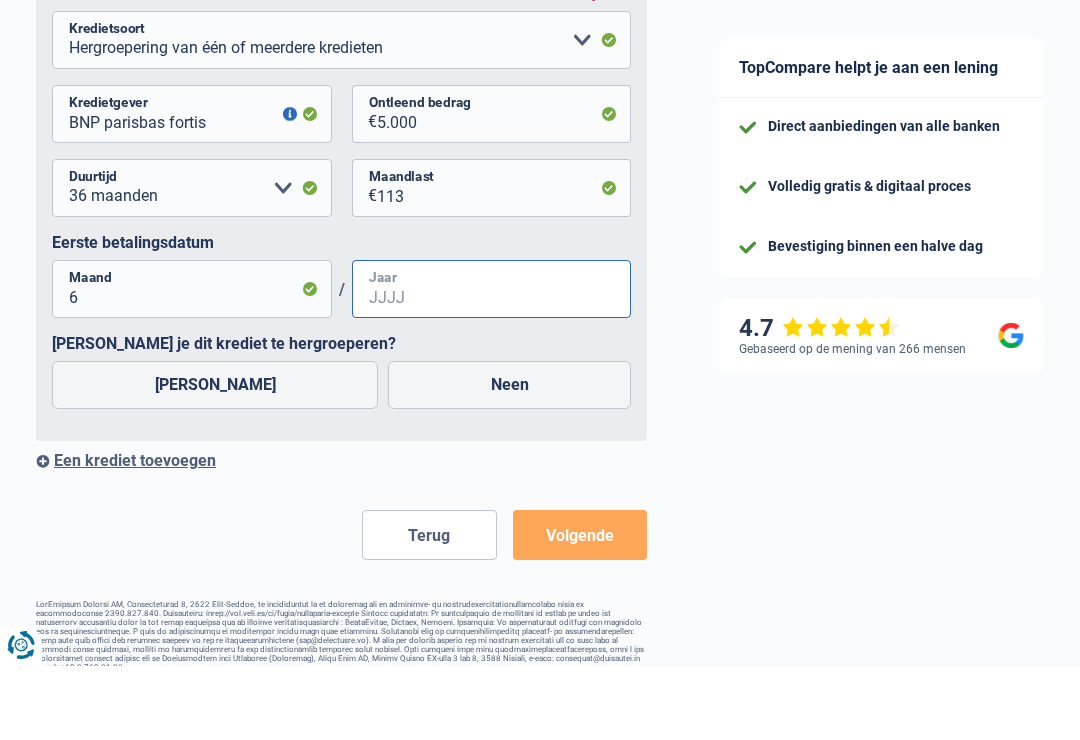 click on "Jaar" at bounding box center [492, 363] 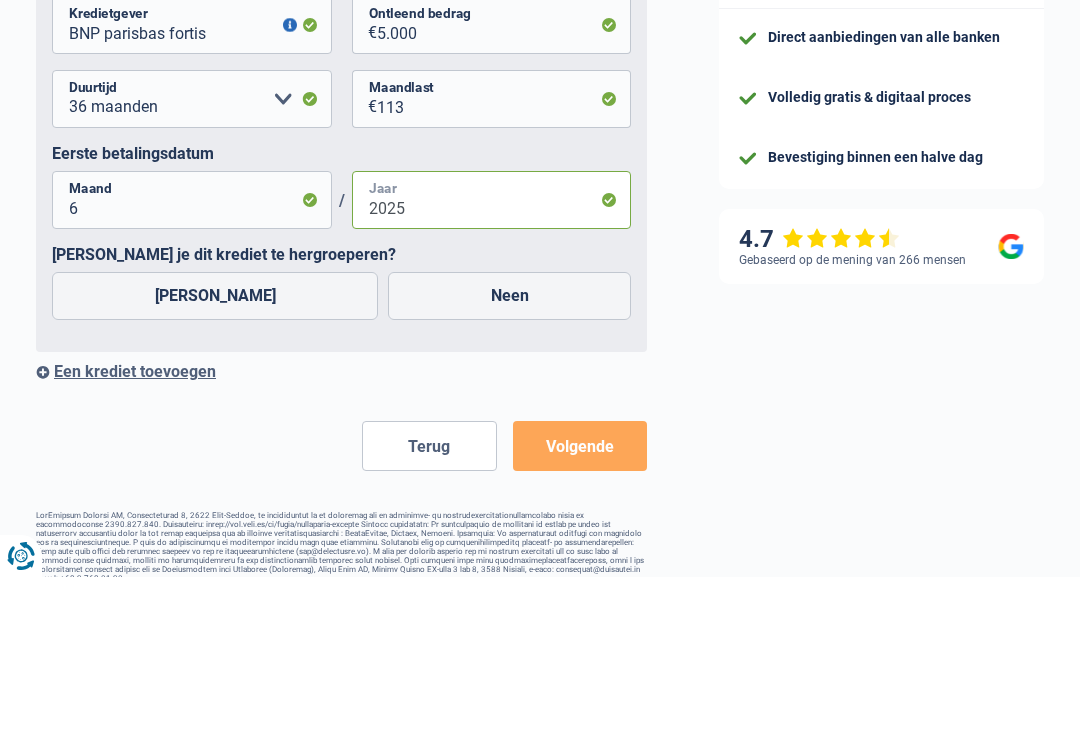 type on "2025" 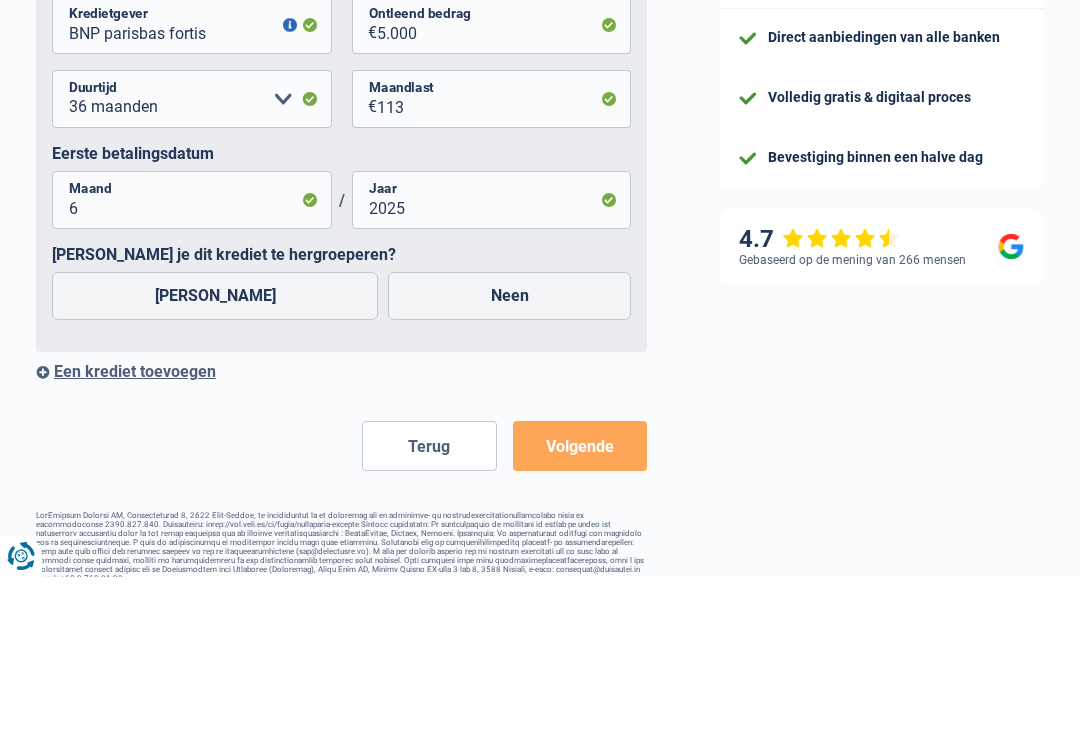 click on "Ja" at bounding box center [215, 459] 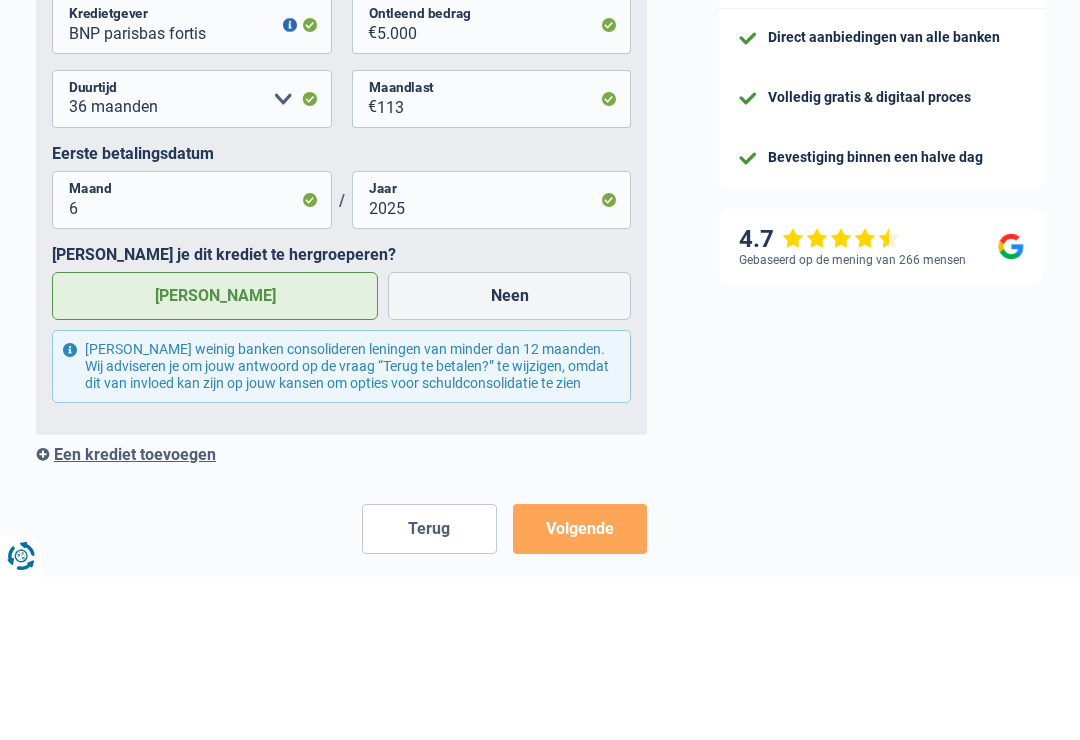 scroll, scrollTop: 2305, scrollLeft: 0, axis: vertical 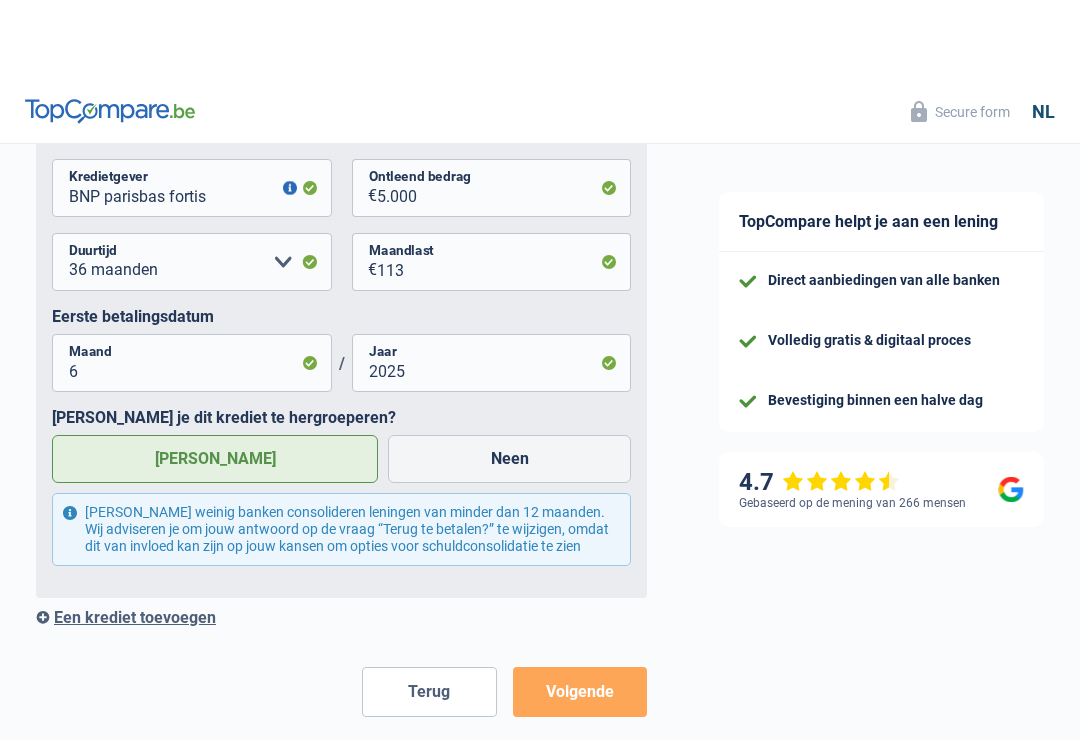 click on "Volgende" at bounding box center (580, 612) 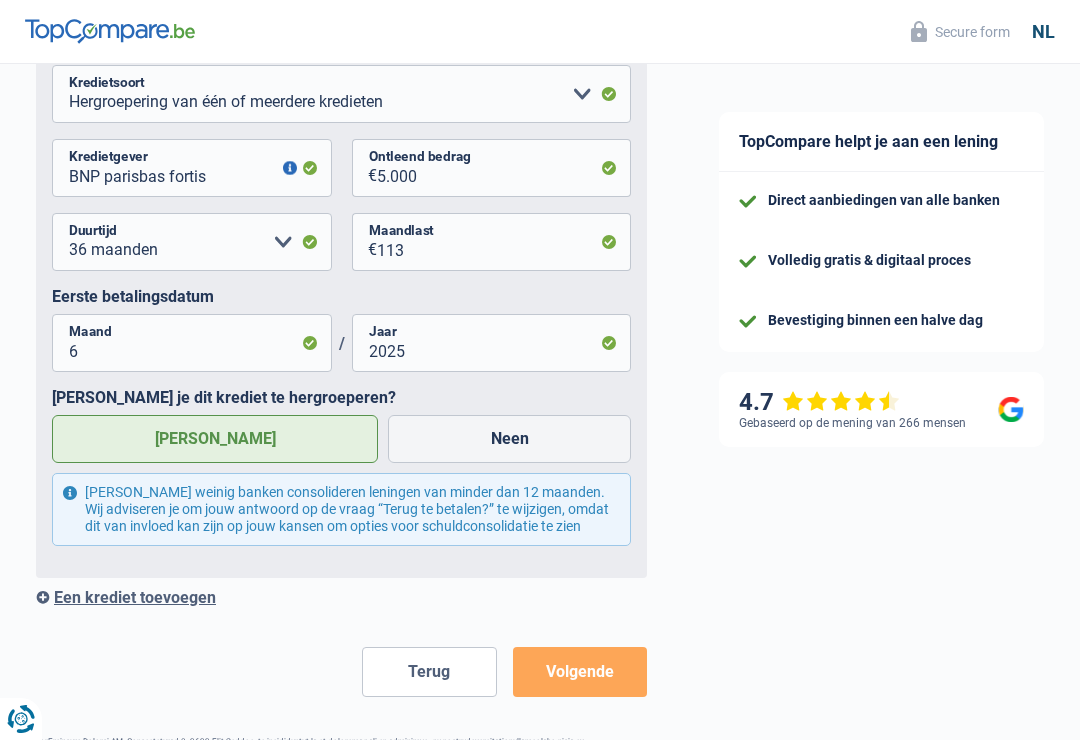 scroll, scrollTop: 2251, scrollLeft: 0, axis: vertical 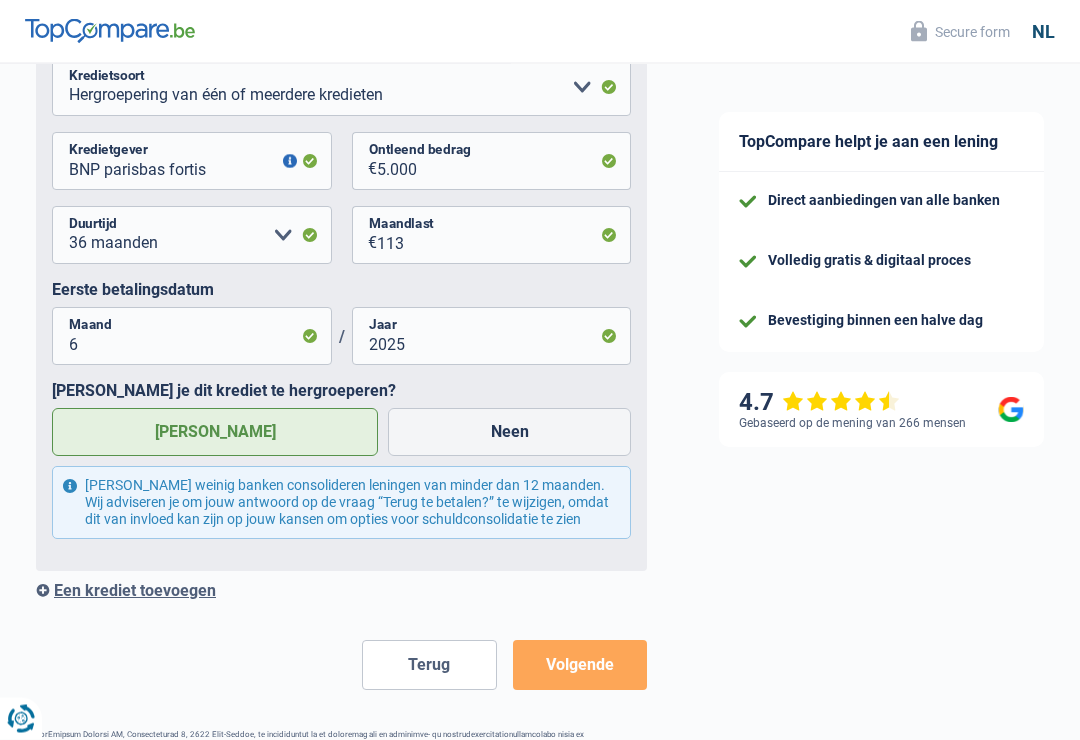 click on "Volgende" at bounding box center [580, 666] 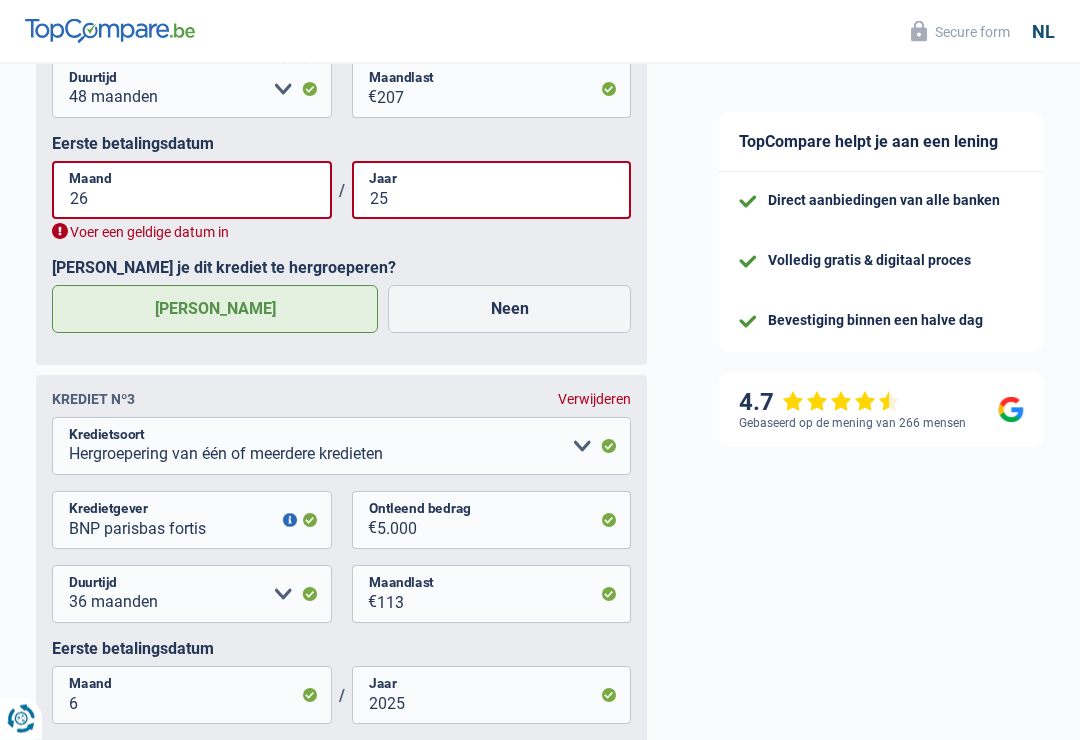 scroll, scrollTop: 1875, scrollLeft: 0, axis: vertical 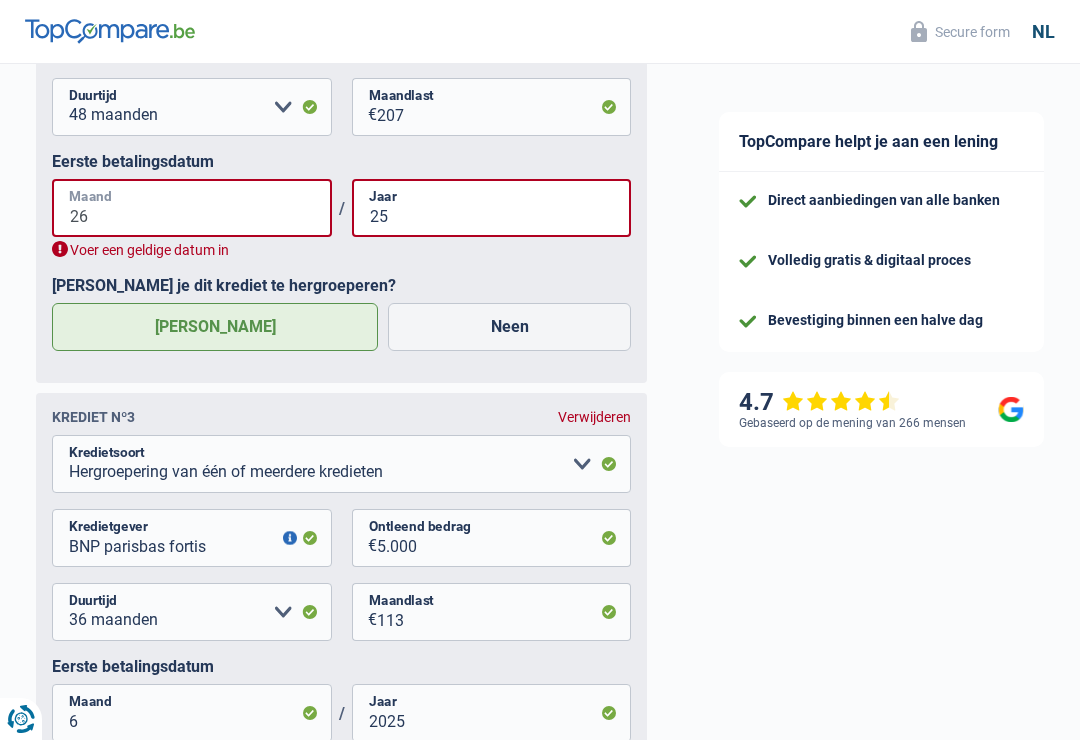 click on "26" at bounding box center (192, 208) 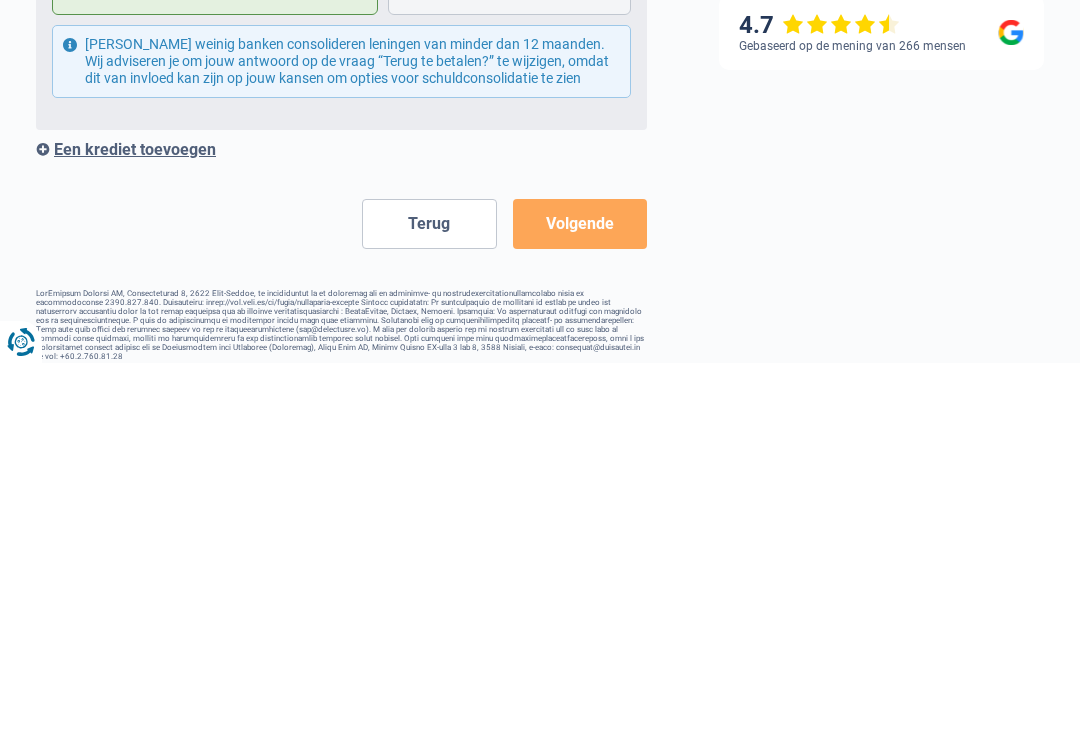 scroll, scrollTop: 2336, scrollLeft: 0, axis: vertical 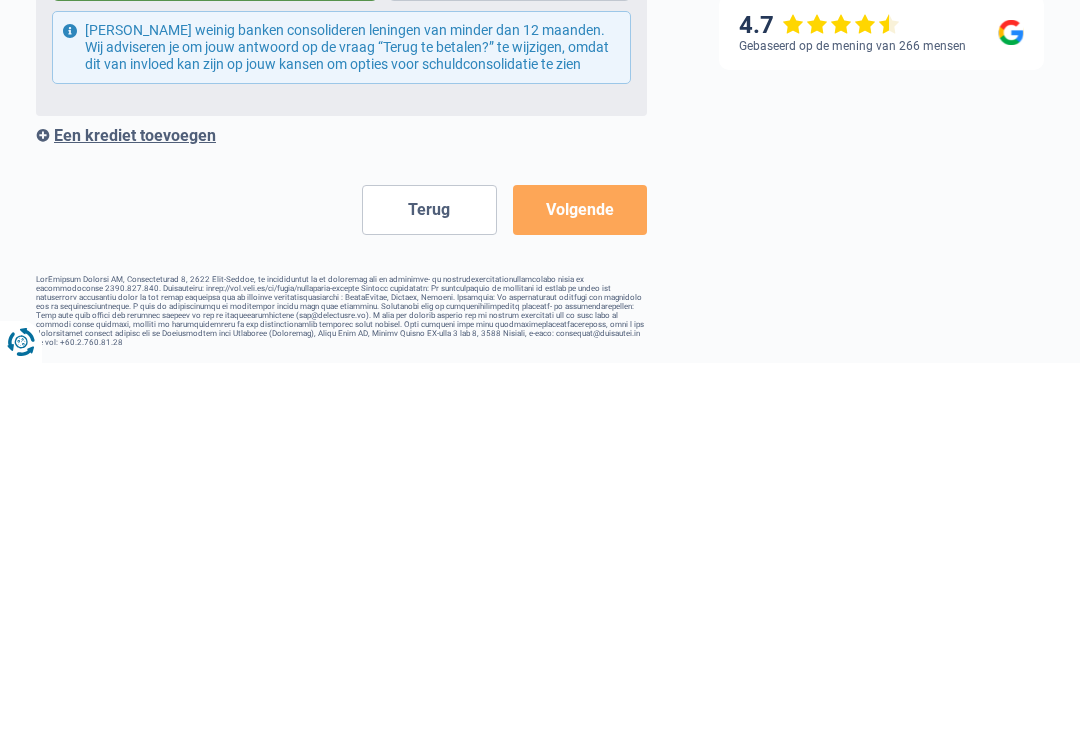 type 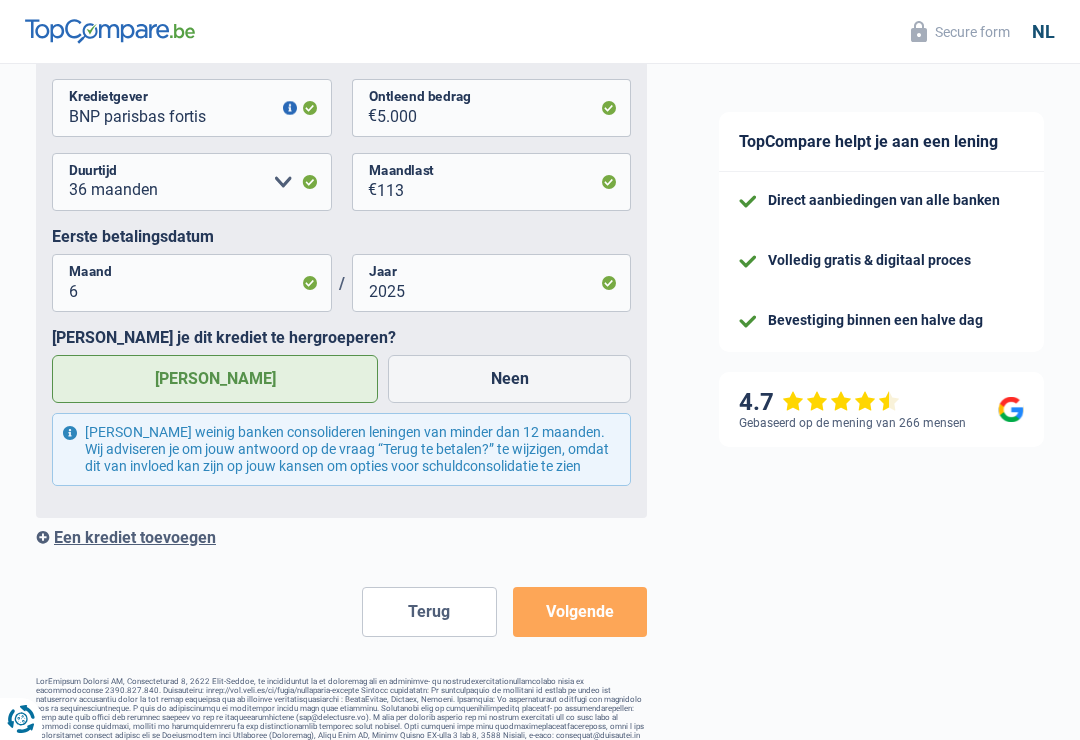 click on "Volgende" at bounding box center (580, 612) 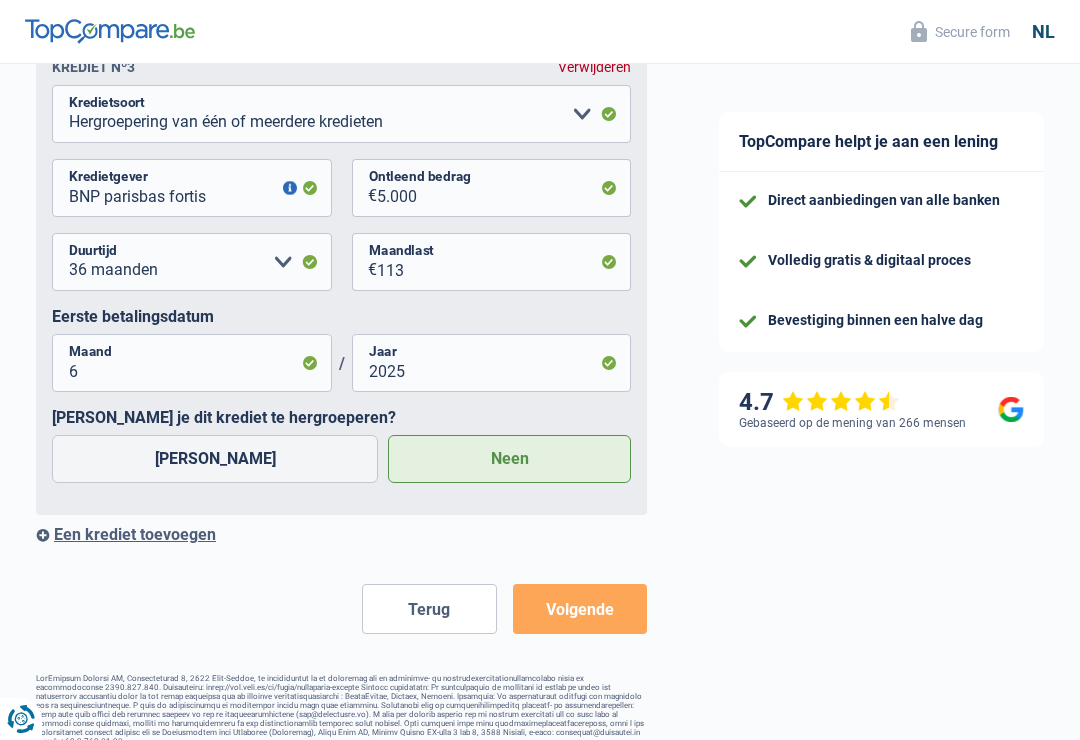 click on "Volgende" at bounding box center (580, 609) 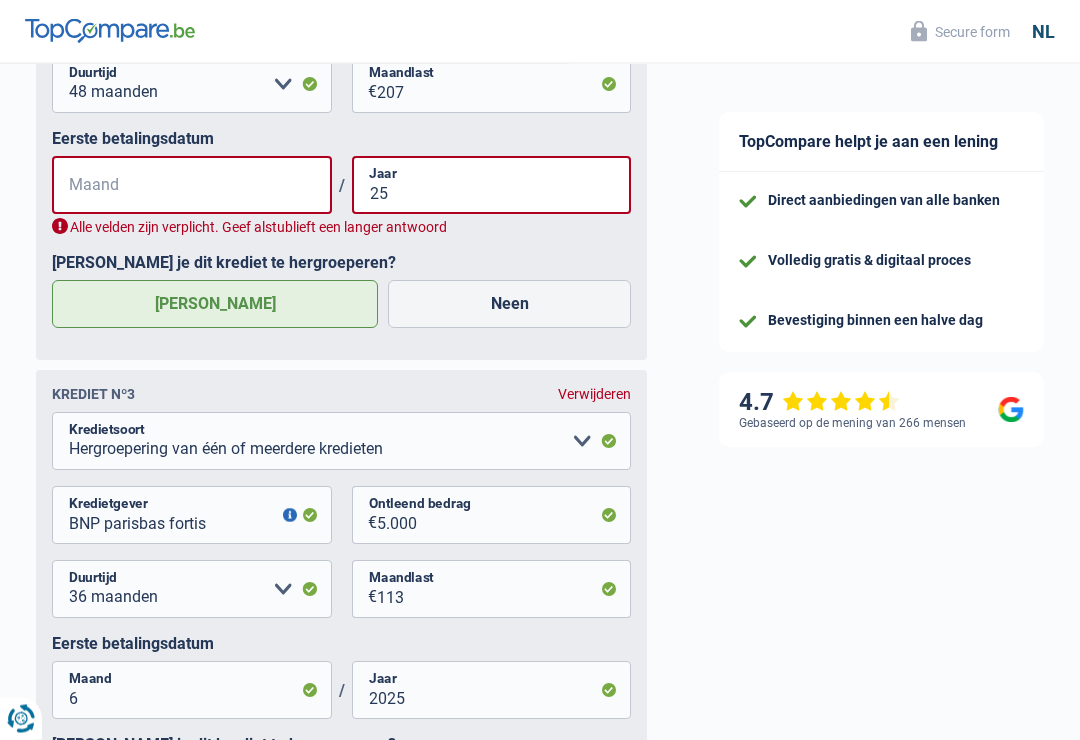 scroll, scrollTop: 1904, scrollLeft: 0, axis: vertical 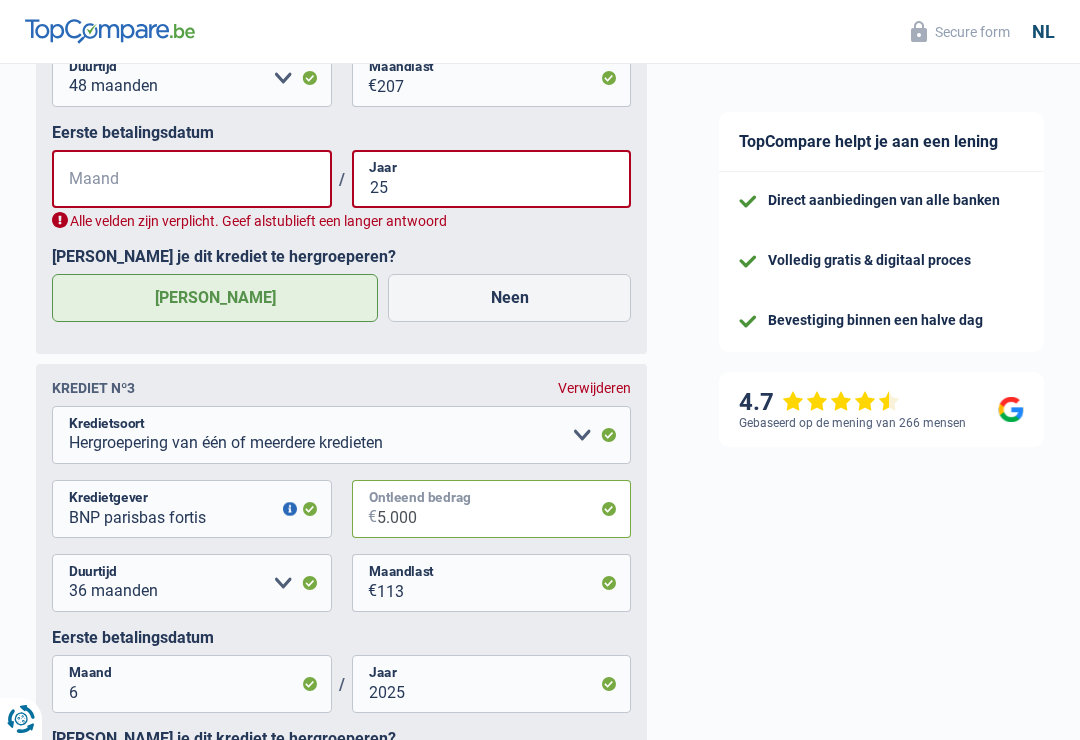 click on "5.000" at bounding box center (504, 509) 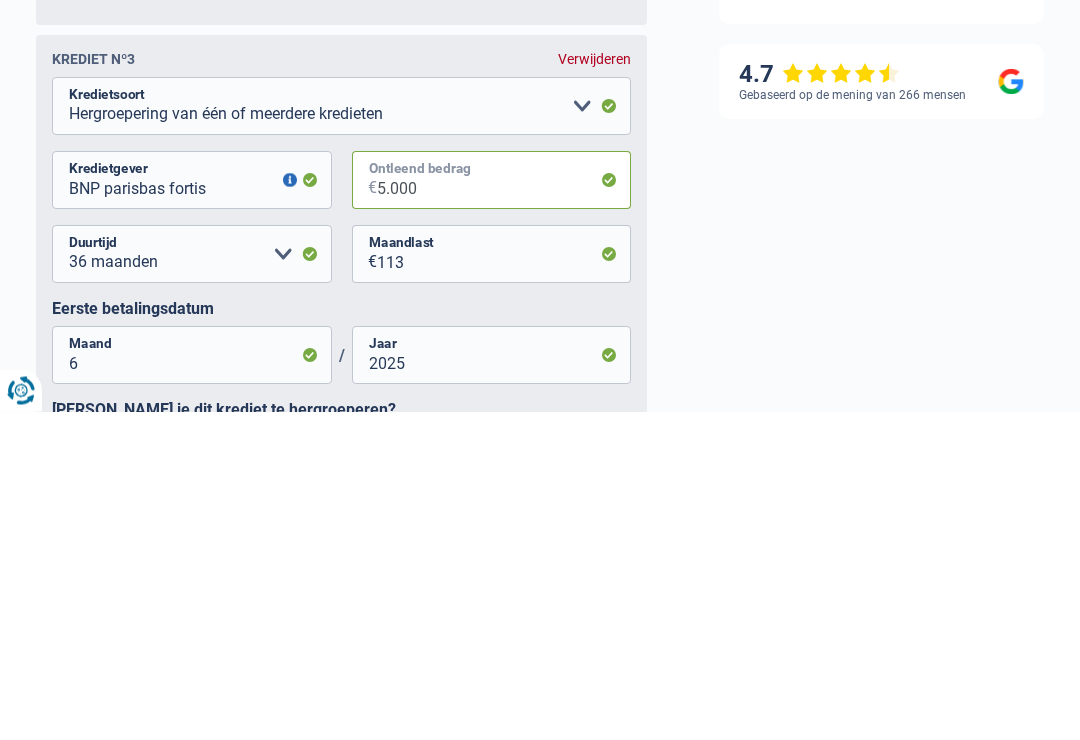 type on "500" 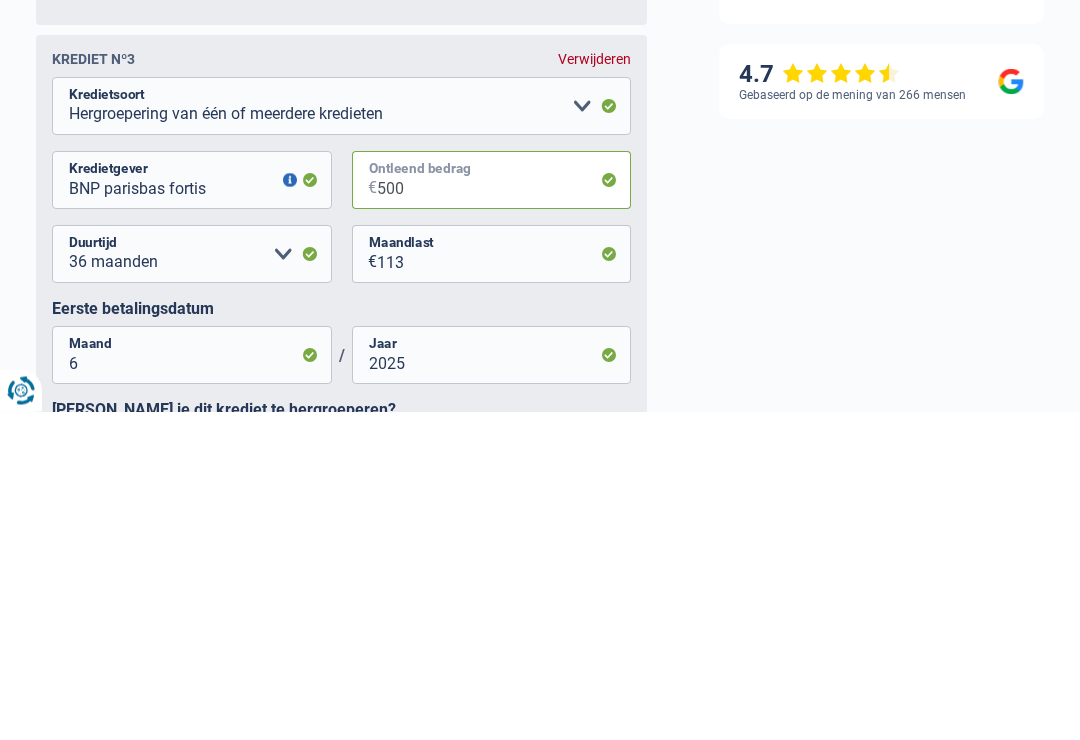 select 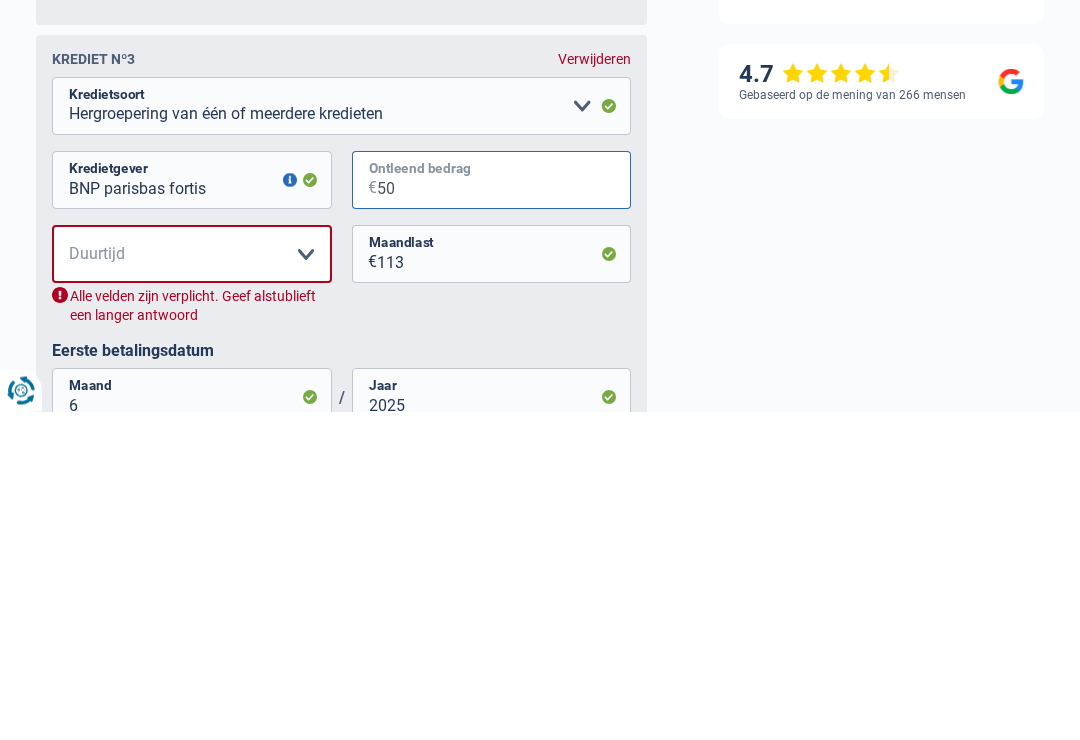 type on "5" 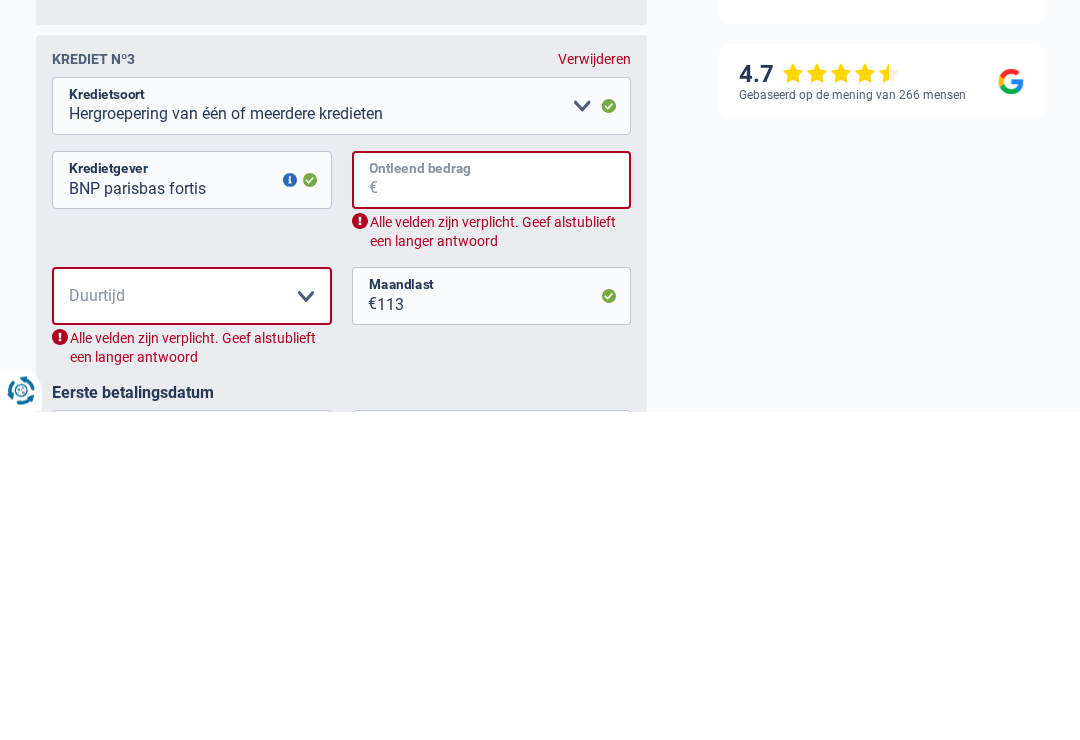 type 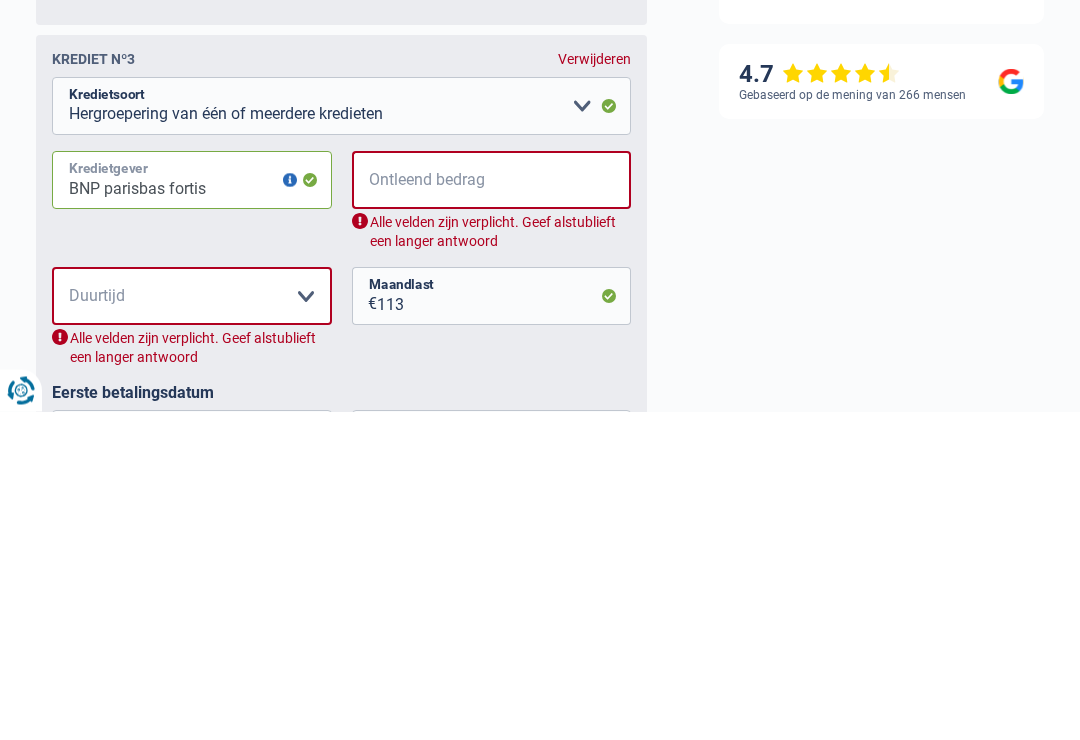 click on "BNP parisbas fortis" at bounding box center (192, 509) 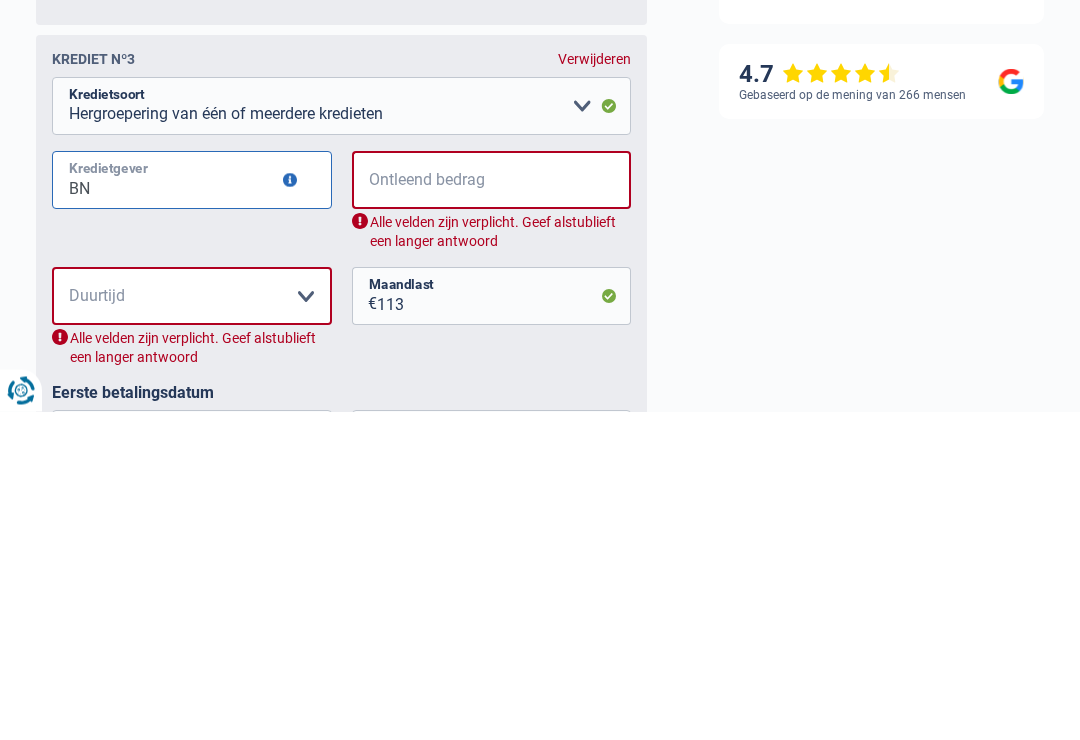 type on "B" 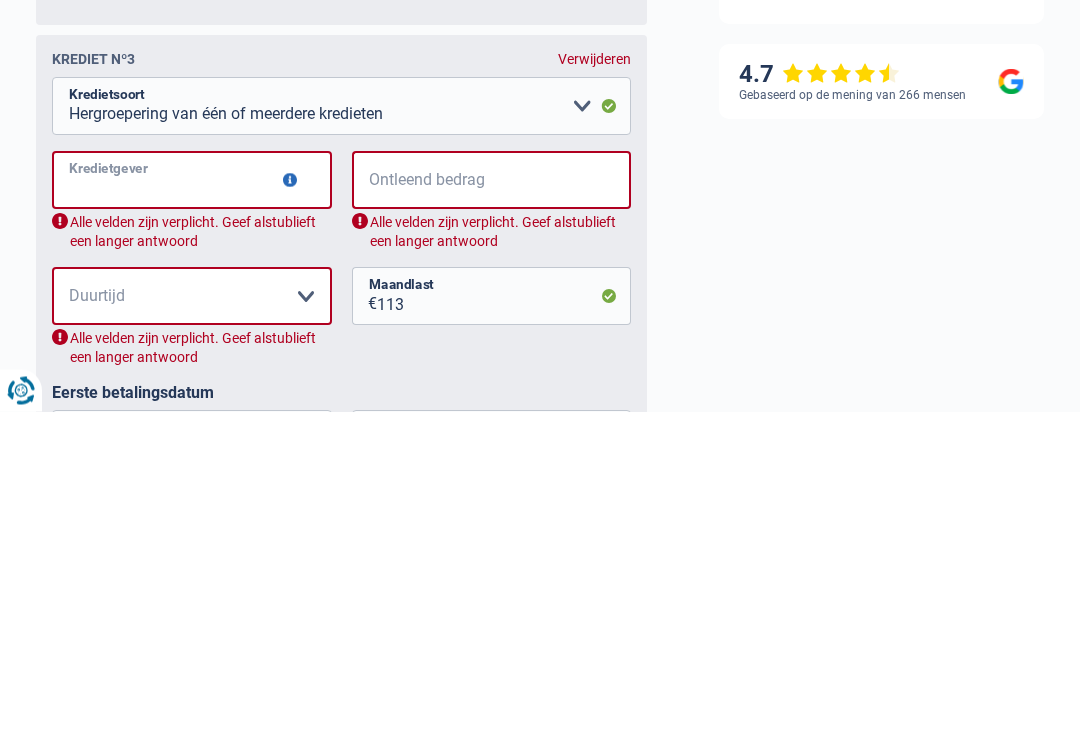 type 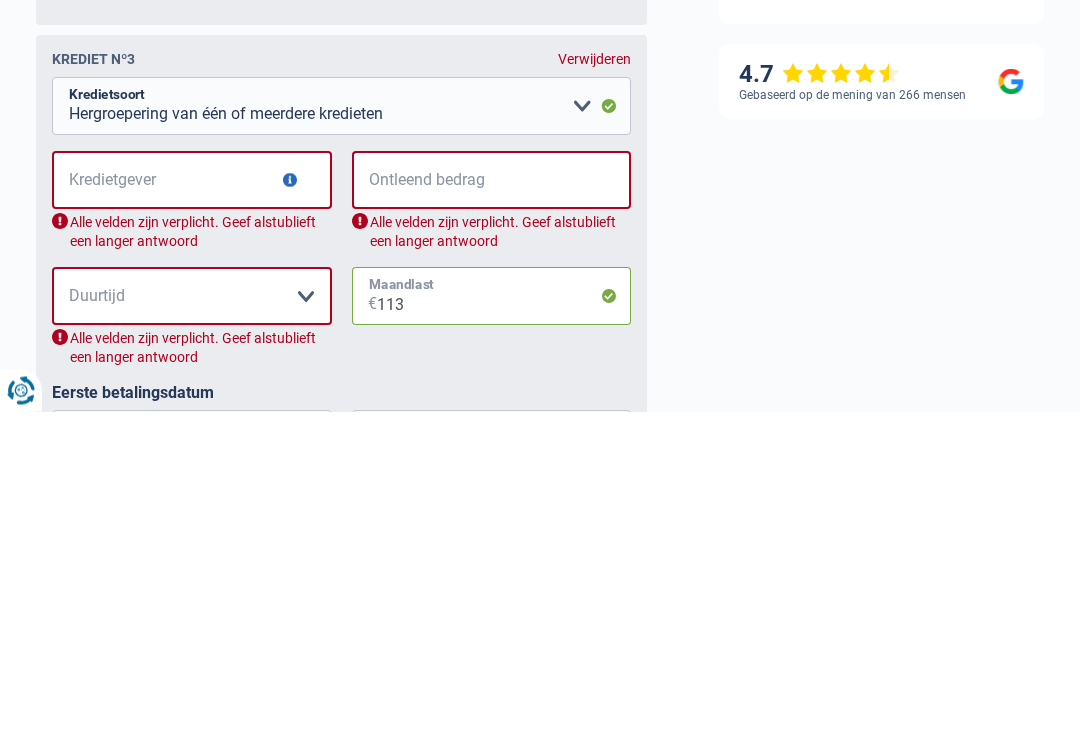 click on "113" at bounding box center [504, 625] 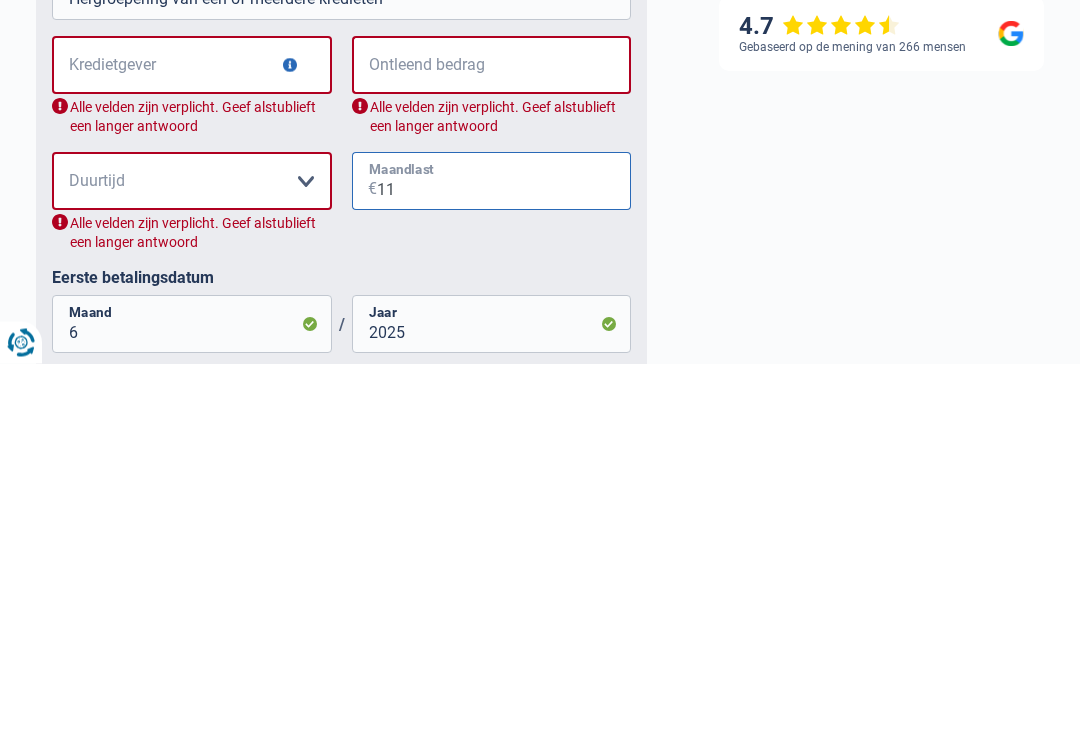 type on "1" 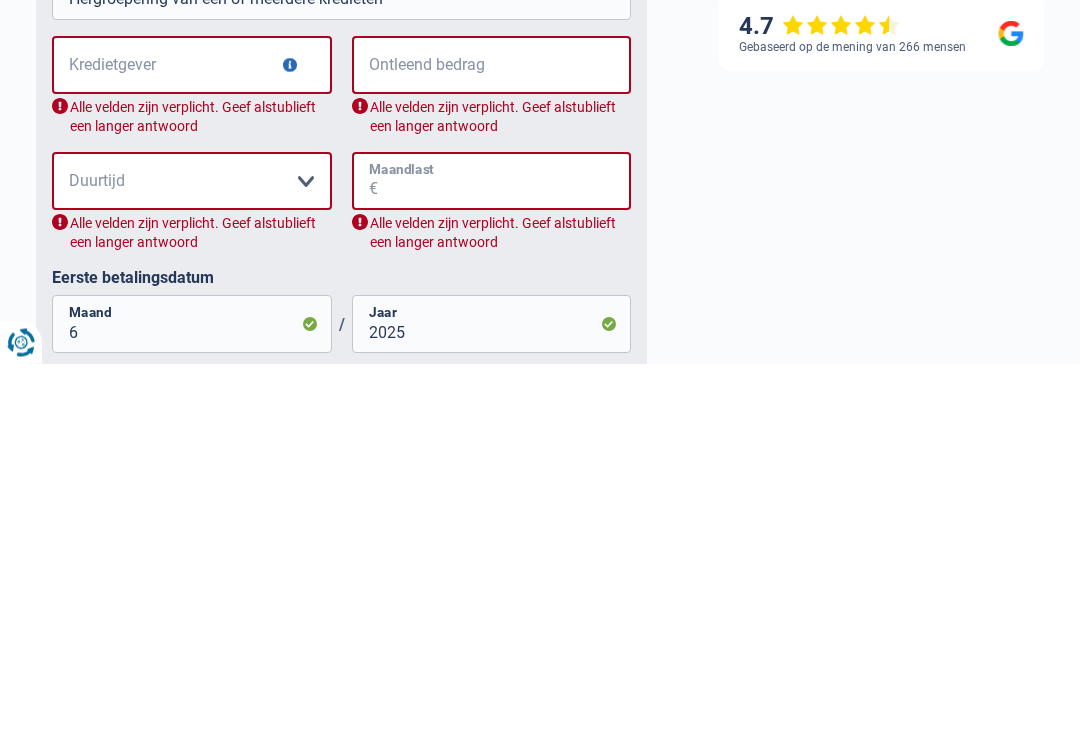 type 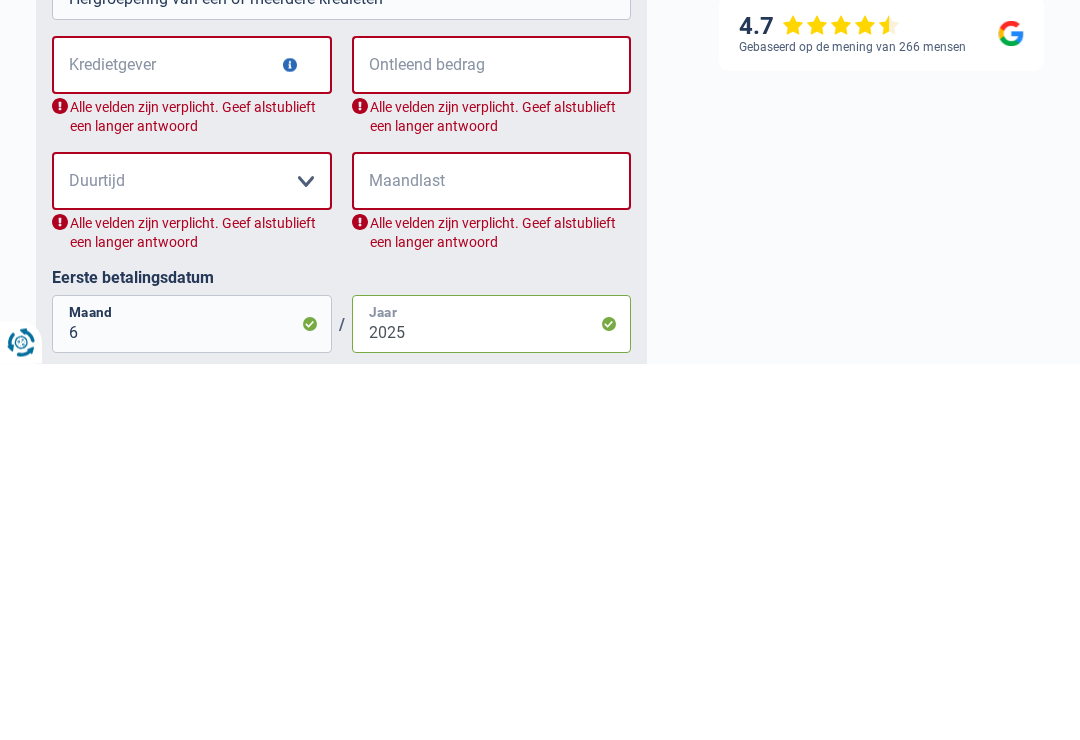 click on "2025" at bounding box center (492, 701) 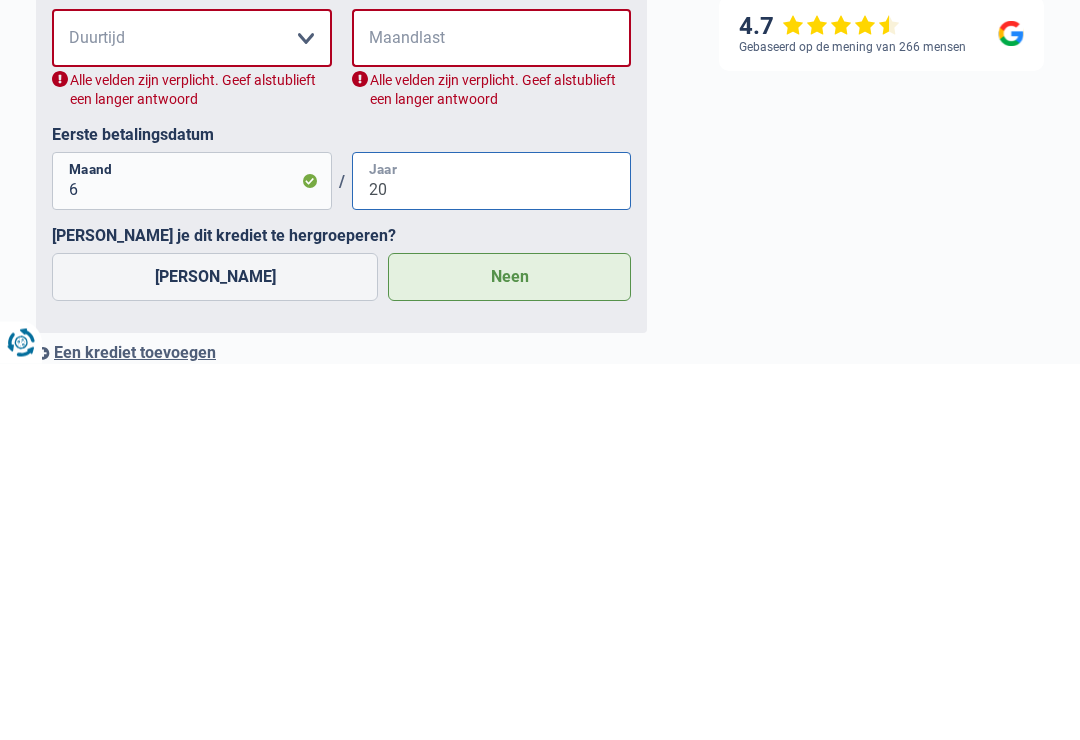 type on "2" 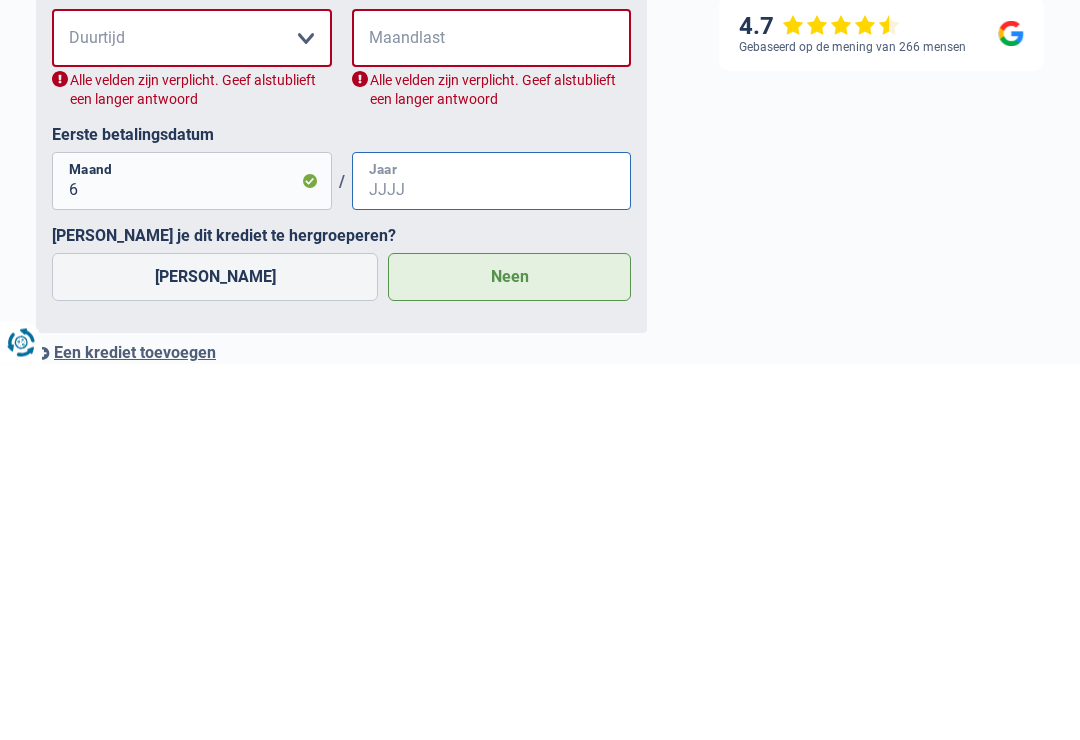 type 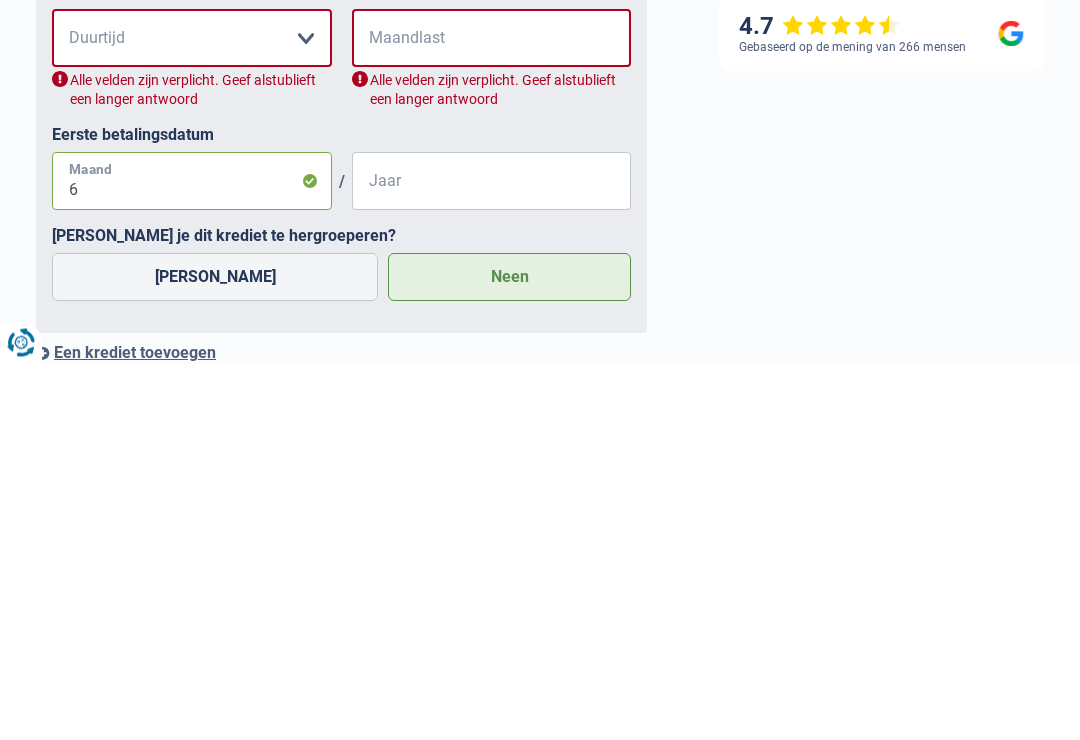 click on "6" at bounding box center [192, 558] 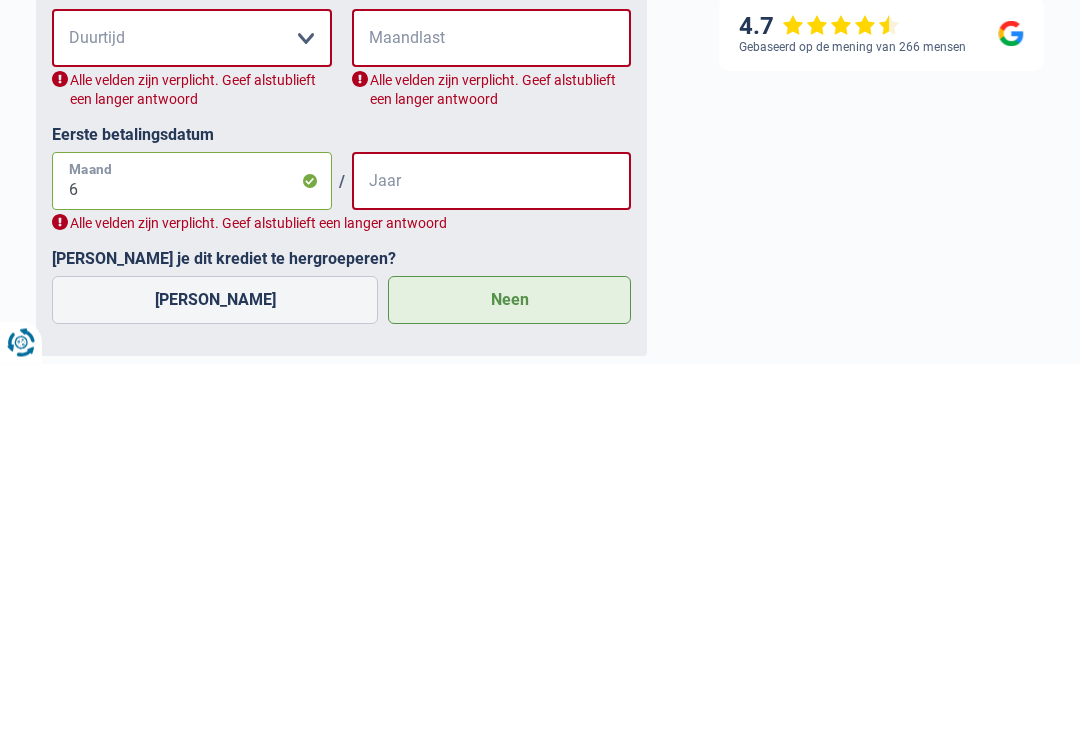 click on "6" at bounding box center [192, 558] 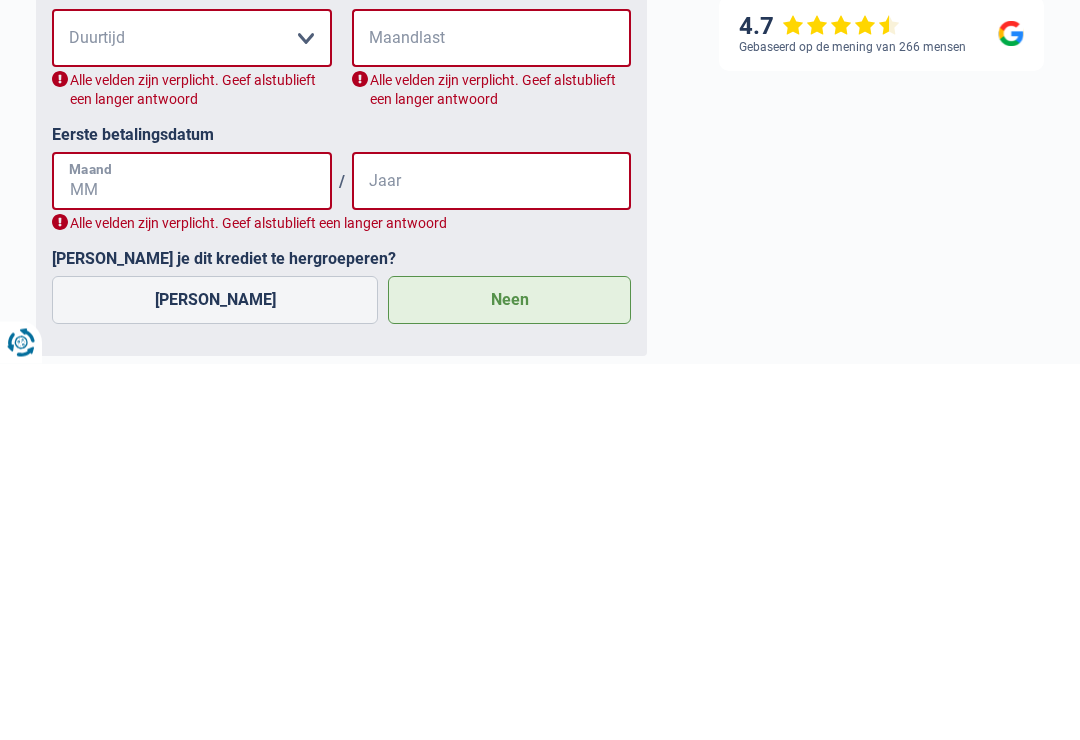type 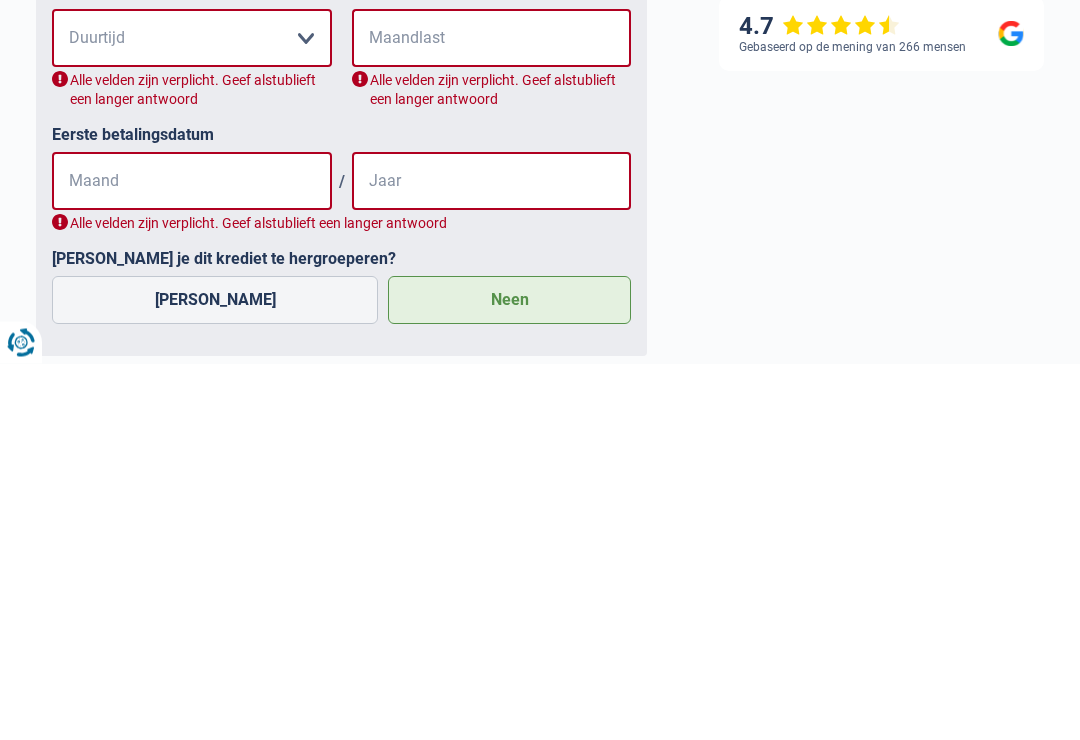 click on "TopCompare helpt je aan een lening
Direct aanbiedingen van alle banken
Volledig gratis & digitaal proces
Bevestiging binnen een halve dag
4.7
Gebaseerd op de mening van 266 mensen
Secure form" at bounding box center [881, -535] 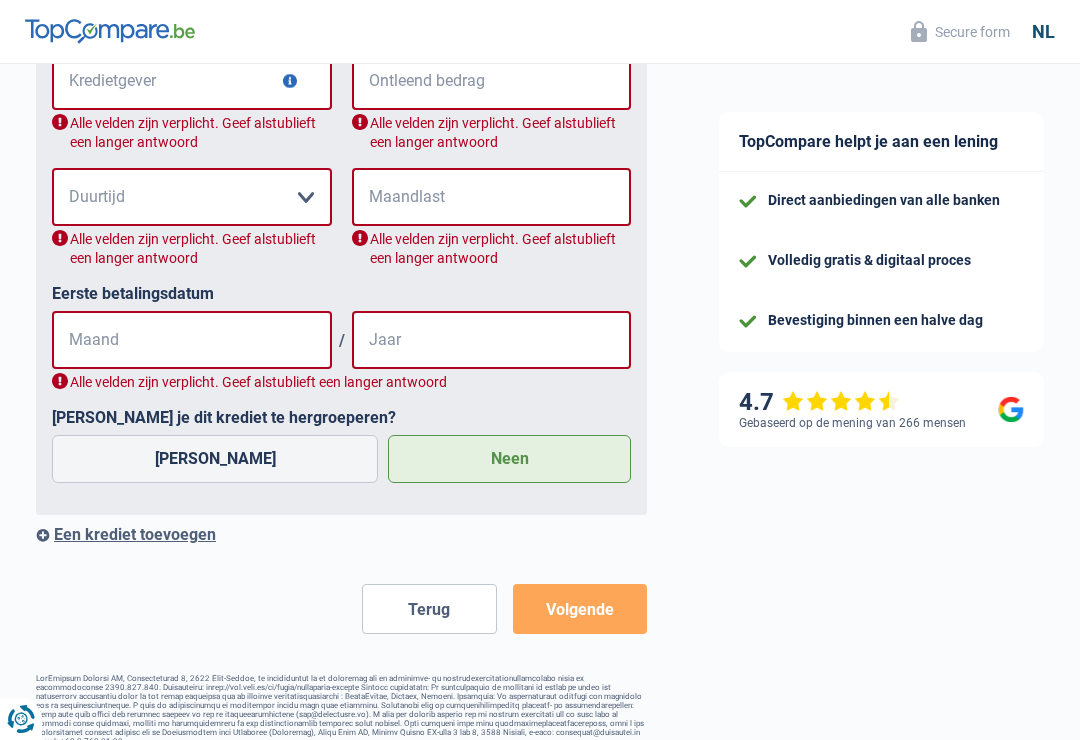 click on "Neen" at bounding box center (509, 459) 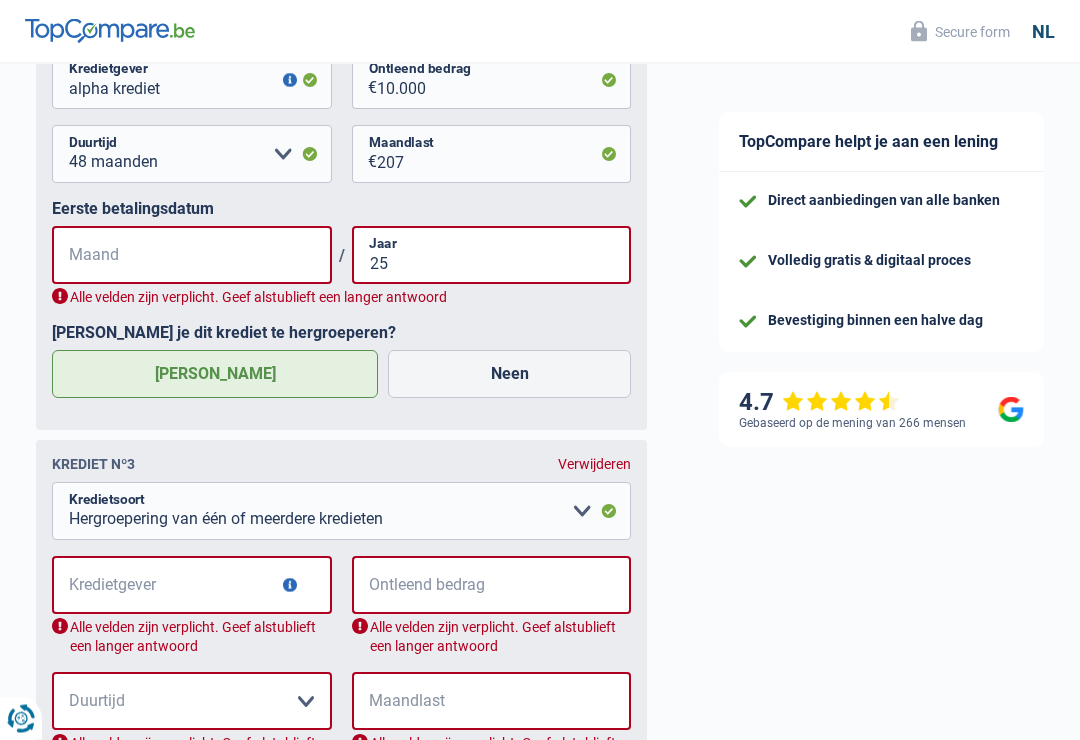 scroll, scrollTop: 1810, scrollLeft: 0, axis: vertical 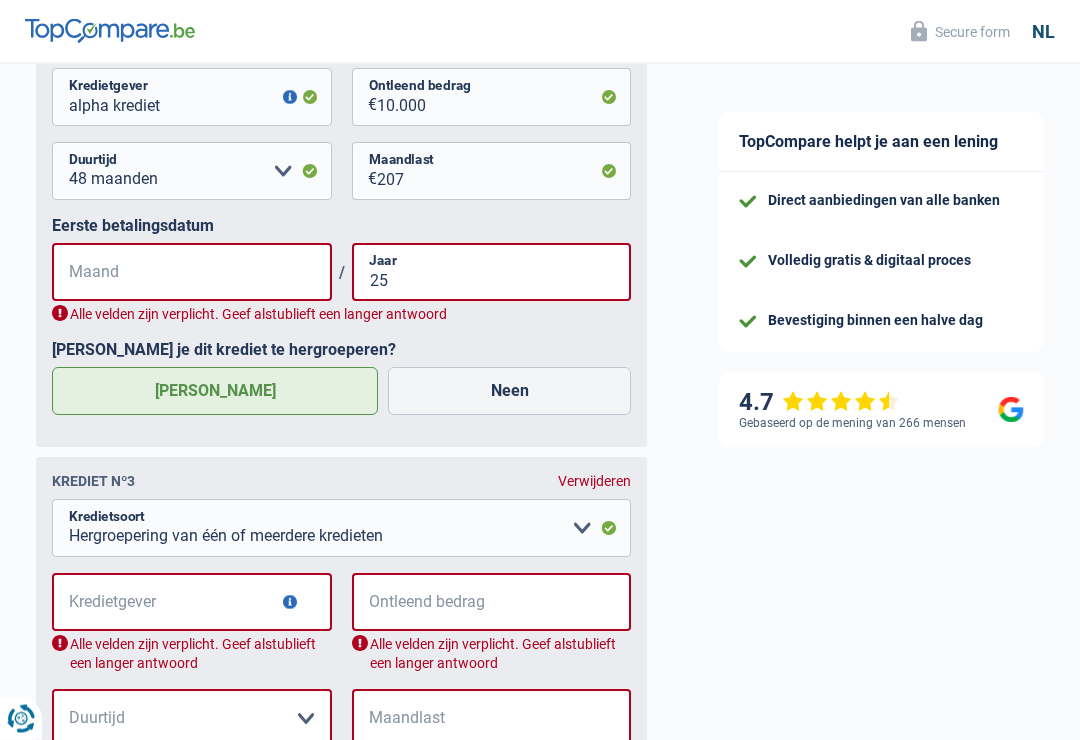click on "Verwijderen" at bounding box center (594, 482) 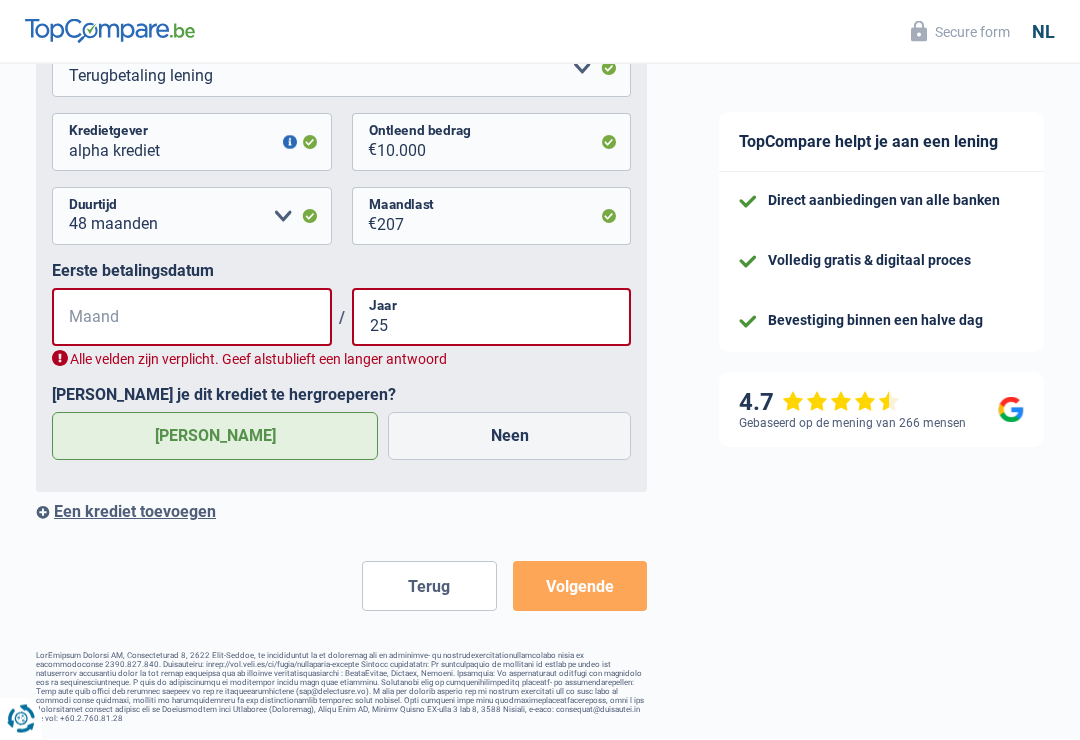 scroll, scrollTop: 1773, scrollLeft: 0, axis: vertical 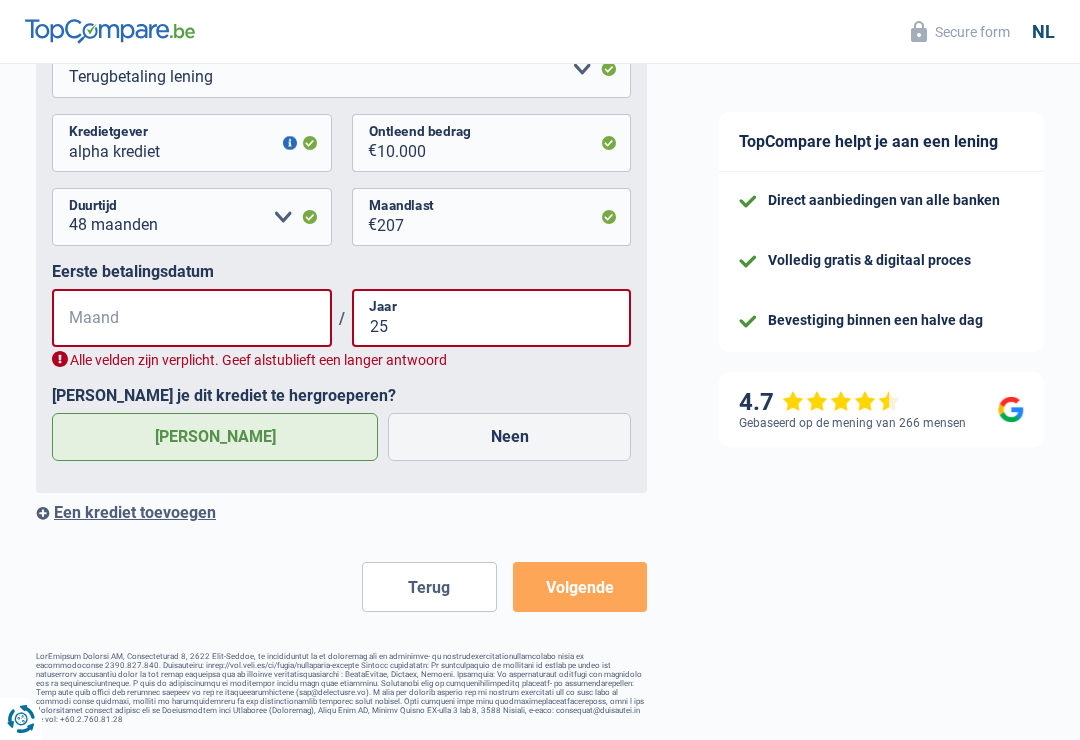 click on "[PERSON_NAME]" at bounding box center (215, 437) 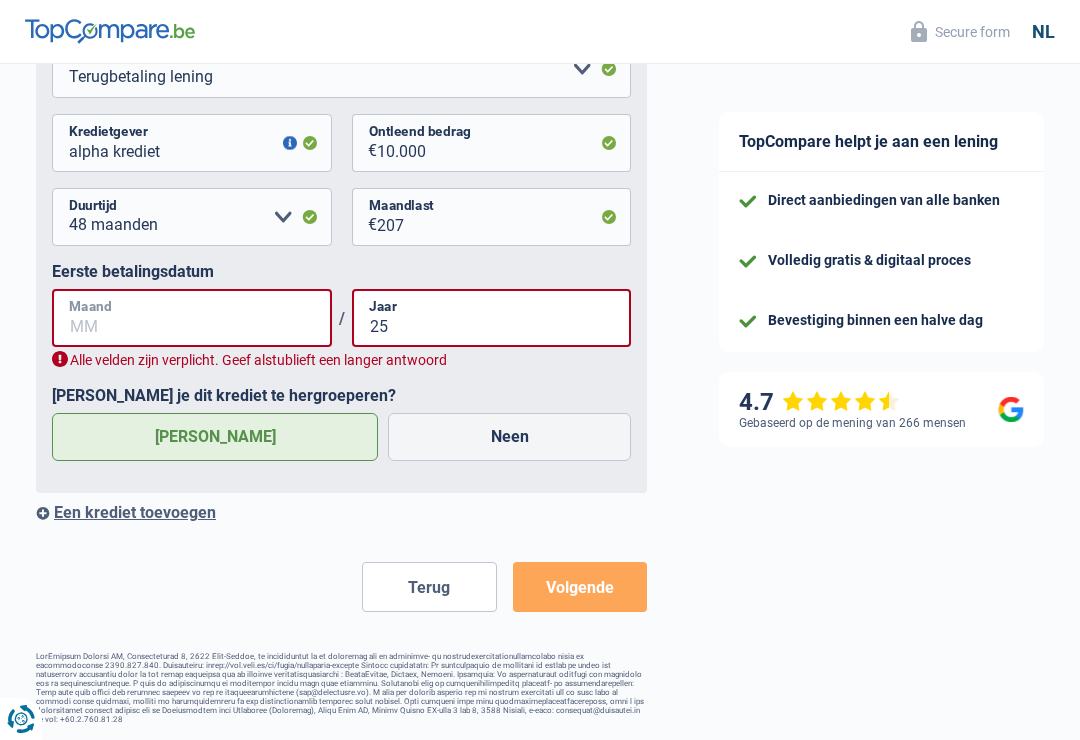 click on "Maand" at bounding box center [192, 318] 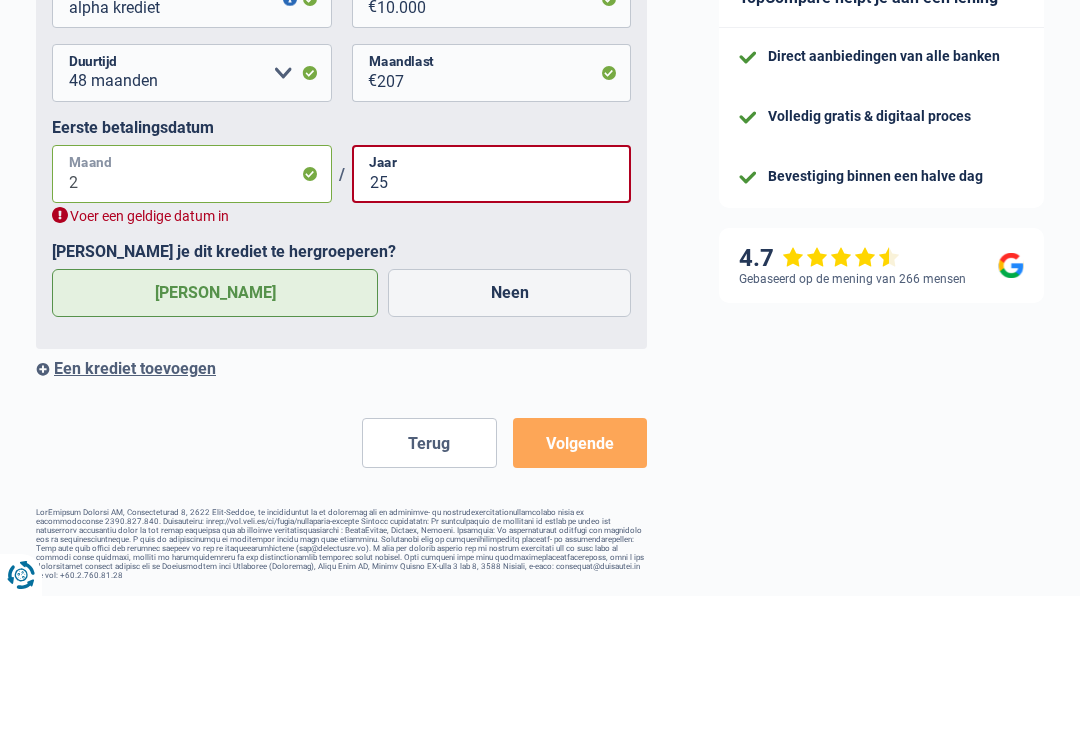 type on "2" 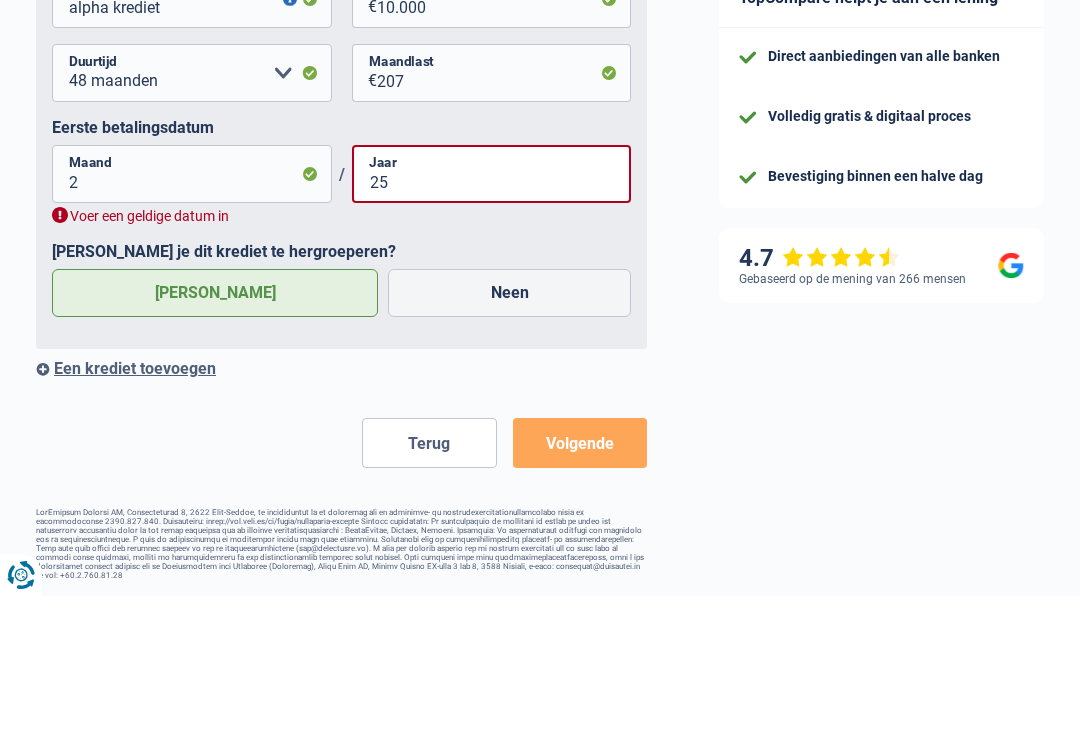 click on "Ja" at bounding box center [215, 437] 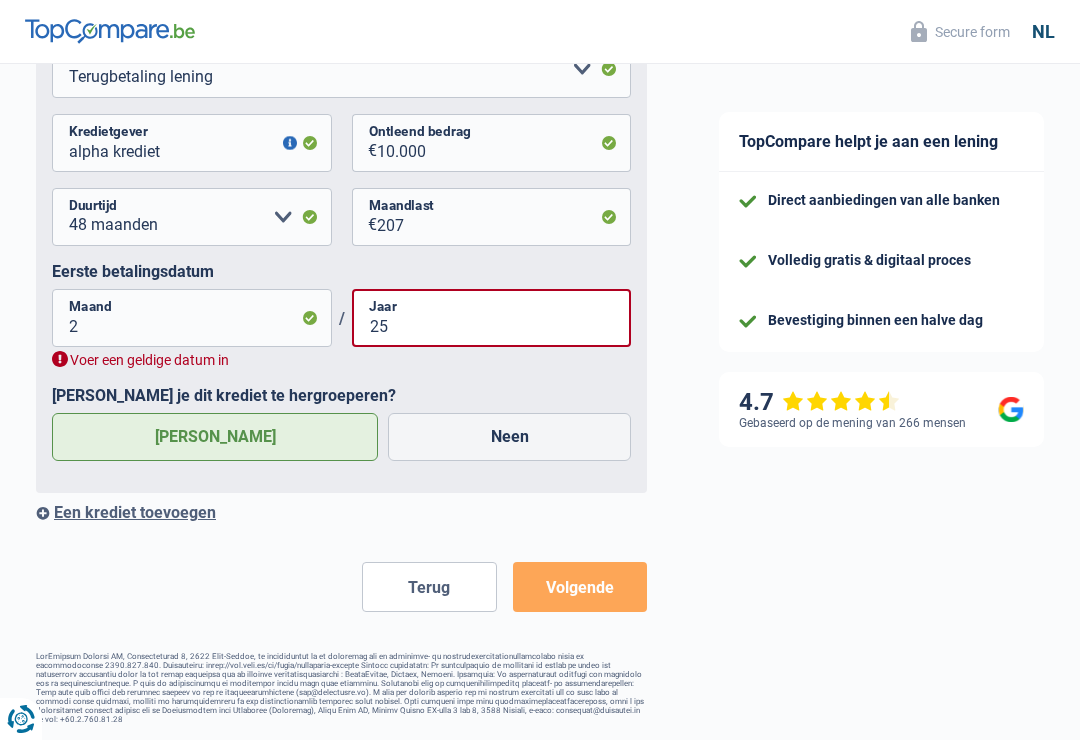 click on "Volgende" at bounding box center [580, 587] 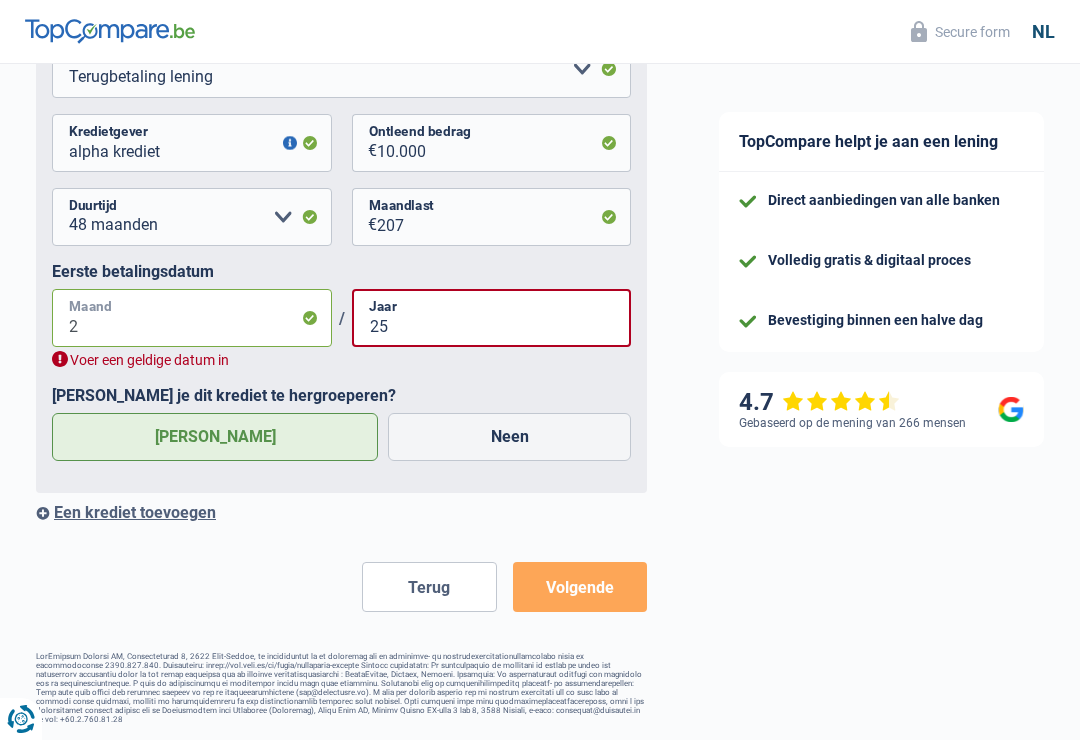 click on "2" at bounding box center (192, 318) 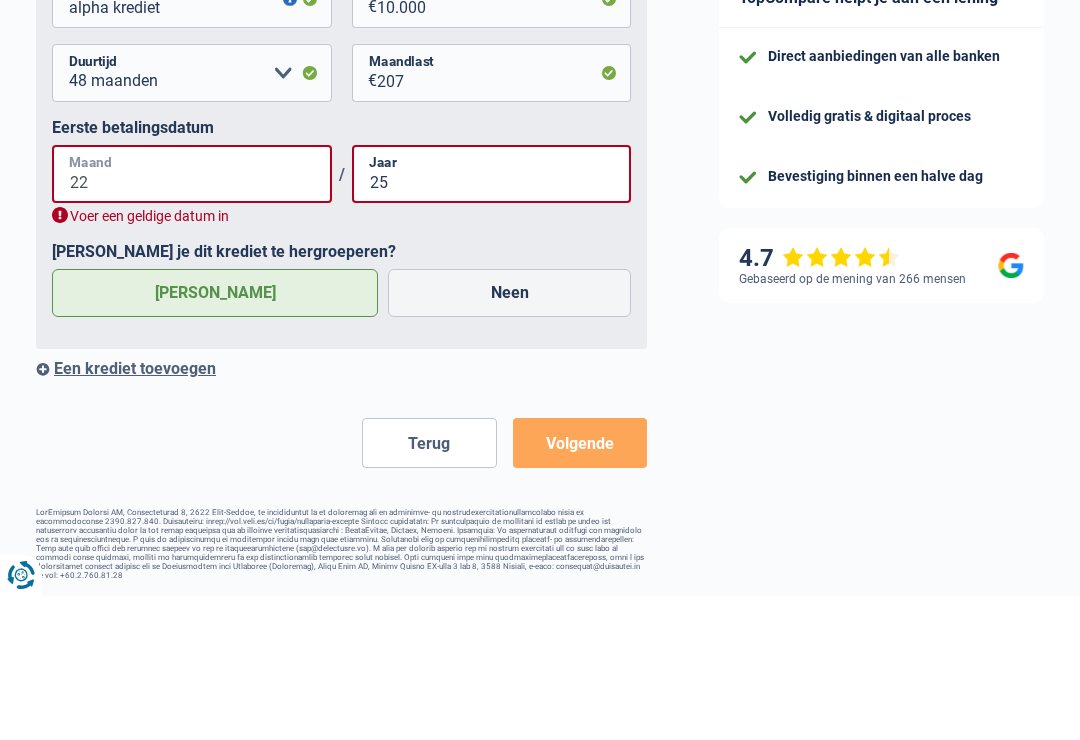 type on "2" 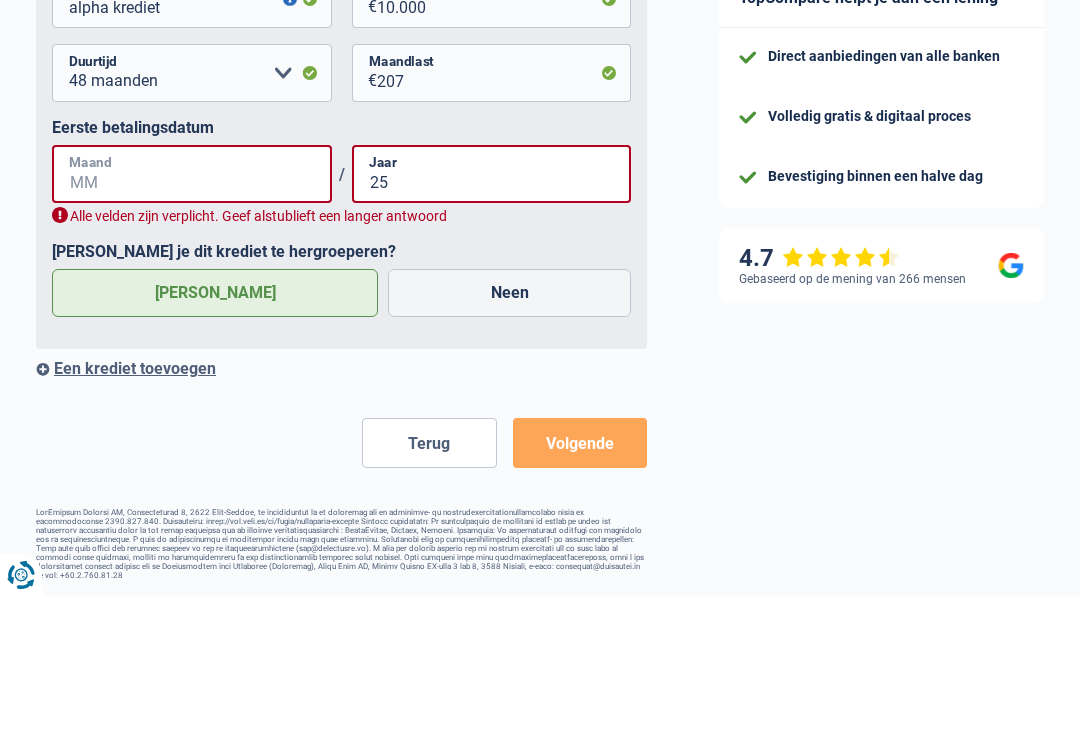 type on "2" 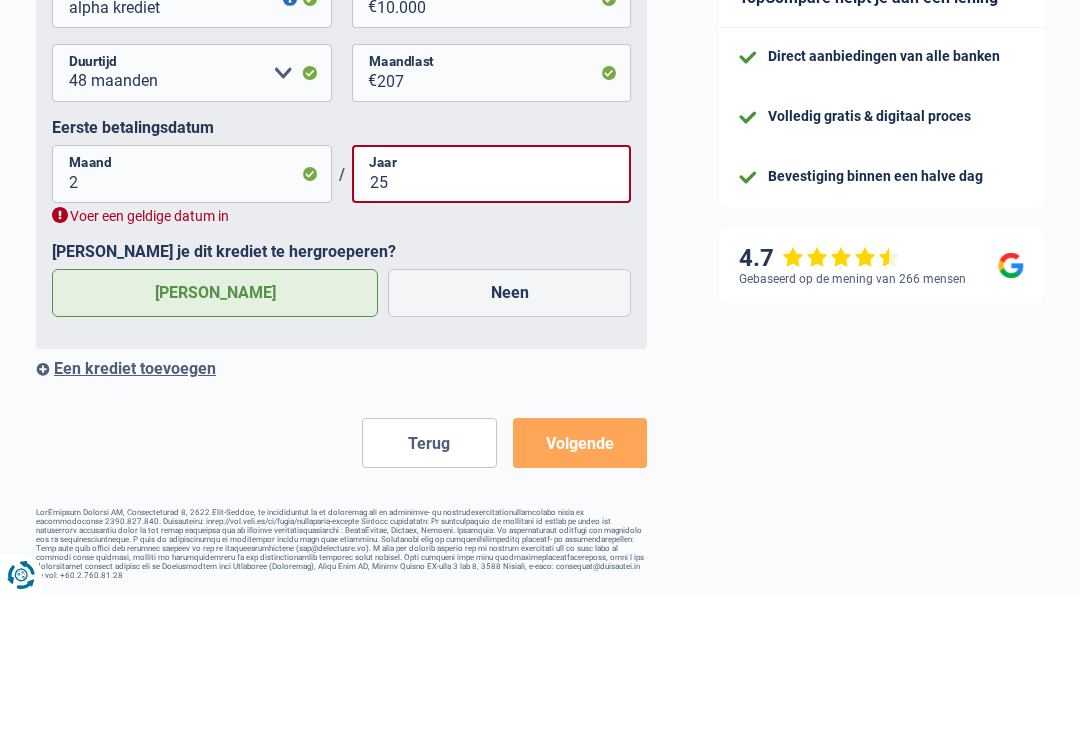 click on "Voer een geldige datum in" at bounding box center [341, 360] 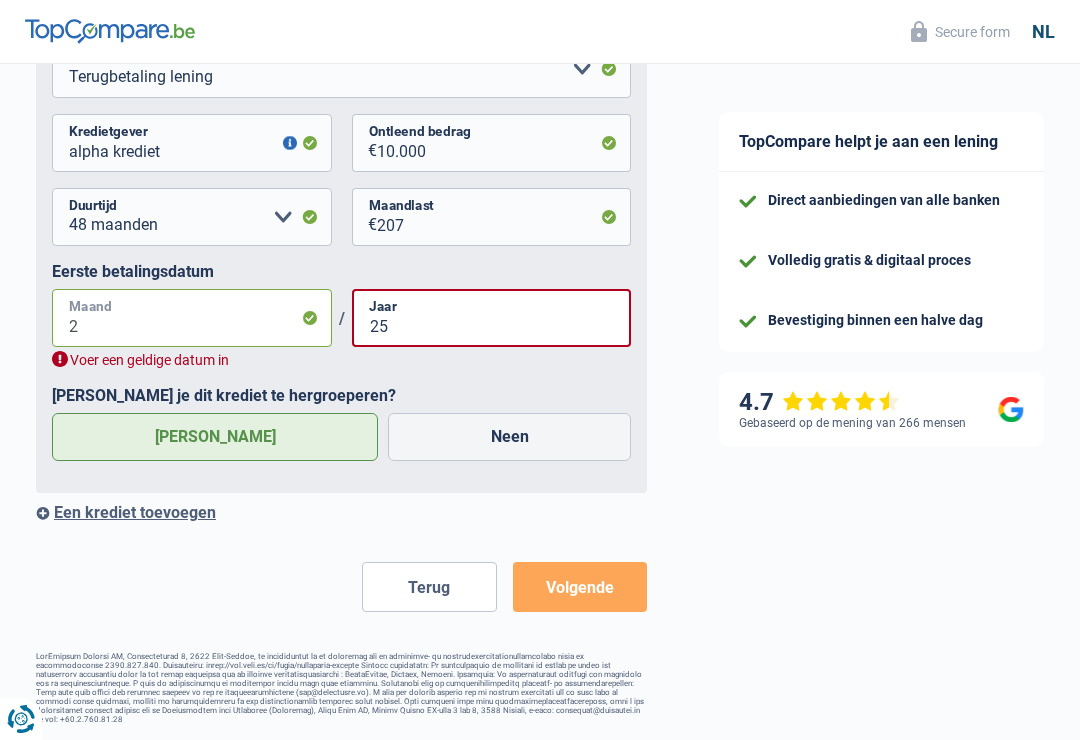 click on "2" at bounding box center [192, 318] 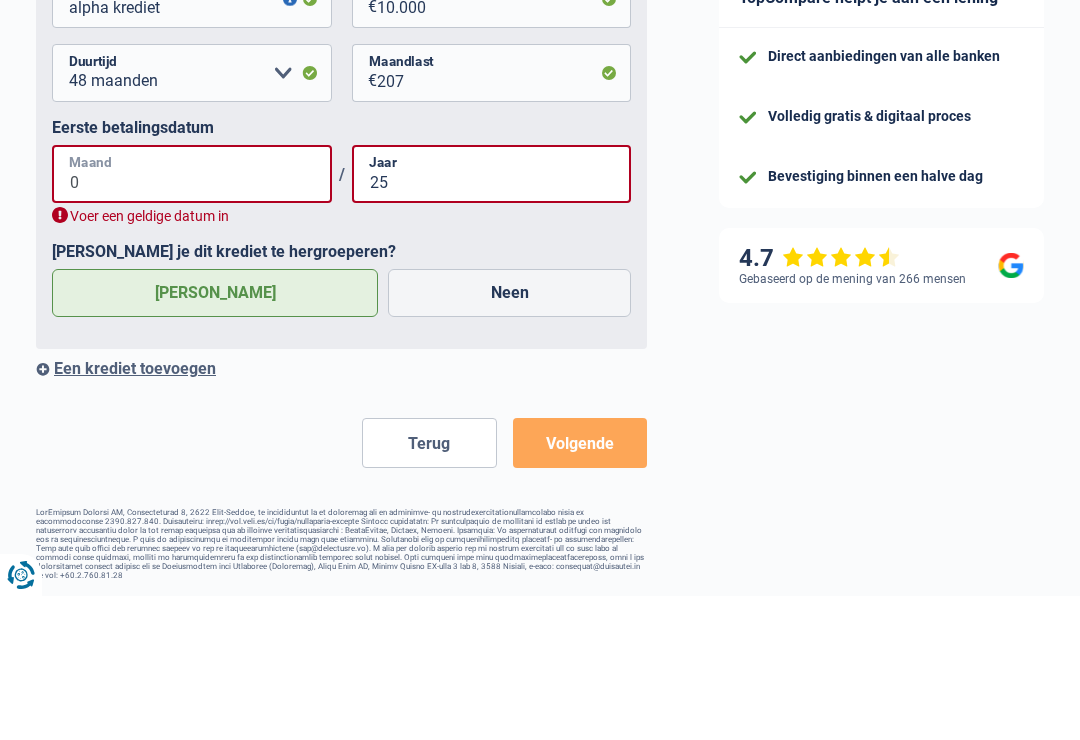 type on "02" 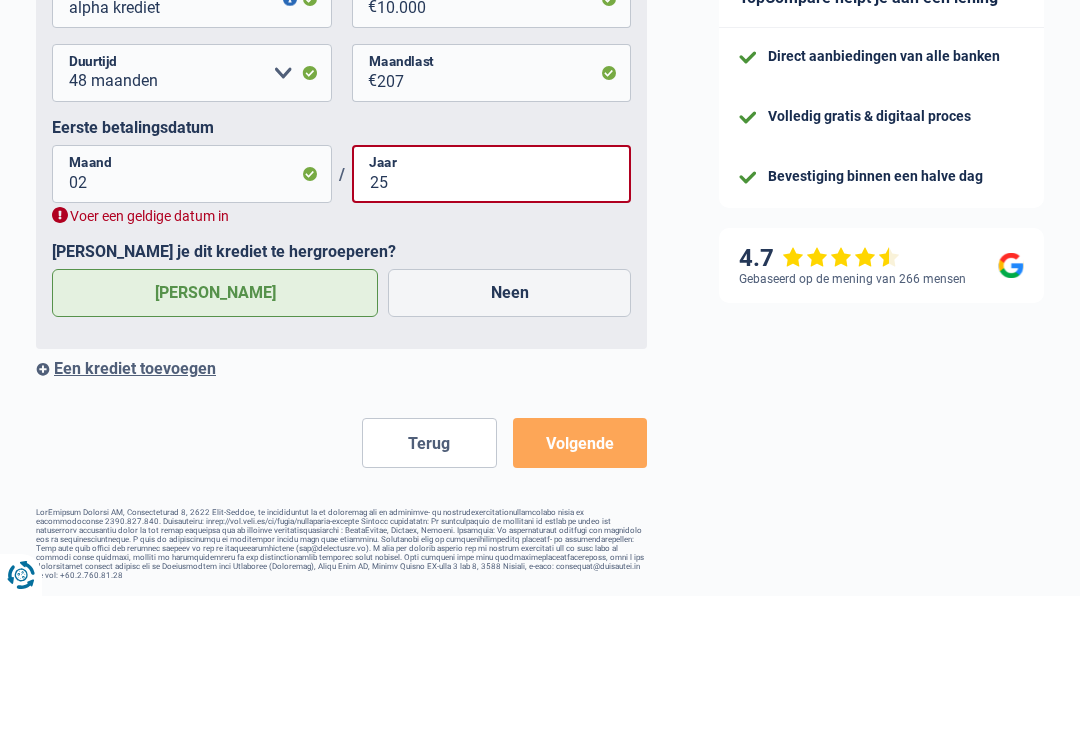 click on "[PERSON_NAME]" at bounding box center (215, 437) 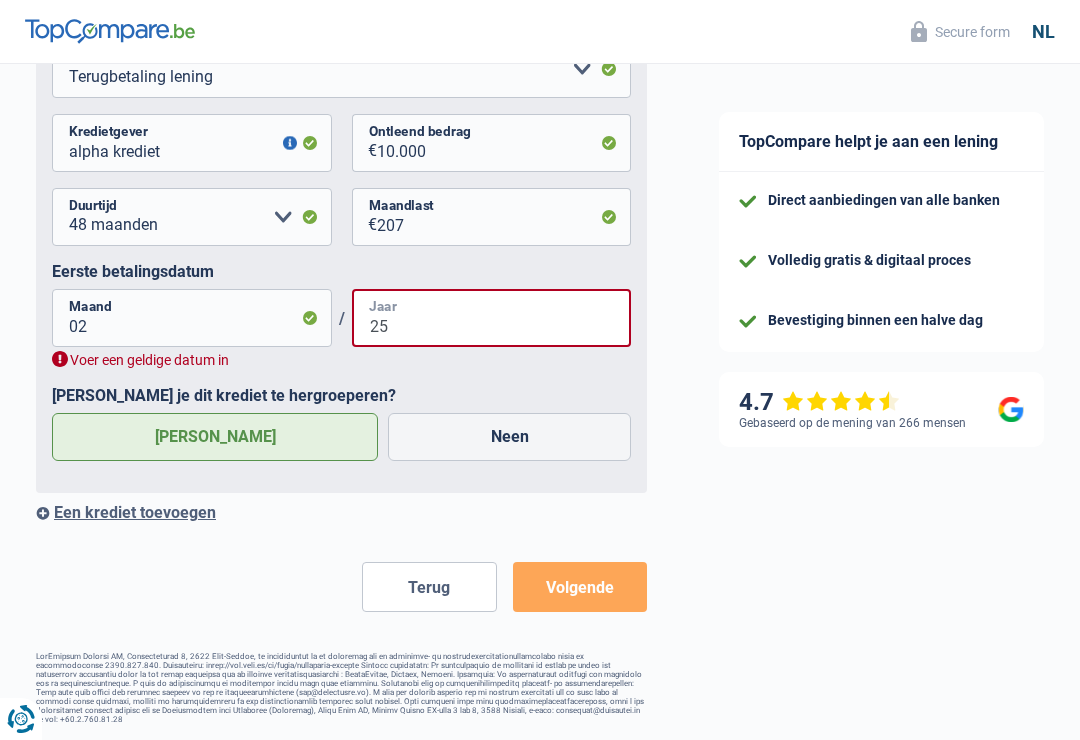 click on "25" at bounding box center [492, 318] 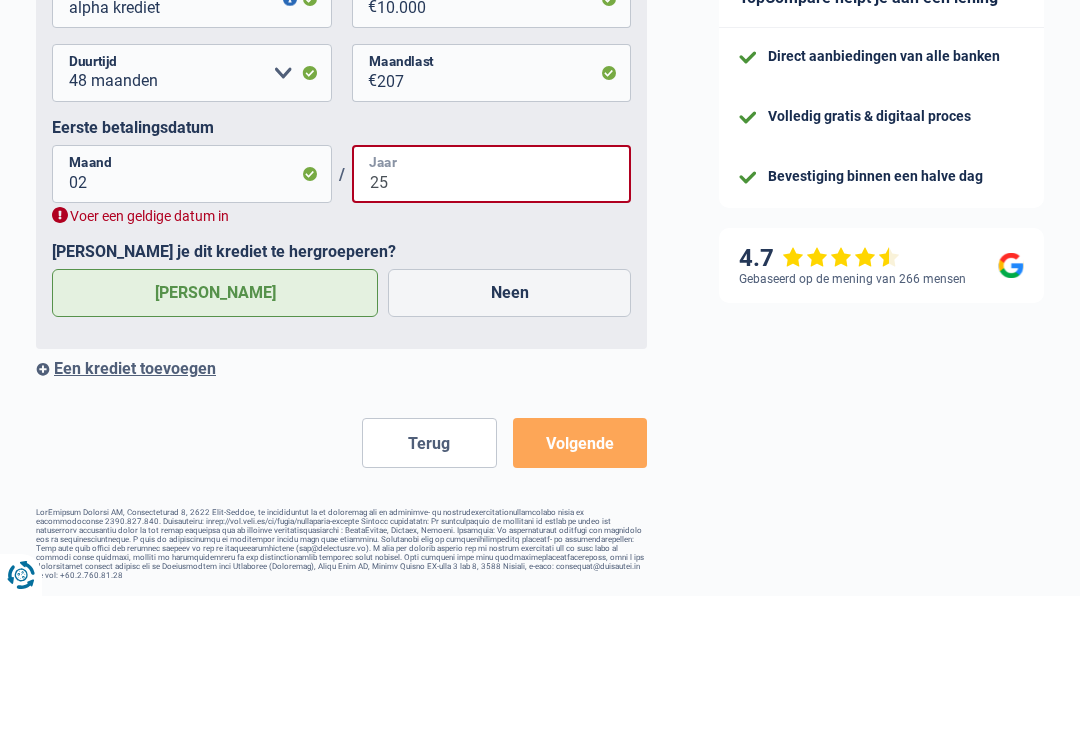 type on "2" 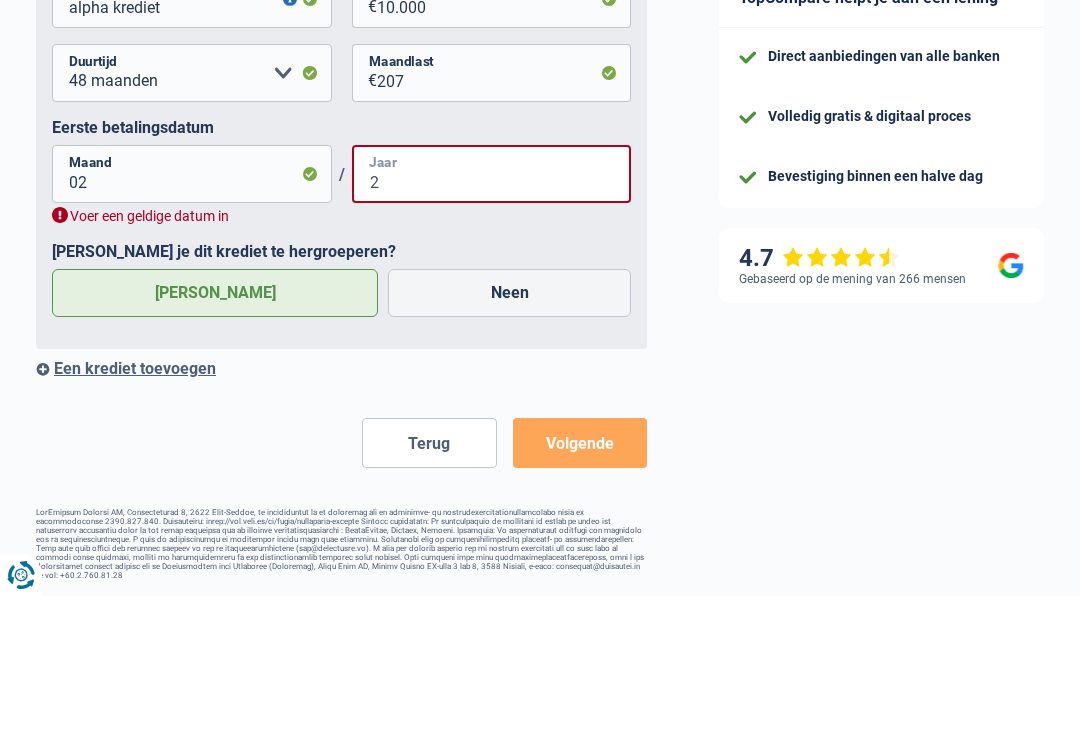 scroll, scrollTop: 1750, scrollLeft: 0, axis: vertical 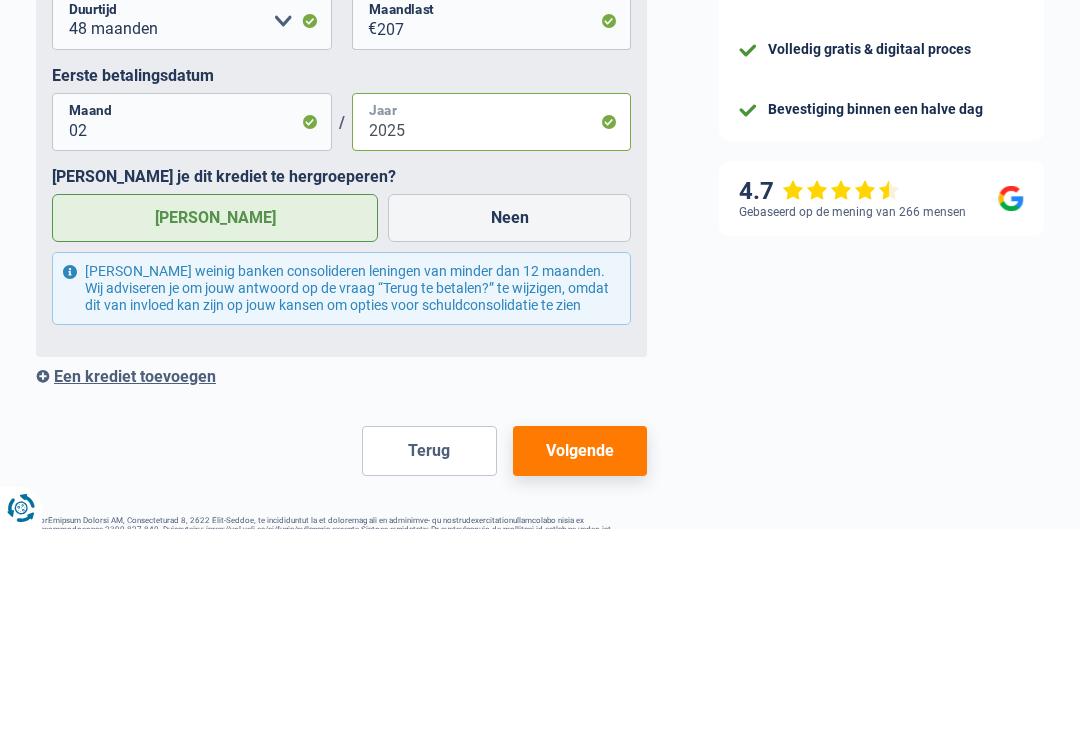 type on "2025" 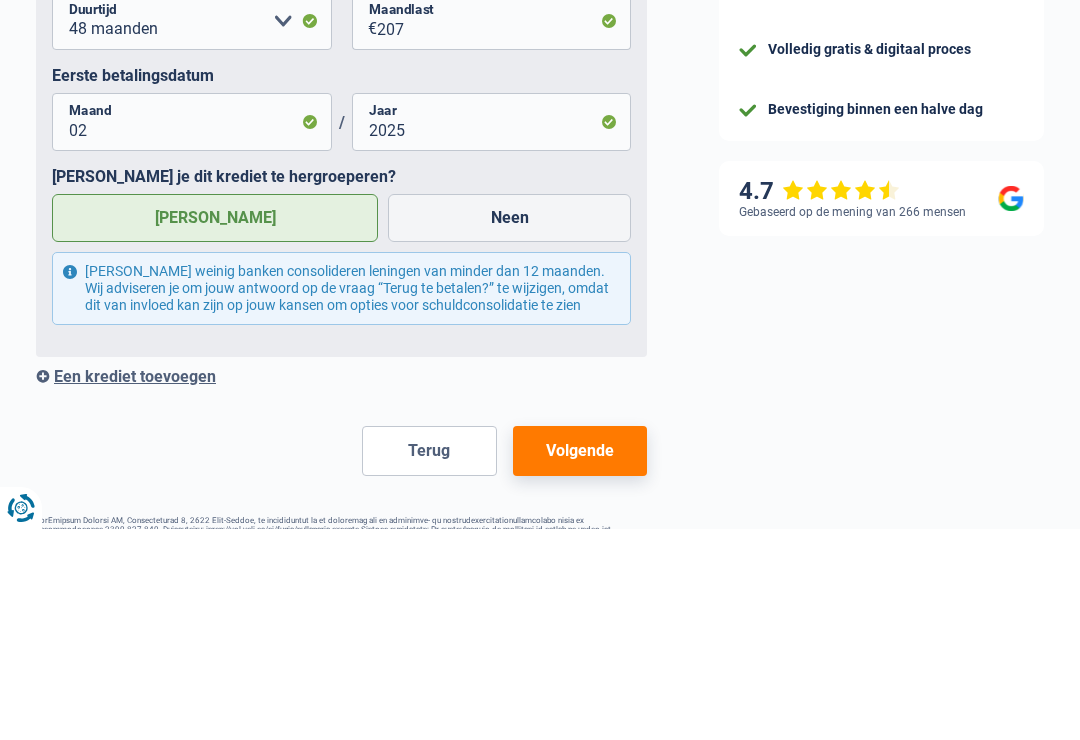 click on "Ja" at bounding box center [215, 429] 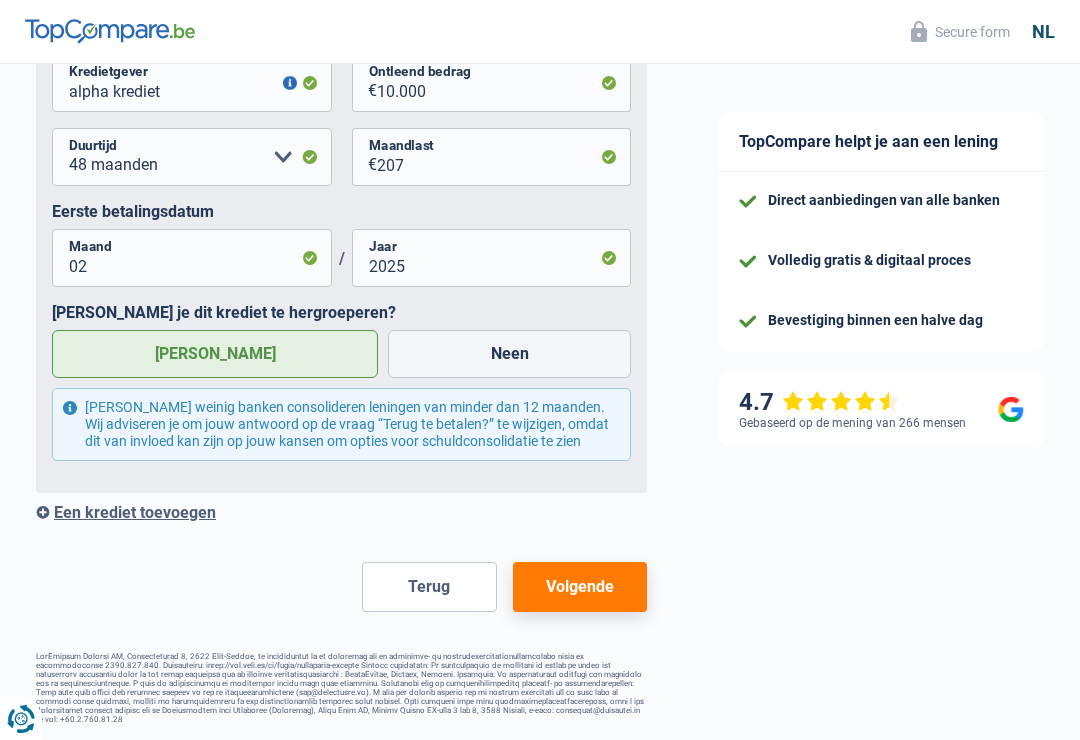 click on "Volgende" at bounding box center (580, 587) 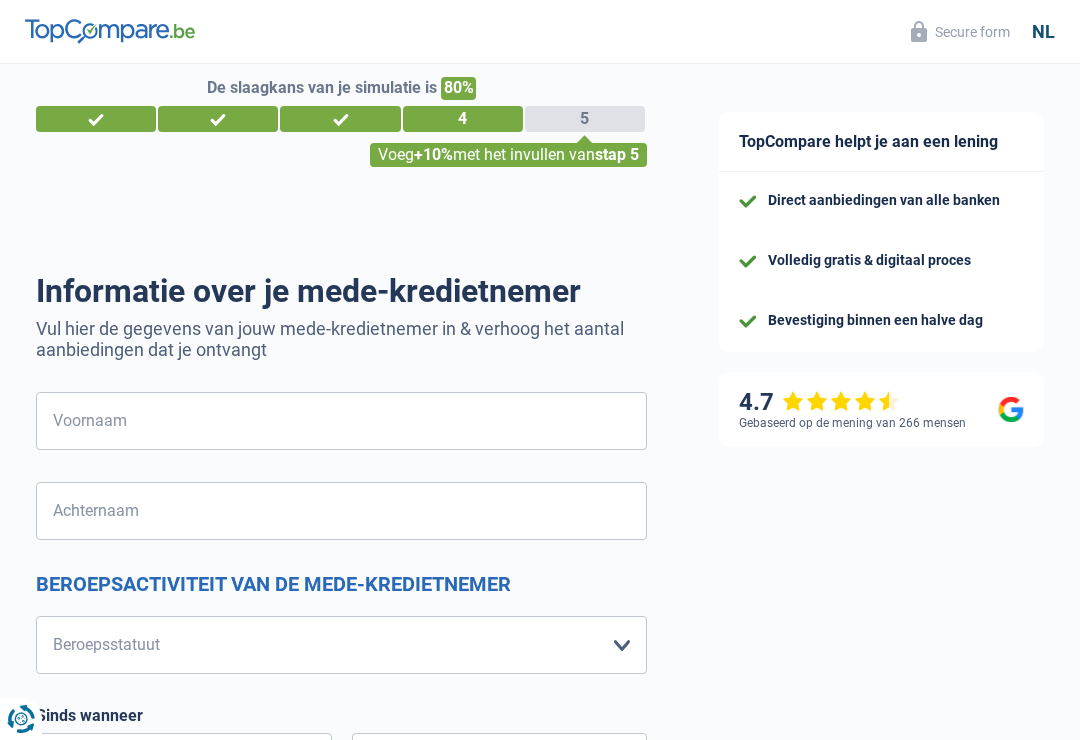 scroll, scrollTop: 0, scrollLeft: 0, axis: both 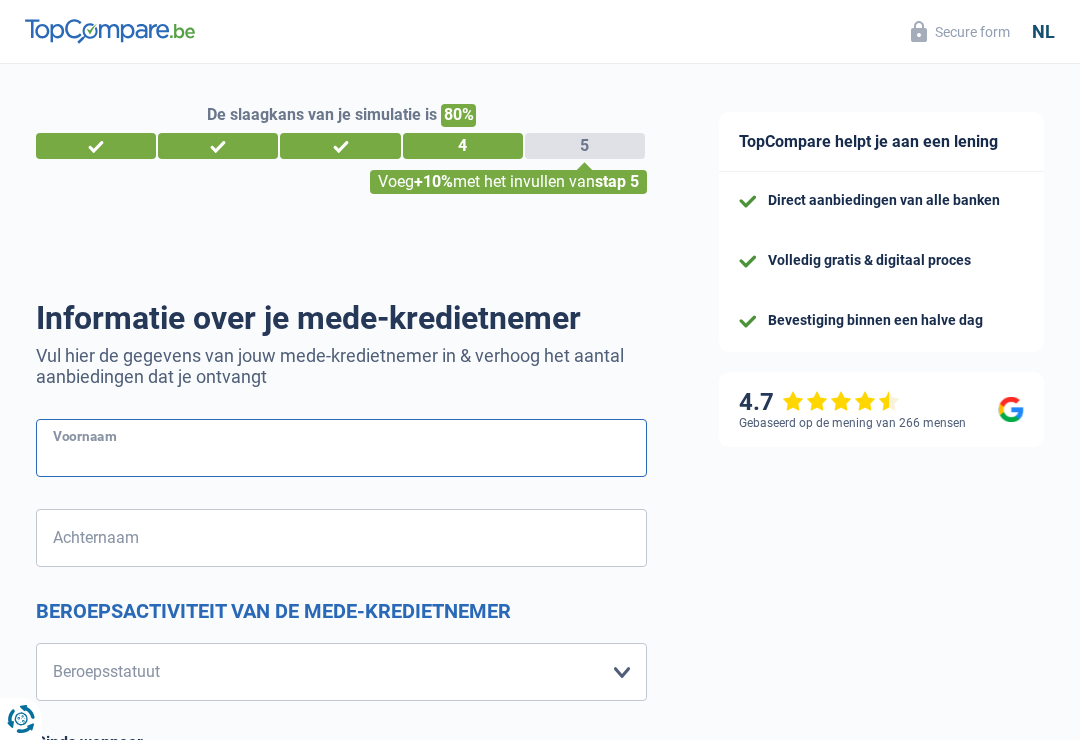 click on "Voornaam" at bounding box center (341, 448) 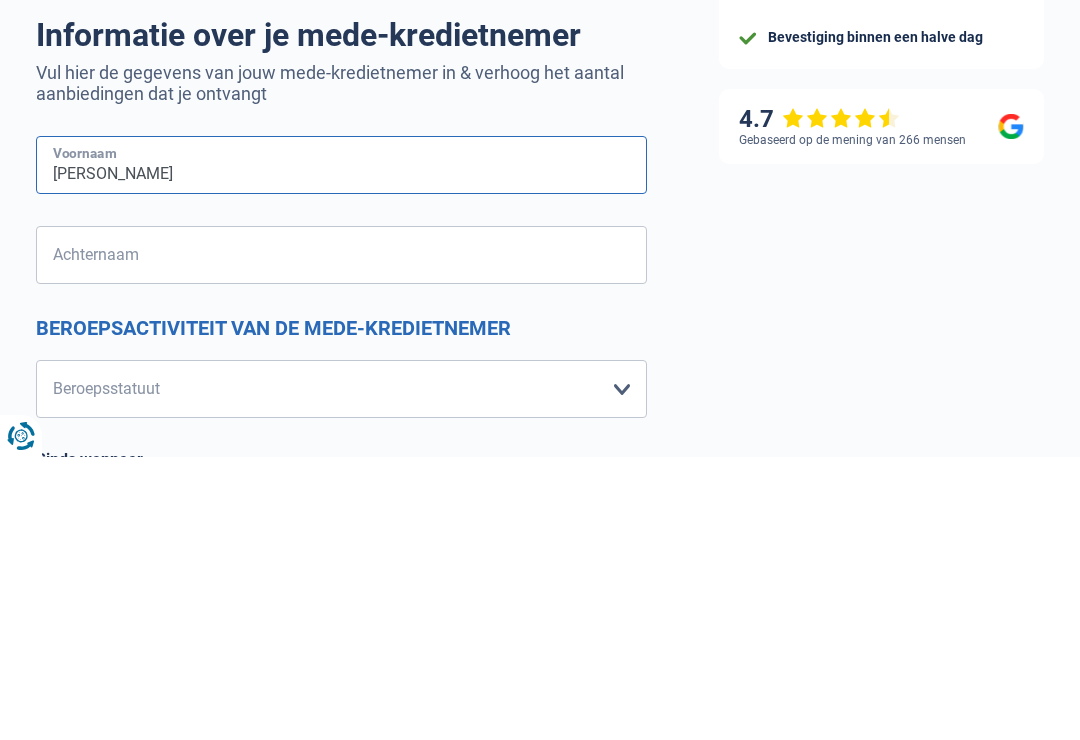 type on "Rita" 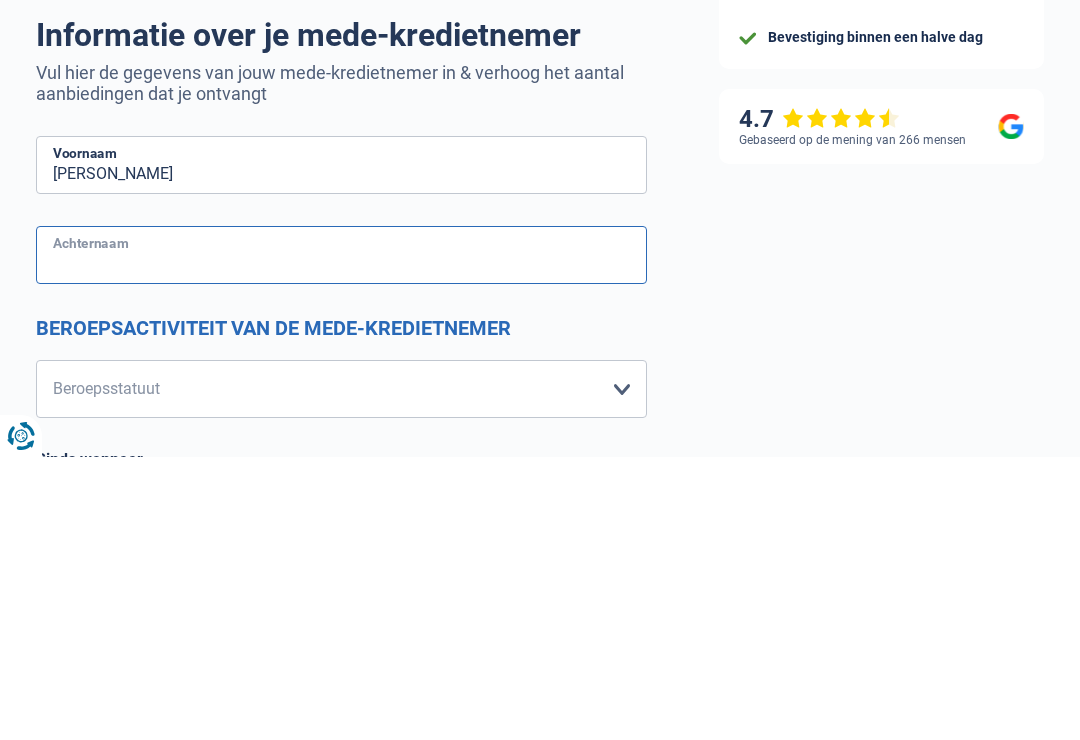 click on "Achternaam" at bounding box center [341, 538] 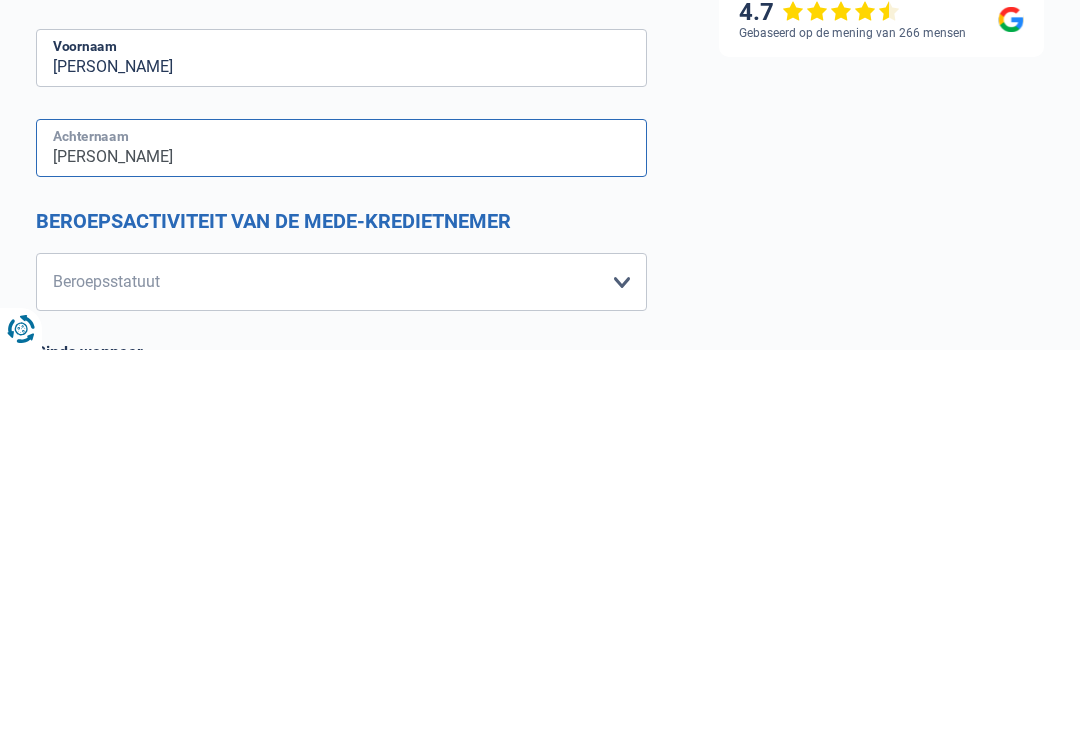 type on "Van Hoolst" 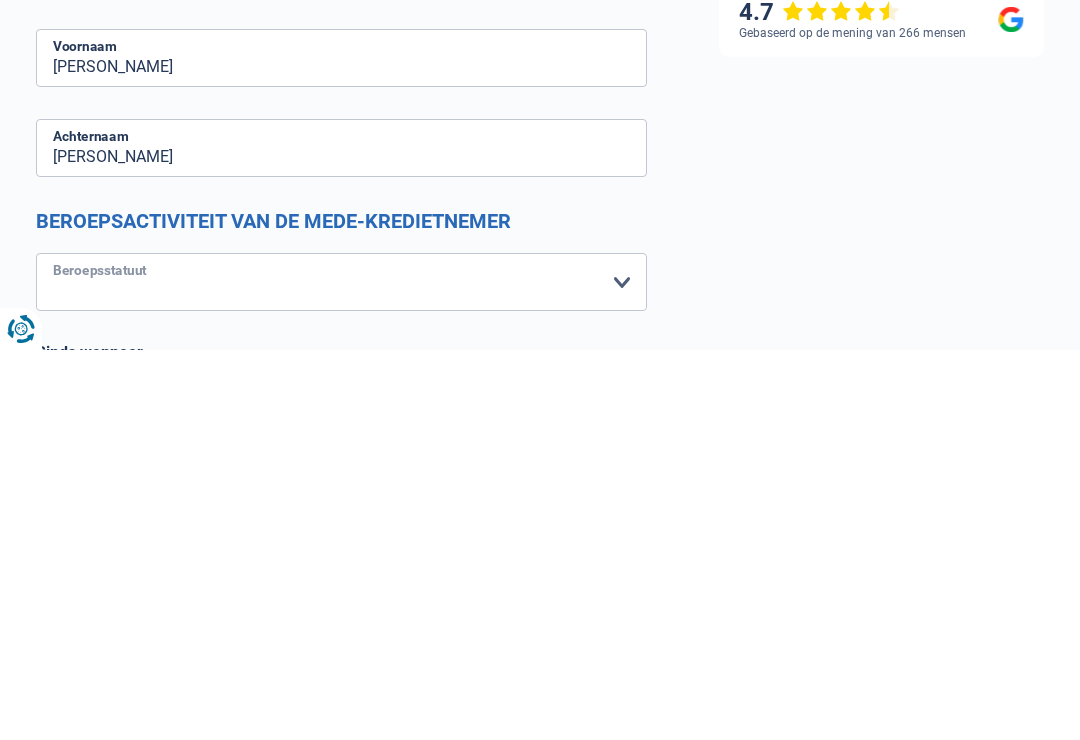 click on "Arbeider Bediende (privésector) Ambtenaar (overheidssector) Invalide Zelfstandige Gepensioneerde Werkloze Mutualiteit Huisvrouw Zonder beroep Leefloner (OCMW uitkering) Student Vrij beroep Handelaar Rentenier Bruggepensioneerde
Maak een keuze a.u.b" at bounding box center (341, 672) 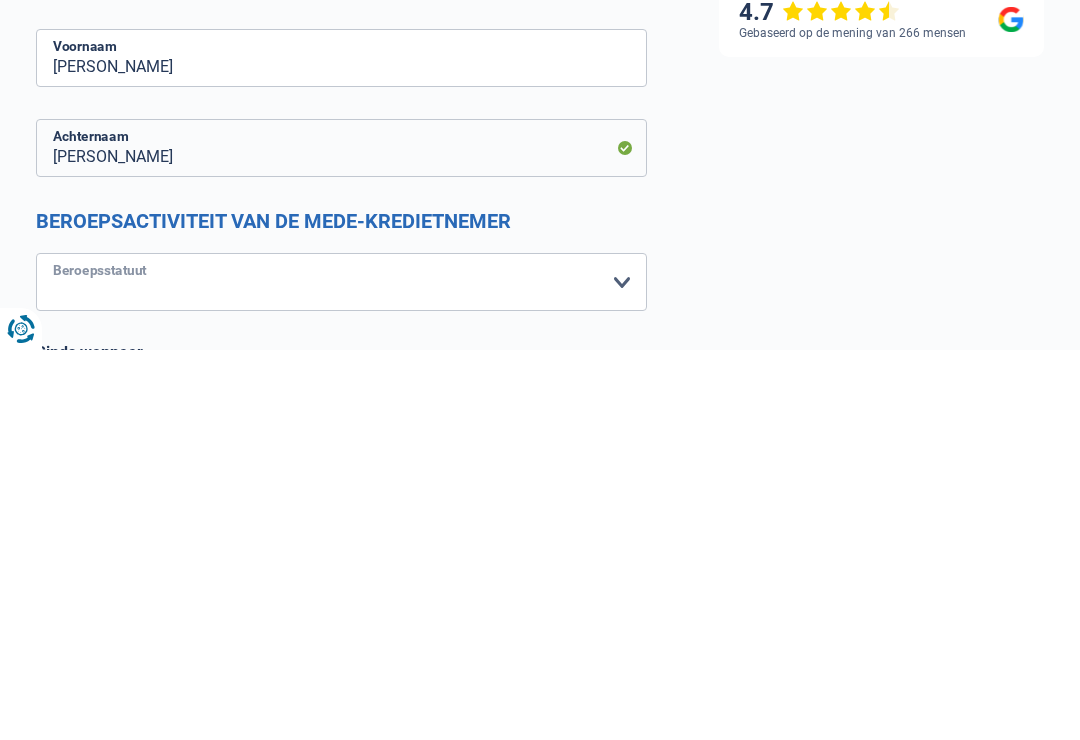 scroll, scrollTop: 390, scrollLeft: 0, axis: vertical 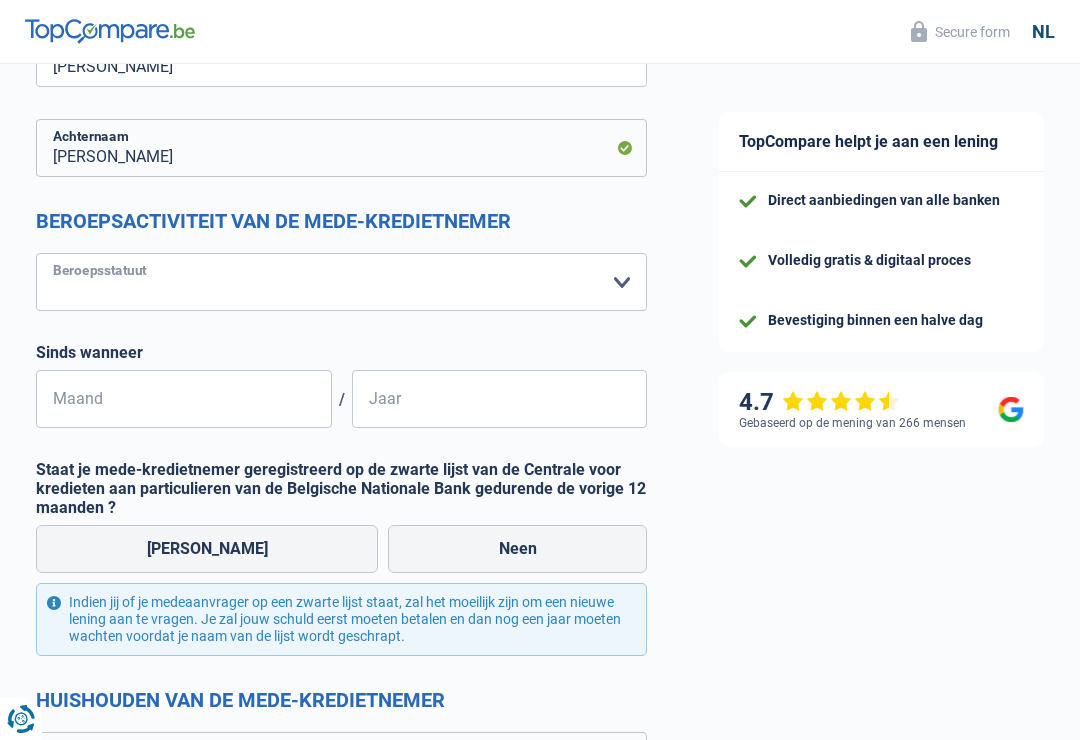 select on "preRetired" 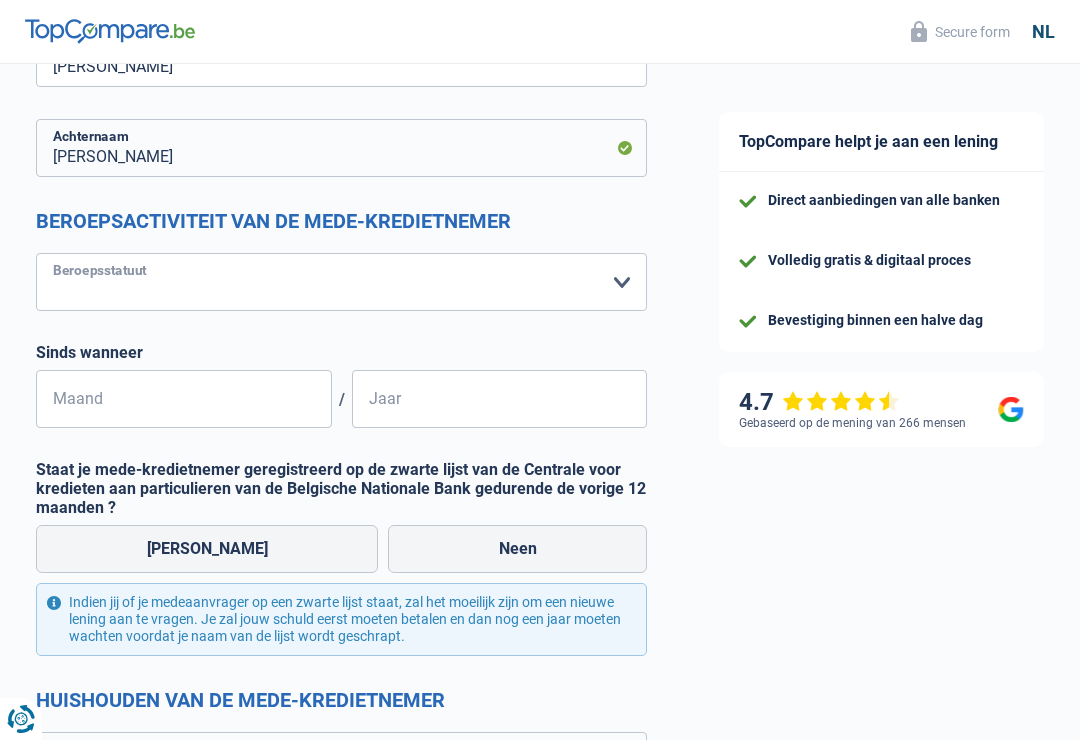 select on "unemployment" 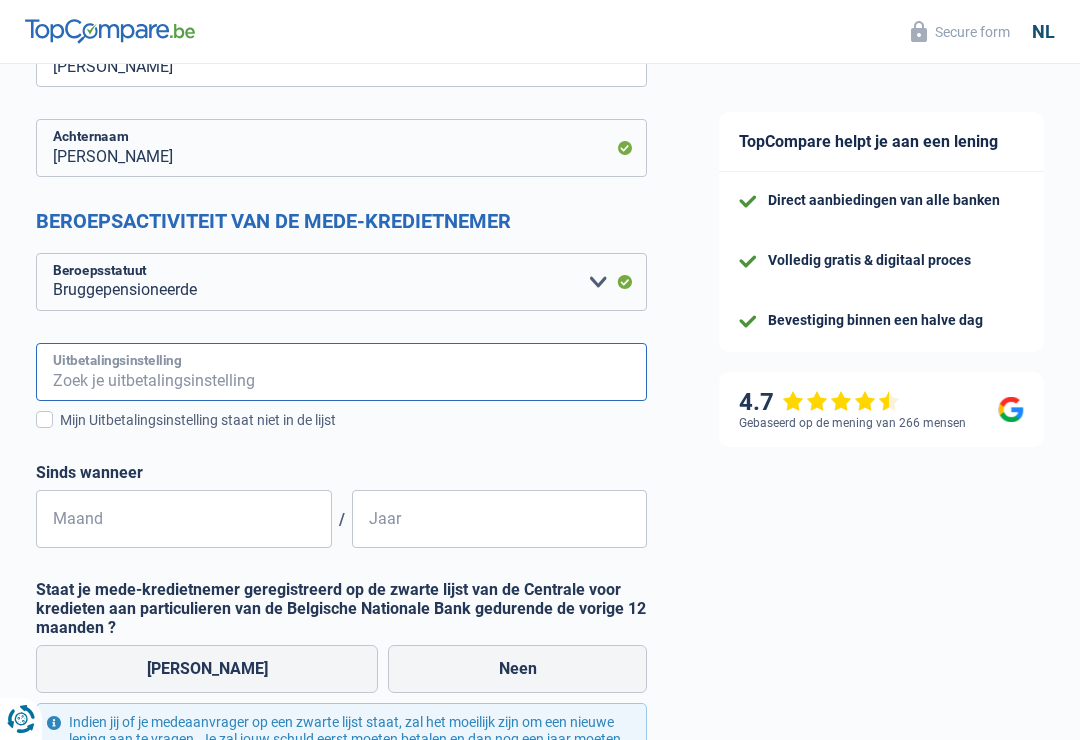 click on "Uitbetalingsinstelling" at bounding box center (341, 372) 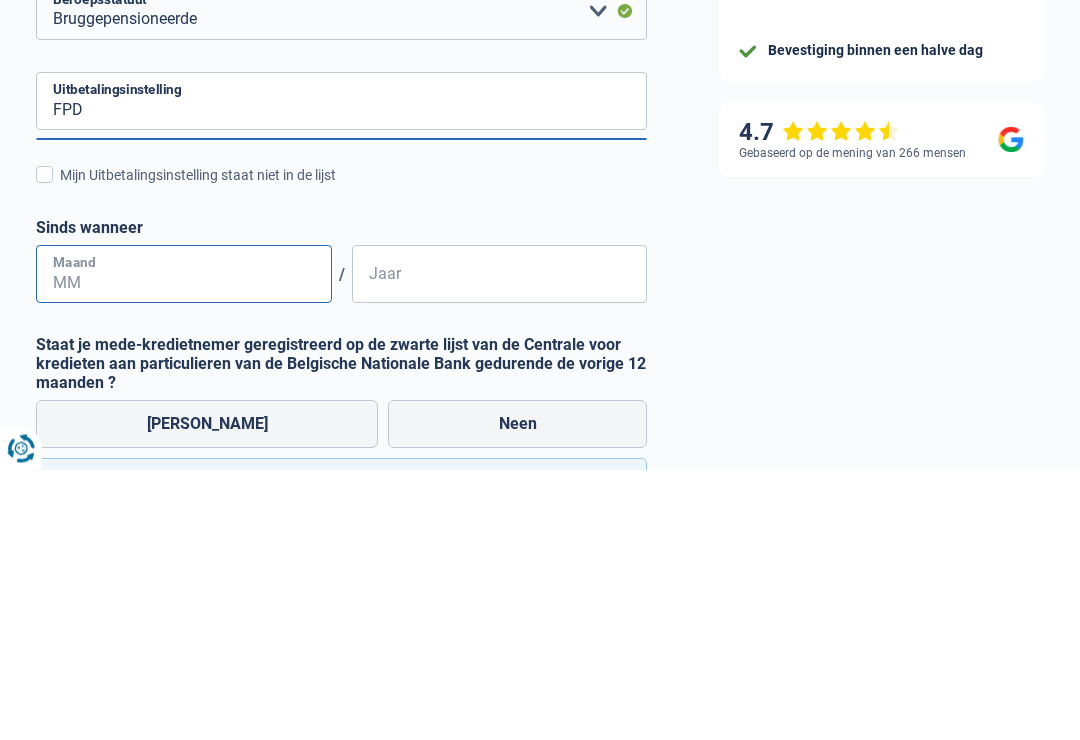 click on "Maand" at bounding box center [184, 545] 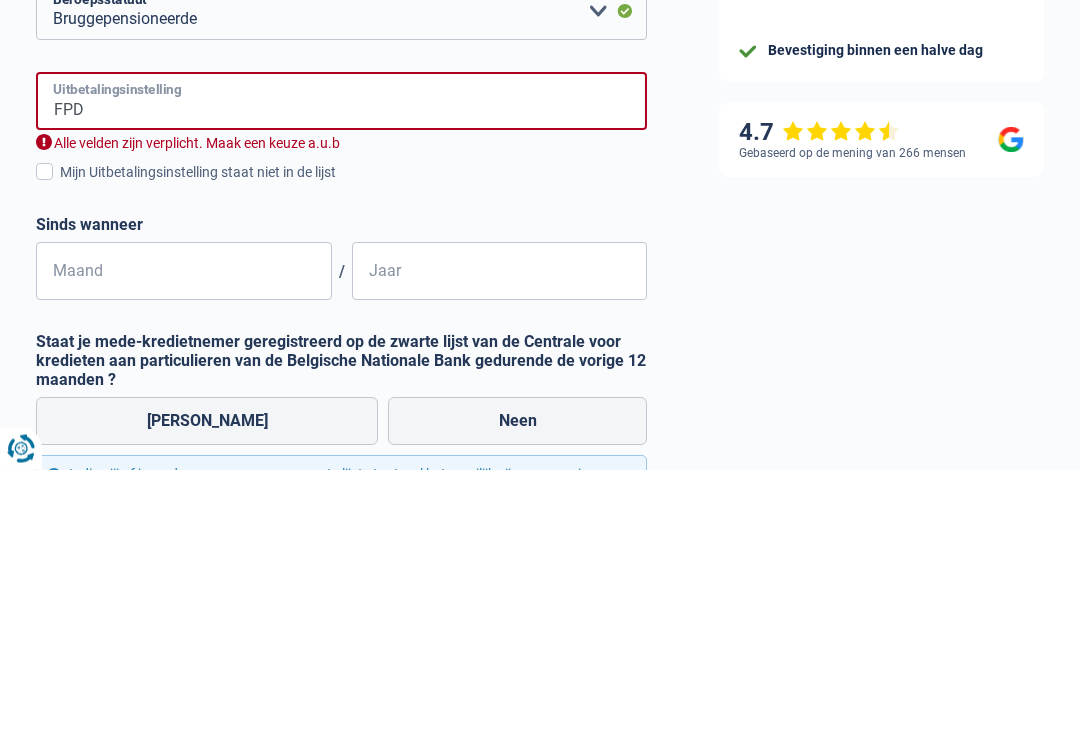 click on "FPD" at bounding box center (341, 372) 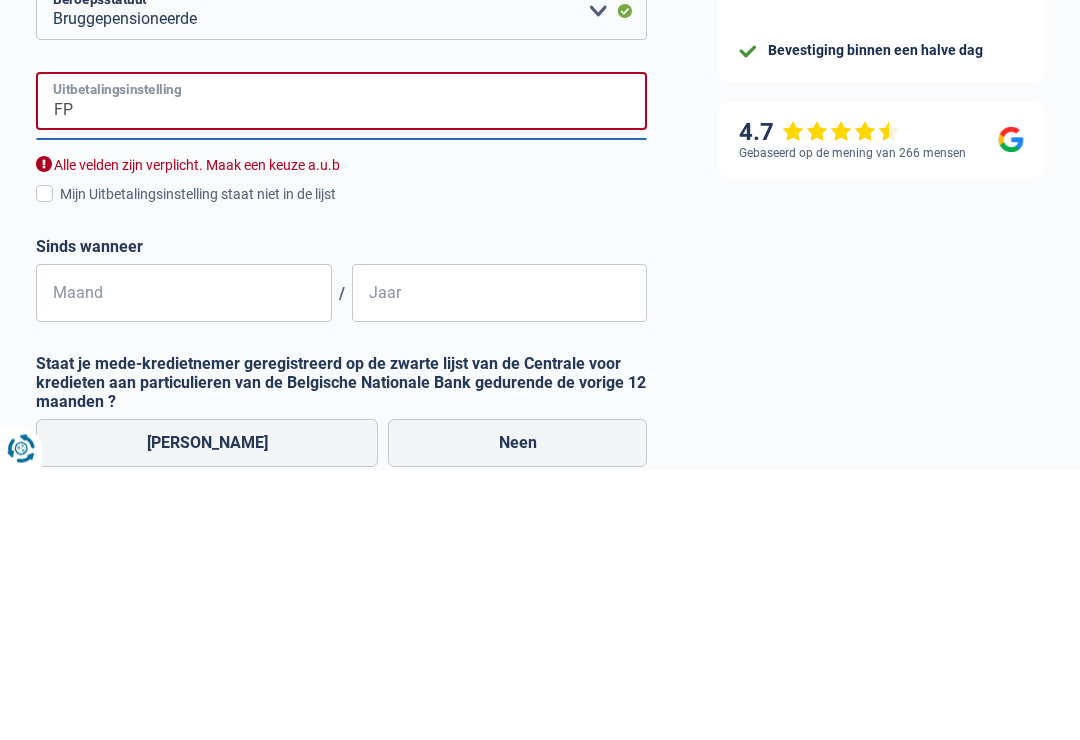 type on "F" 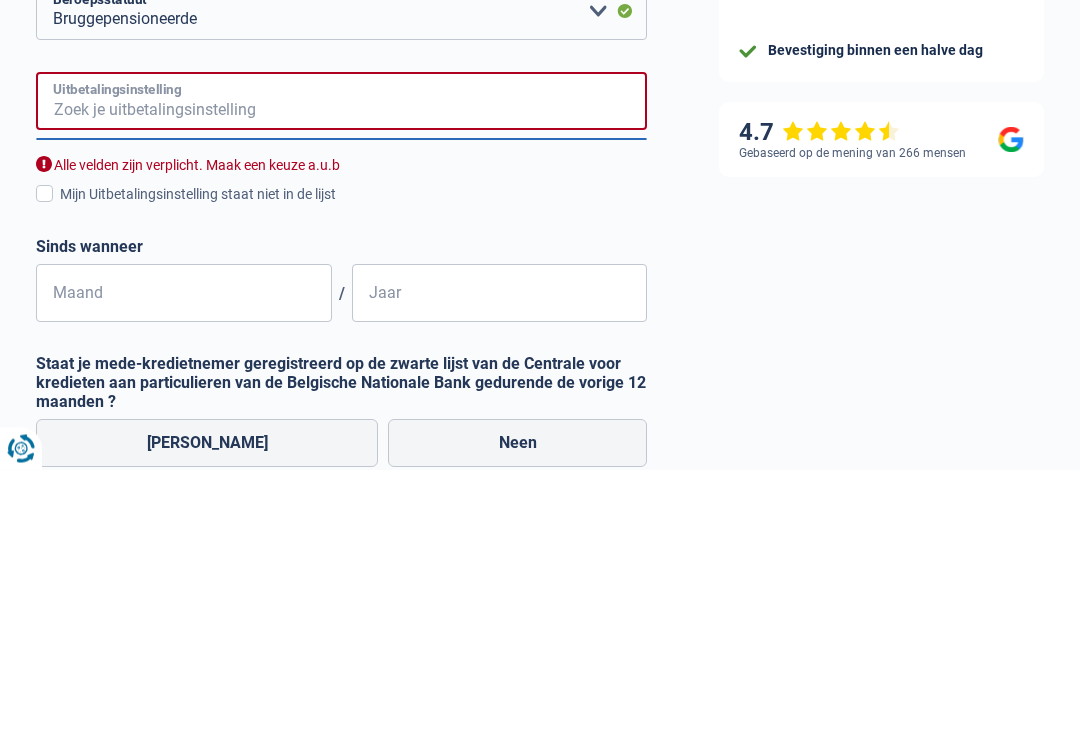 type 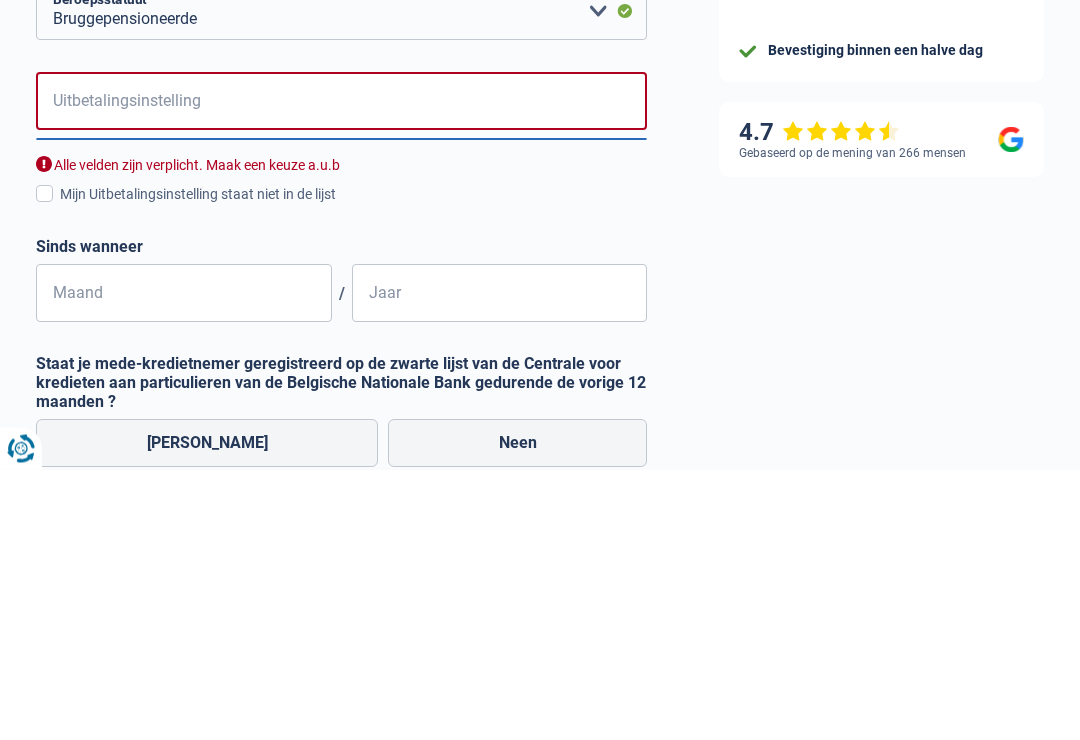 click on "Mijn Uitbetalingsinstelling staat niet in de lijst" at bounding box center (353, 465) 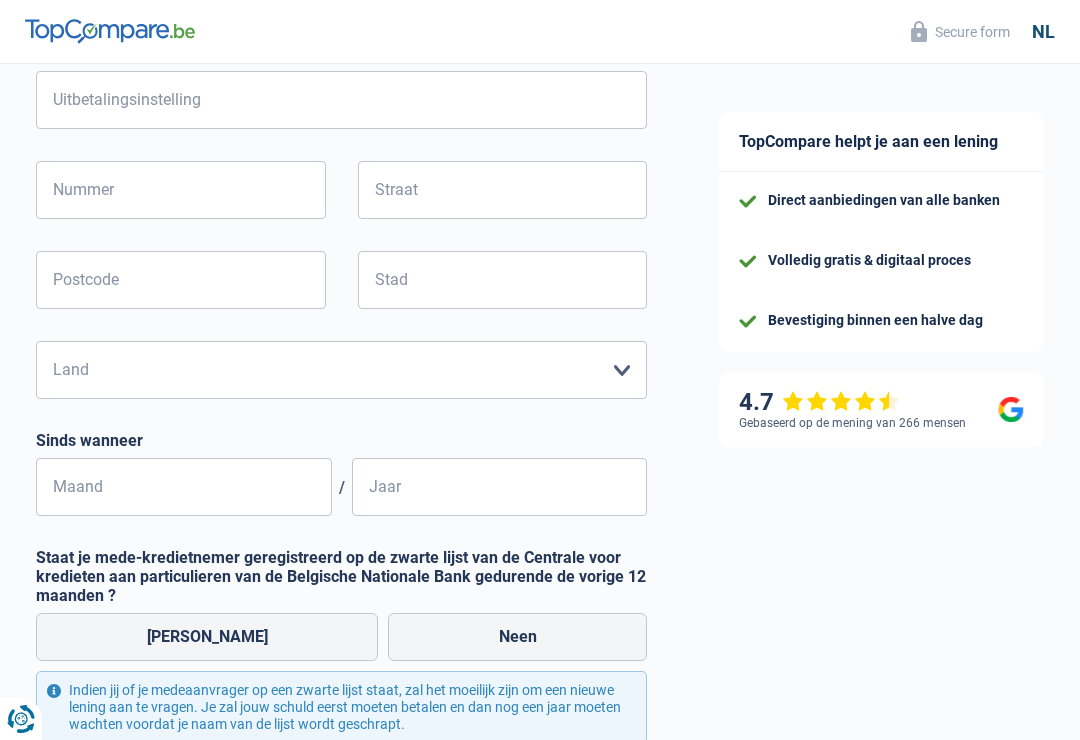 scroll, scrollTop: 663, scrollLeft: 0, axis: vertical 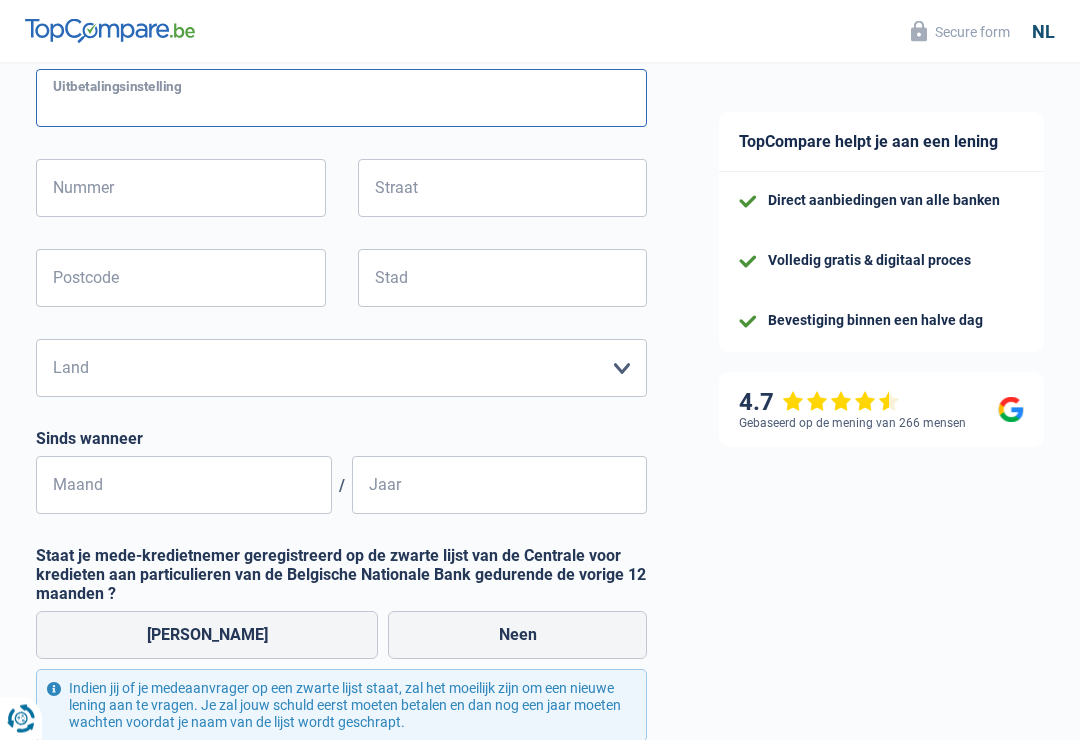 click on "Uitbetalingsinstelling" at bounding box center [341, 99] 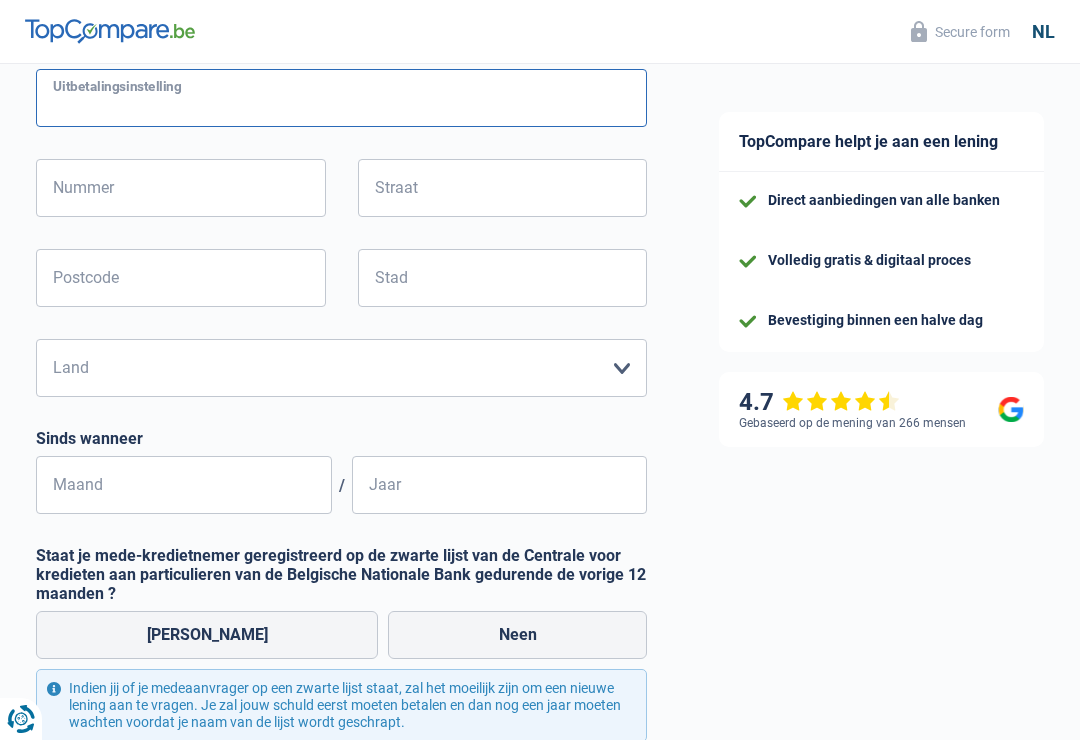 scroll, scrollTop: 663, scrollLeft: 0, axis: vertical 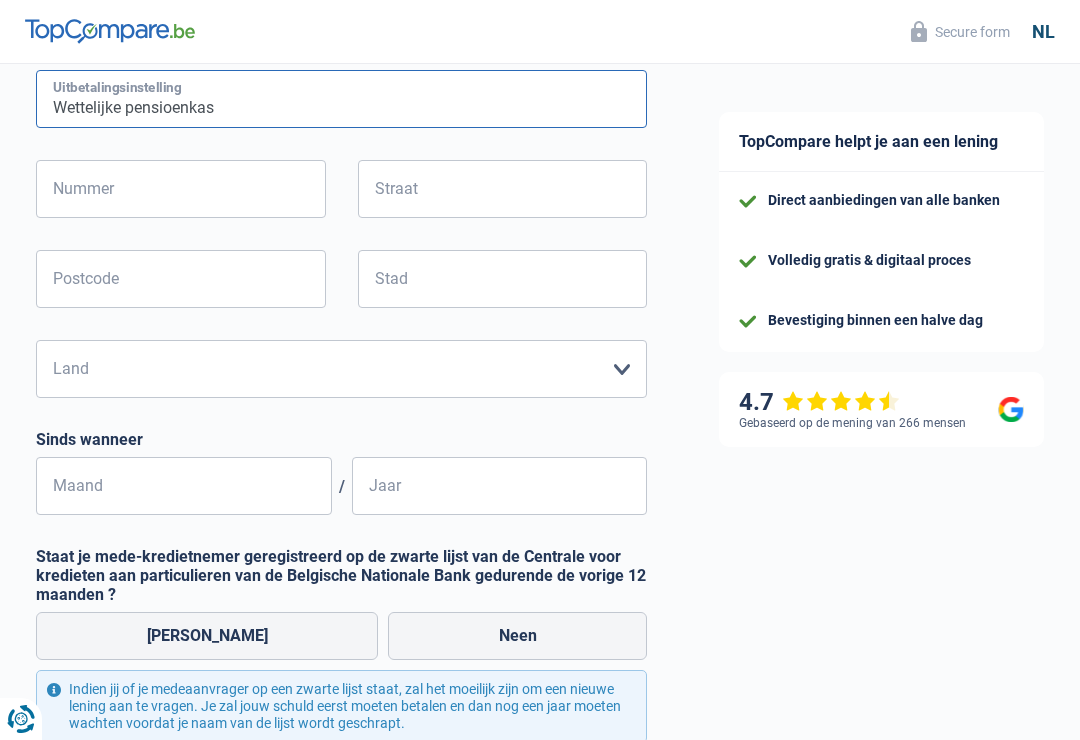 type on "Wettelijke pensioenkas" 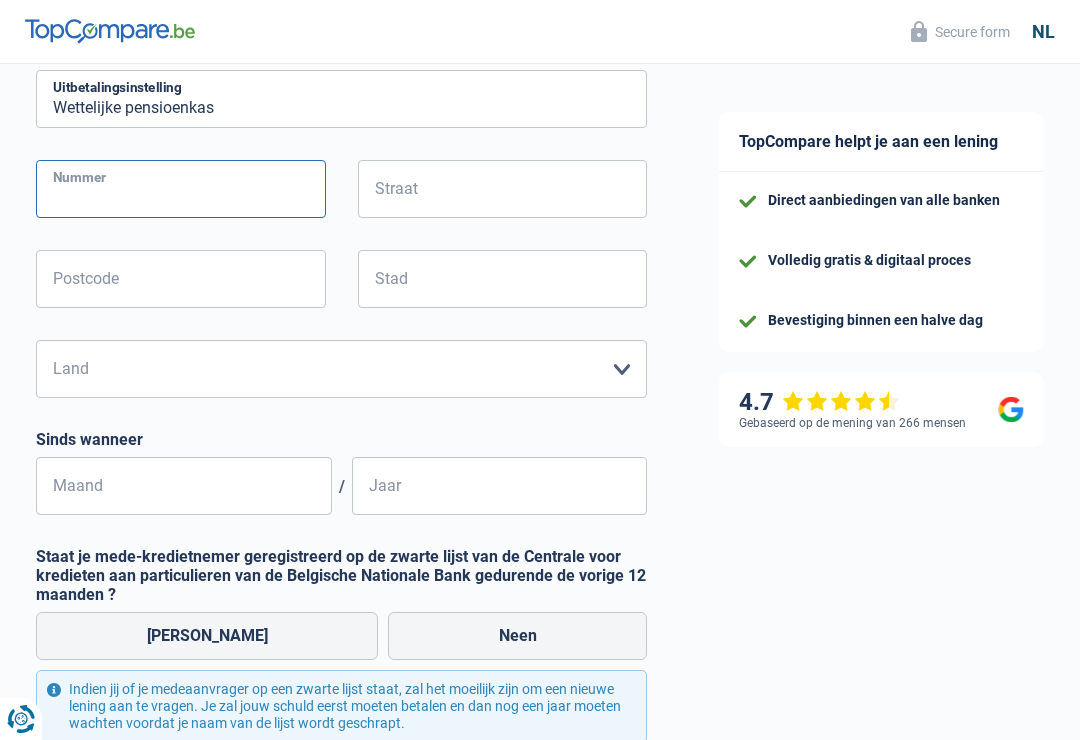 click on "Nummer" at bounding box center [181, 189] 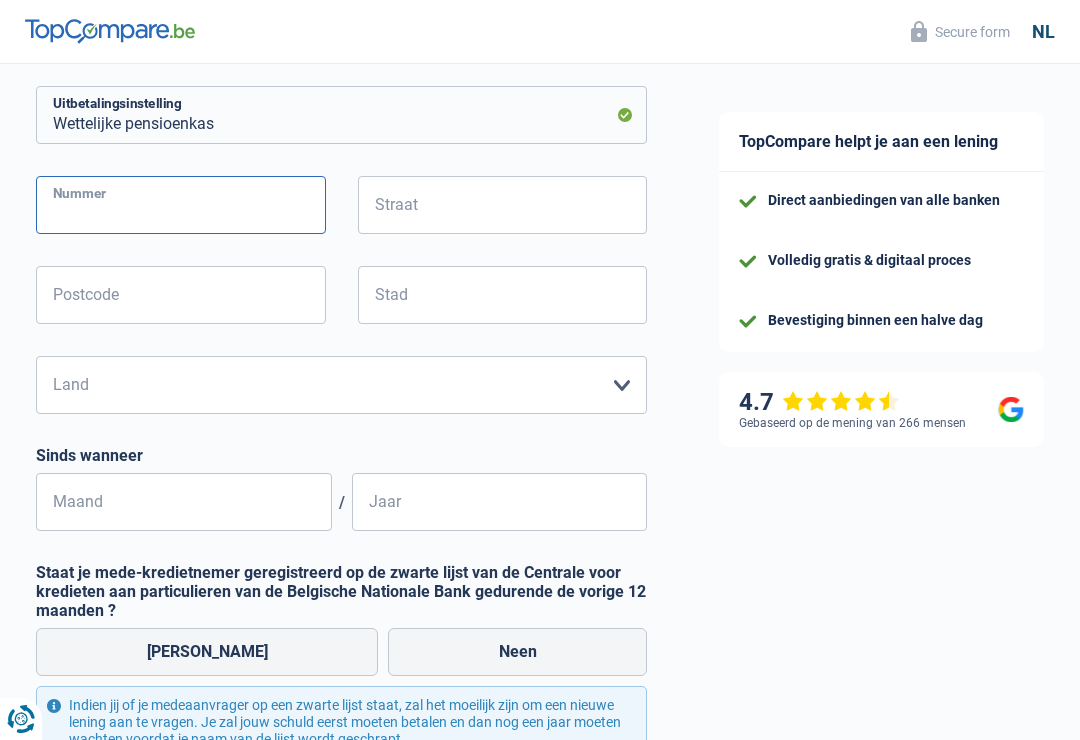 scroll, scrollTop: 644, scrollLeft: 0, axis: vertical 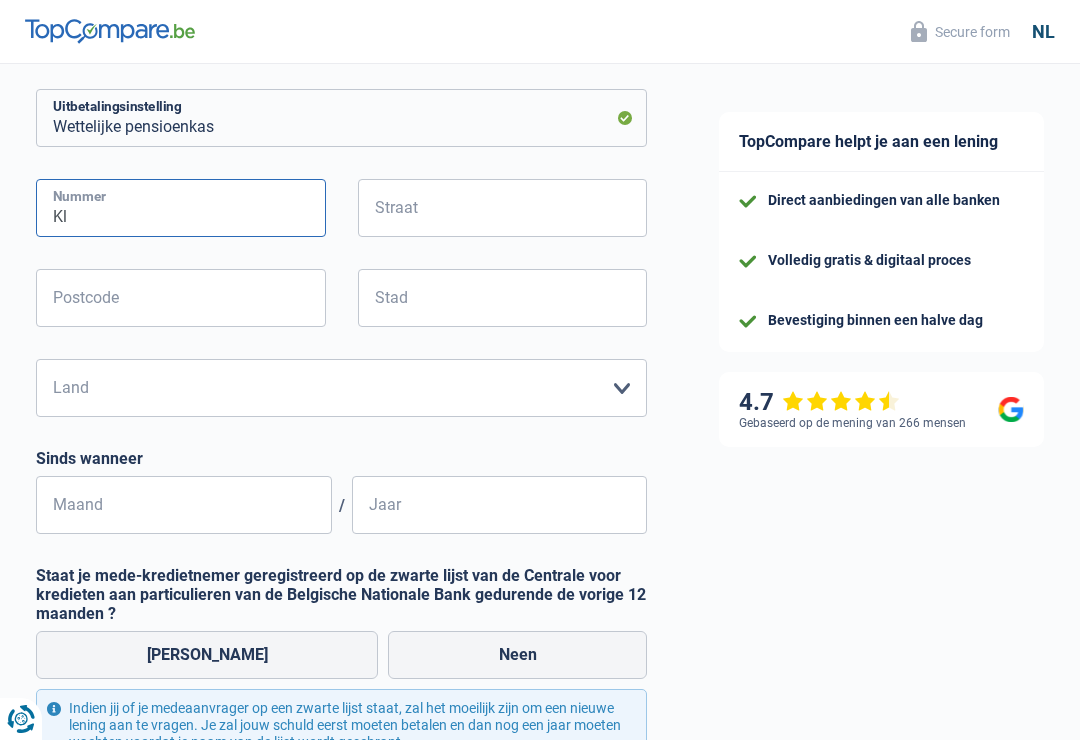 type on "K" 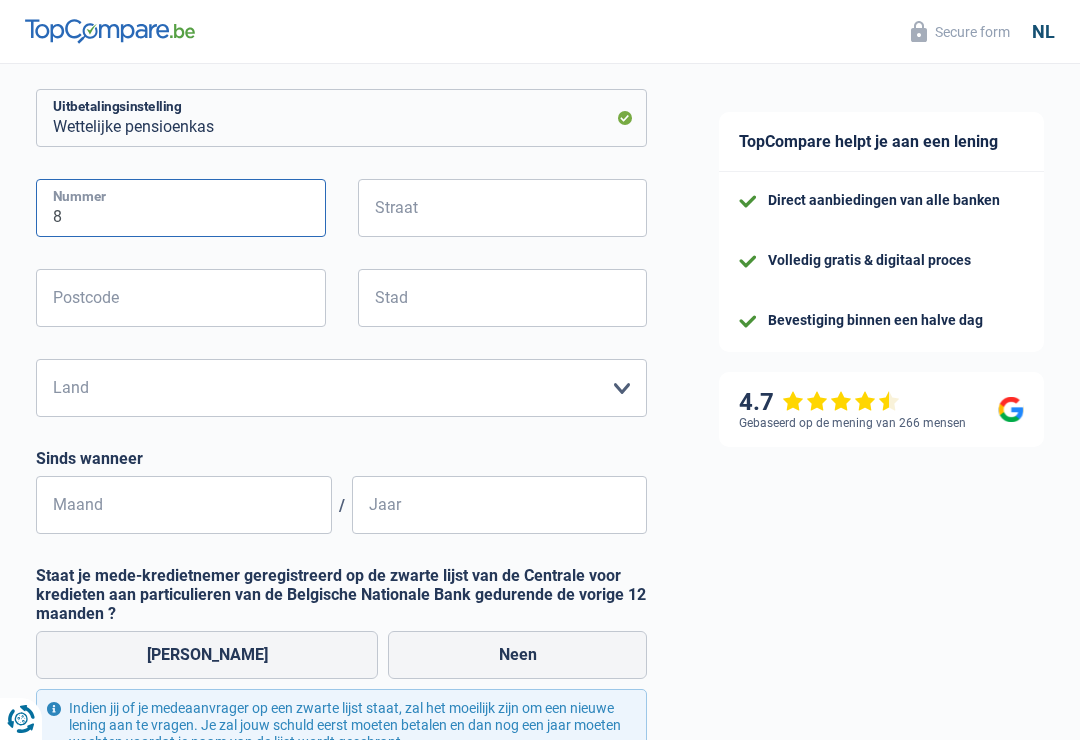 type on "8" 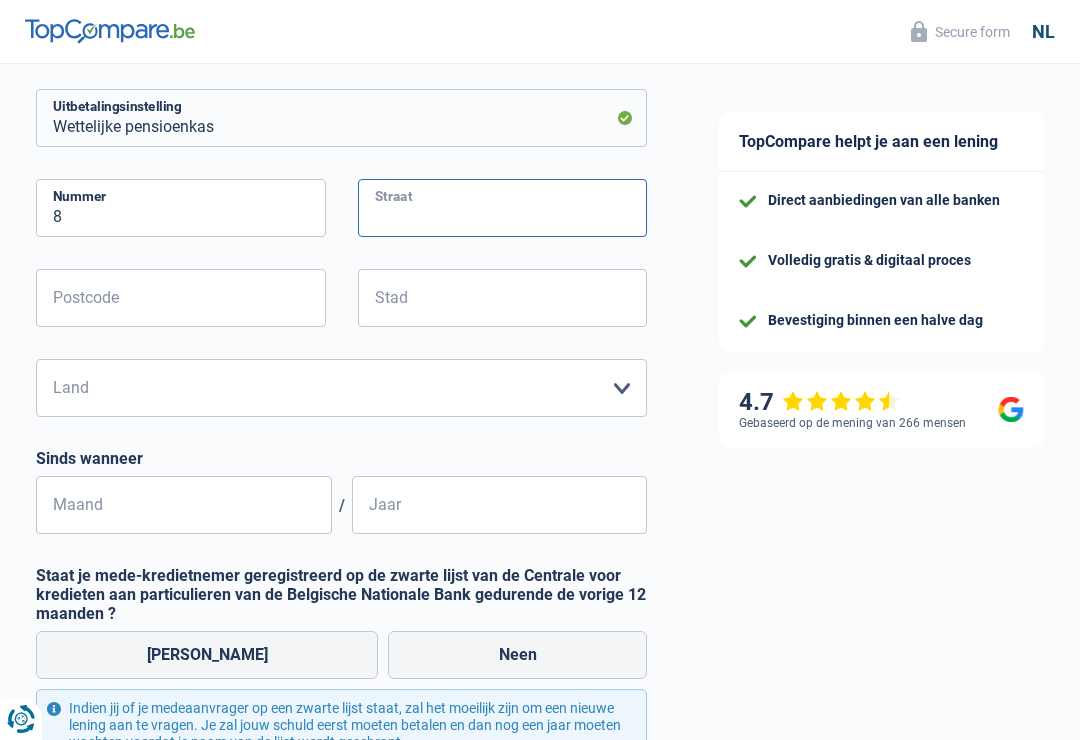 click on "Straat" at bounding box center [503, 208] 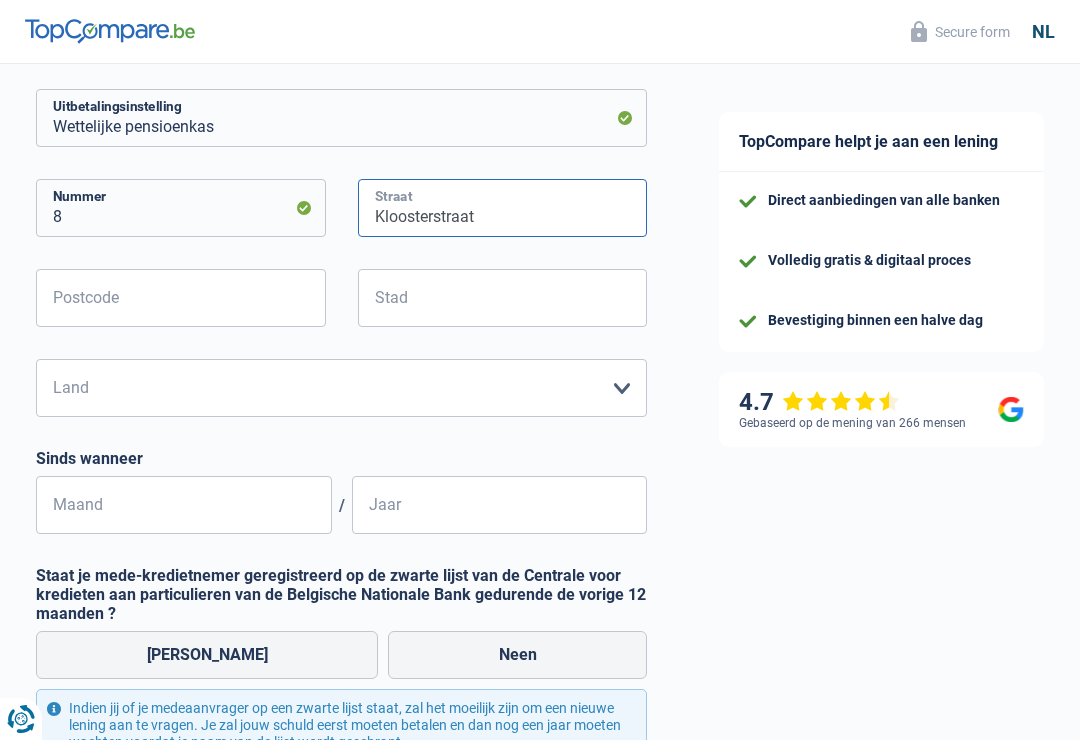 type on "Kloosterstraat" 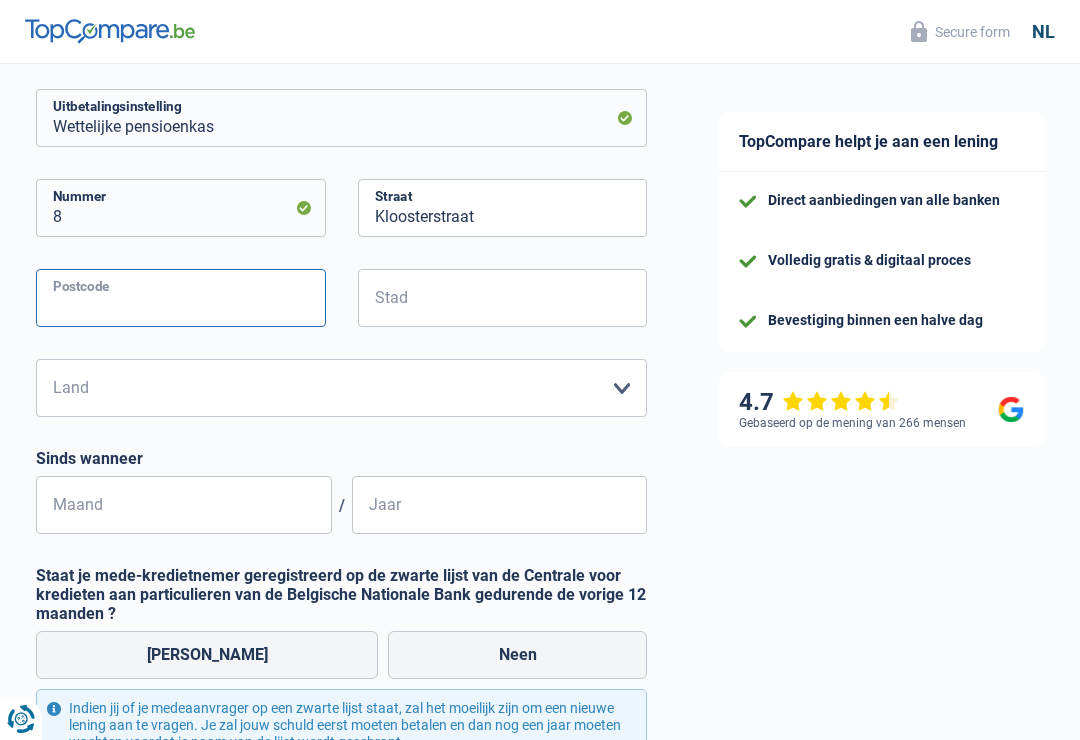 click on "Postcode" at bounding box center [181, 298] 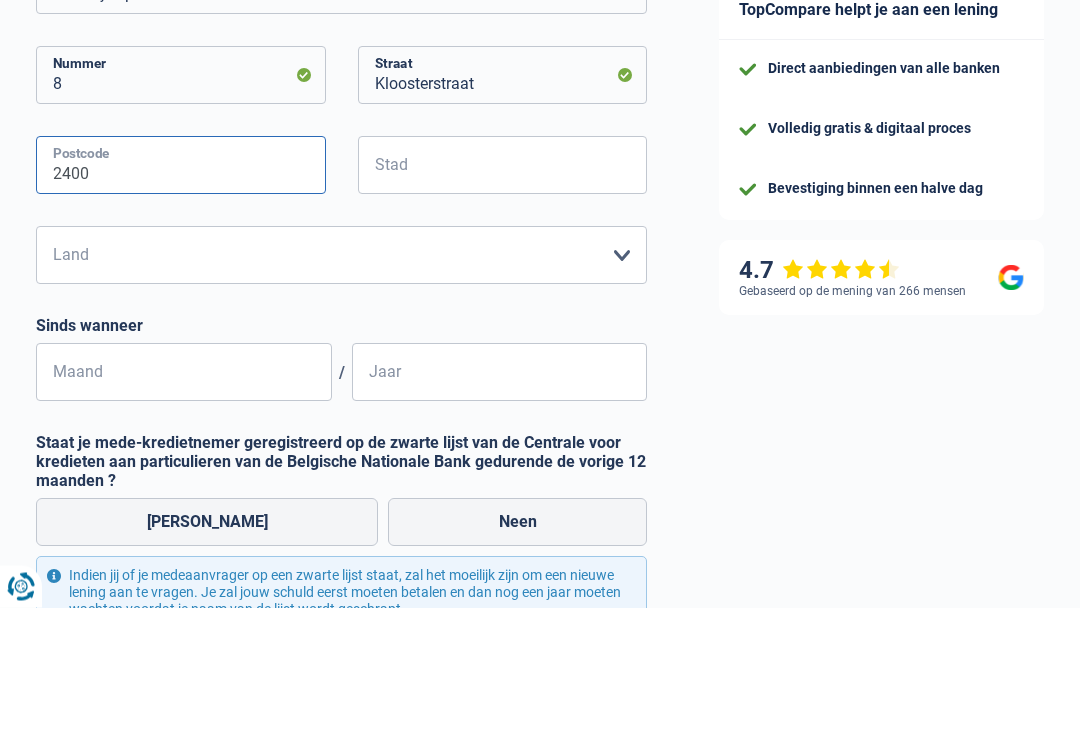 type on "2400" 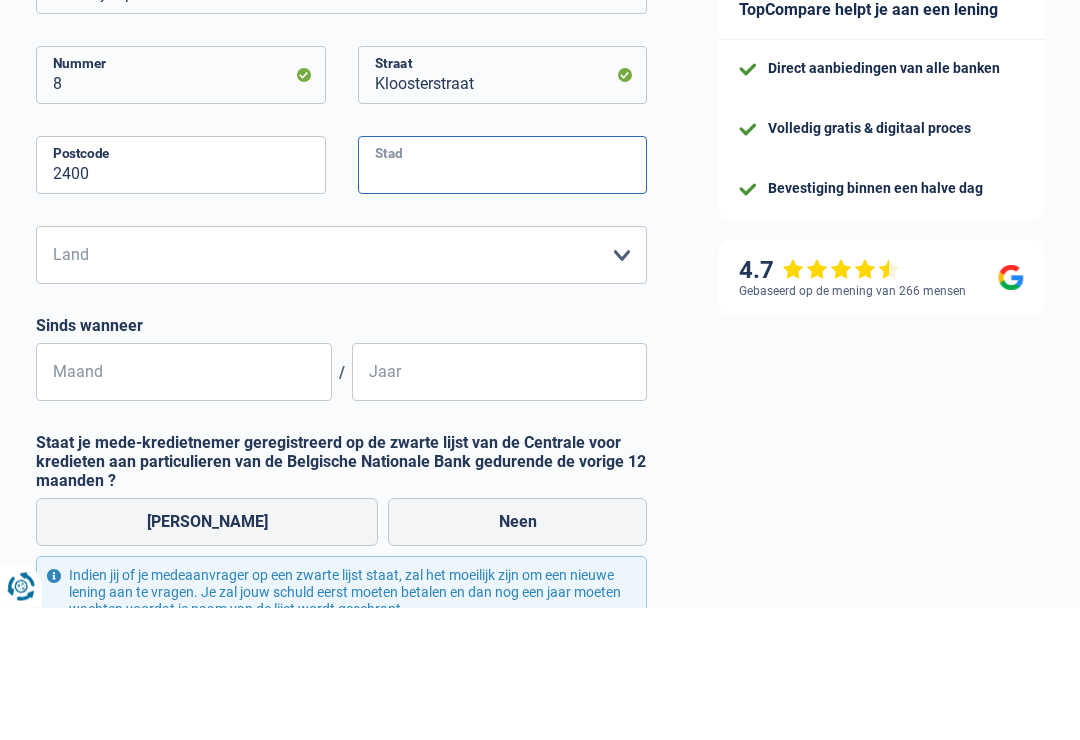 click on "Stad" at bounding box center (503, 298) 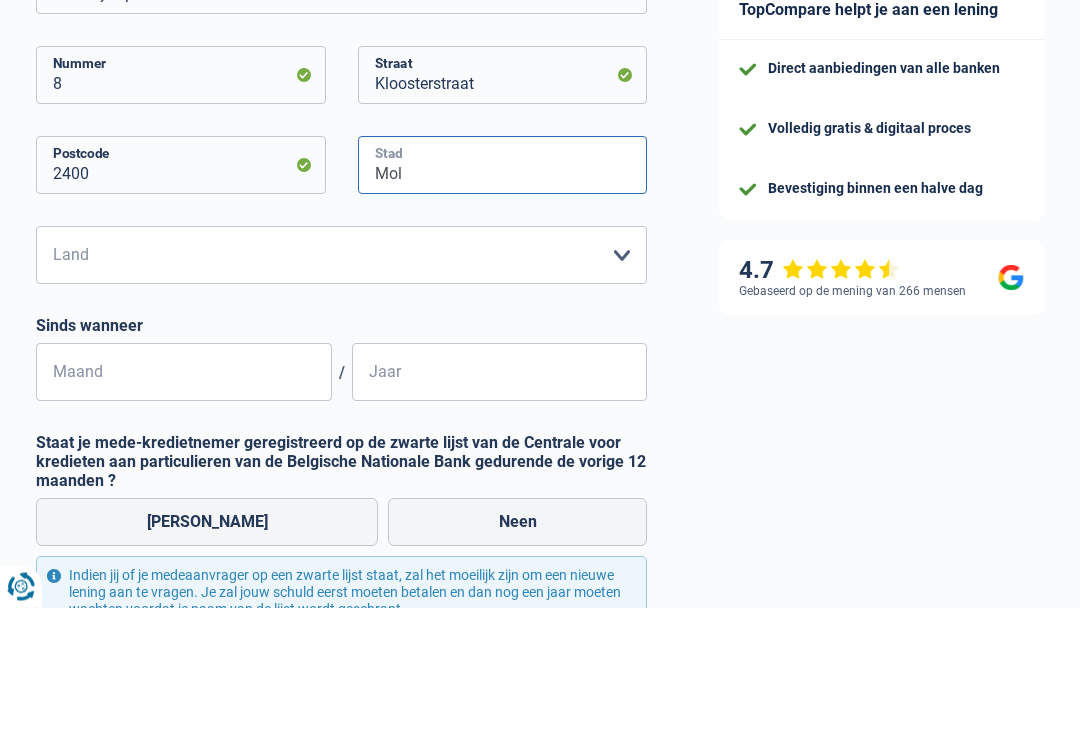 type on "Mol" 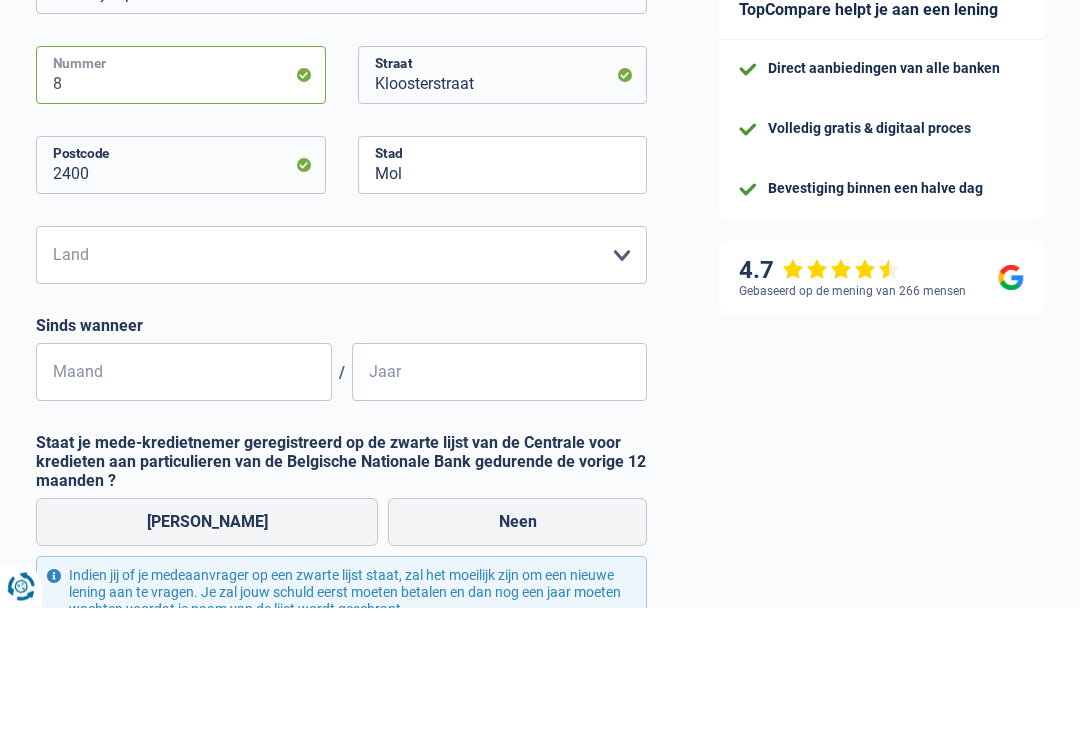 click on "8" at bounding box center [181, 208] 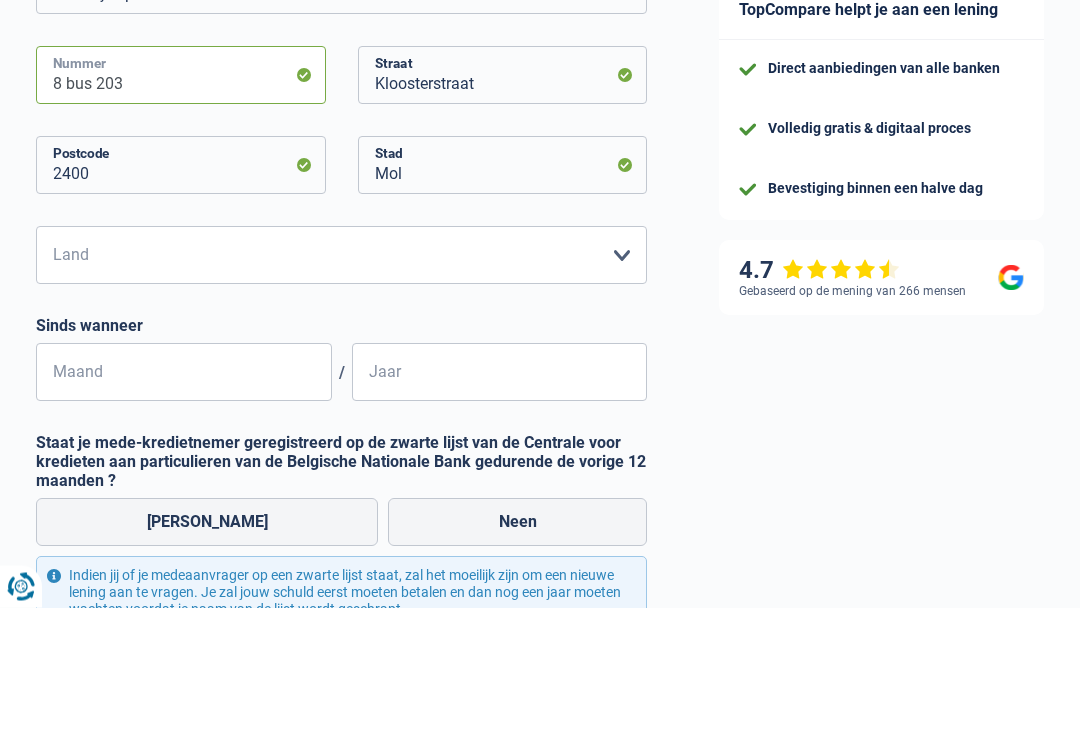 type on "8 bus 203" 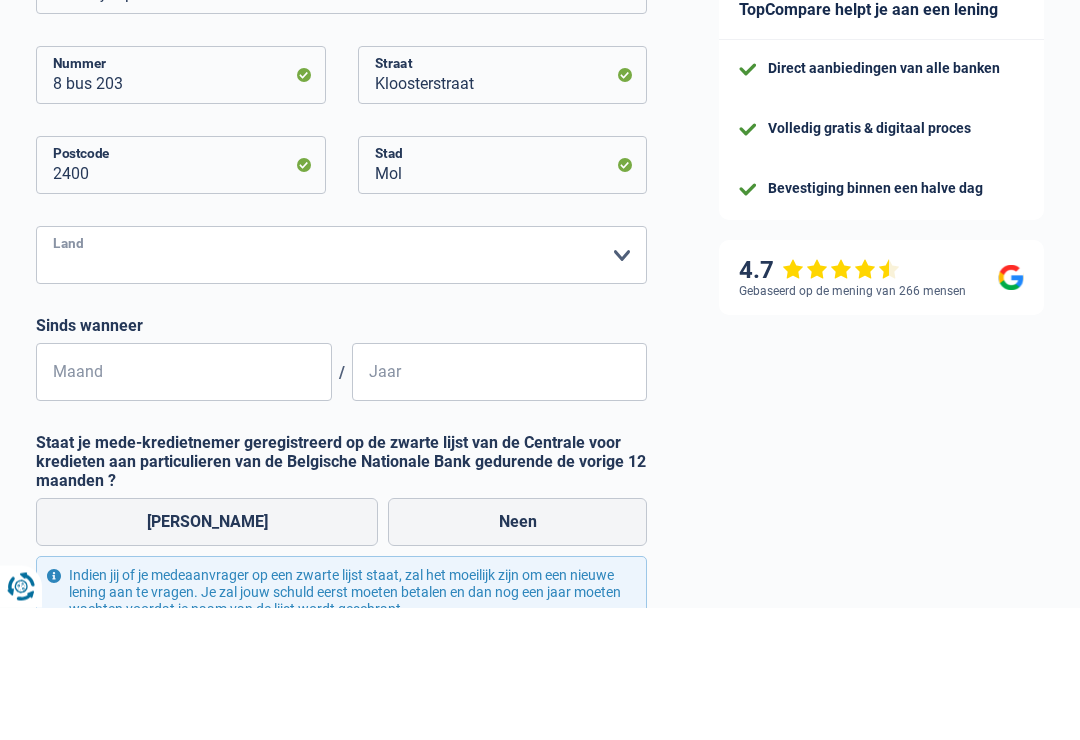 click on "België Luxemburg
Maak een keuze a.u.b" at bounding box center (341, 388) 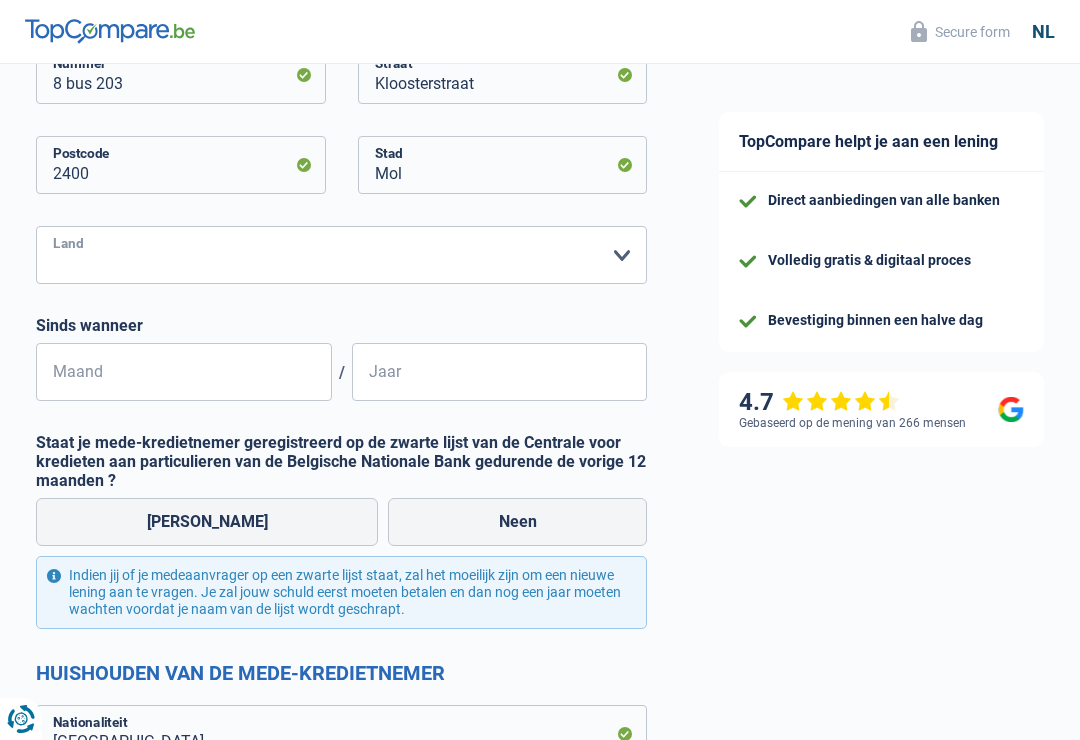 select on "BE" 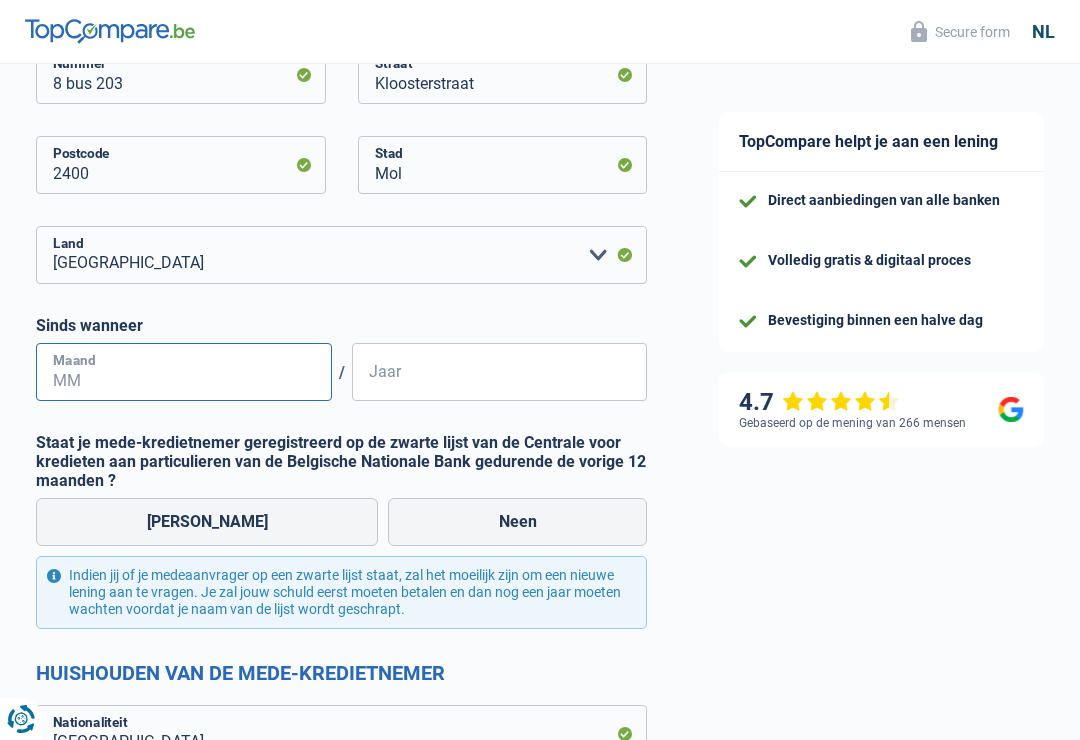 click on "Maand" at bounding box center [184, 372] 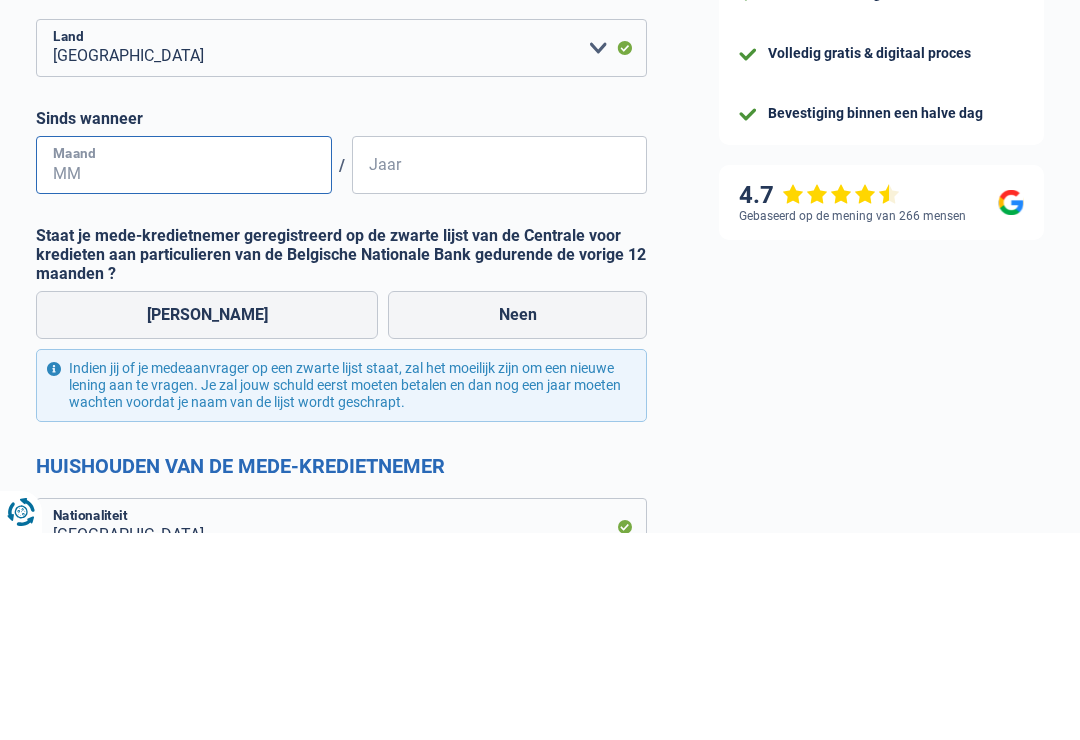 type on "1" 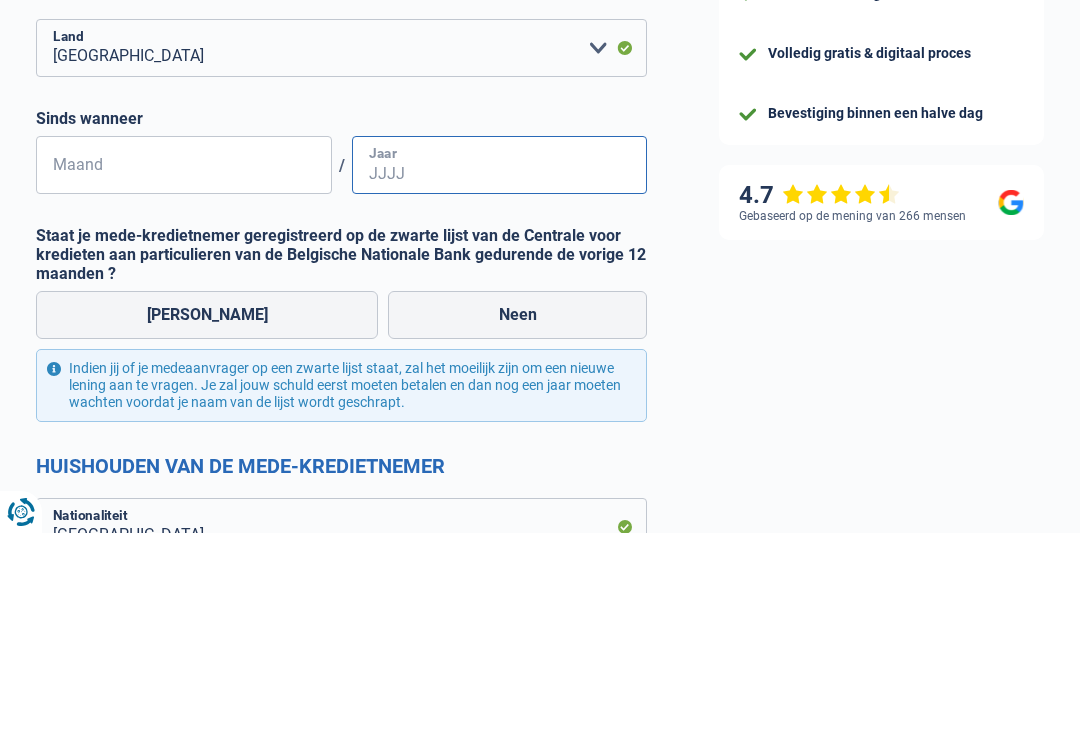 click on "Jaar" at bounding box center (500, 372) 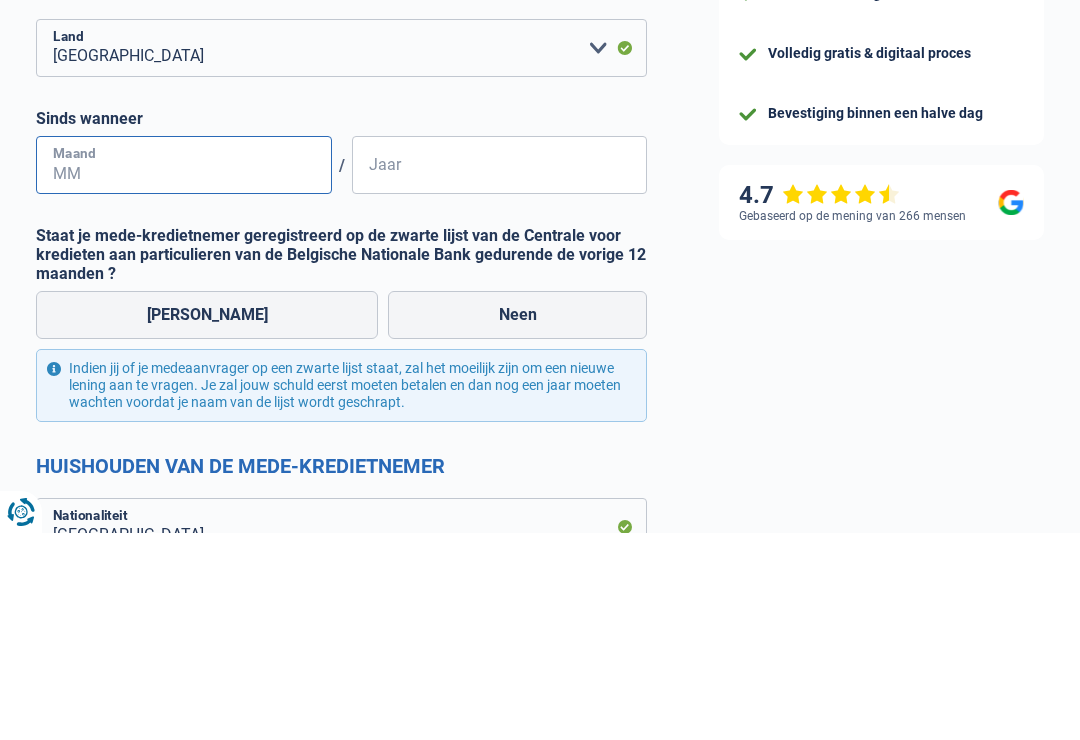 click on "Maand" at bounding box center [184, 372] 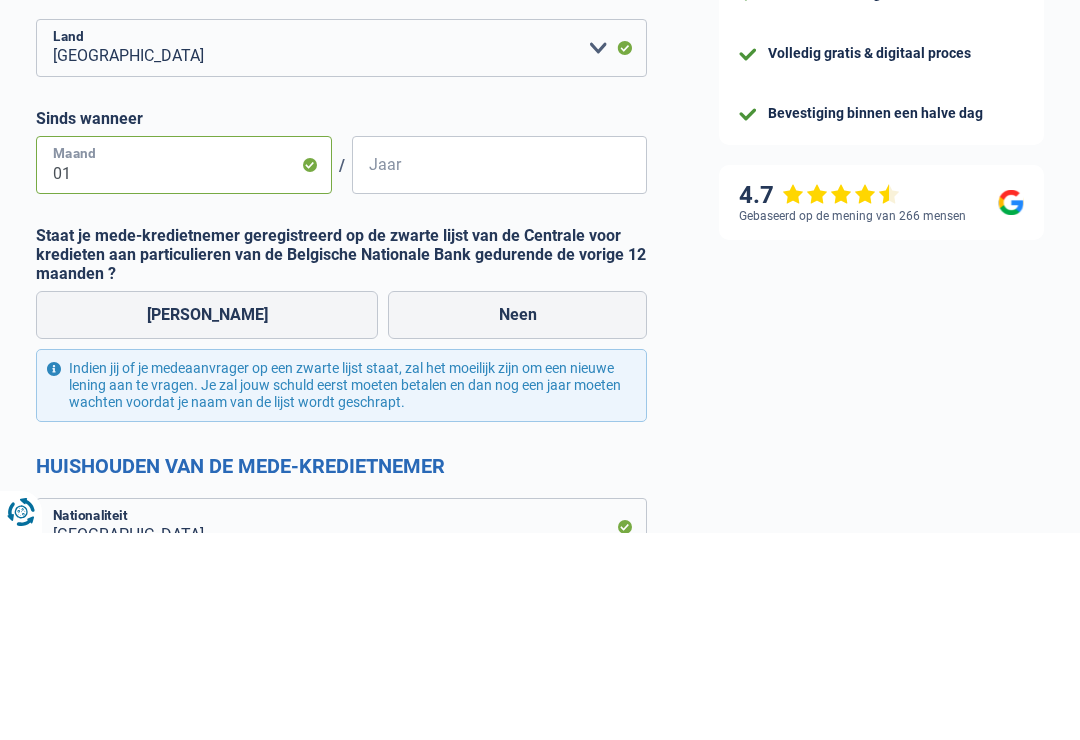 click on "01" at bounding box center (184, 372) 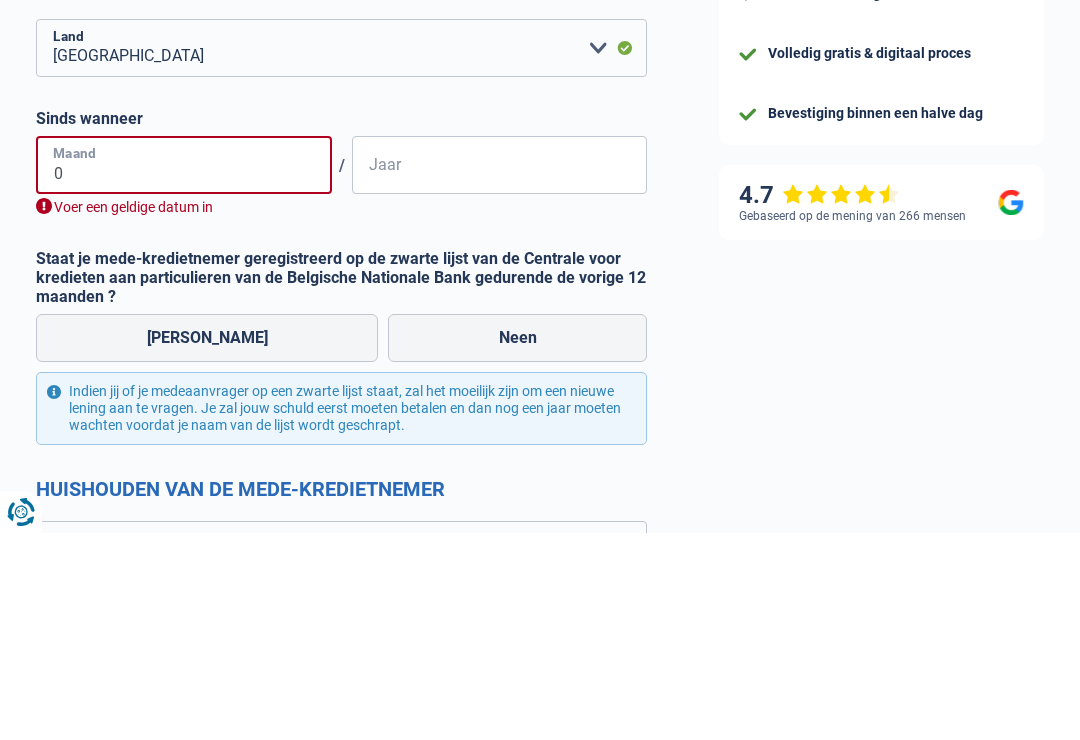 type on "05" 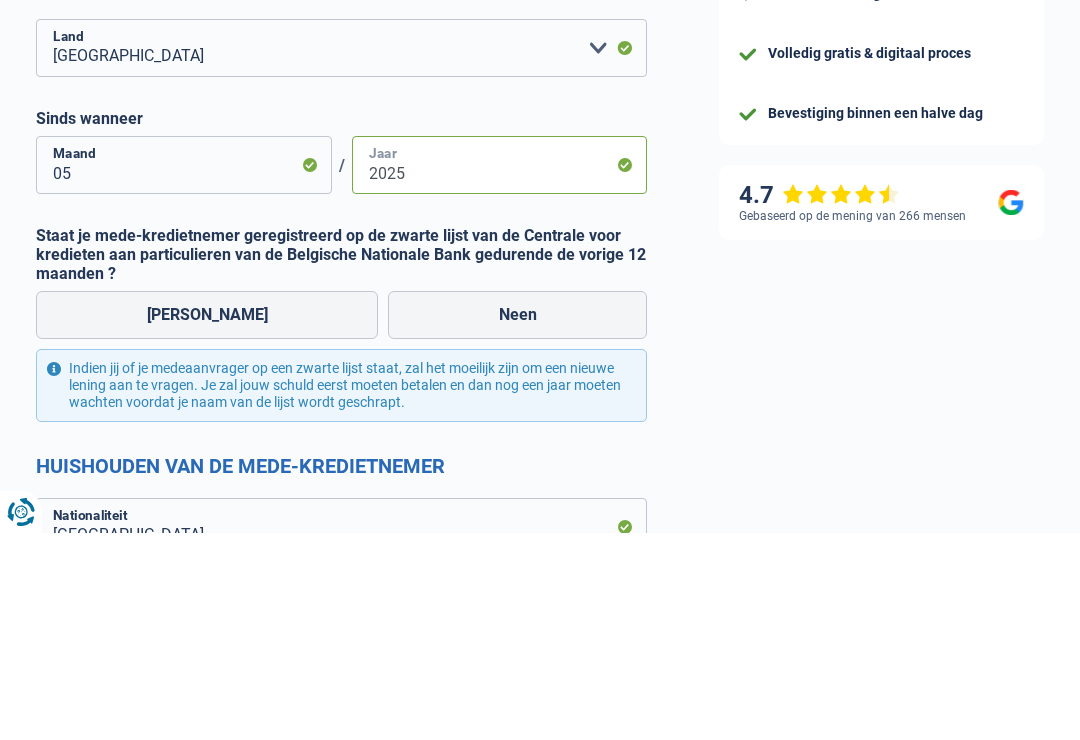 type on "2025" 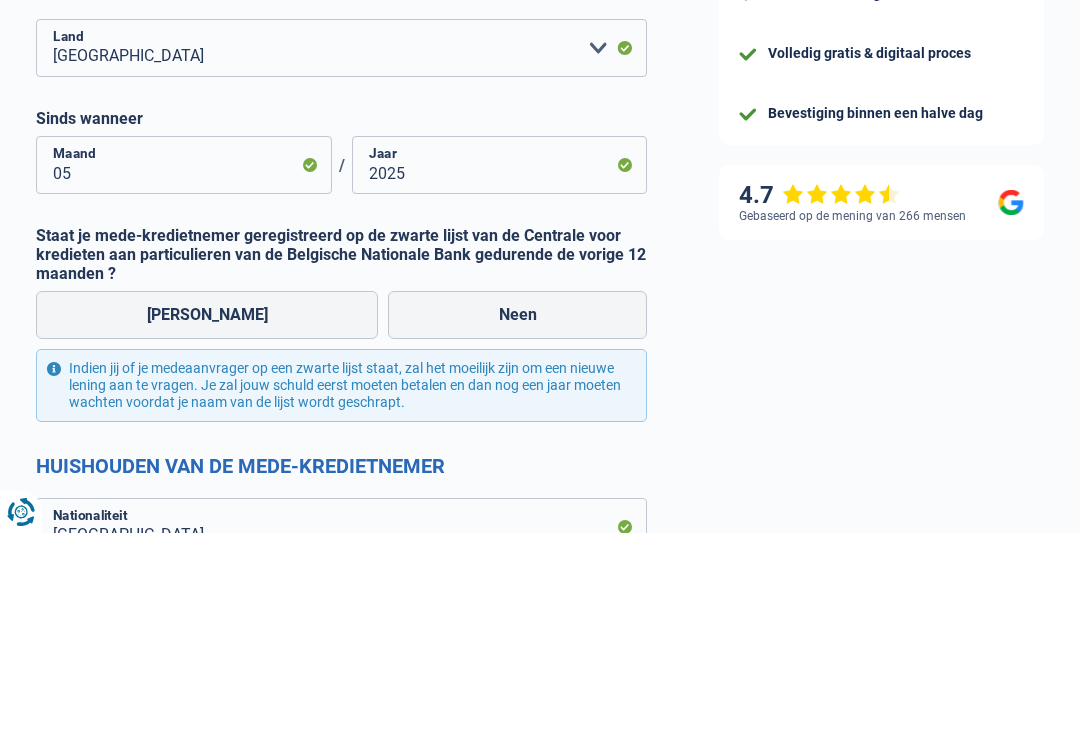 click on "Neen" at bounding box center (517, 522) 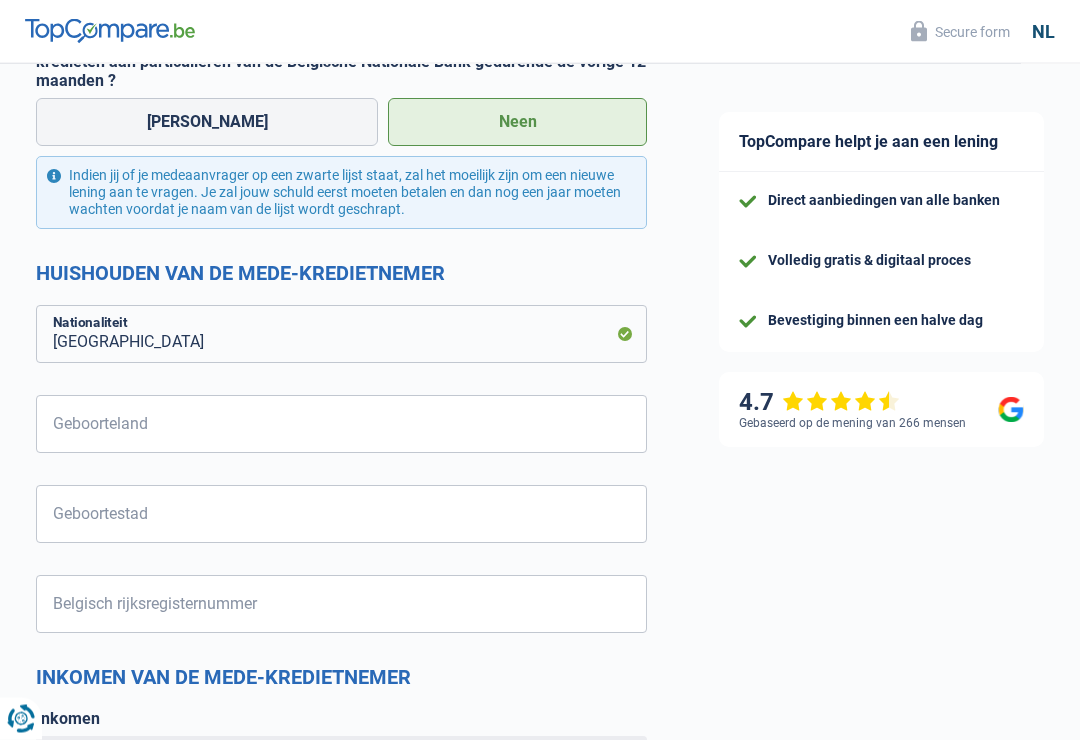 scroll, scrollTop: 1180, scrollLeft: 0, axis: vertical 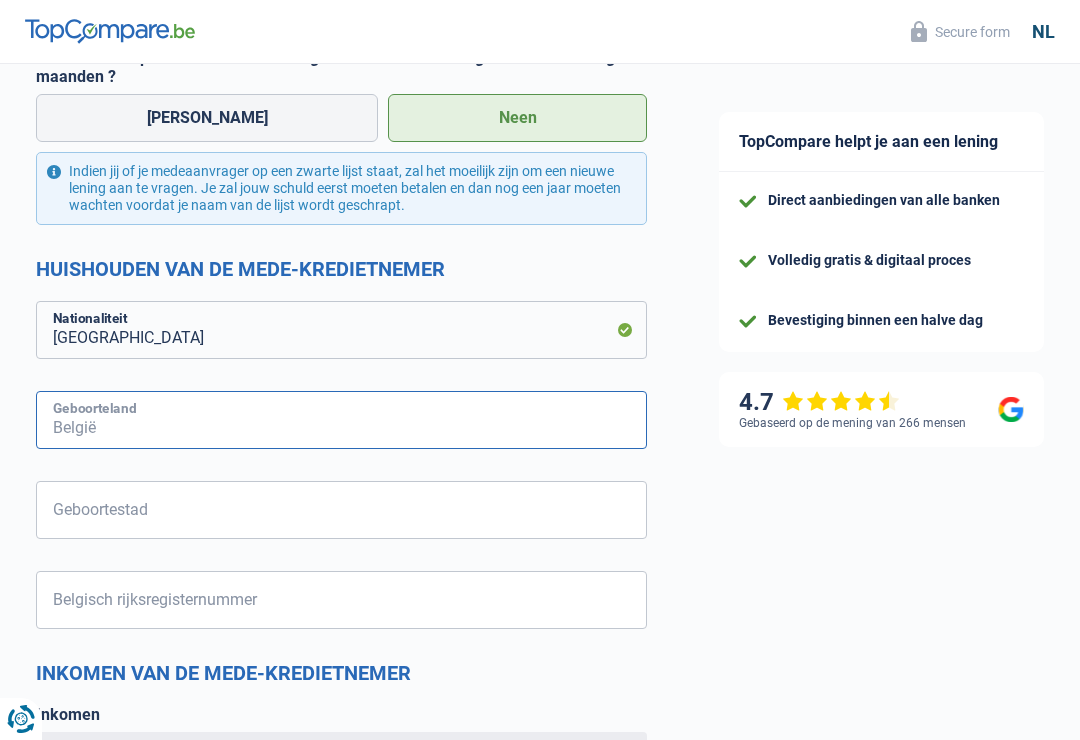 click on "Geboorteland" at bounding box center (341, 420) 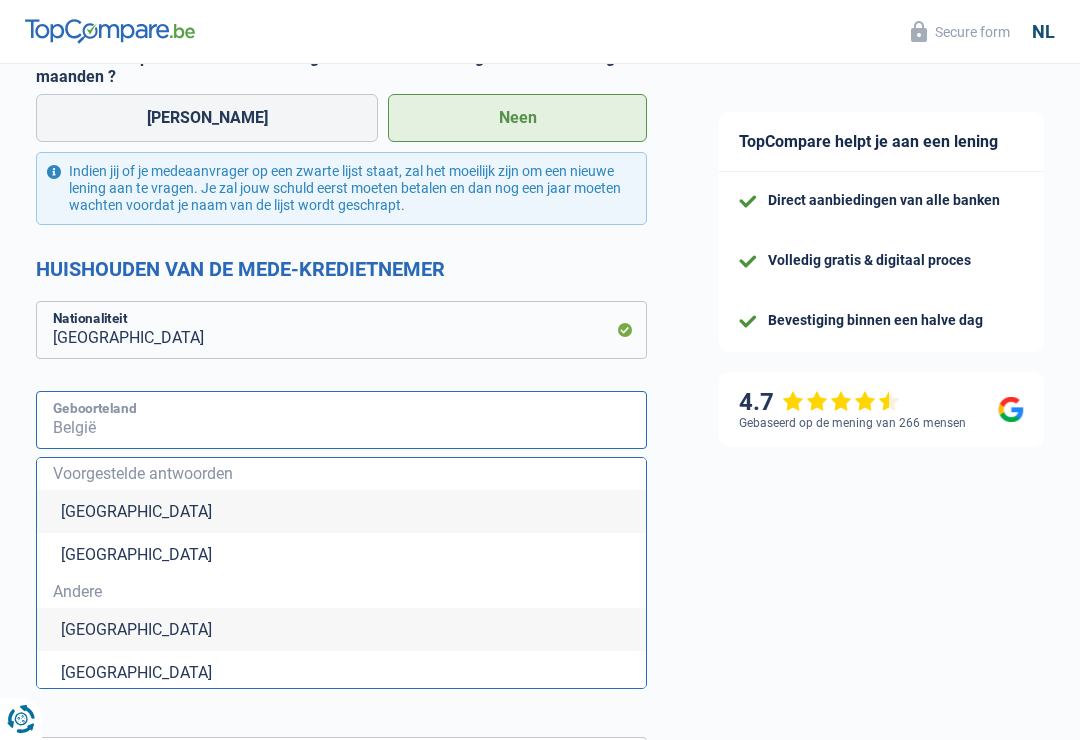 scroll, scrollTop: 1180, scrollLeft: 0, axis: vertical 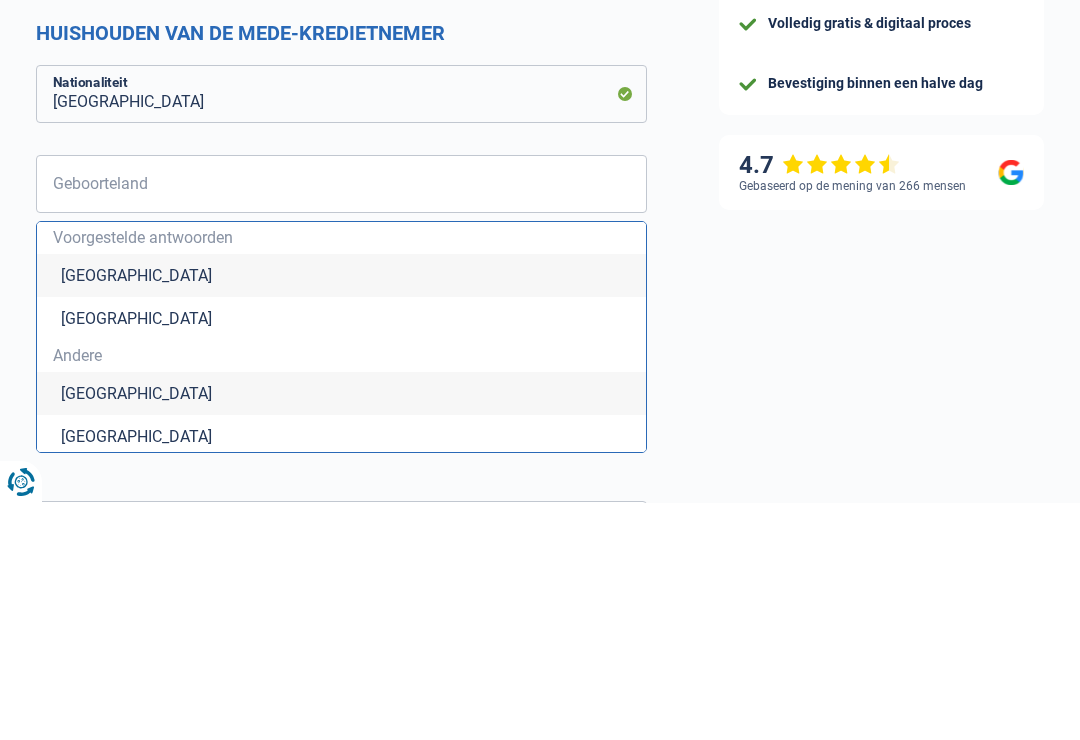 click on "België" at bounding box center (341, 512) 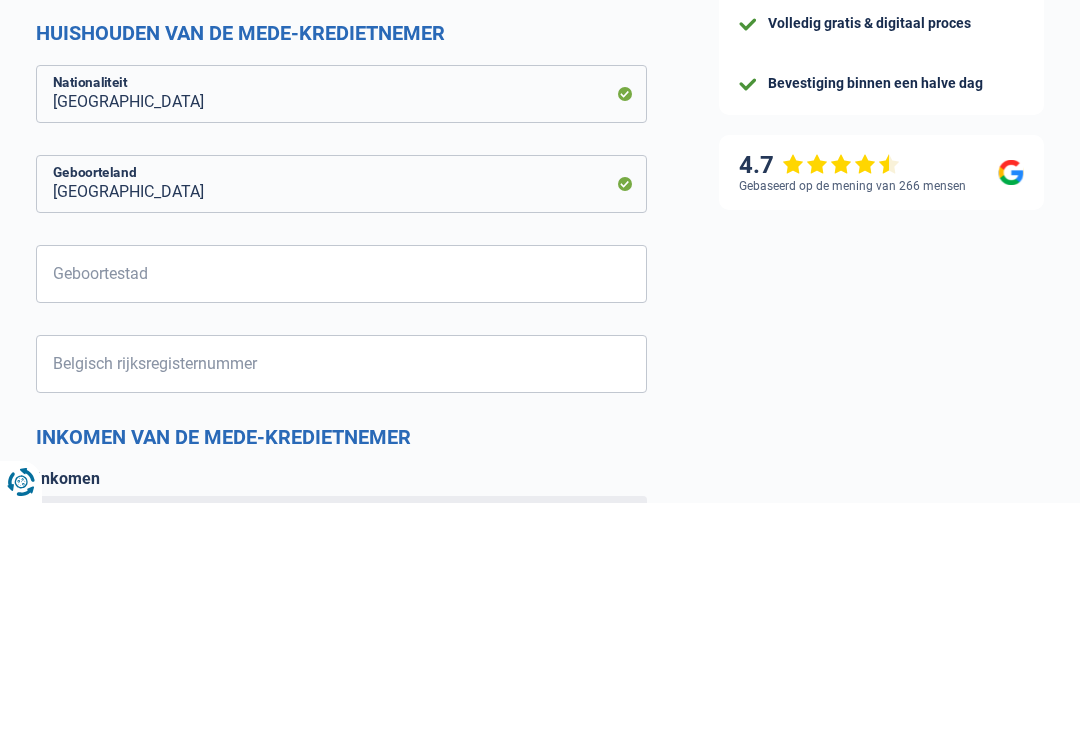 scroll, scrollTop: 1418, scrollLeft: 0, axis: vertical 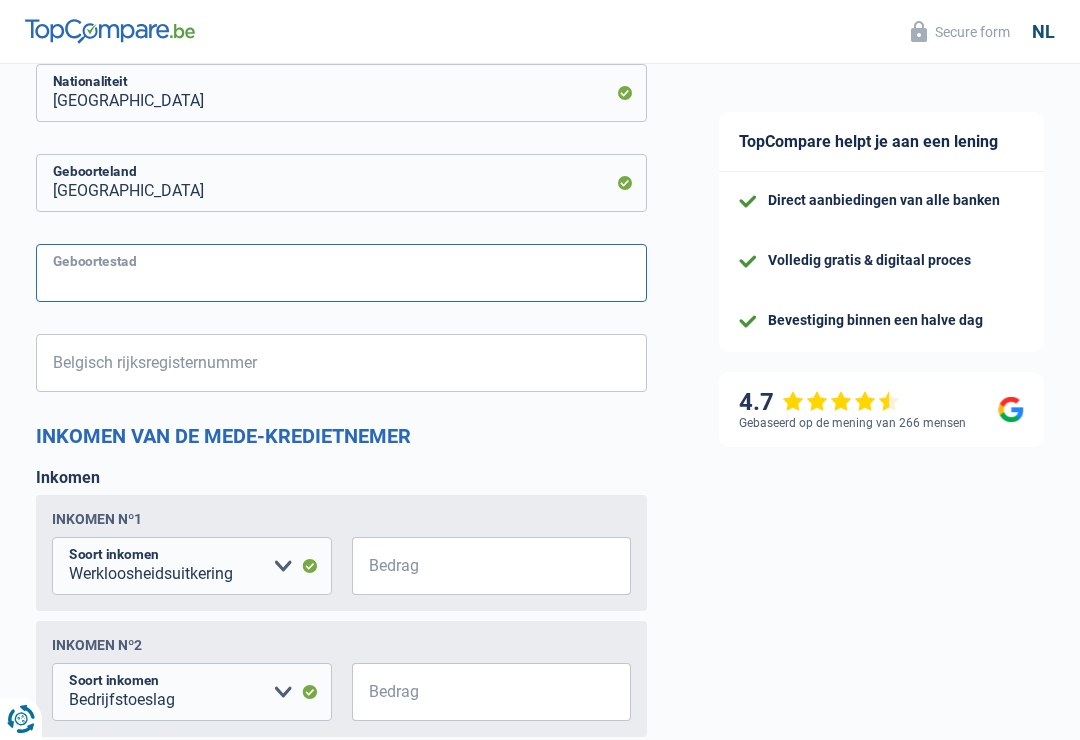 click on "Geboortestad" at bounding box center [341, 273] 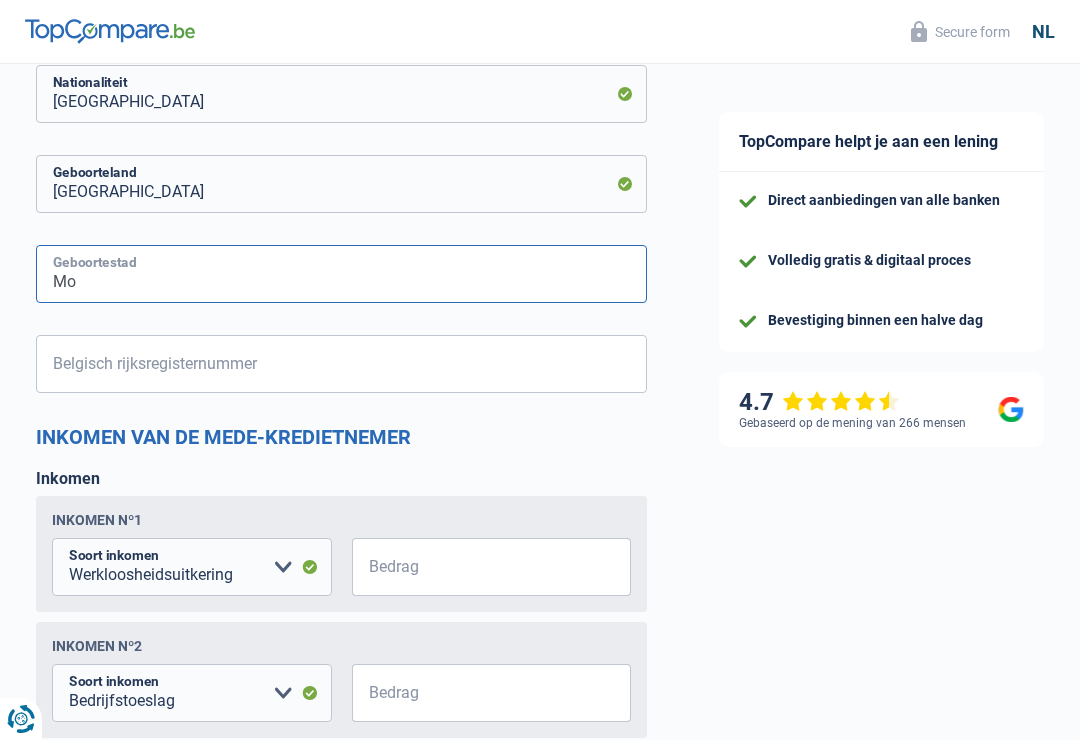 type on "Mol" 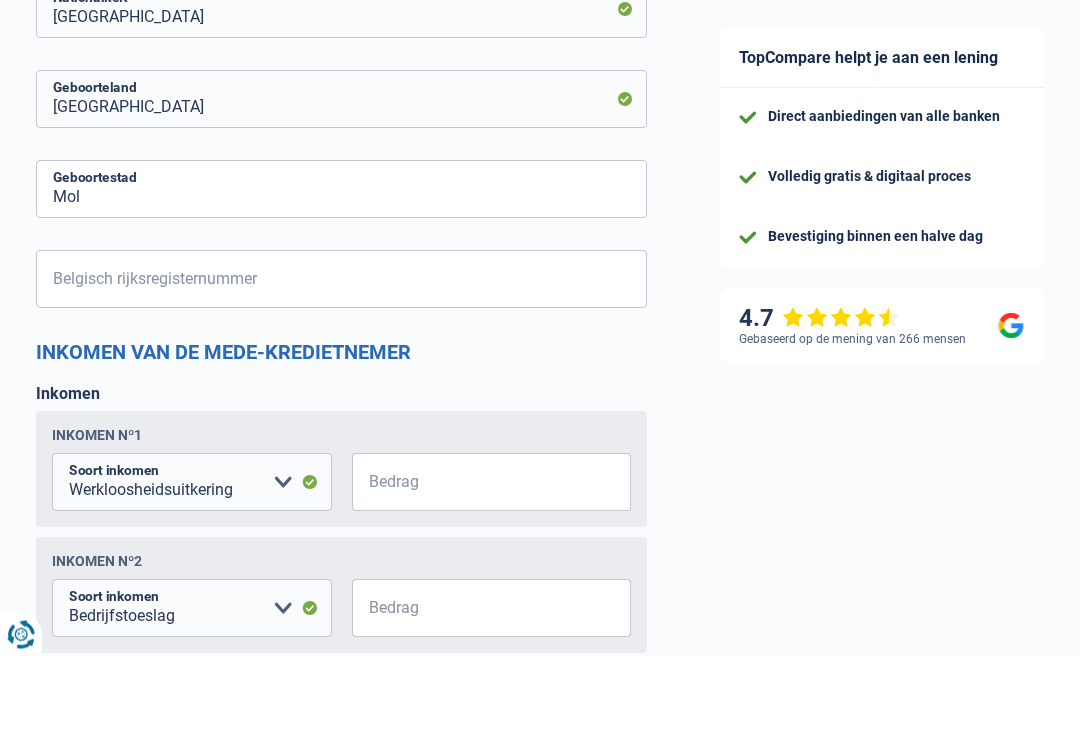 scroll, scrollTop: 1502, scrollLeft: 0, axis: vertical 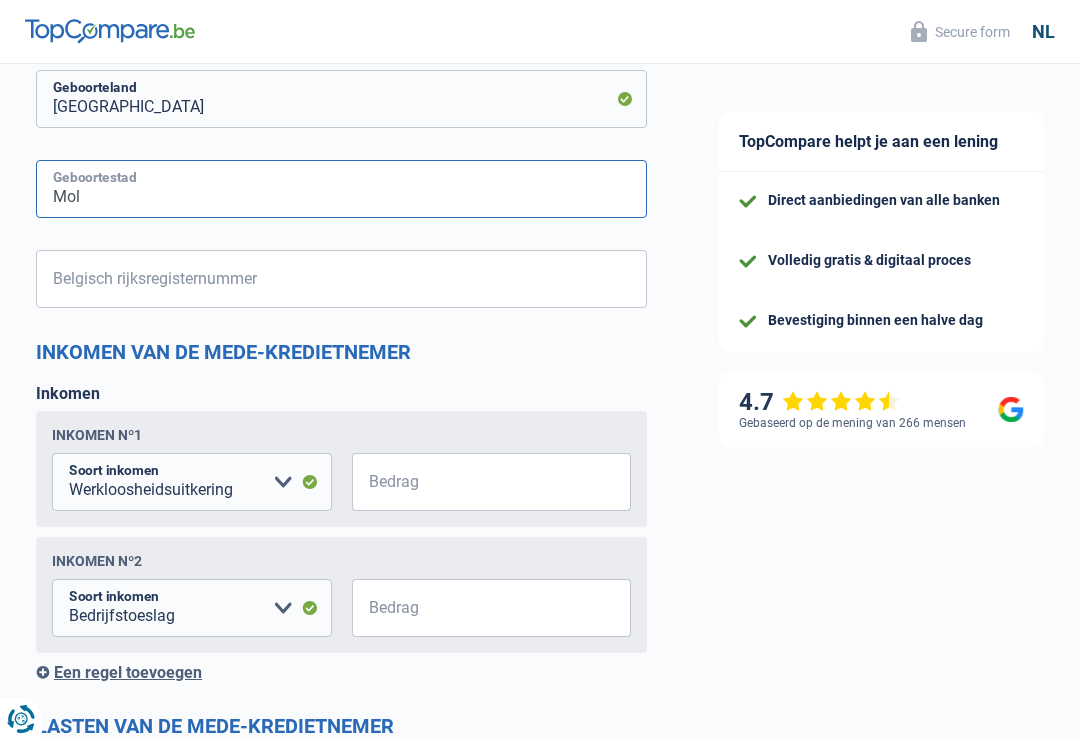 type 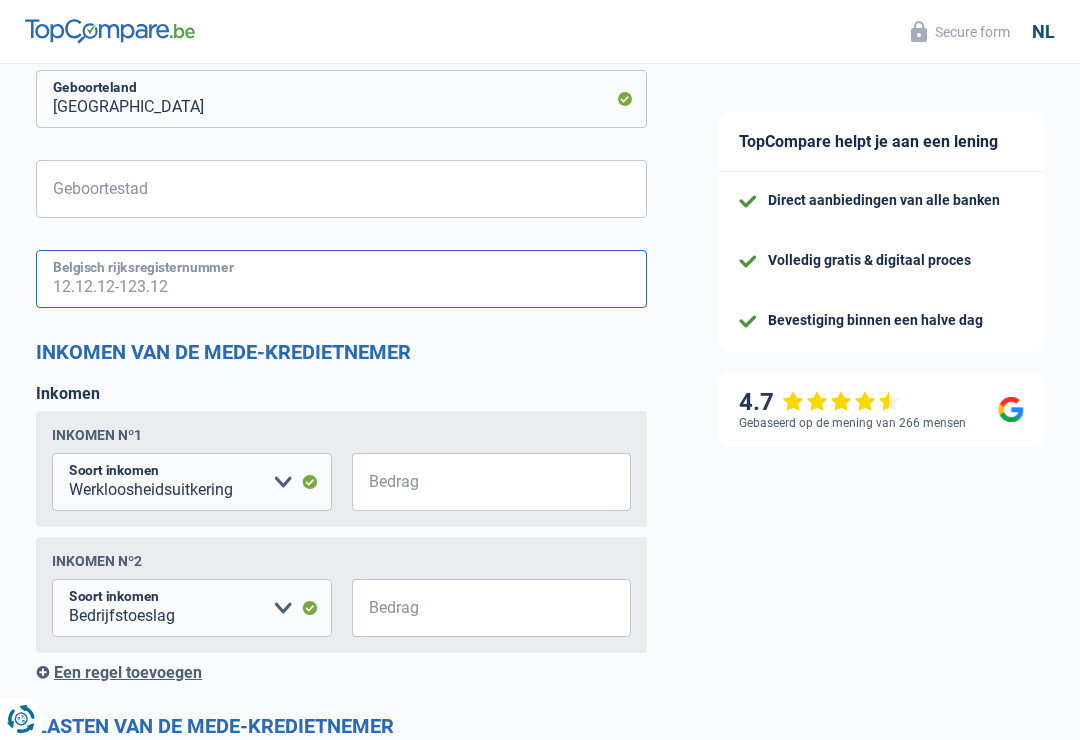 click on "Belgisch rijksregisternummer" at bounding box center [341, 279] 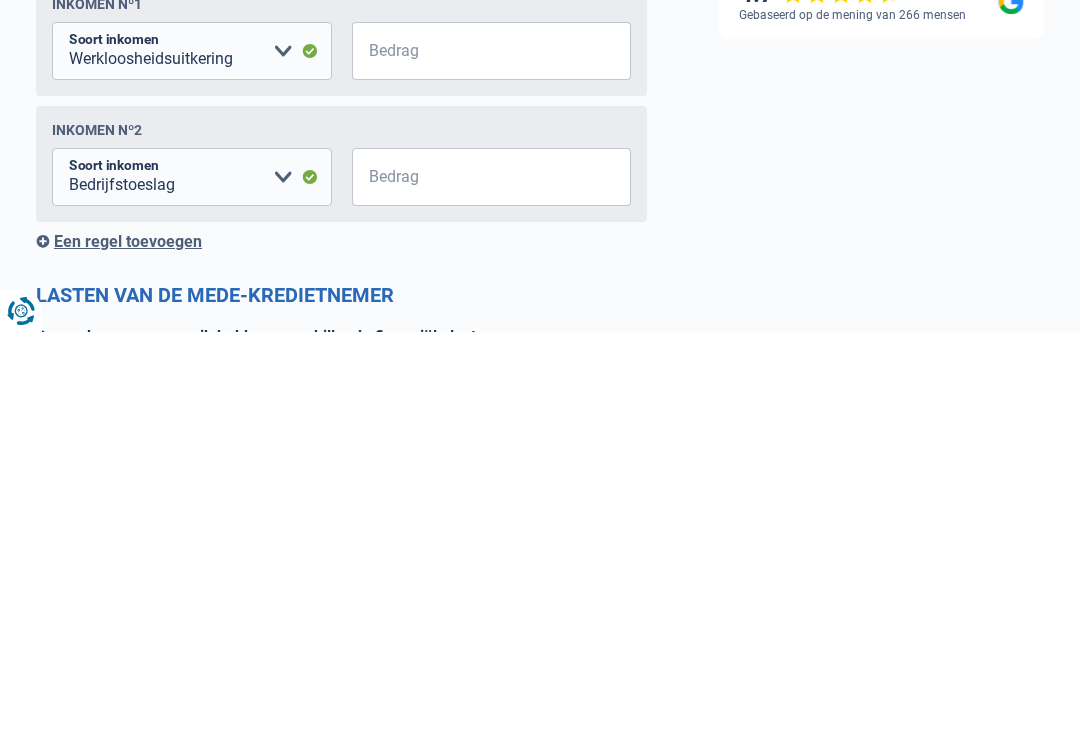 scroll, scrollTop: 1526, scrollLeft: 0, axis: vertical 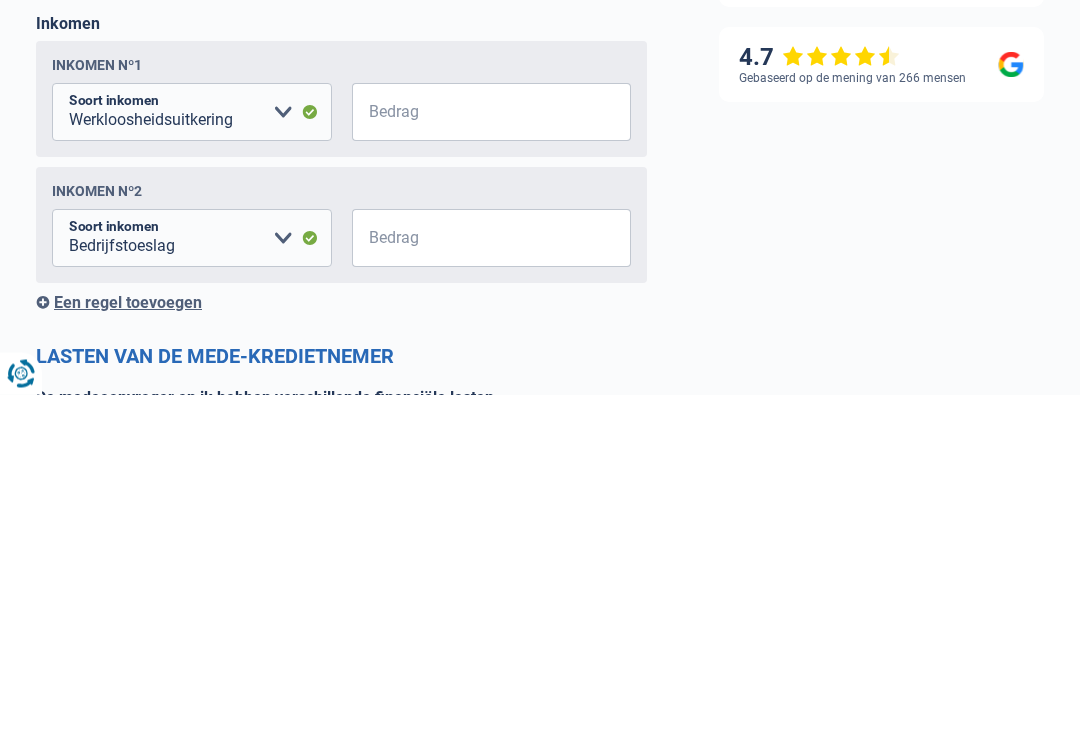 type on "62.04.16-242.26" 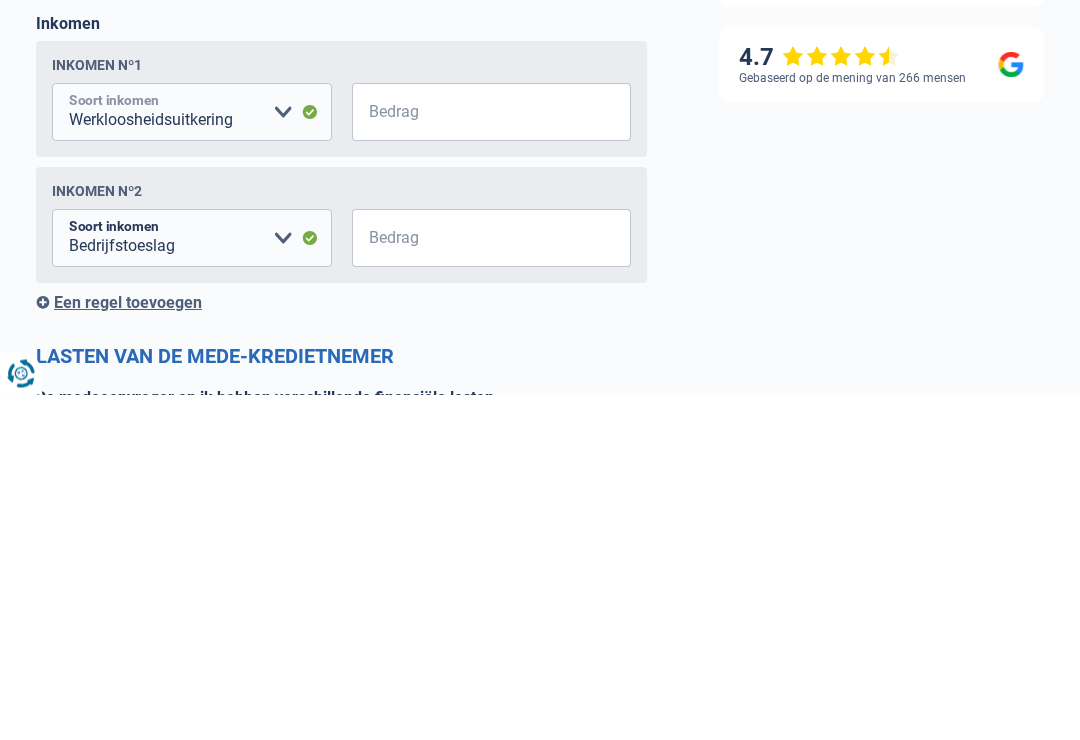 click on "Alimentatie geld Bedrijfstoeslag Huurinkomsten Invaliditeitspensioen Kinderbijslag Leefloon Maaltijdcheques Maandelijkse nettoloon Pensioen Tegemoetkoming handicap Uitkering mutualiteit Werkloosheidsuitkering Zelfstandige in bijberoep Andere inkomsten
Maak een keuze a.u.b" at bounding box center (192, 458) 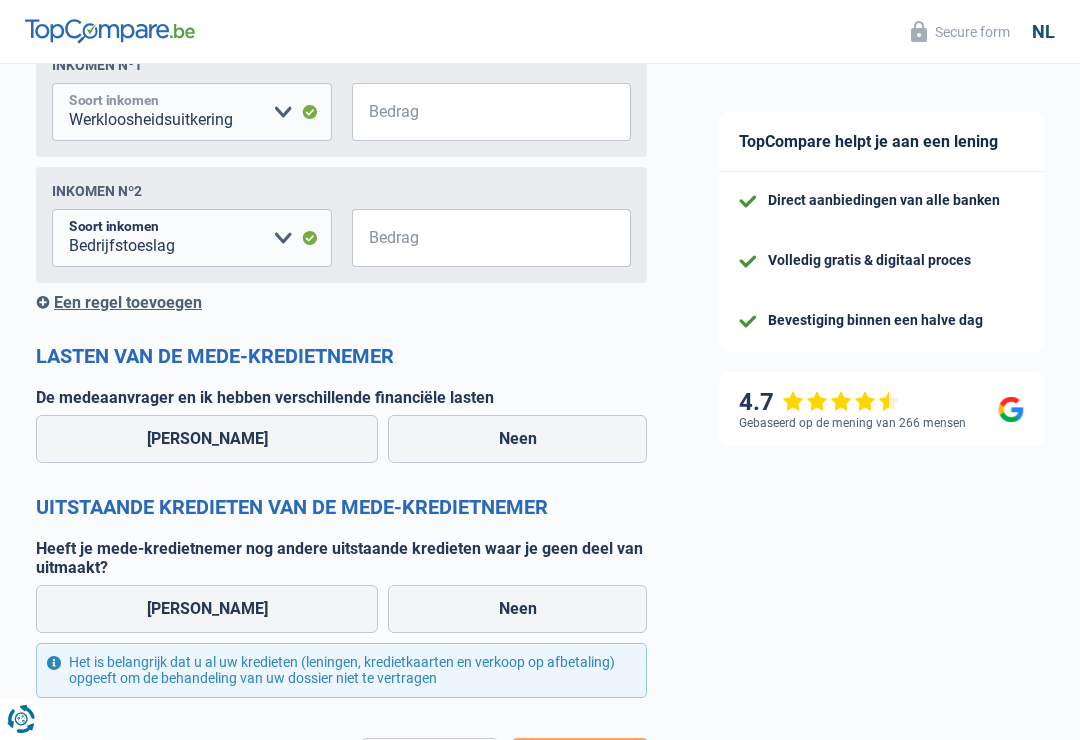 select on "pension" 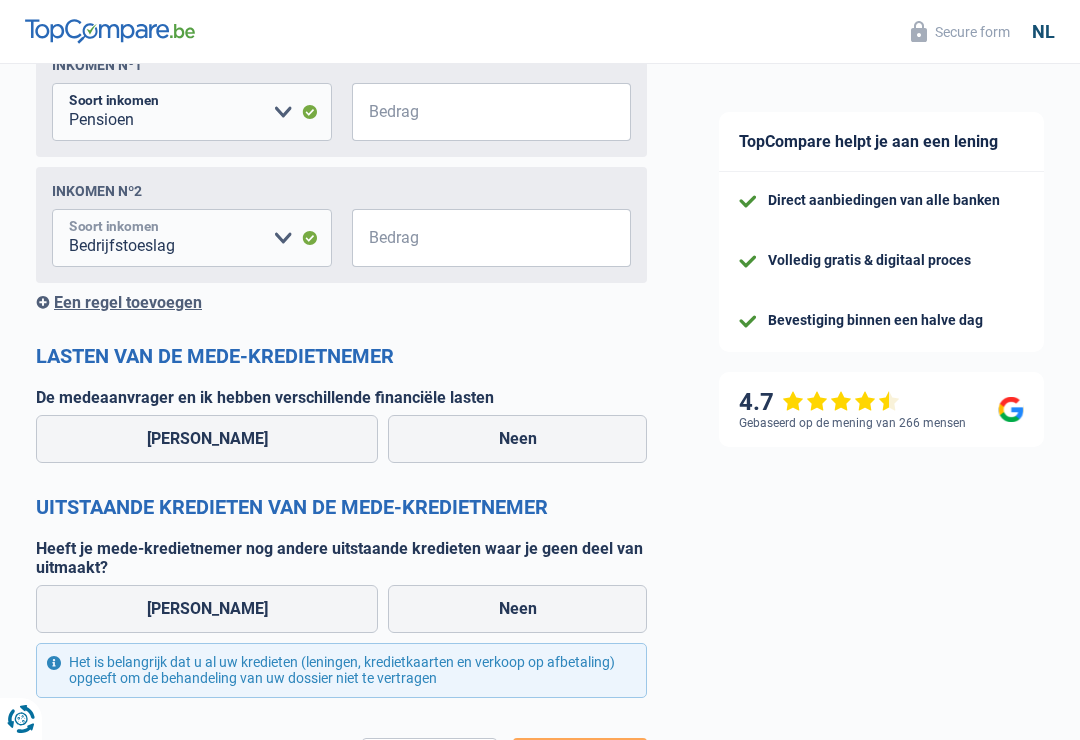 click on "Alimentatie geld Bedrijfstoeslag Huurinkomsten Invaliditeitspensioen Kinderbijslag Leefloon Maaltijdcheques Maandelijkse nettoloon Pensioen Tegemoetkoming handicap Uitkering mutualiteit Werkloosheidsuitkering Zelfstandige in bijberoep Andere inkomsten
Maak een keuze a.u.b" at bounding box center (192, 238) 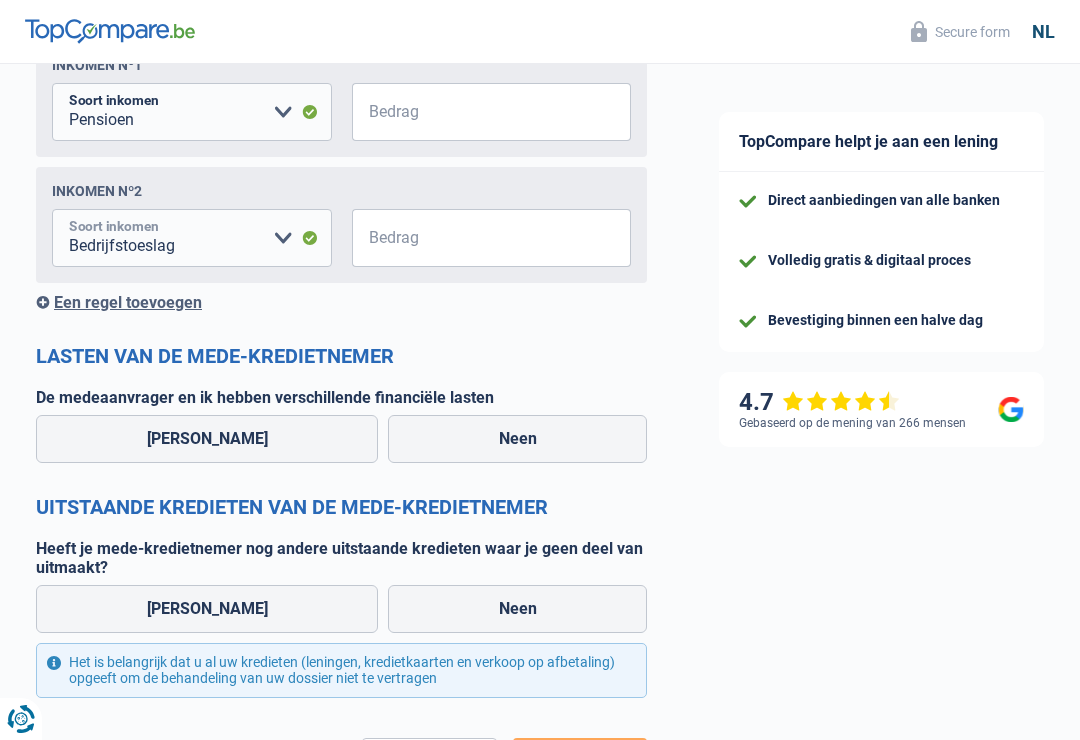 select on "pension" 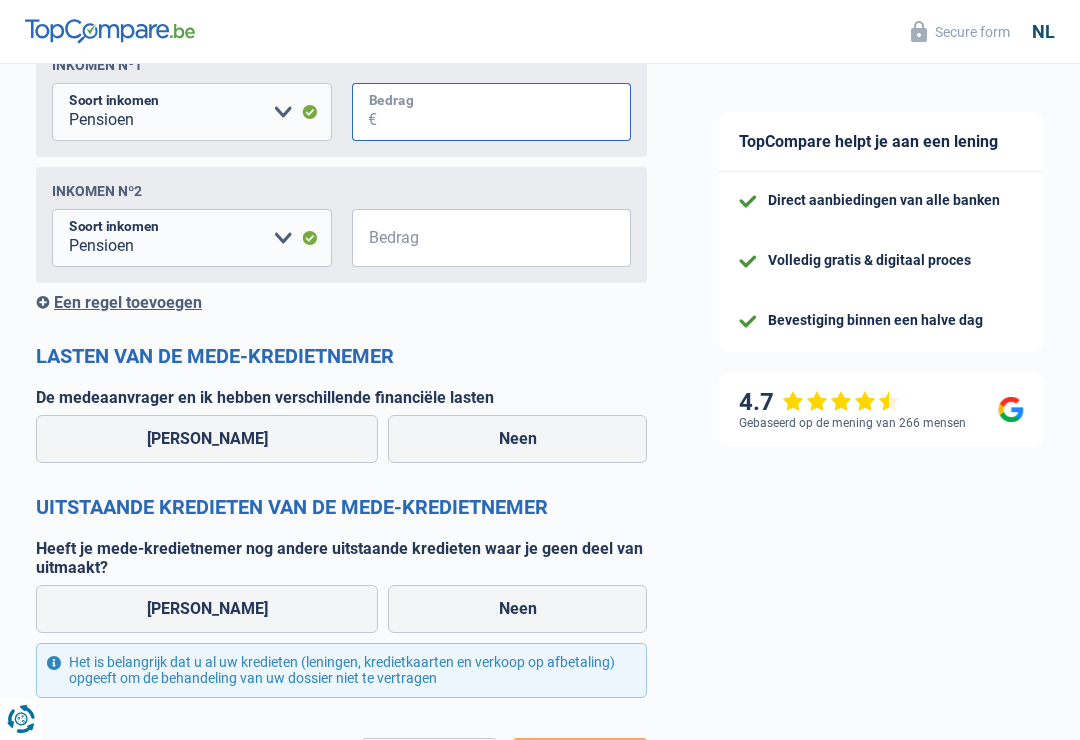 click on "Bedrag" at bounding box center (504, 112) 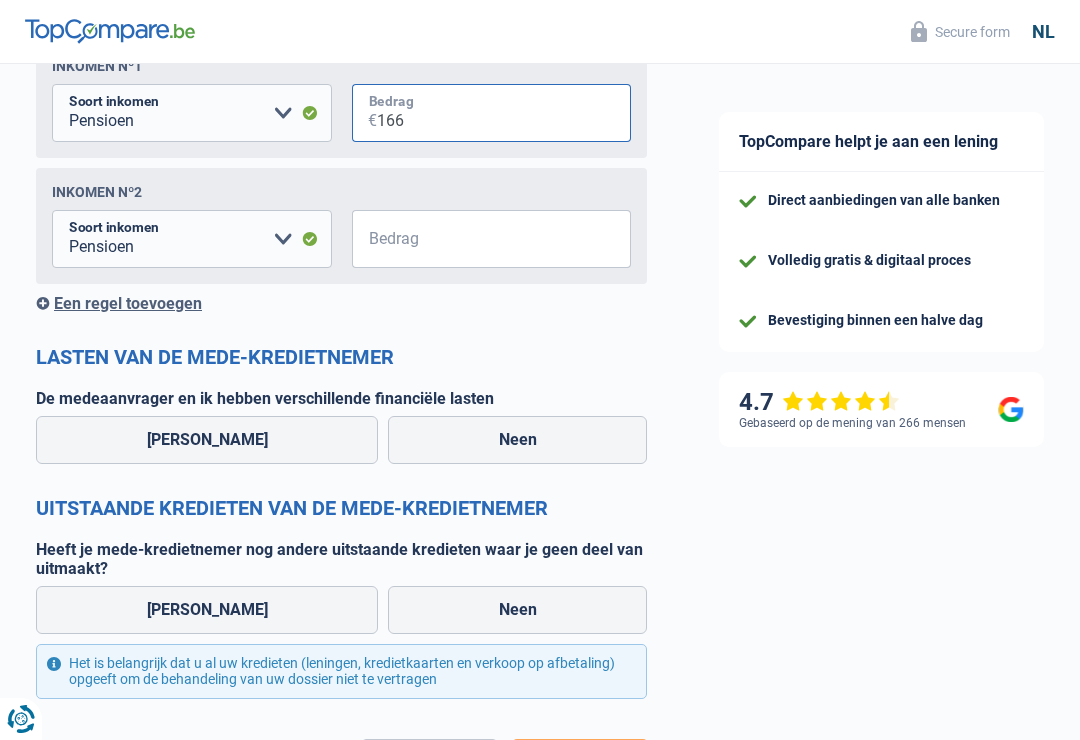 type on "1.660" 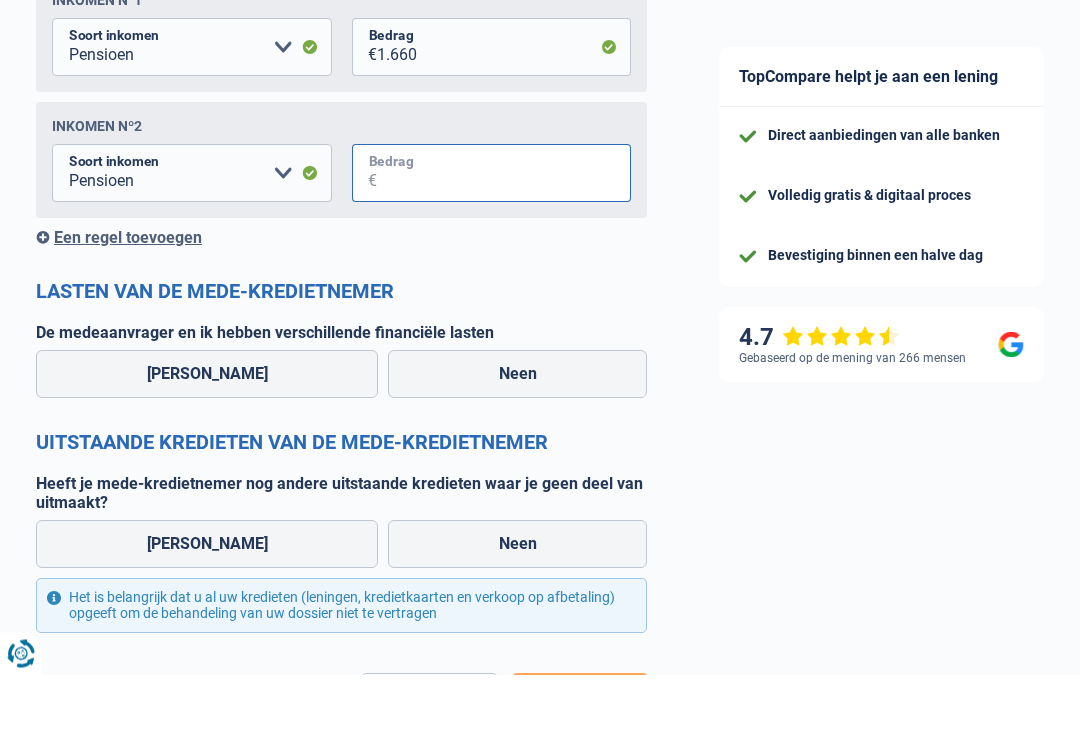 click on "Bedrag" at bounding box center [504, 239] 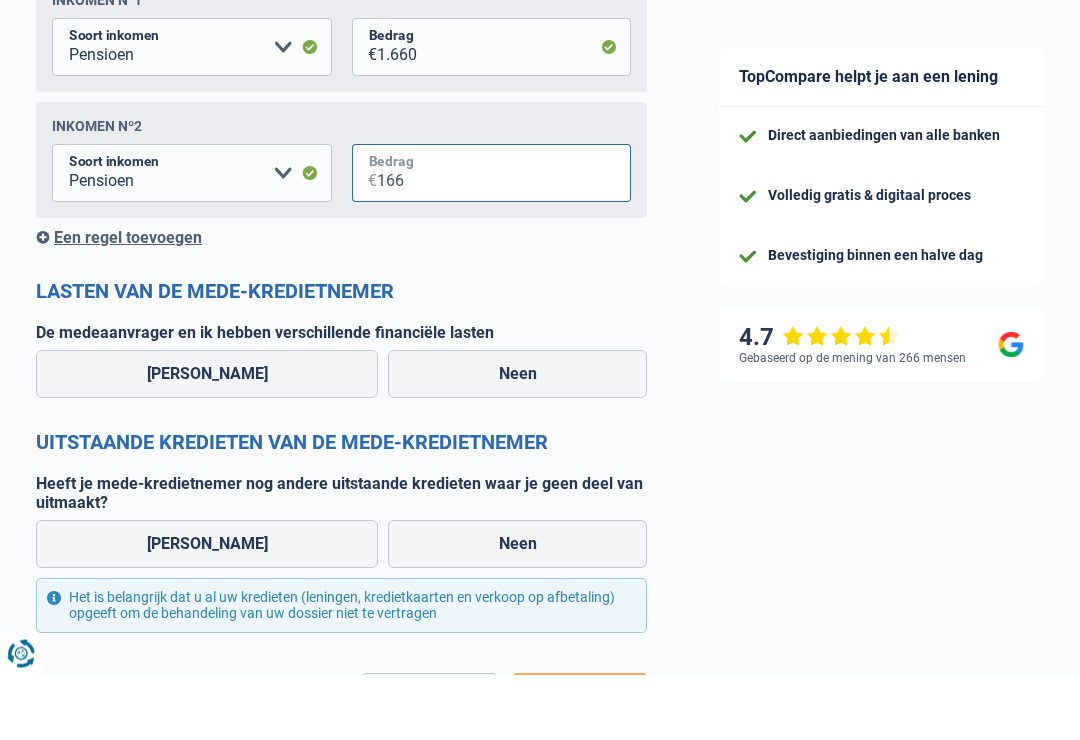 type on "1.660" 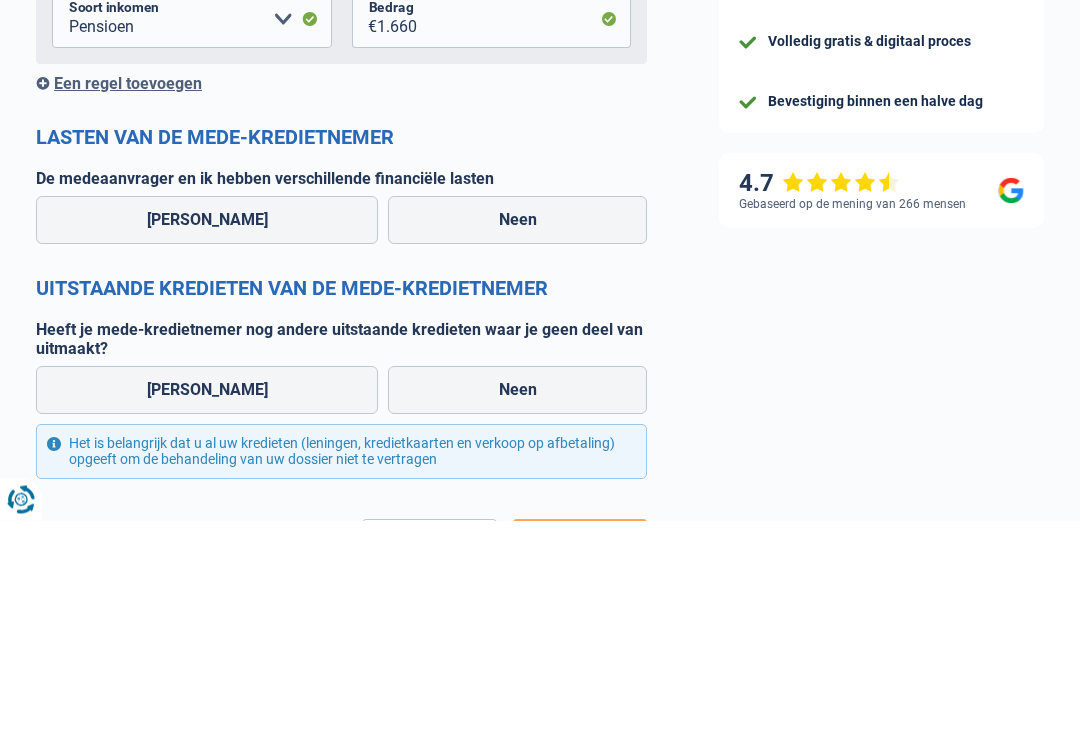 click on "Neen" at bounding box center [517, 440] 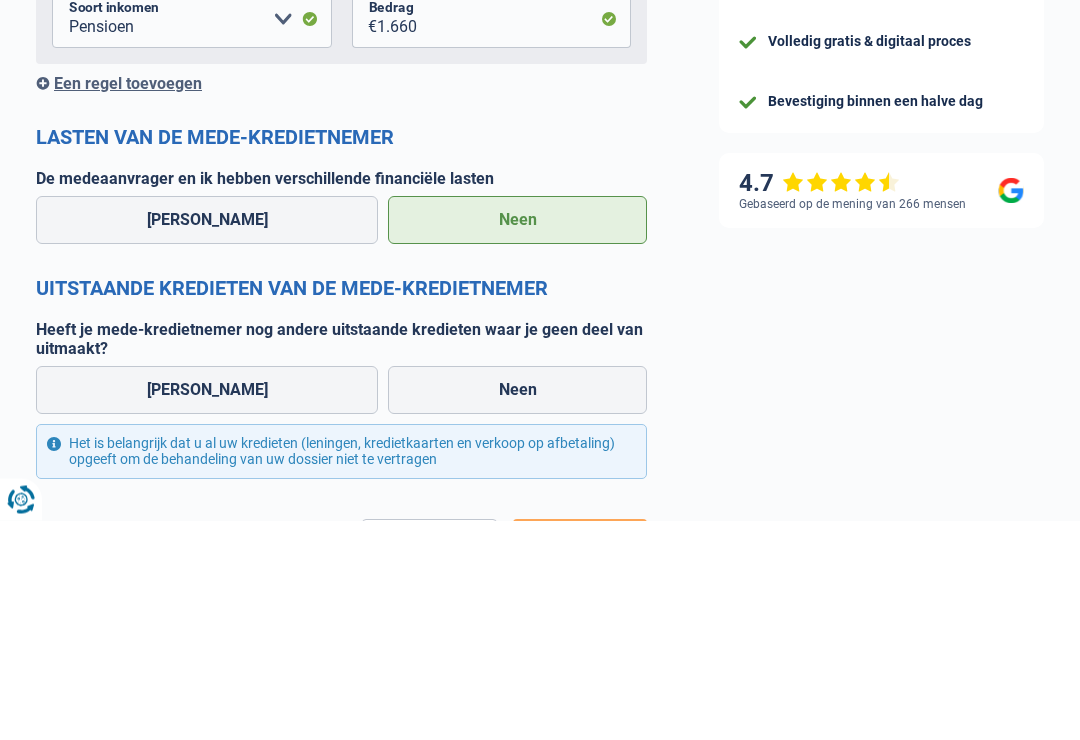 select on "unemployment" 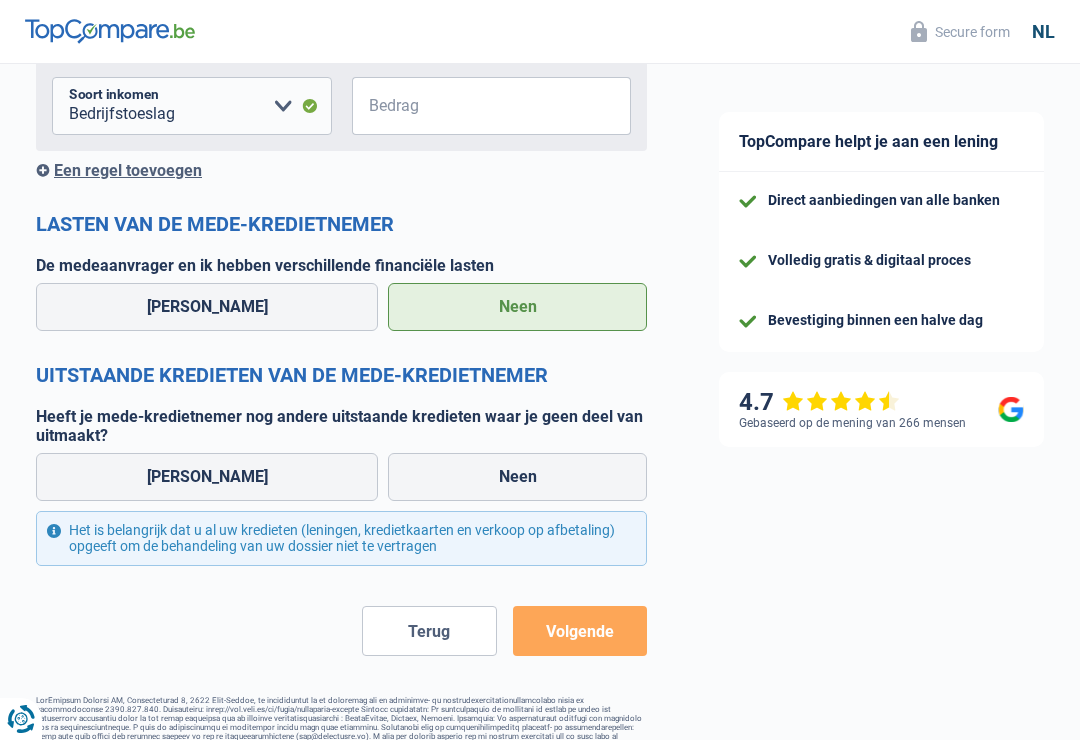 scroll, scrollTop: 2278, scrollLeft: 0, axis: vertical 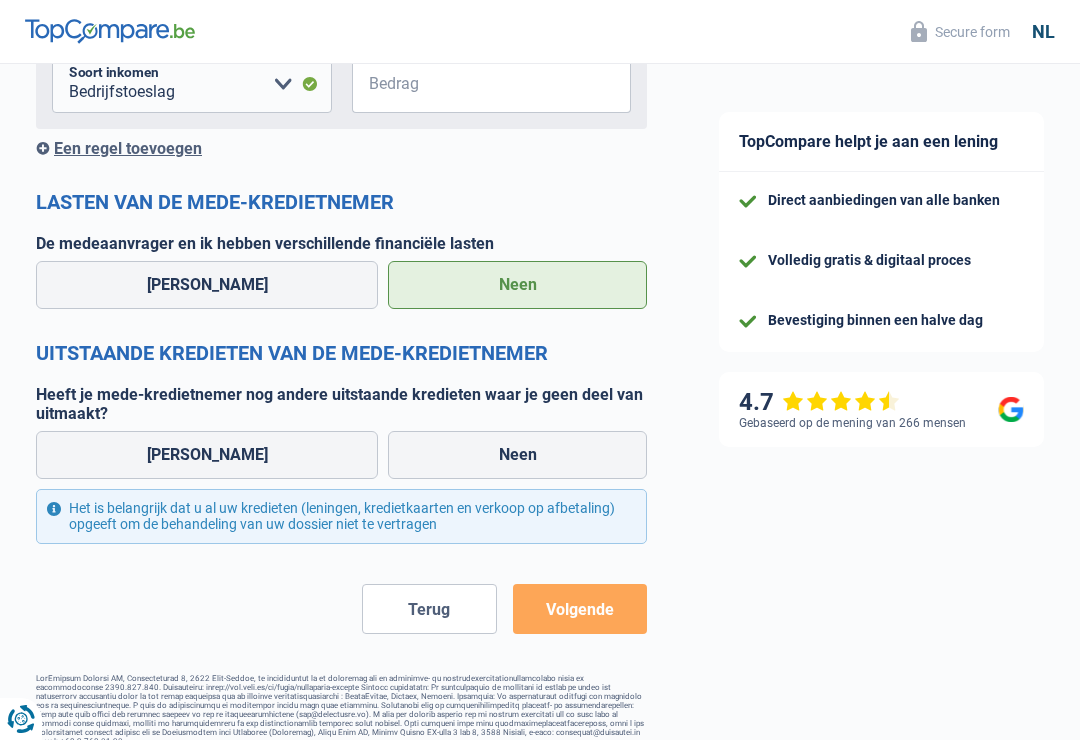 click on "Neen" at bounding box center (517, 455) 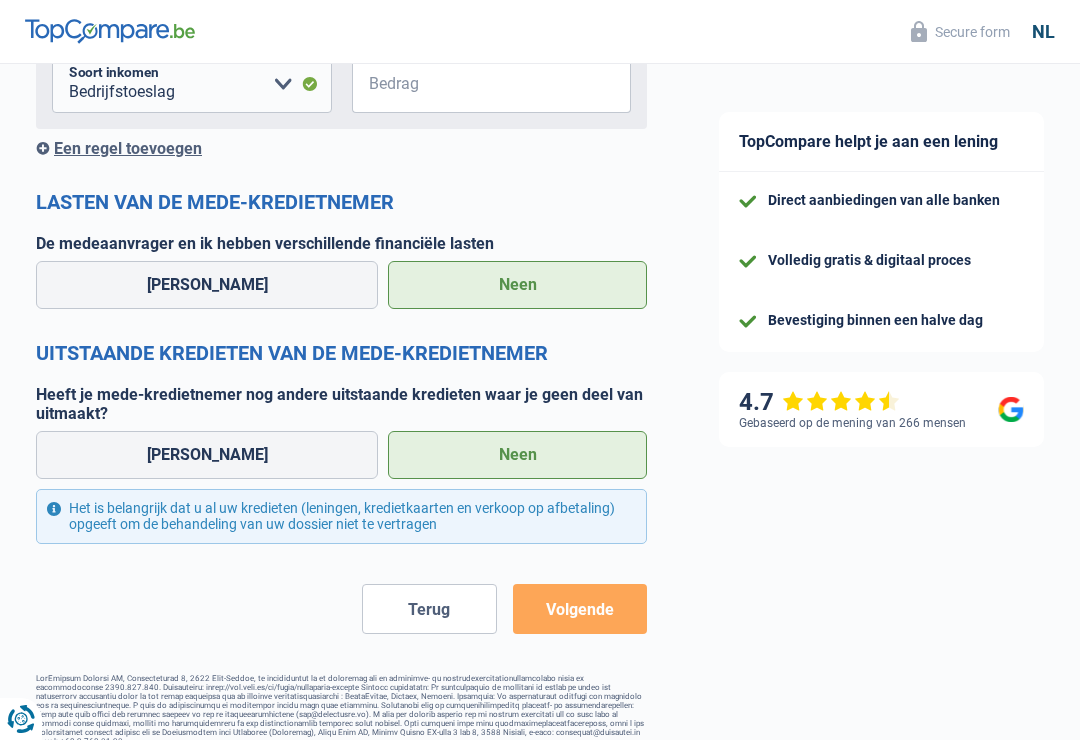 click on "Volgende" at bounding box center [580, 609] 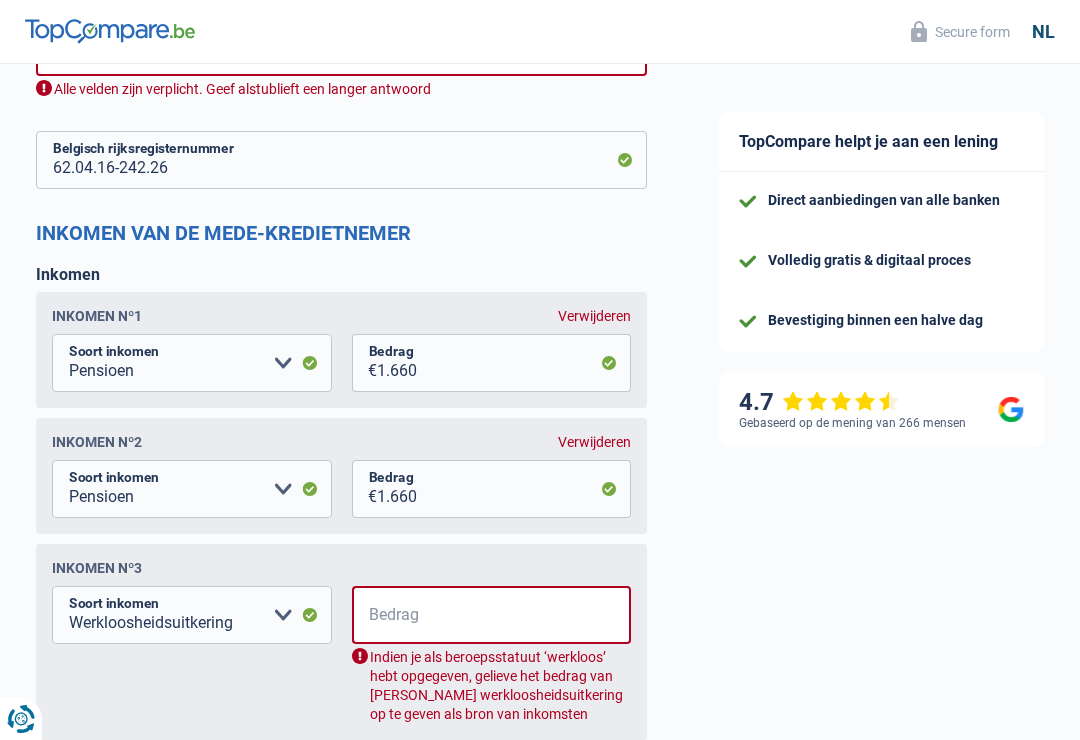 scroll, scrollTop: 1592, scrollLeft: 0, axis: vertical 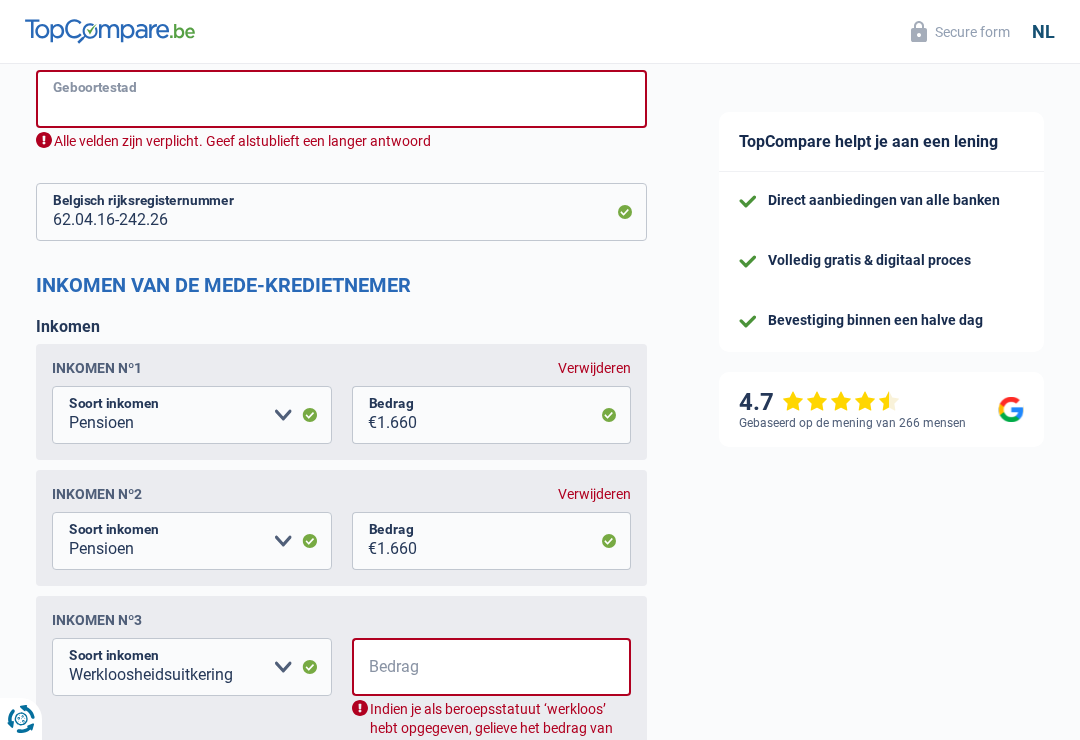 click on "Geboortestad" at bounding box center [341, 99] 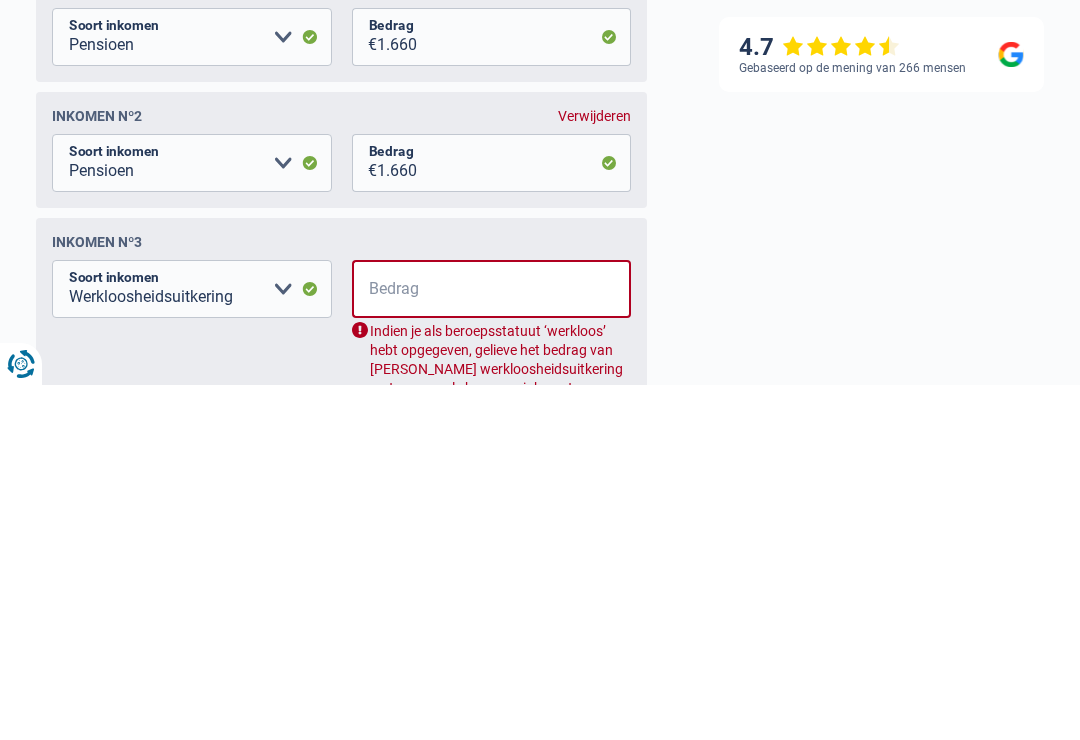 type on "Mol" 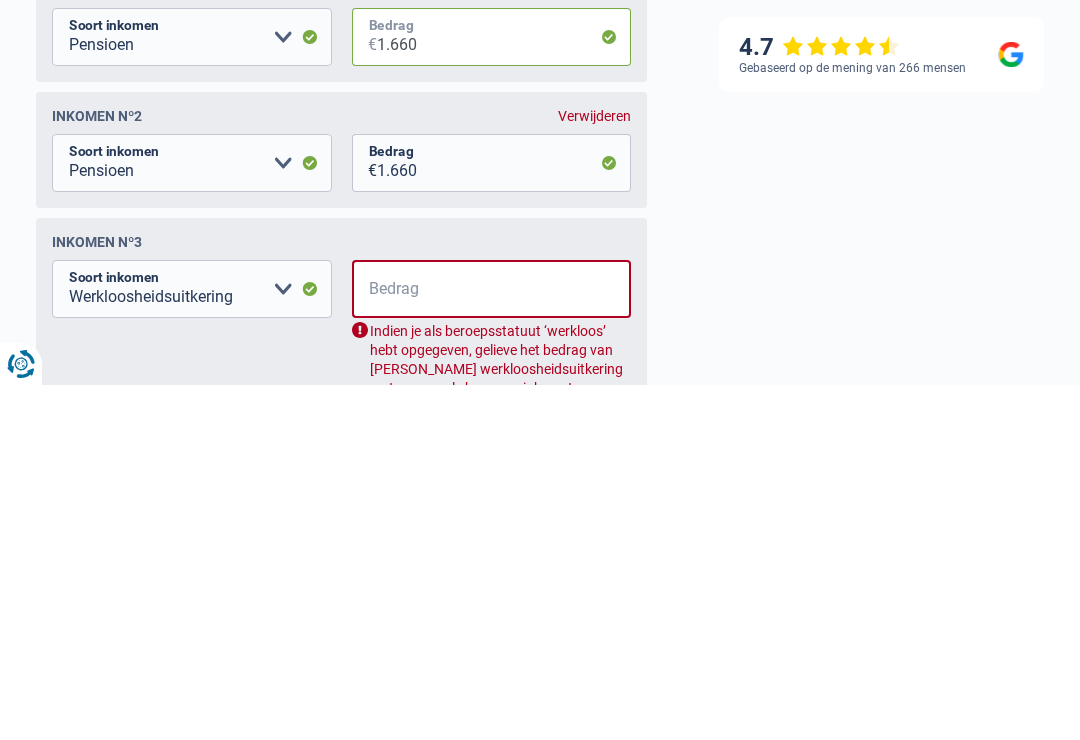 click on "1.660" at bounding box center (504, 392) 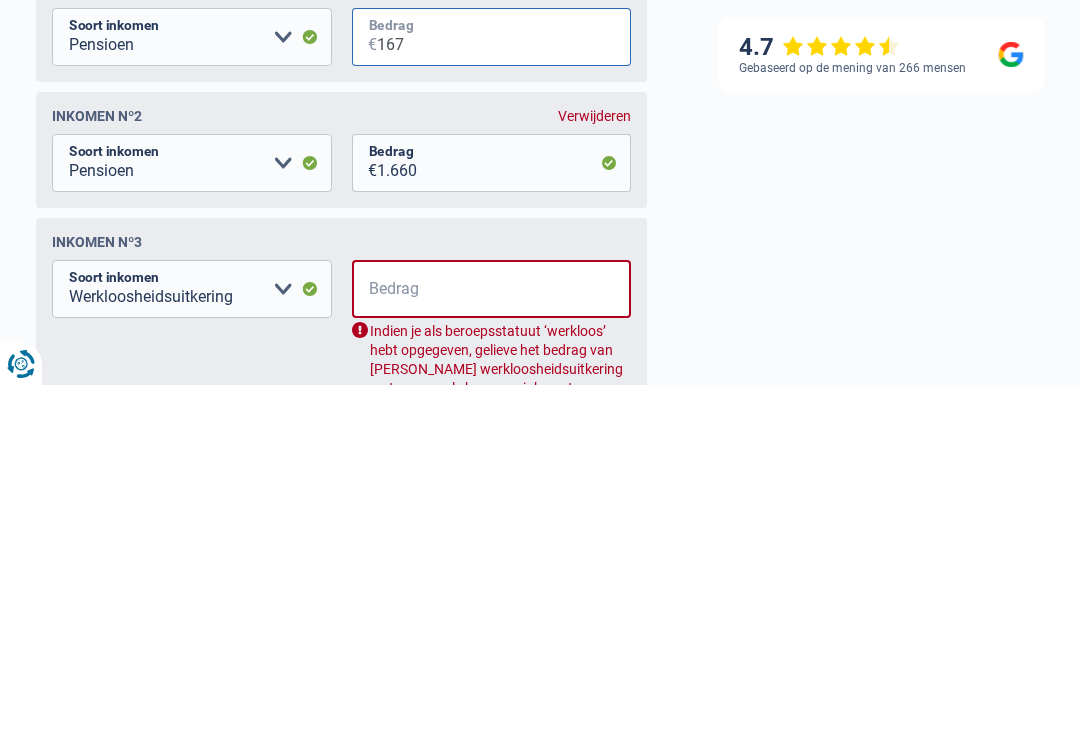 type on "1.670" 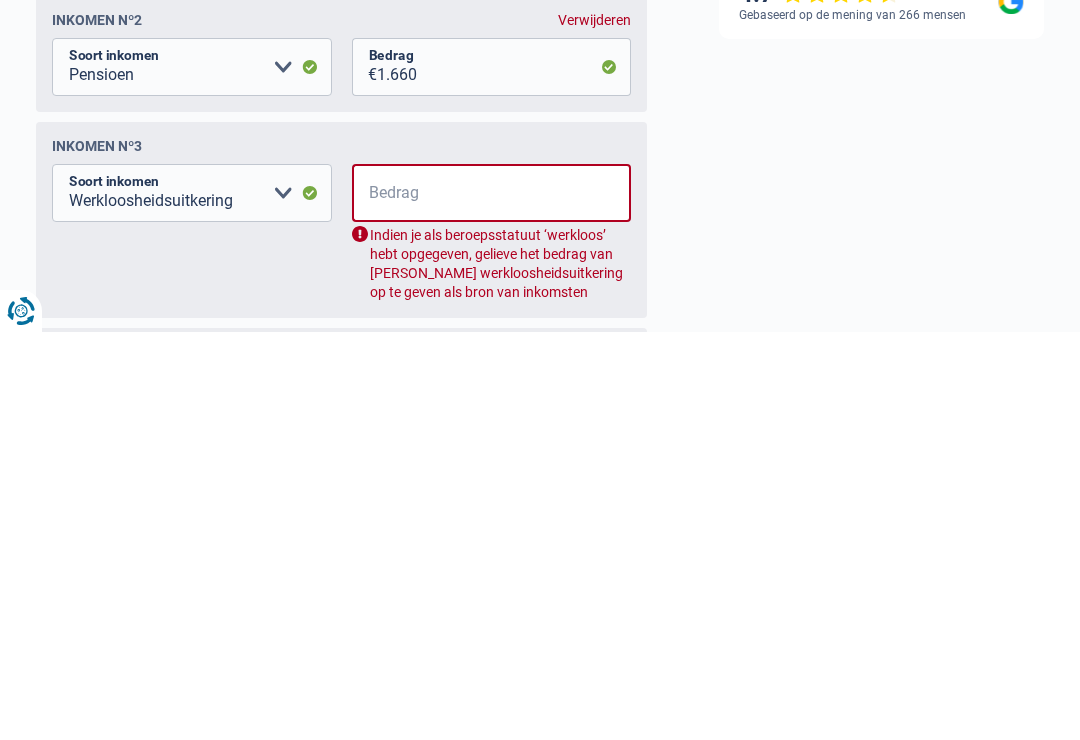 scroll, scrollTop: 1636, scrollLeft: 0, axis: vertical 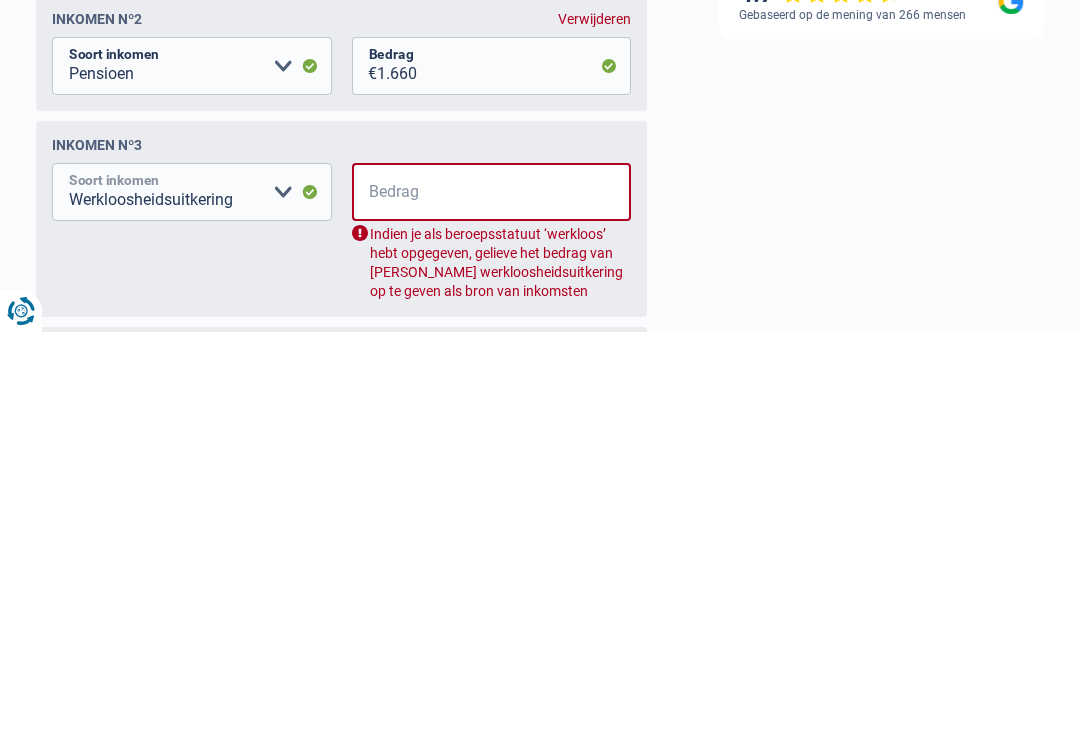 click on "Alimentatie geld Bedrijfstoeslag Huurinkomsten Invaliditeitspensioen Kinderbijslag Leefloon Maaltijdcheques Maandelijkse nettoloon Pensioen Tegemoetkoming handicap Uitkering mutualiteit Werkloosheidsuitkering Zelfstandige in bijberoep Andere inkomsten
Maak een keuze a.u.b" at bounding box center [192, 600] 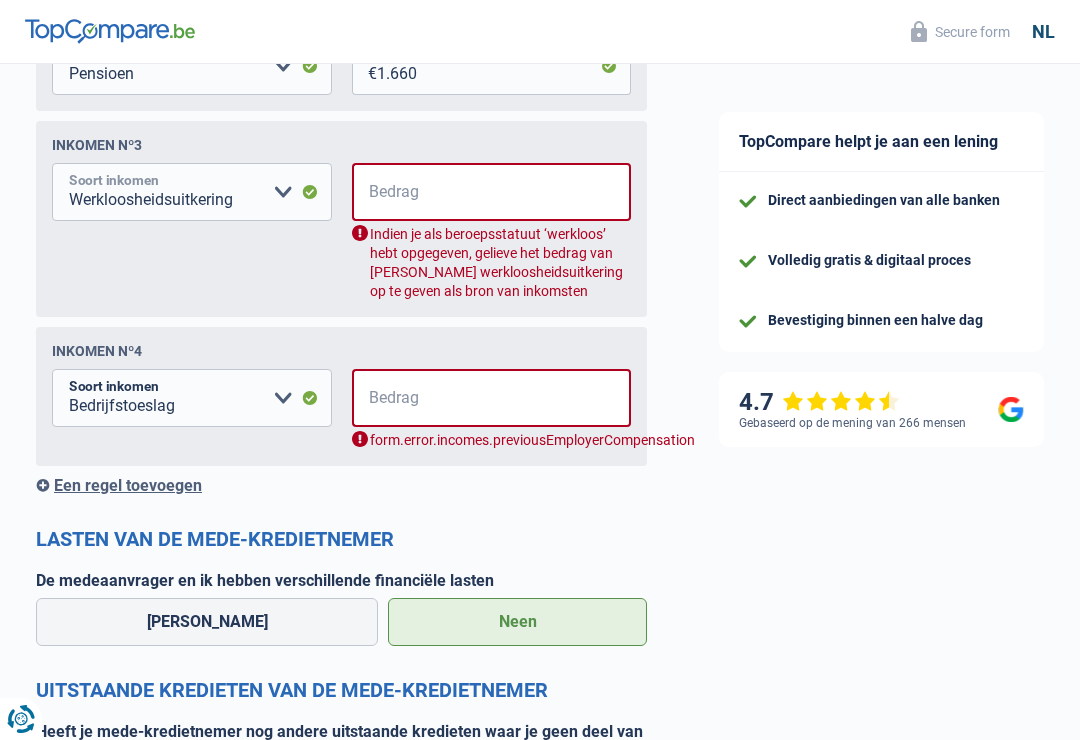 select on "pension" 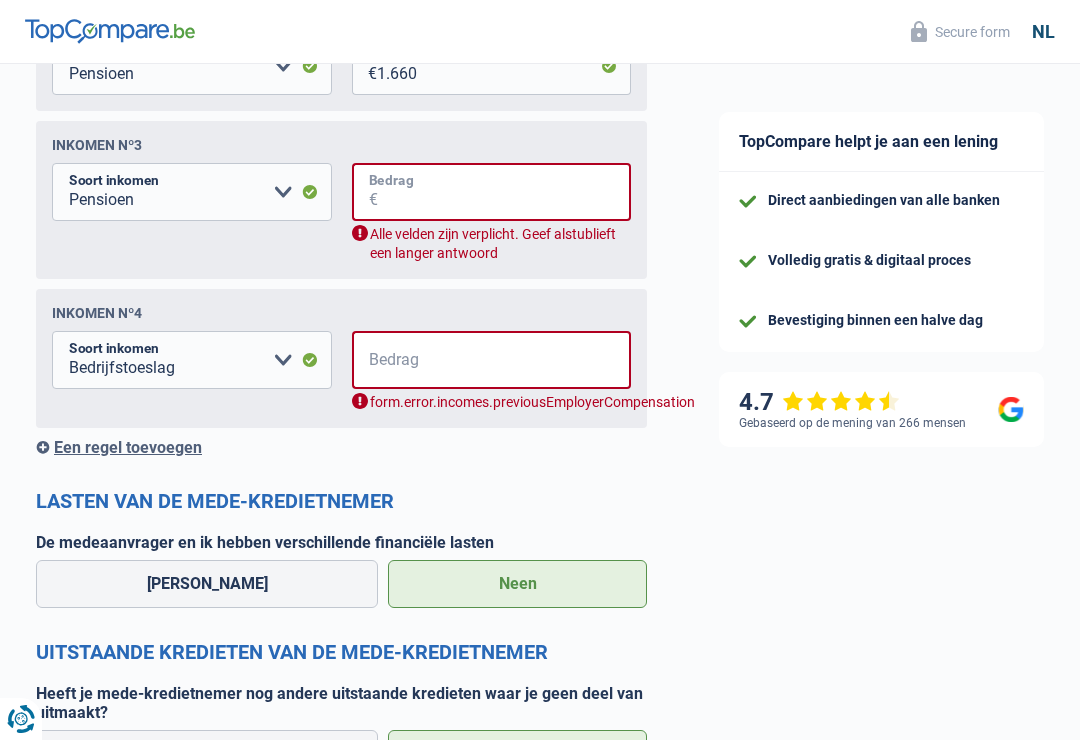 click on "Bedrag" at bounding box center (505, 192) 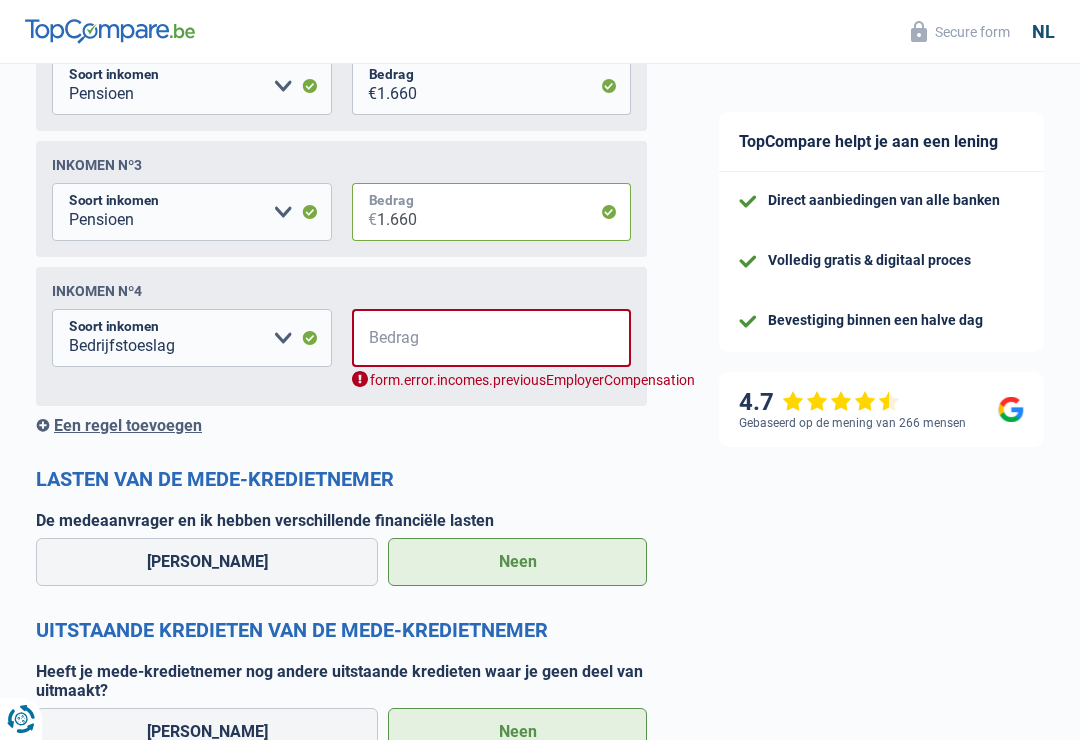 scroll, scrollTop: 2023, scrollLeft: 0, axis: vertical 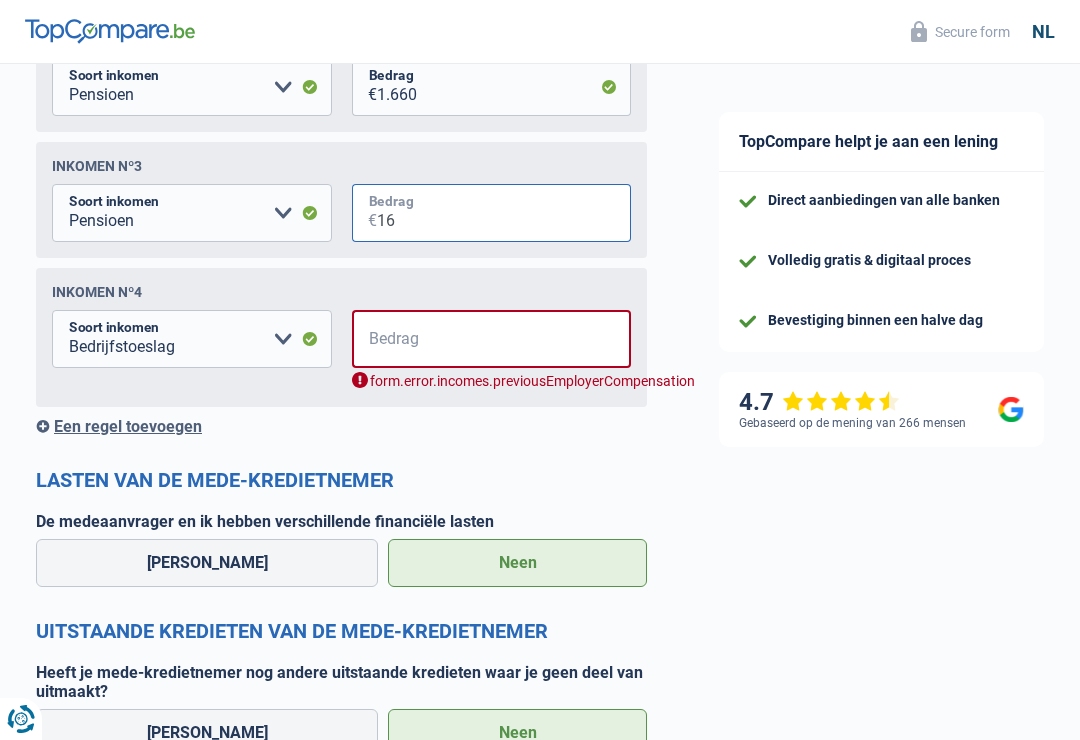type on "1" 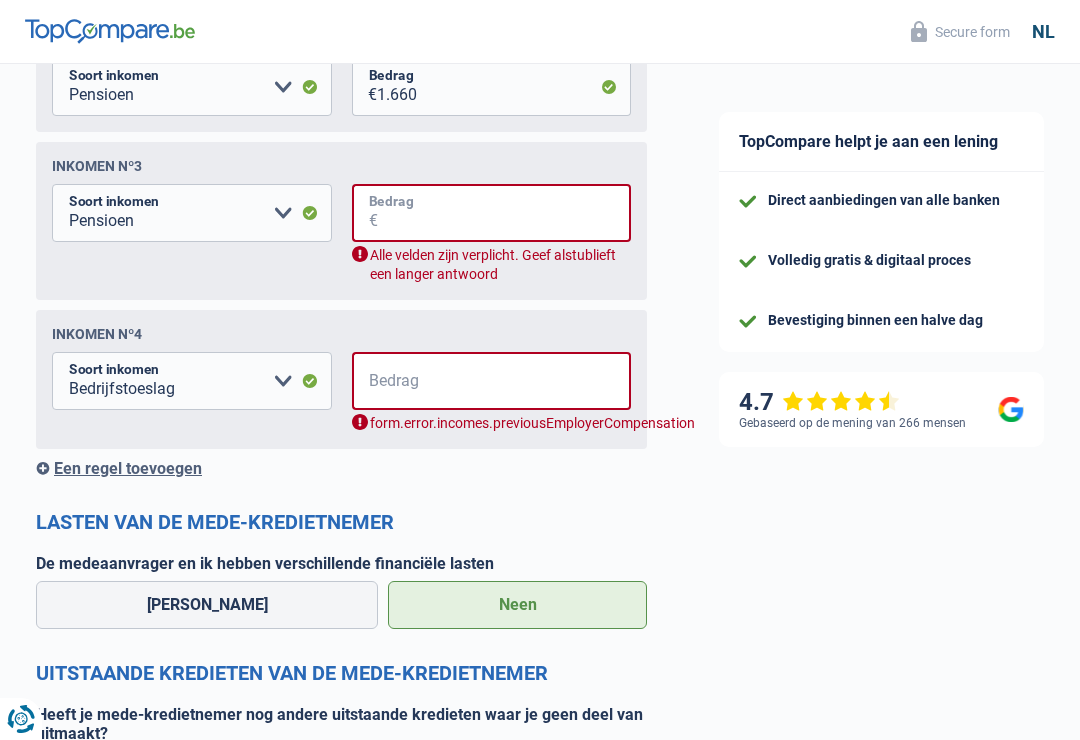 type 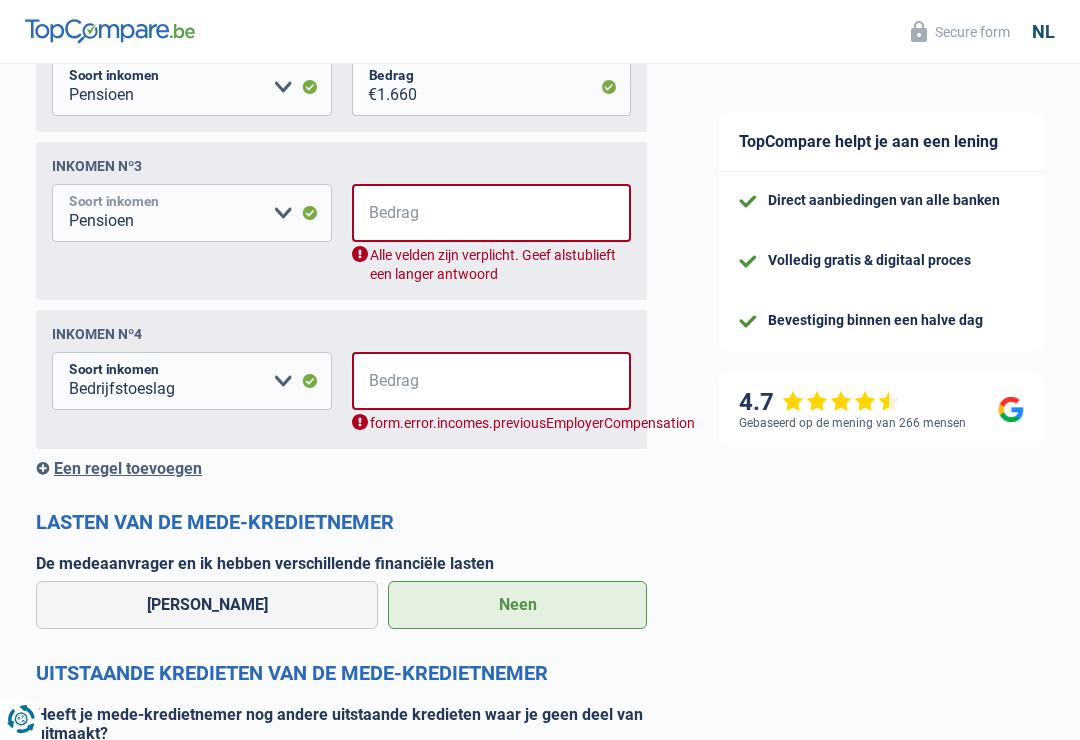 click on "Alimentatie geld Bedrijfstoeslag Huurinkomsten Invaliditeitspensioen Kinderbijslag Leefloon Maaltijdcheques Maandelijkse nettoloon Pensioen Tegemoetkoming handicap Uitkering mutualiteit Werkloosheidsuitkering Zelfstandige in bijberoep Andere inkomsten
Maak een keuze a.u.b" at bounding box center (192, 213) 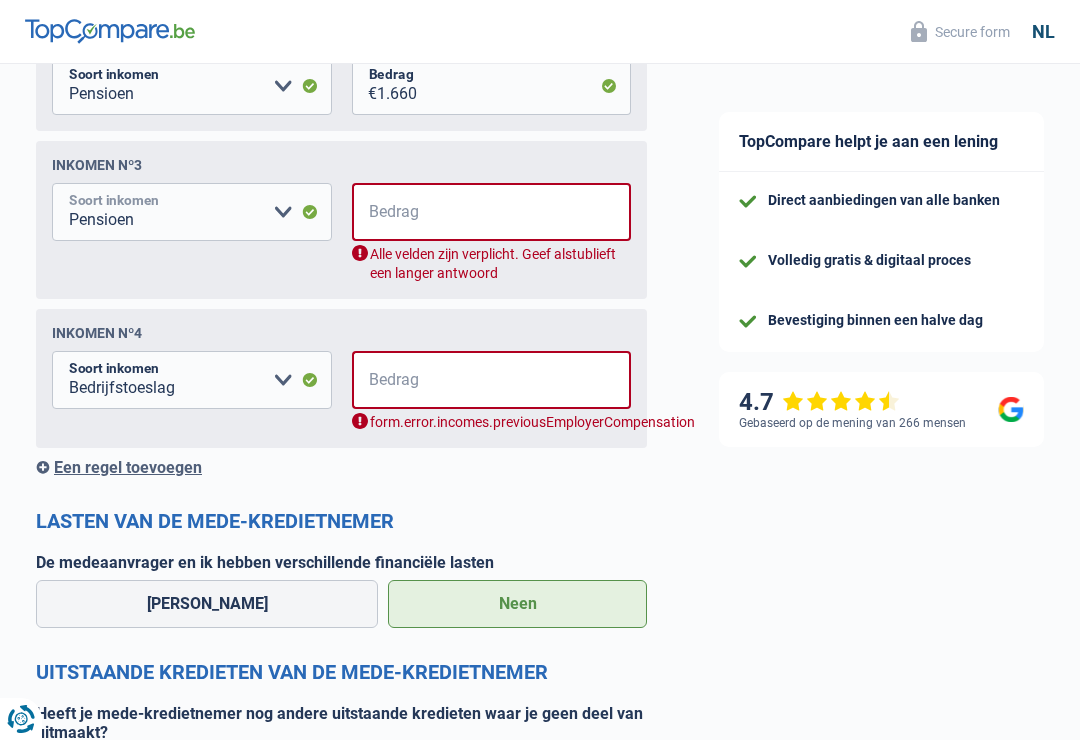 click on "Alimentatie geld Bedrijfstoeslag Huurinkomsten Invaliditeitspensioen Kinderbijslag Leefloon Maaltijdcheques Maandelijkse nettoloon Pensioen Tegemoetkoming handicap Uitkering mutualiteit Werkloosheidsuitkering Zelfstandige in bijberoep Andere inkomsten
Maak een keuze a.u.b" at bounding box center (192, 212) 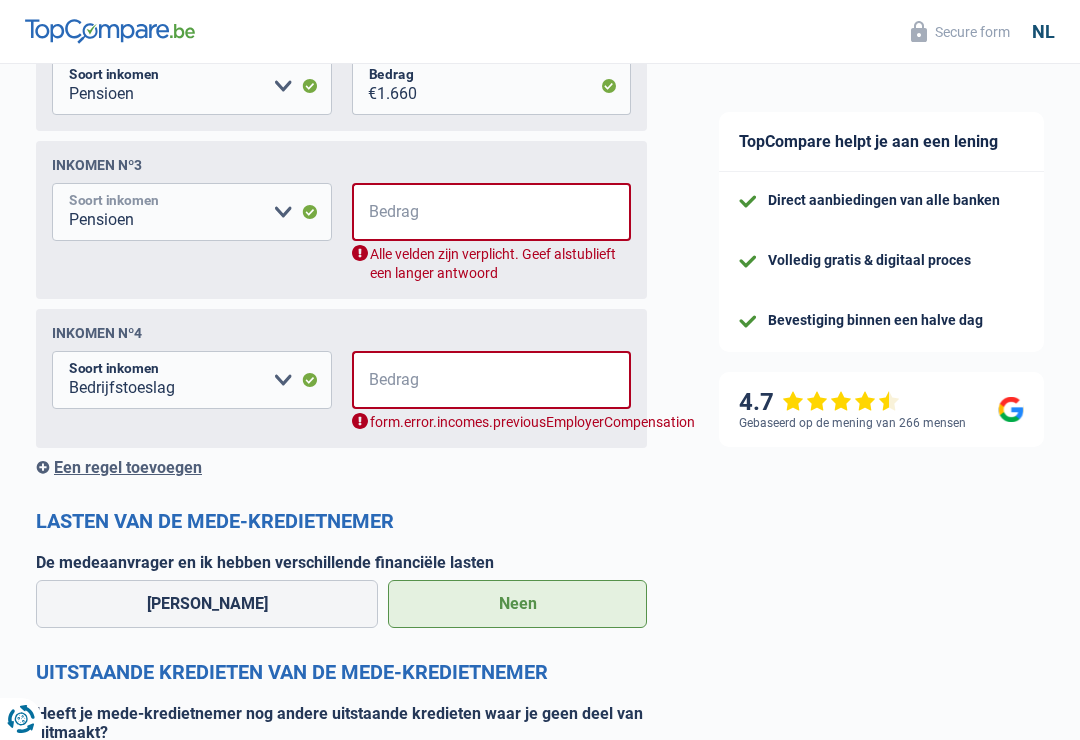 click on "Alimentatie geld Bedrijfstoeslag Huurinkomsten Invaliditeitspensioen Kinderbijslag Leefloon Maaltijdcheques Maandelijkse nettoloon Pensioen Tegemoetkoming handicap Uitkering mutualiteit Werkloosheidsuitkering Zelfstandige in bijberoep Andere inkomsten
Maak een keuze a.u.b" at bounding box center [192, 212] 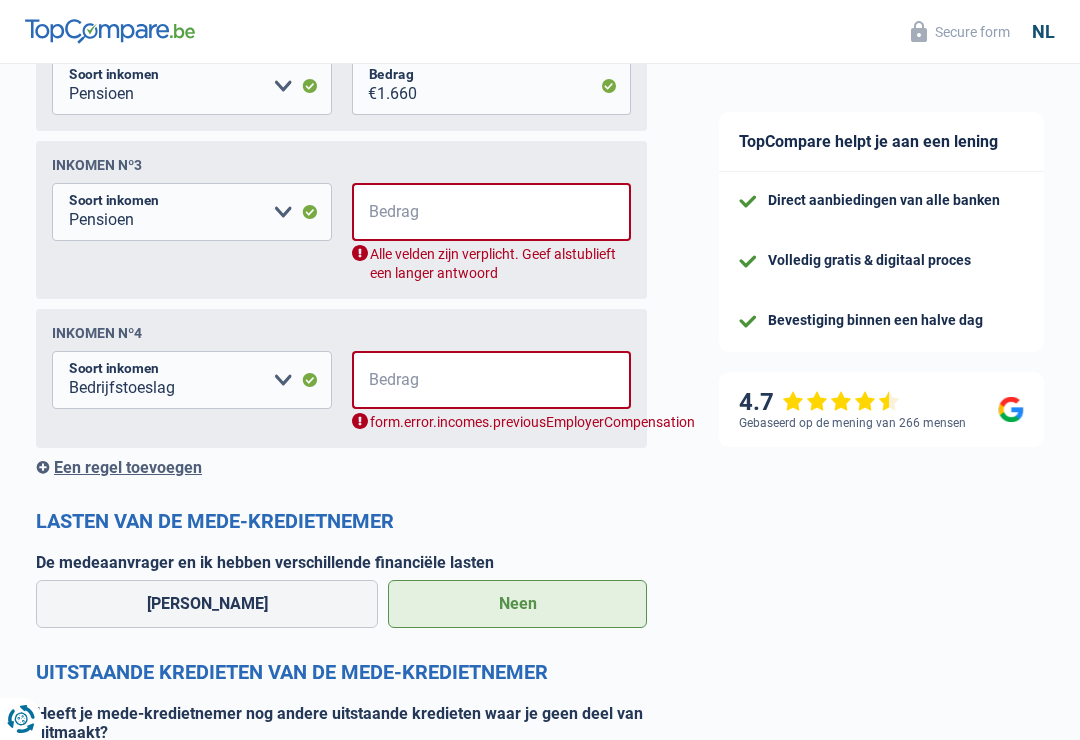 click on "TopCompare helpt je aan een lening
Direct aanbiedingen van alle banken
Volledig gratis & digitaal proces
Bevestiging binnen een halve dag
4.7
Gebaseerd op de mening van 266 mensen
Secure form" at bounding box center [881, -440] 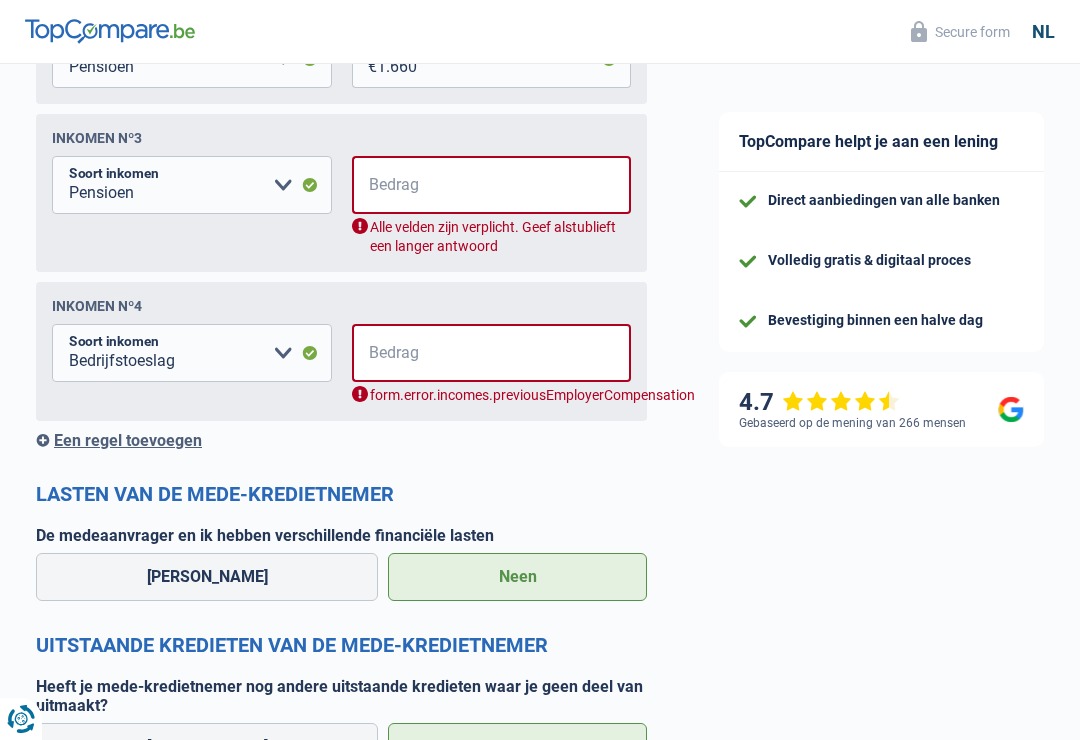 scroll, scrollTop: 2020, scrollLeft: 0, axis: vertical 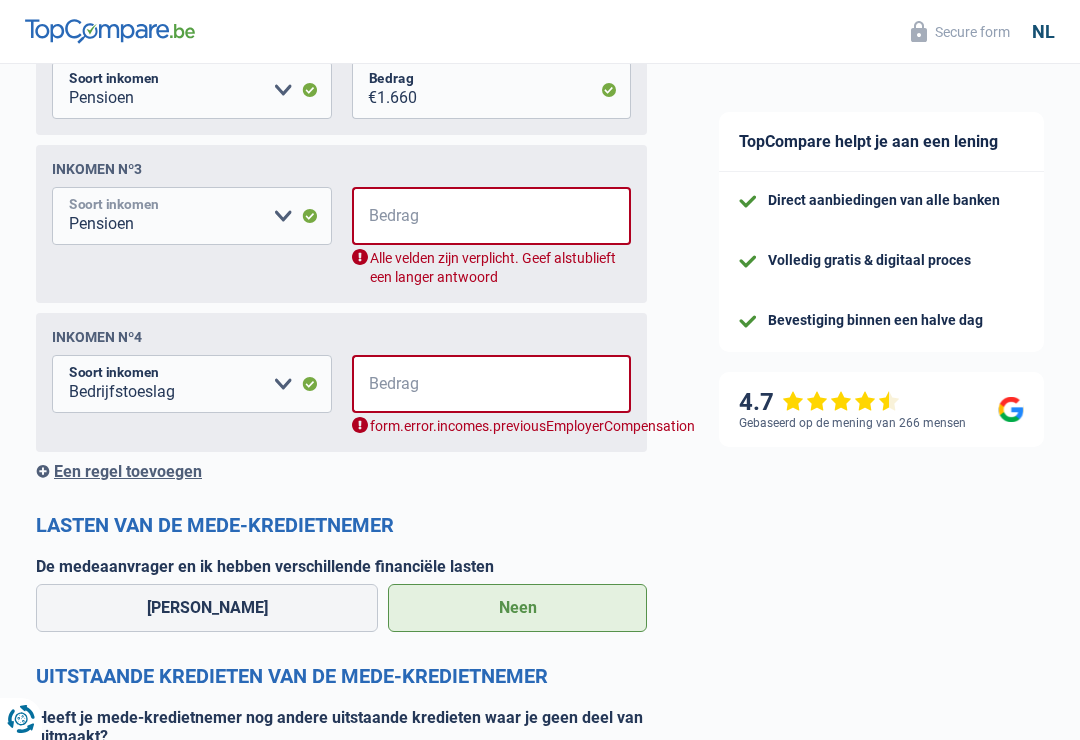 click on "Alimentatie geld Bedrijfstoeslag Huurinkomsten Invaliditeitspensioen Kinderbijslag Leefloon Maaltijdcheques Maandelijkse nettoloon Pensioen Tegemoetkoming handicap Uitkering mutualiteit Werkloosheidsuitkering Zelfstandige in bijberoep Andere inkomsten
Maak een keuze a.u.b" at bounding box center (192, 216) 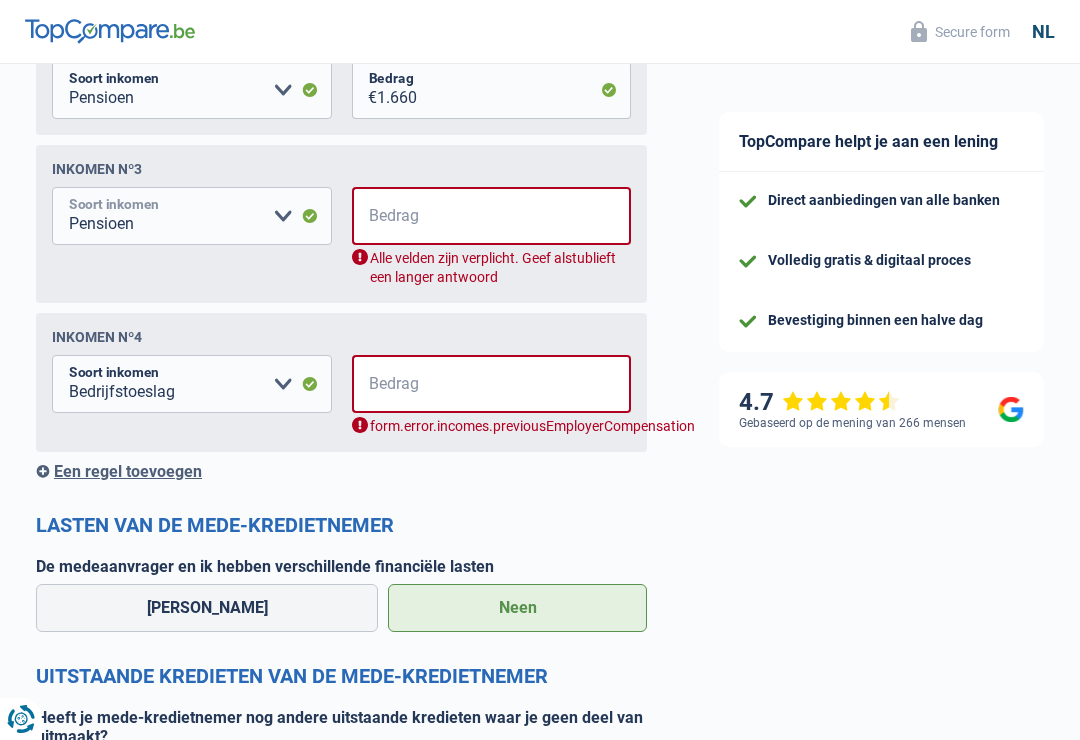 click on "Alimentatie geld Bedrijfstoeslag Huurinkomsten Invaliditeitspensioen Kinderbijslag Leefloon Maaltijdcheques Maandelijkse nettoloon Pensioen Tegemoetkoming handicap Uitkering mutualiteit Werkloosheidsuitkering Zelfstandige in bijberoep Andere inkomsten
Maak een keuze a.u.b" at bounding box center (192, 216) 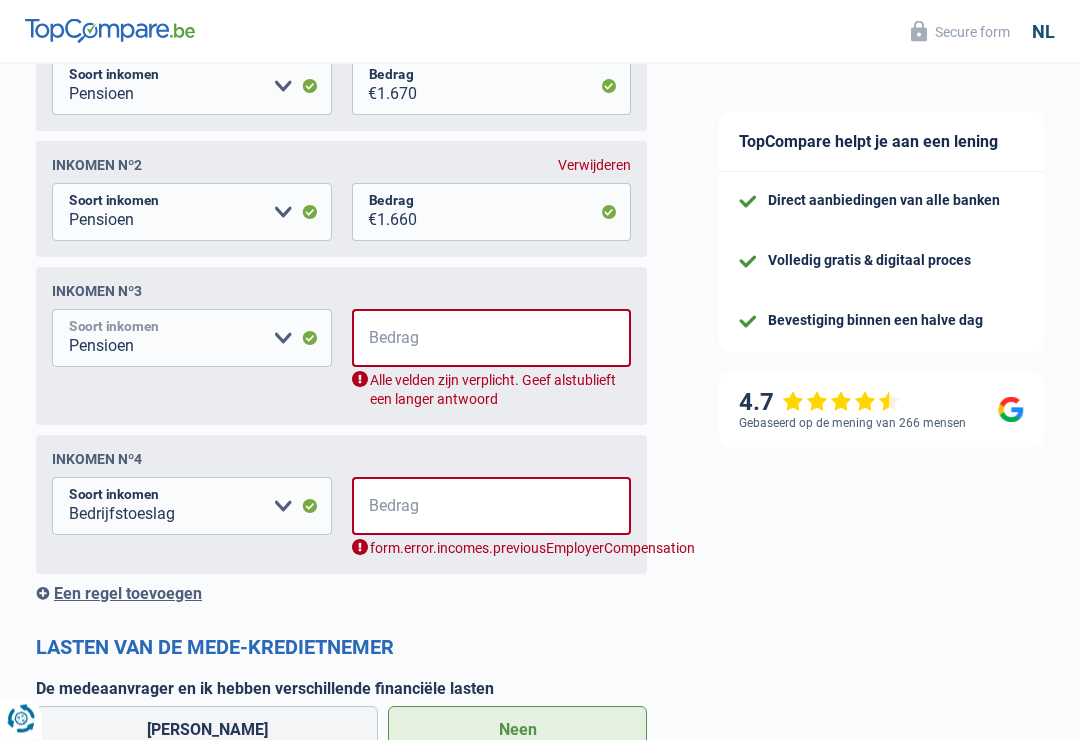 scroll, scrollTop: 1900, scrollLeft: 0, axis: vertical 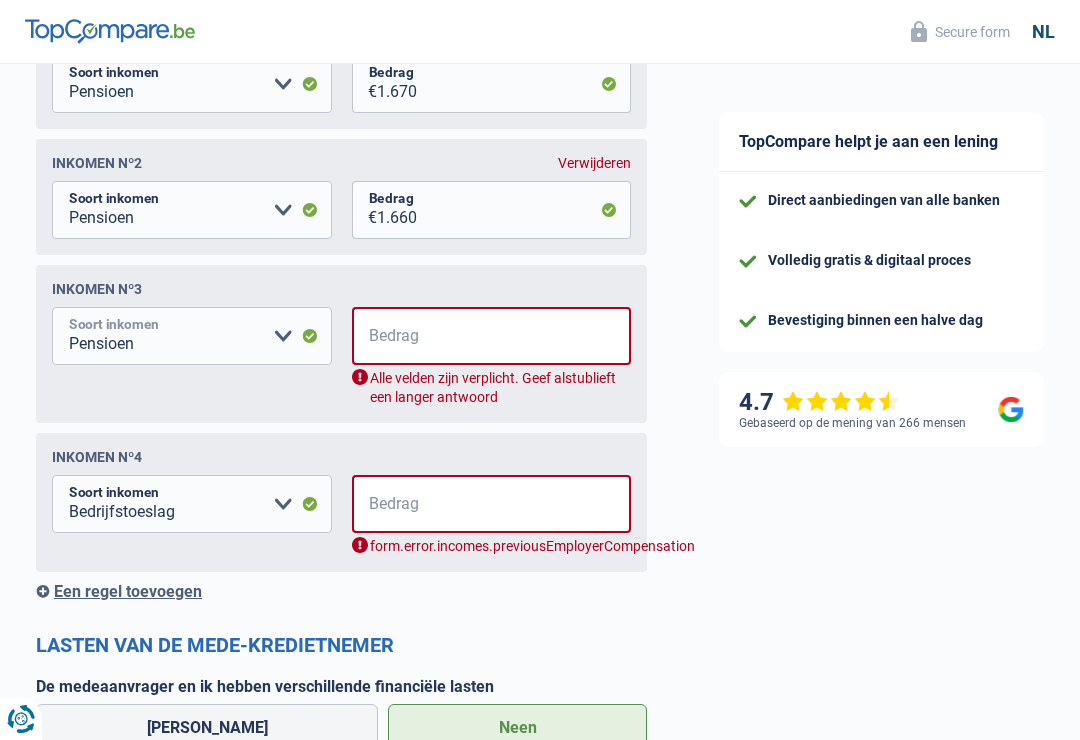 click on "Alimentatie geld Bedrijfstoeslag Huurinkomsten Invaliditeitspensioen Kinderbijslag Leefloon Maaltijdcheques Maandelijkse nettoloon Pensioen Tegemoetkoming handicap Uitkering mutualiteit Werkloosheidsuitkering Zelfstandige in bijberoep Andere inkomsten
Maak een keuze a.u.b" at bounding box center (192, 336) 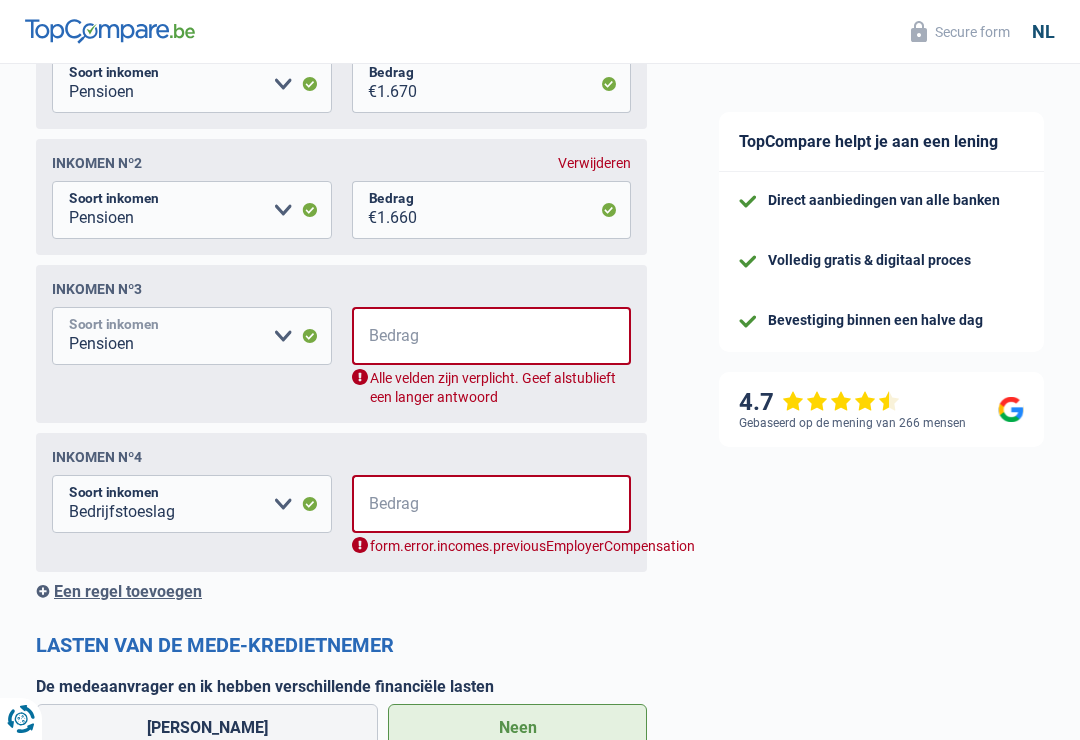 select on "rentalIncome" 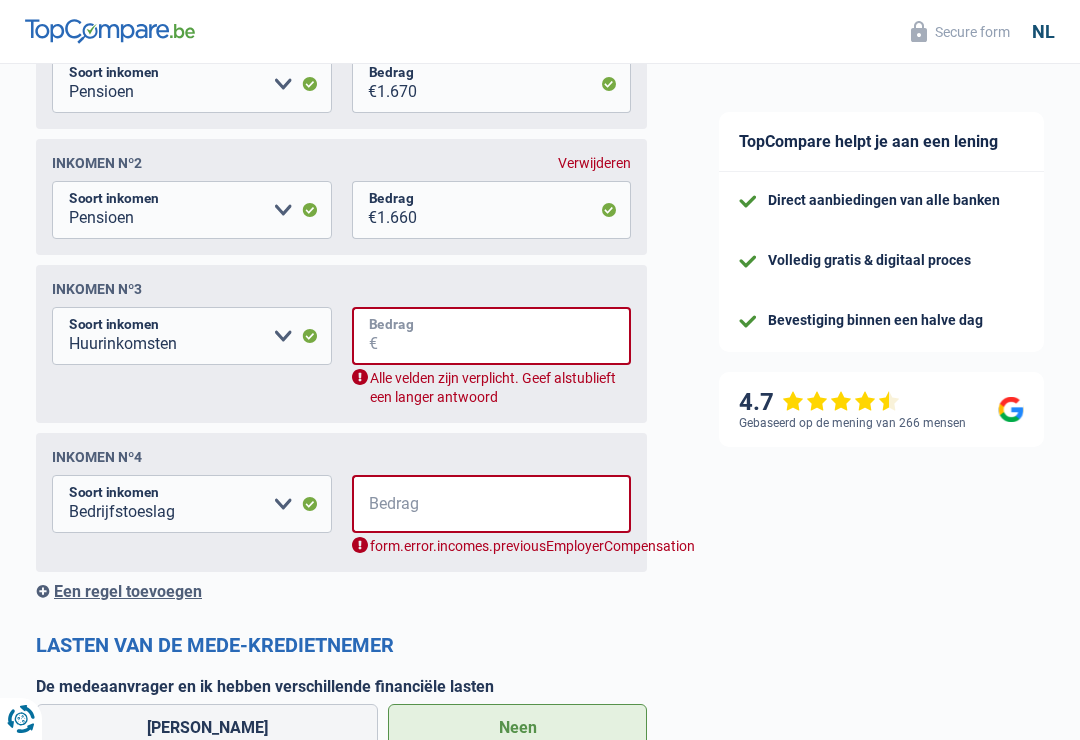 click on "Bedrag" at bounding box center (505, 336) 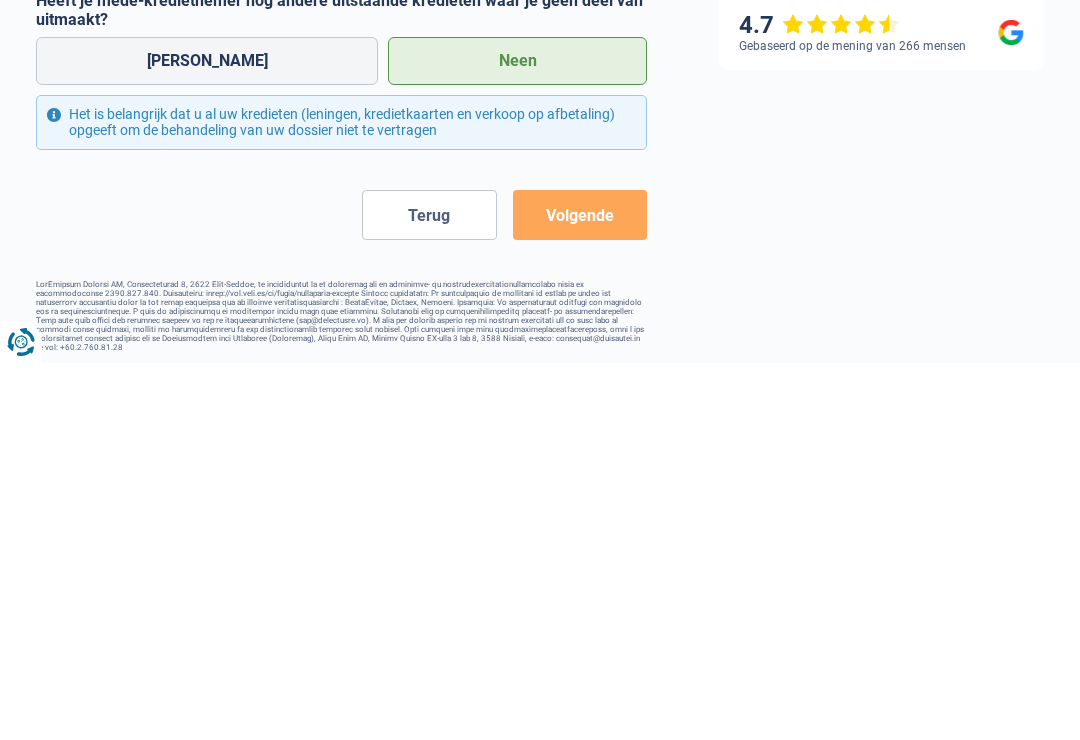 scroll, scrollTop: 2332, scrollLeft: 0, axis: vertical 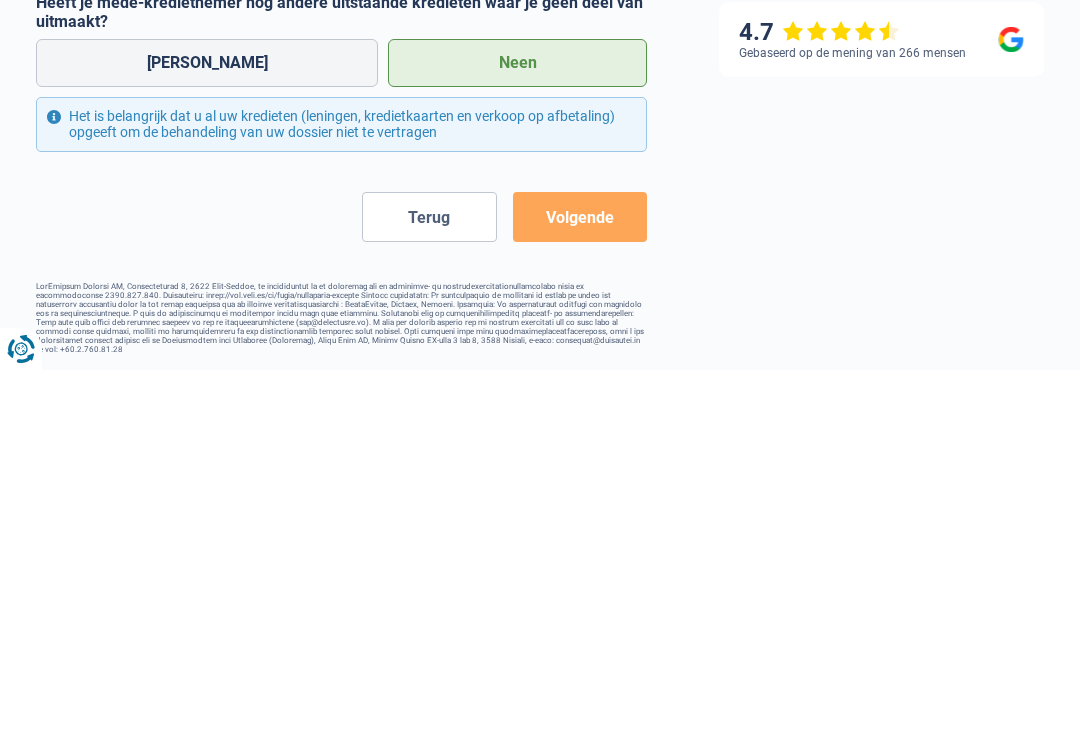 type on "860" 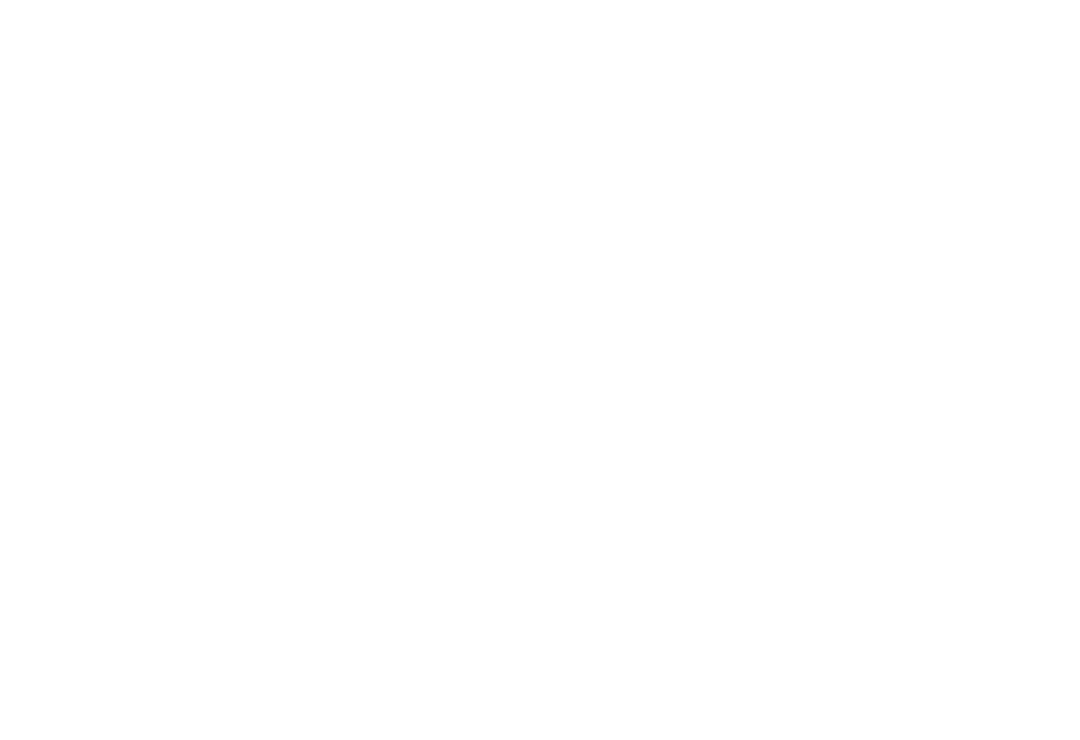 scroll, scrollTop: 1816, scrollLeft: 0, axis: vertical 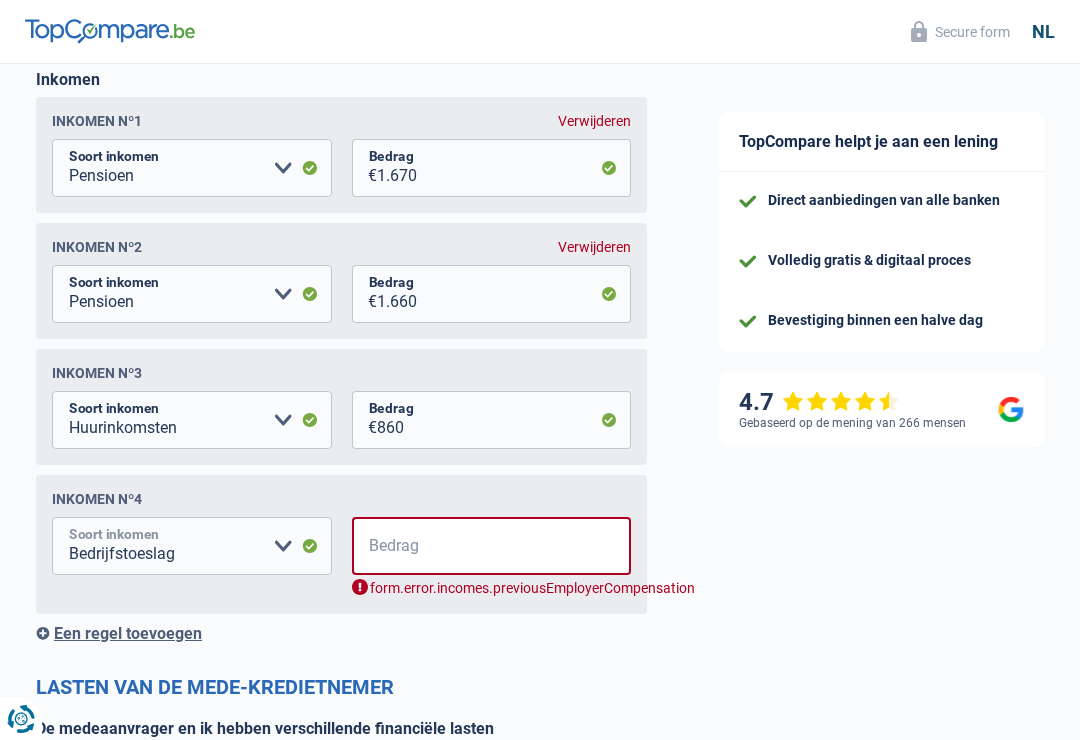 click on "Alimentatie geld Bedrijfstoeslag Huurinkomsten Invaliditeitspensioen Kinderbijslag Leefloon Maaltijdcheques Maandelijkse nettoloon Pensioen Tegemoetkoming handicap Uitkering mutualiteit Werkloosheidsuitkering Zelfstandige in bijberoep Andere inkomsten
Maak een keuze a.u.b" at bounding box center [192, 546] 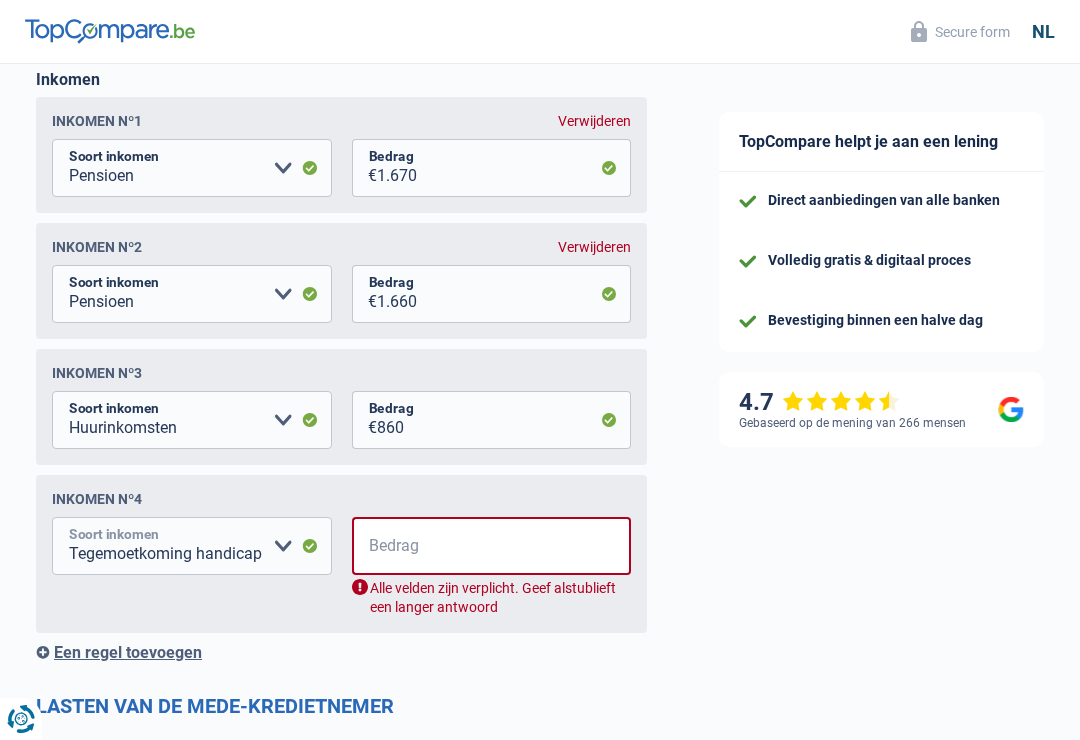 click on "Alimentatie geld Bedrijfstoeslag Huurinkomsten Invaliditeitspensioen Kinderbijslag Leefloon Maaltijdcheques Maandelijkse nettoloon Pensioen Tegemoetkoming handicap Uitkering mutualiteit Werkloosheidsuitkering Zelfstandige in bijberoep Andere inkomsten
Maak een keuze a.u.b" at bounding box center [192, 546] 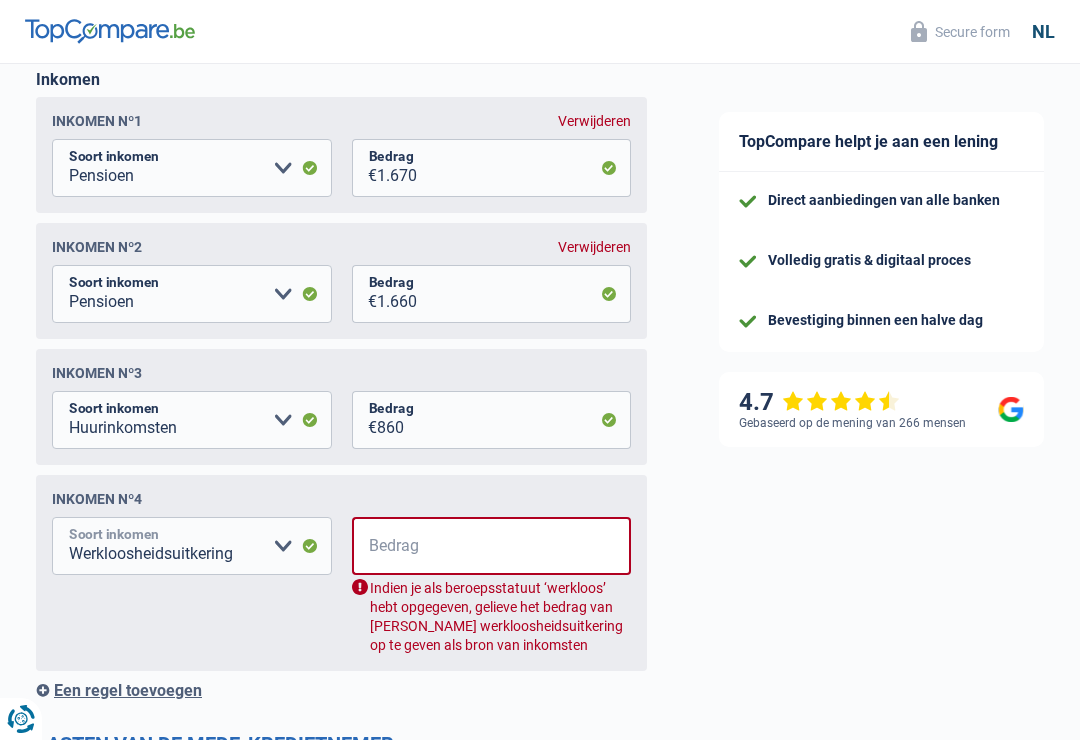 click on "Alimentatie geld Bedrijfstoeslag Huurinkomsten Invaliditeitspensioen Kinderbijslag Leefloon Maaltijdcheques Maandelijkse nettoloon Pensioen Tegemoetkoming handicap Uitkering mutualiteit Werkloosheidsuitkering Zelfstandige in bijberoep Andere inkomsten
Maak een keuze a.u.b" at bounding box center [192, 546] 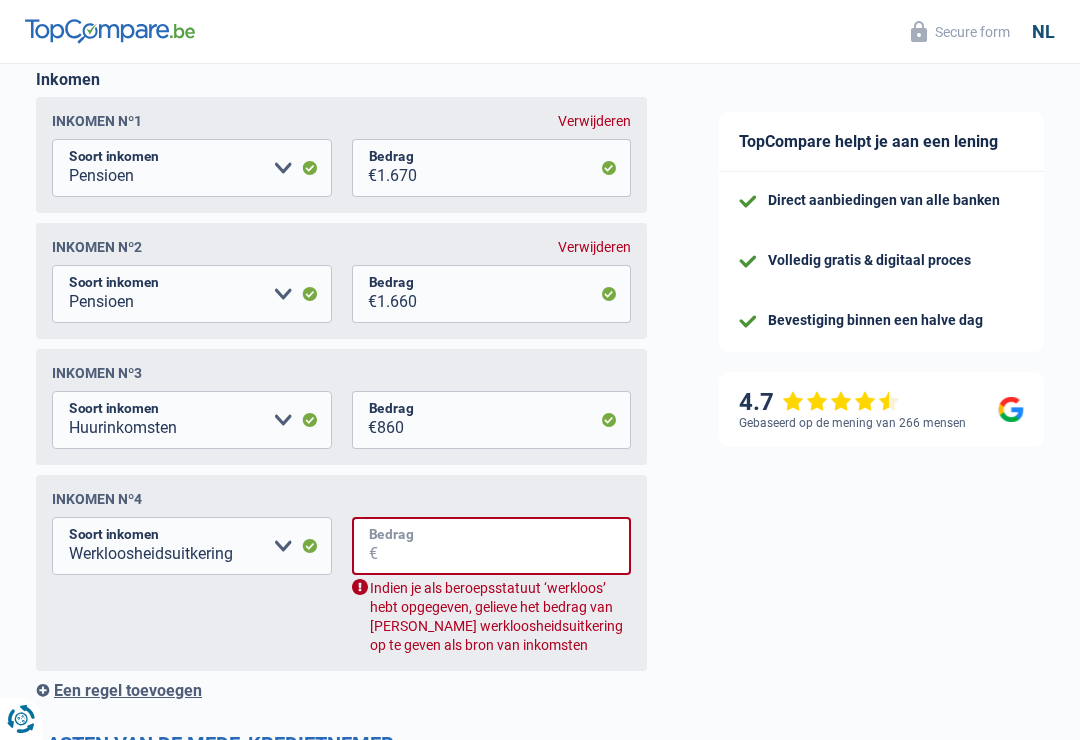 click on "Bedrag" at bounding box center [505, 546] 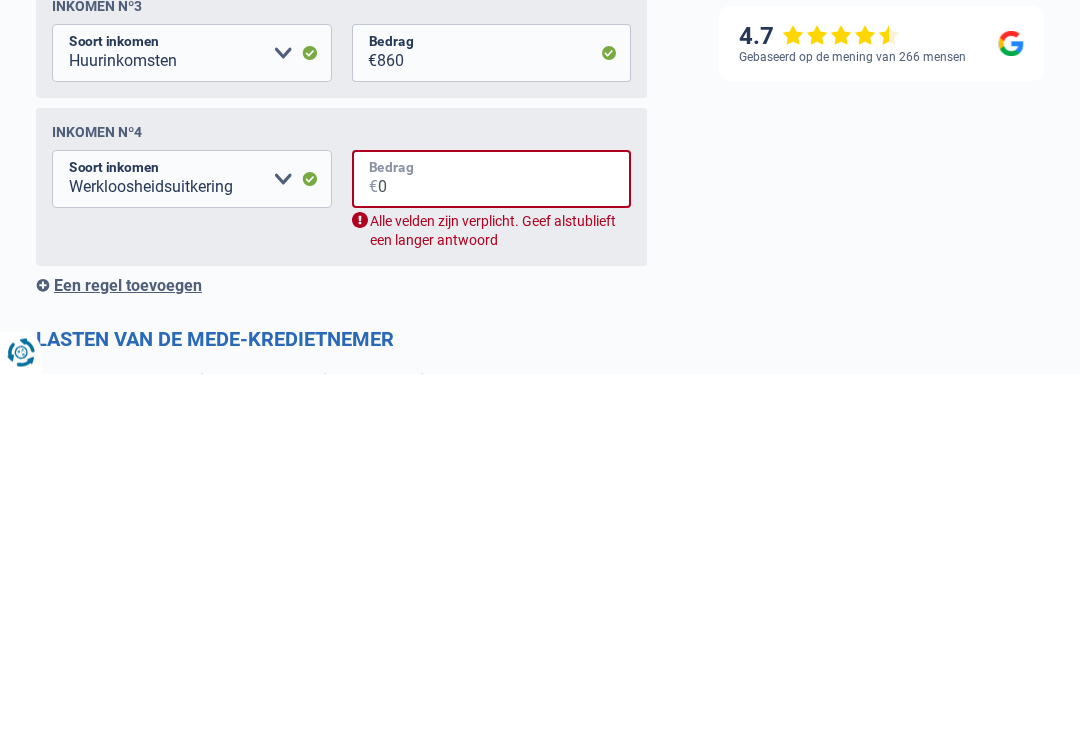 type on "0" 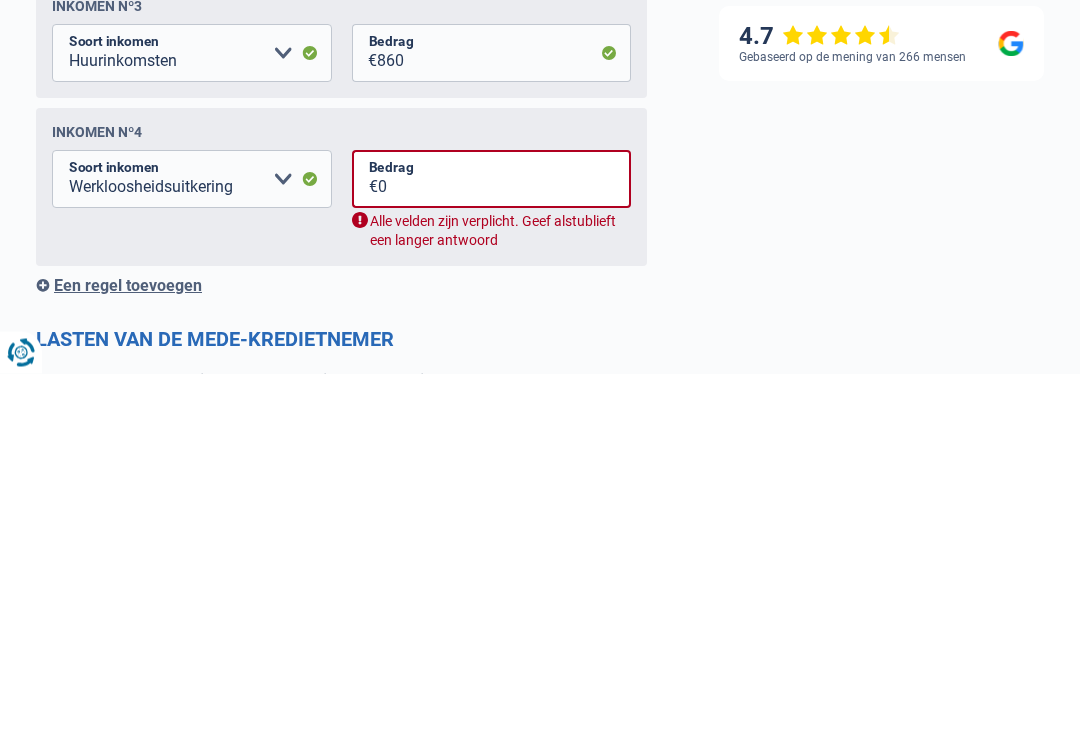 click on "TopCompare helpt je aan een lening
Direct aanbiedingen van alle banken
Volledig gratis & digitaal proces
Bevestiging binnen een halve dag
4.7
Gebaseerd op de mening van 266 mensen
Secure form" at bounding box center [881, -243] 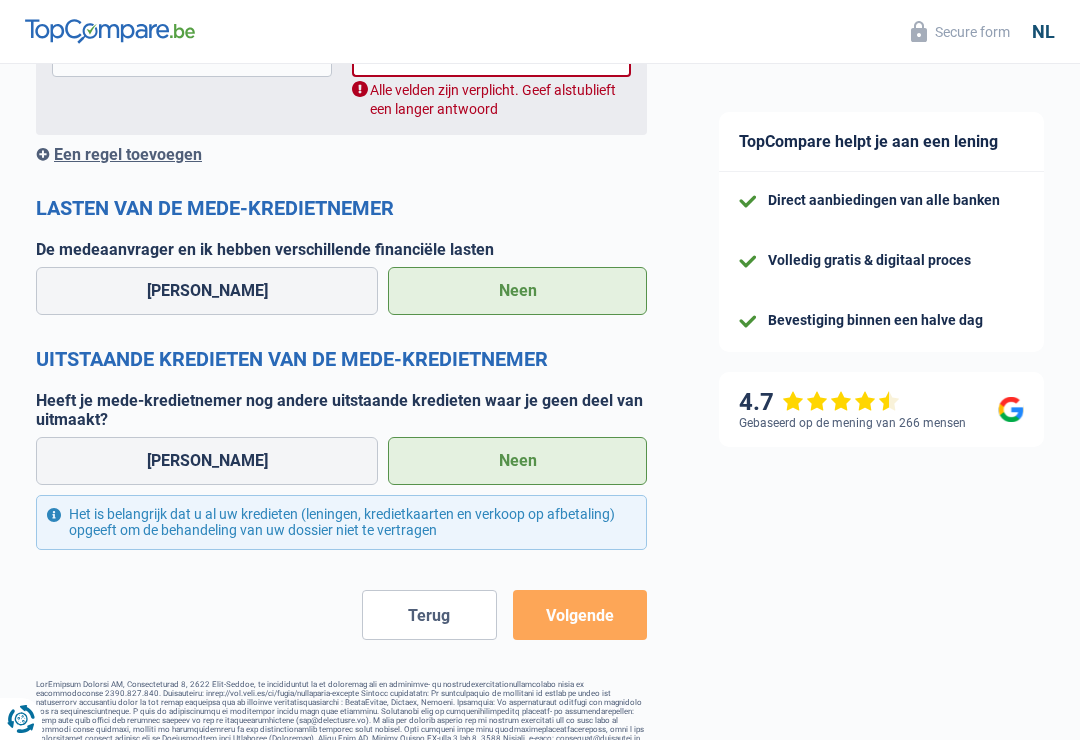 scroll, scrollTop: 2320, scrollLeft: 0, axis: vertical 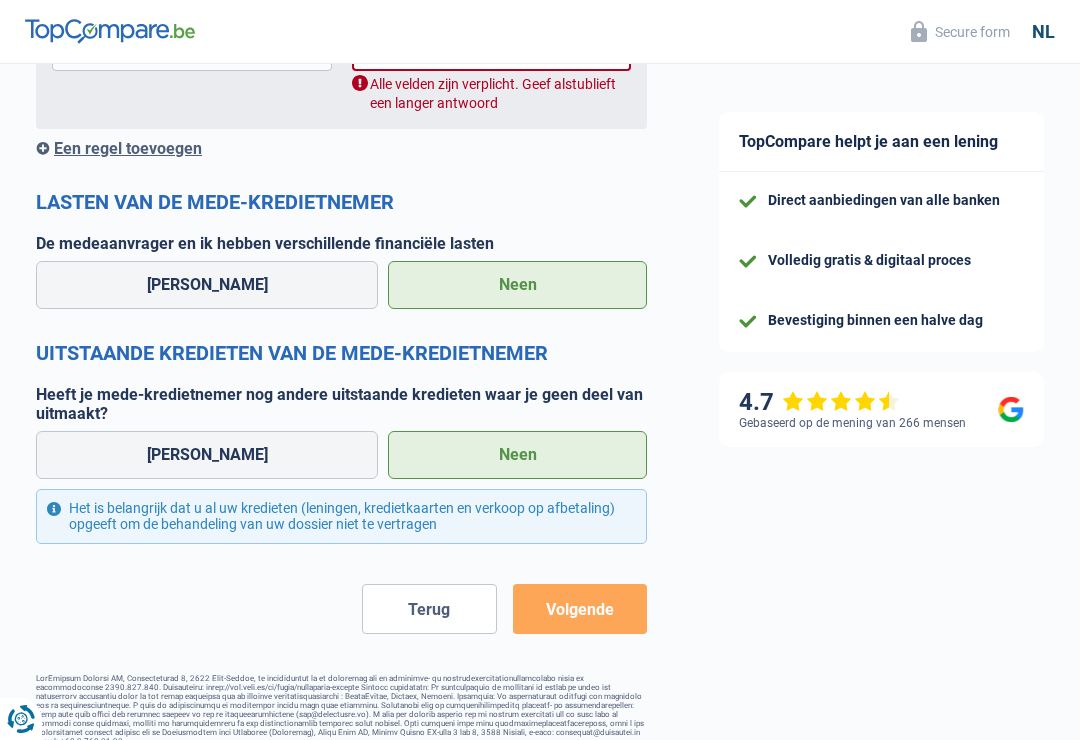 click on "Volgende" at bounding box center [580, 609] 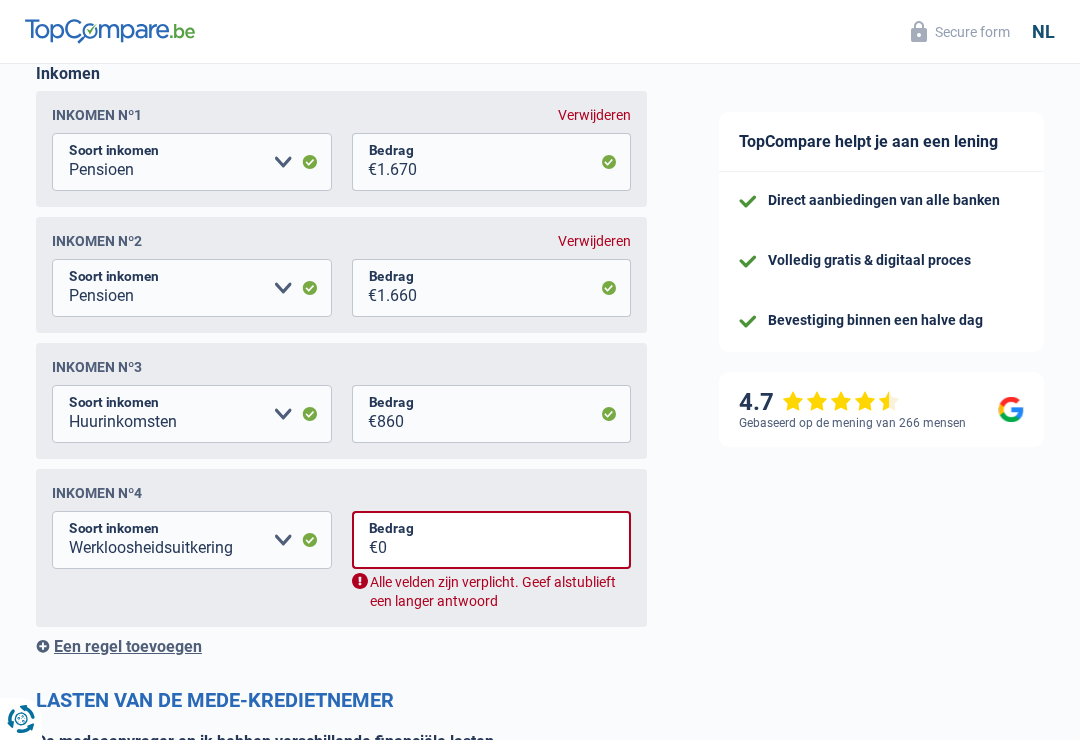 scroll, scrollTop: 1827, scrollLeft: 0, axis: vertical 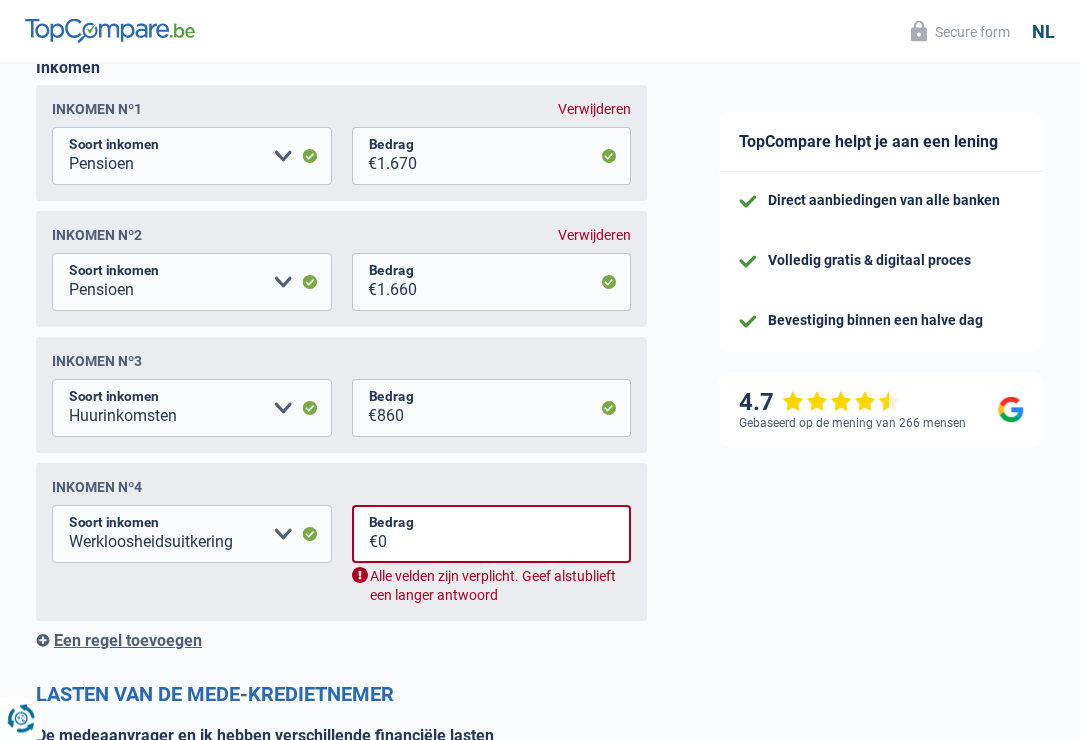 click on "Inkomen nº4
Alimentatie geld Bedrijfstoeslag Huurinkomsten Invaliditeitspensioen Kinderbijslag Leefloon Maaltijdcheques Maandelijkse nettoloon Pensioen Tegemoetkoming handicap Uitkering mutualiteit Werkloosheidsuitkering Zelfstandige in bijberoep Andere inkomsten
Maak een keuze a.u.b
Soort inkomen
Alle velden zijn verplicht. Geef alstublieft een langer antwoord   0   €
Bedrag
Alle velden zijn verplicht. Geef alstublieft een langer antwoord" at bounding box center [341, 543] 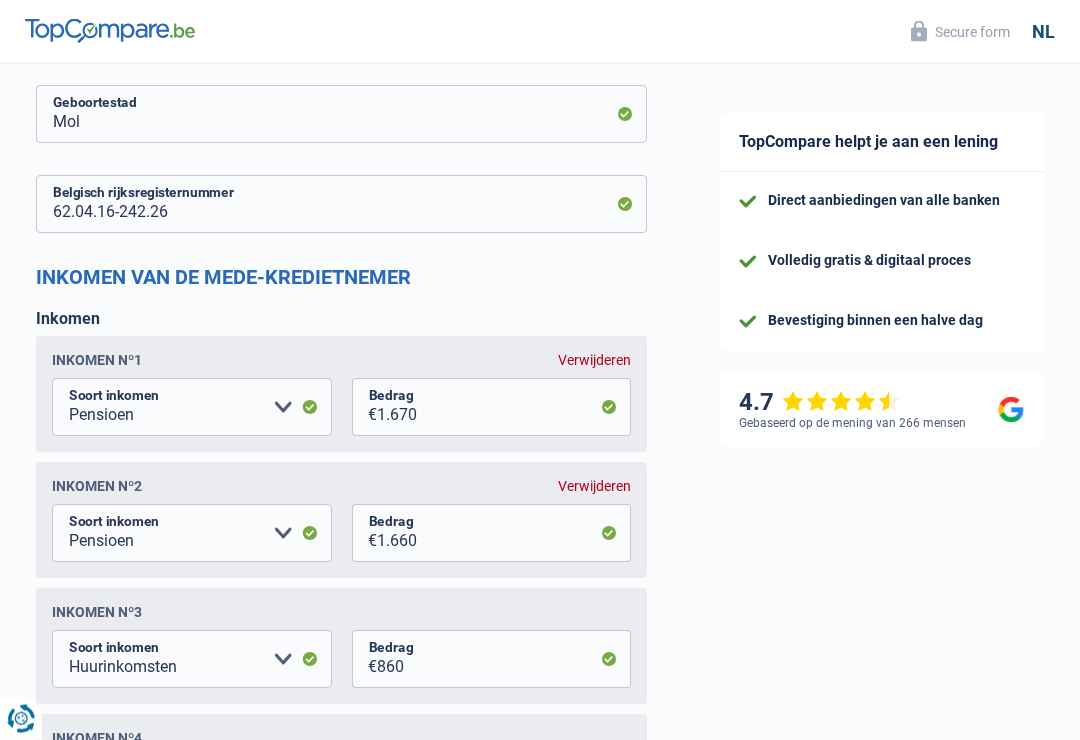 scroll, scrollTop: 1577, scrollLeft: 0, axis: vertical 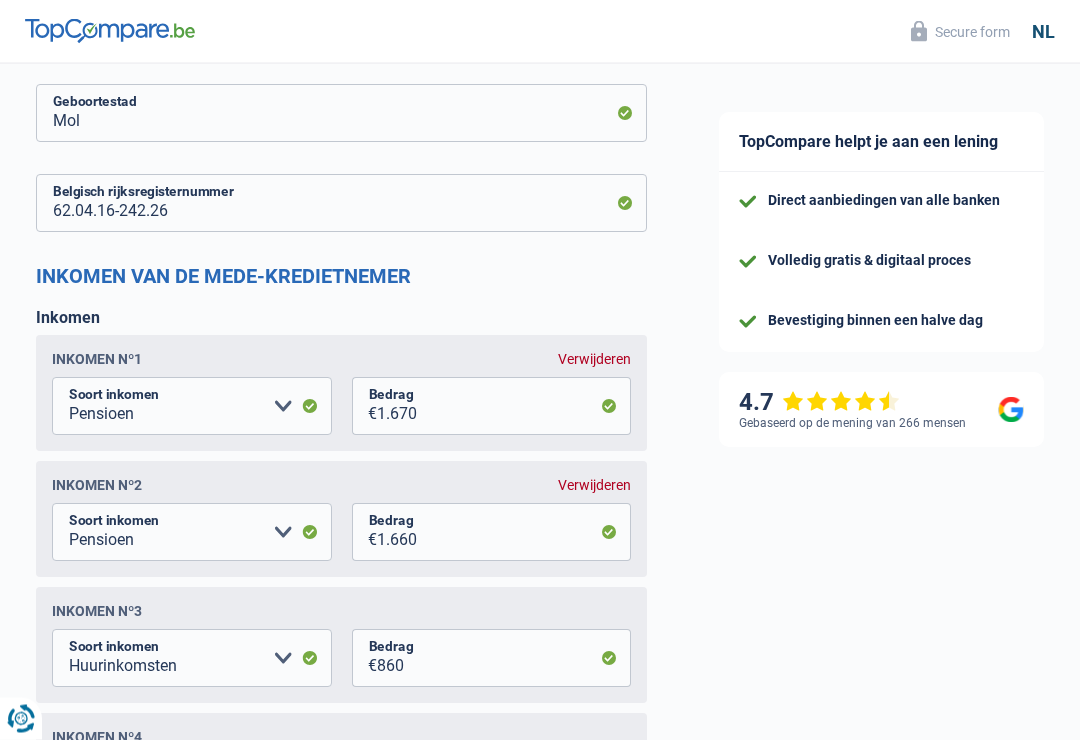 click on "Verwijderen" at bounding box center (594, 486) 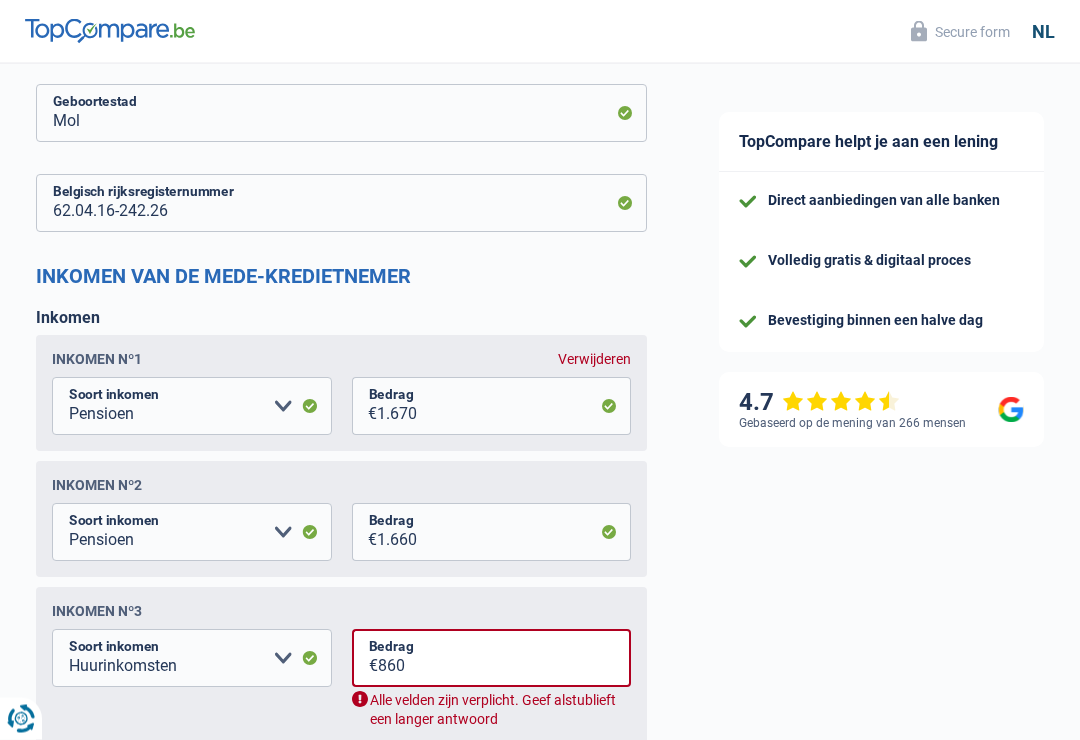 select on "rentalIncome" 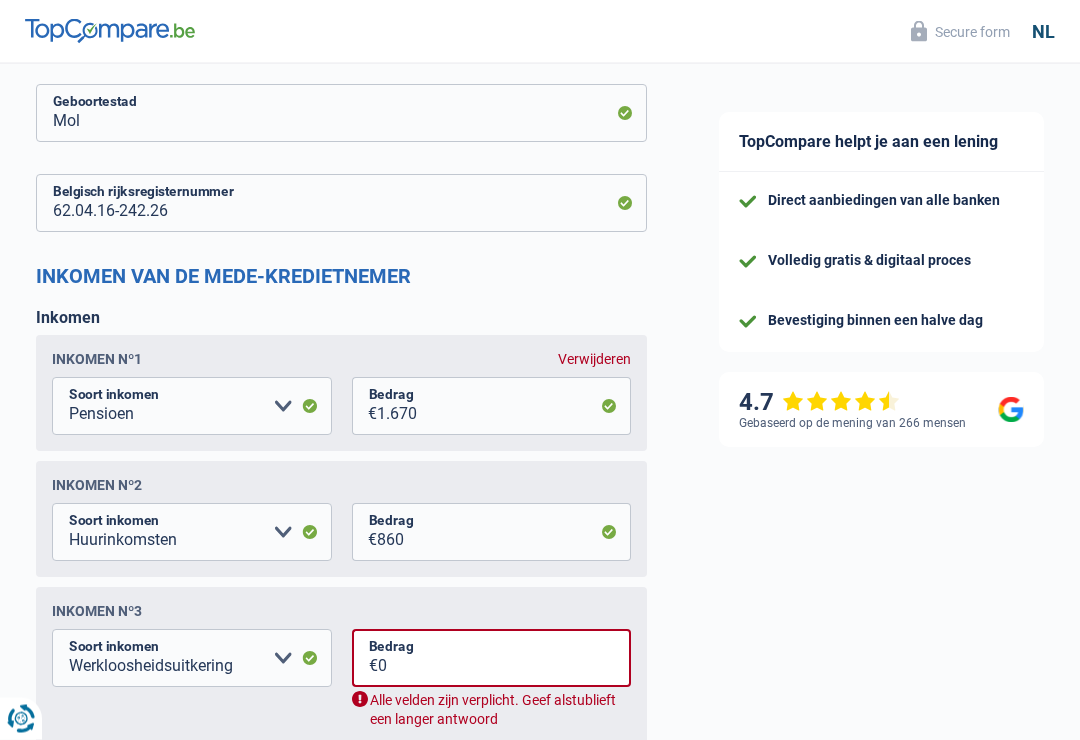 scroll, scrollTop: 1578, scrollLeft: 0, axis: vertical 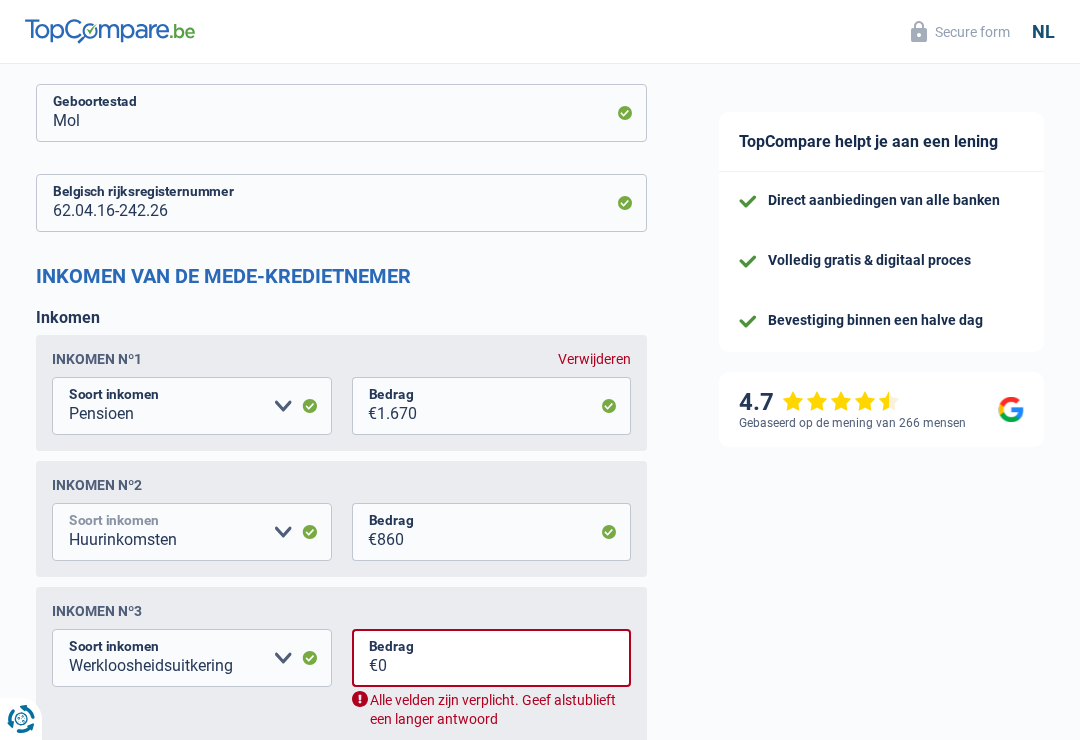 click on "Alimentatie geld Bedrijfstoeslag Huurinkomsten Invaliditeitspensioen Kinderbijslag Leefloon Maaltijdcheques Maandelijkse nettoloon Pensioen Tegemoetkoming handicap Uitkering mutualiteit Werkloosheidsuitkering Zelfstandige in bijberoep Andere inkomsten
Maak een keuze a.u.b" at bounding box center [192, 532] 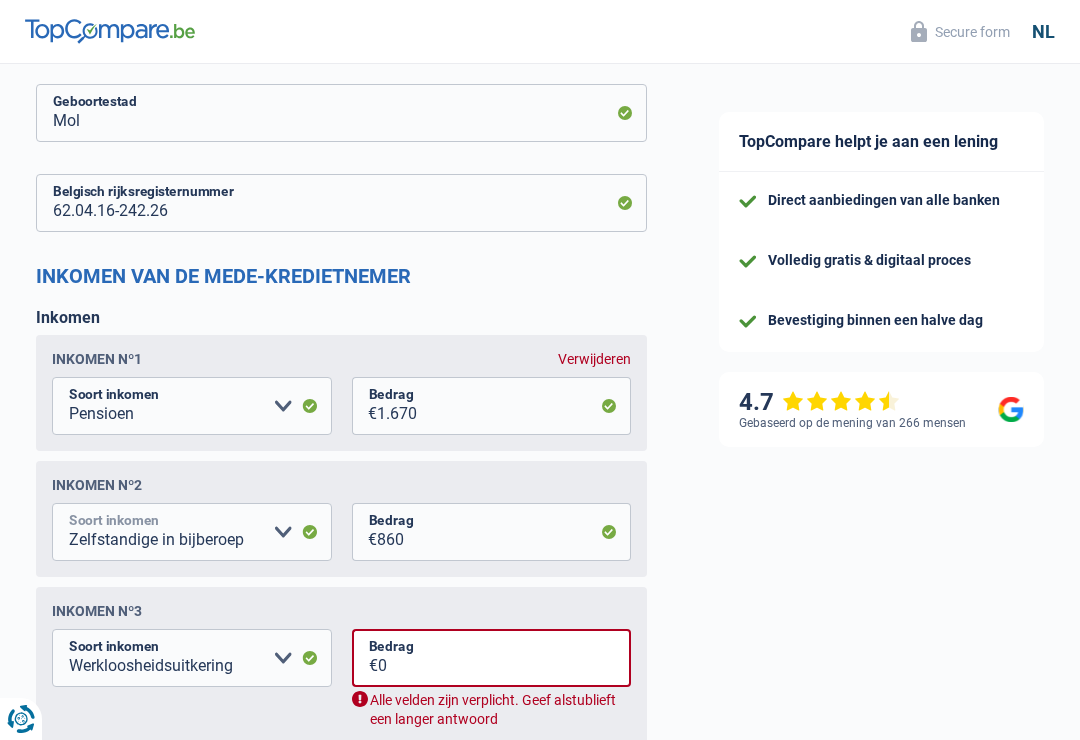 click on "Alimentatie geld Bedrijfstoeslag Huurinkomsten Invaliditeitspensioen Kinderbijslag Leefloon Maaltijdcheques Maandelijkse nettoloon Pensioen Tegemoetkoming handicap Uitkering mutualiteit Werkloosheidsuitkering Zelfstandige in bijberoep Andere inkomsten
Maak een keuze a.u.b" at bounding box center [192, 532] 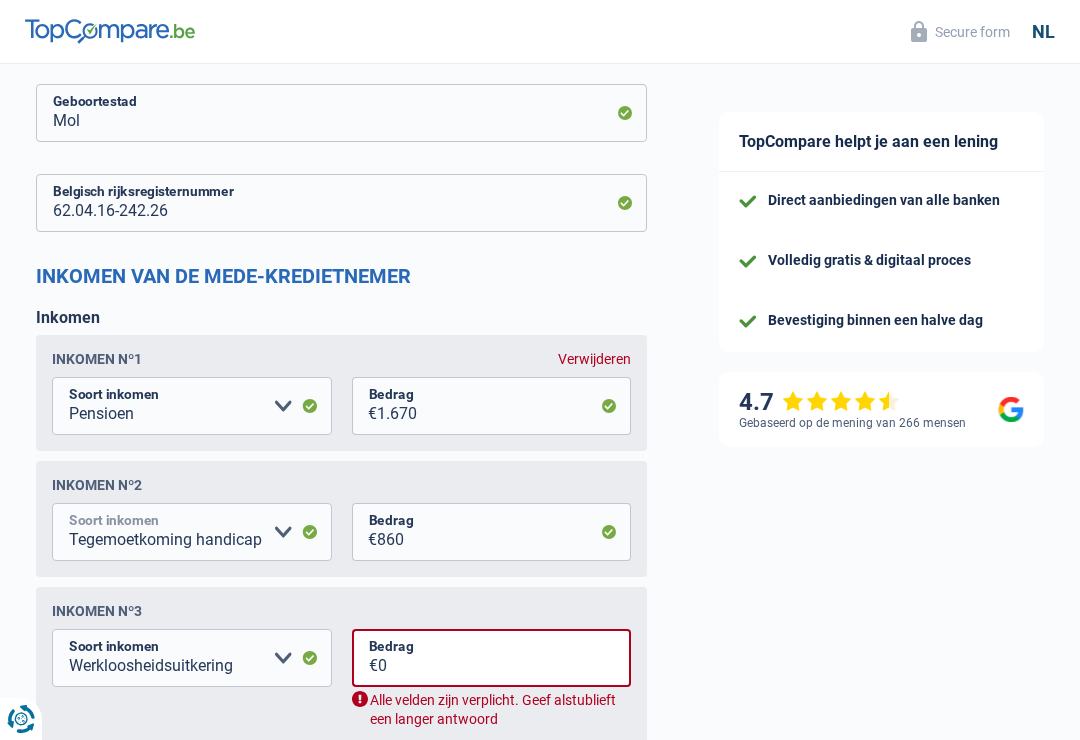 click on "Alimentatie geld Bedrijfstoeslag Huurinkomsten Invaliditeitspensioen Kinderbijslag Leefloon Maaltijdcheques Maandelijkse nettoloon Pensioen Tegemoetkoming handicap Uitkering mutualiteit Werkloosheidsuitkering Zelfstandige in bijberoep Andere inkomsten
Maak een keuze a.u.b" at bounding box center [192, 532] 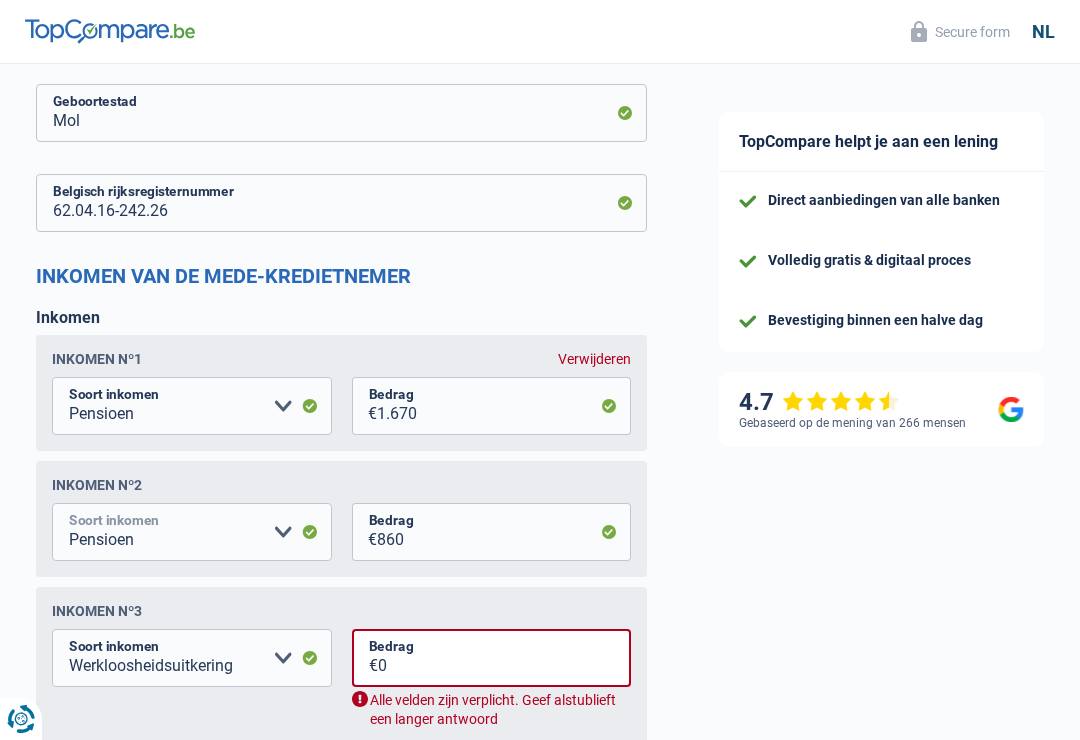 click on "Alimentatie geld Bedrijfstoeslag Huurinkomsten Invaliditeitspensioen Kinderbijslag Leefloon Maaltijdcheques Maandelijkse nettoloon Pensioen Tegemoetkoming handicap Uitkering mutualiteit Werkloosheidsuitkering Zelfstandige in bijberoep Andere inkomsten
Maak een keuze a.u.b" at bounding box center [192, 532] 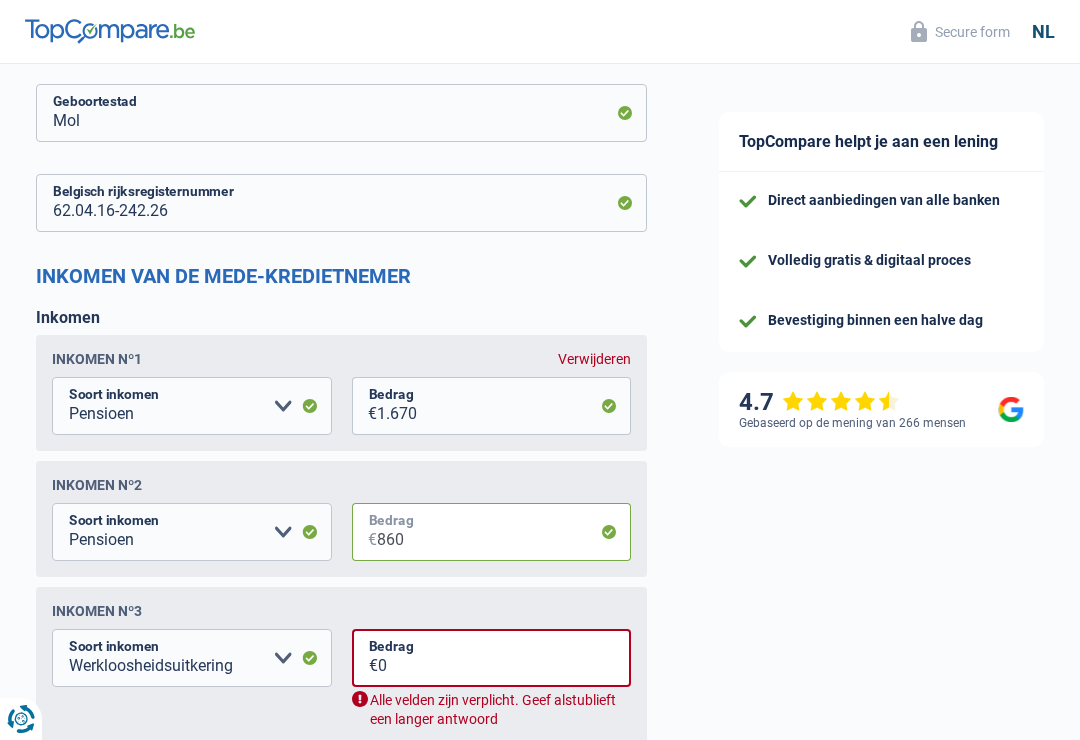 click on "860" at bounding box center (504, 532) 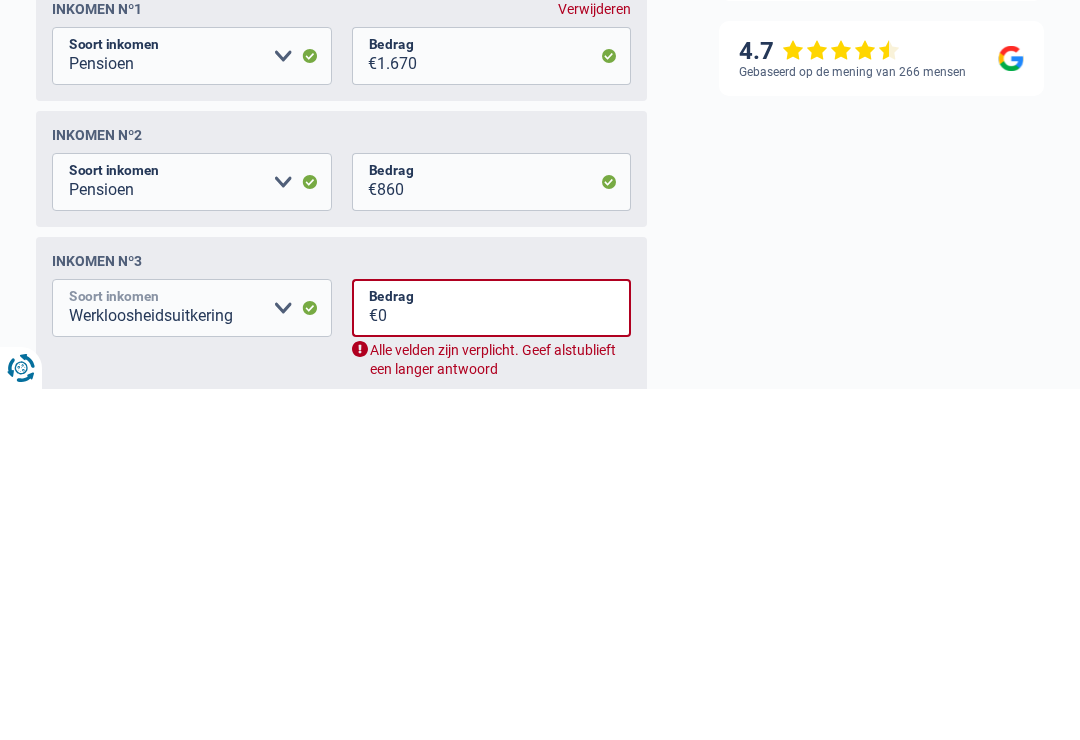 click on "Alimentatie geld Bedrijfstoeslag Huurinkomsten Invaliditeitspensioen Kinderbijslag Leefloon Maaltijdcheques Maandelijkse nettoloon Pensioen Tegemoetkoming handicap Uitkering mutualiteit Werkloosheidsuitkering Zelfstandige in bijberoep Andere inkomsten
Maak een keuze a.u.b" at bounding box center (192, 659) 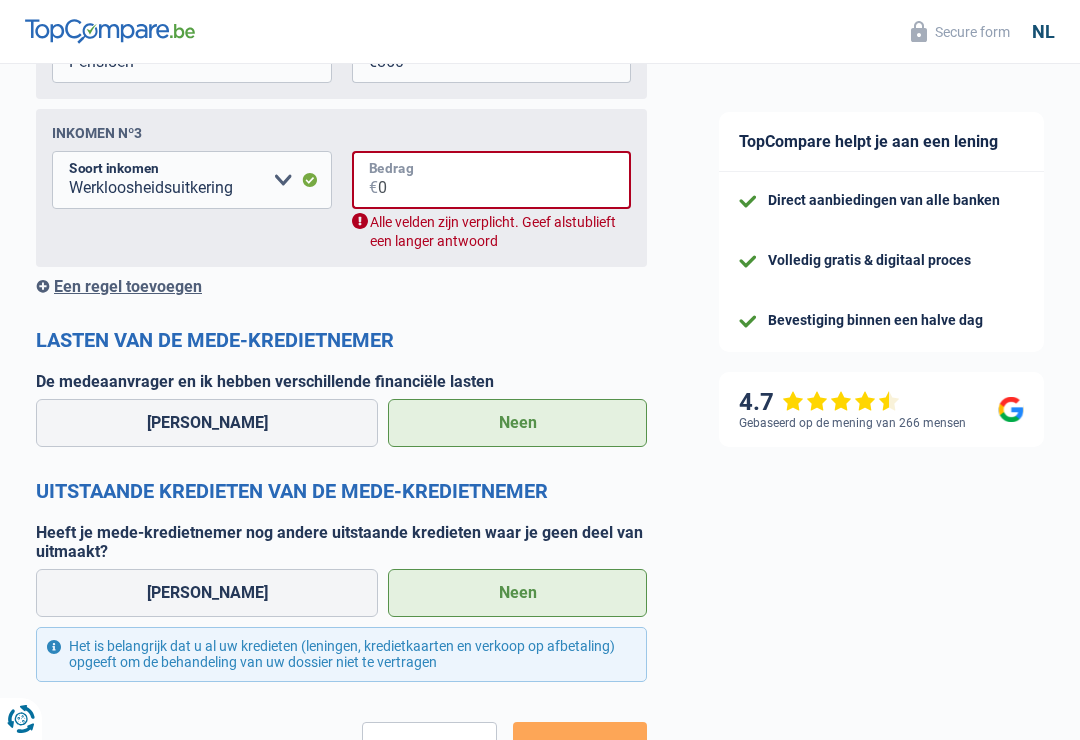 click on "0" at bounding box center [505, 180] 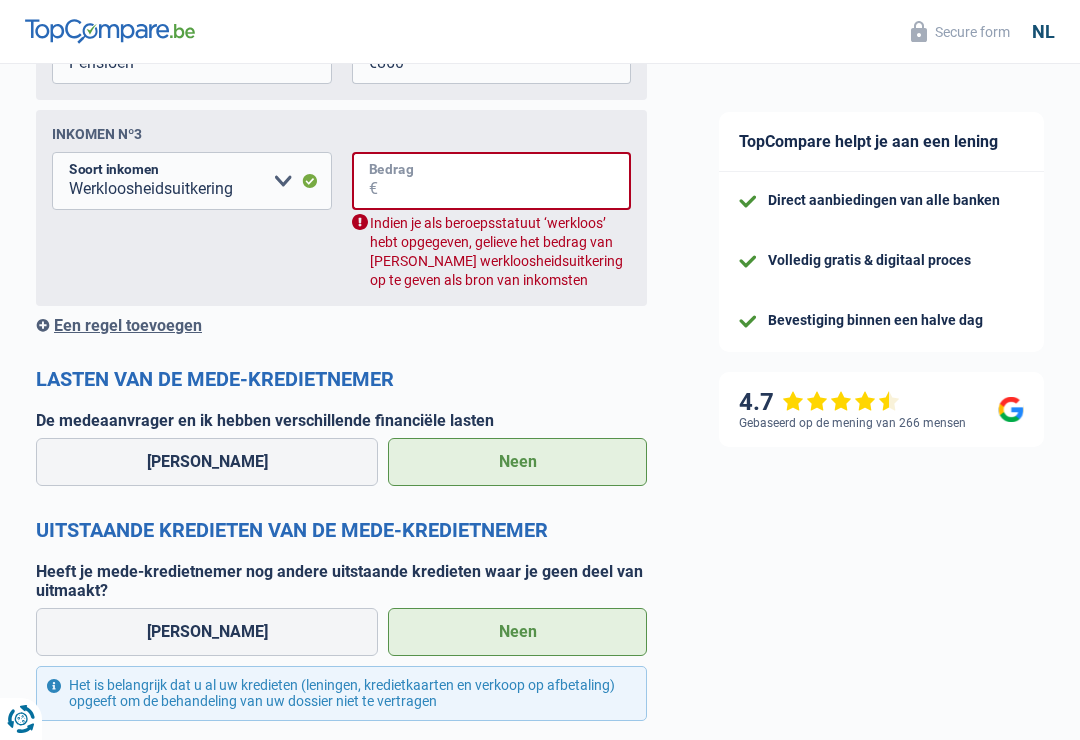 type 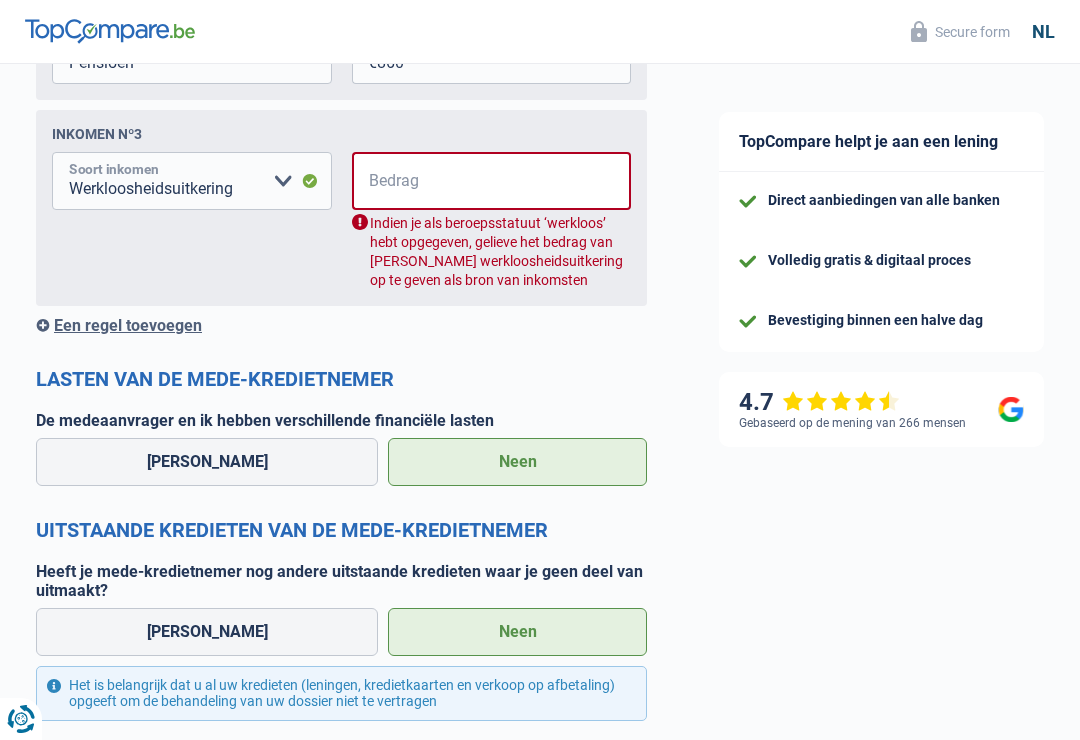 click on "Alimentatie geld Bedrijfstoeslag Huurinkomsten Invaliditeitspensioen Kinderbijslag Leefloon Maaltijdcheques Maandelijkse nettoloon Pensioen Tegemoetkoming handicap Uitkering mutualiteit Werkloosheidsuitkering Zelfstandige in bijberoep Andere inkomsten
Maak een keuze a.u.b" at bounding box center (192, 181) 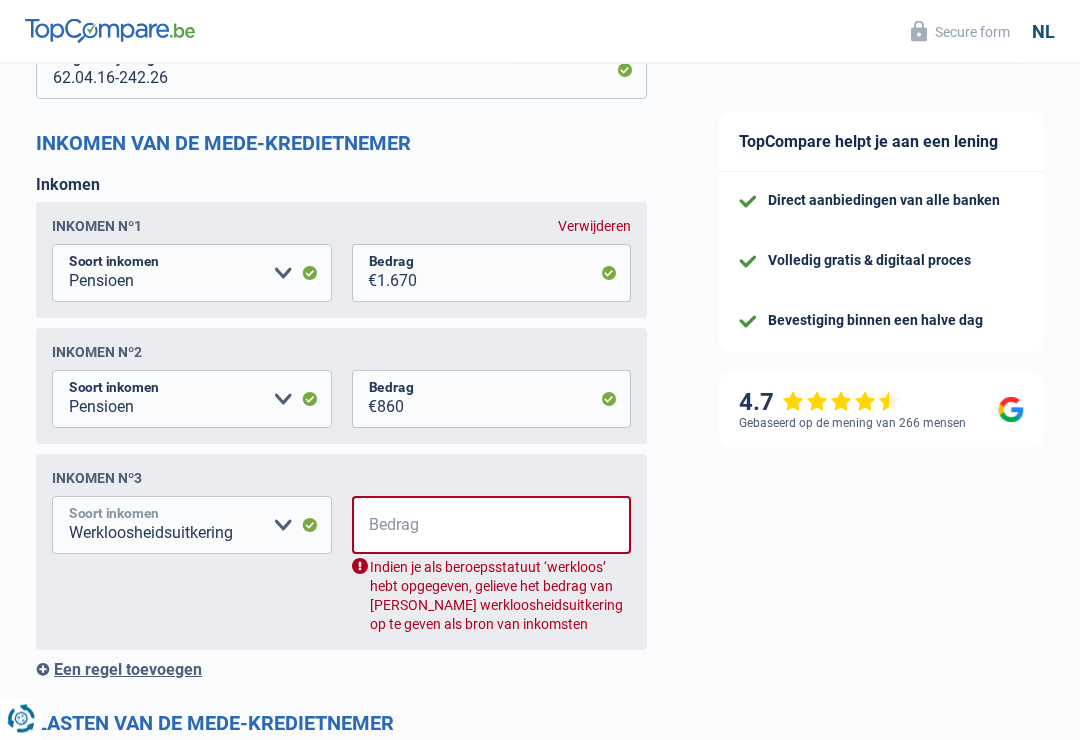 scroll, scrollTop: 1707, scrollLeft: 0, axis: vertical 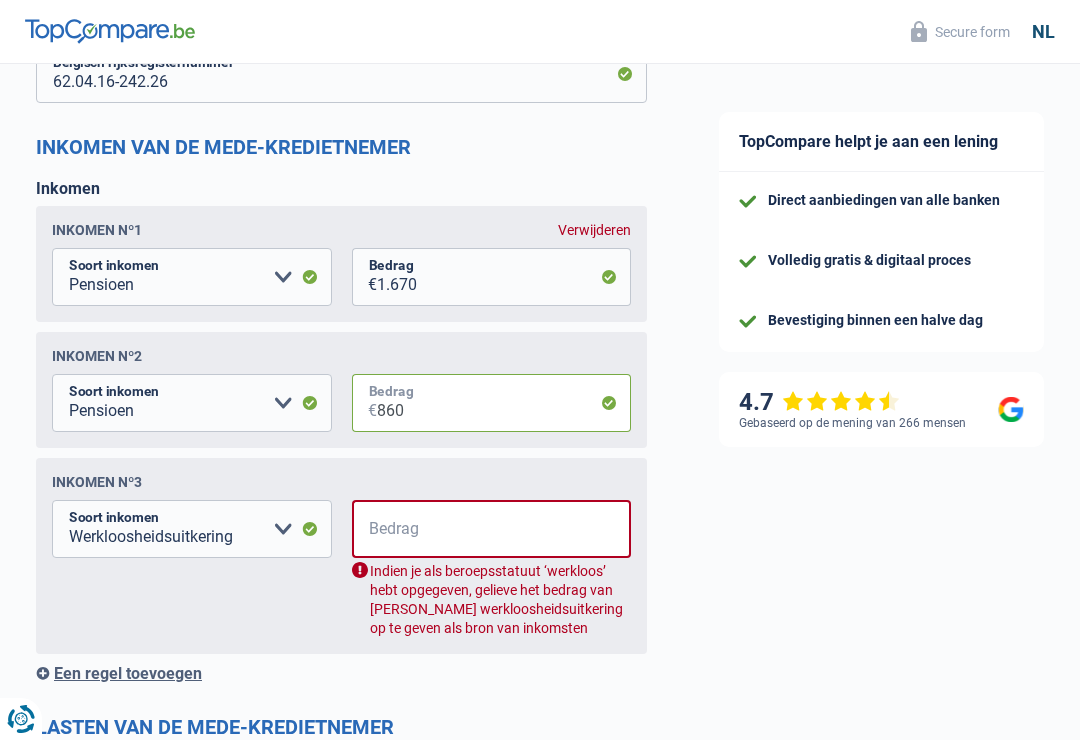 click on "860" at bounding box center [504, 403] 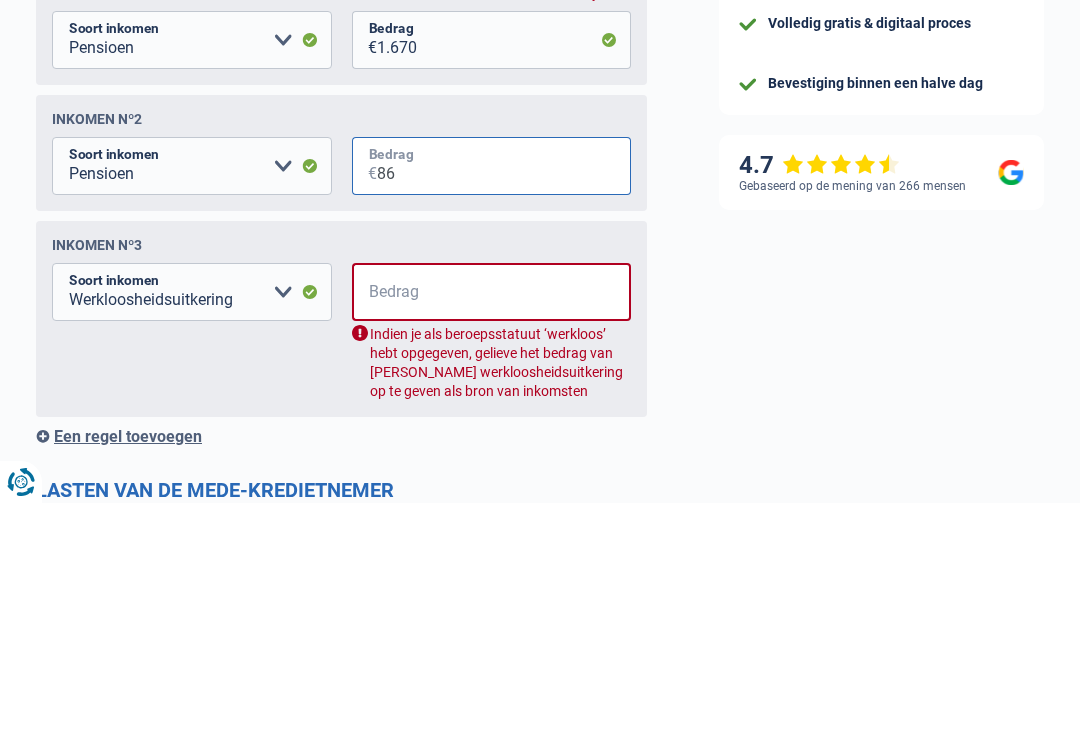 type on "8" 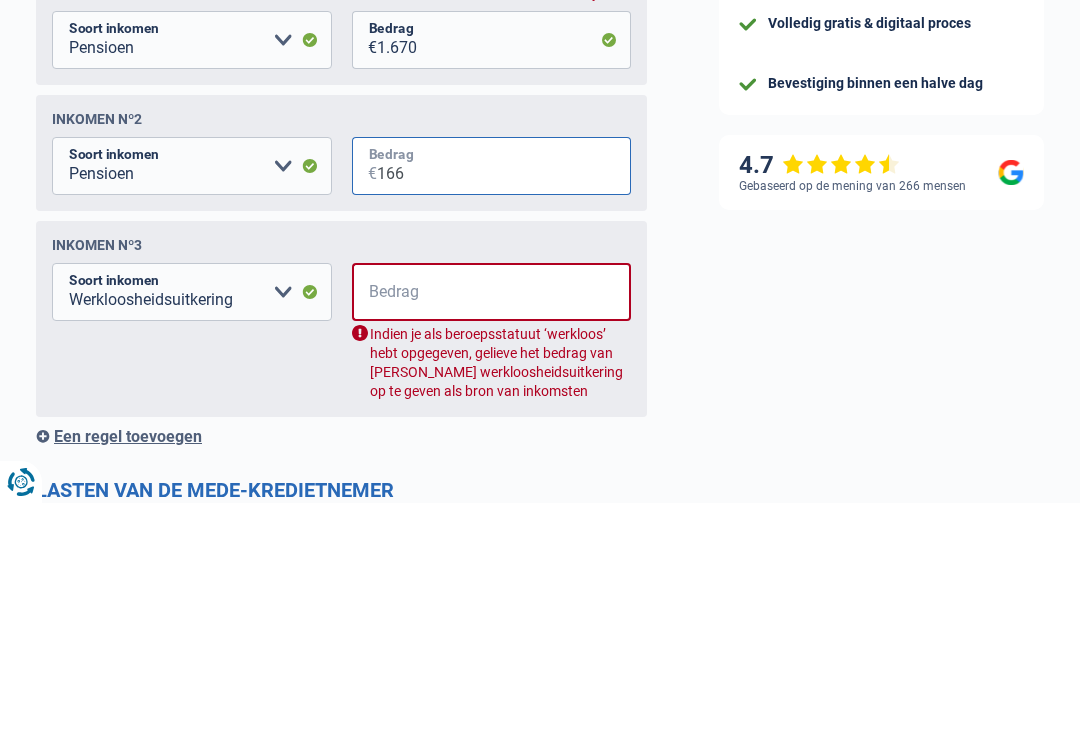type on "1.660" 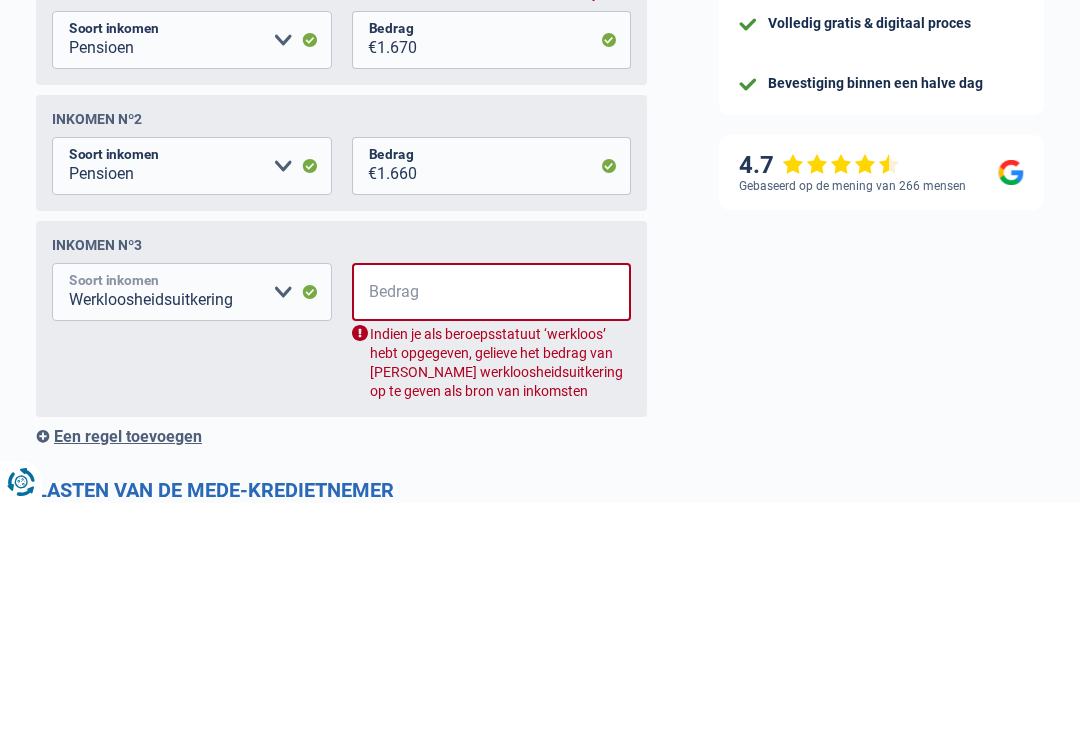 click on "Alimentatie geld Bedrijfstoeslag Huurinkomsten Invaliditeitspensioen Kinderbijslag Leefloon Maaltijdcheques Maandelijkse nettoloon Pensioen Tegemoetkoming handicap Uitkering mutualiteit Werkloosheidsuitkering Zelfstandige in bijberoep Andere inkomsten
Maak een keuze a.u.b" at bounding box center (192, 529) 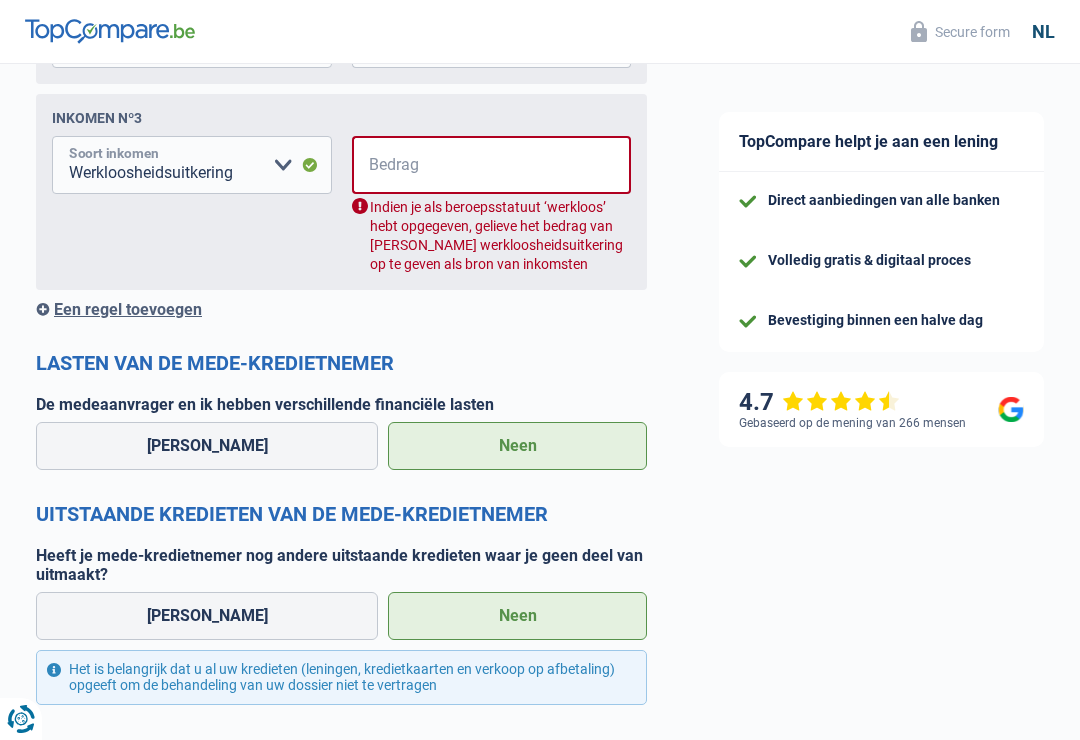 select on "rentalIncome" 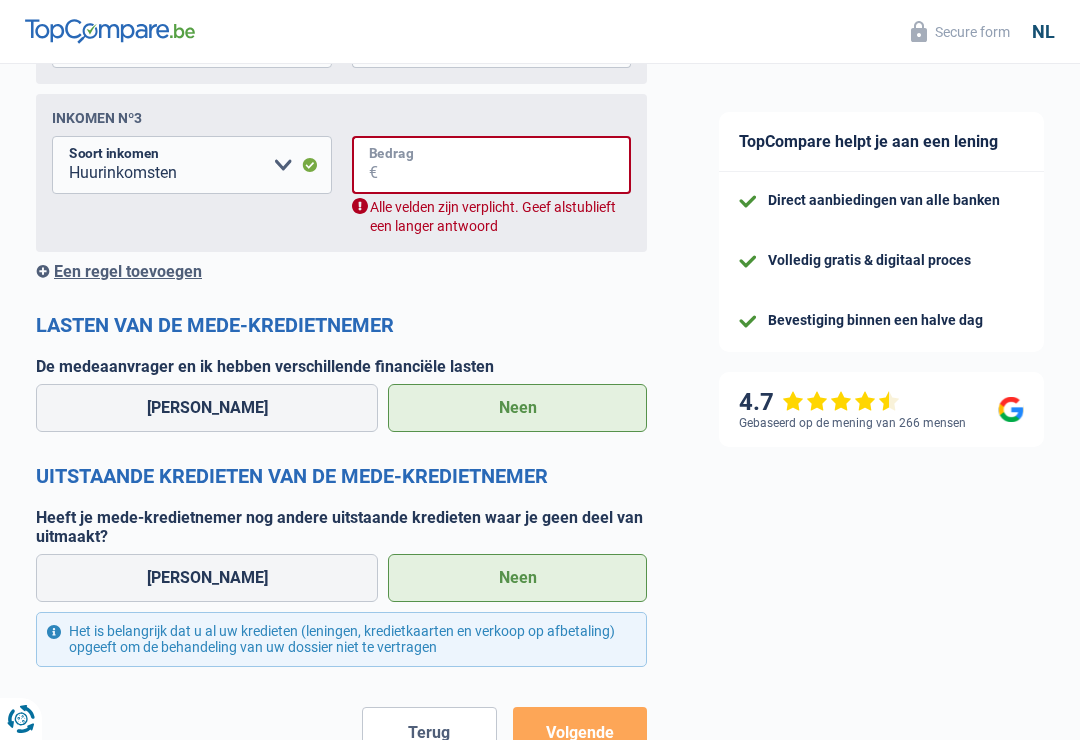 click on "Bedrag" at bounding box center (505, 165) 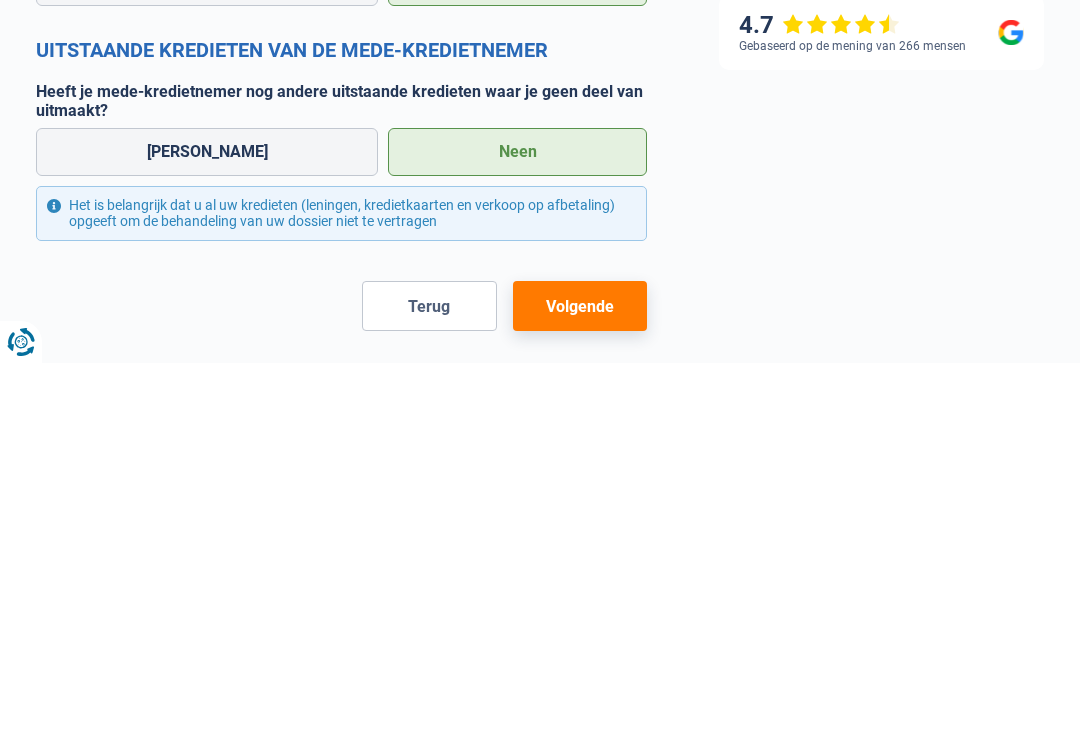 type on "860" 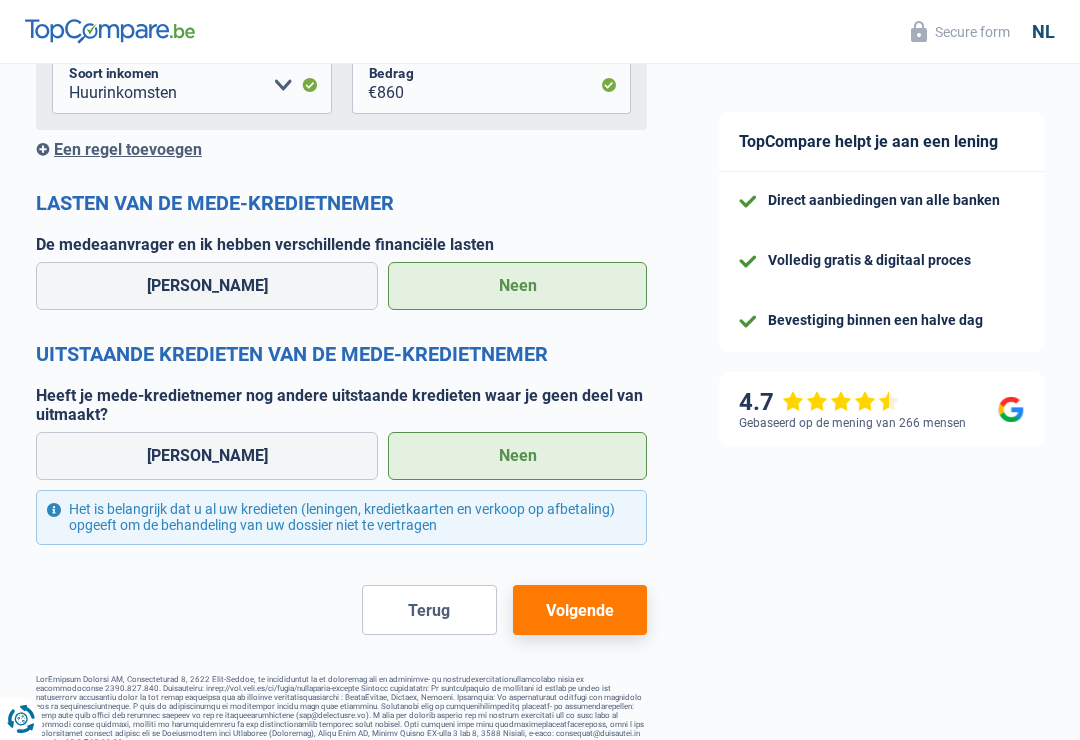 select on "refinancing" 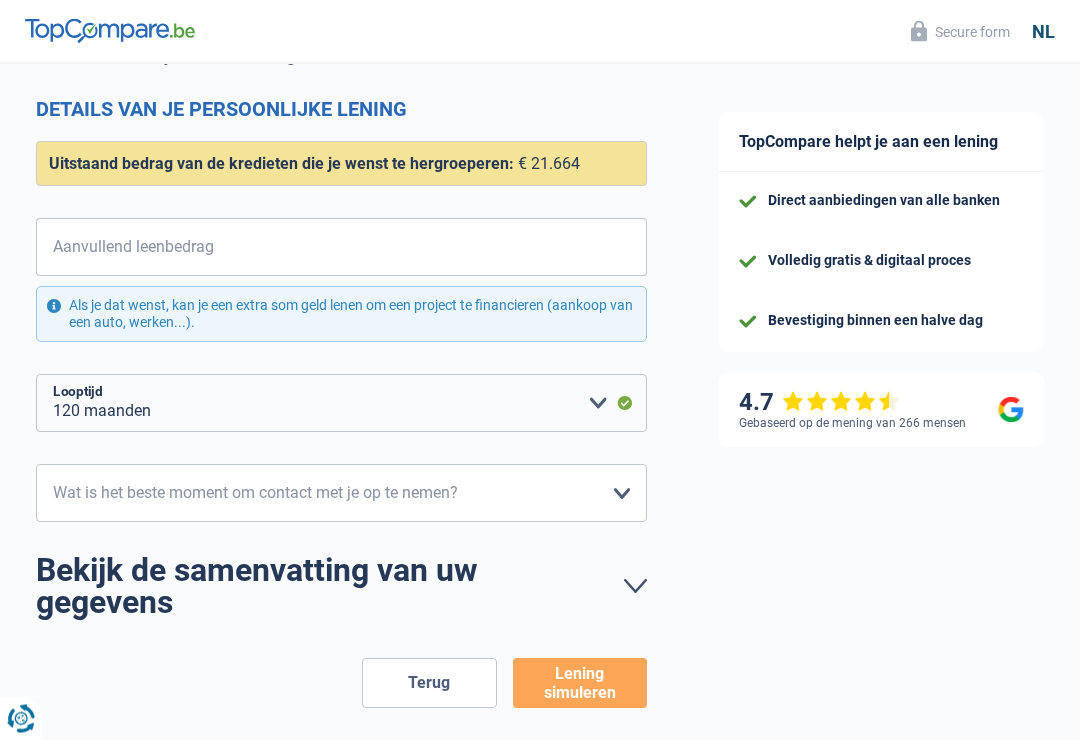 scroll, scrollTop: 322, scrollLeft: 0, axis: vertical 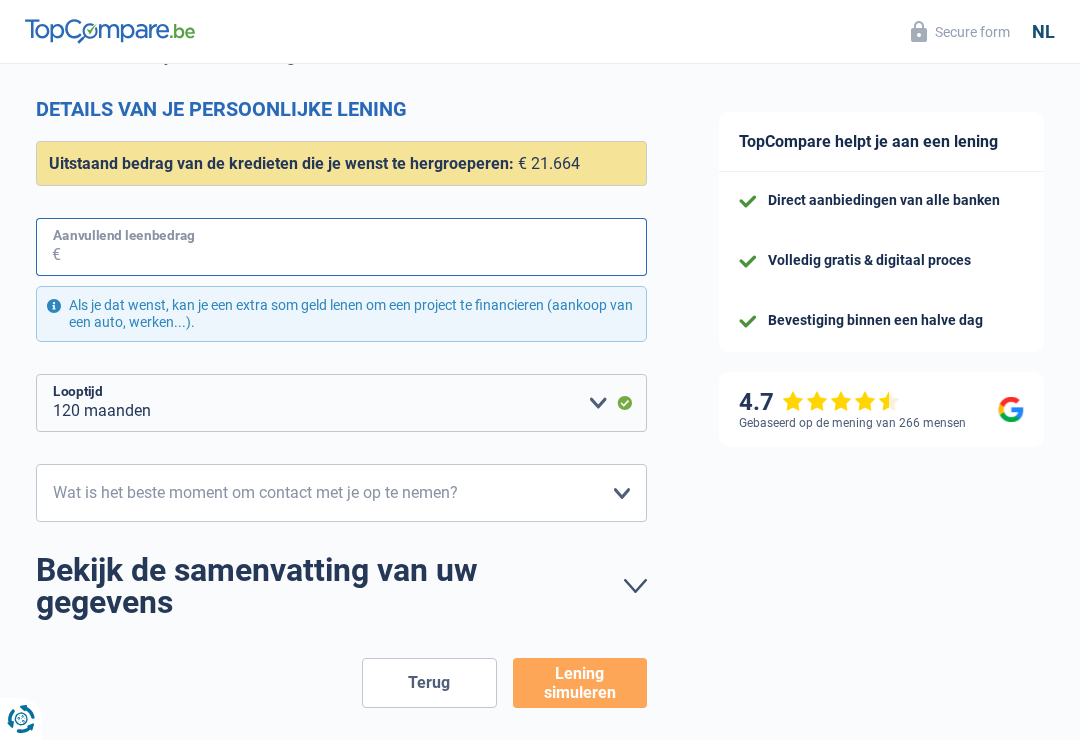 click on "Aanvullend leenbedrag" at bounding box center [354, 247] 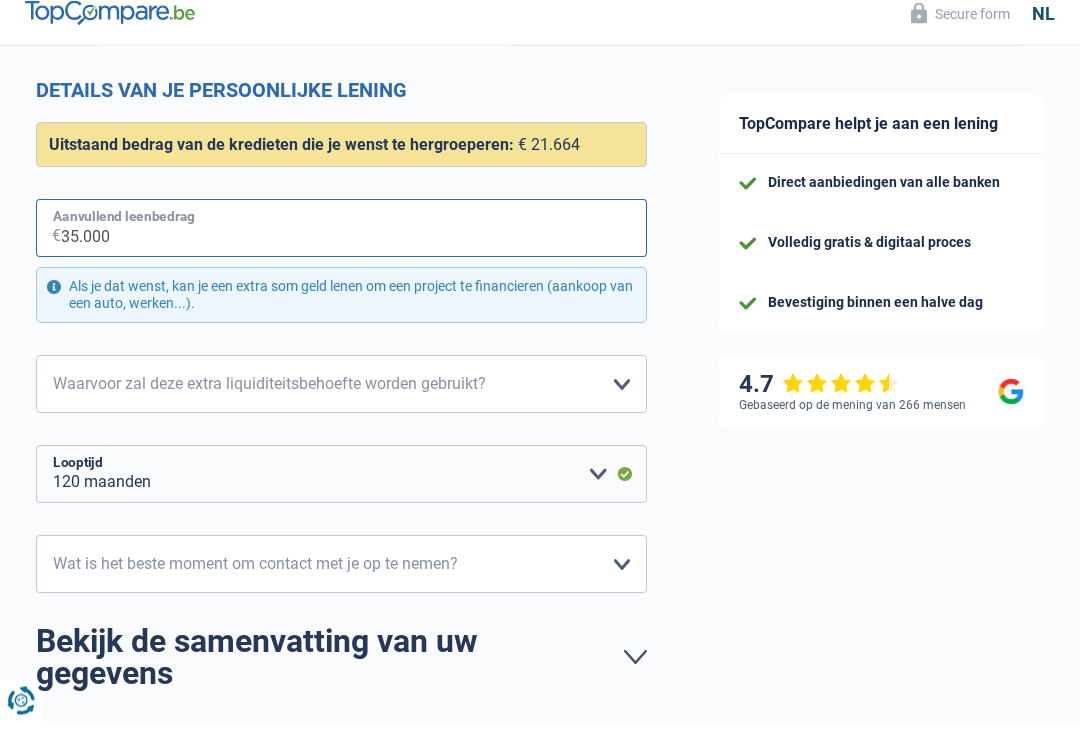 type on "35.000" 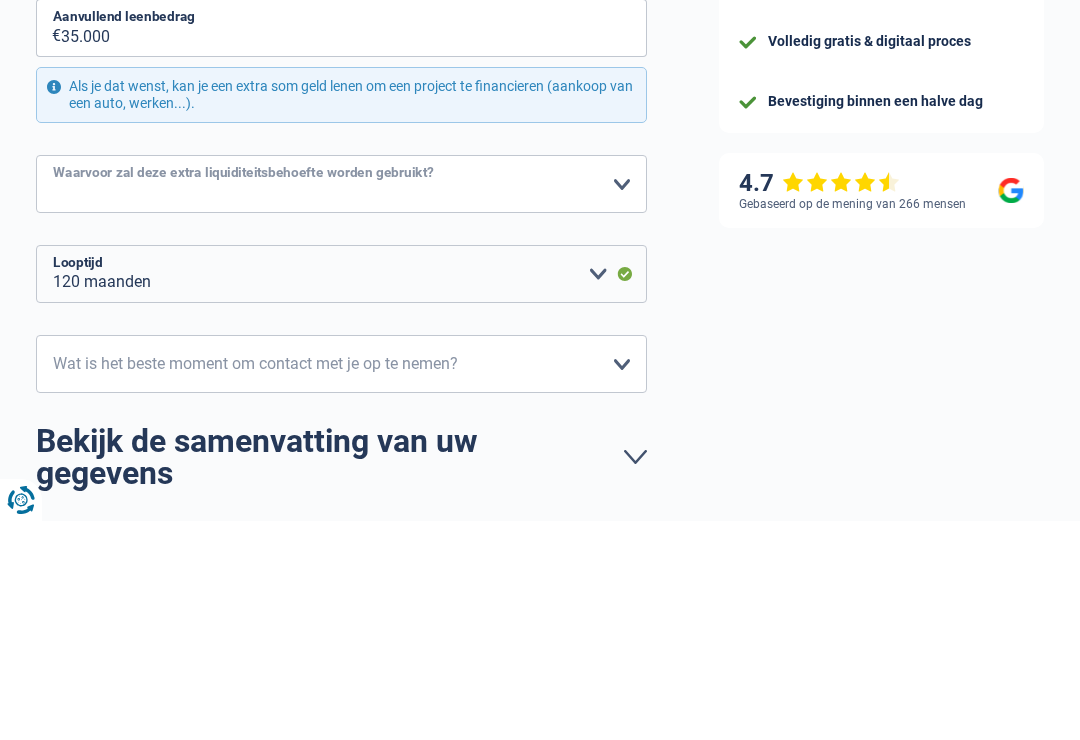 click on "Comfort woning: meubels, textiel, toestellen, privé materiaal Hifi, multimedia, gsm, computer Inrichting: installatiekosten, verhuizing Familiale omstandigheden: geboorte, huwelijk, scheiding,communie, overlijden Medische kosten Studiekosten Kosten autorijbewijs Hobby's : reis, sport, muziek Opknapbeurt: kleine werkzaamheden in huis en tuin Juridische kosten Auto herstellen Renovatielening Energielening Autolening Andere
Maak een keuze a.u.b" at bounding box center (341, 403) 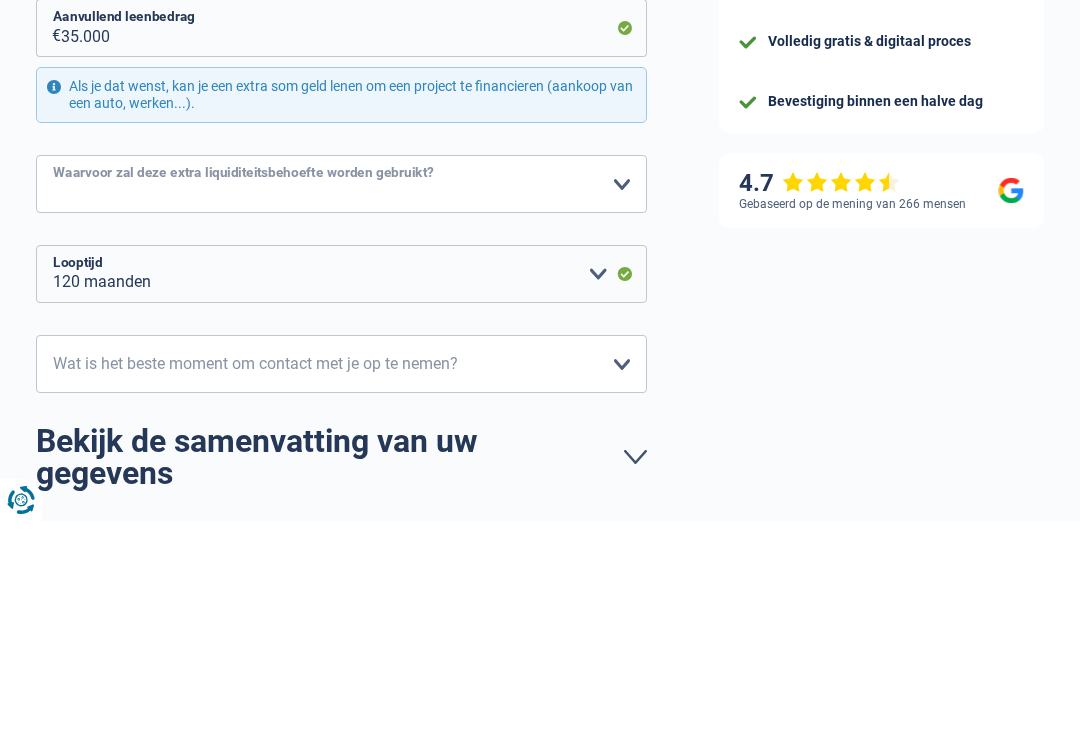 scroll, scrollTop: 484, scrollLeft: 0, axis: vertical 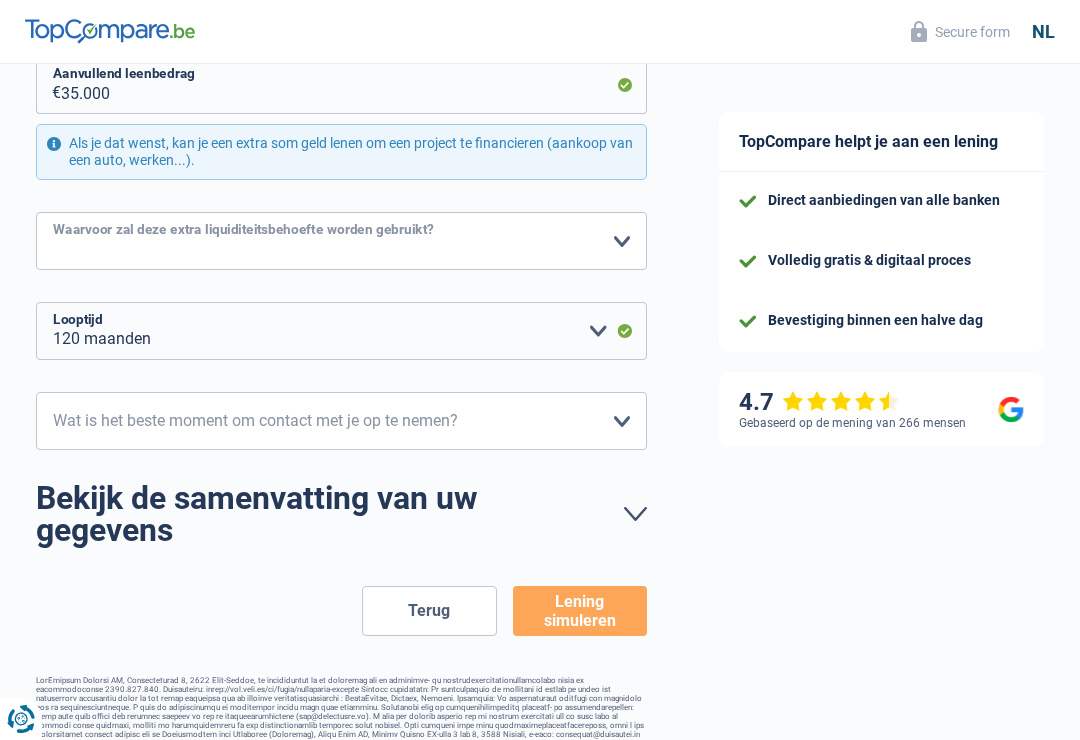 select on "other" 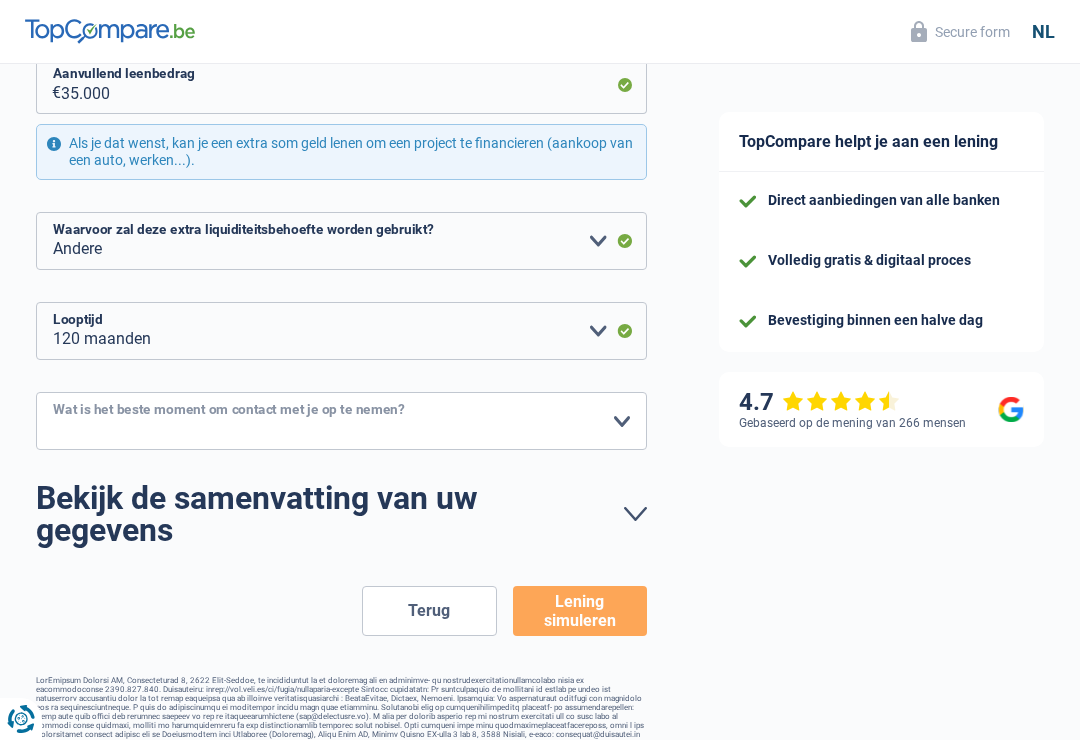 click on "10h-12h 12h-14h 14h-16h 16h-18h
Maak een keuze a.u.b" at bounding box center (341, 421) 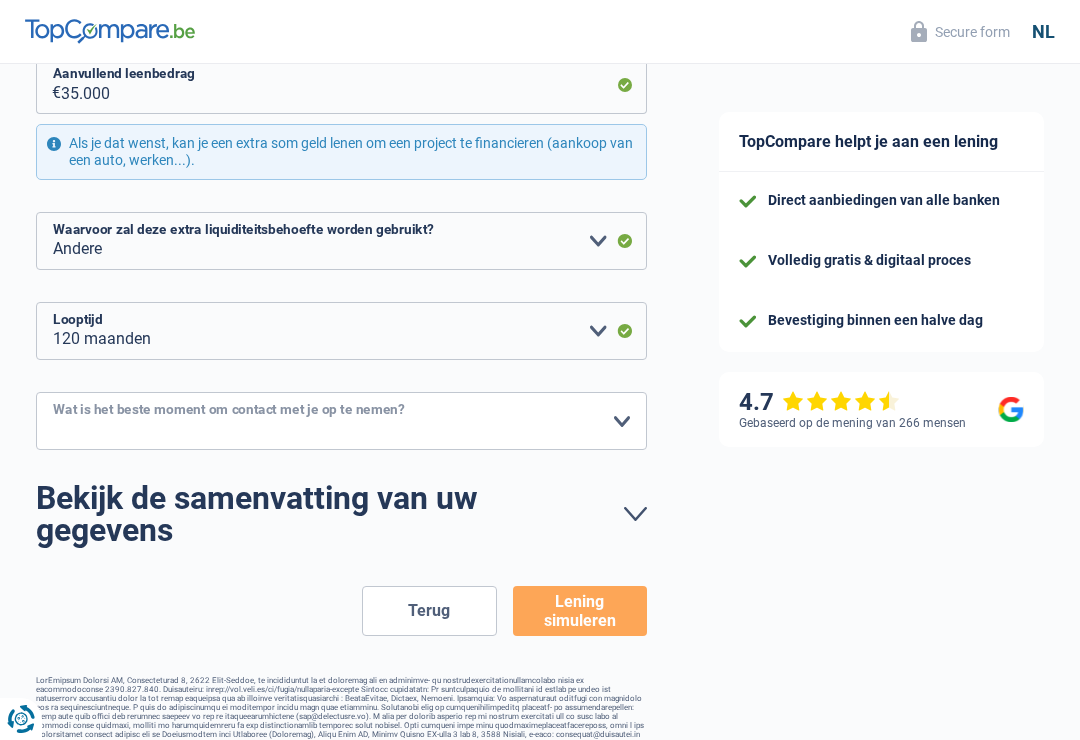 select on "10-12" 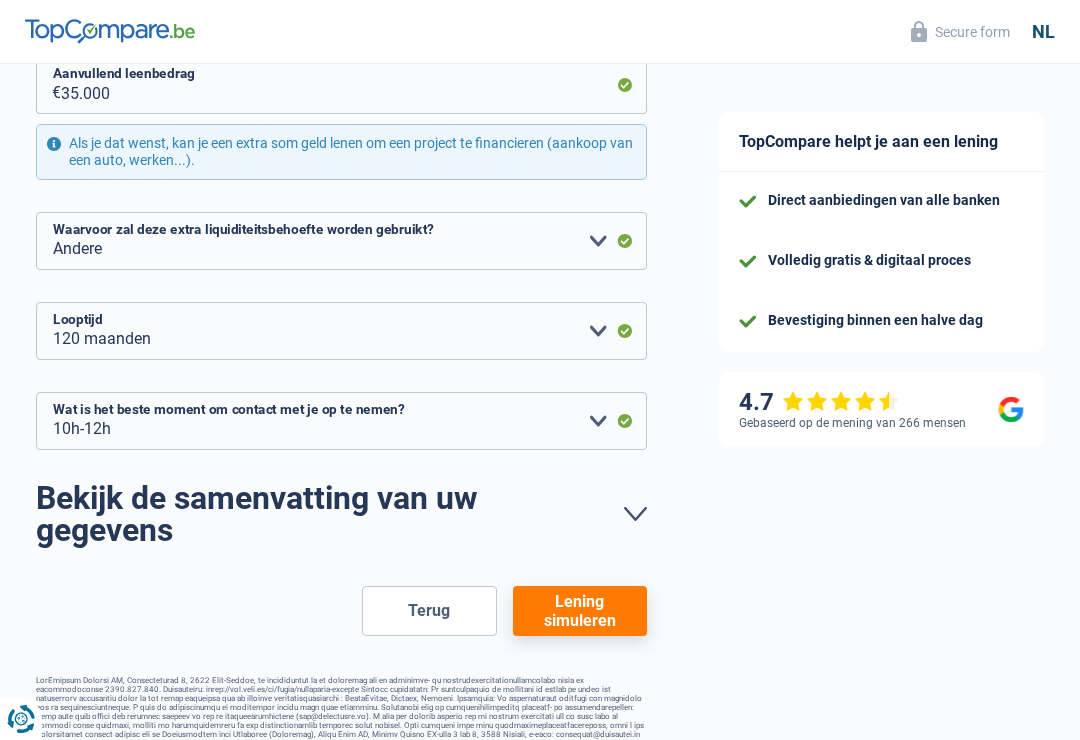click on "Lening simuleren" at bounding box center [580, 611] 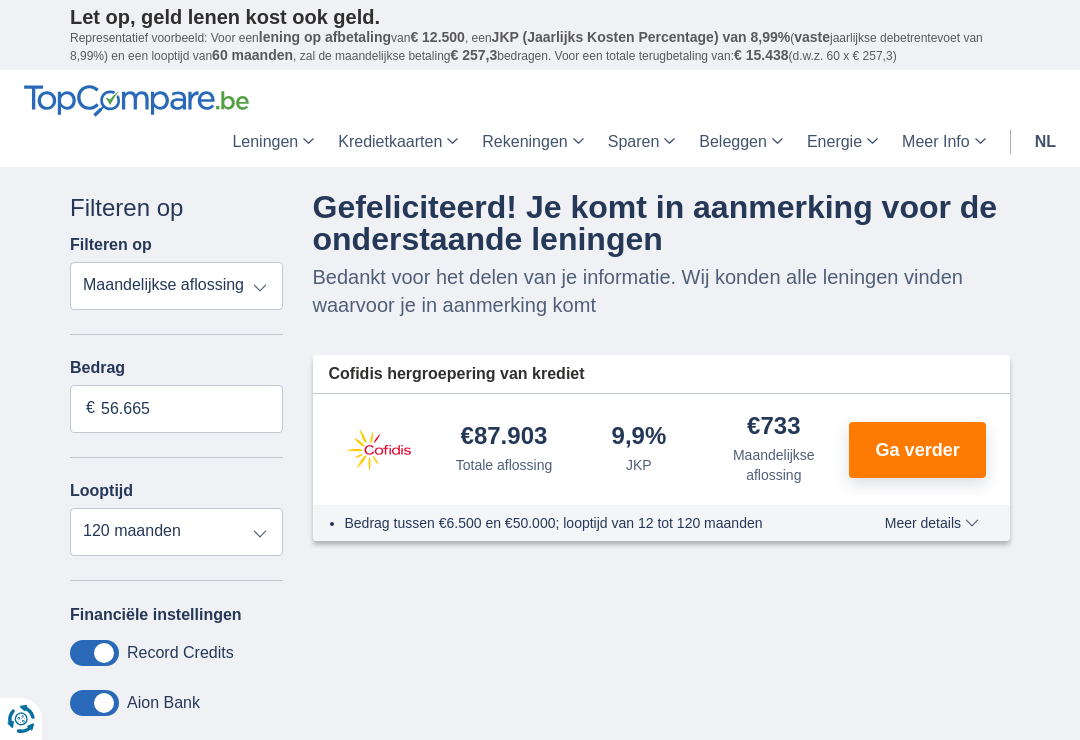 scroll, scrollTop: 0, scrollLeft: 0, axis: both 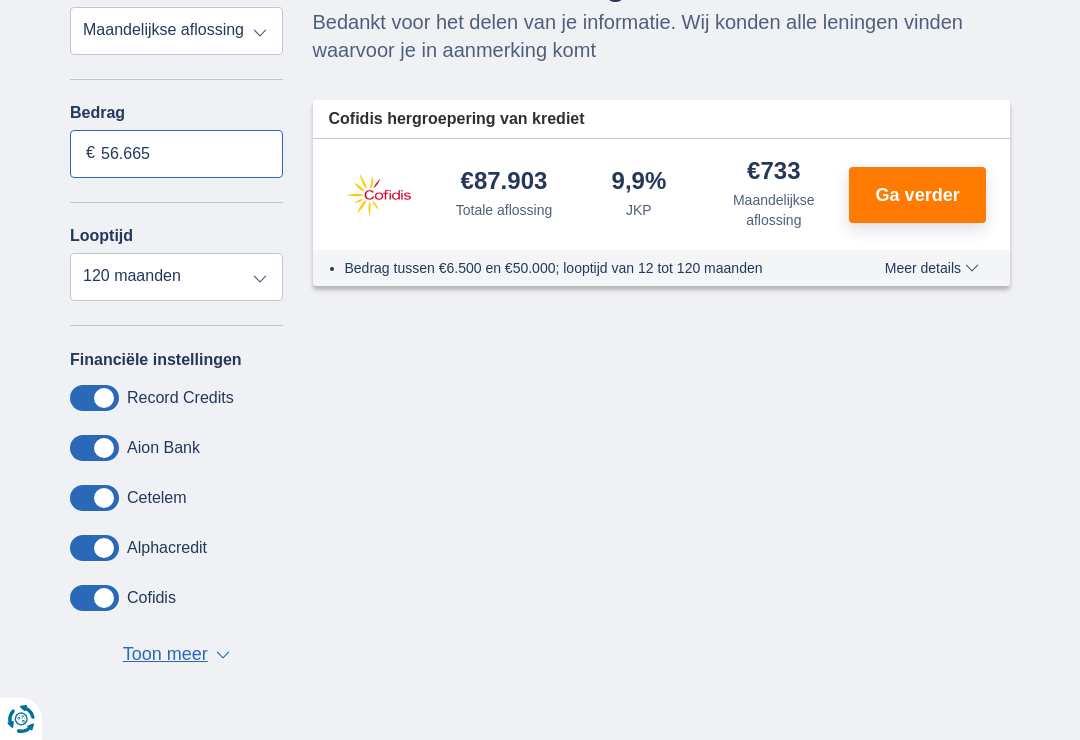 click on "56.665" at bounding box center (176, 154) 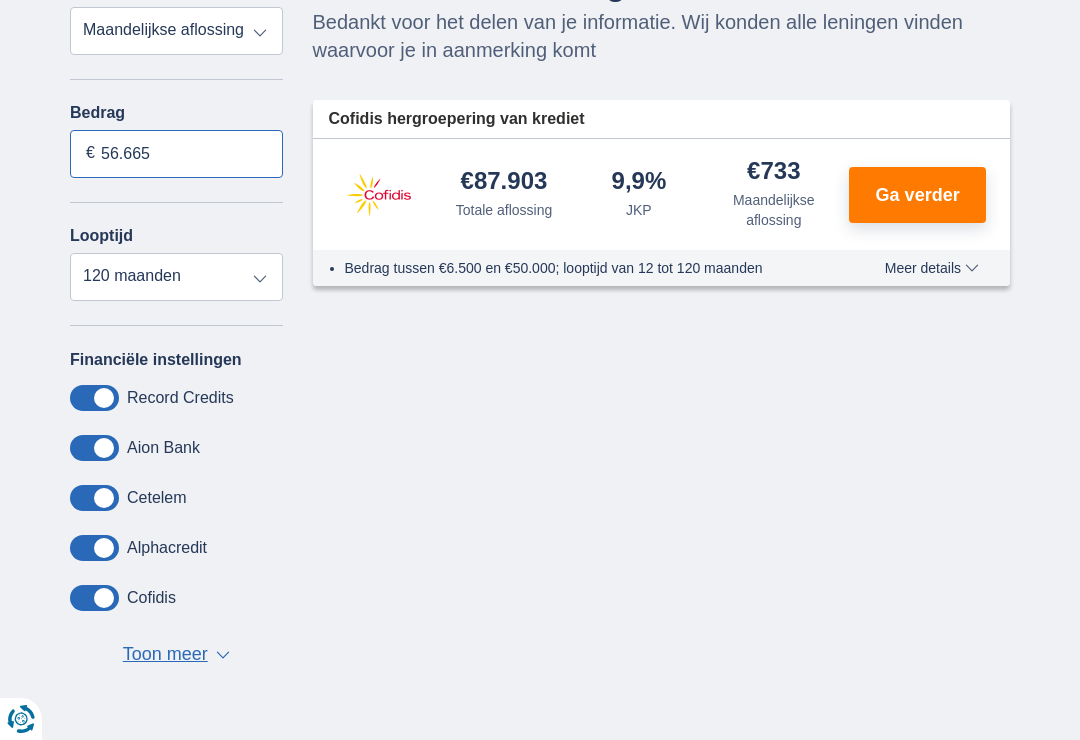 click on "56.665" at bounding box center [176, 154] 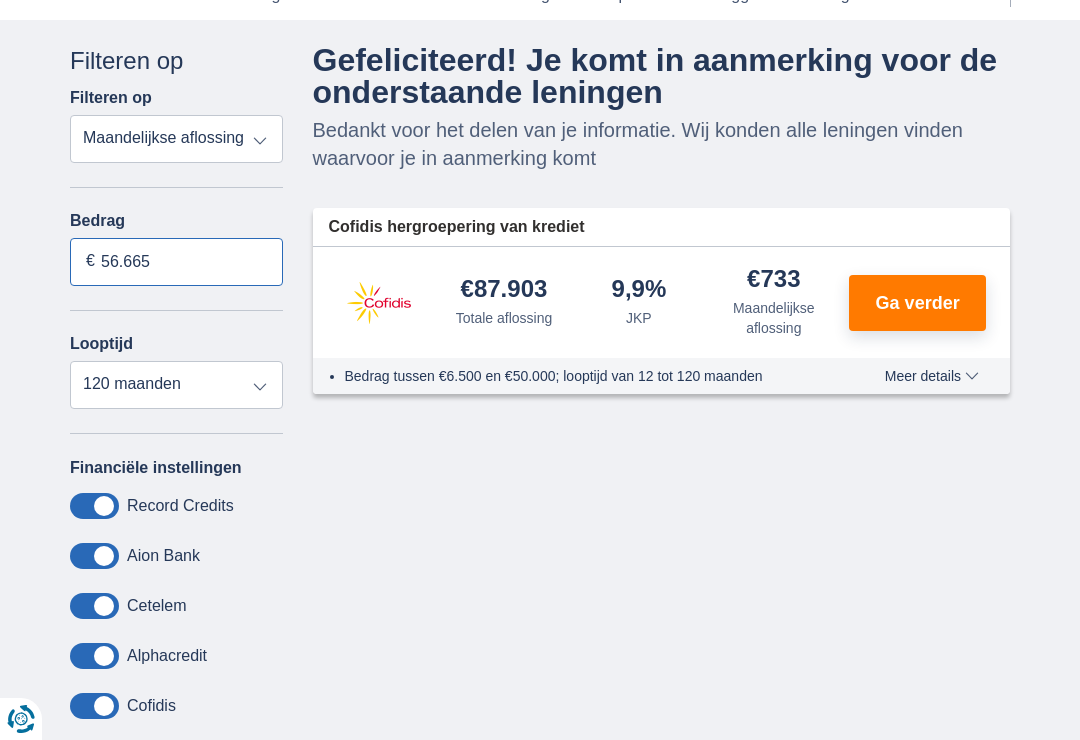 scroll, scrollTop: 0, scrollLeft: 0, axis: both 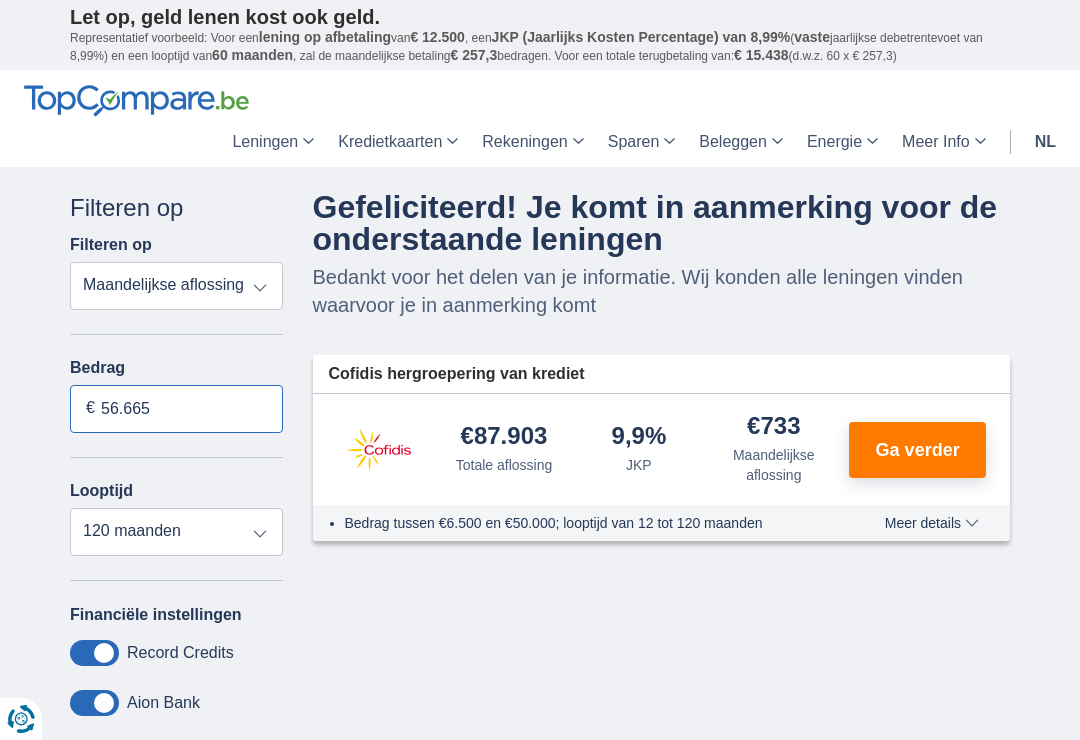 click on "56.665" at bounding box center (176, 409) 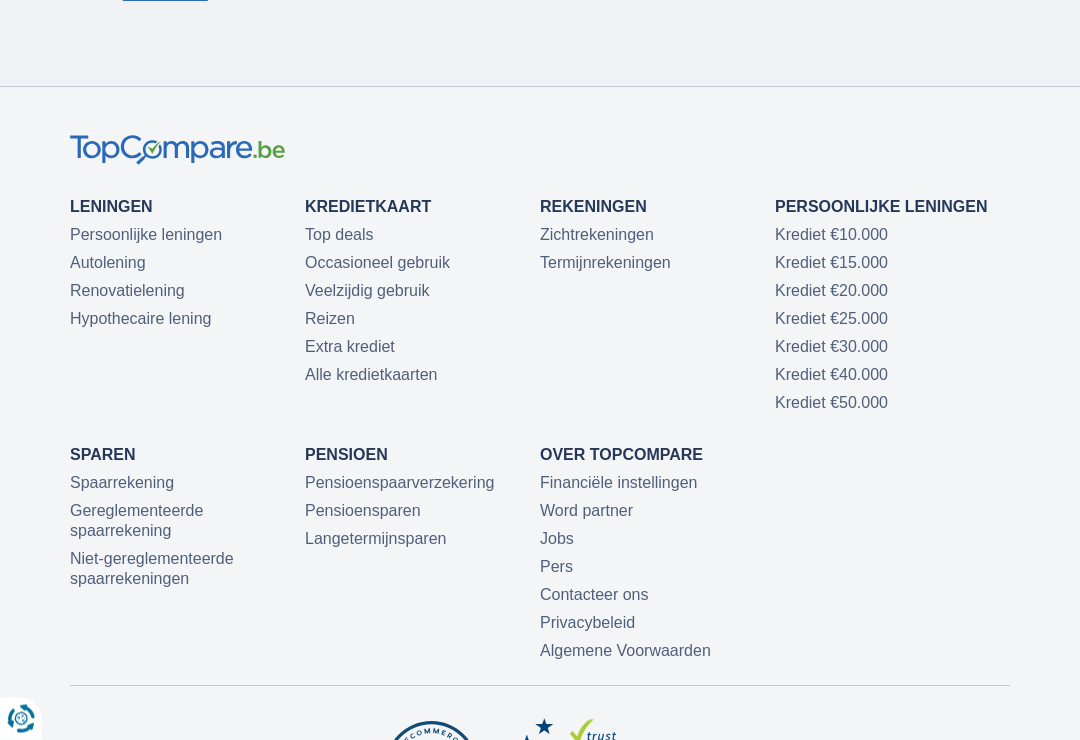 scroll, scrollTop: 916, scrollLeft: 0, axis: vertical 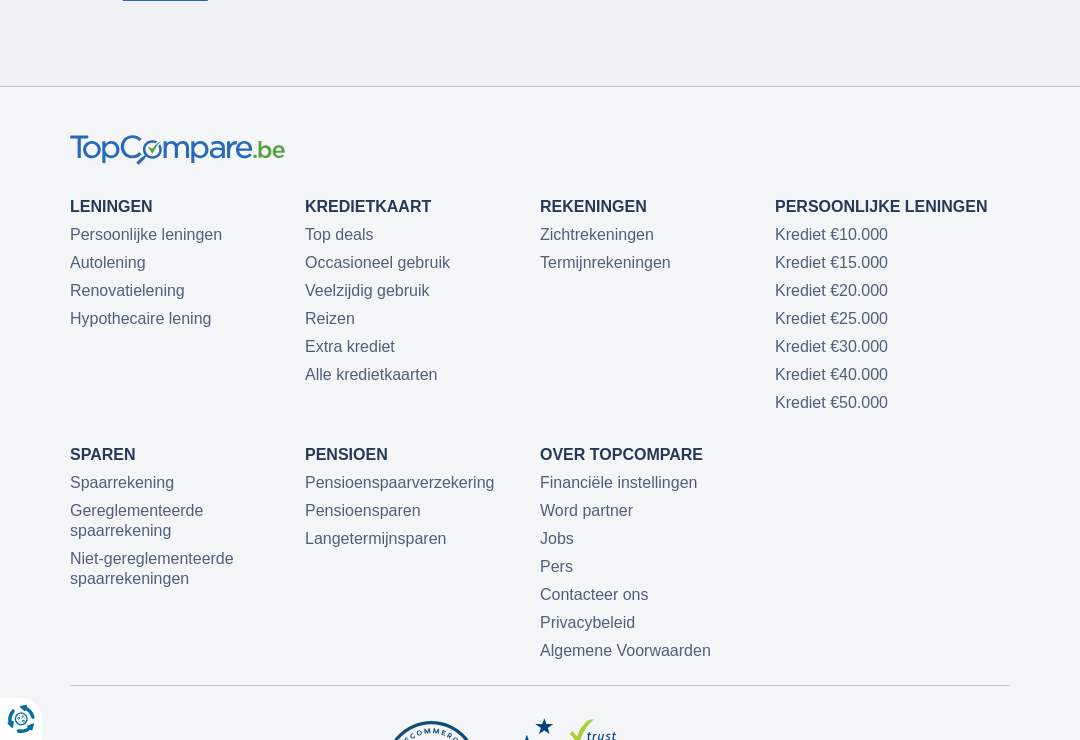 click on "Krediet €30.000" at bounding box center (831, 346) 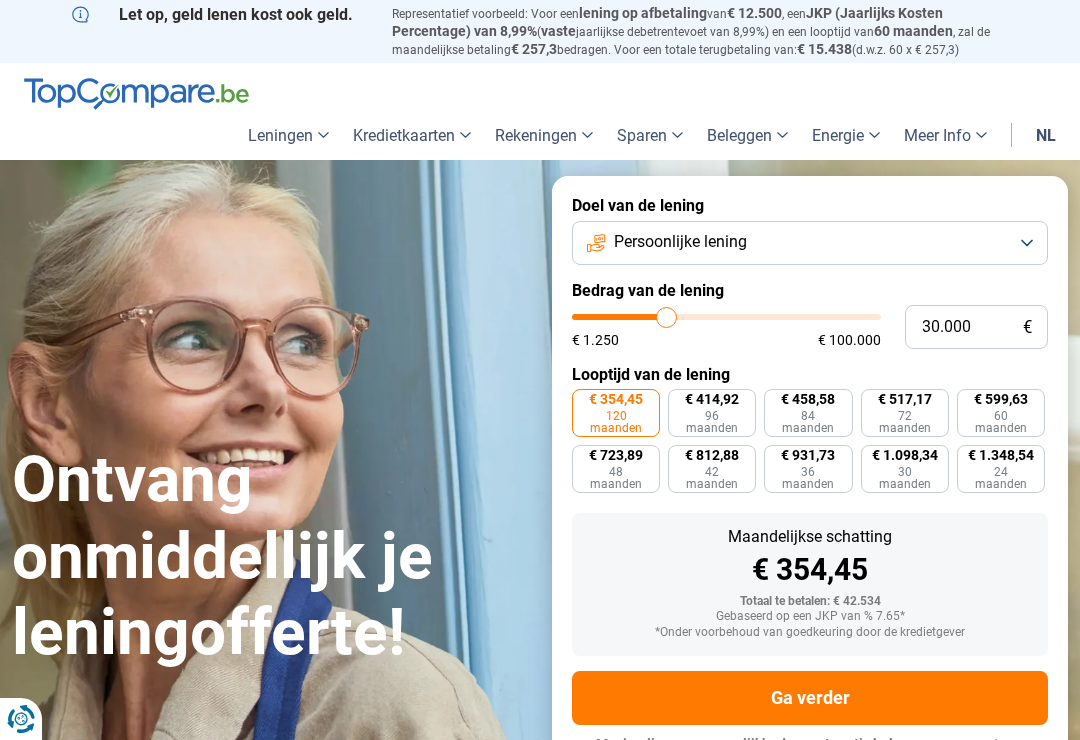 scroll, scrollTop: 12, scrollLeft: 0, axis: vertical 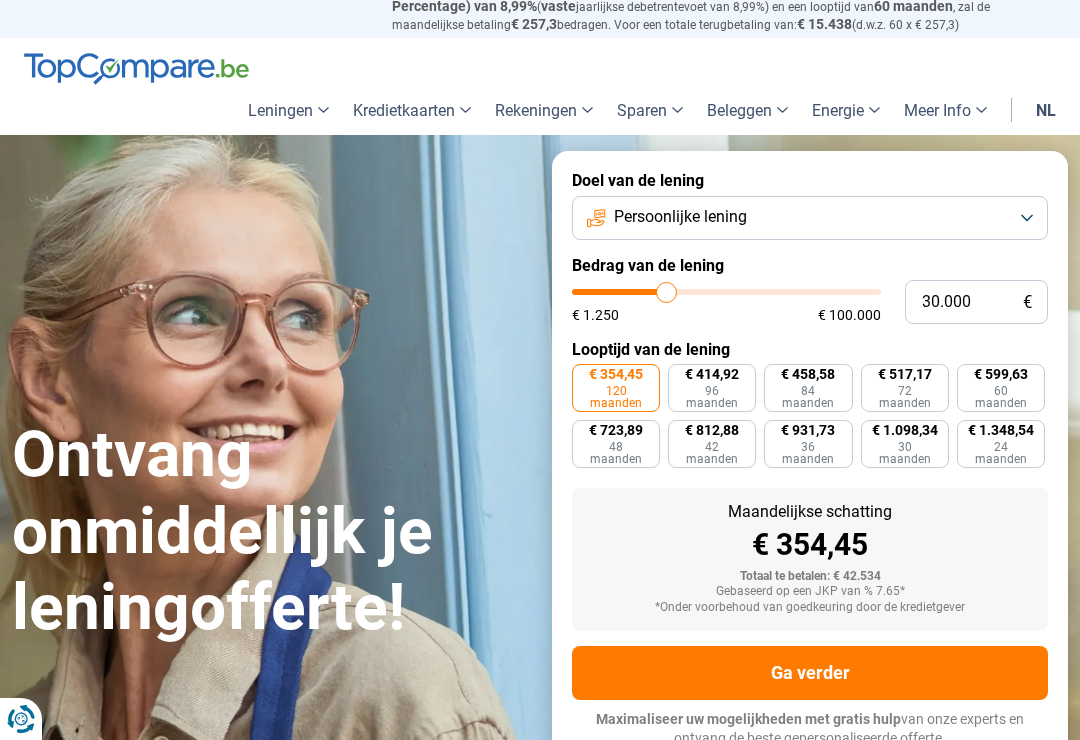 click on "120 maanden" at bounding box center (616, 397) 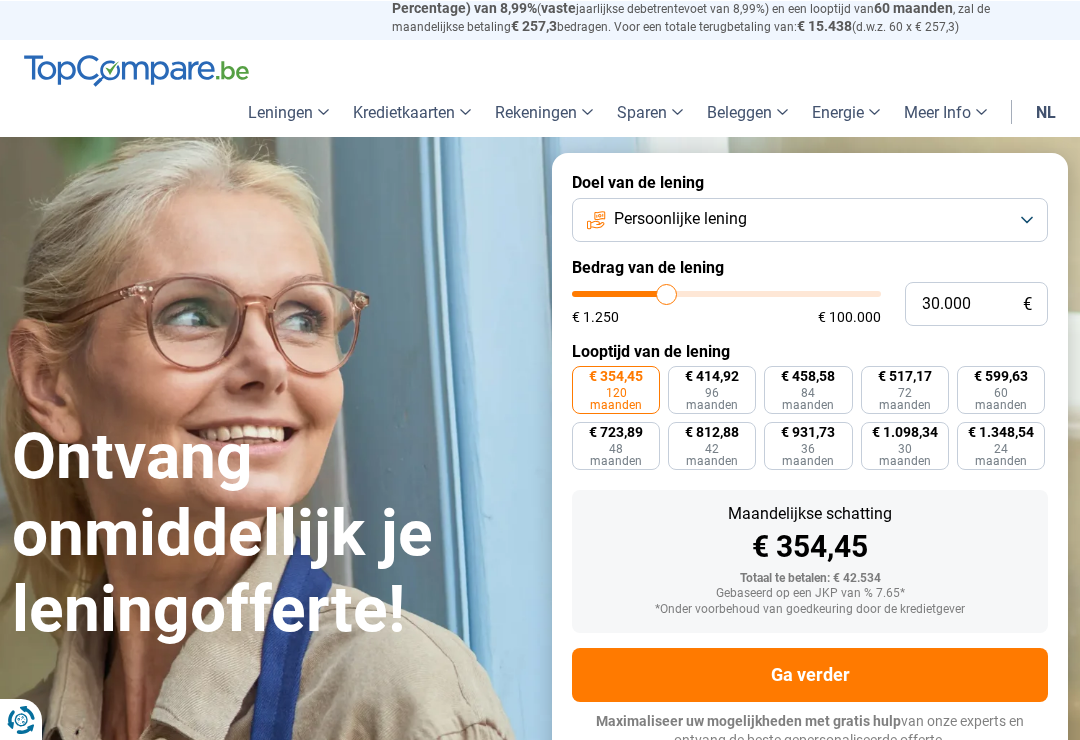 click on "€ 354,45" at bounding box center [616, 375] 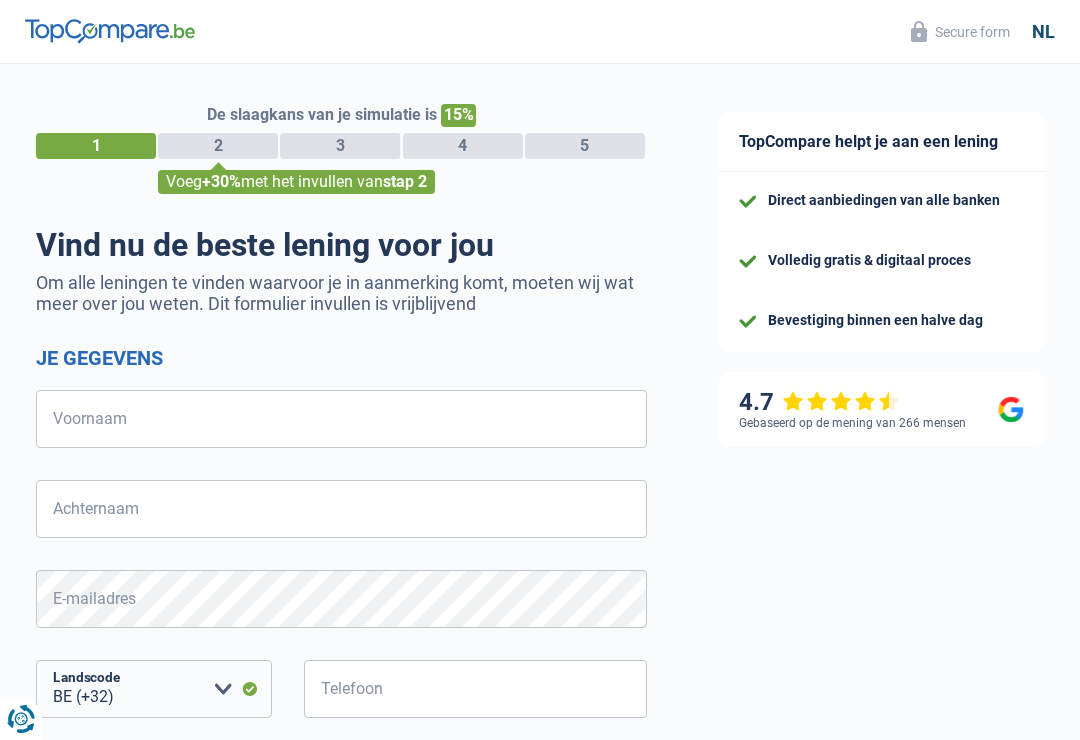 select on "32" 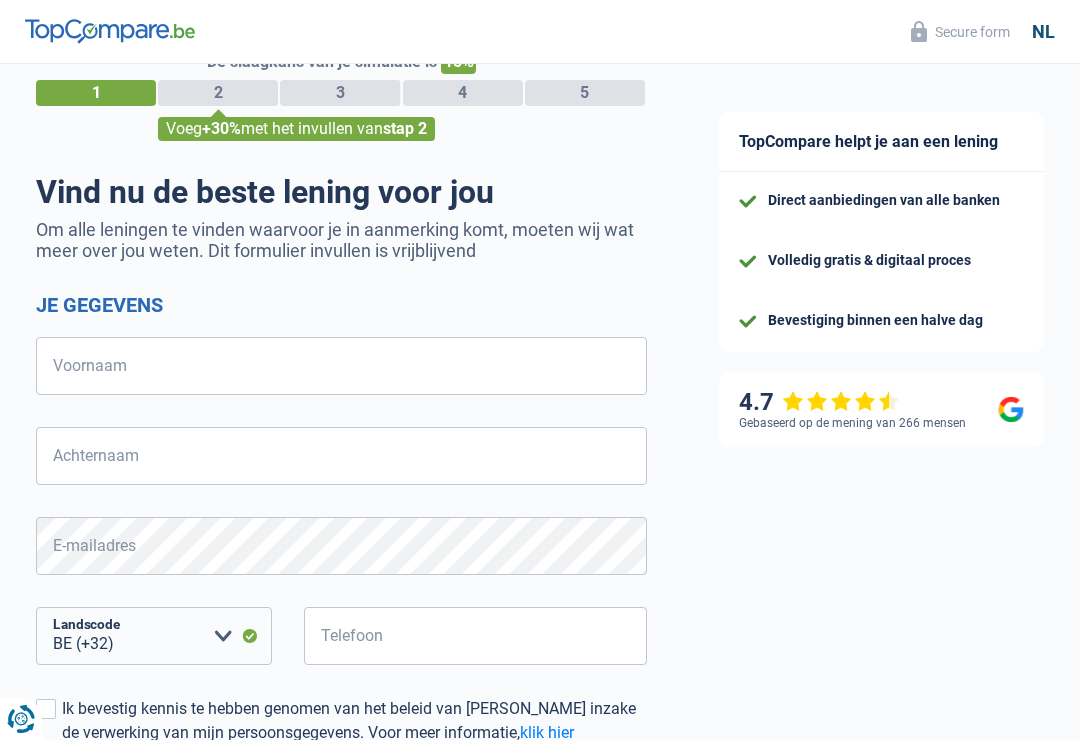 scroll, scrollTop: 0, scrollLeft: 0, axis: both 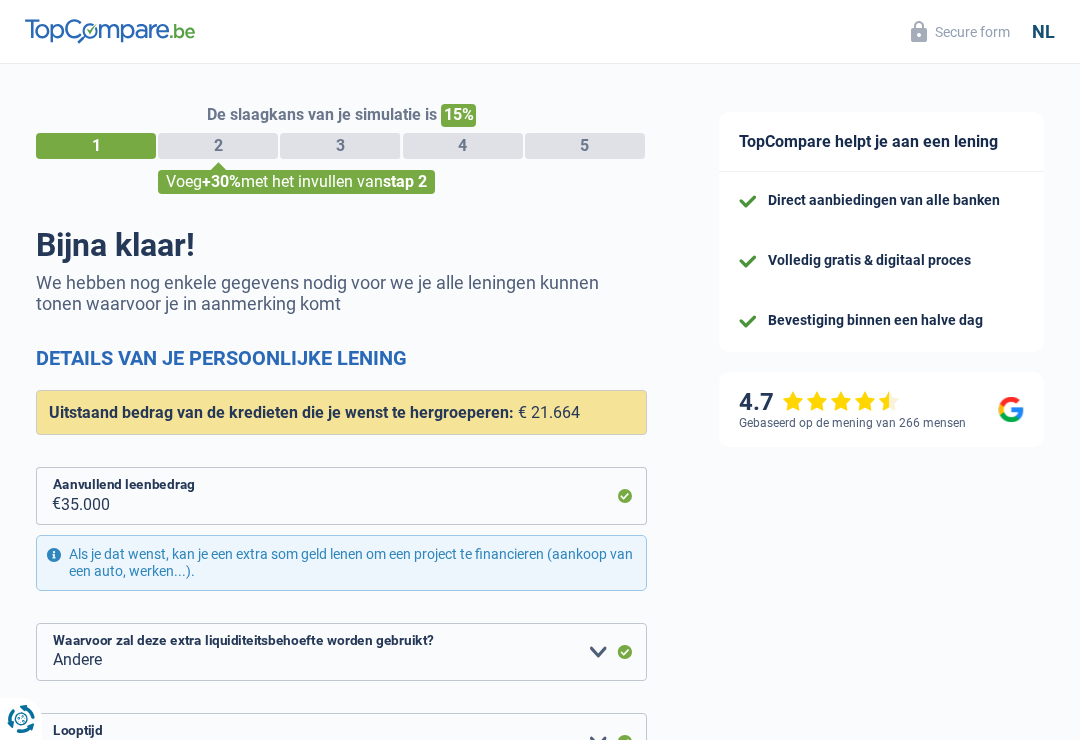 select on "refinancing" 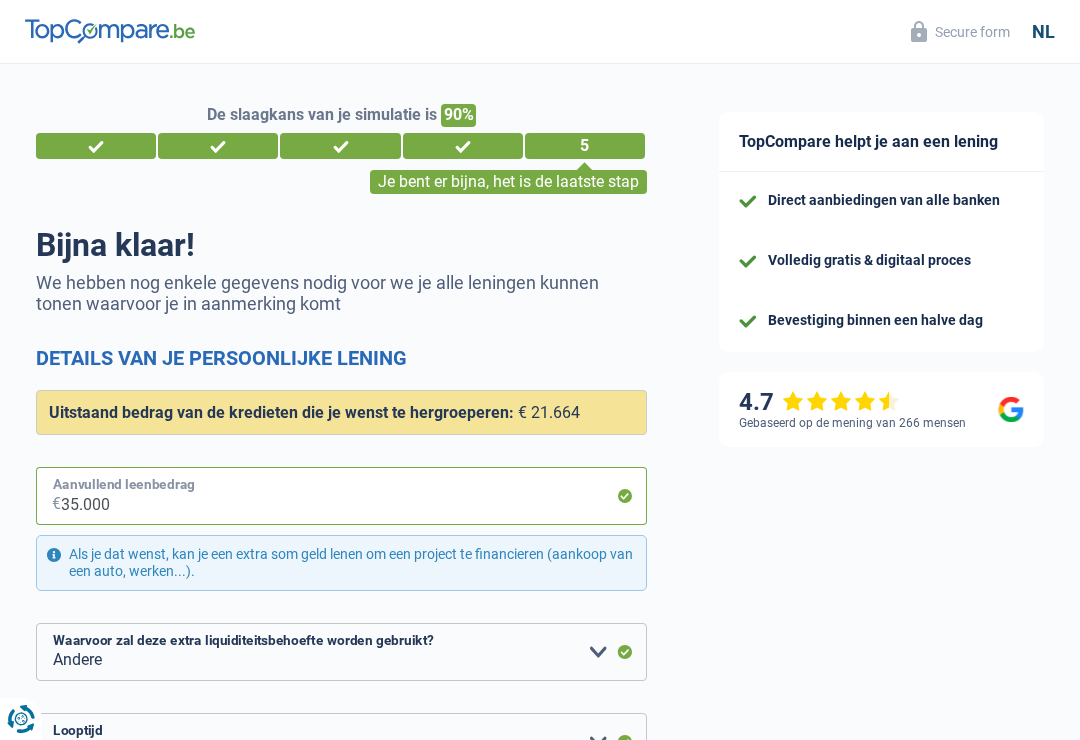 click on "35.000" at bounding box center (354, 496) 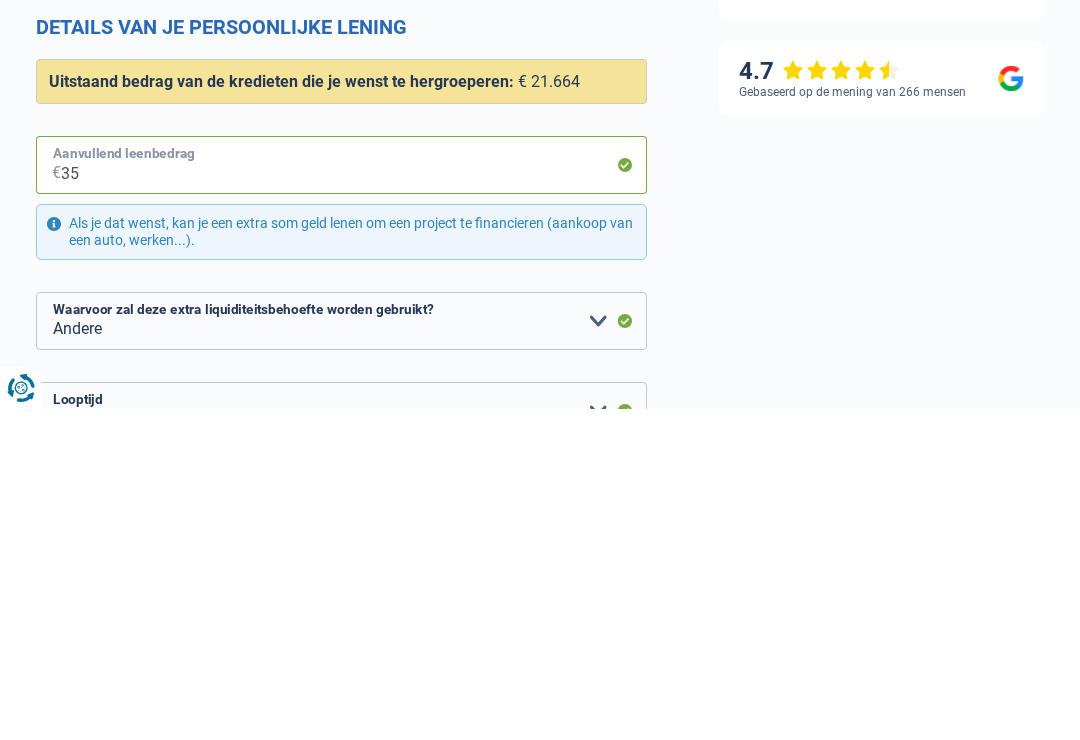 type on "3" 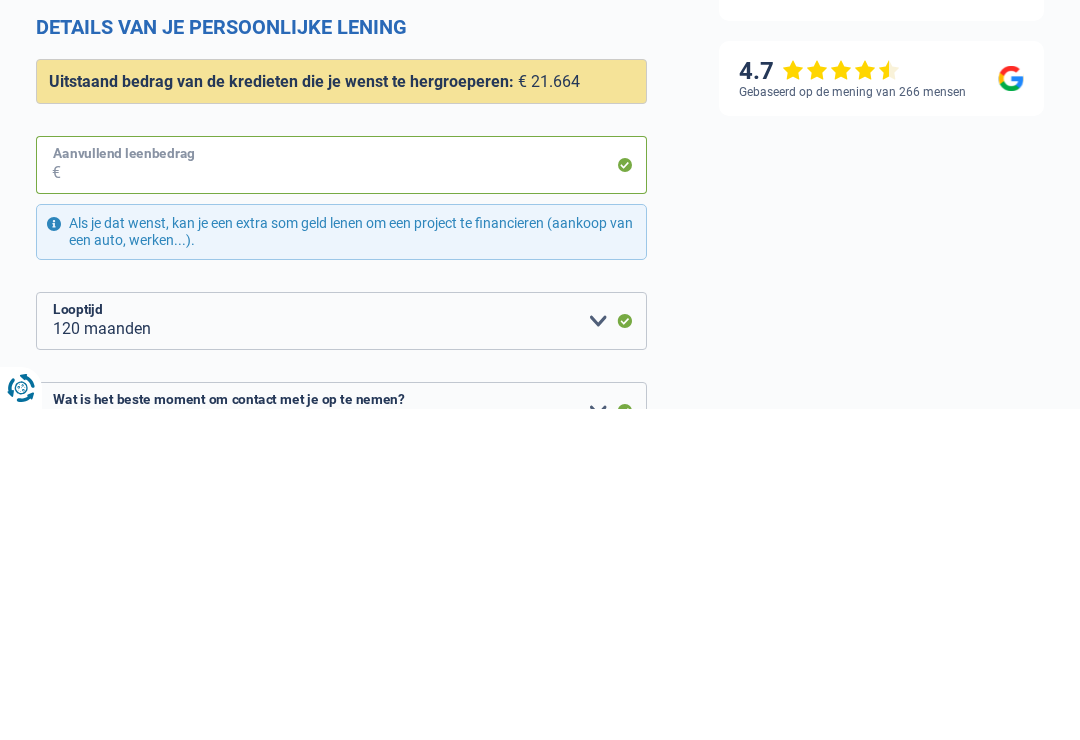 type on "1" 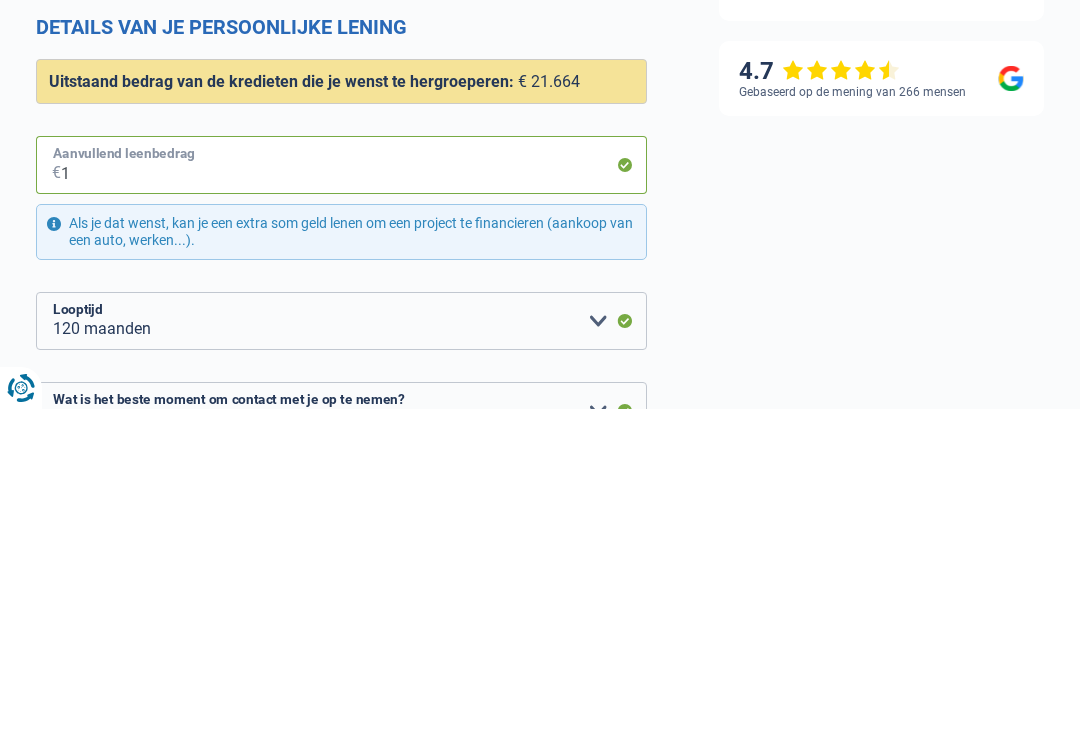 select on "other" 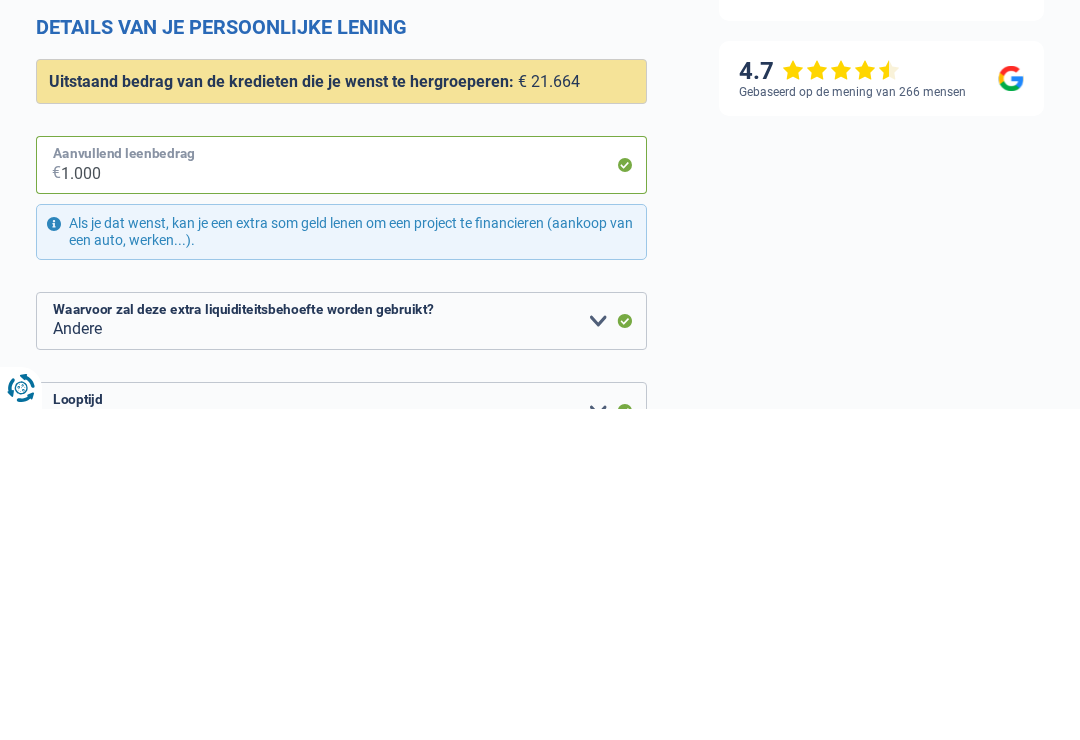 type on "10.000" 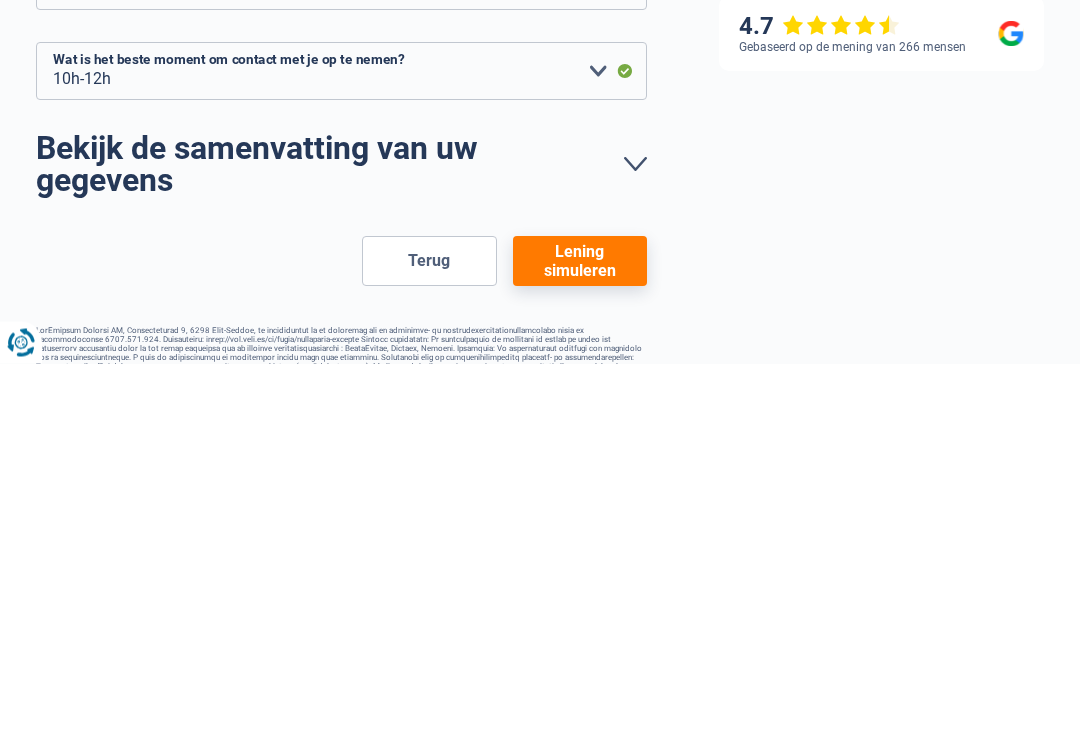 click on "Lening simuleren" at bounding box center (580, 638) 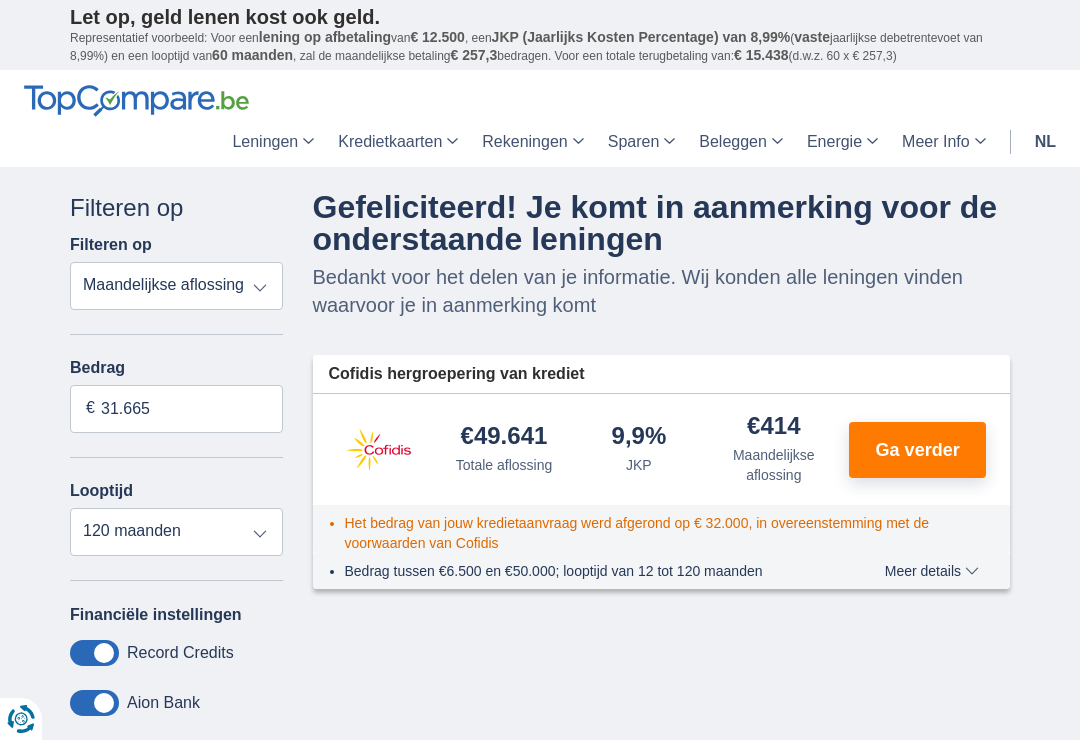 scroll, scrollTop: 0, scrollLeft: 0, axis: both 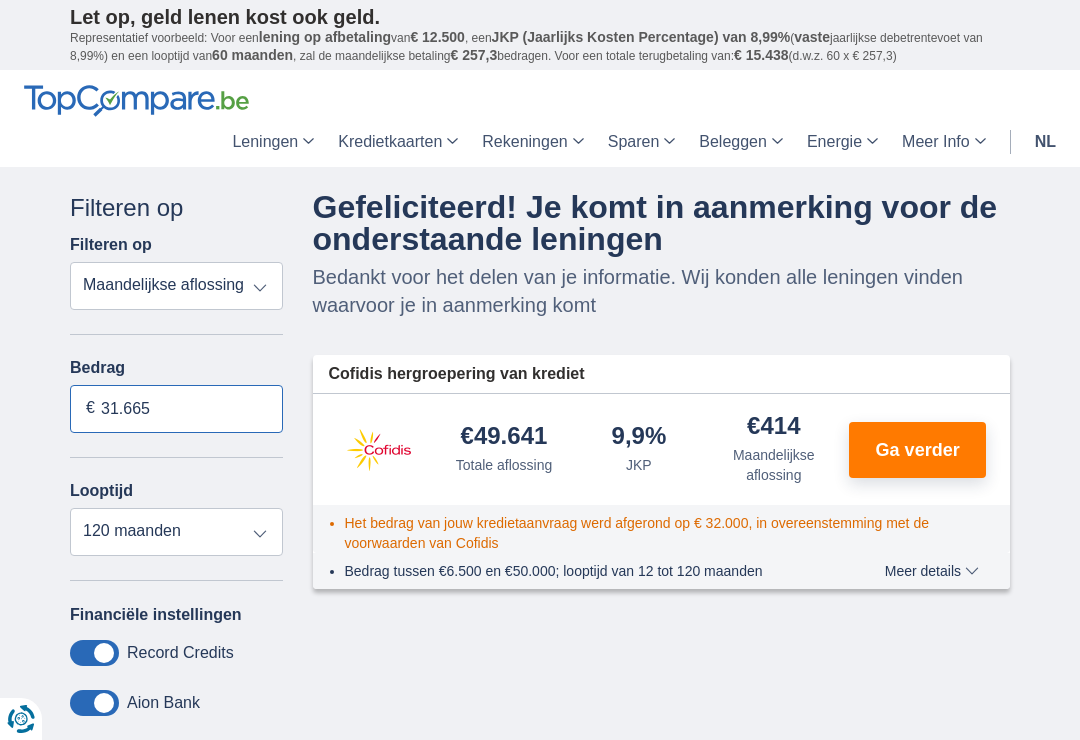 click on "31.665" at bounding box center (176, 409) 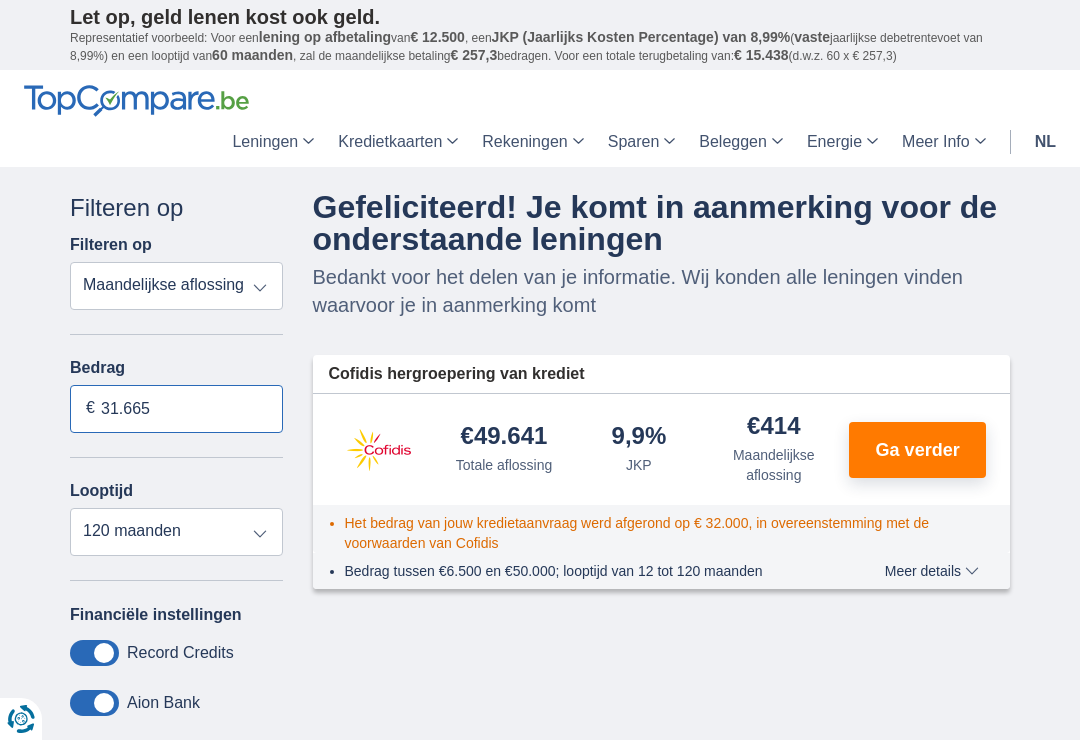click on "31.665" at bounding box center (176, 409) 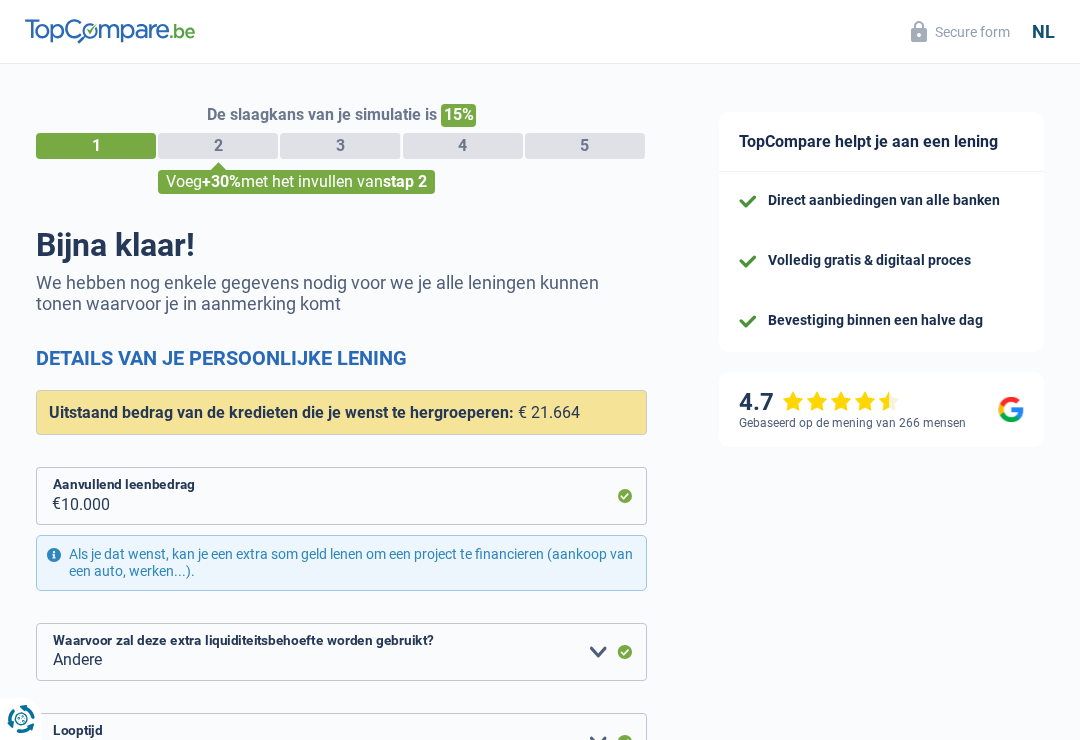 select on "refinancing" 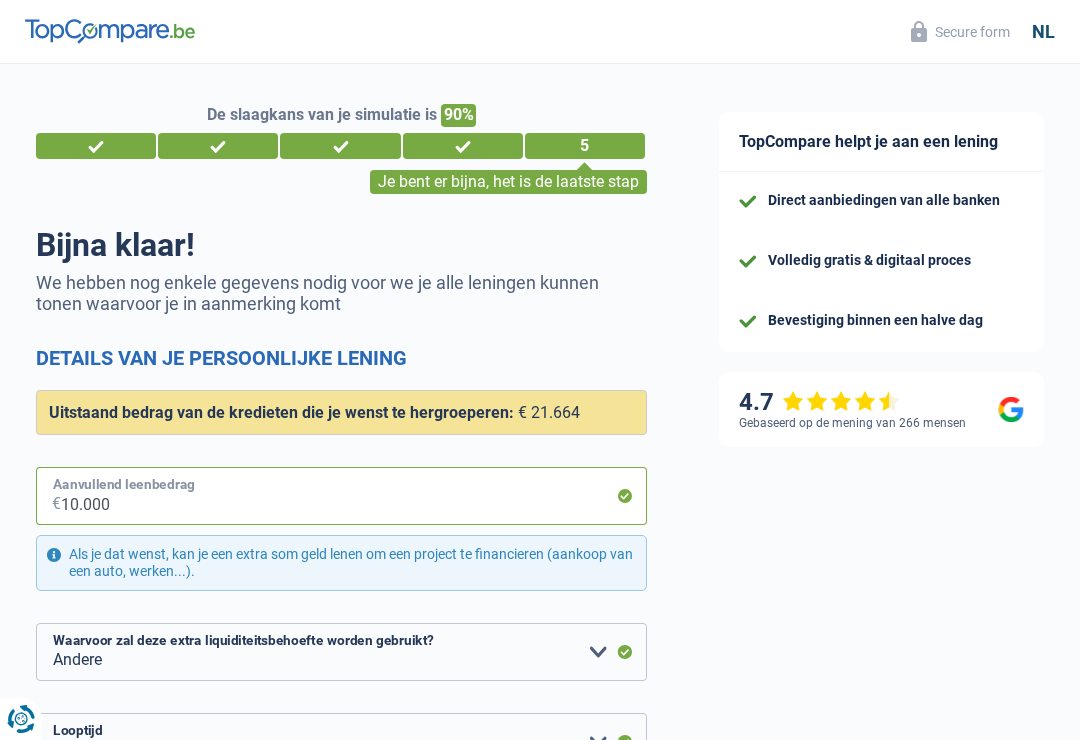 click on "10.000" at bounding box center [354, 496] 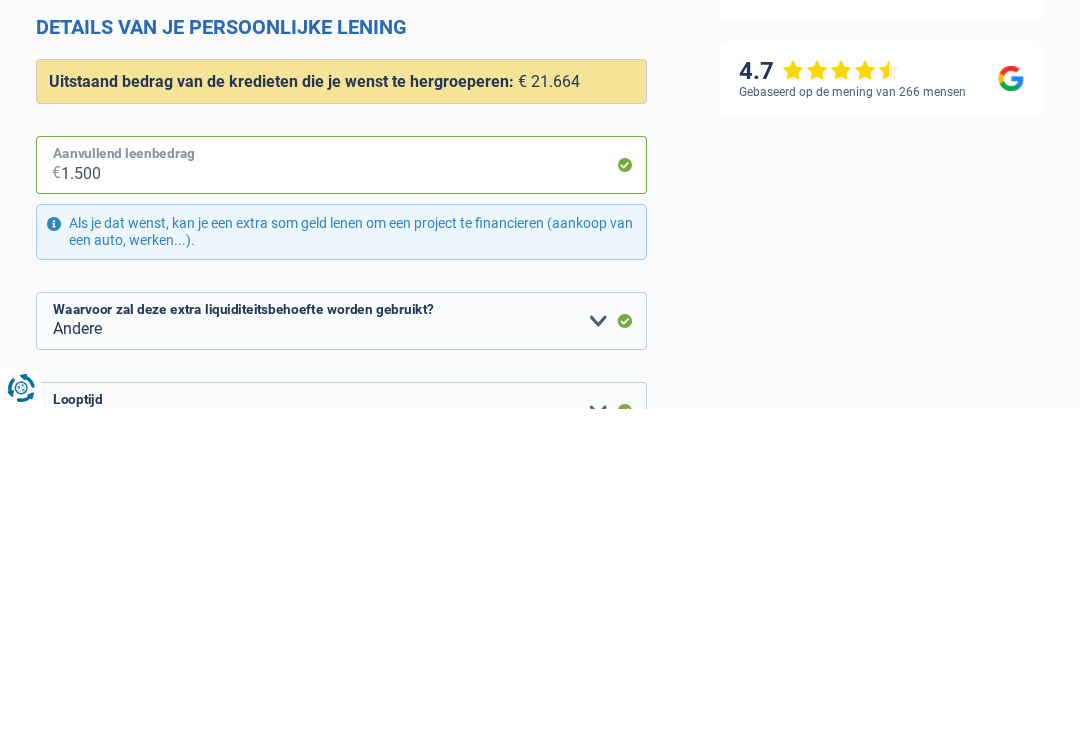 type on "15.000" 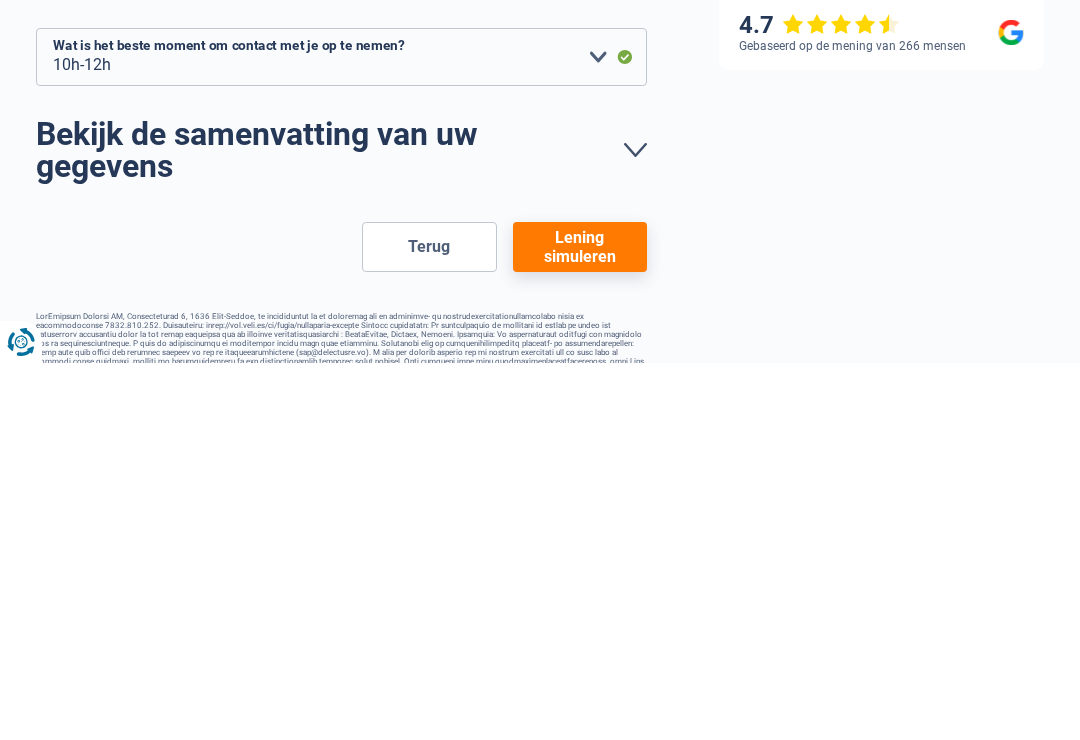 click on "Lening simuleren" at bounding box center [580, 624] 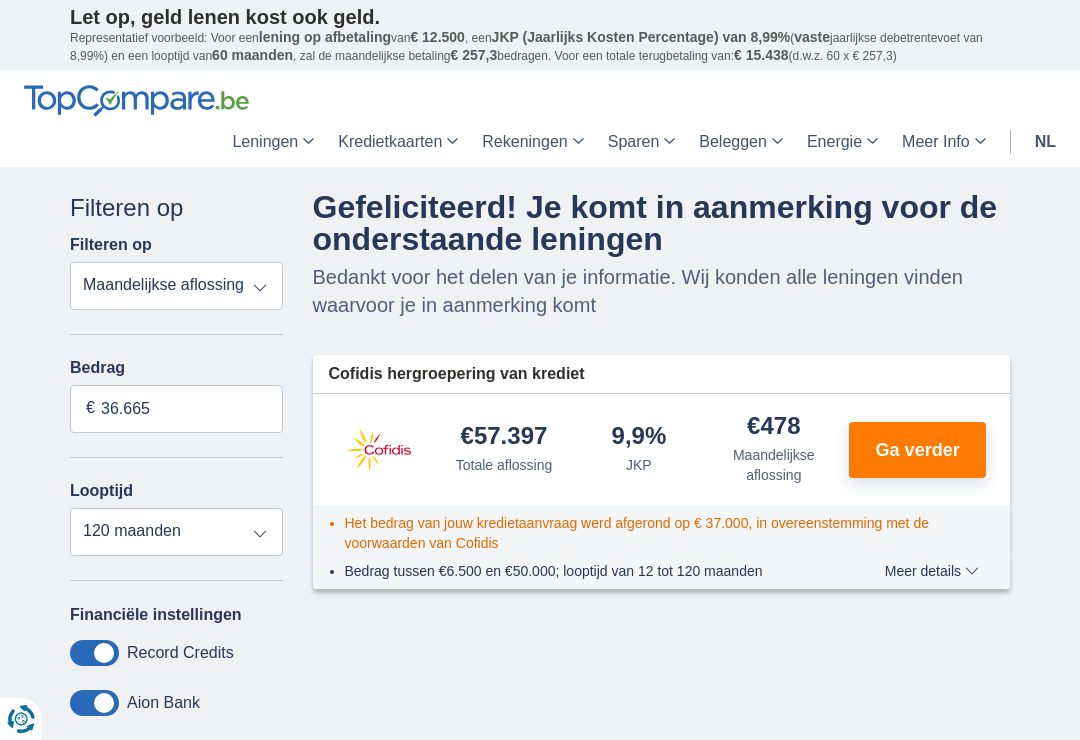 scroll, scrollTop: 0, scrollLeft: 0, axis: both 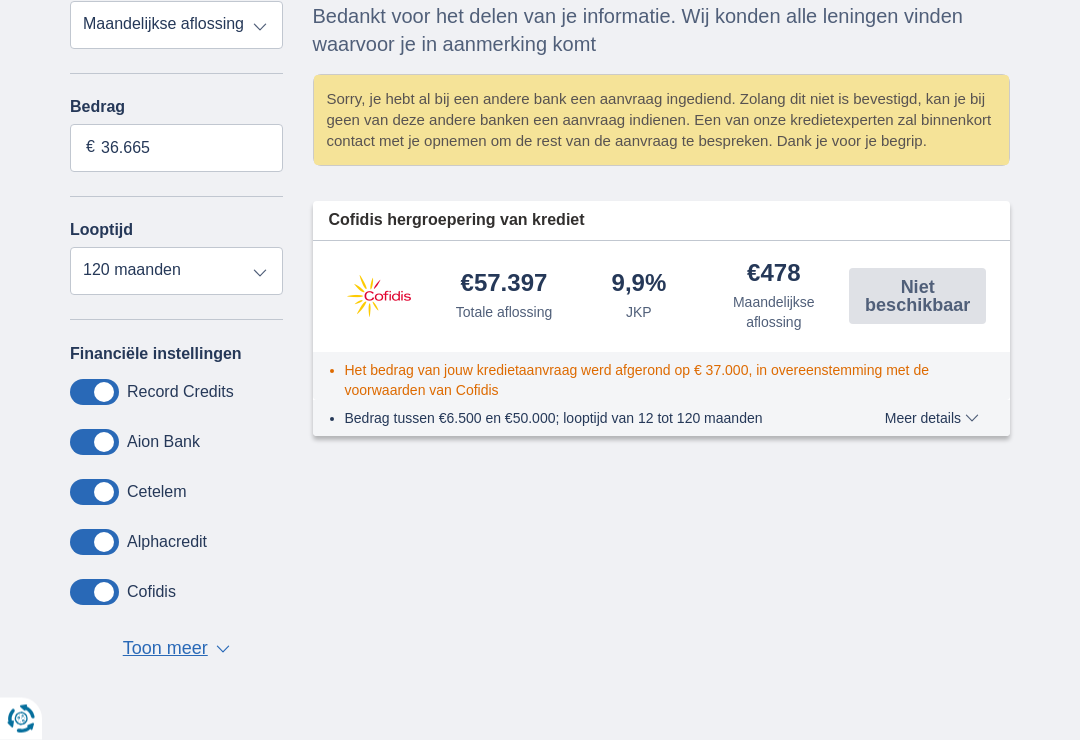 click at bounding box center [94, 493] 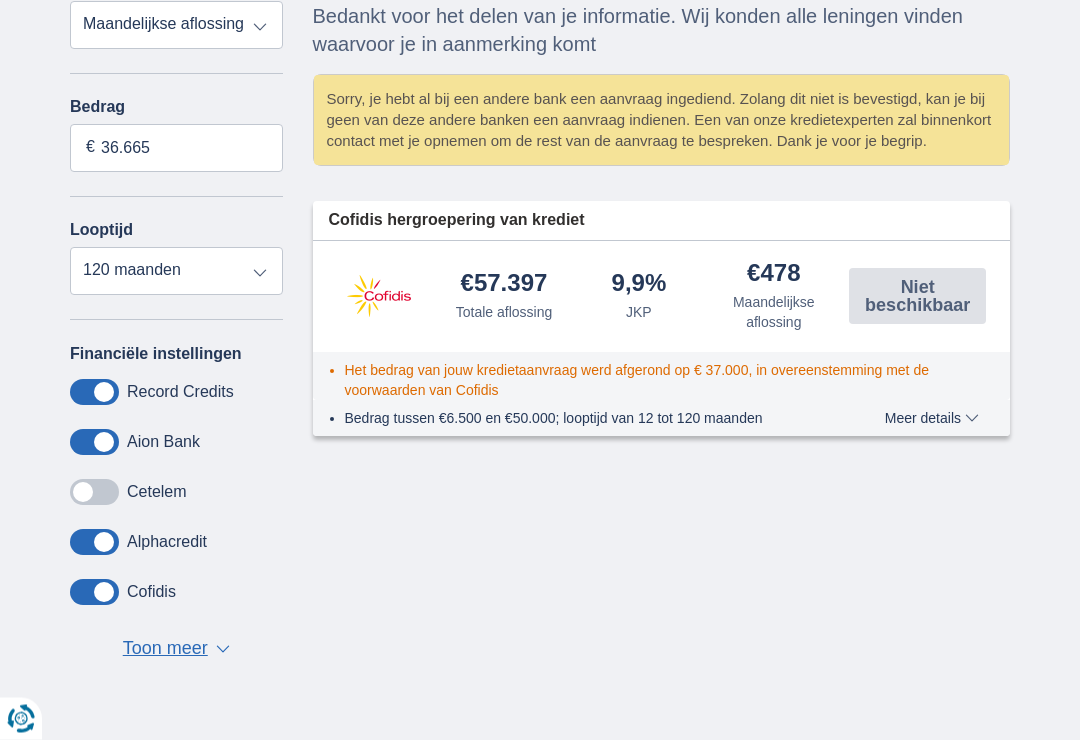 scroll, scrollTop: 261, scrollLeft: 0, axis: vertical 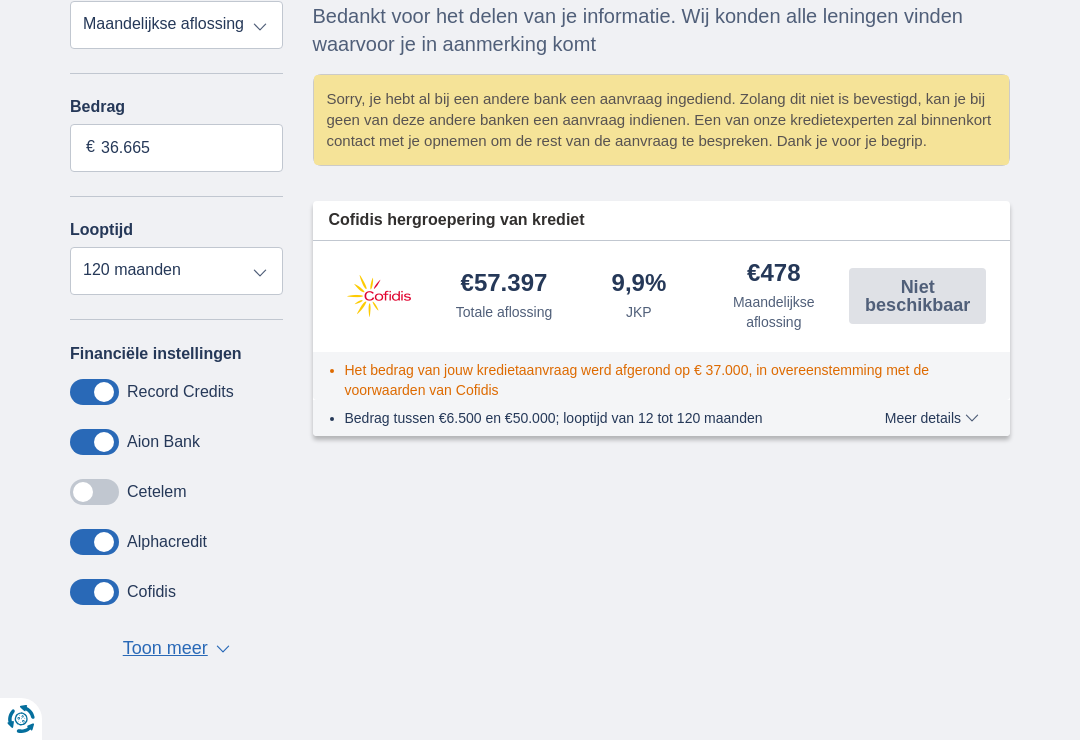 click on "Toon meer" at bounding box center (165, 649) 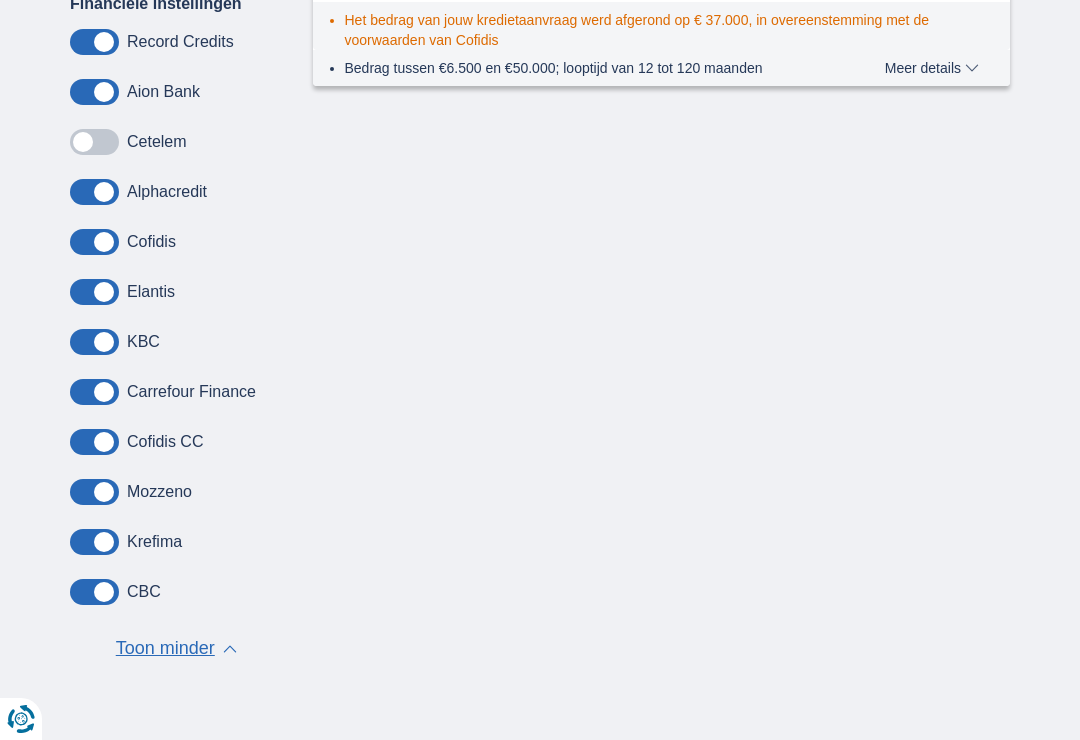 scroll, scrollTop: 610, scrollLeft: 0, axis: vertical 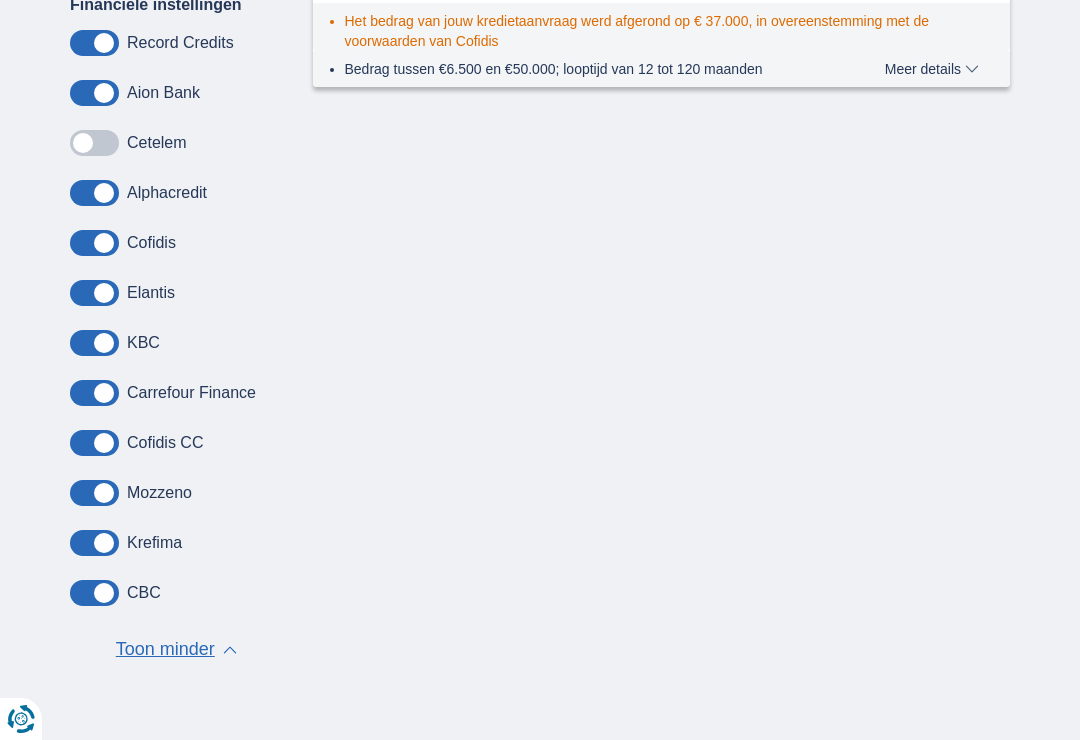 click at bounding box center [94, 393] 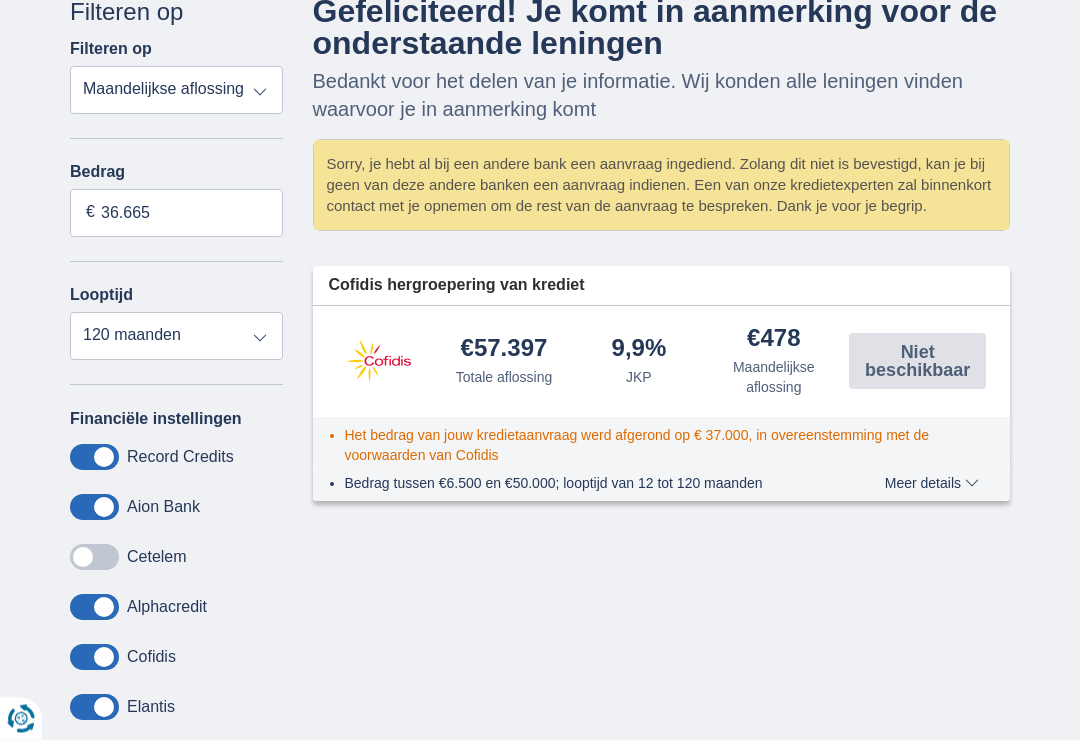 scroll, scrollTop: 196, scrollLeft: 0, axis: vertical 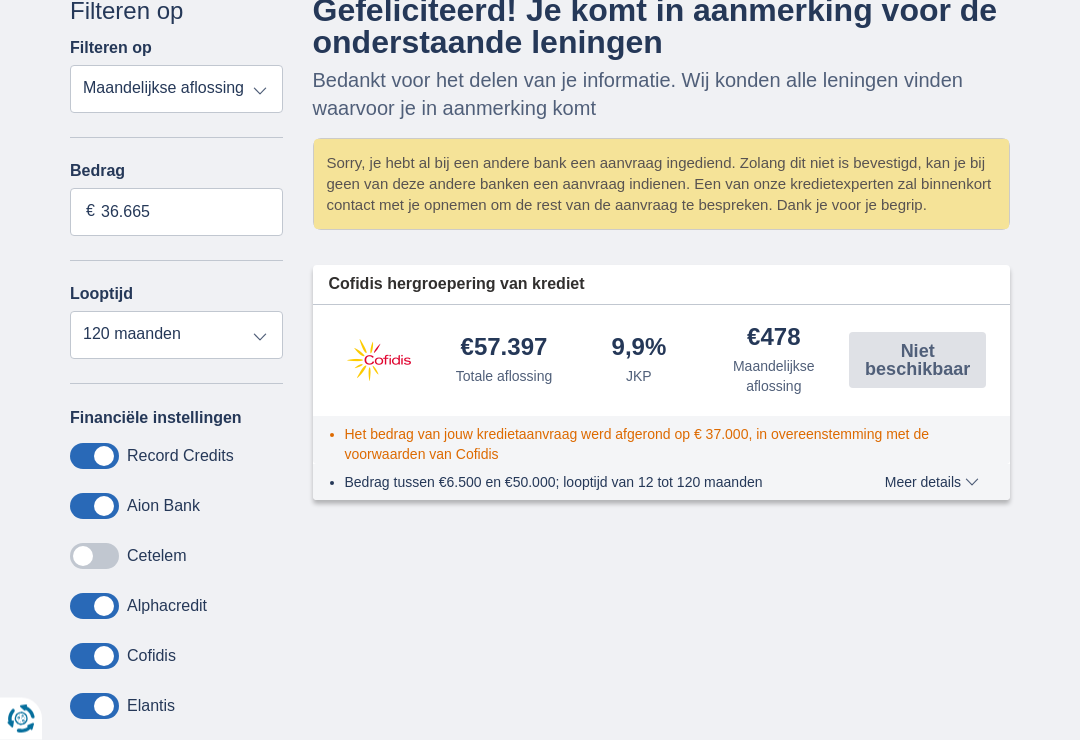click on "Annuleren
Filters
Filteren op
Filteren op
Totale aflossing
JKP
Maandelijkse aflossing
Doel van de lening
Persoonlijke lening
Auto
Moto / fiets
Mobilhome / caravan
Renovatie
Energie
Schuldconsolidatie
Studie
Vakantie
Huwelijk
Meubelen
Elektronica
Meest Populair
Geldreserve
Type voertuig
Klassiek
Eco
Leeftijd voertuig
Nieuw
0-1 jaar
1-2 jaar
2-3 jaar
3-4 jaar
4-5 jaar
5+ jaar
Bedrag
36.665
€
Looptijd
12 maanden
18 maanden
24 maanden
30 maanden
36 maanden
42 maanden
48 maanden
60 maanden
72 maanden
84 maanden
96 maanden
120 maanden
Financiële instellingen
Record Credits
Aion Bank
Cetelem
Alphacredit
Cofidis
Elantis
KBC
Carrefour Finance
Cofidis CC" at bounding box center [540, 551] 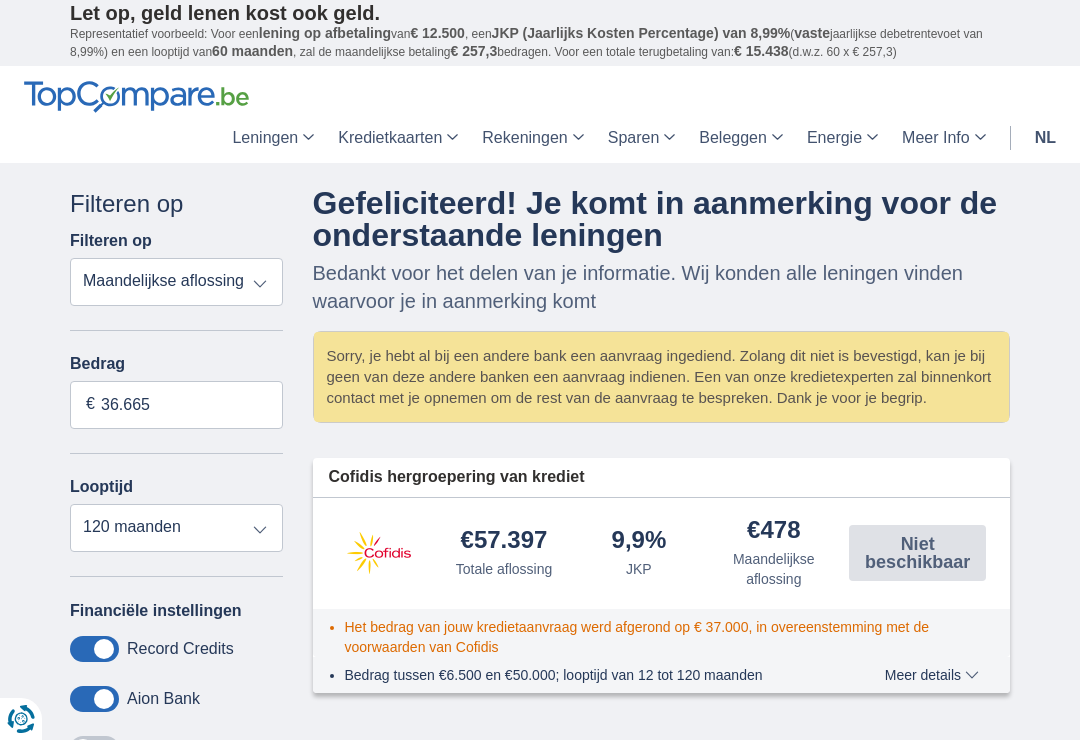scroll, scrollTop: 0, scrollLeft: 0, axis: both 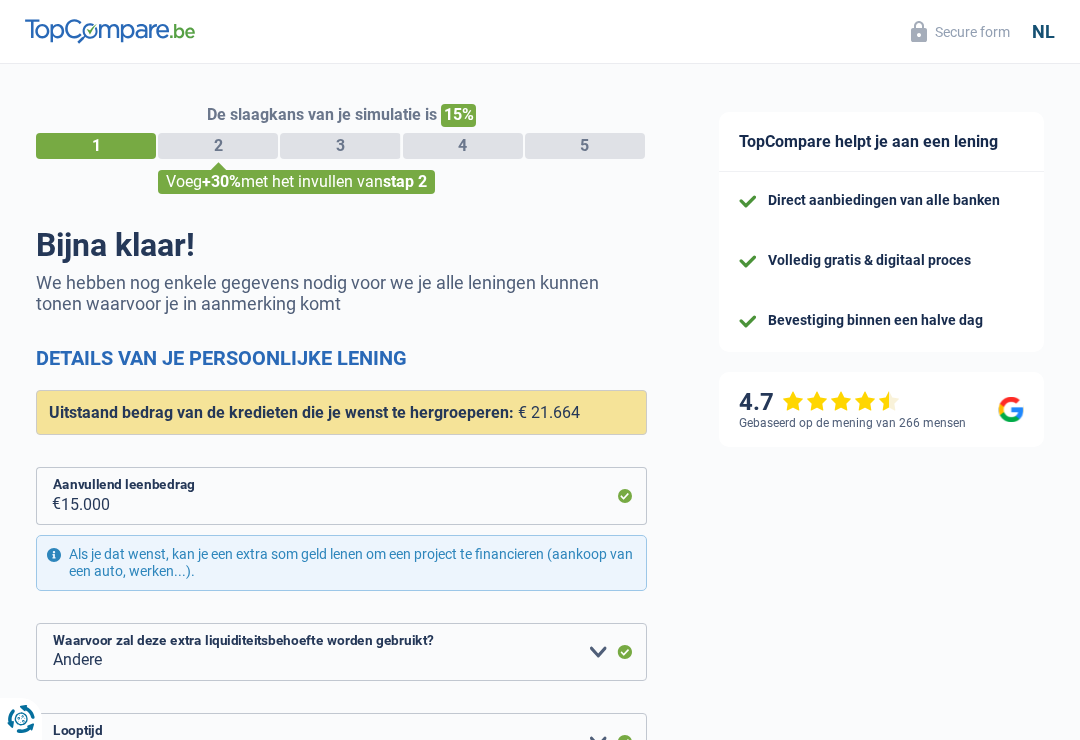 select on "refinancing" 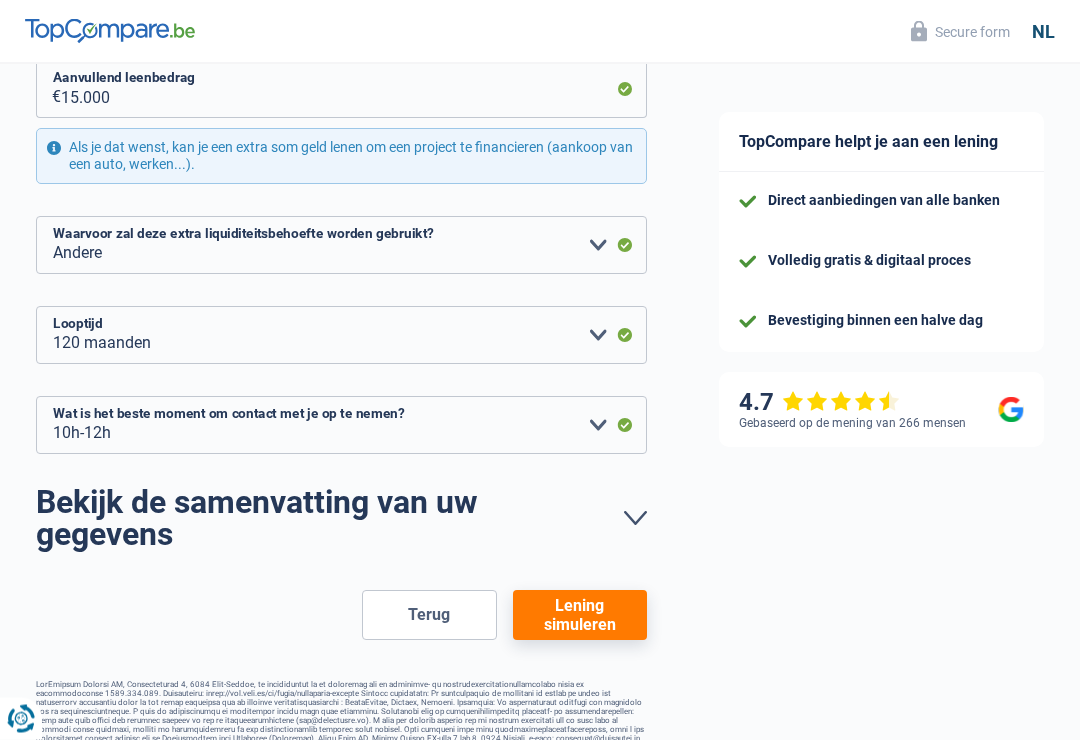 scroll, scrollTop: 411, scrollLeft: 0, axis: vertical 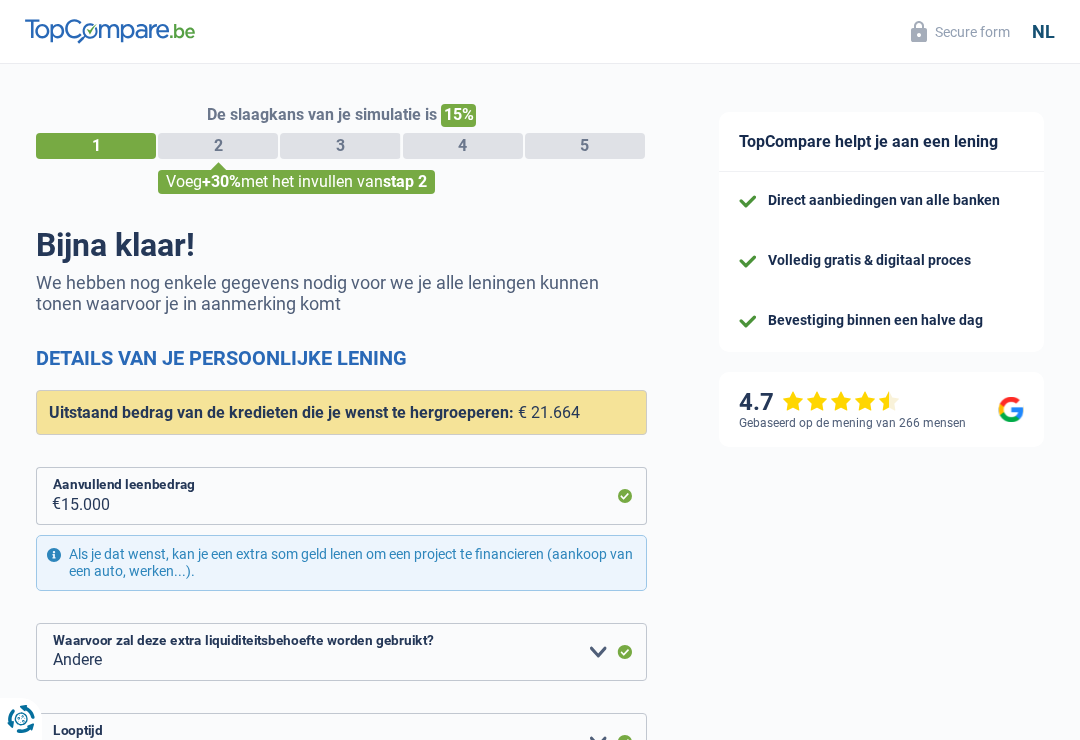select on "refinancing" 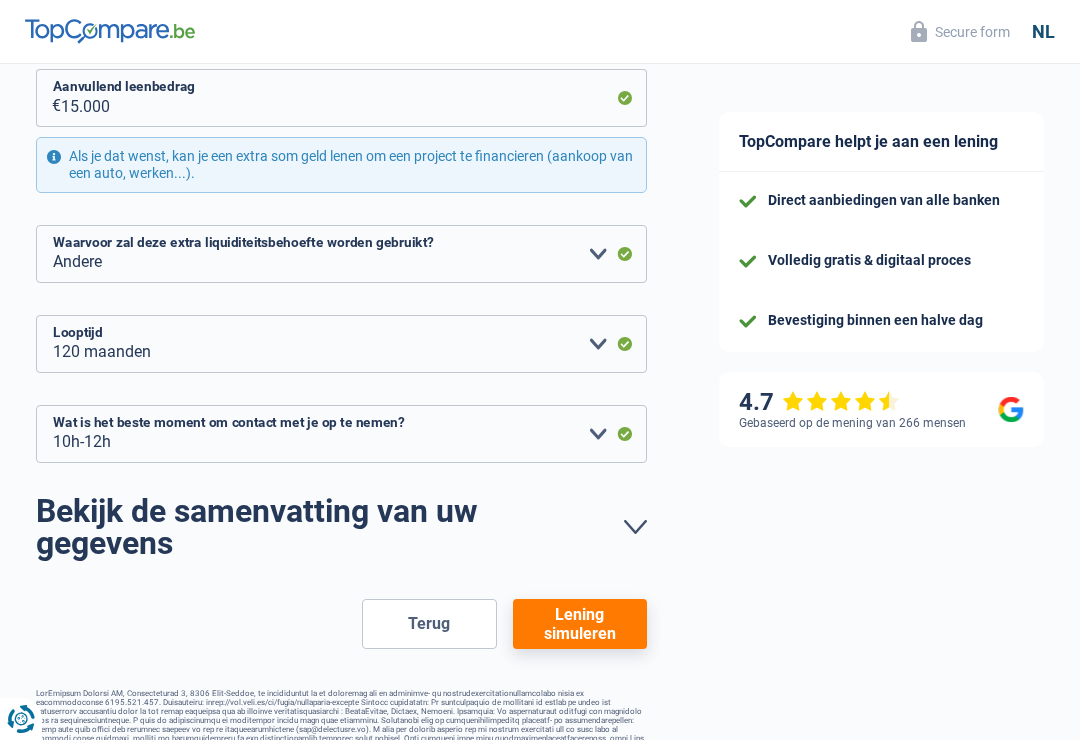 scroll, scrollTop: 411, scrollLeft: 0, axis: vertical 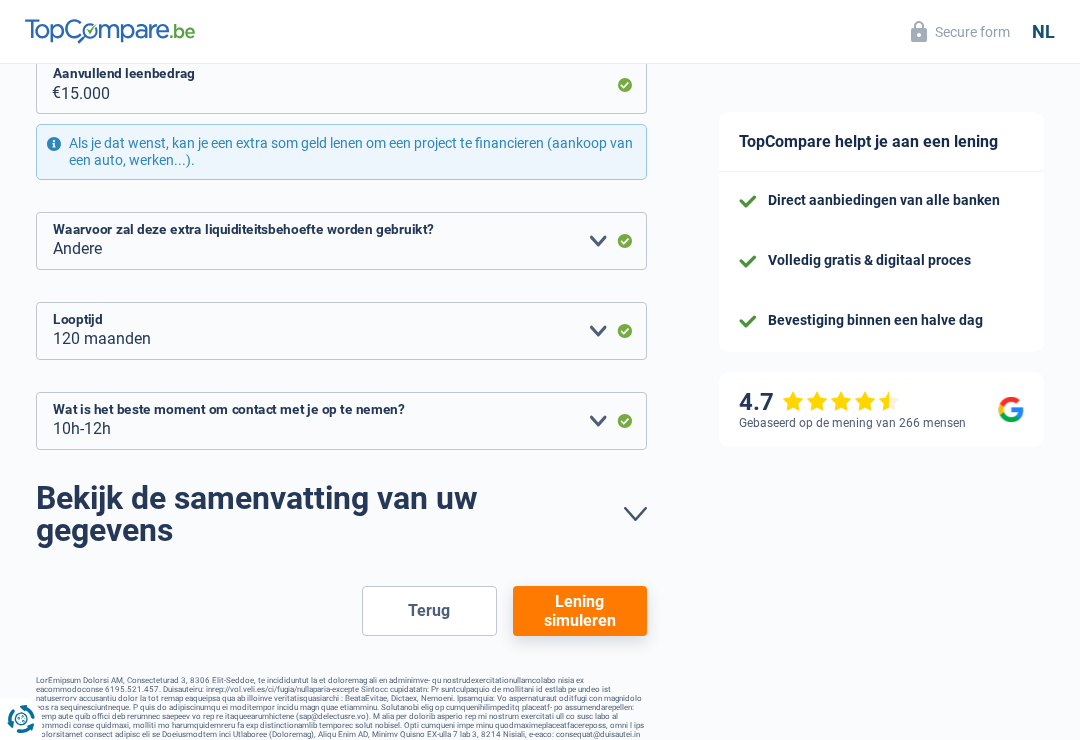 click on "Lening simuleren" at bounding box center (580, 611) 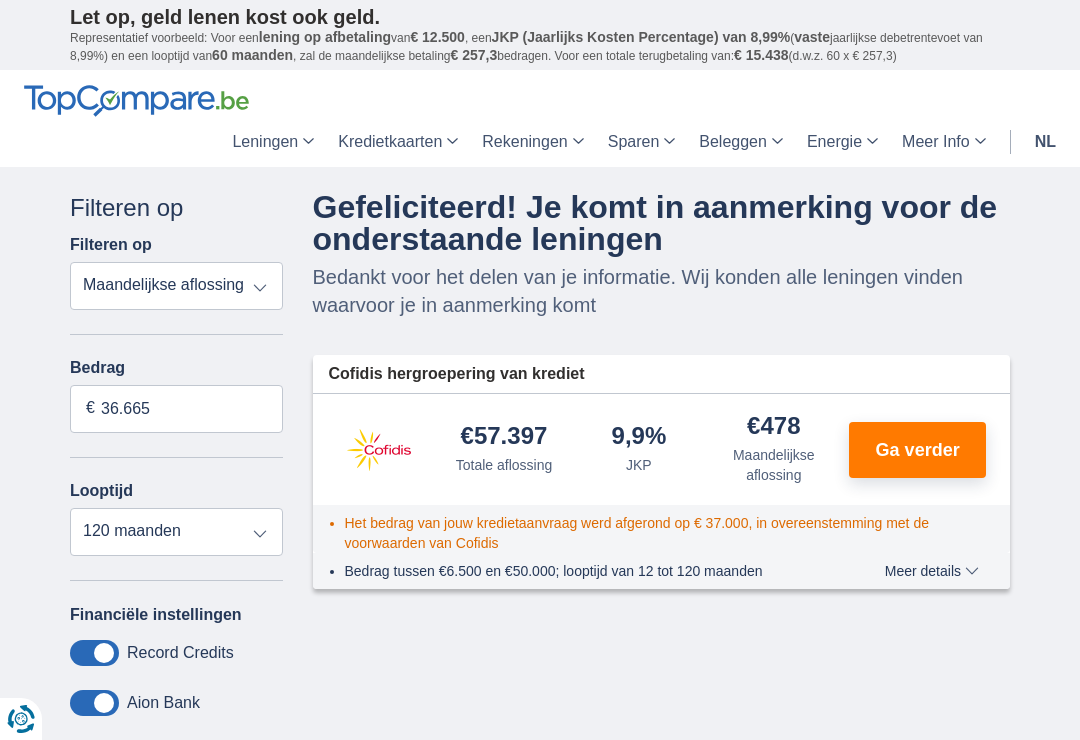 scroll, scrollTop: 0, scrollLeft: 0, axis: both 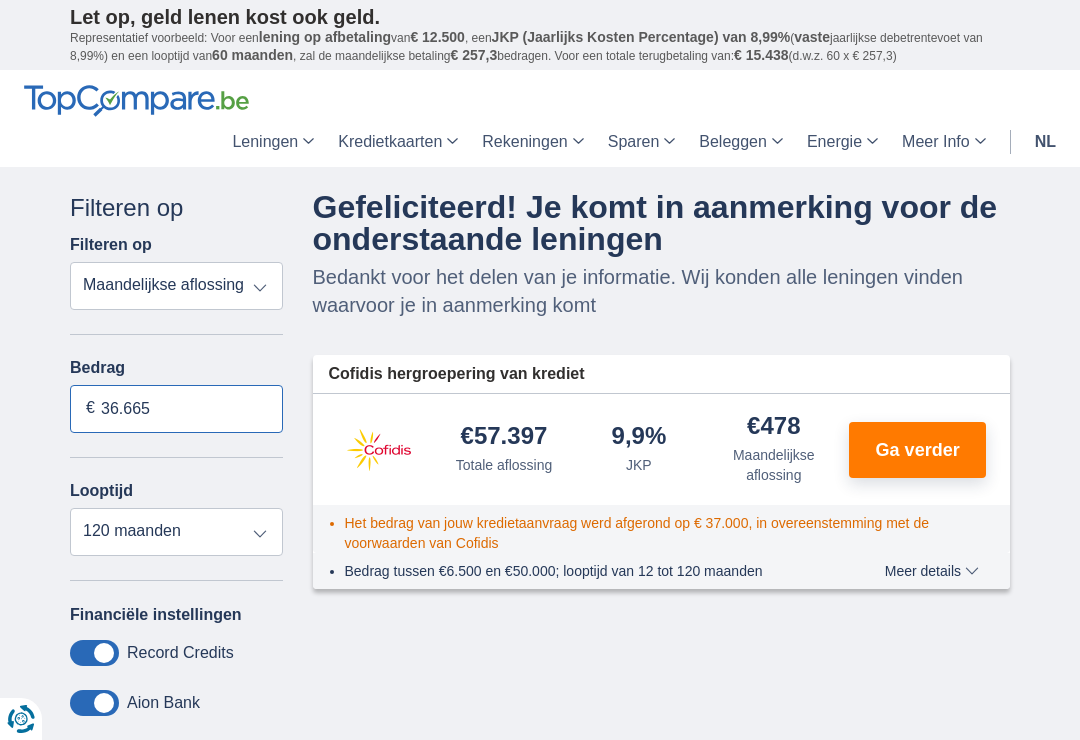 click on "36.665" at bounding box center [176, 409] 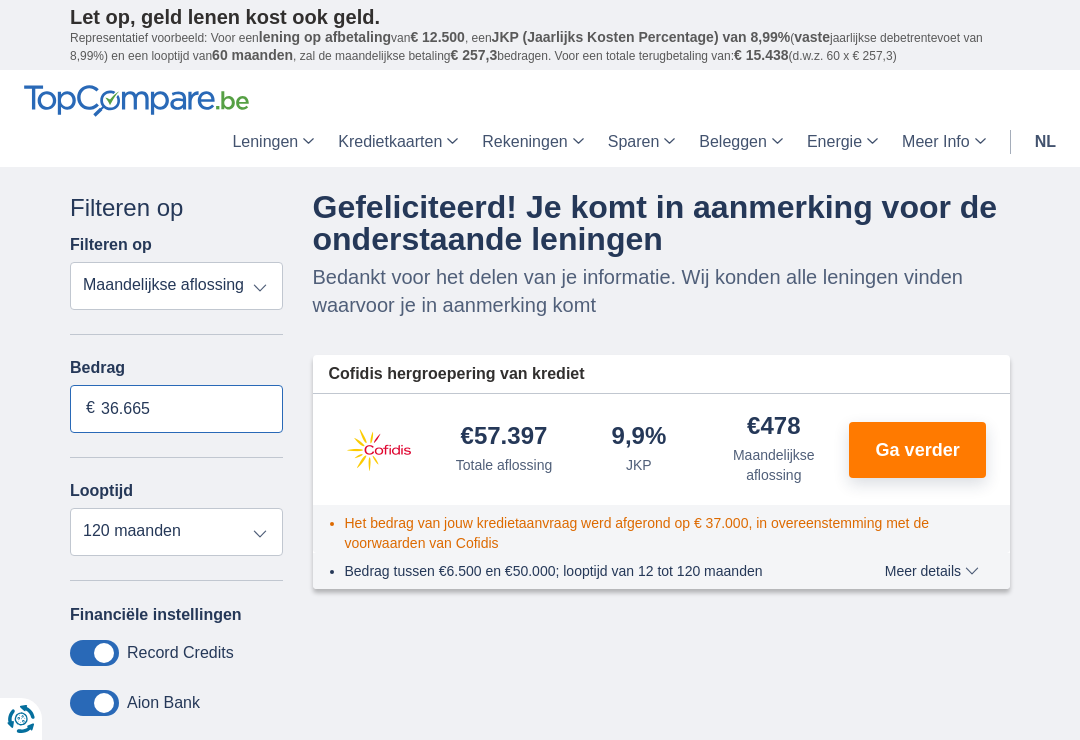 click on "36.665" at bounding box center [176, 409] 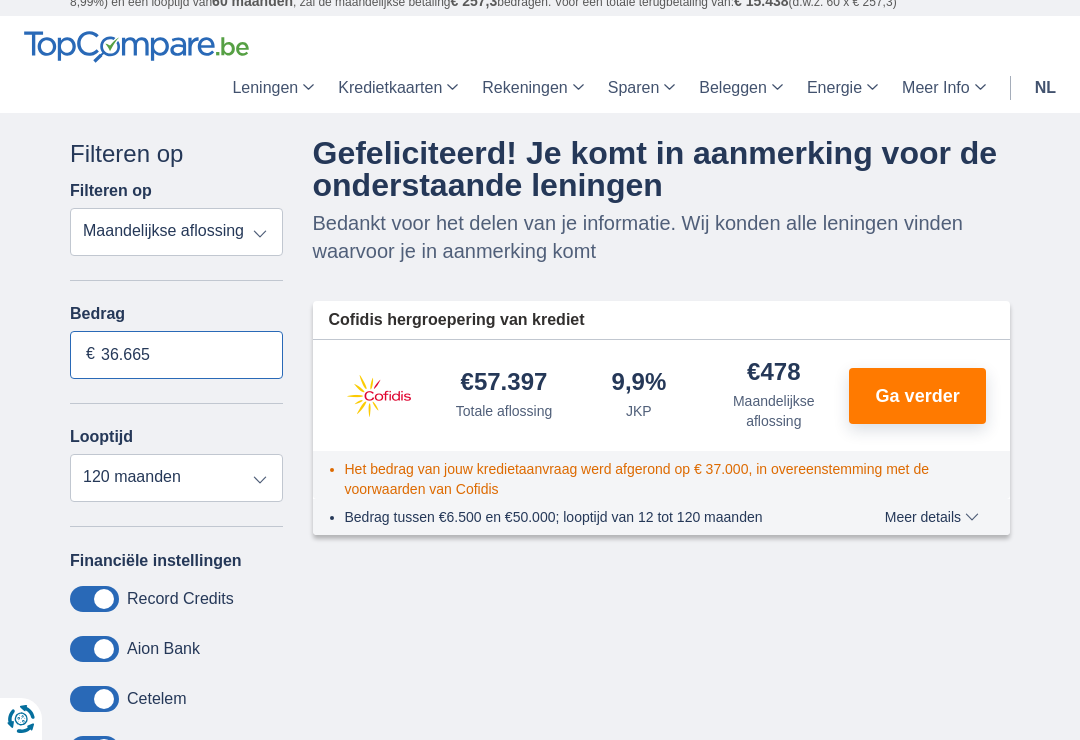 scroll, scrollTop: 73, scrollLeft: 0, axis: vertical 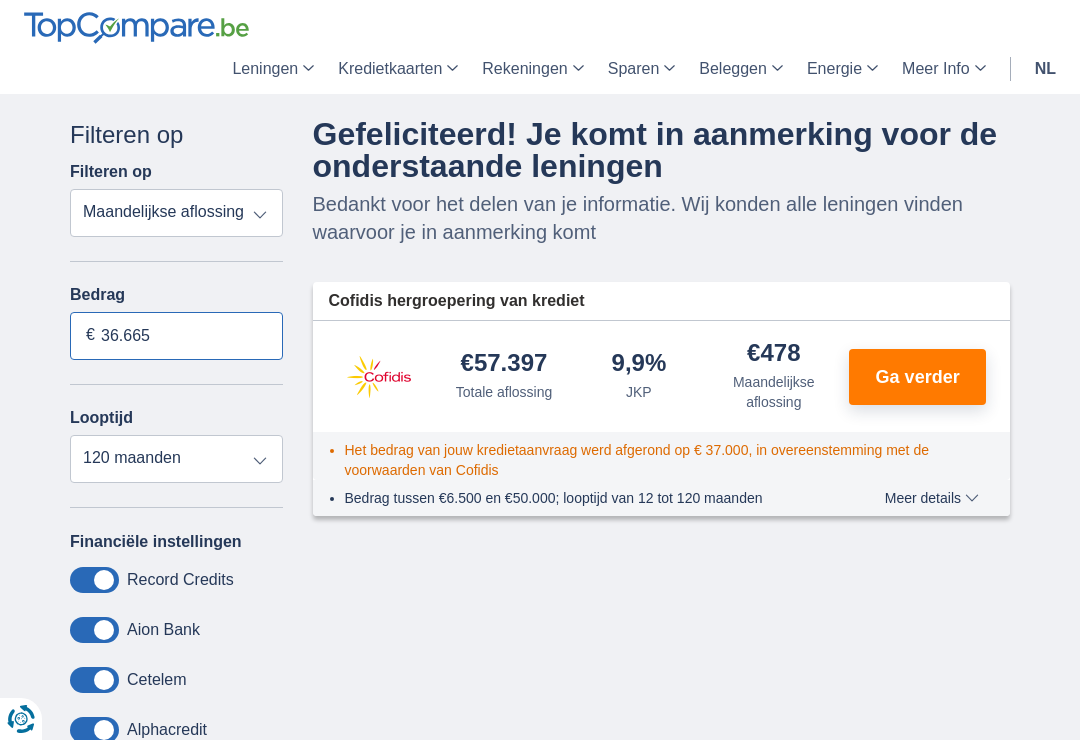 click on "36.665" at bounding box center (176, 336) 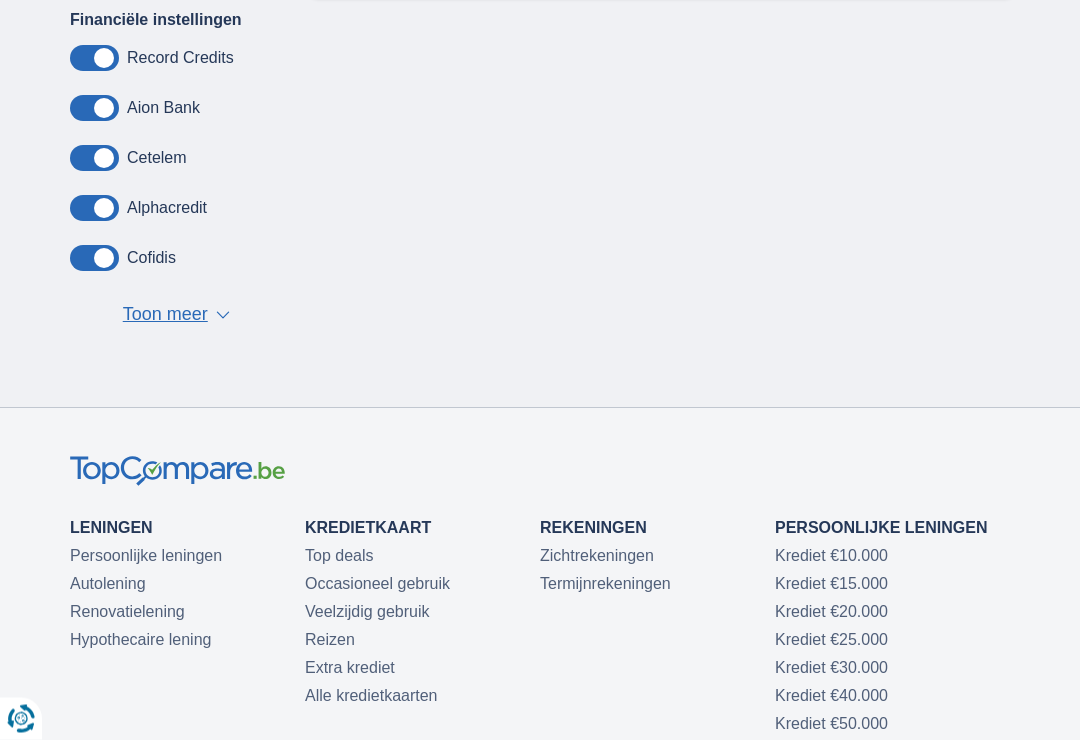scroll, scrollTop: 595, scrollLeft: 0, axis: vertical 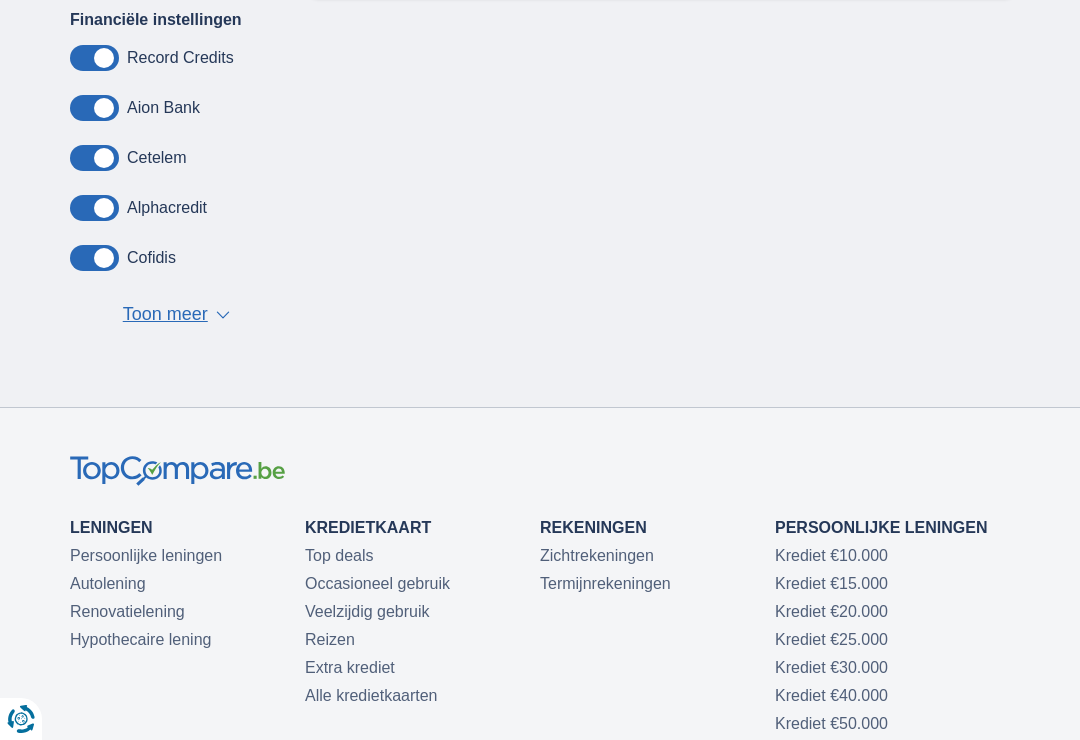 click on "Krediet €30.000" at bounding box center (831, 667) 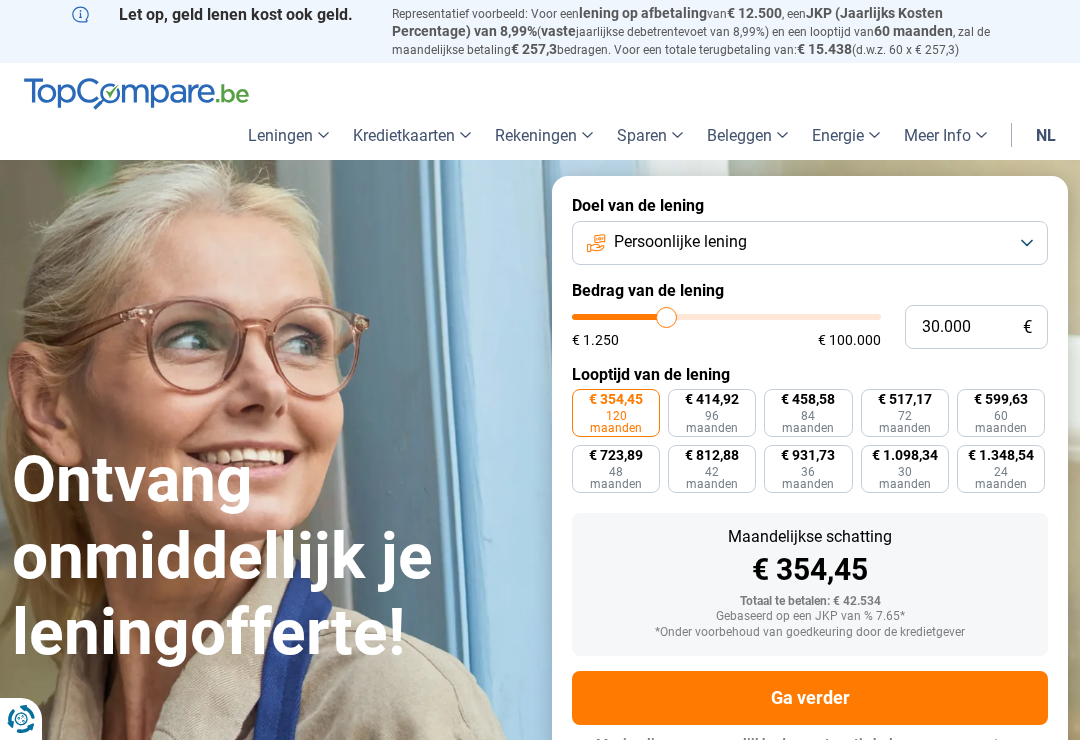 scroll, scrollTop: 10, scrollLeft: 0, axis: vertical 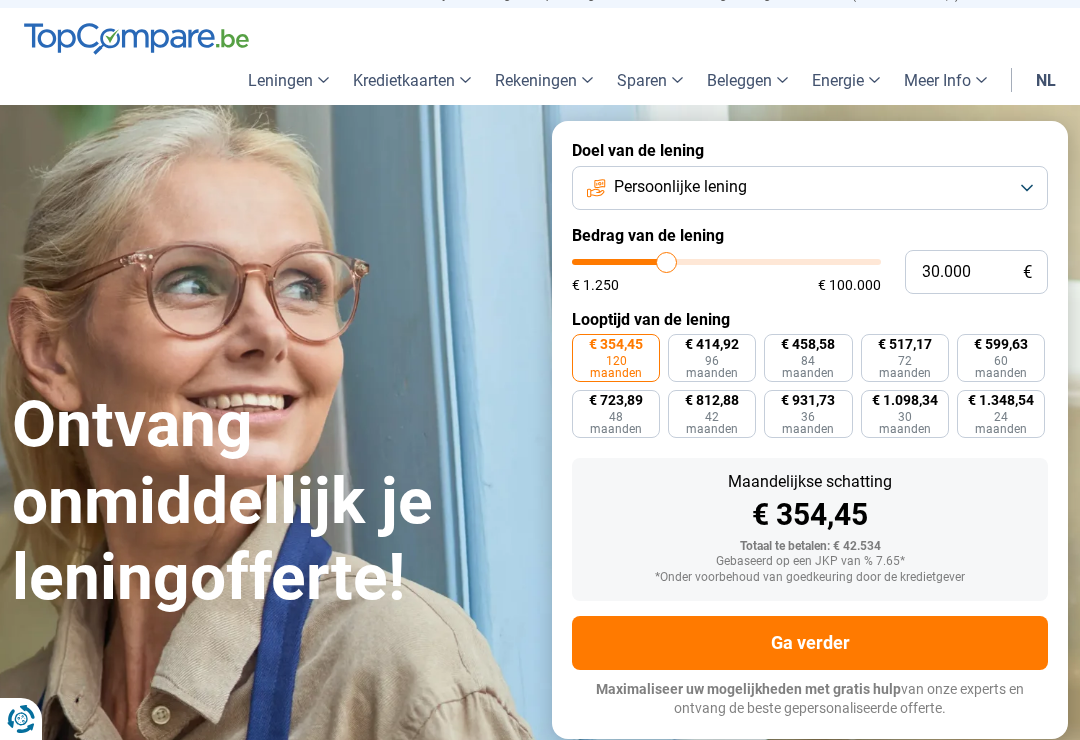click on "Persoonlijke lening" at bounding box center [810, 188] 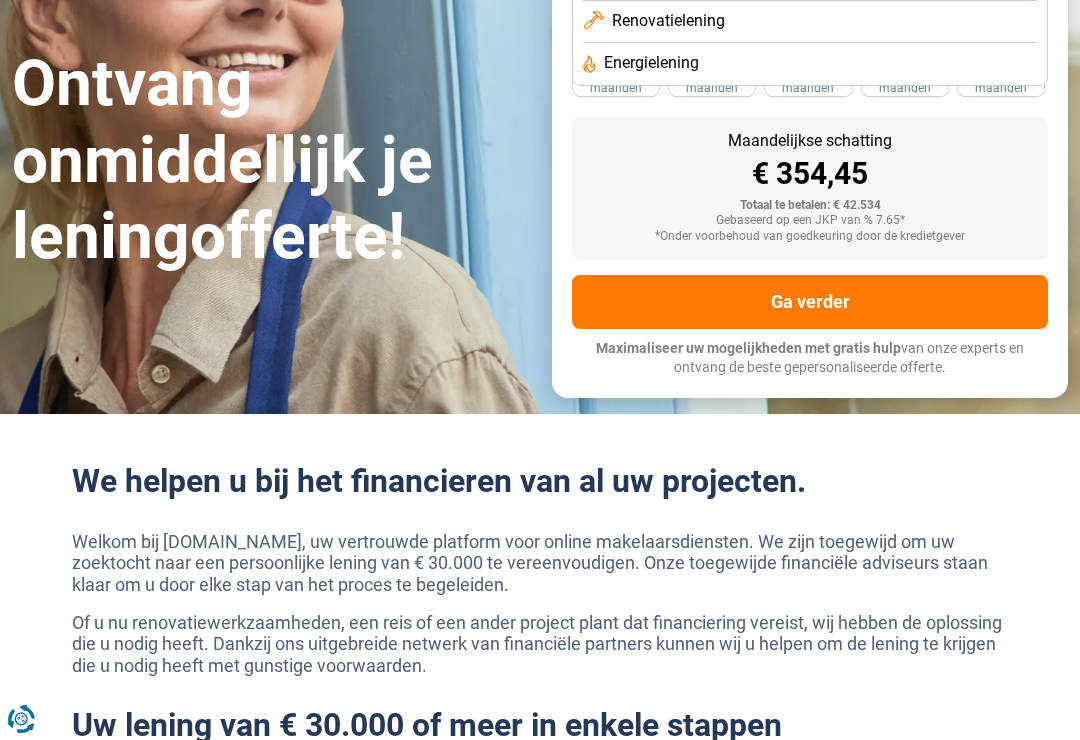 scroll, scrollTop: 396, scrollLeft: 0, axis: vertical 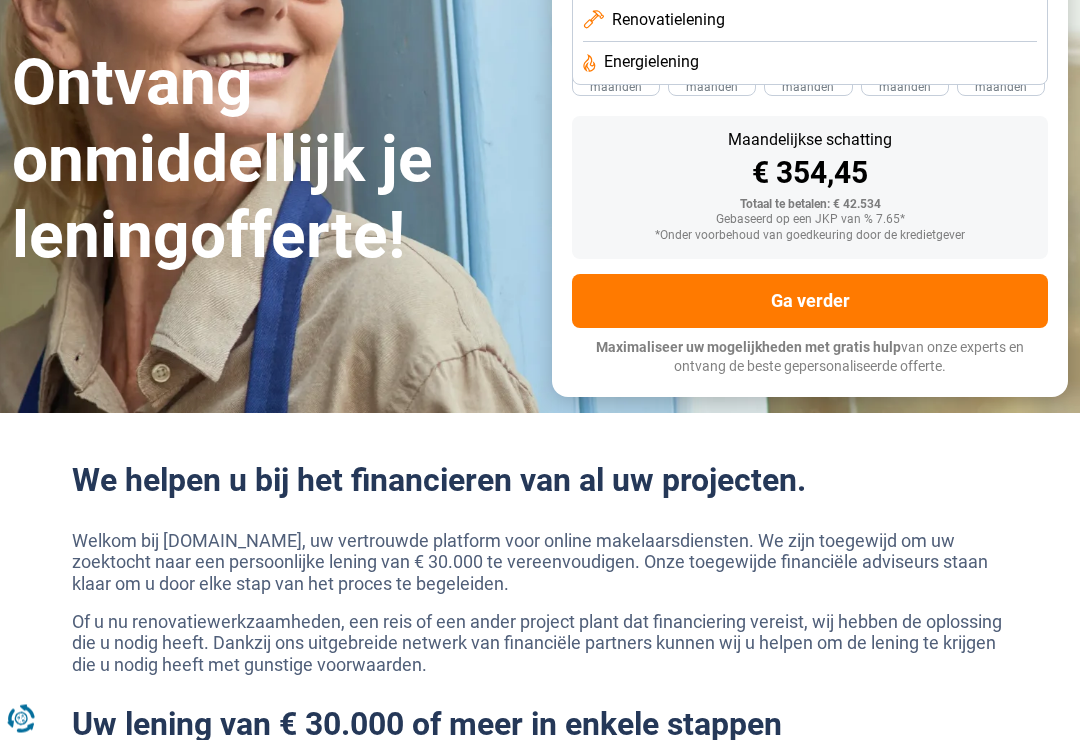 click on "Ga verder" at bounding box center (810, 302) 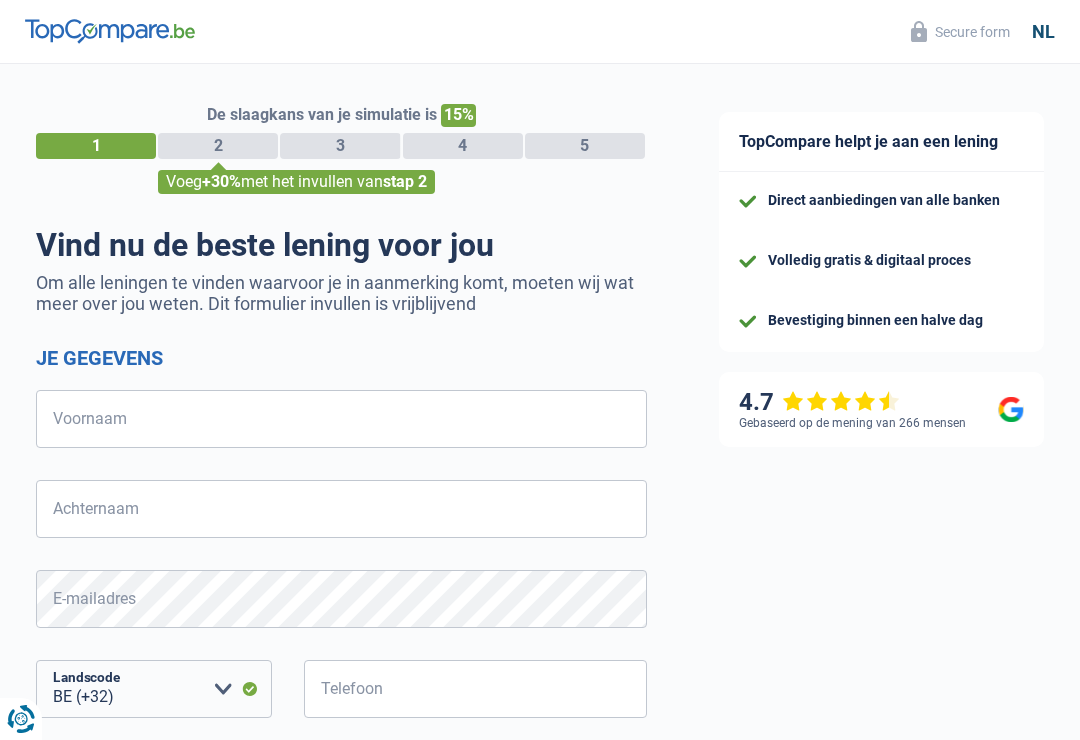 select on "32" 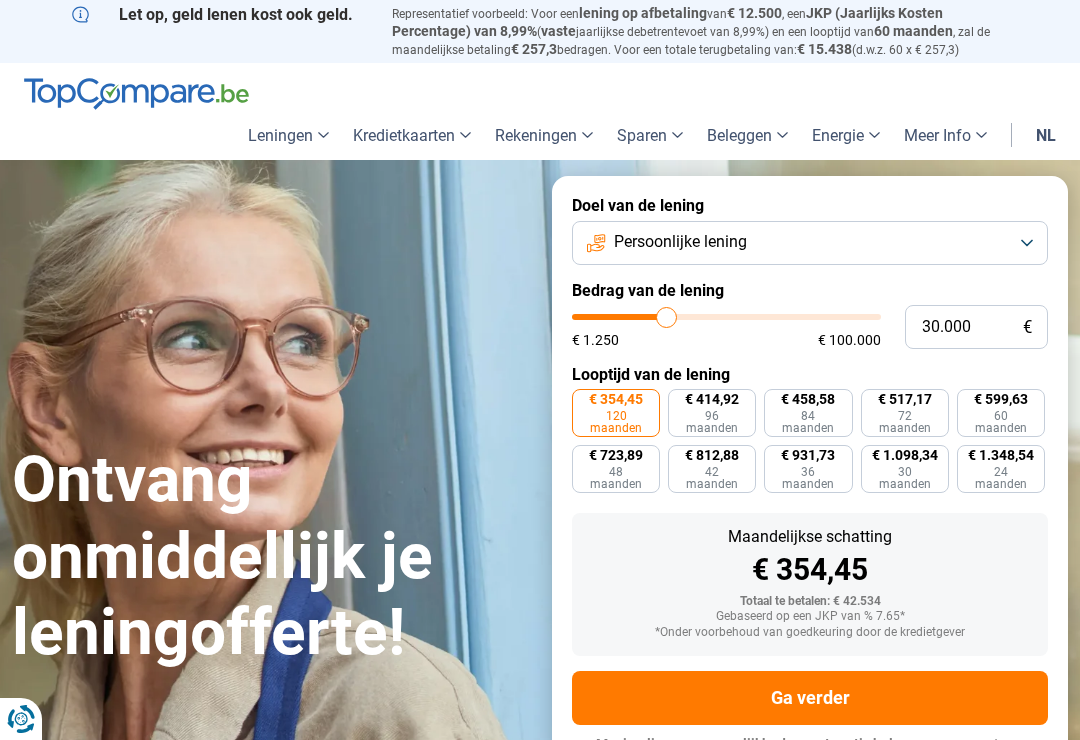 scroll, scrollTop: 297, scrollLeft: 0, axis: vertical 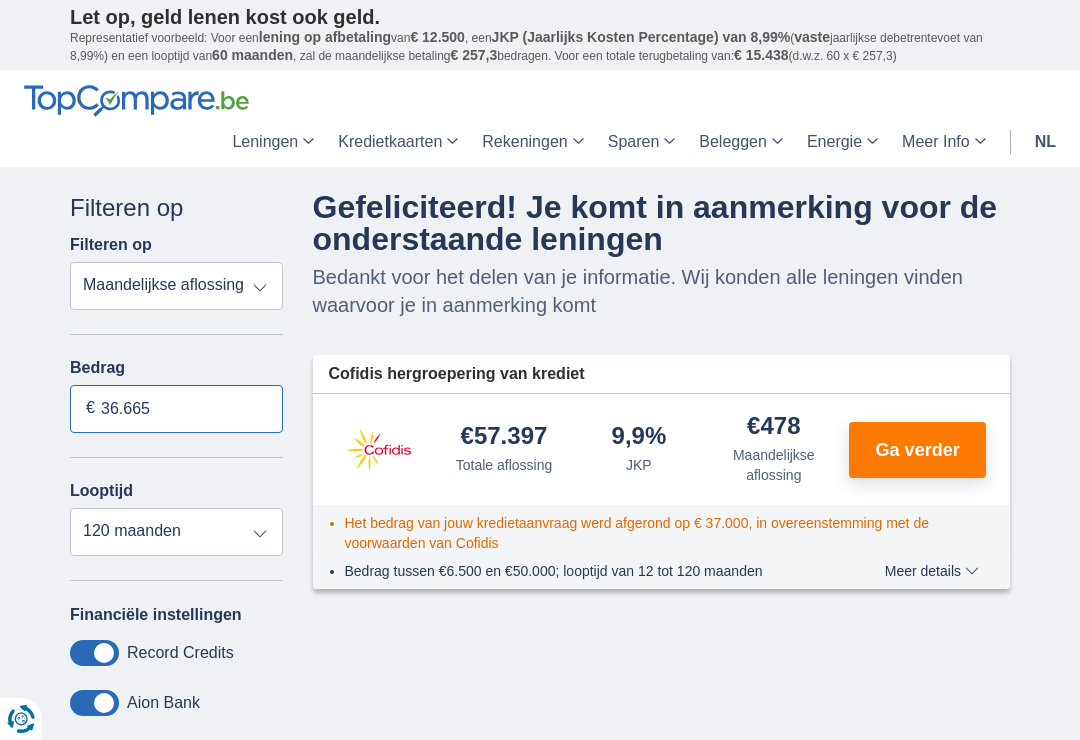 click on "36.665" at bounding box center [176, 409] 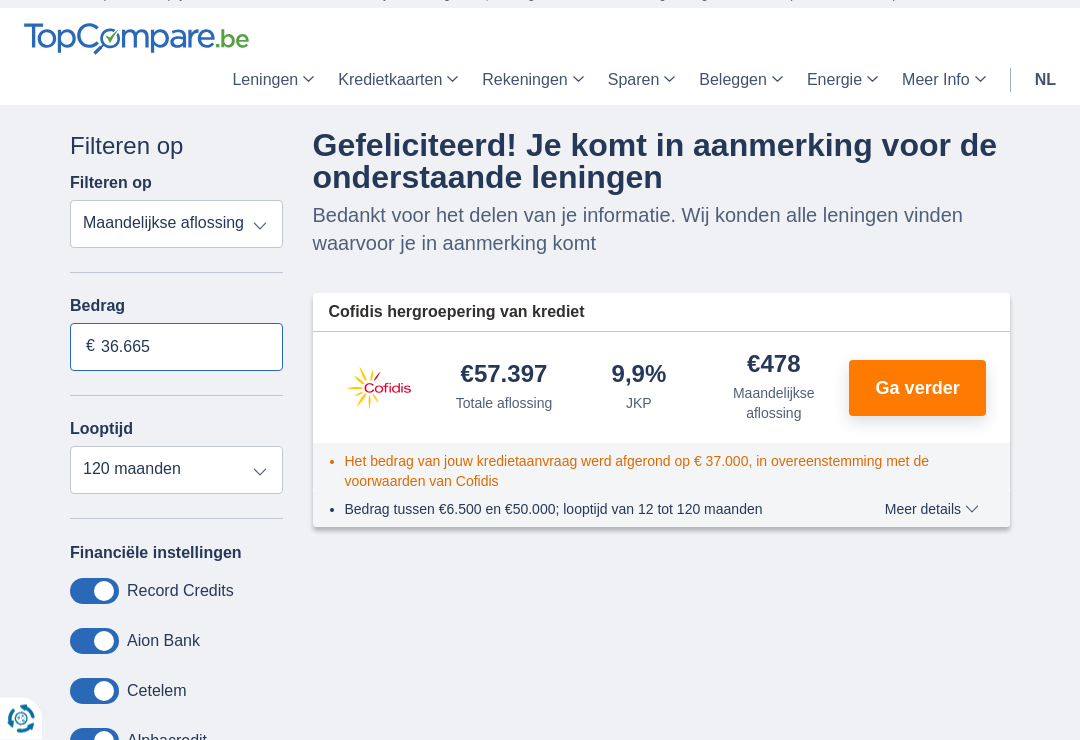 scroll, scrollTop: 32, scrollLeft: 0, axis: vertical 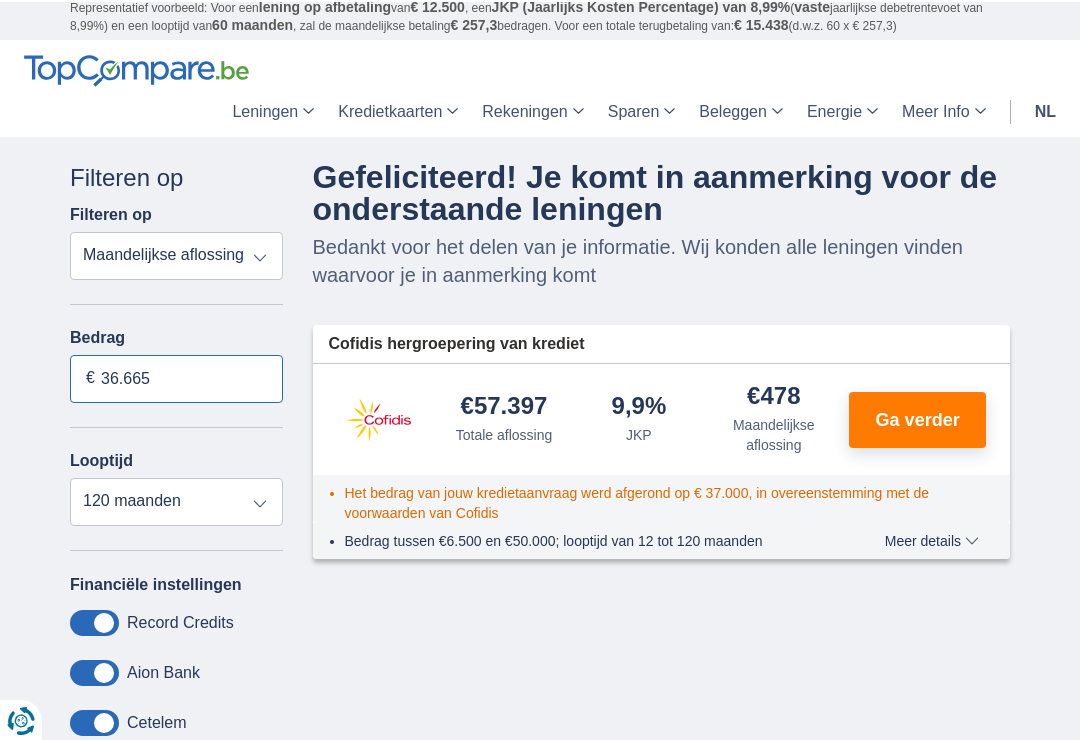 click on "36.665" at bounding box center [176, 377] 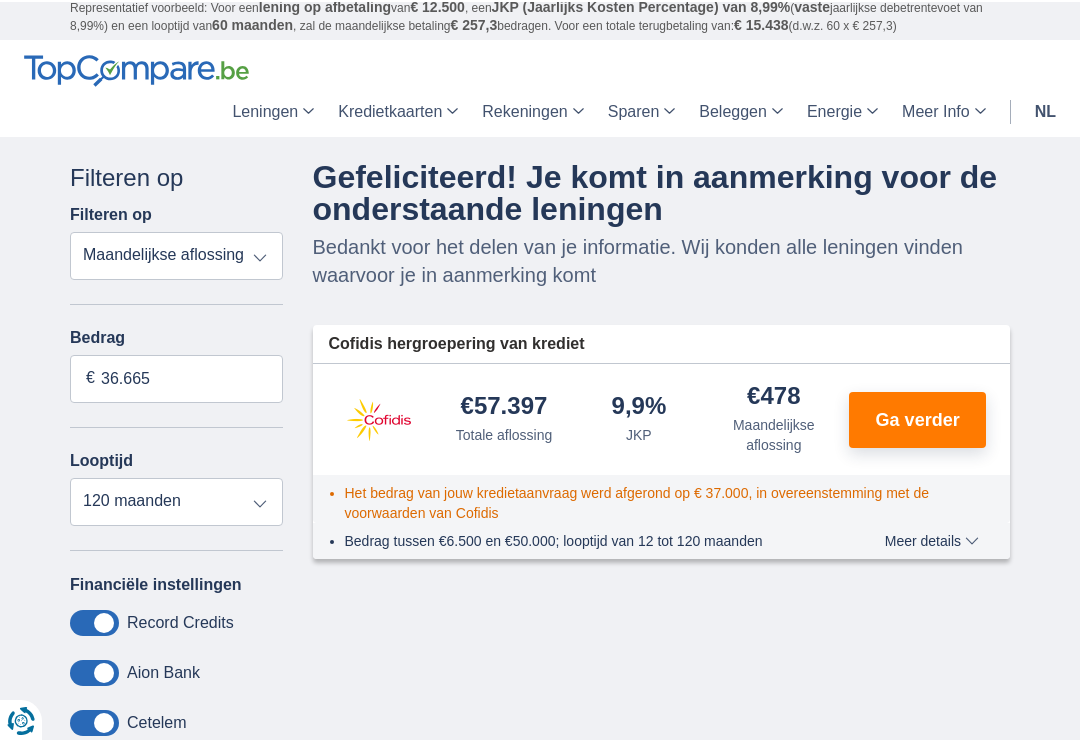 click on "Totale aflossing
JKP
Maandelijkse aflossing" at bounding box center [176, 254] 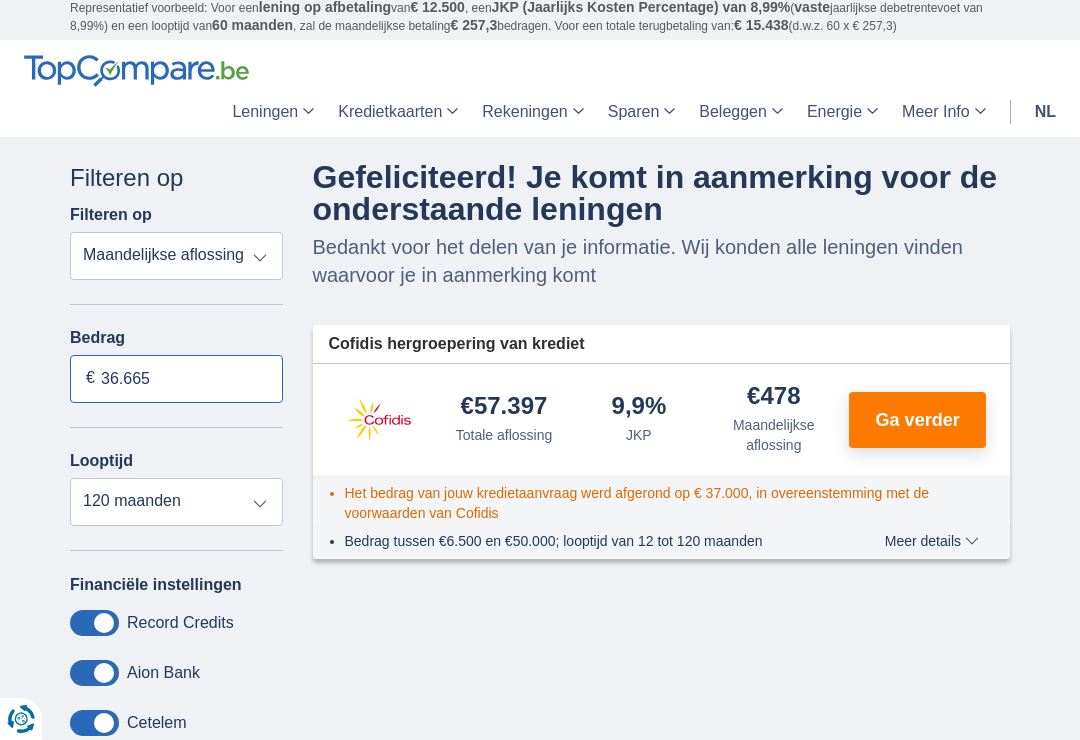 click on "36.665" at bounding box center (176, 379) 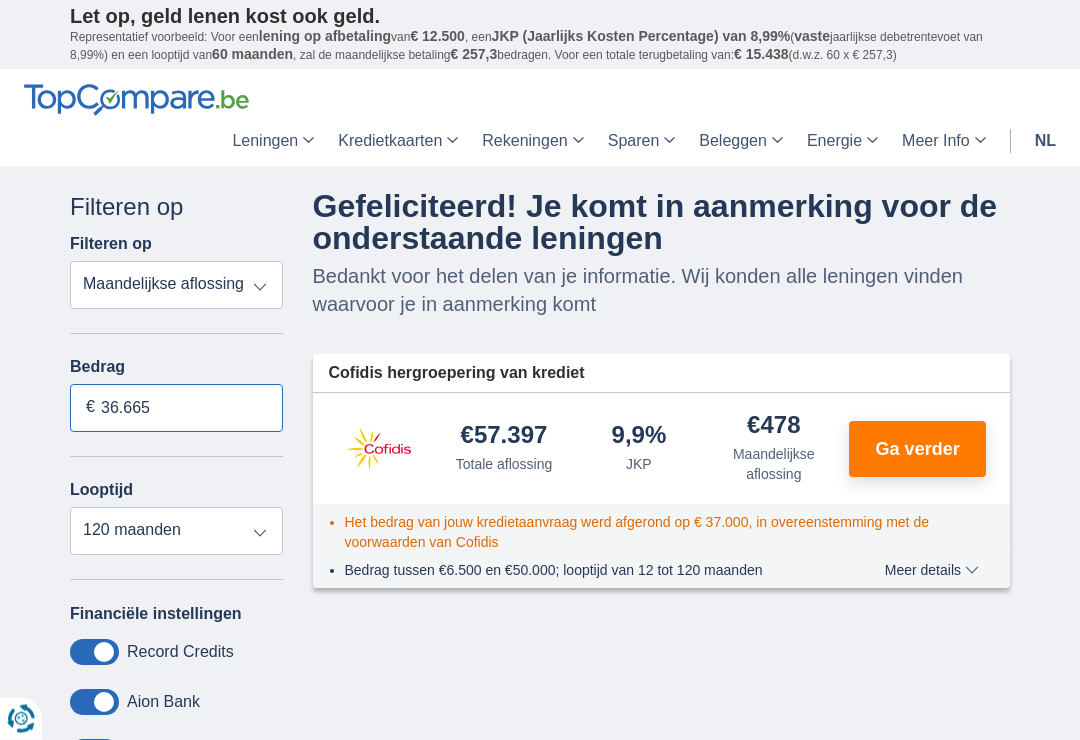 scroll, scrollTop: 0, scrollLeft: 0, axis: both 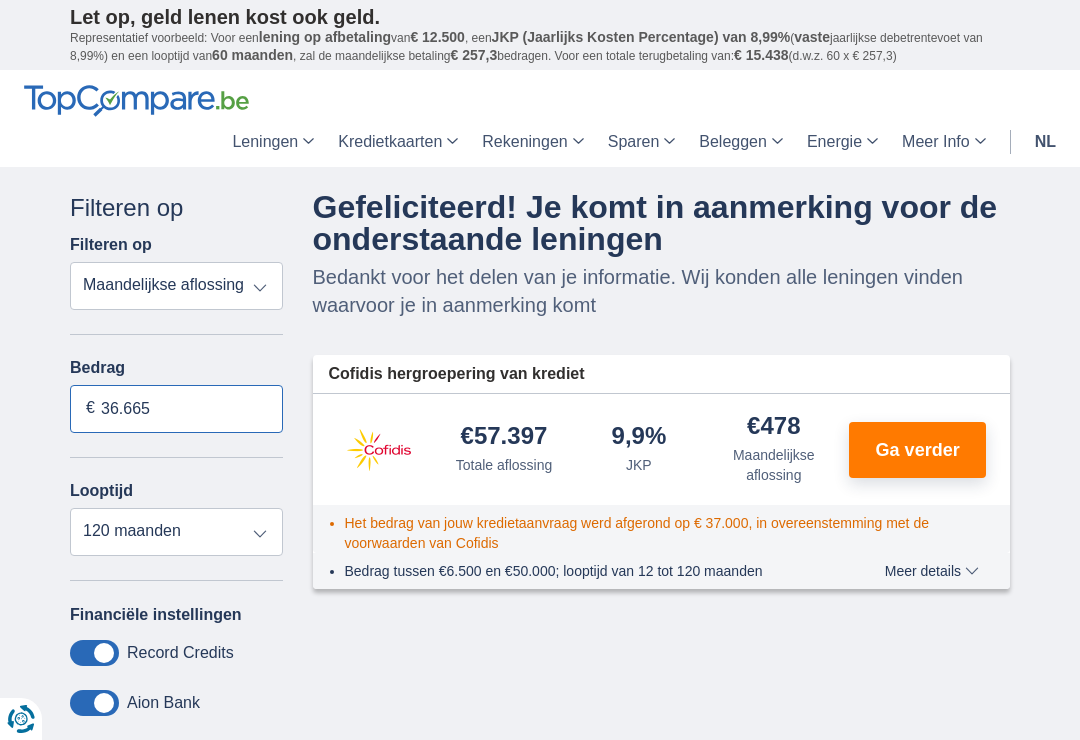 click on "36.665" at bounding box center (176, 409) 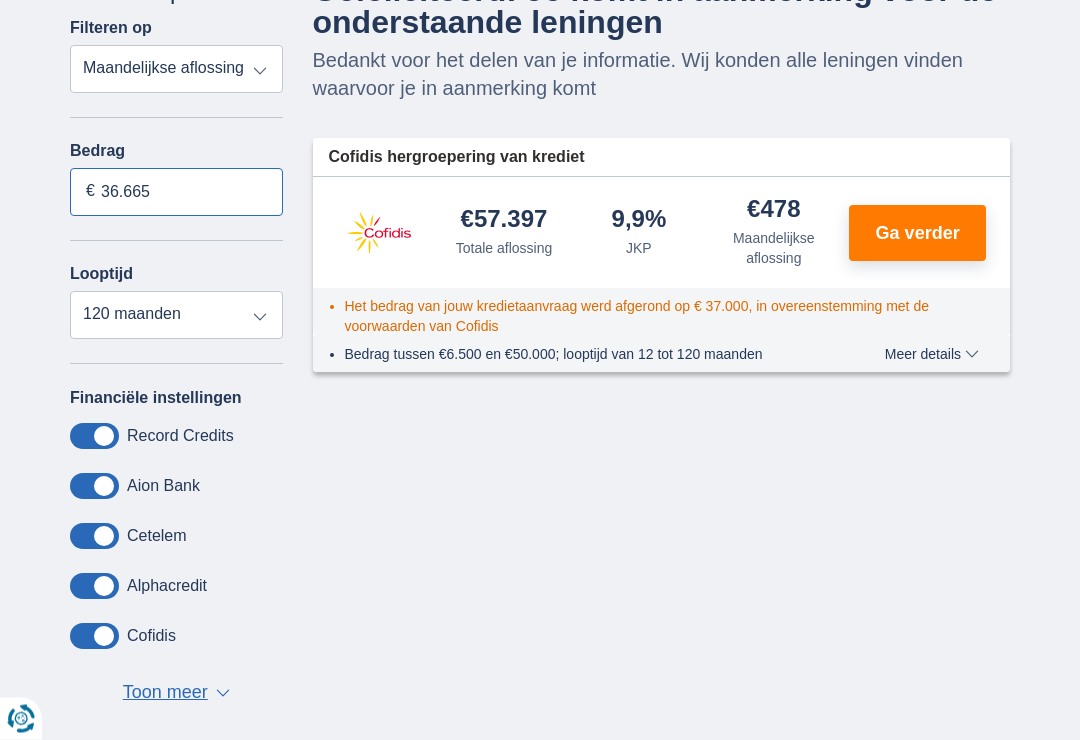 scroll, scrollTop: 226, scrollLeft: 0, axis: vertical 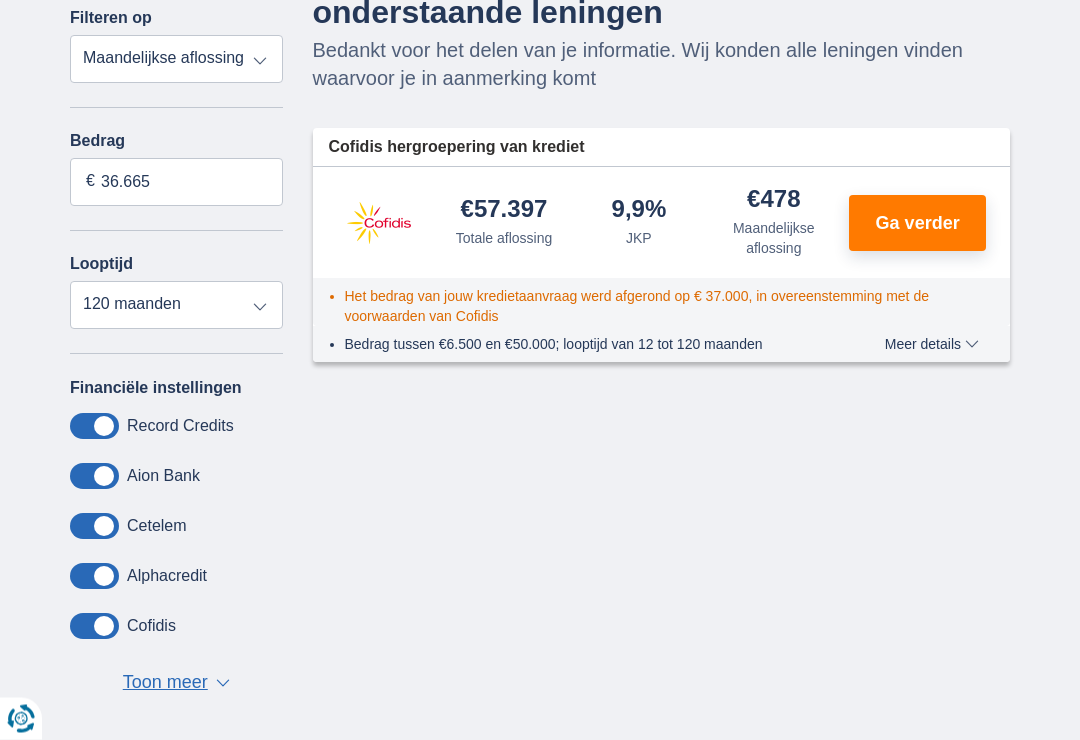 click on "Meer details" at bounding box center [932, 345] 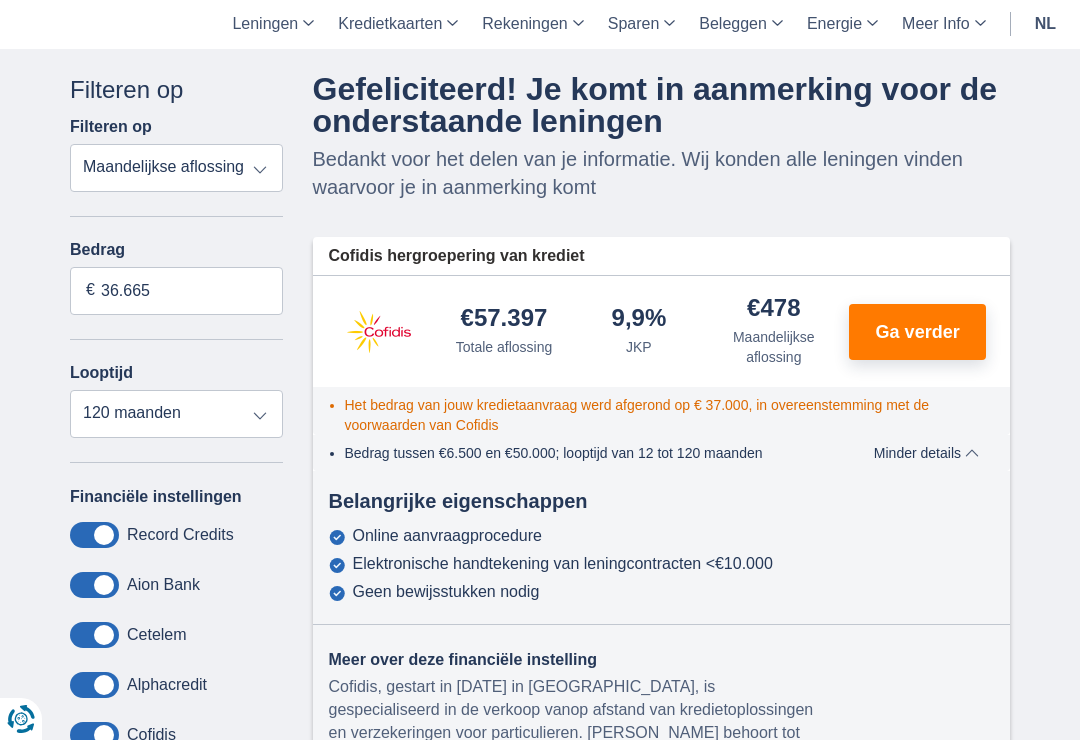 scroll, scrollTop: 117, scrollLeft: 0, axis: vertical 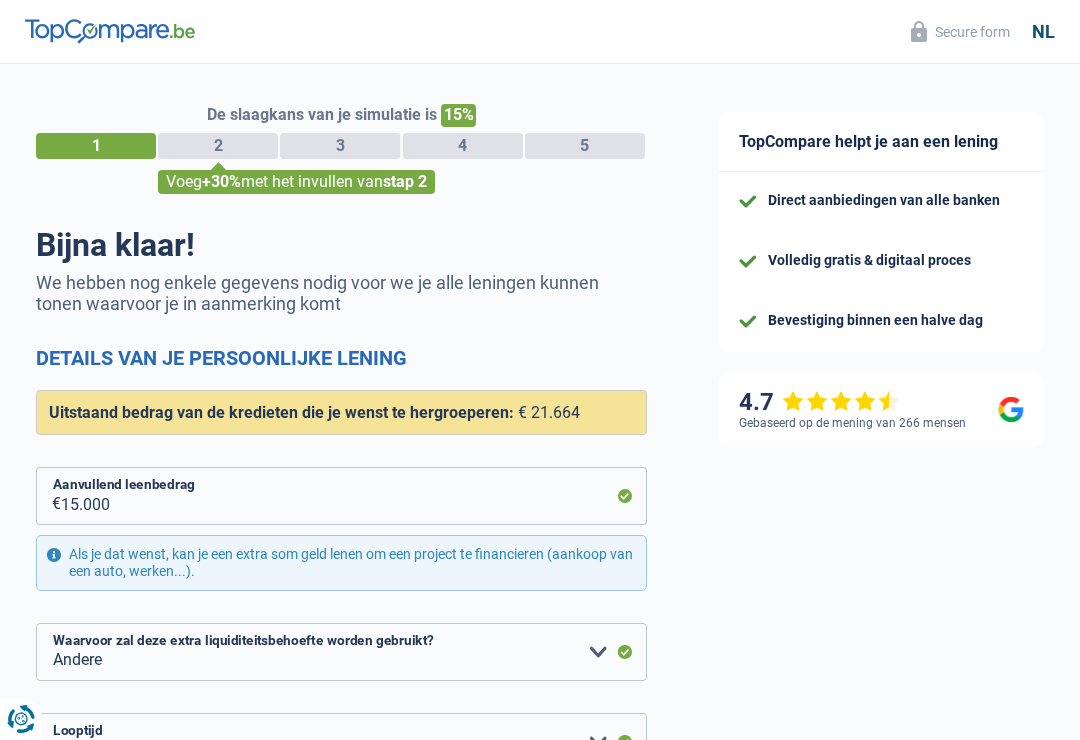 select on "refinancing" 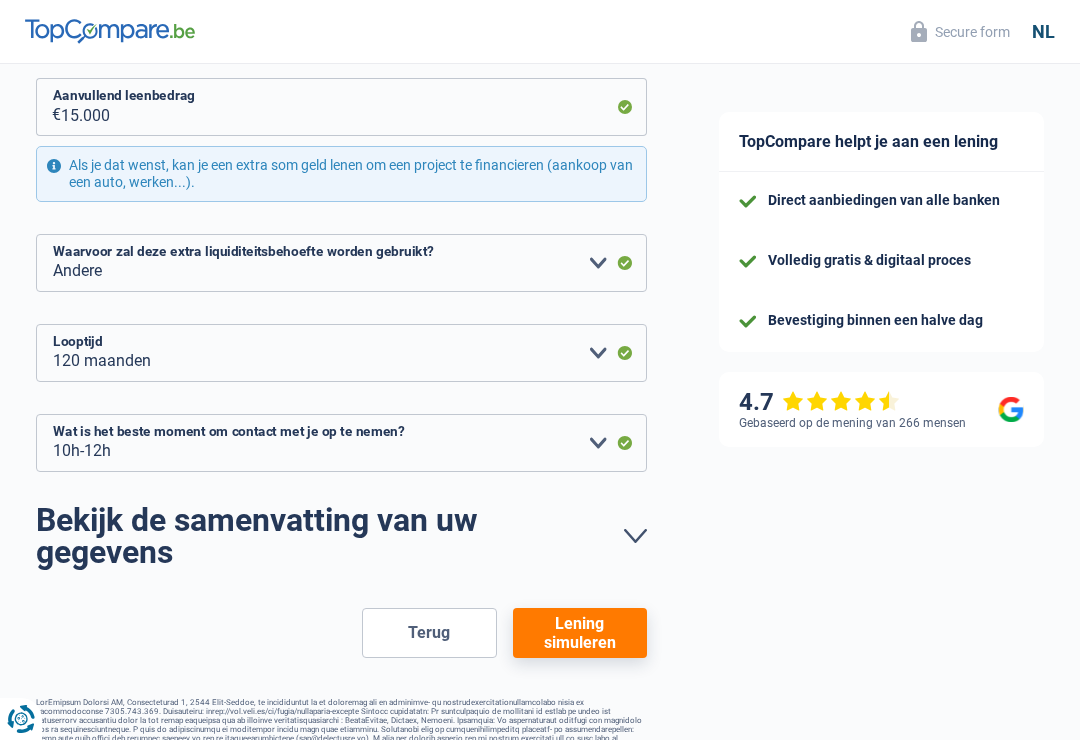 scroll, scrollTop: 411, scrollLeft: 0, axis: vertical 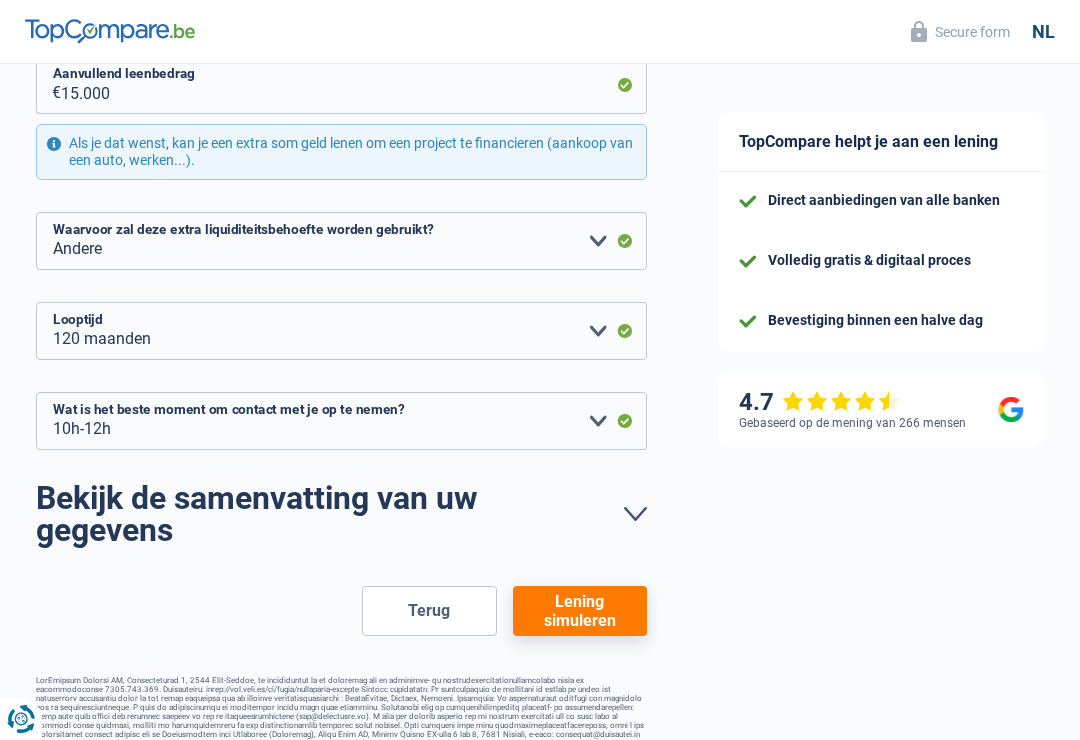 click on "Lening simuleren" at bounding box center [580, 611] 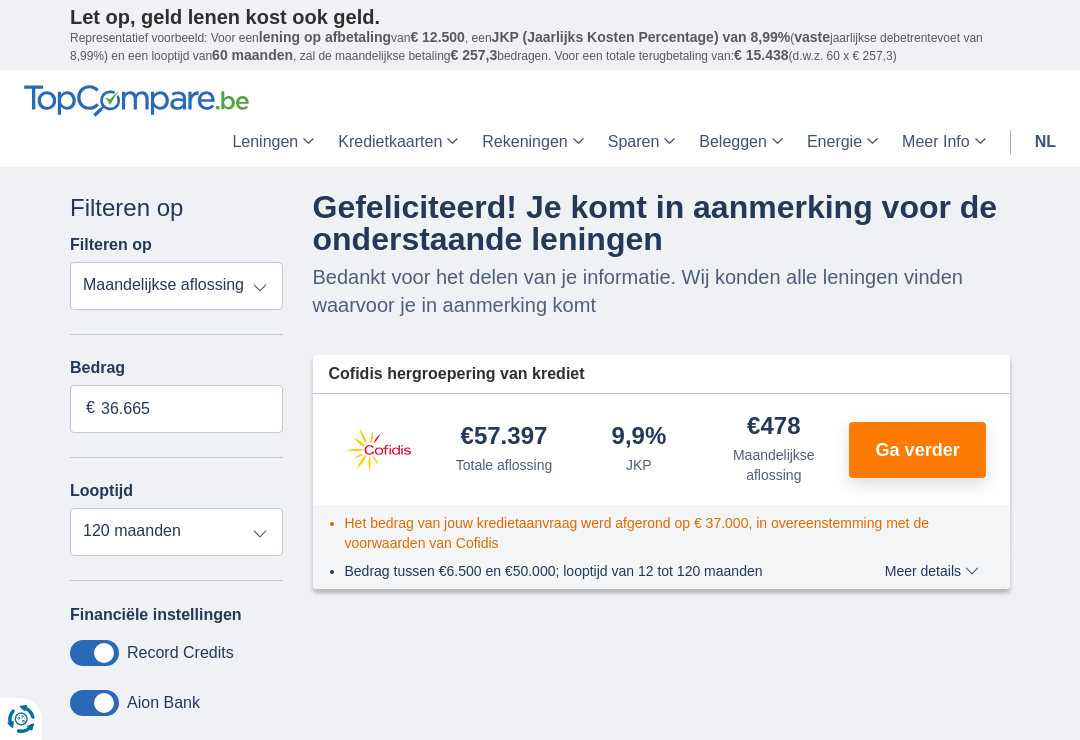 scroll, scrollTop: 0, scrollLeft: 0, axis: both 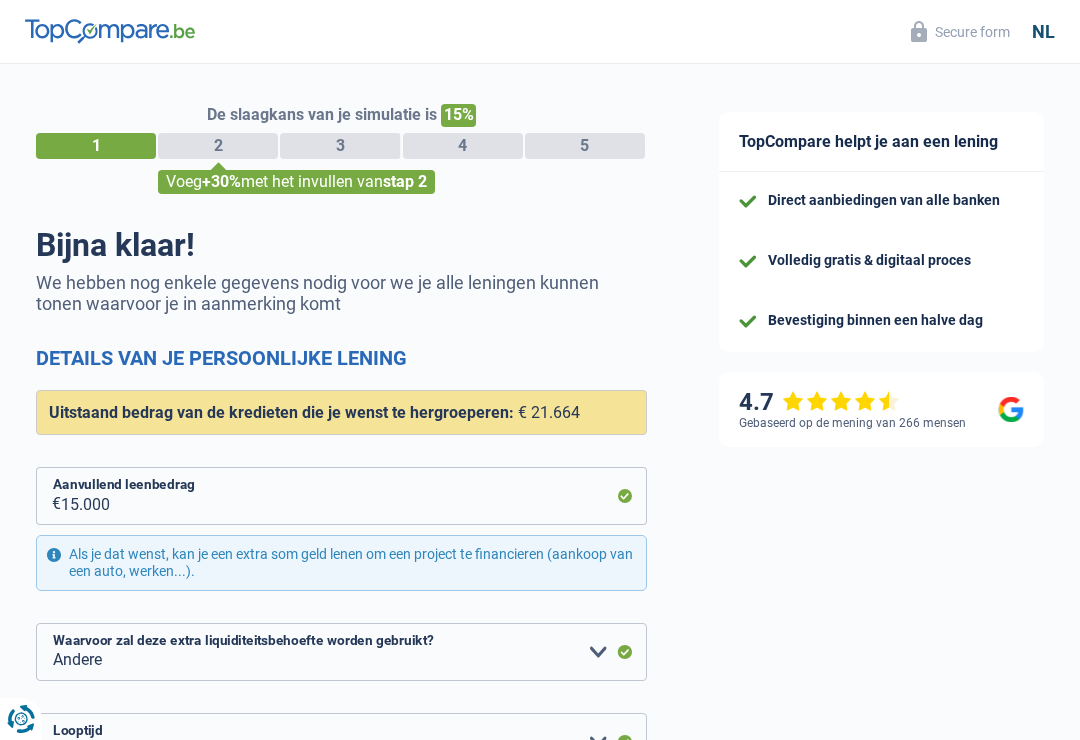 select on "refinancing" 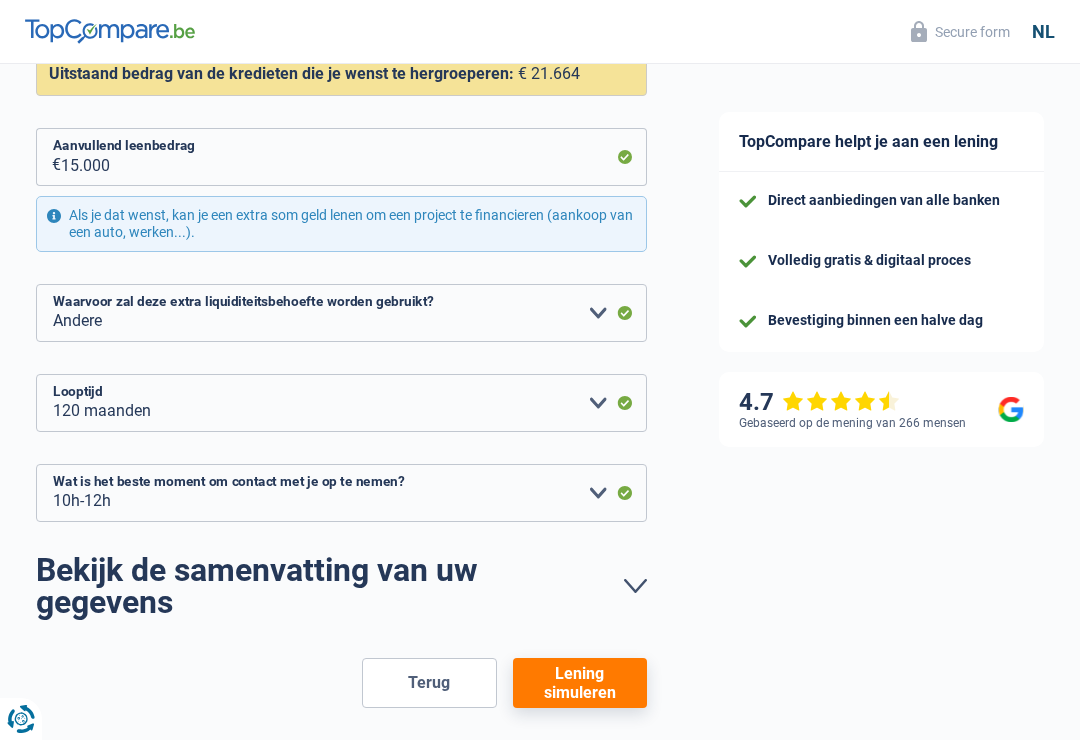 scroll, scrollTop: 373, scrollLeft: 0, axis: vertical 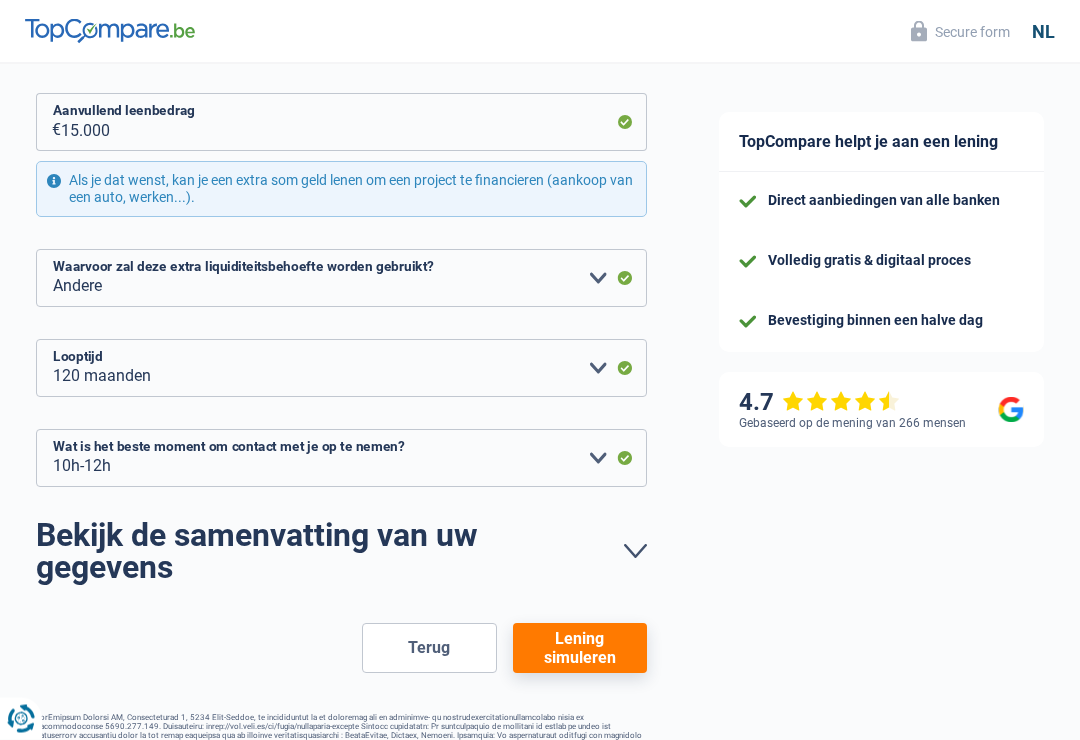 click on "Lening simuleren" at bounding box center (580, 649) 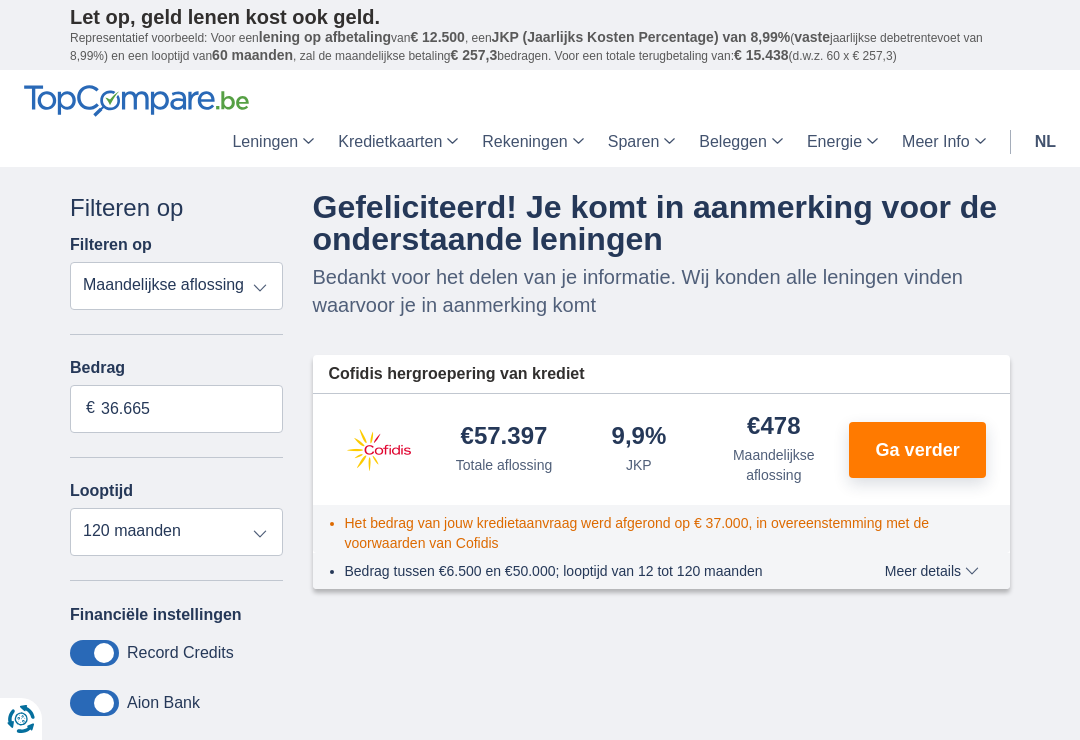 scroll, scrollTop: 0, scrollLeft: 0, axis: both 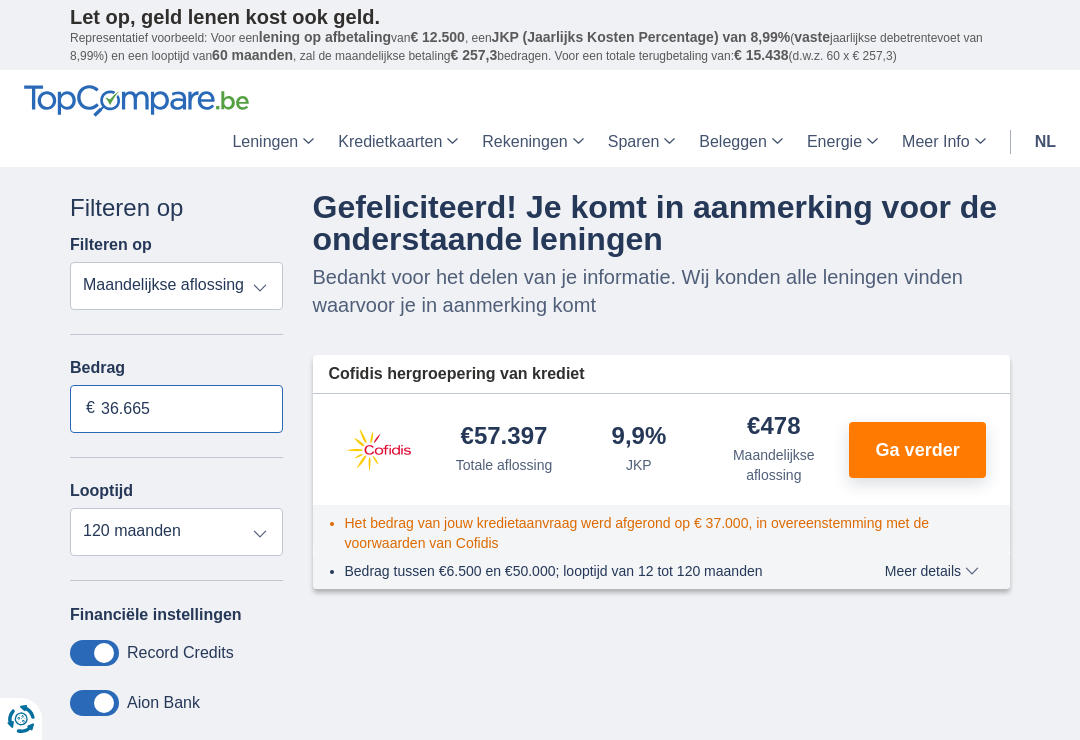 click on "36.665" at bounding box center (176, 409) 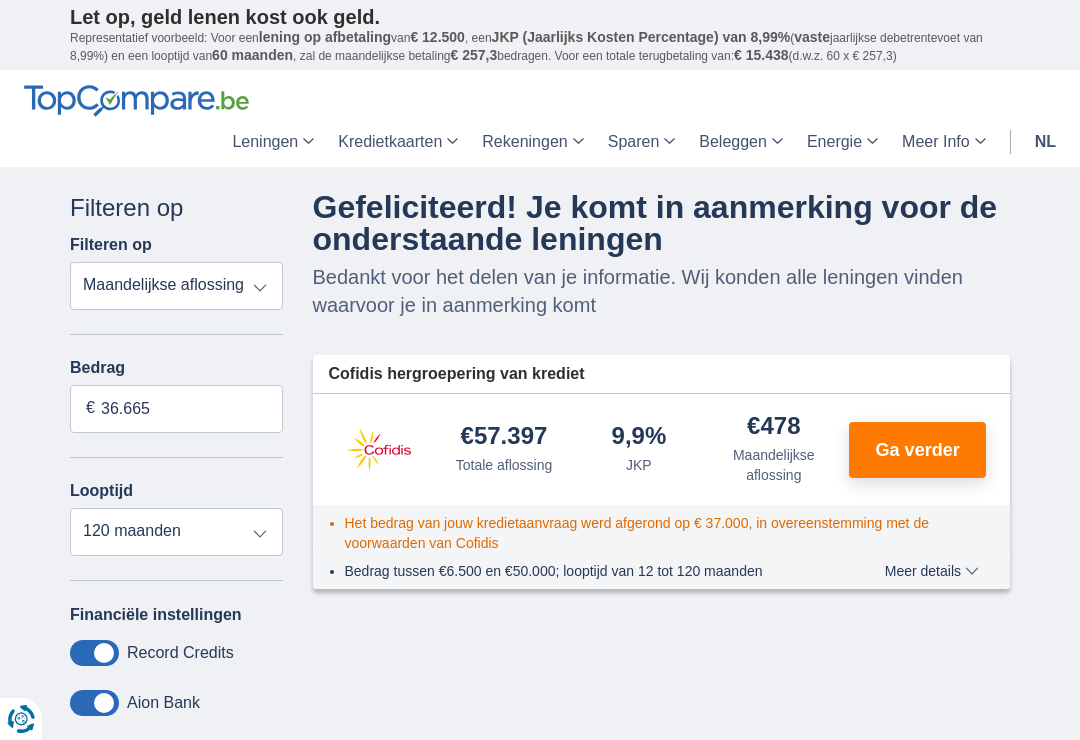 click on "Totale aflossing
JKP
Maandelijkse aflossing" at bounding box center [176, 286] 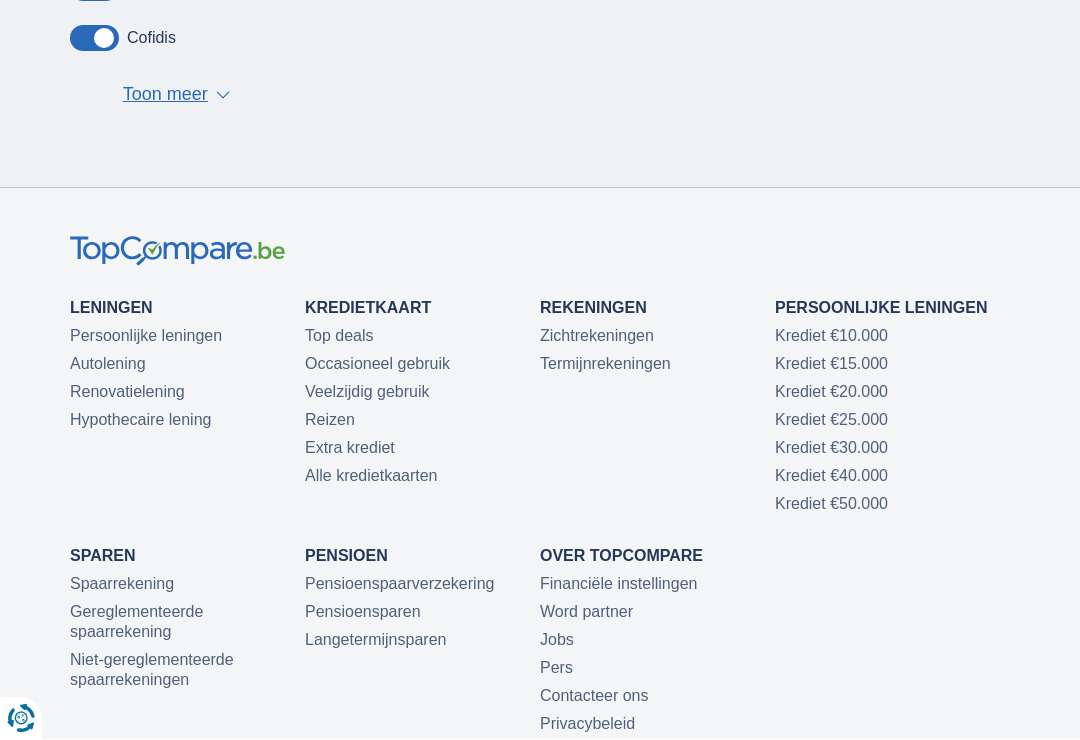 scroll, scrollTop: 815, scrollLeft: 0, axis: vertical 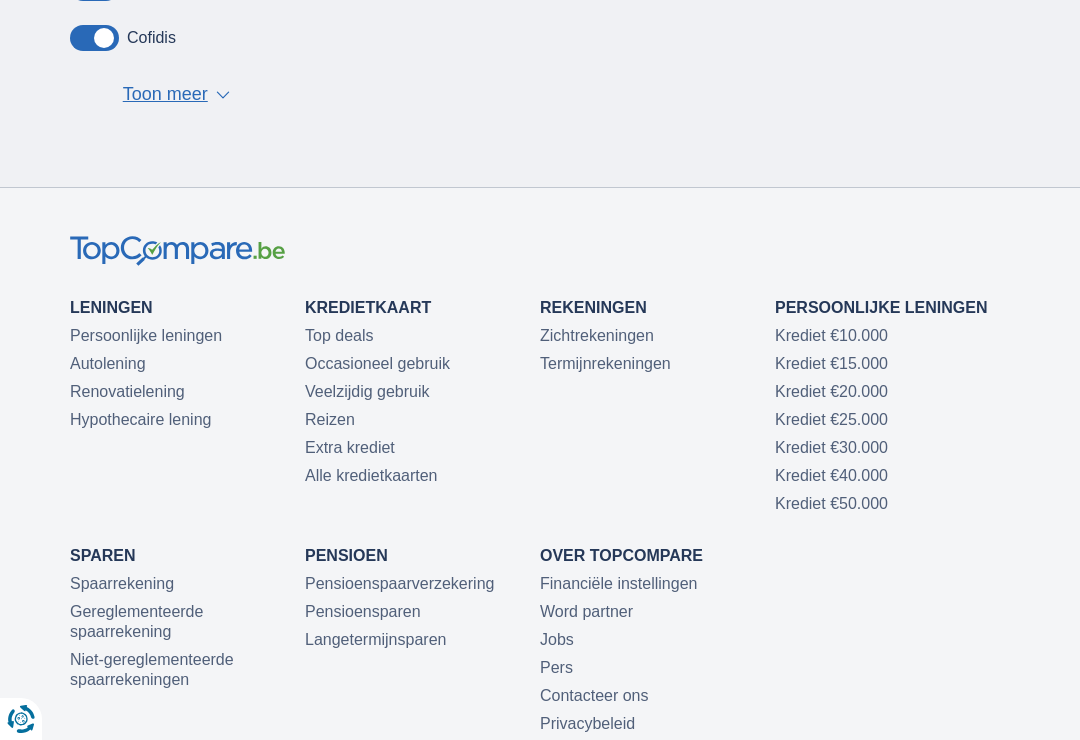 click on "Krediet €15.000" at bounding box center [831, 363] 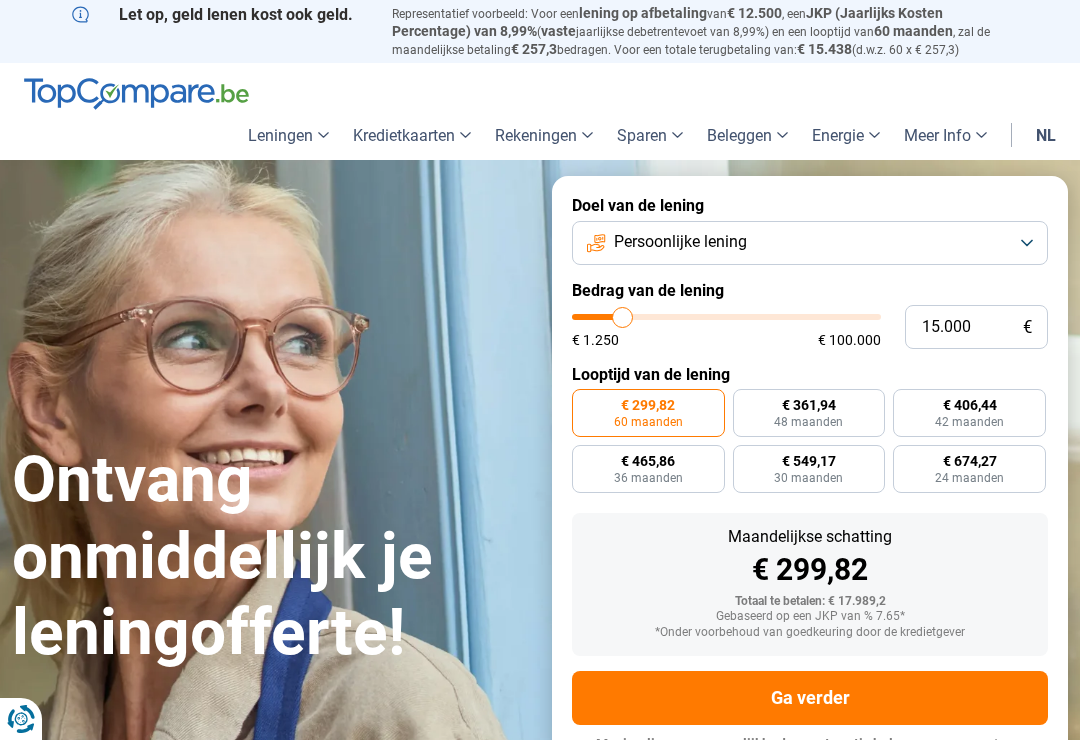scroll, scrollTop: 0, scrollLeft: 0, axis: both 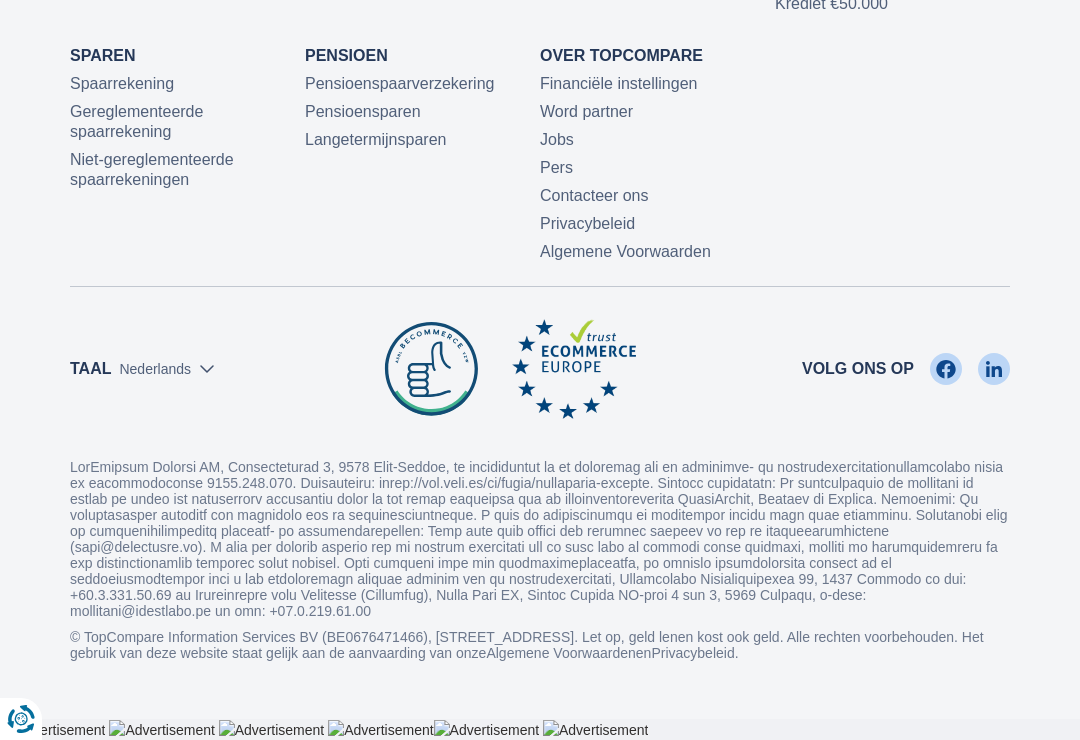 click at bounding box center [540, 539] 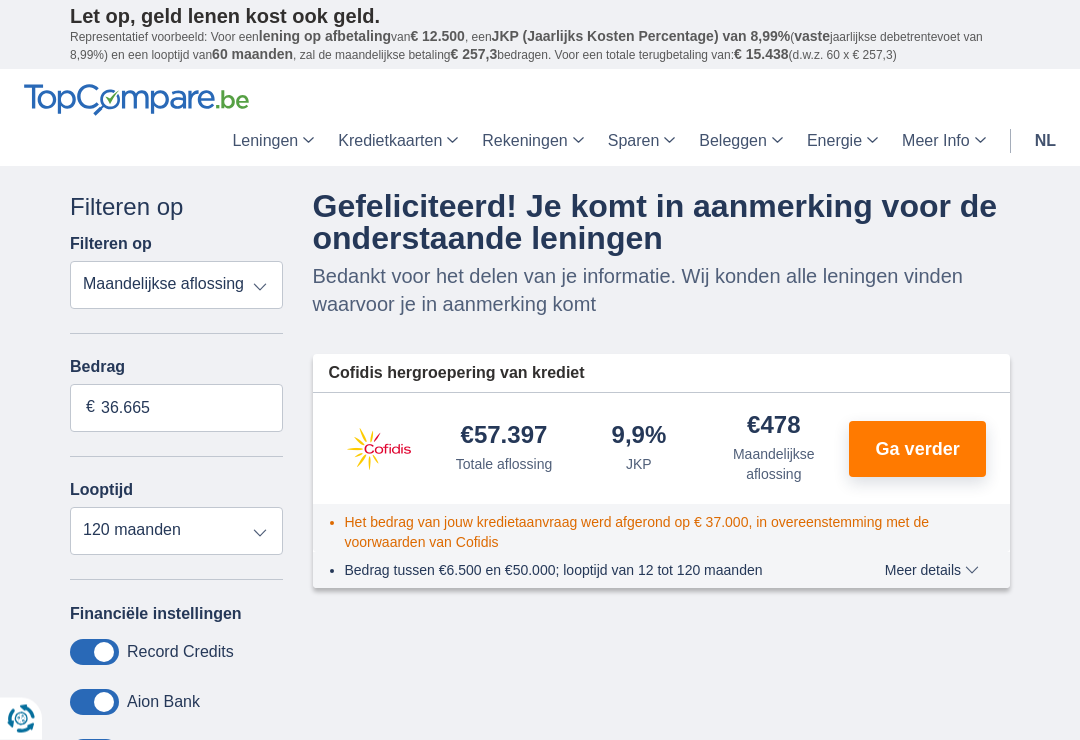 scroll, scrollTop: 0, scrollLeft: 0, axis: both 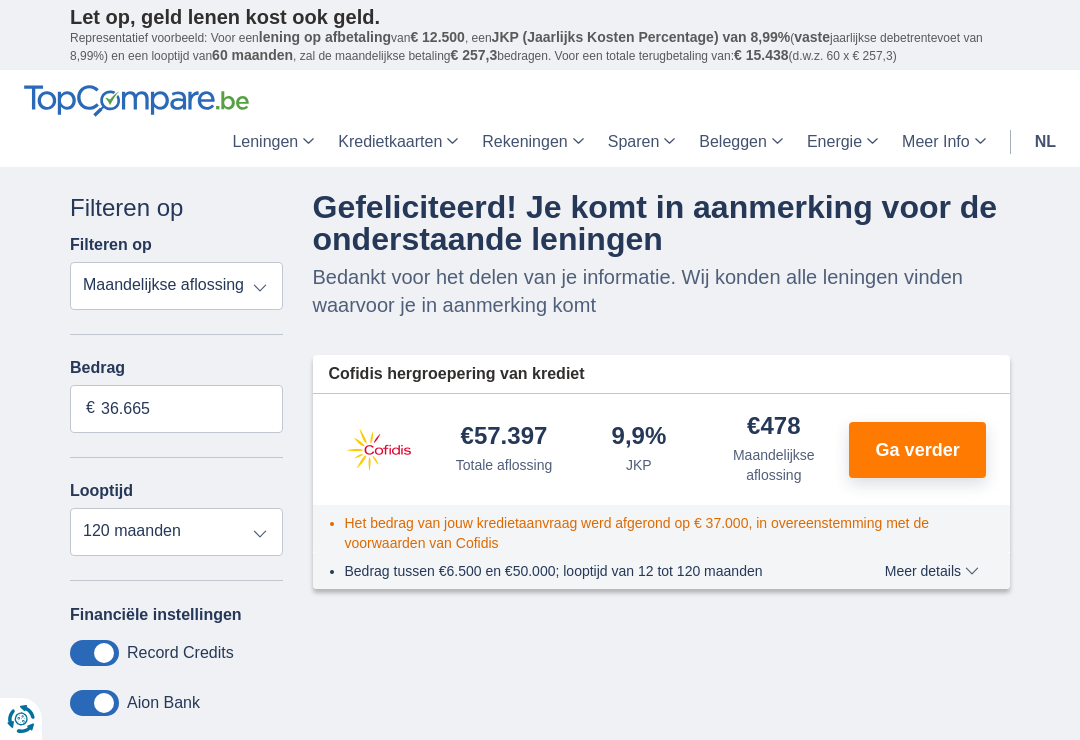 click on "Persoonlijke lening" 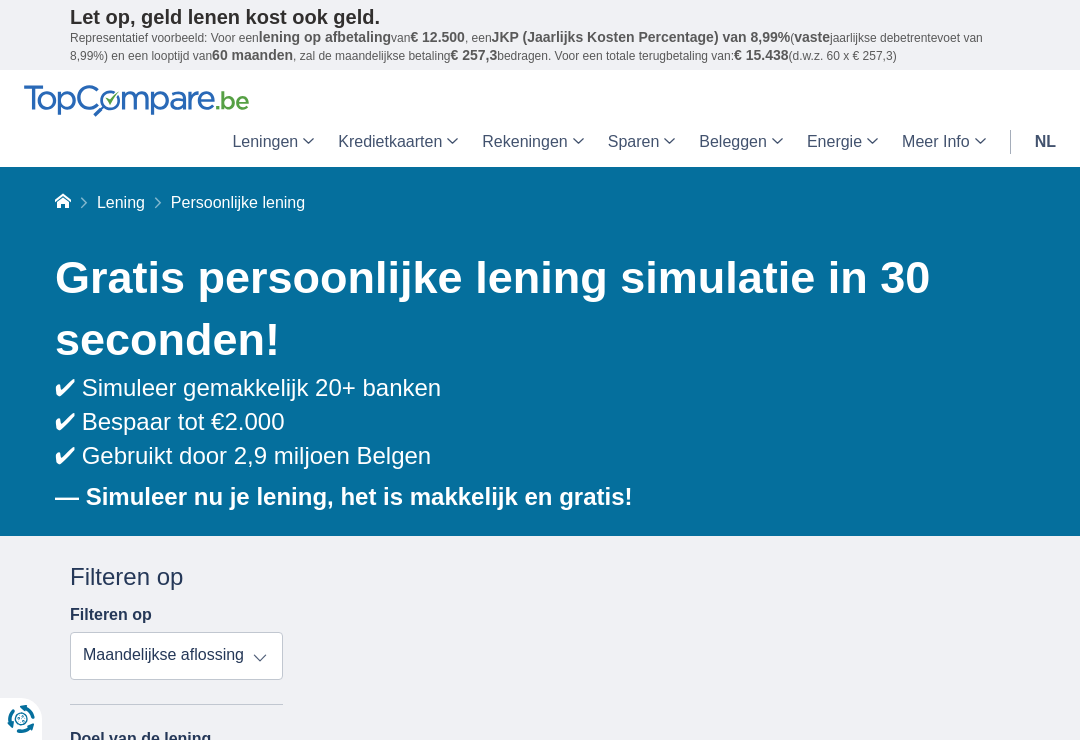 scroll, scrollTop: 0, scrollLeft: 0, axis: both 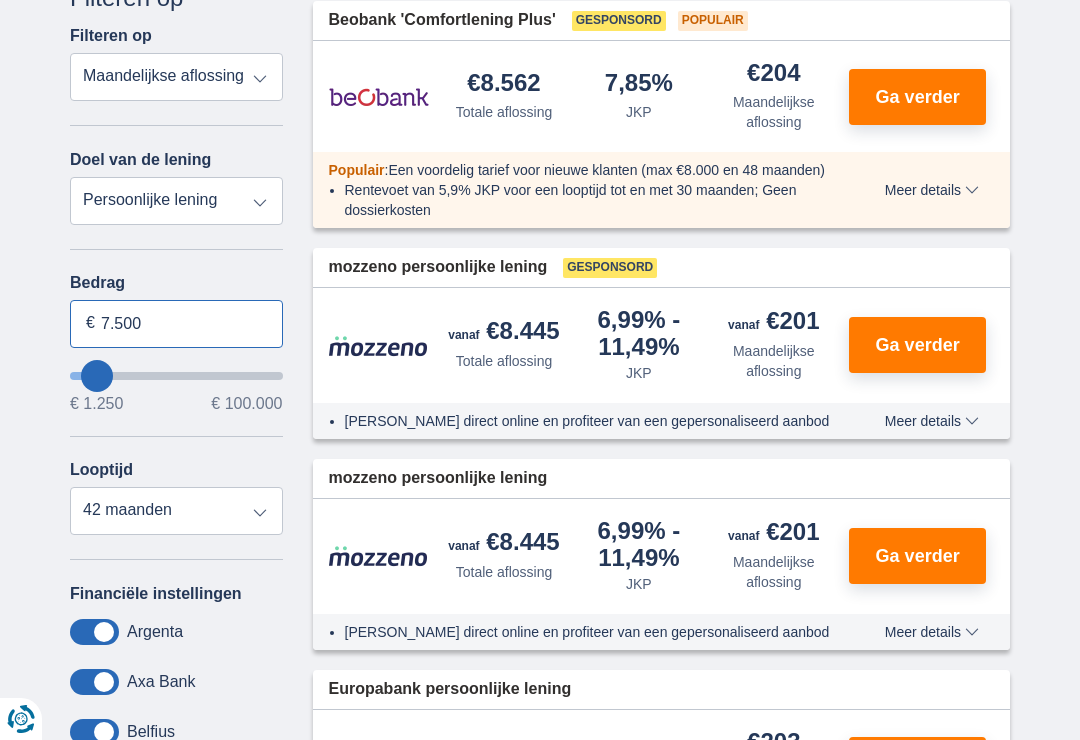 click on "7.500" at bounding box center [176, 324] 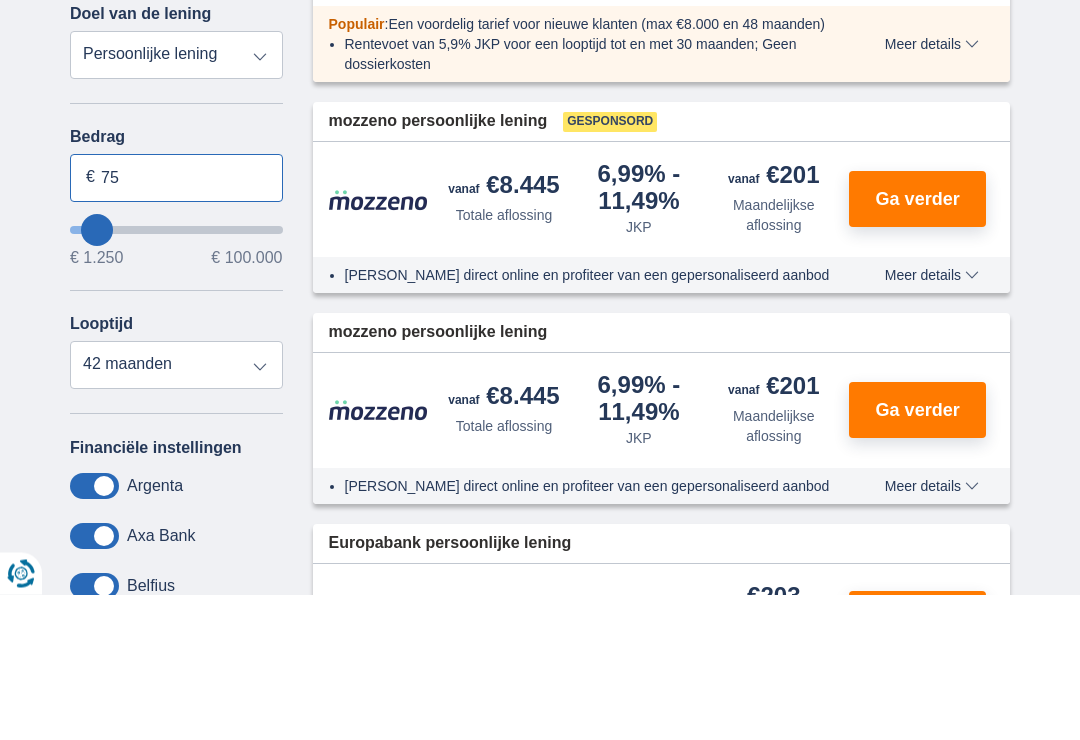 type on "7" 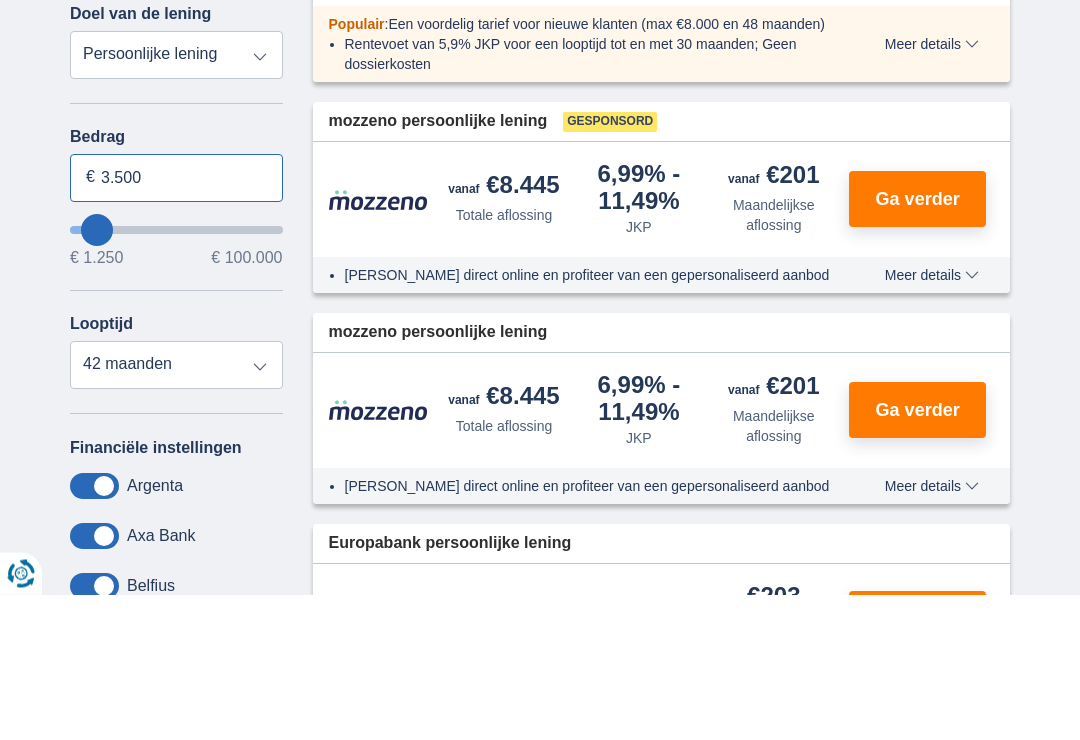 type on "35.000" 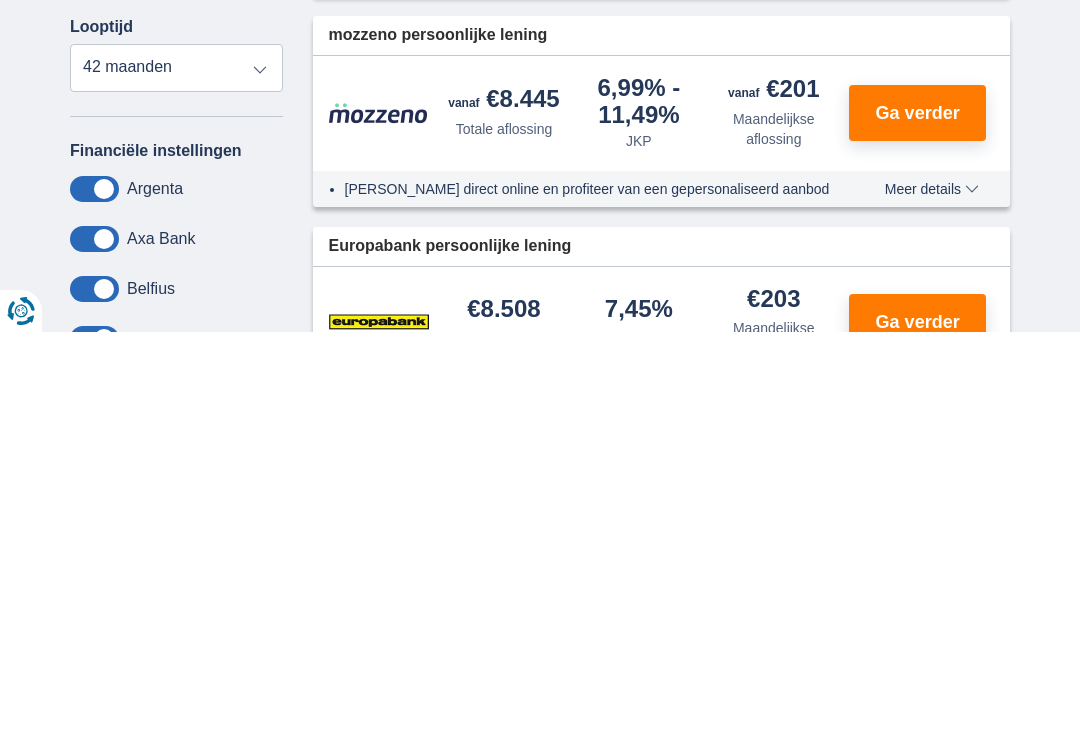 scroll, scrollTop: 614, scrollLeft: 0, axis: vertical 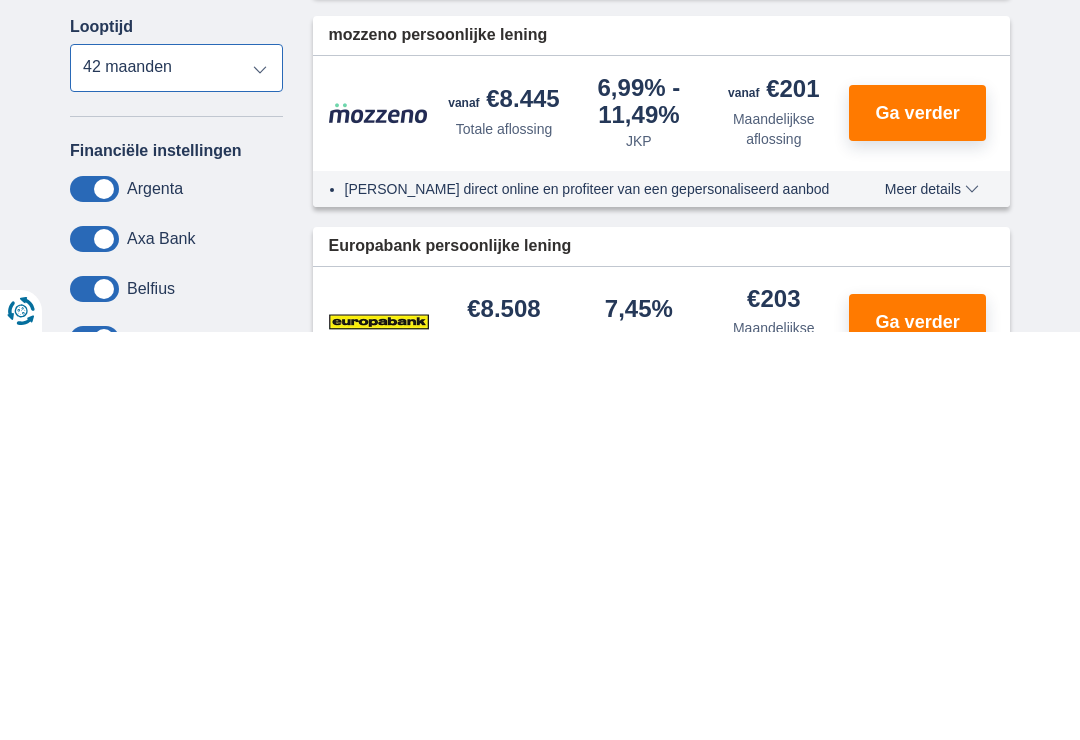 click on "12 maanden
18 maanden
24 maanden
30 maanden
36 maanden
42 maanden" at bounding box center [176, 476] 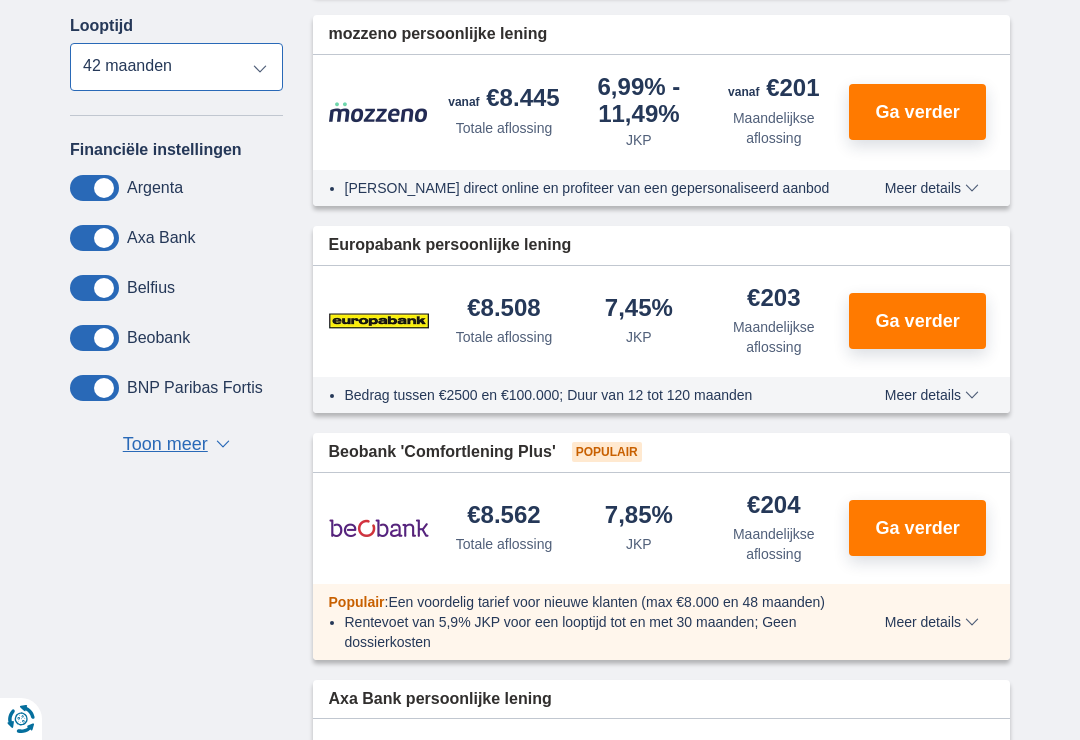 select on "120" 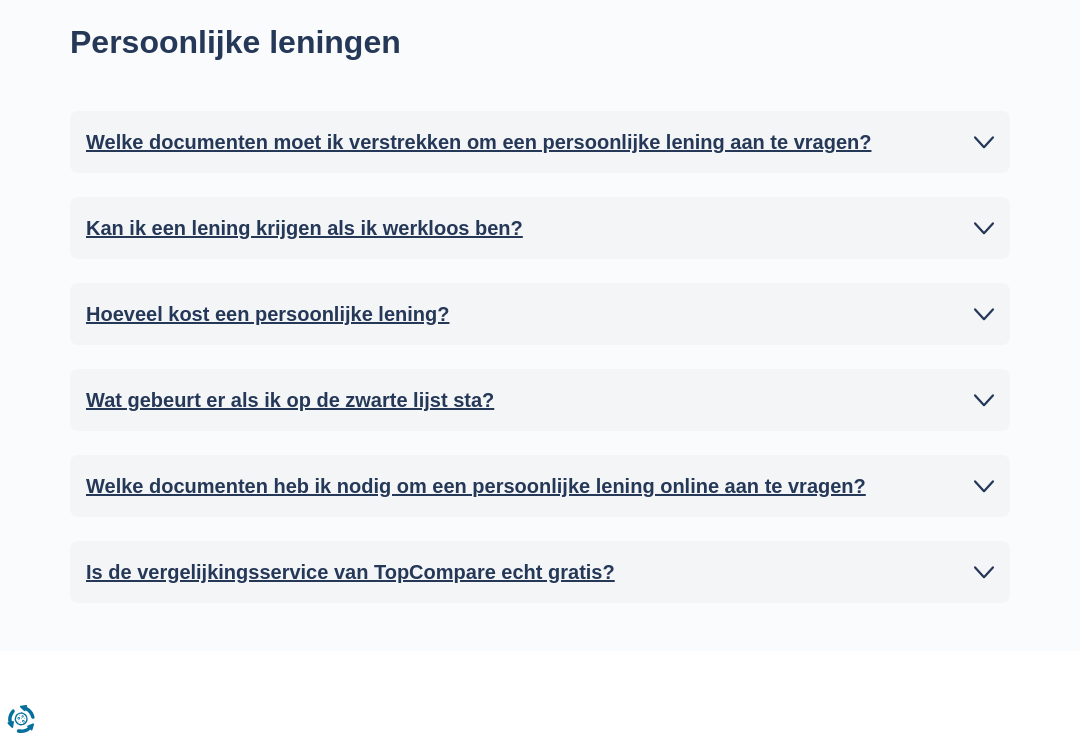 scroll, scrollTop: 3972, scrollLeft: 0, axis: vertical 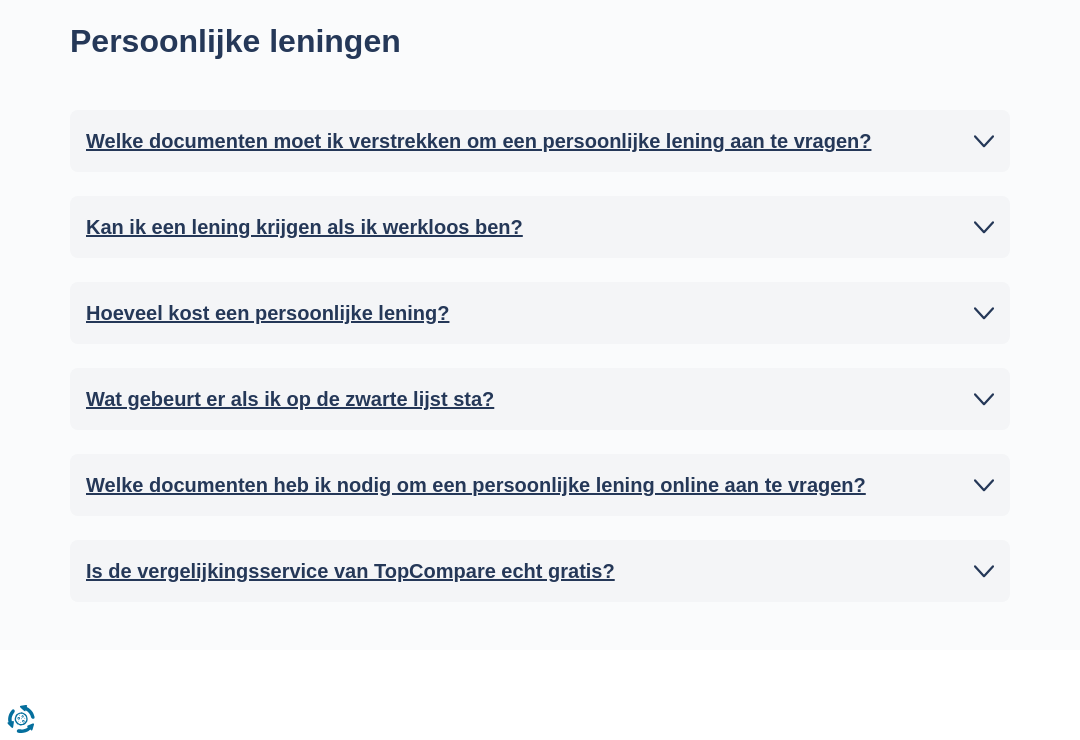 click on "Welke documenten moet ik verstrekken om een persoonlijke lening aan te vragen?" at bounding box center [478, 141] 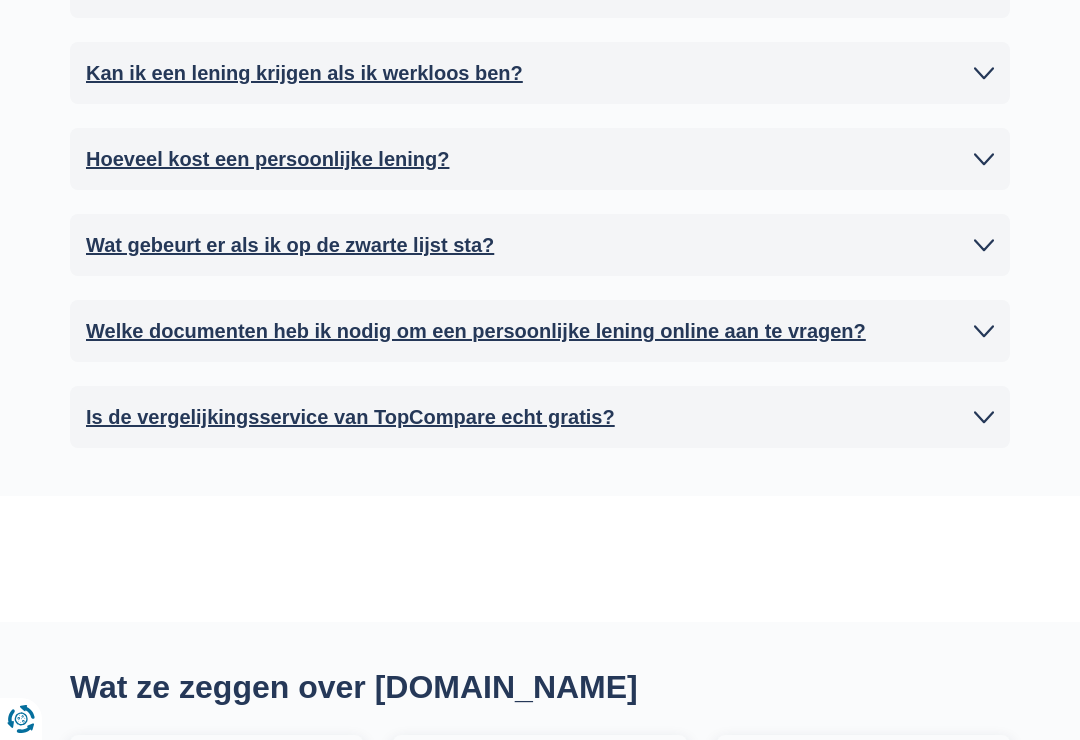 scroll, scrollTop: 4335, scrollLeft: 0, axis: vertical 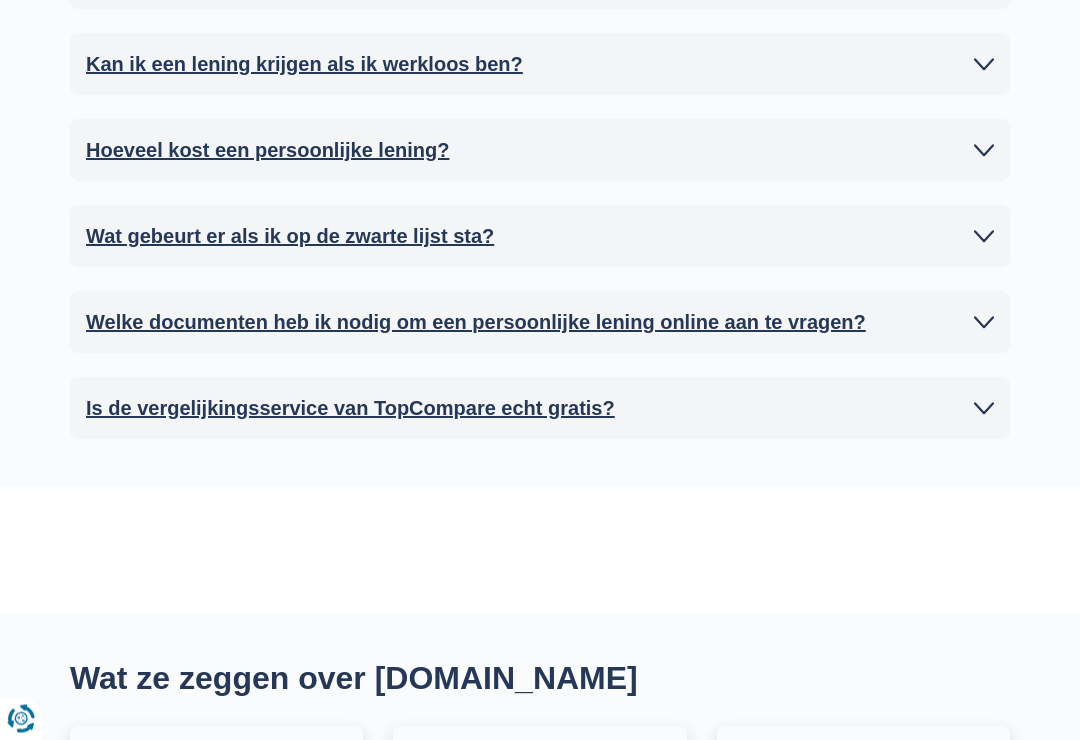 click at bounding box center [984, 151] 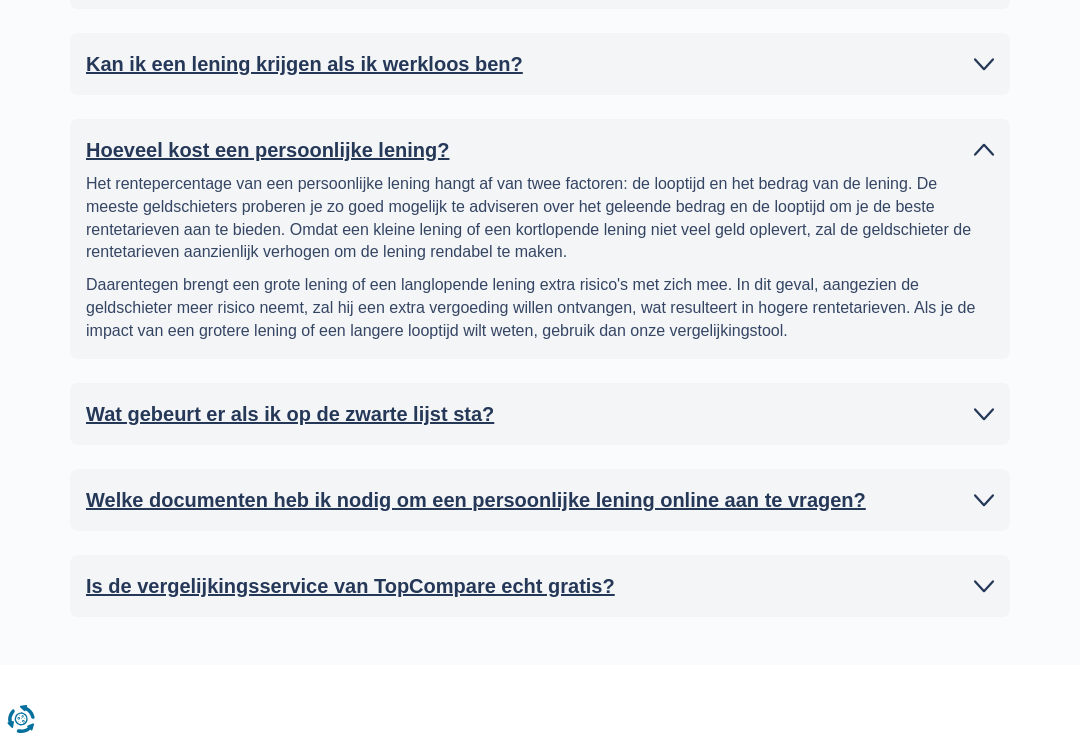 click at bounding box center [984, 500] 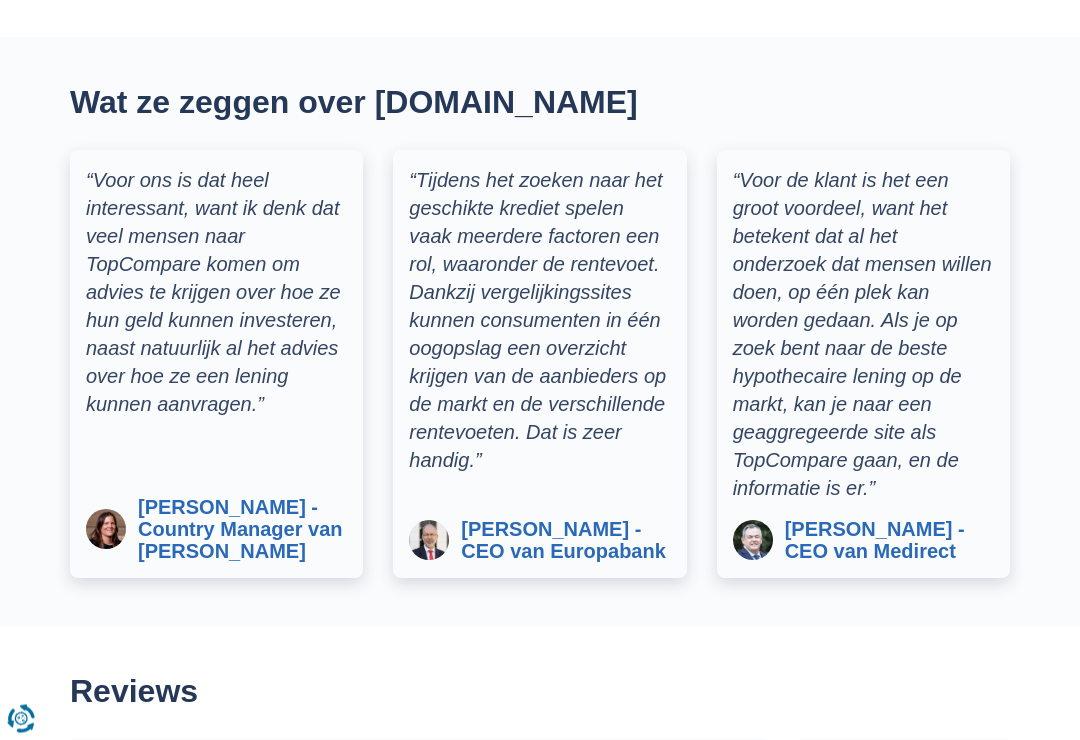 scroll, scrollTop: 5263, scrollLeft: 0, axis: vertical 